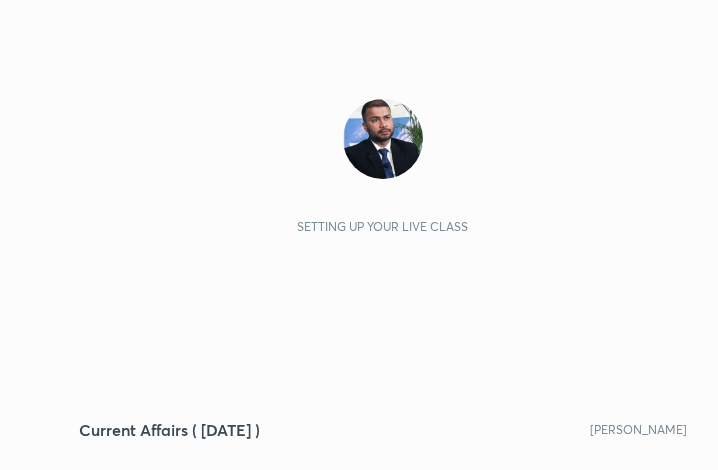 scroll, scrollTop: 0, scrollLeft: 0, axis: both 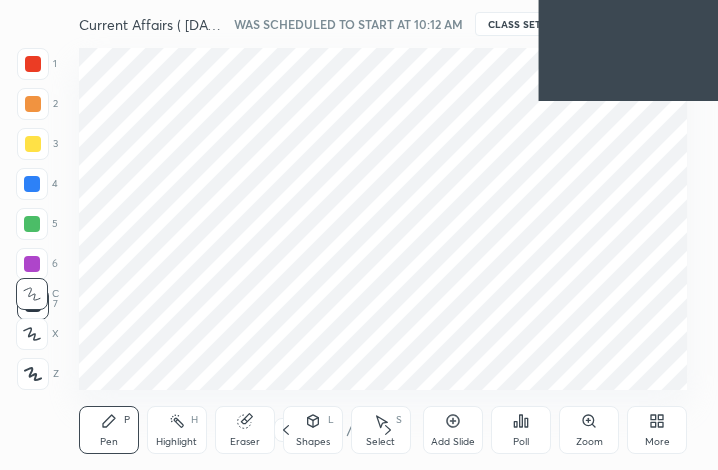 click on "More" at bounding box center (657, 430) 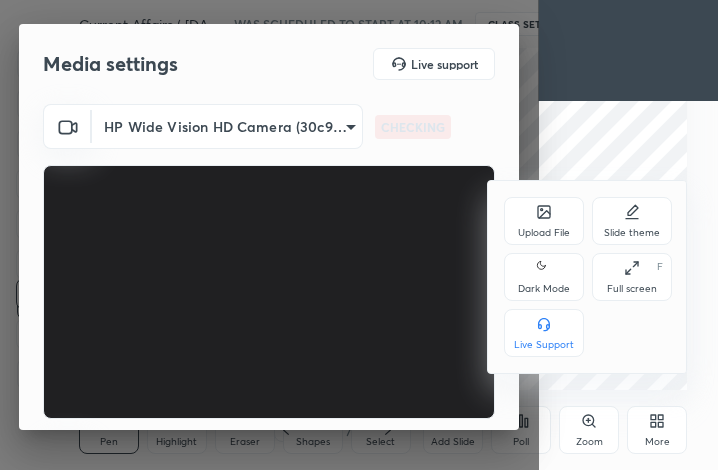 click on "Full screen" at bounding box center [632, 289] 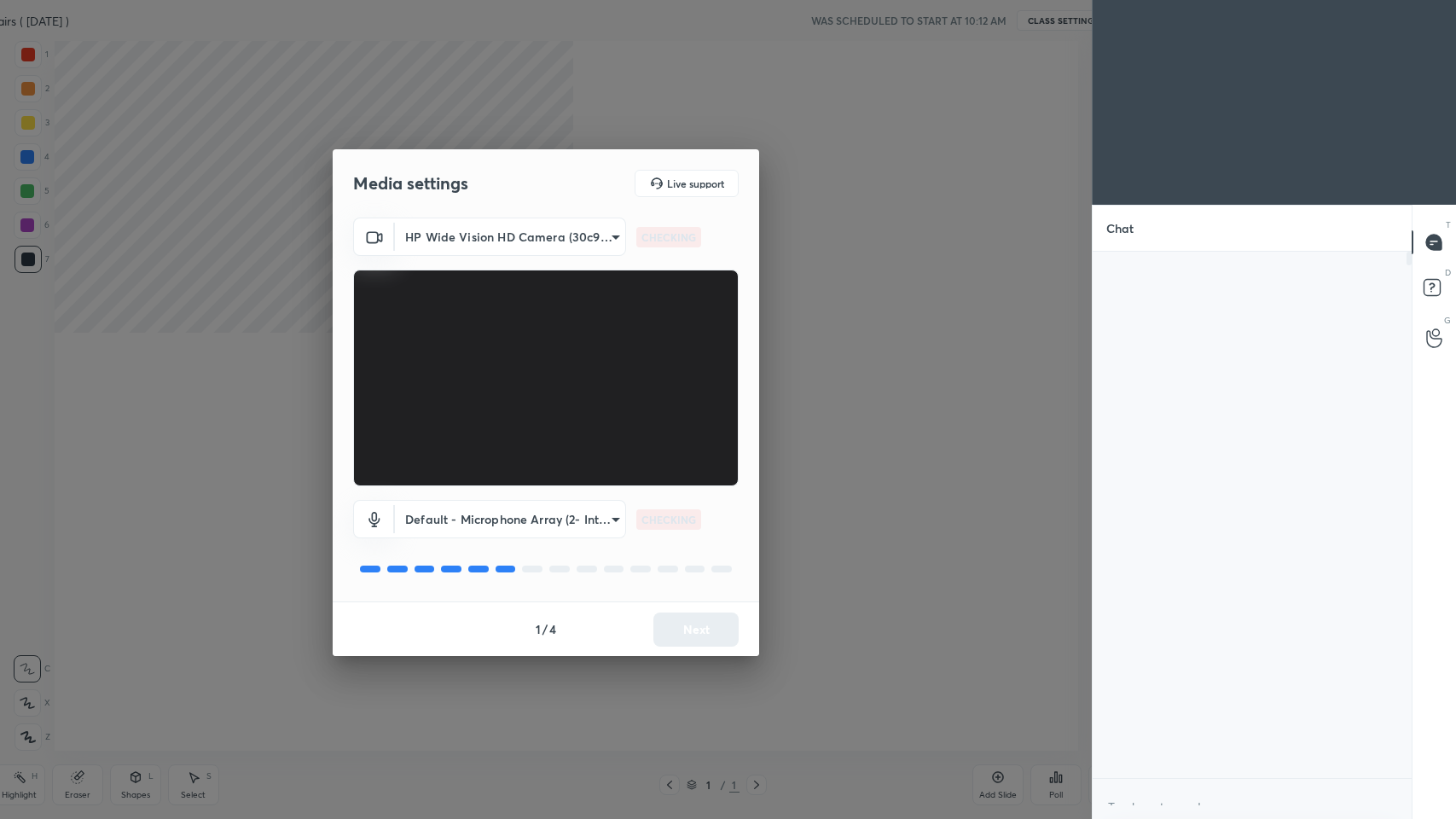 scroll, scrollTop: 84603, scrollLeft: 83950, axis: both 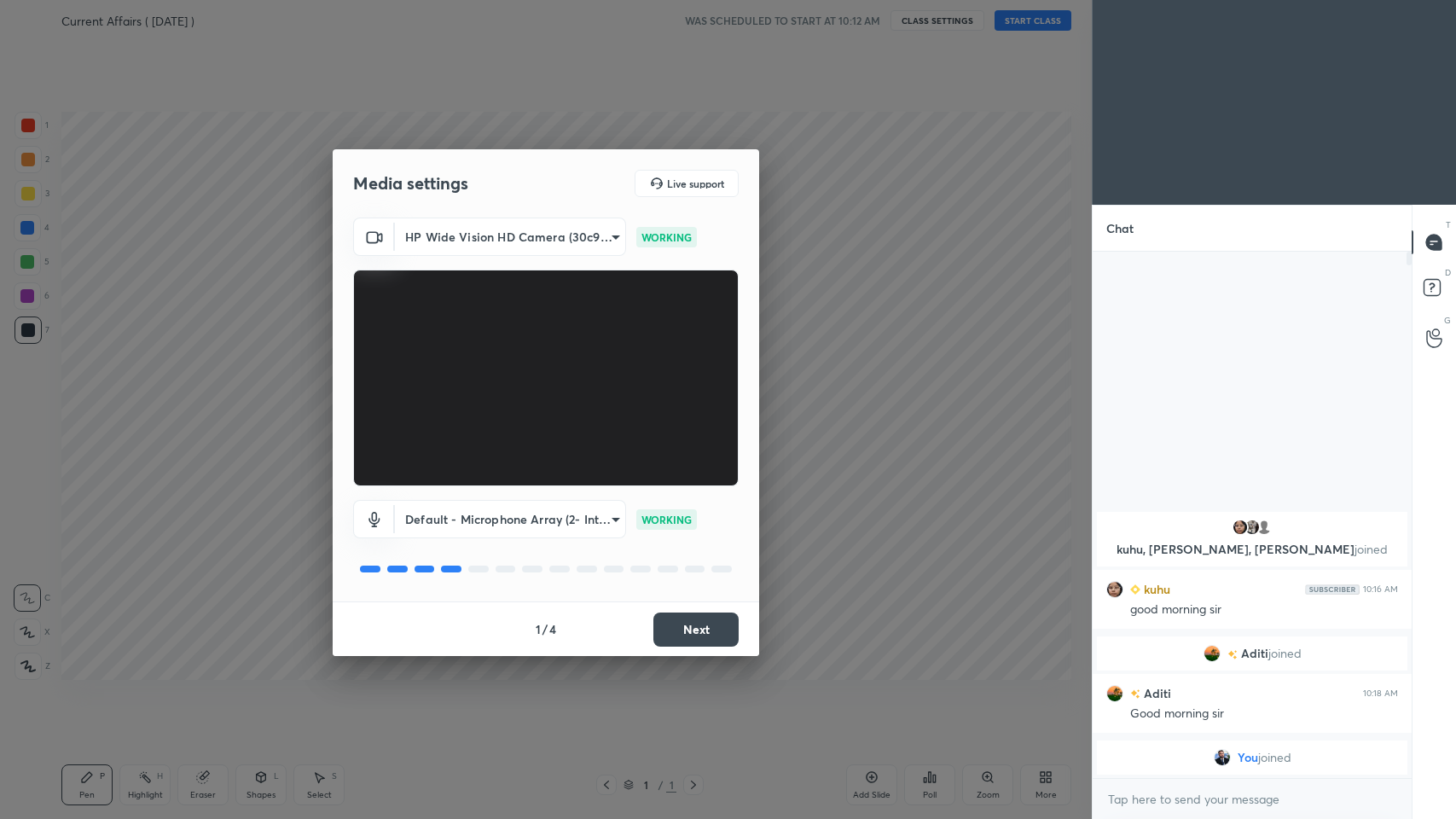 click on "Next" at bounding box center [696, 630] 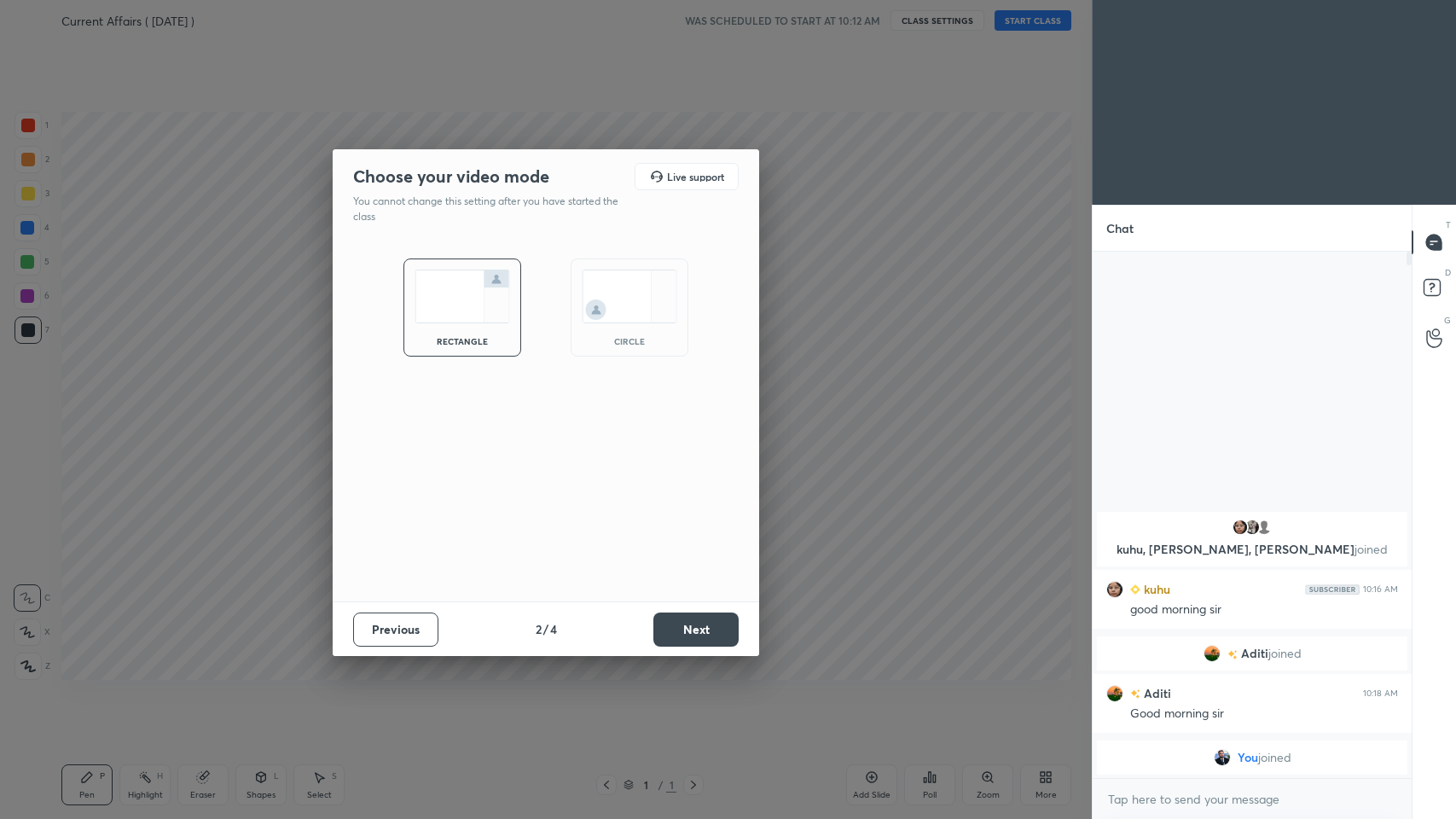 click on "Next" at bounding box center (696, 630) 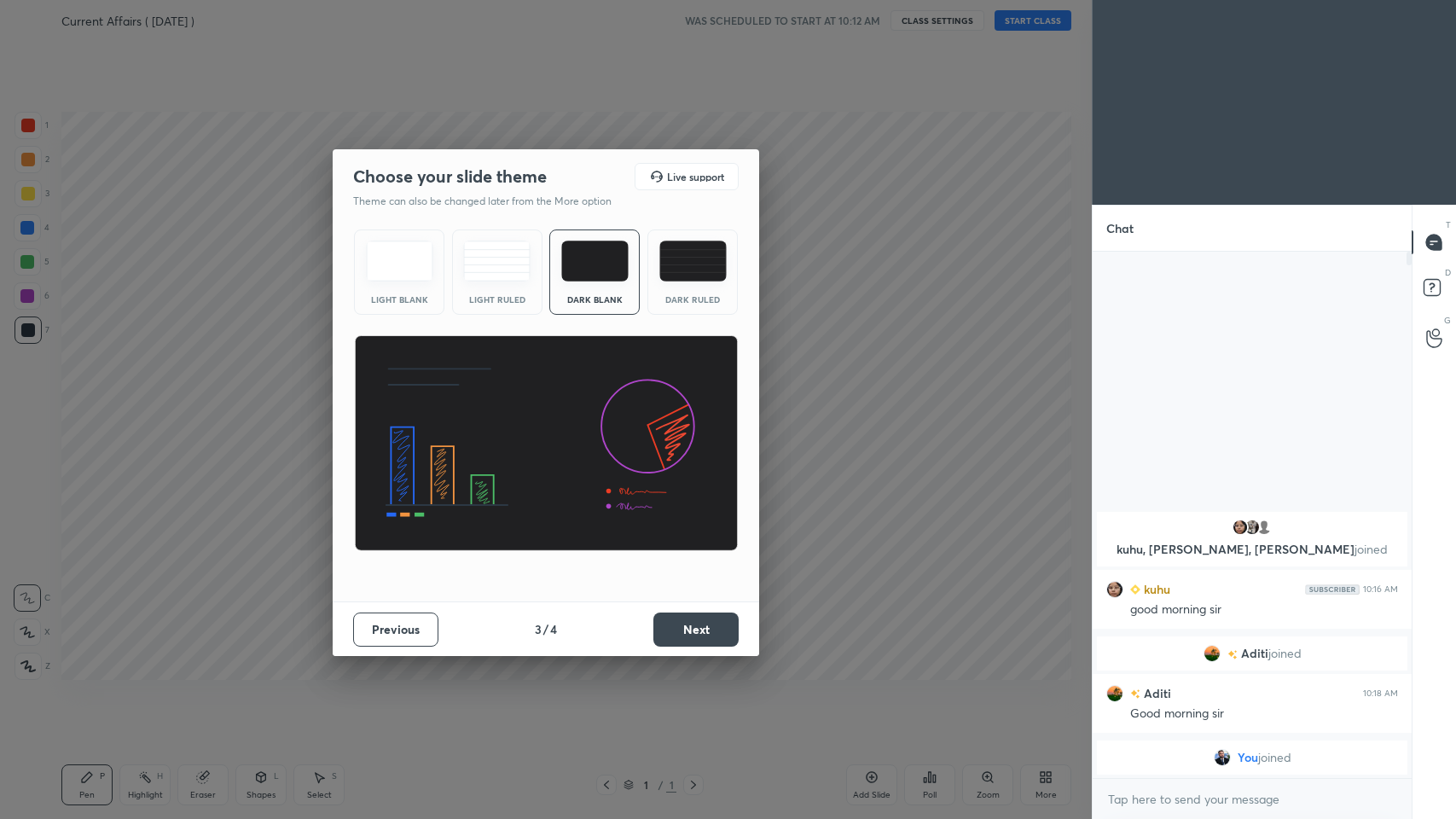 click on "Next" at bounding box center (696, 630) 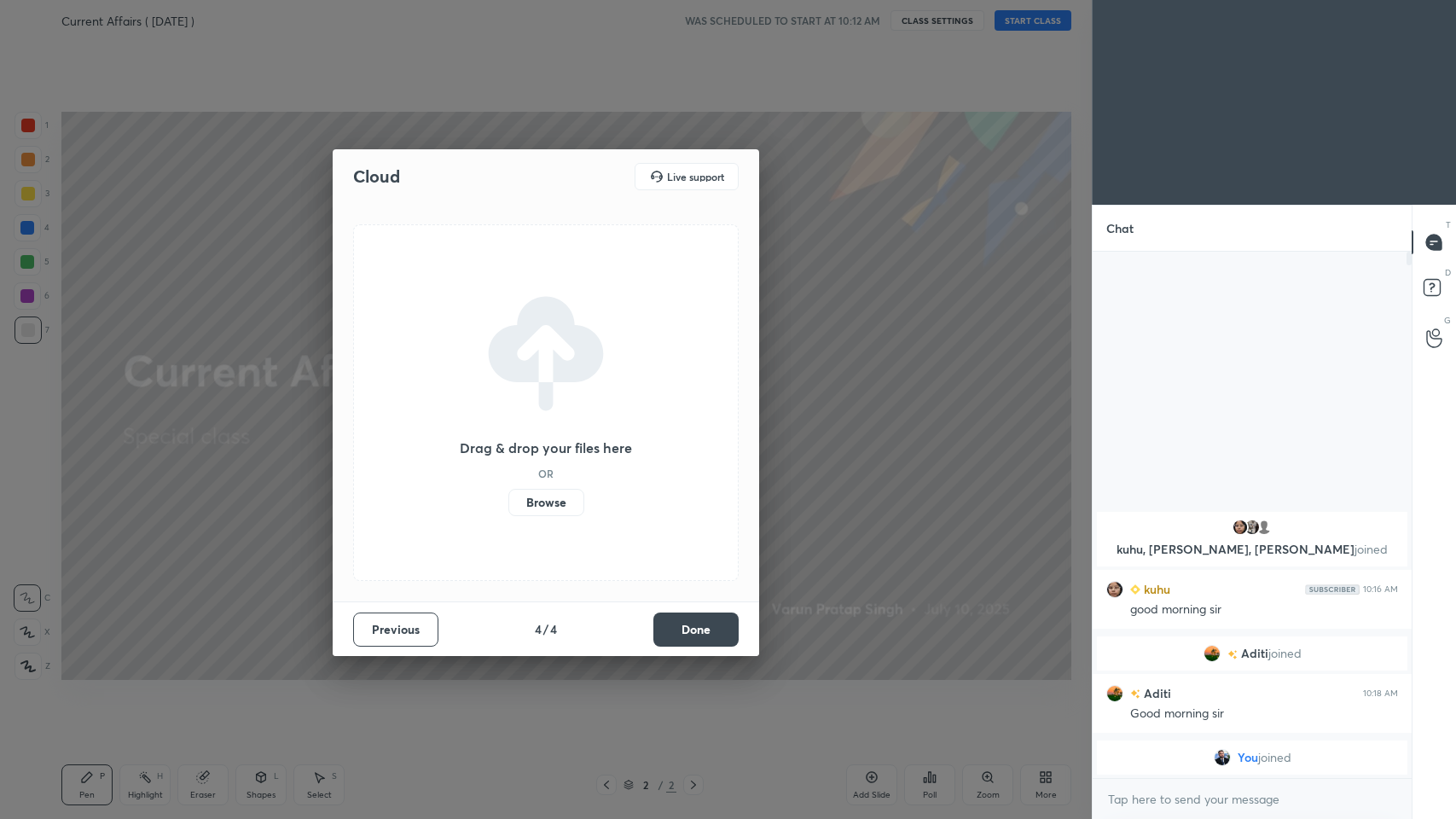 click on "Done" at bounding box center [696, 630] 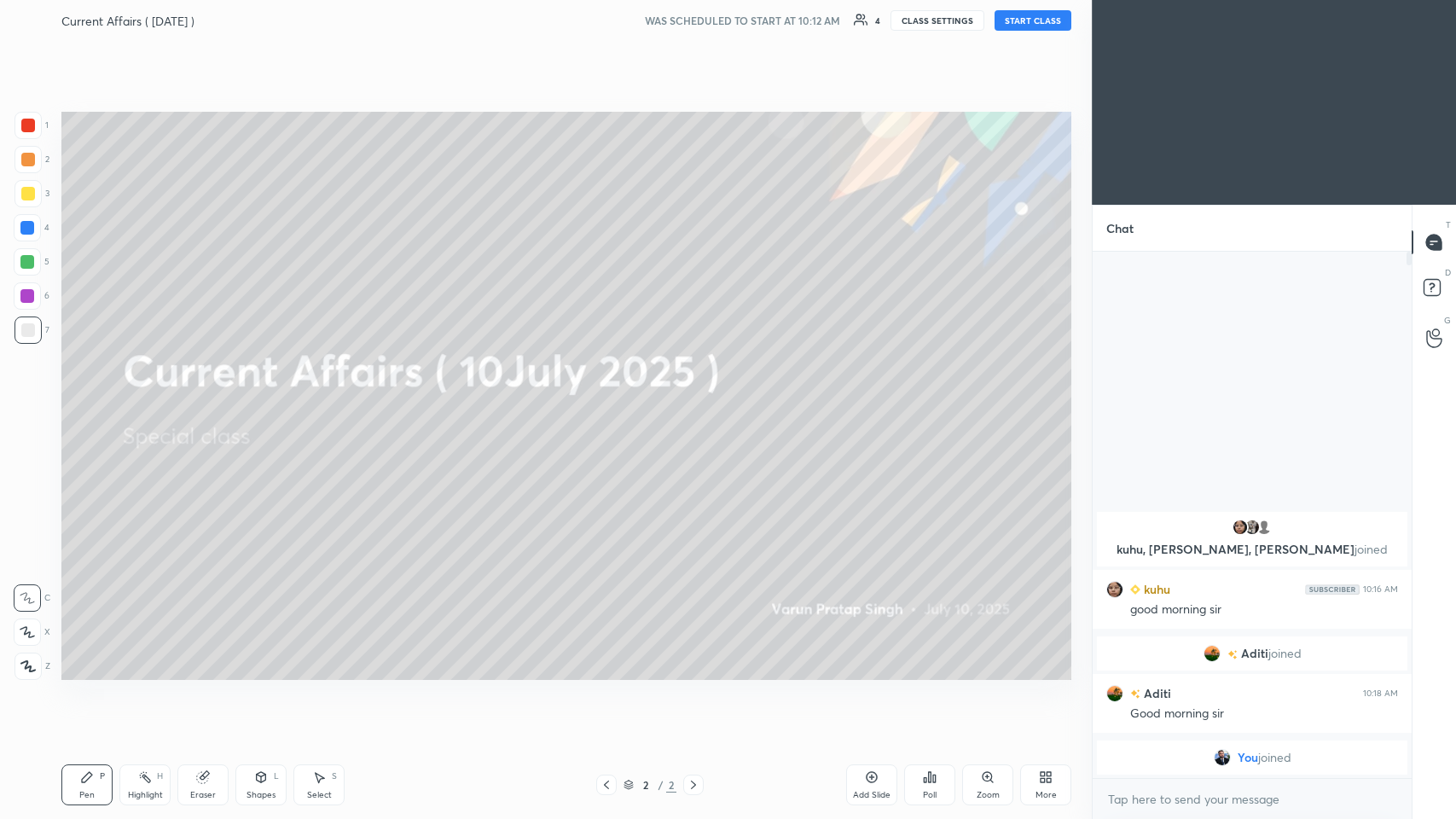 click on "START CLASS" at bounding box center (1033, 20) 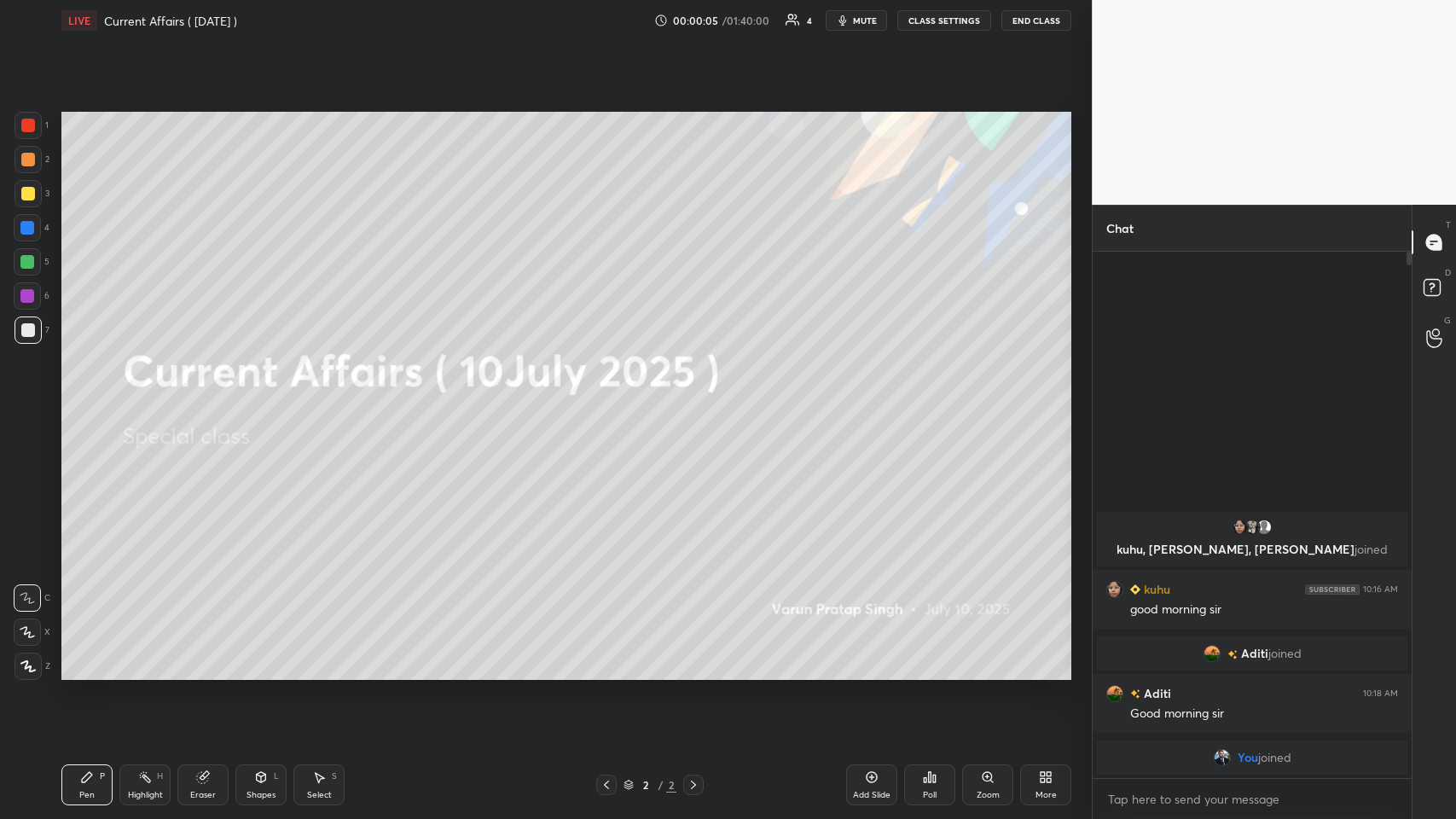 click on "Add Slide" at bounding box center (872, 785) 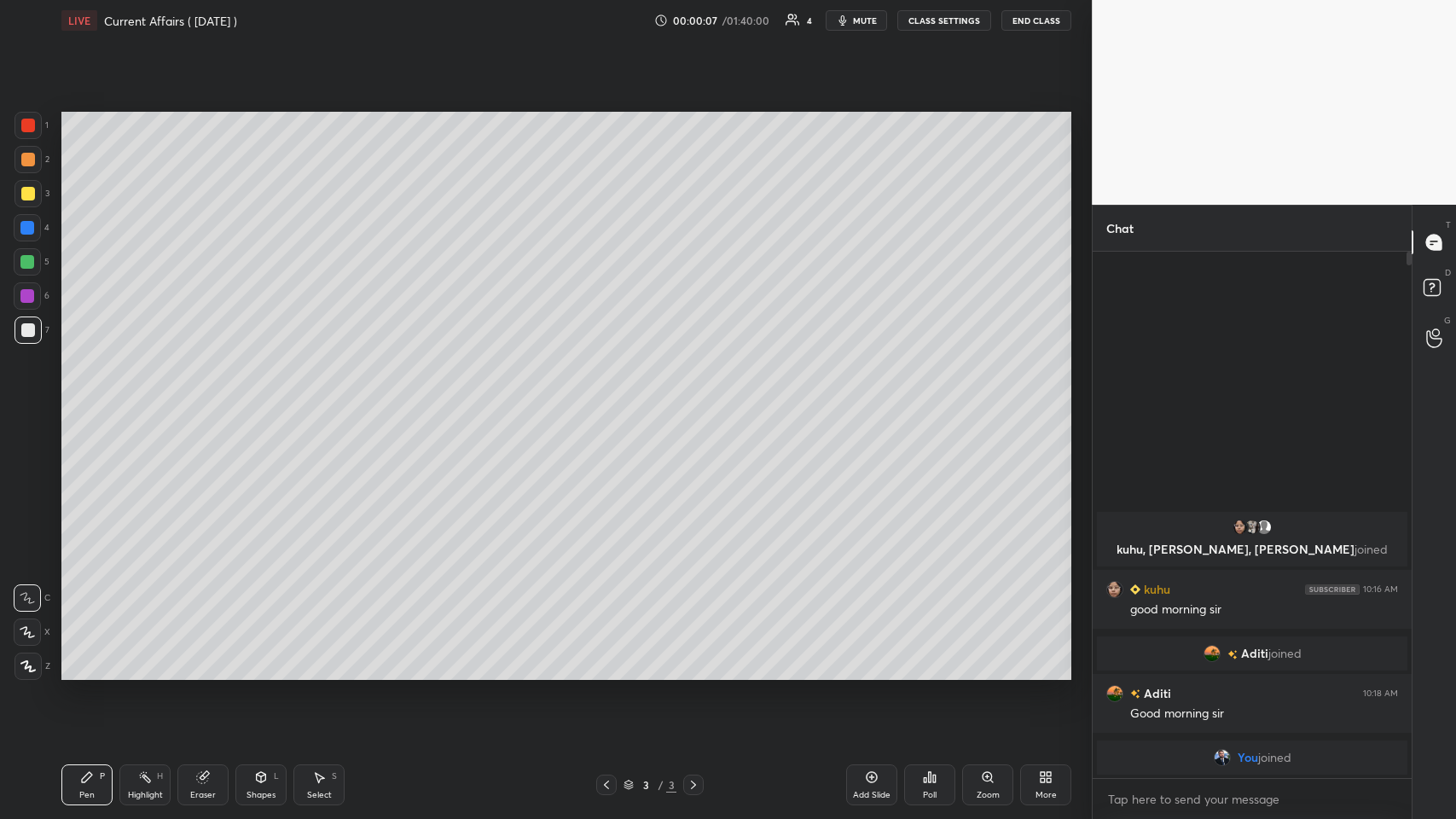 click on "mute" at bounding box center (865, 20) 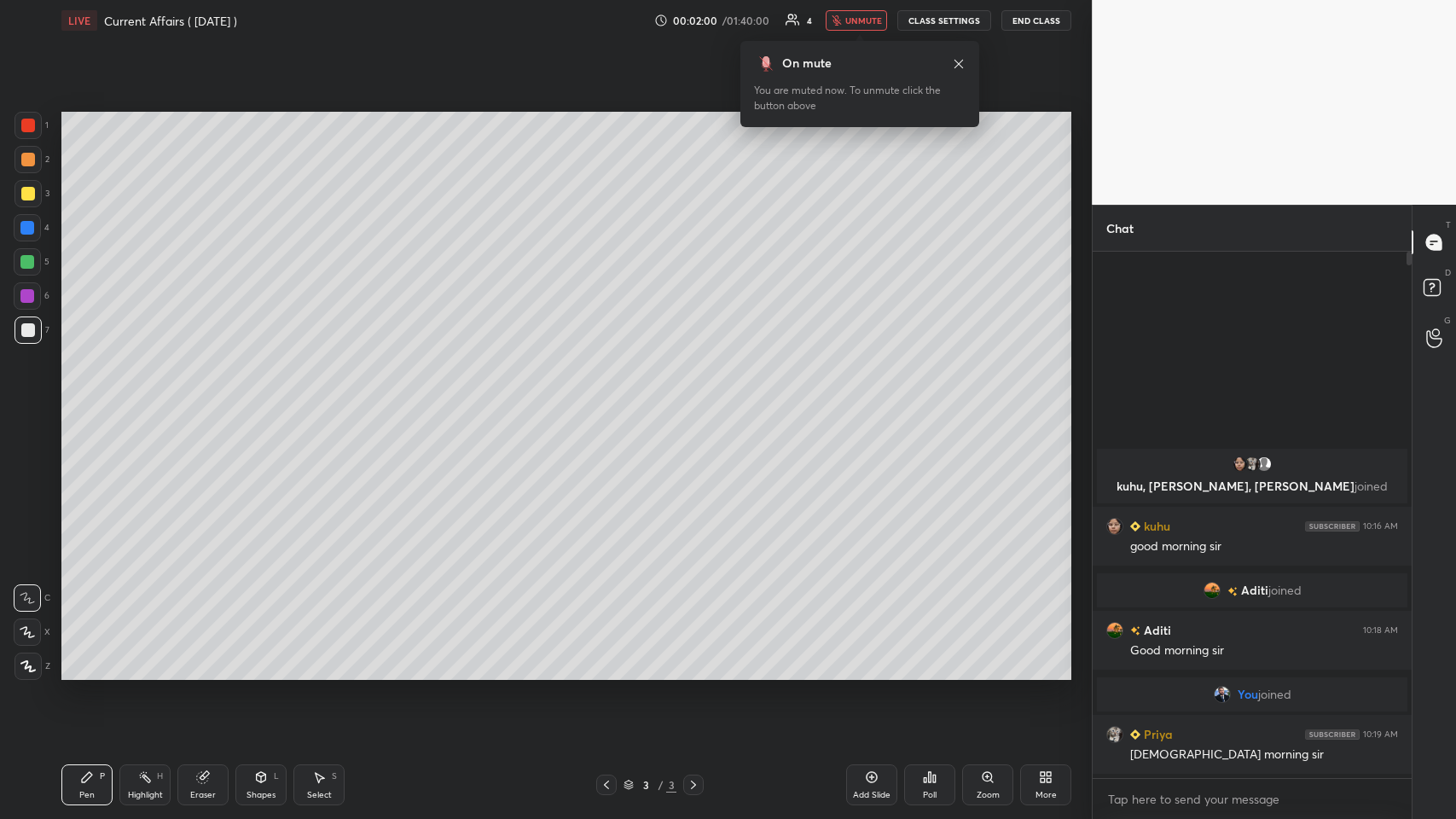 click on "unmute" at bounding box center (863, 20) 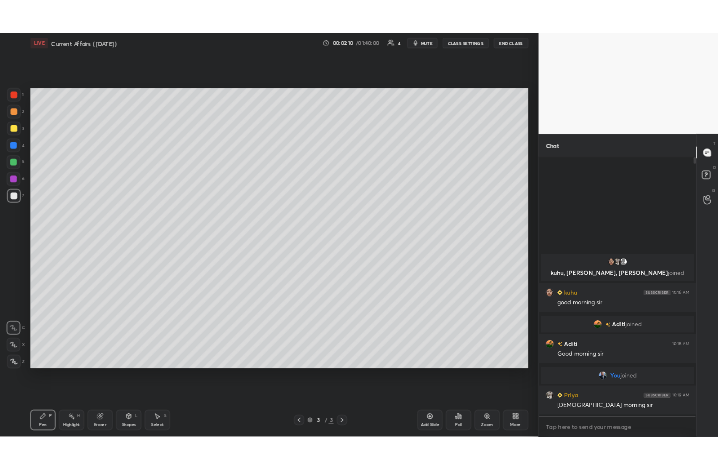 scroll, scrollTop: 342, scrollLeft: 461, axis: both 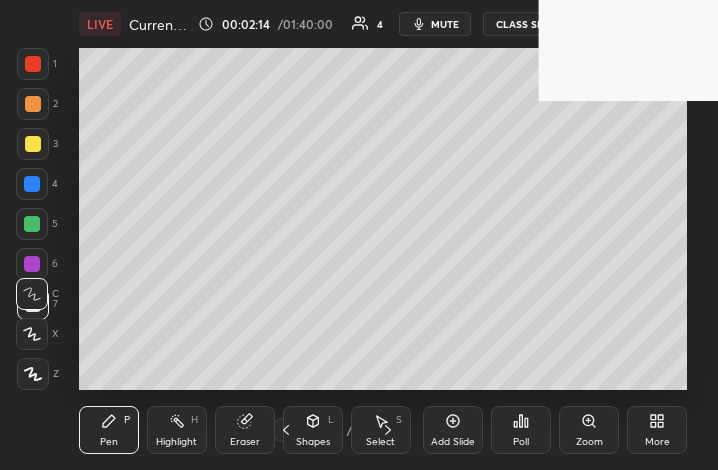 click on "mute" at bounding box center (445, 24) 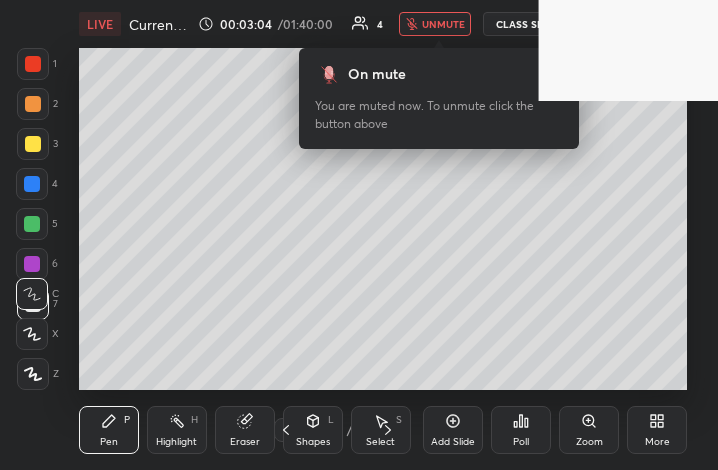 click on "More" at bounding box center (657, 430) 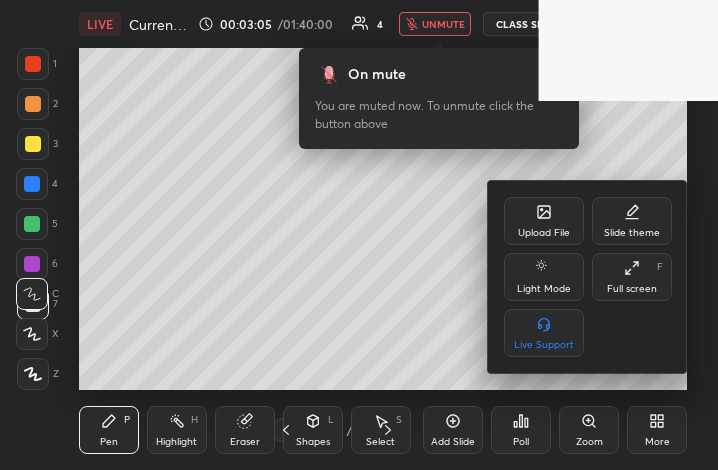 click on "Full screen F" at bounding box center [632, 277] 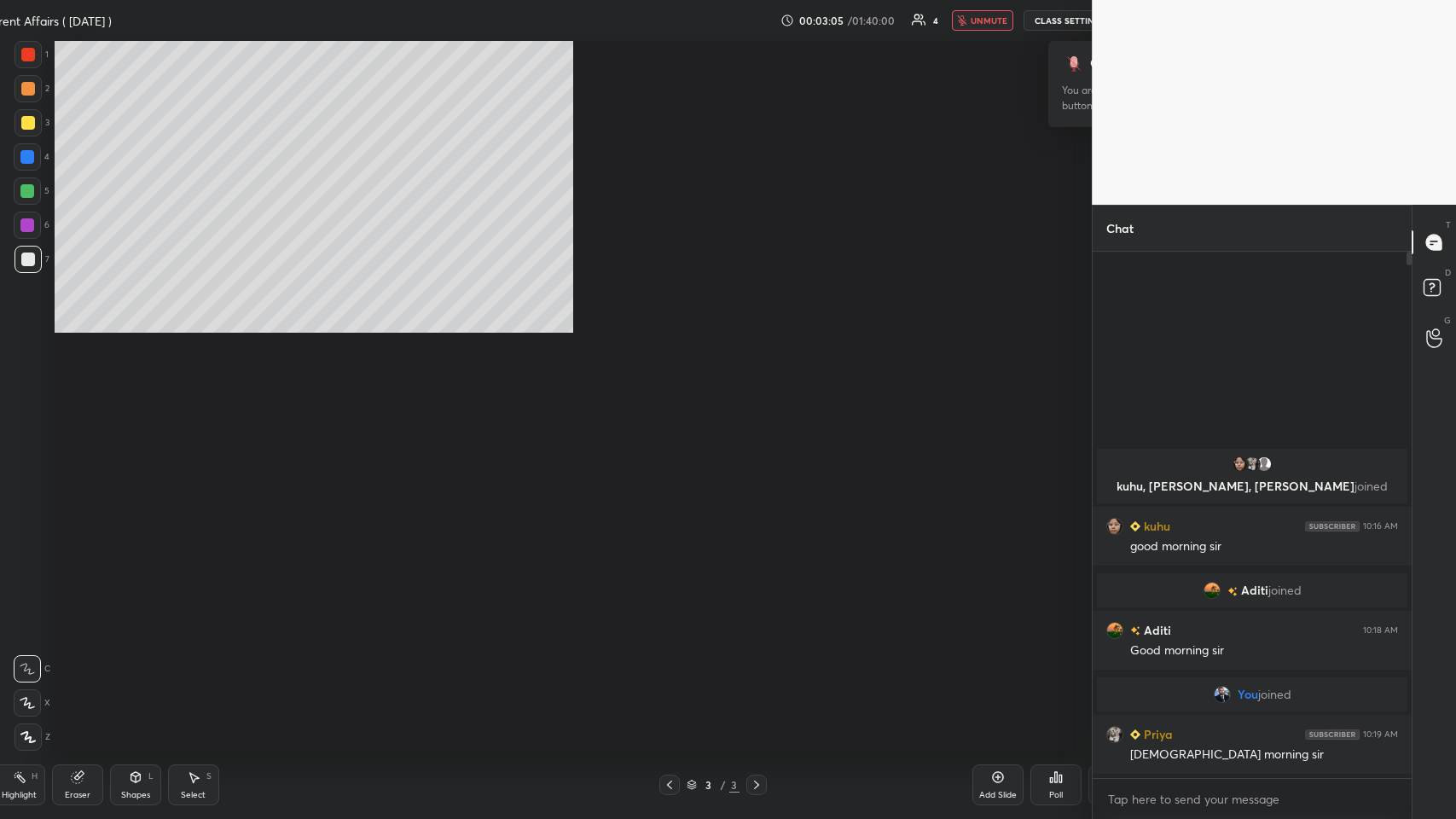 scroll, scrollTop: 84603, scrollLeft: 83911, axis: both 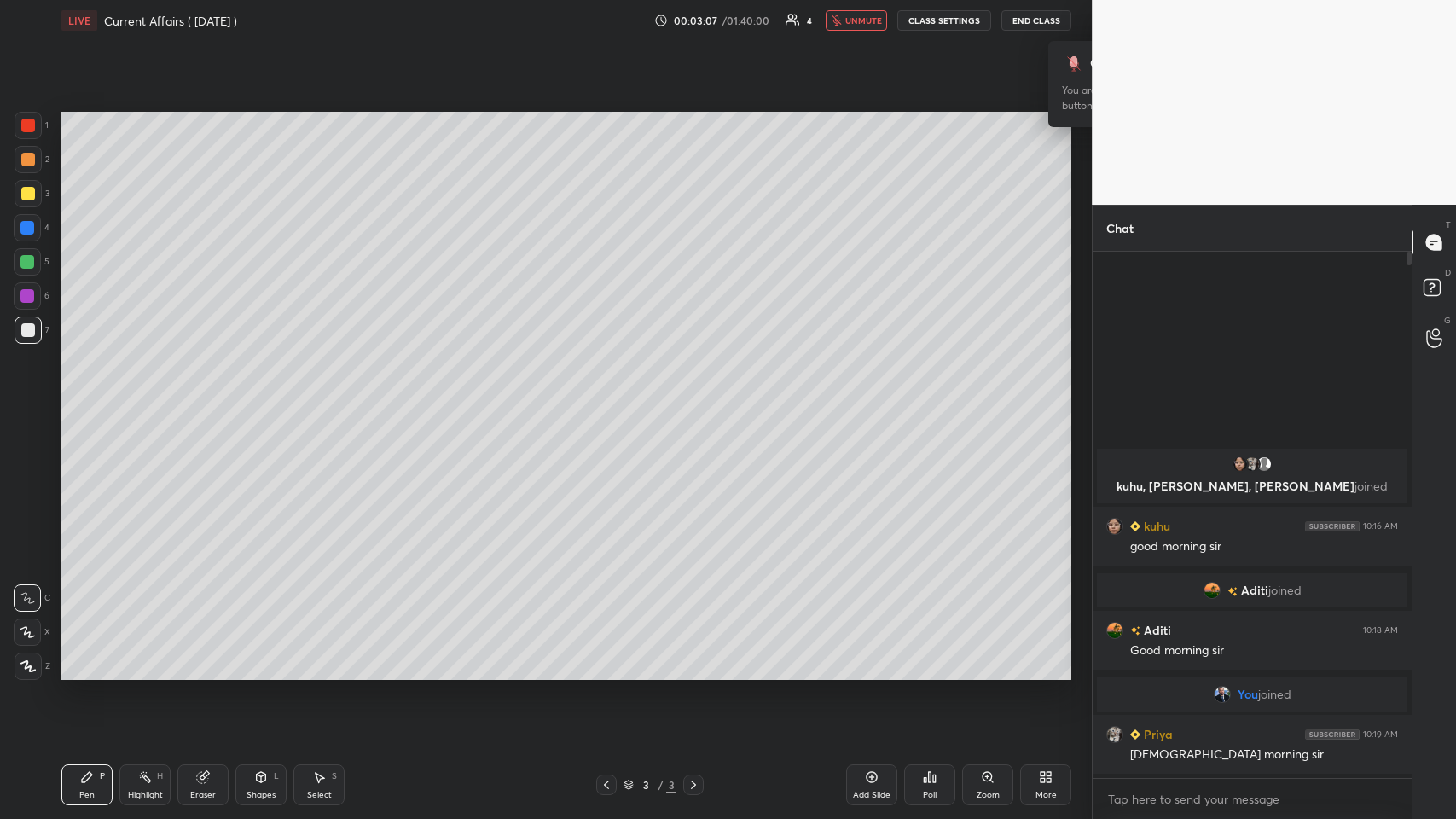 click on "unmute" at bounding box center (863, 20) 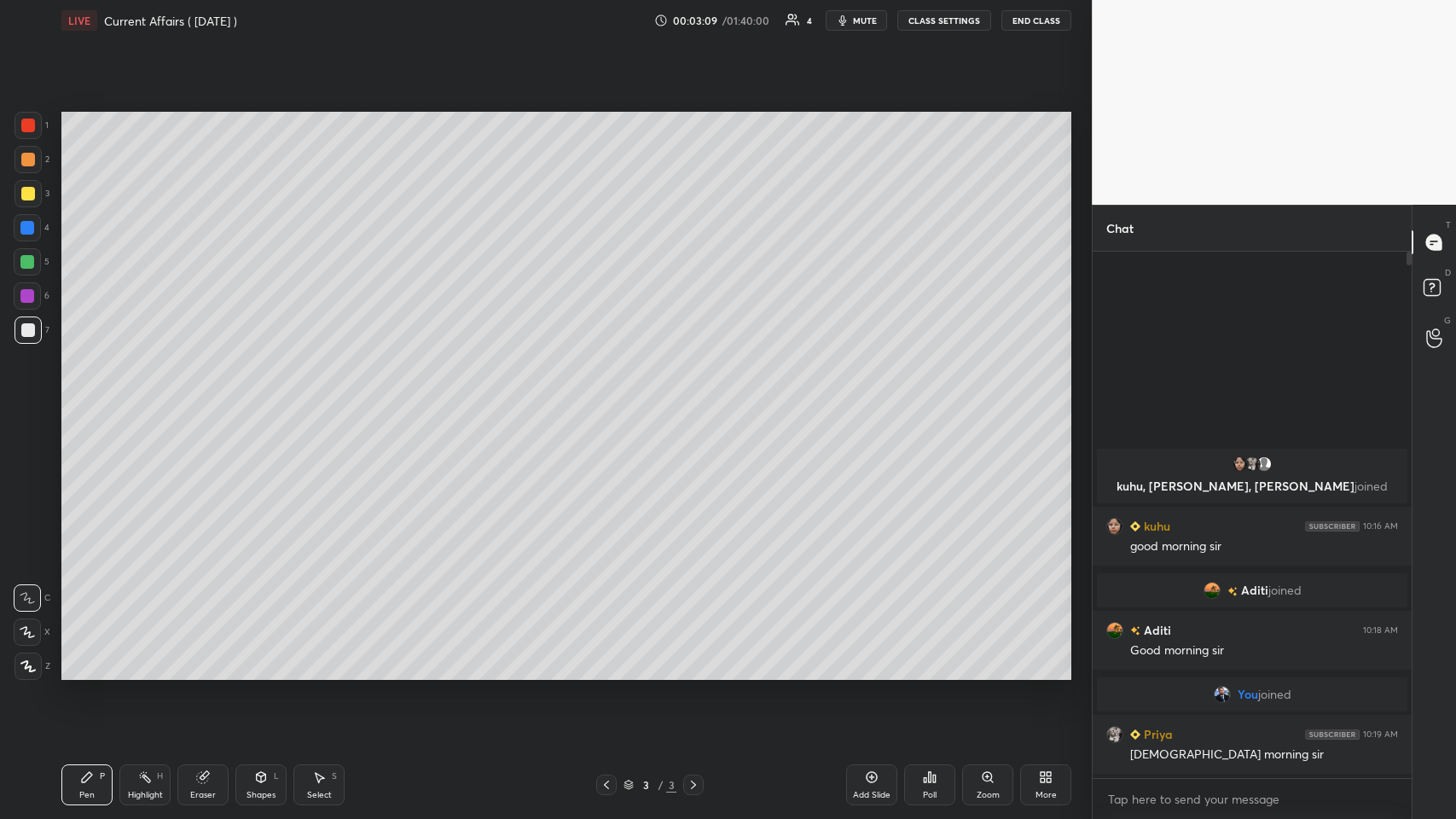 click on "More" at bounding box center [1046, 795] 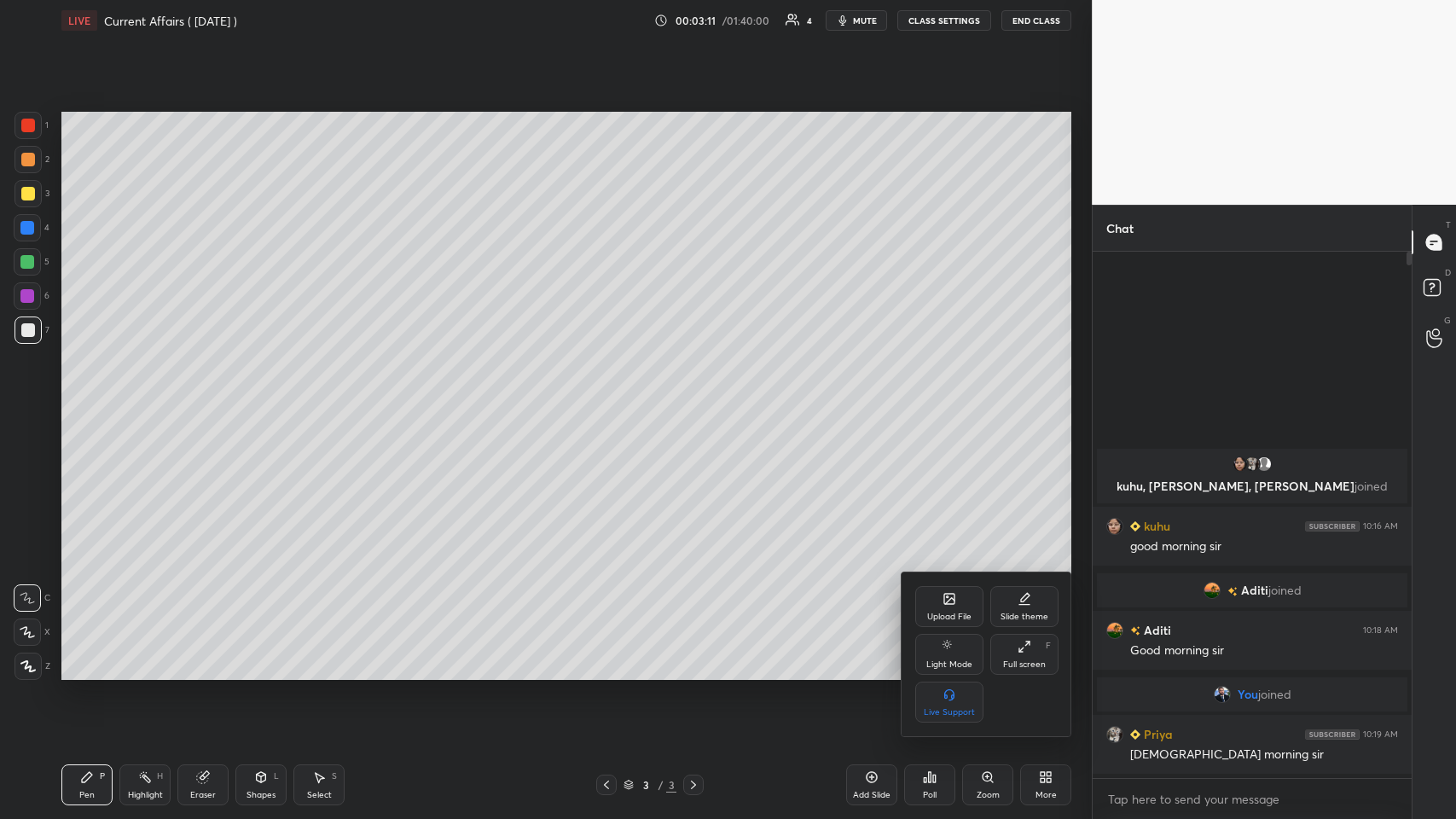 click on "Upload File" at bounding box center [949, 617] 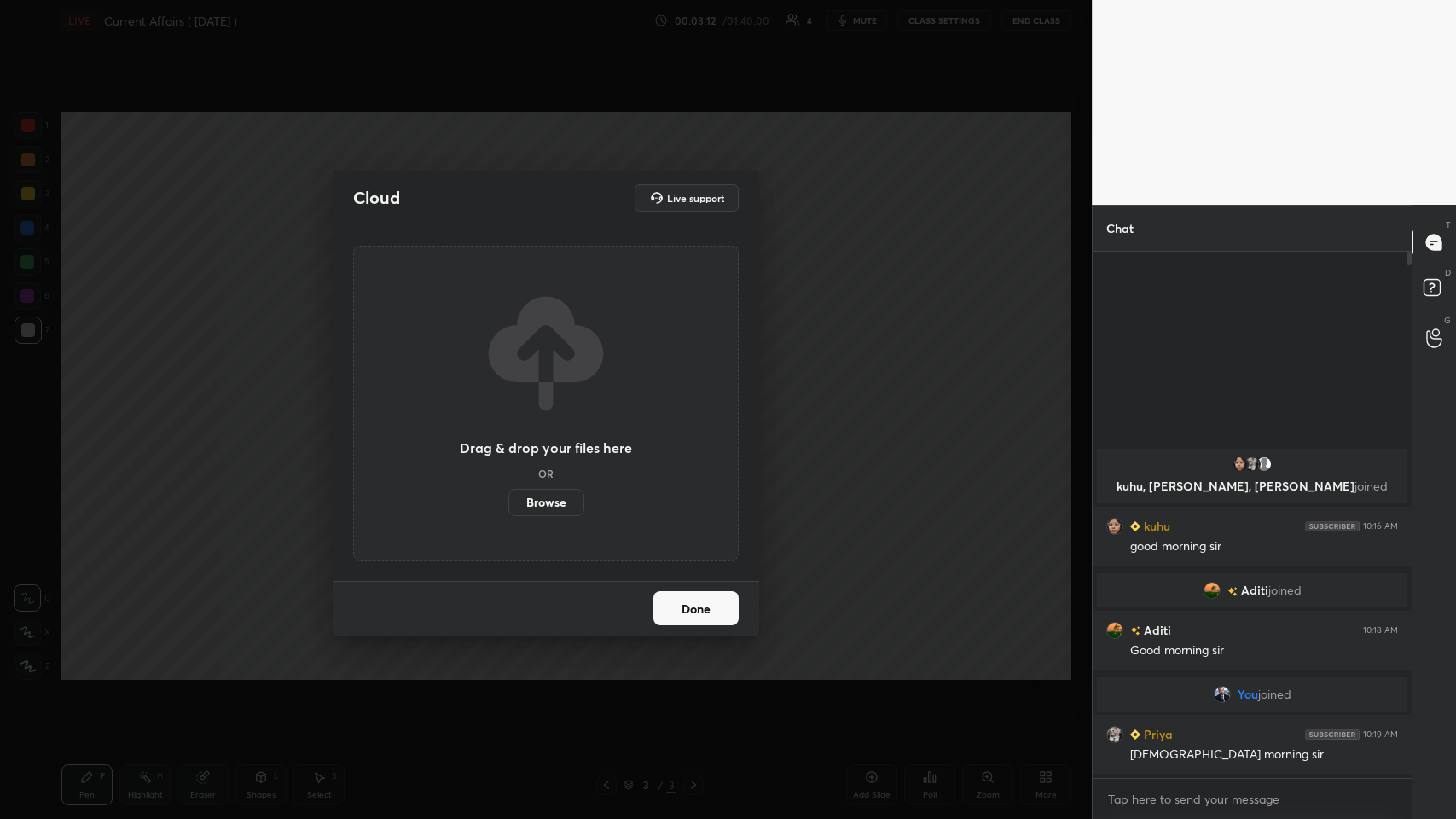click on "Browse" at bounding box center [546, 502] 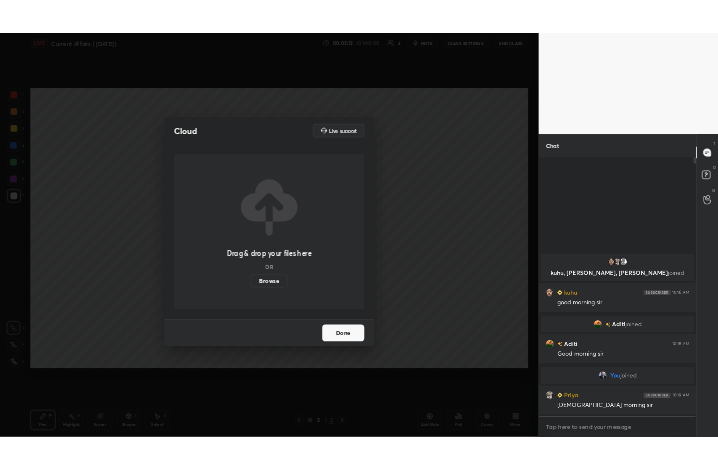 scroll, scrollTop: 342, scrollLeft: 463, axis: both 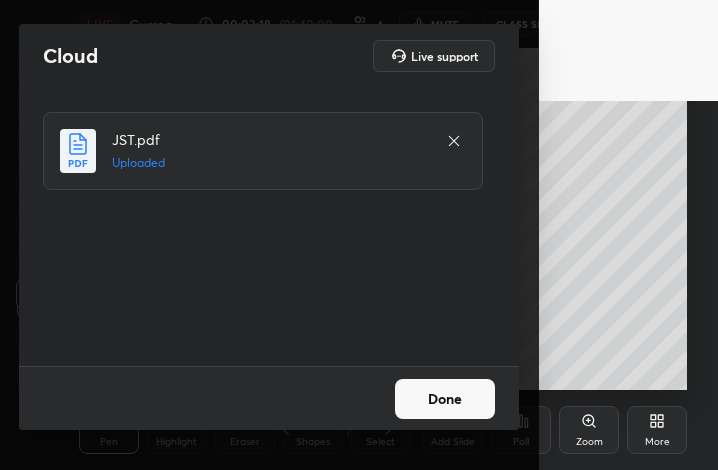 click on "Done" at bounding box center [445, 399] 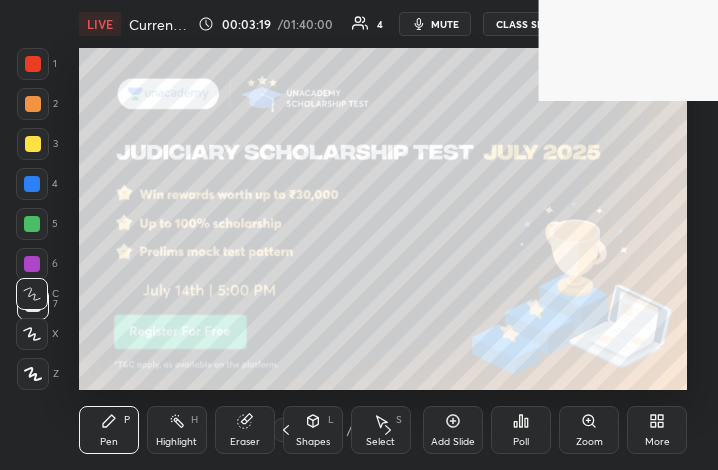 click on "More" at bounding box center [657, 430] 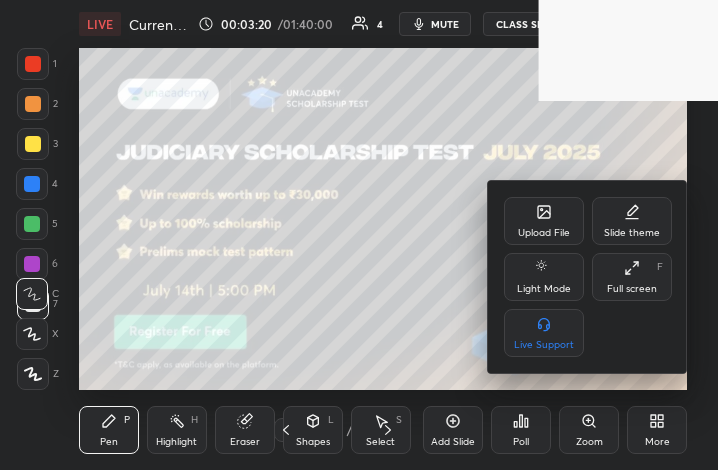 click on "Full screen" at bounding box center [632, 289] 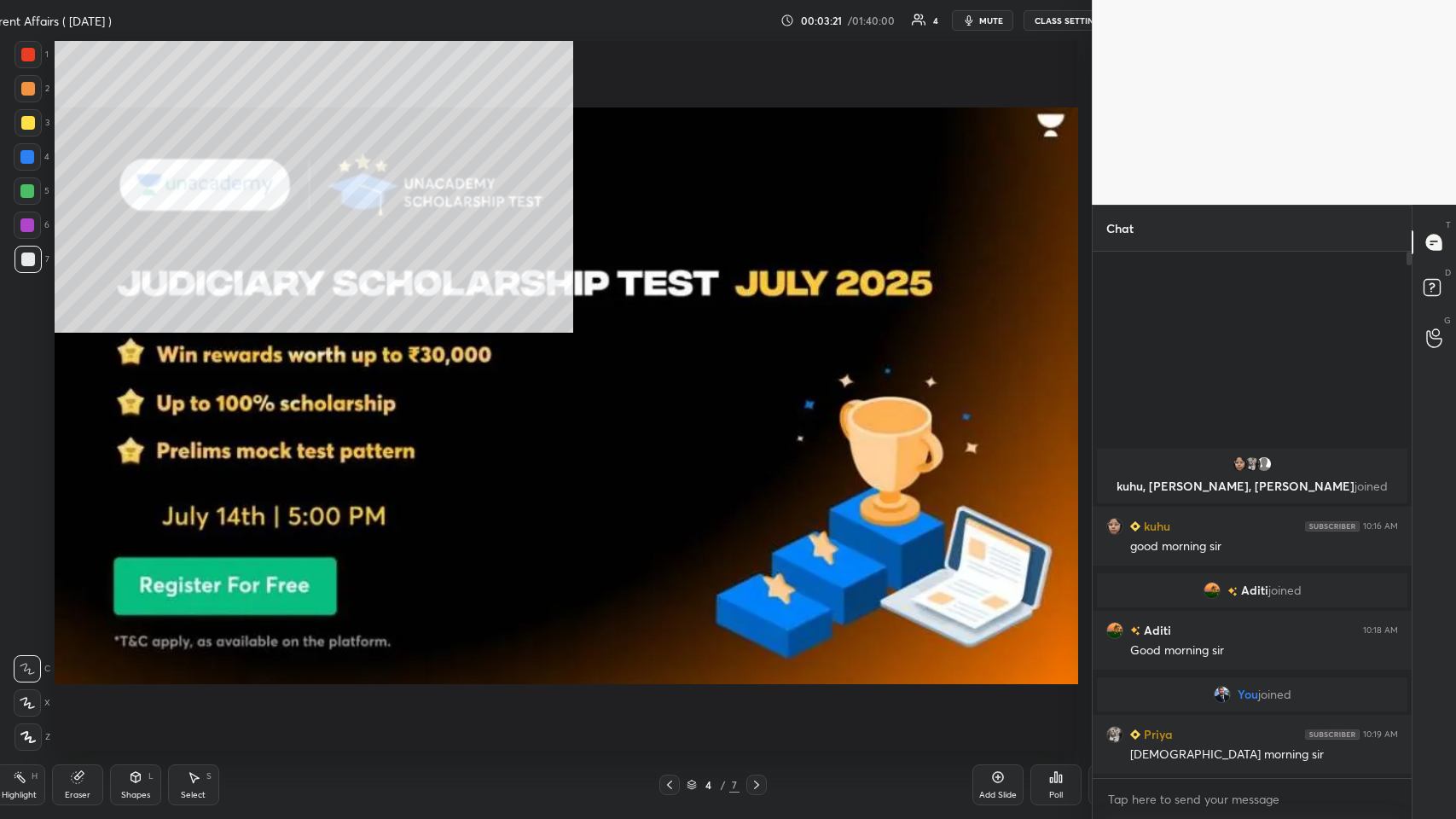 scroll, scrollTop: 84603, scrollLeft: 83932, axis: both 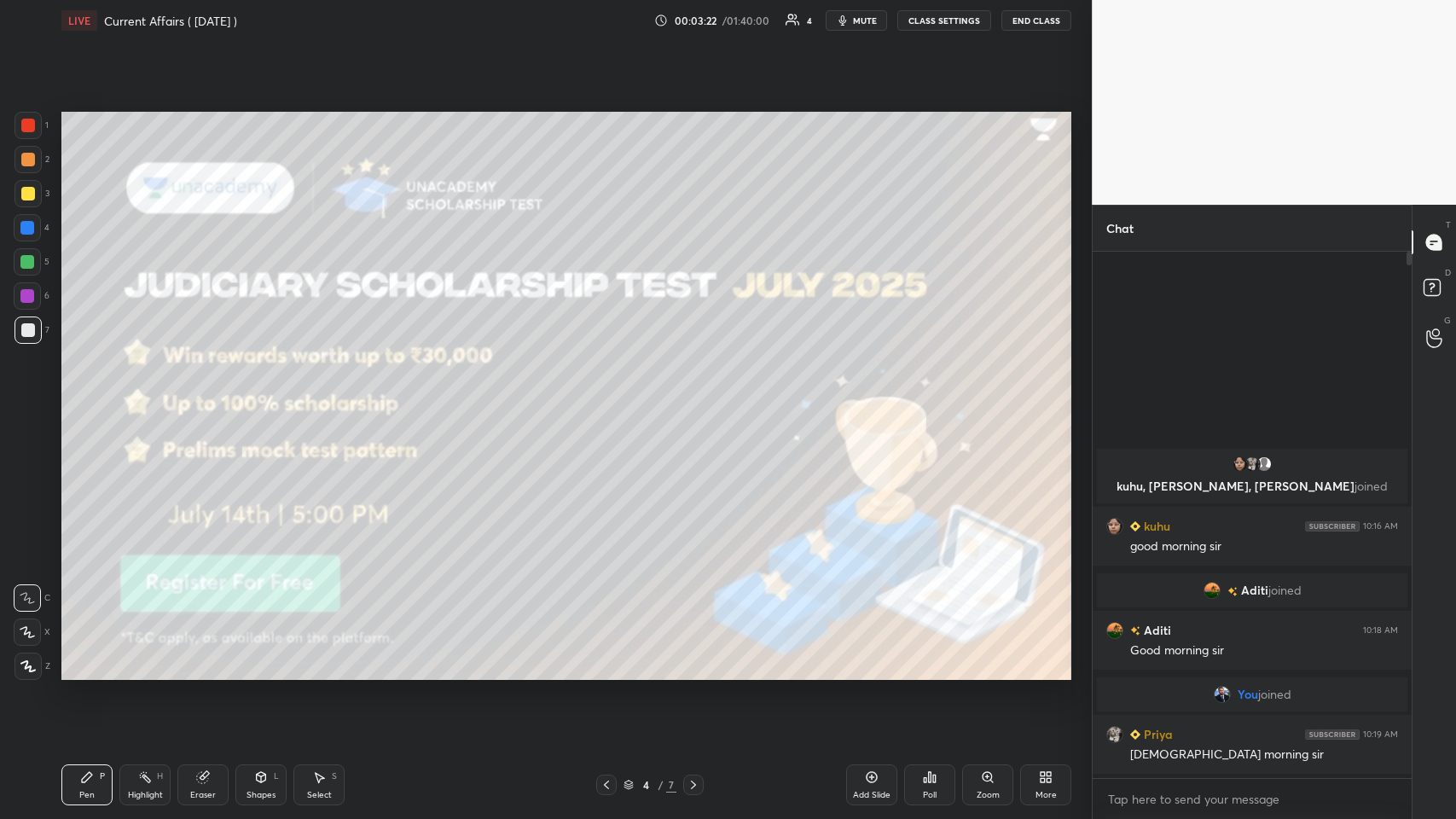 click 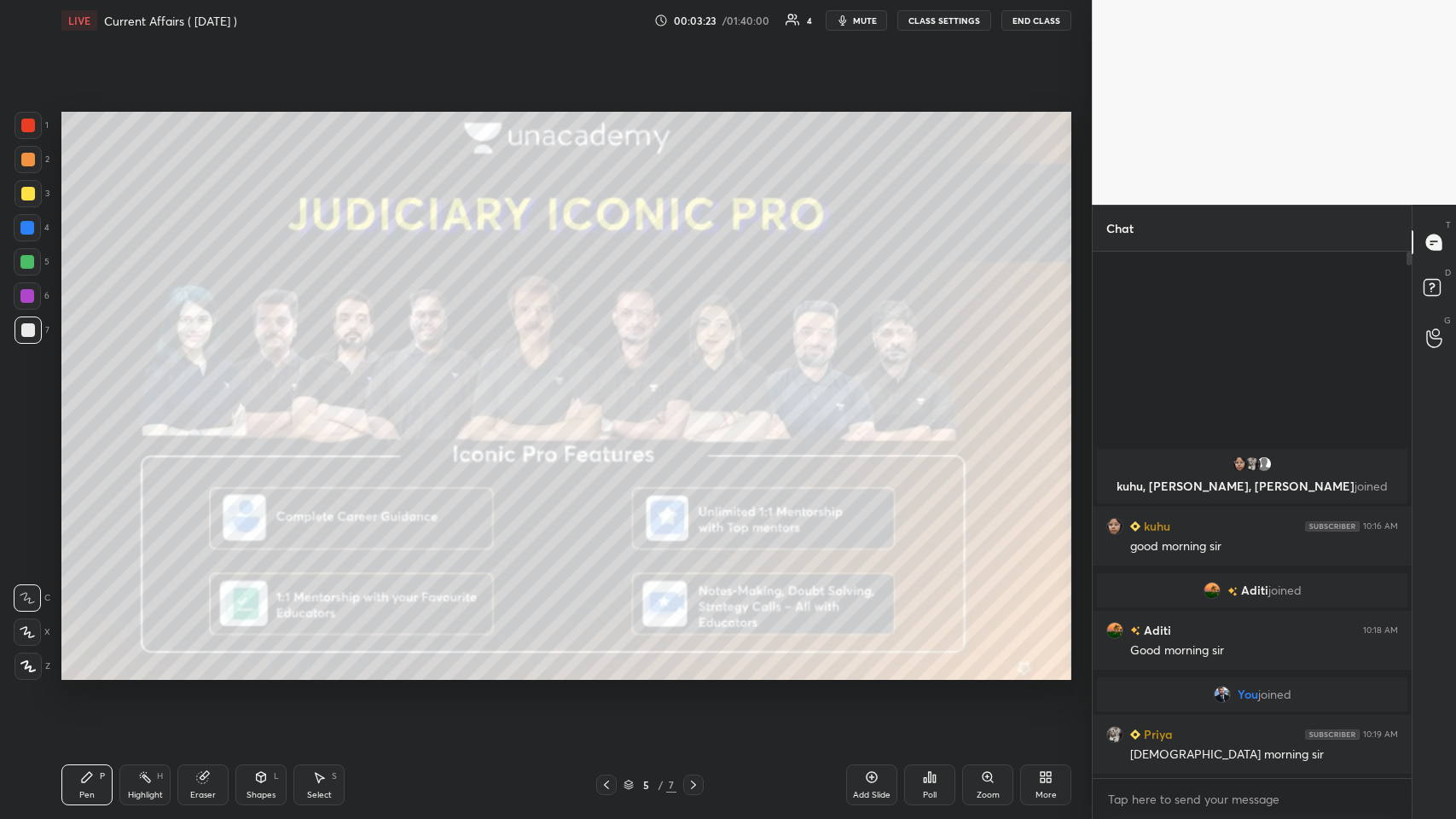 click 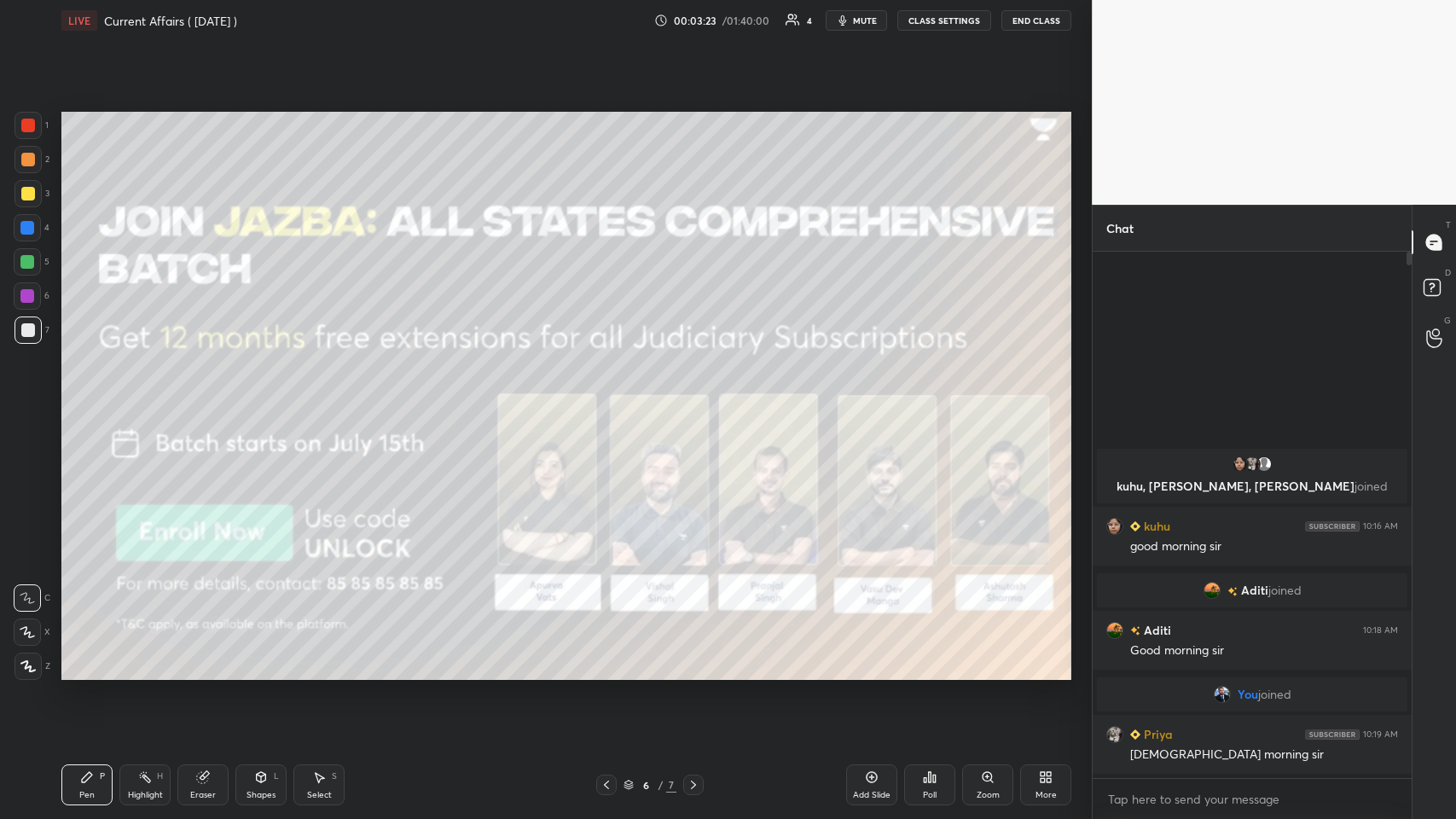 click 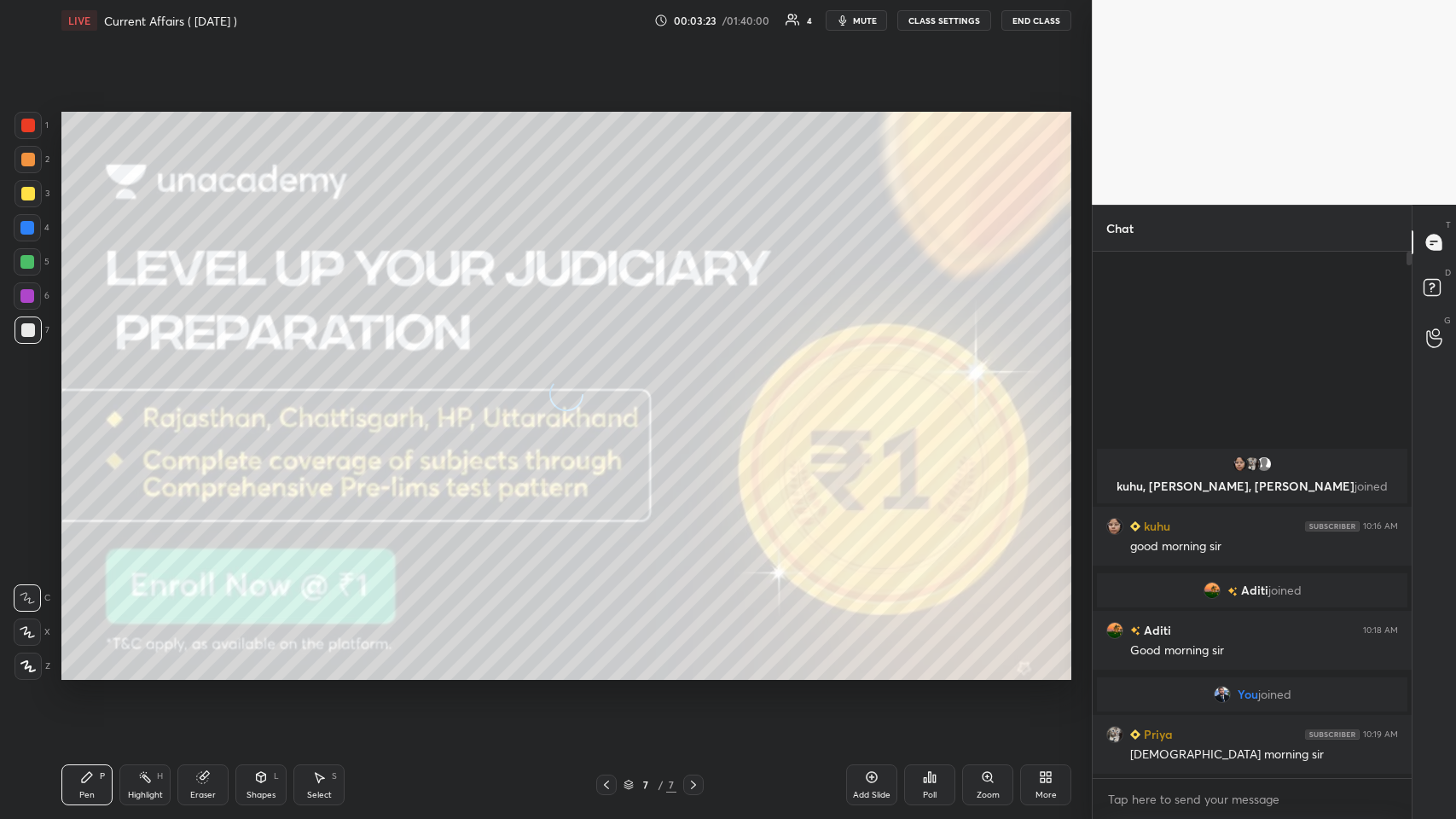 click 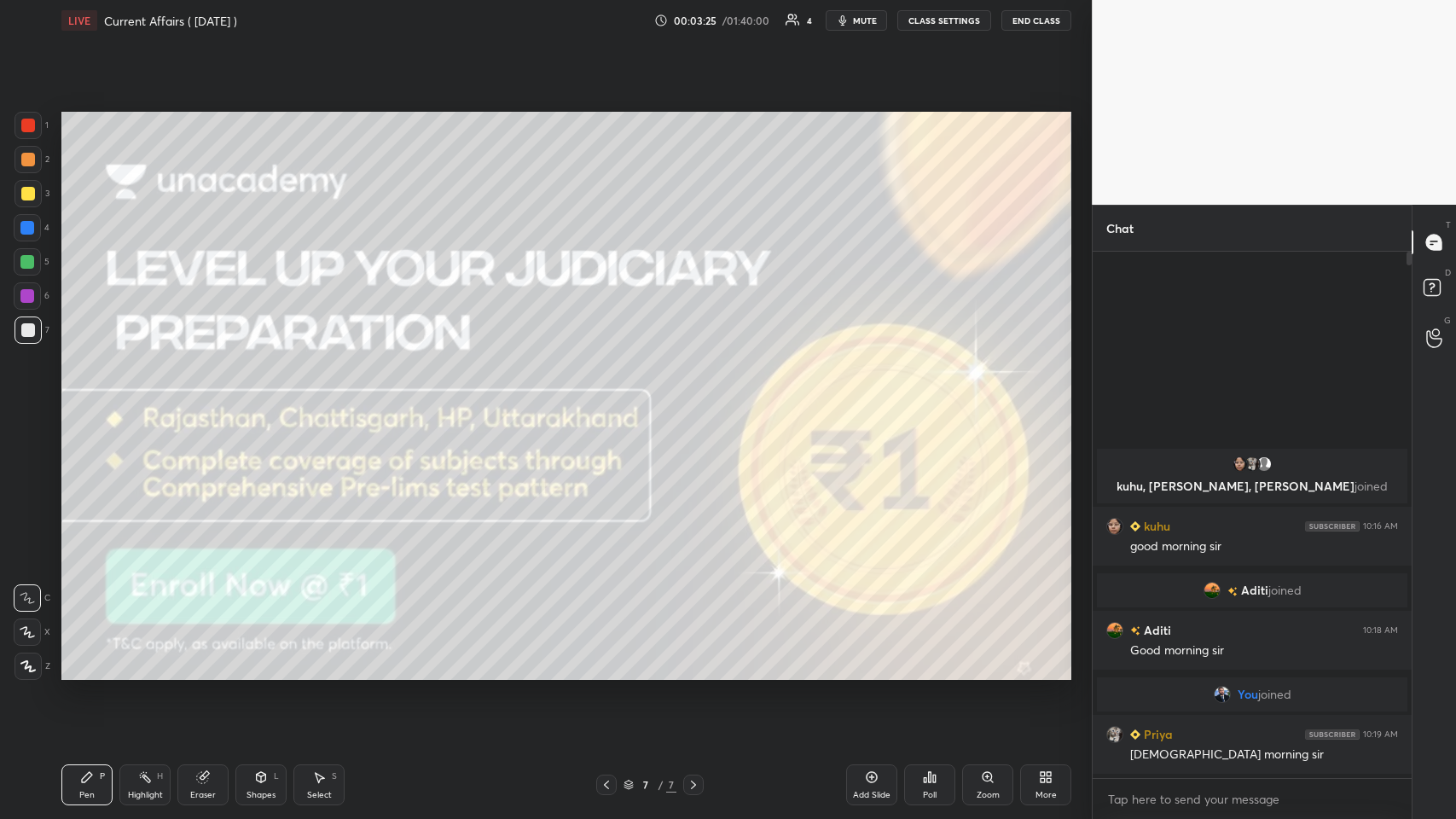 click on "Add Slide" at bounding box center (872, 785) 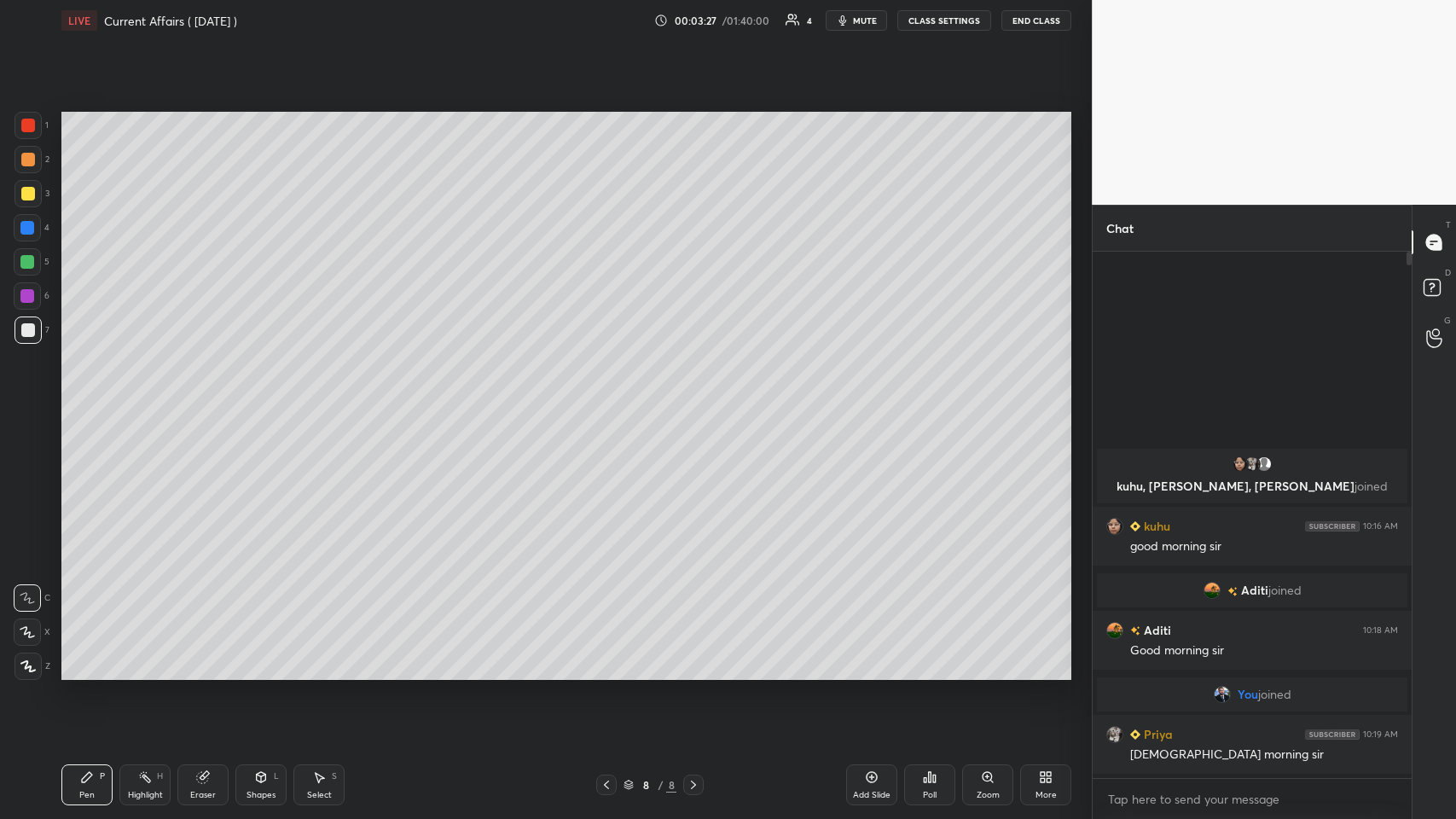 click 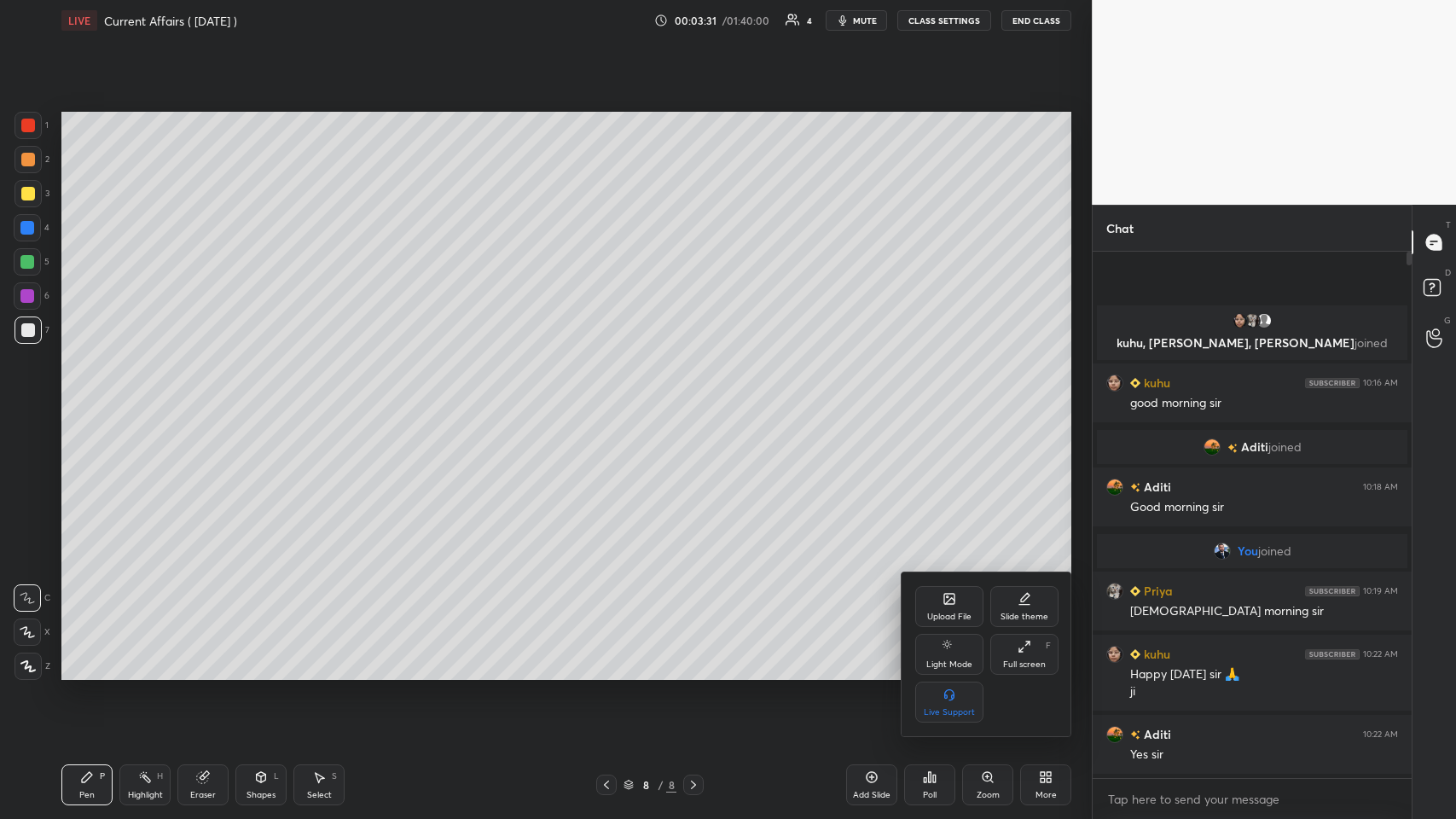 click 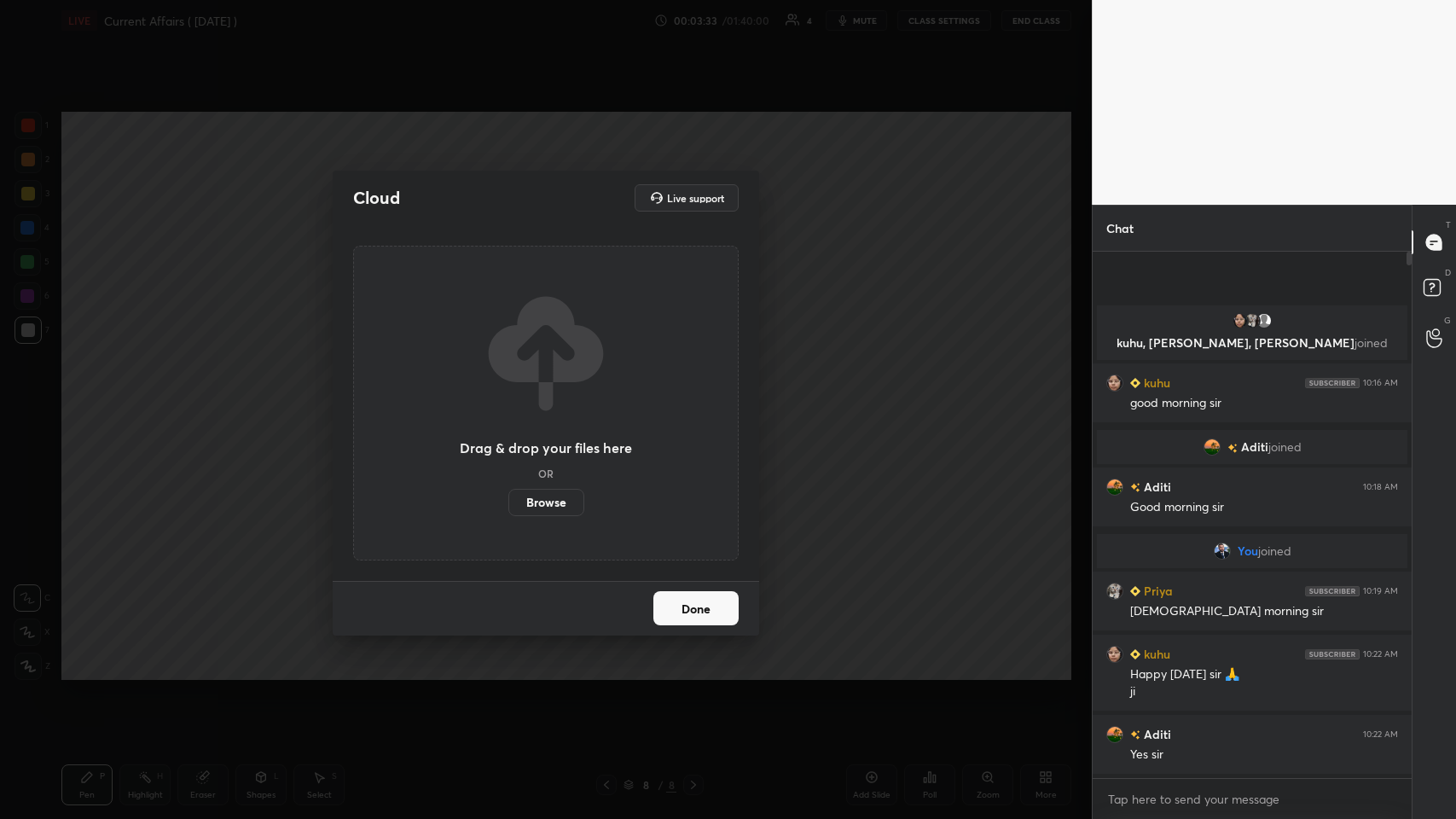 click on "Browse" at bounding box center (546, 502) 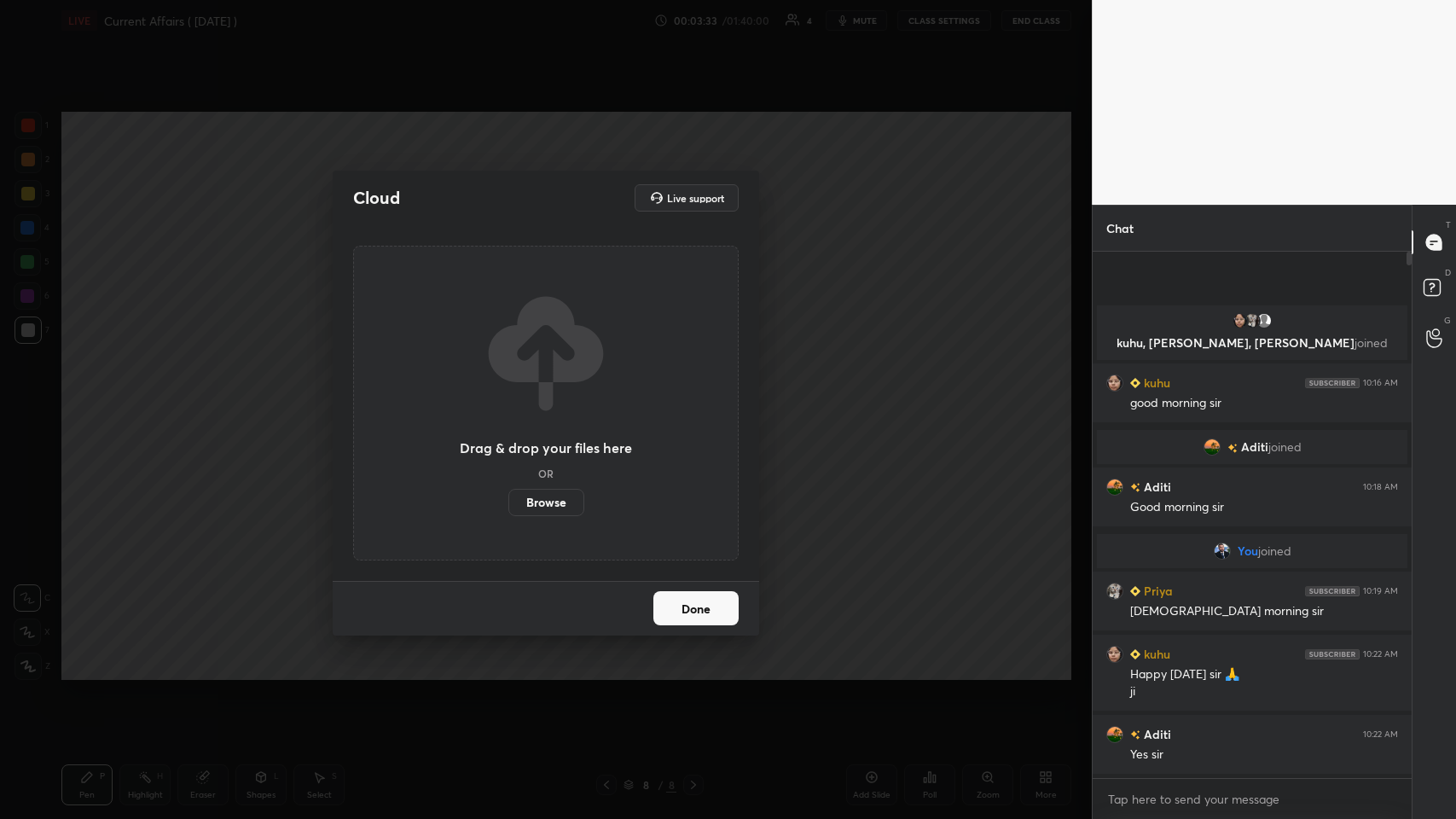 click on "Browse" at bounding box center (508, 502) 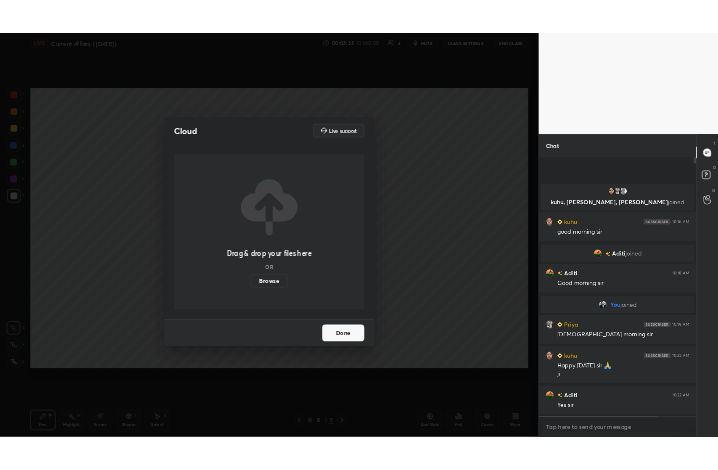 scroll, scrollTop: 342, scrollLeft: 464, axis: both 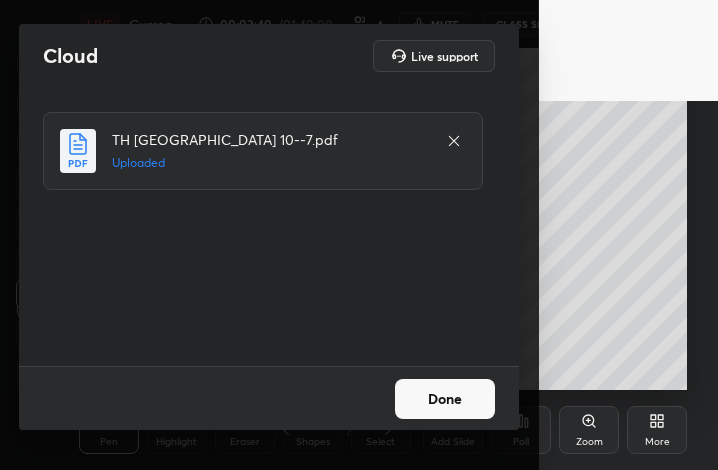 click on "Done" at bounding box center [445, 399] 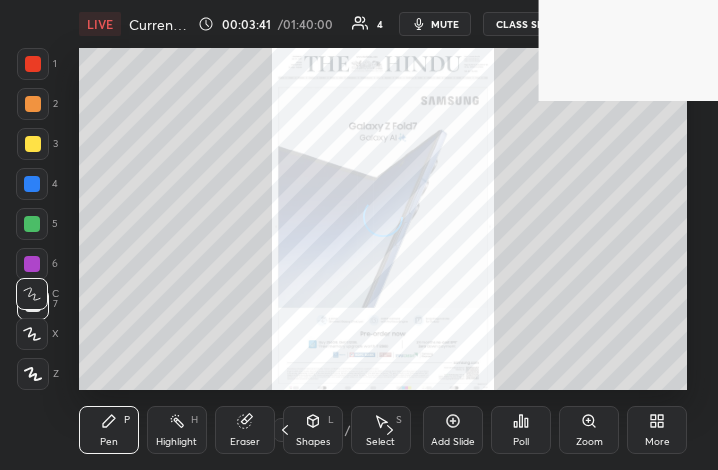 click on "More" at bounding box center (657, 430) 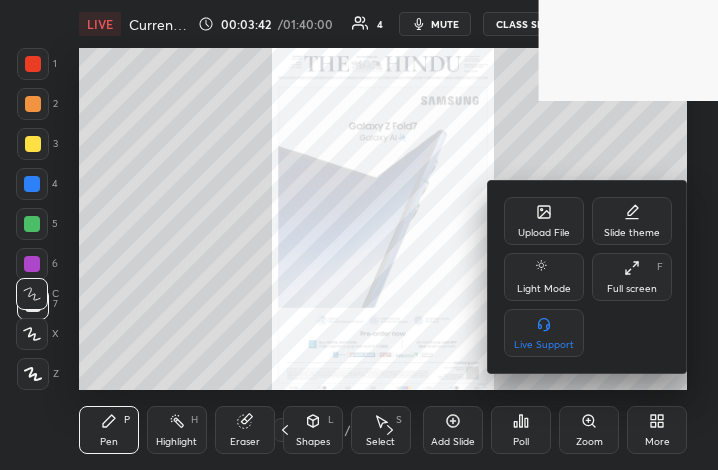 click on "Full screen" at bounding box center [632, 289] 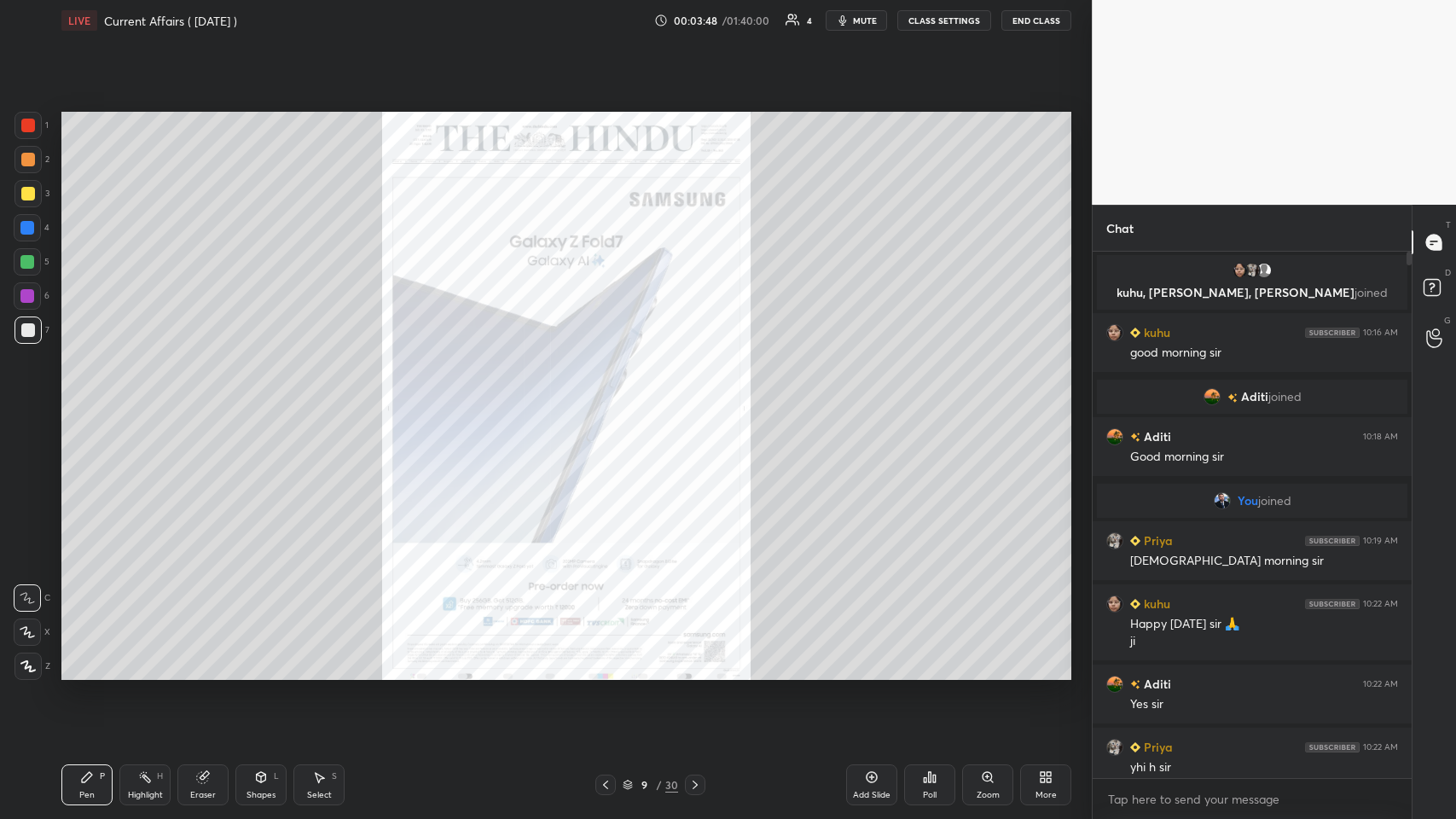click 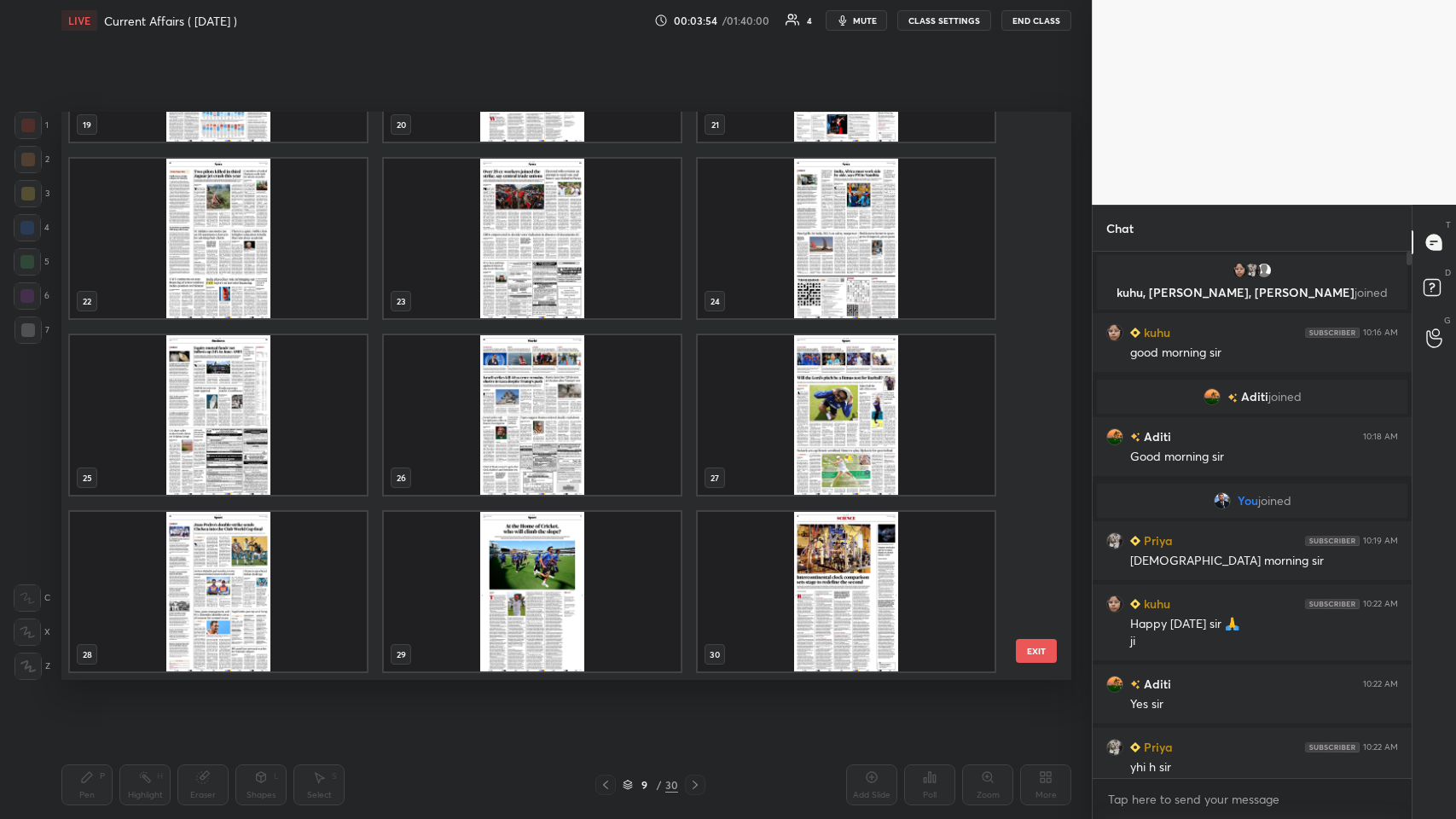 click at bounding box center (846, 591) 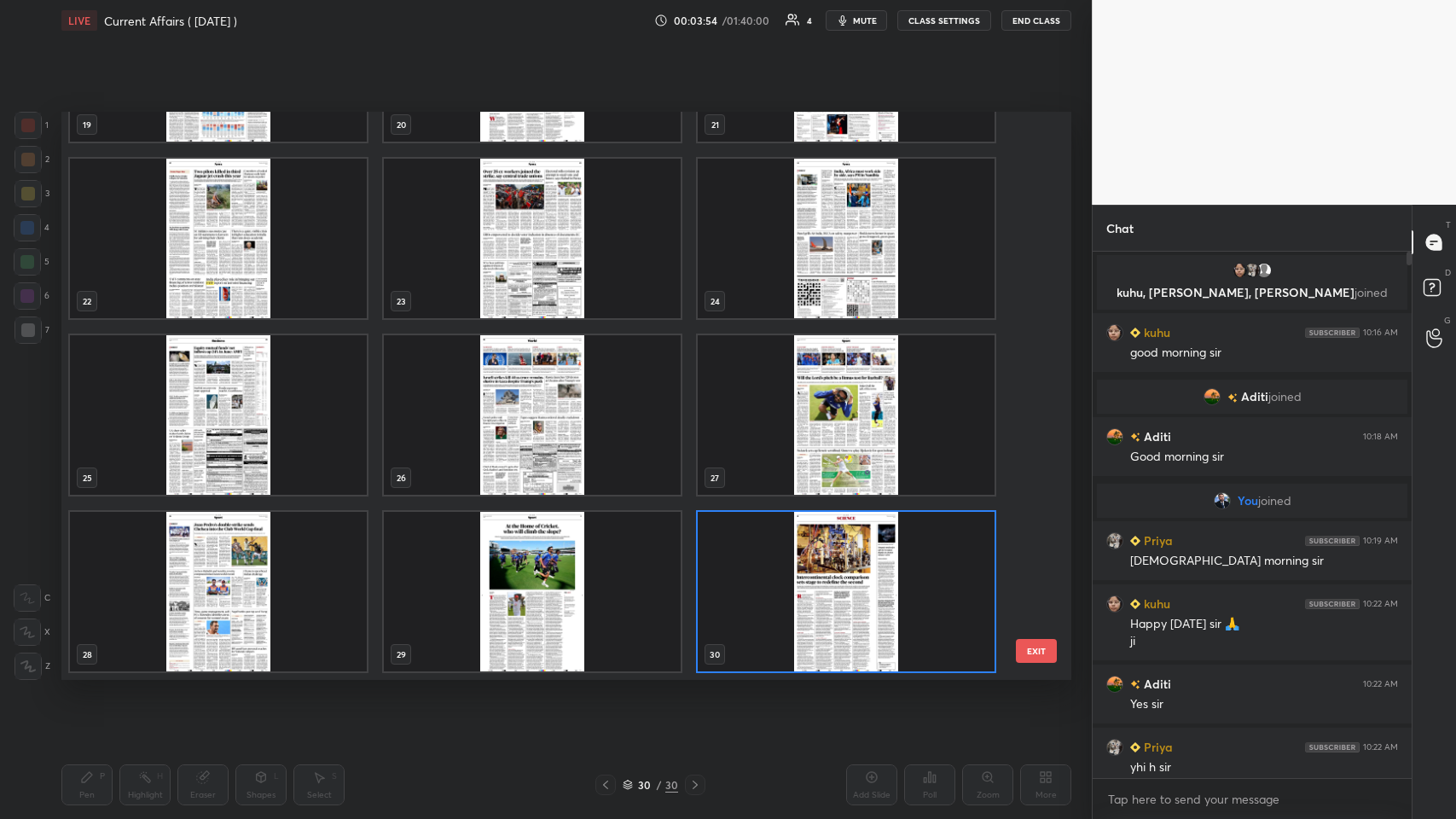 click at bounding box center (846, 591) 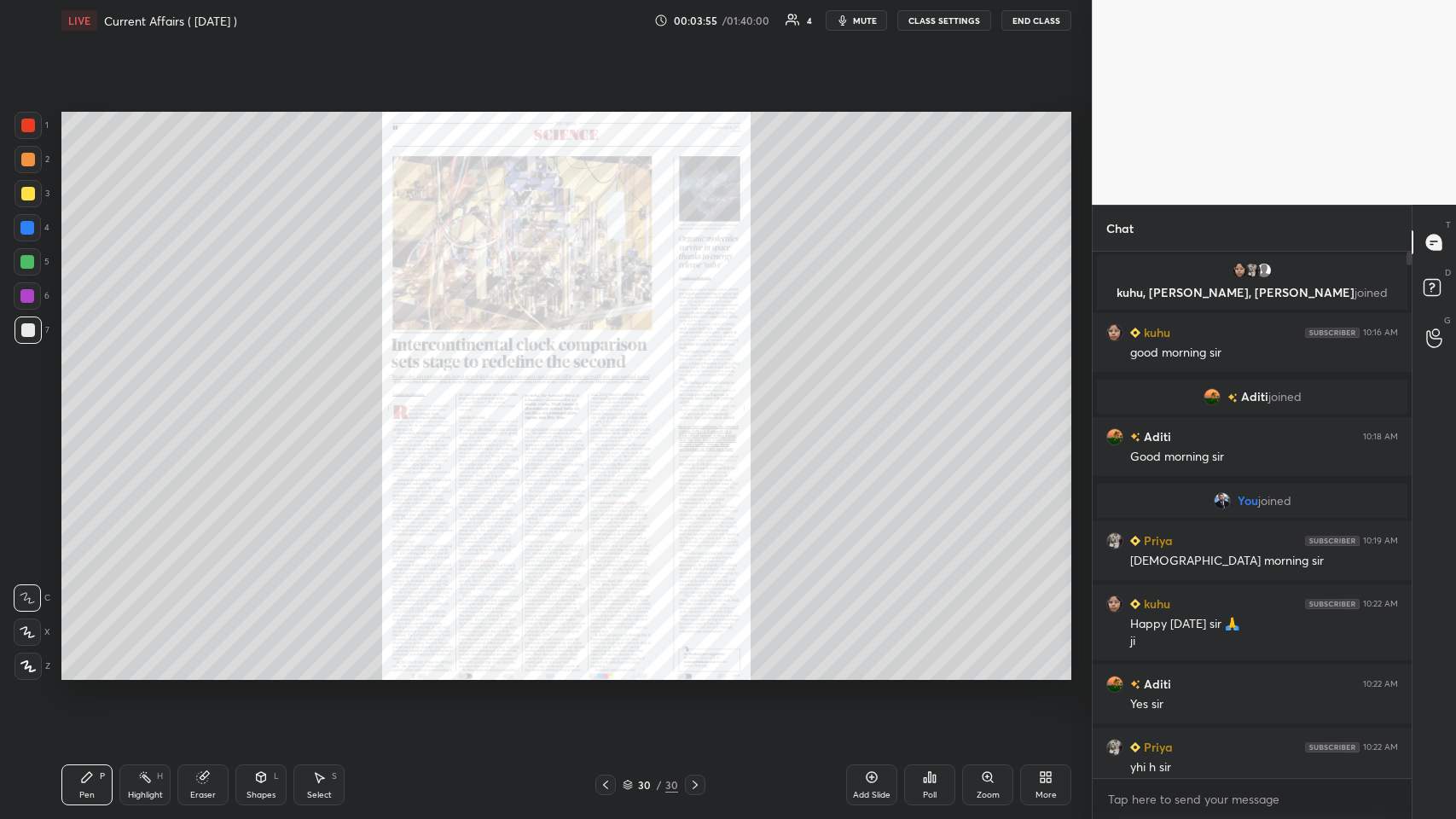 click at bounding box center [846, 591] 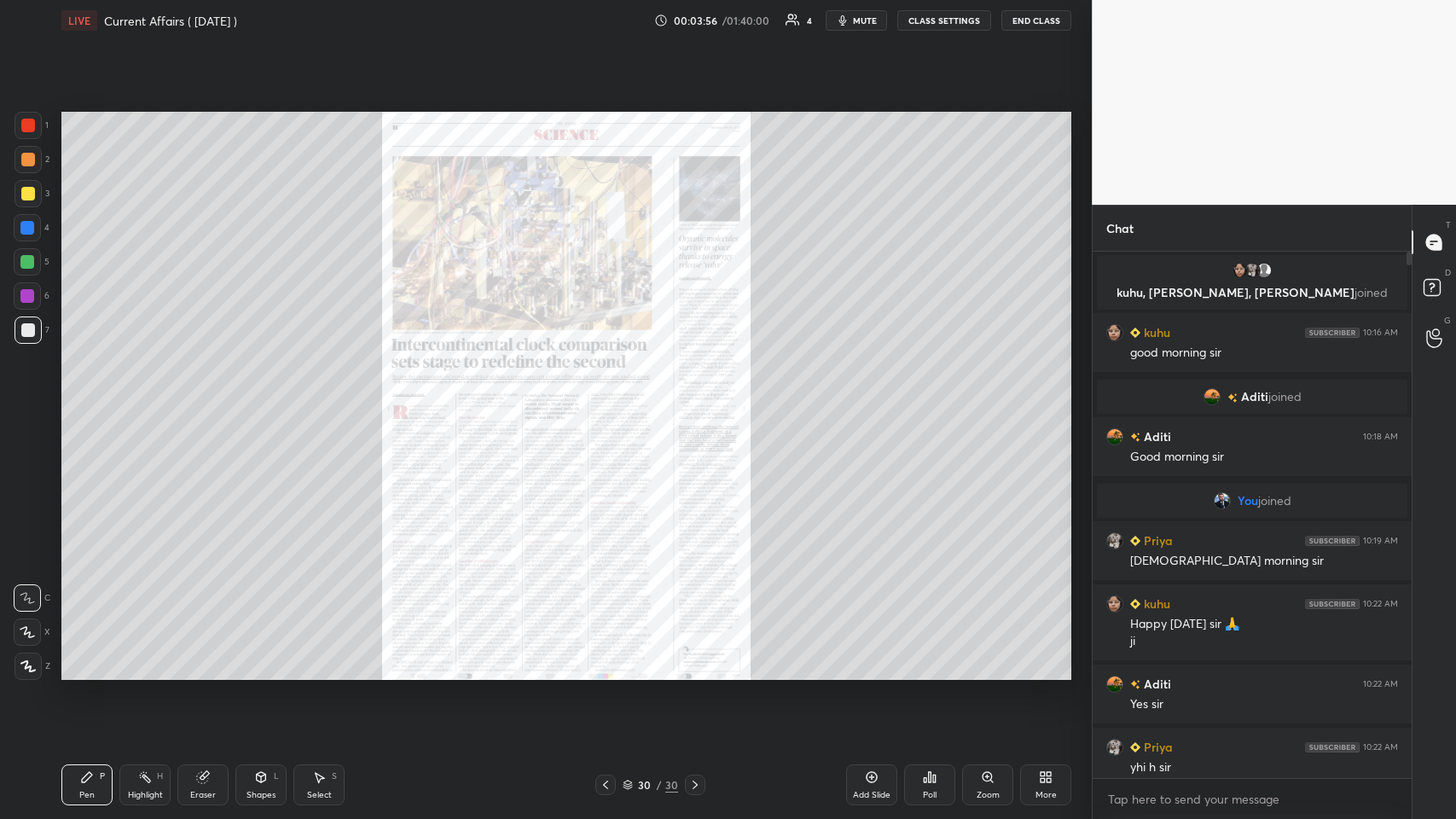 click on "Add Slide" at bounding box center [872, 795] 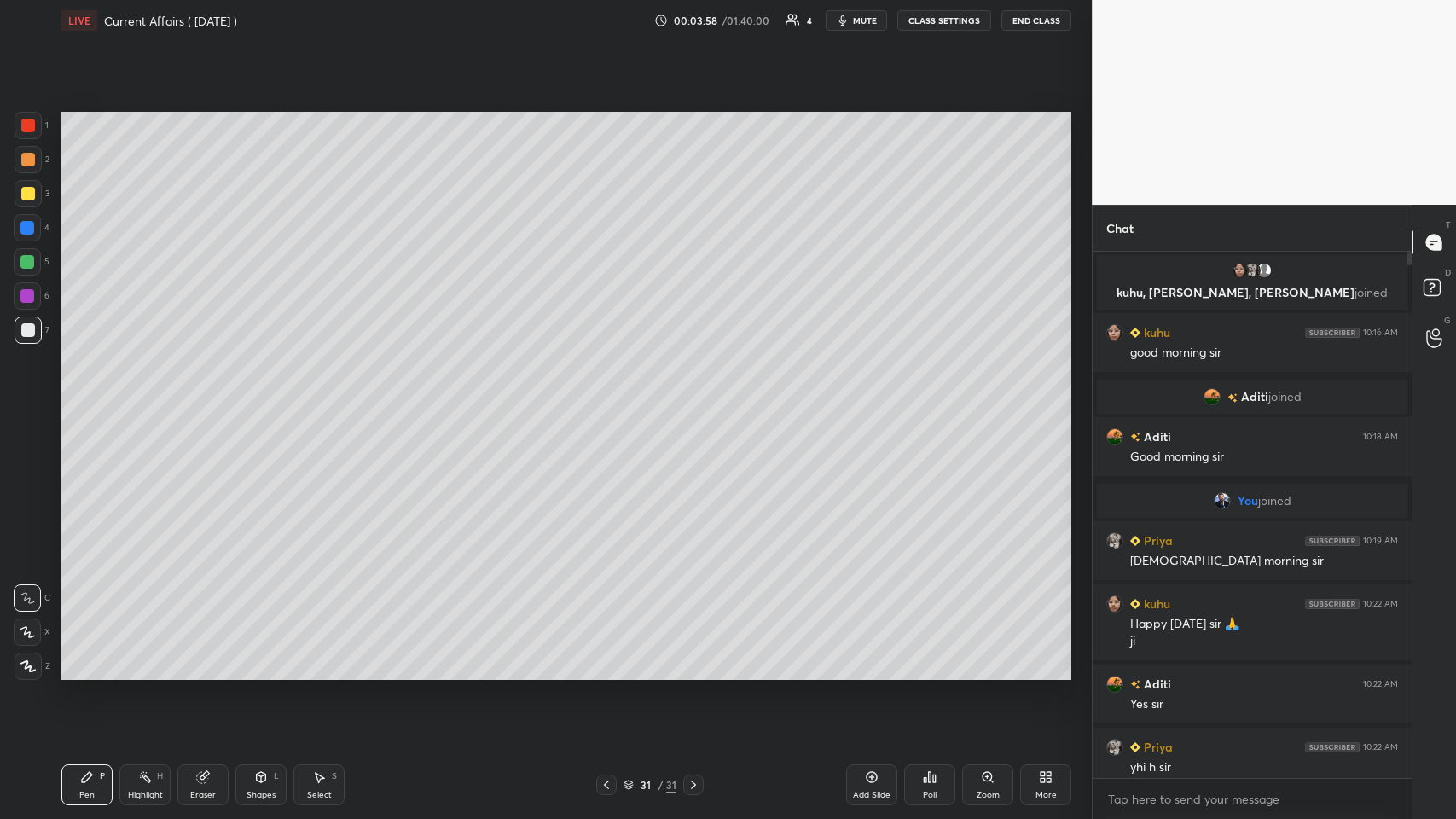click on "More" at bounding box center (1046, 785) 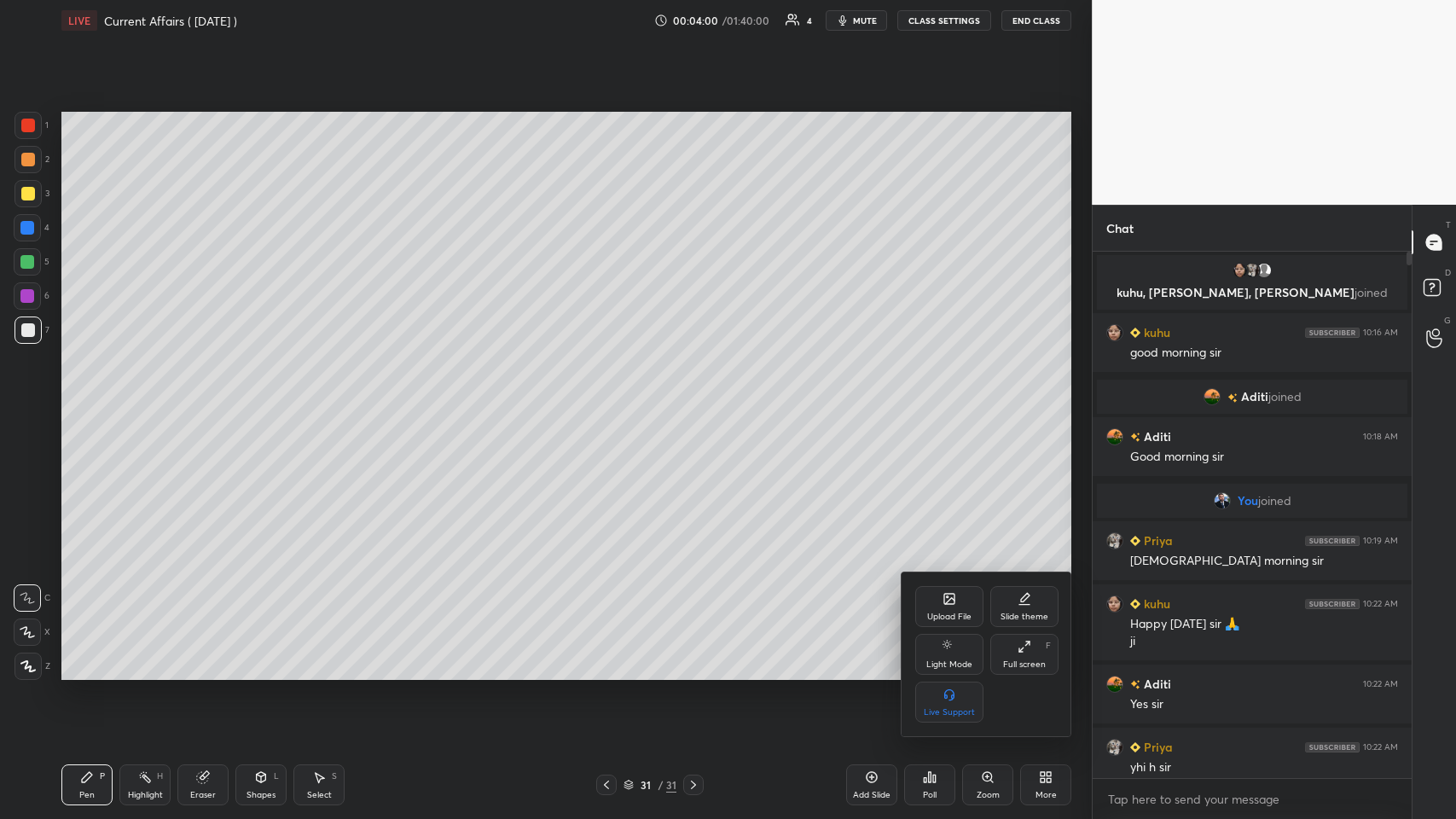 click on "Upload File" at bounding box center (949, 617) 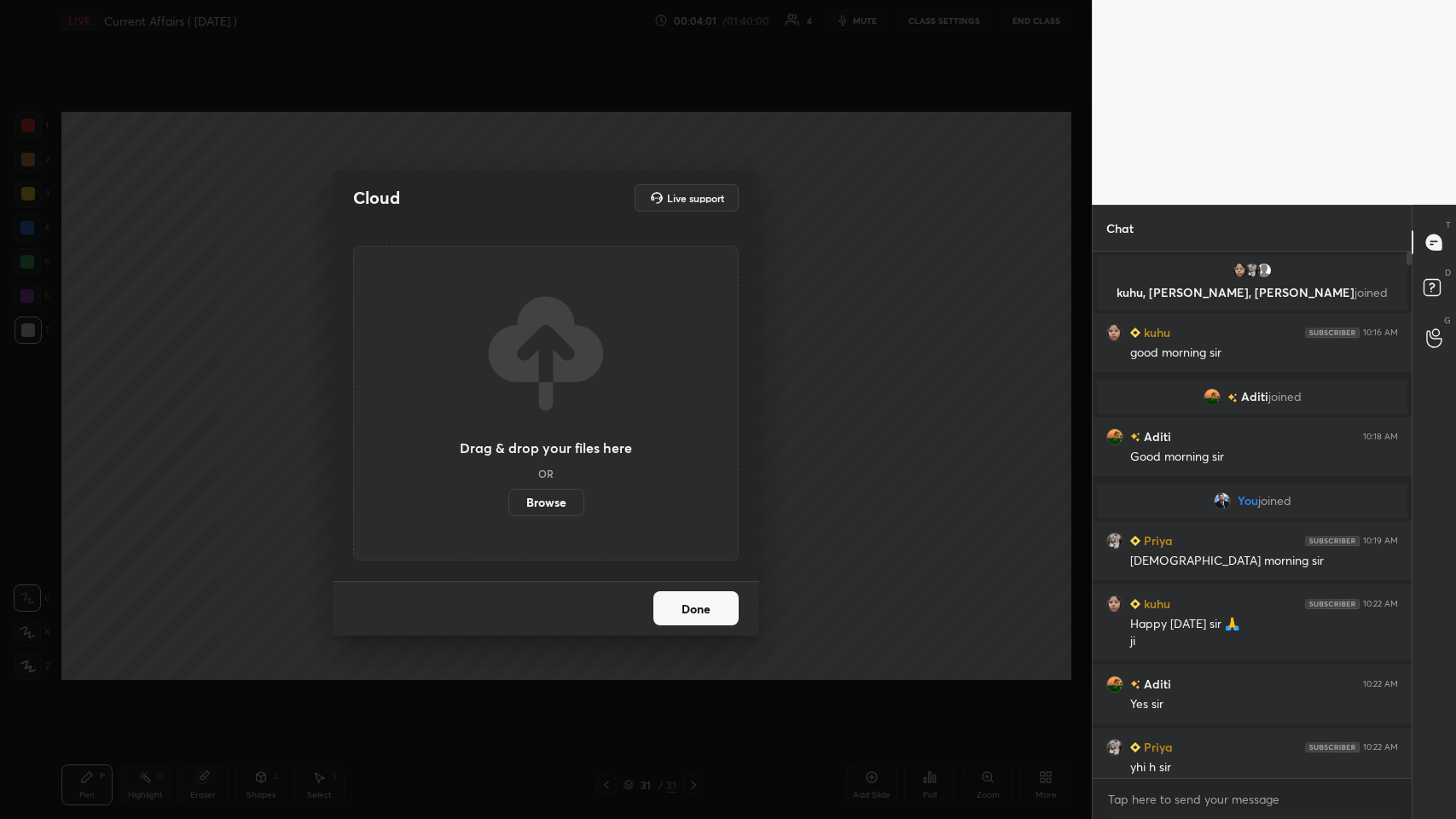 click on "Browse" at bounding box center [546, 502] 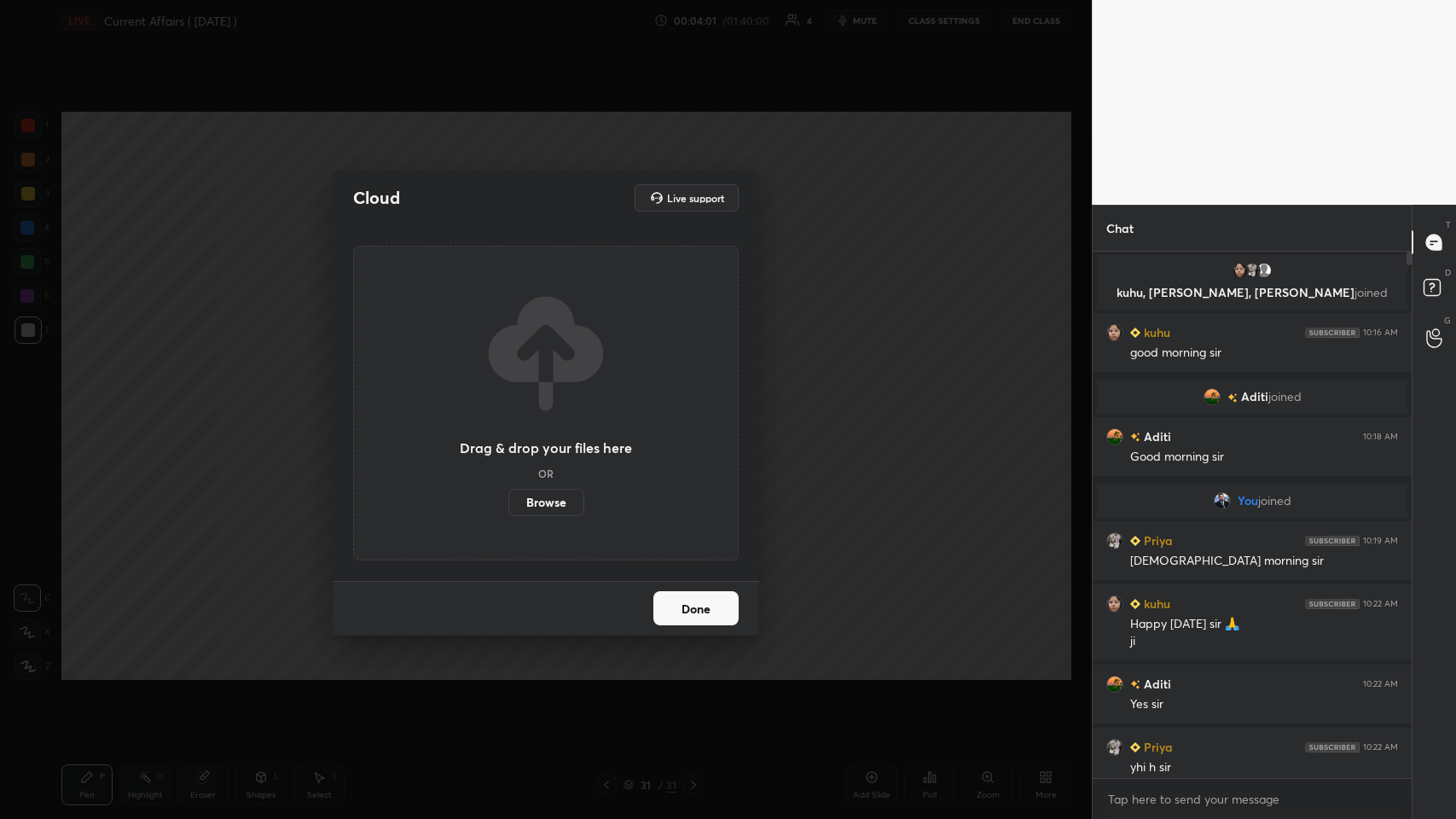 click on "Browse" at bounding box center (508, 502) 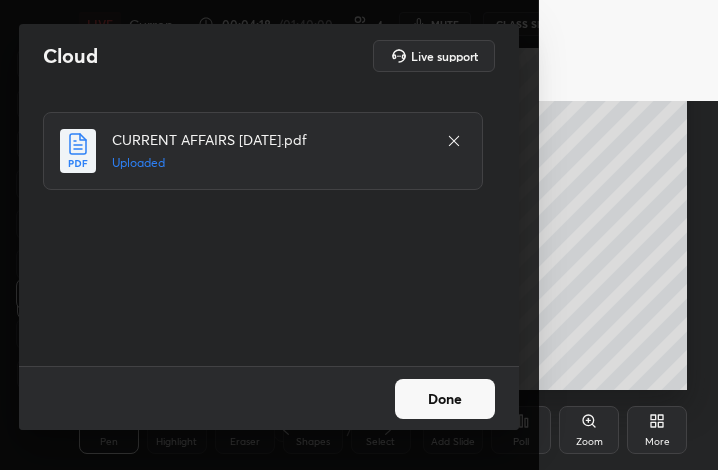 click on "Done" at bounding box center [445, 399] 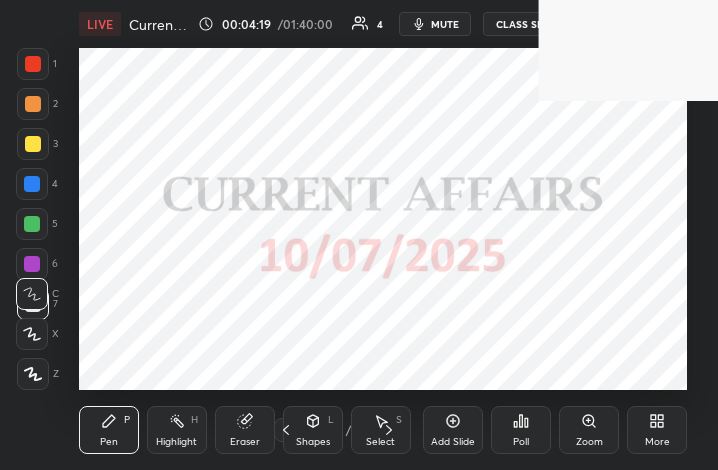 click on "More" at bounding box center (657, 430) 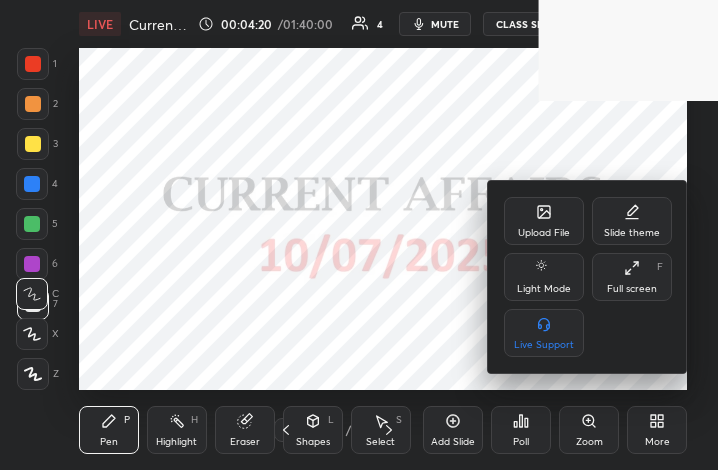 click on "Full screen F" at bounding box center [632, 277] 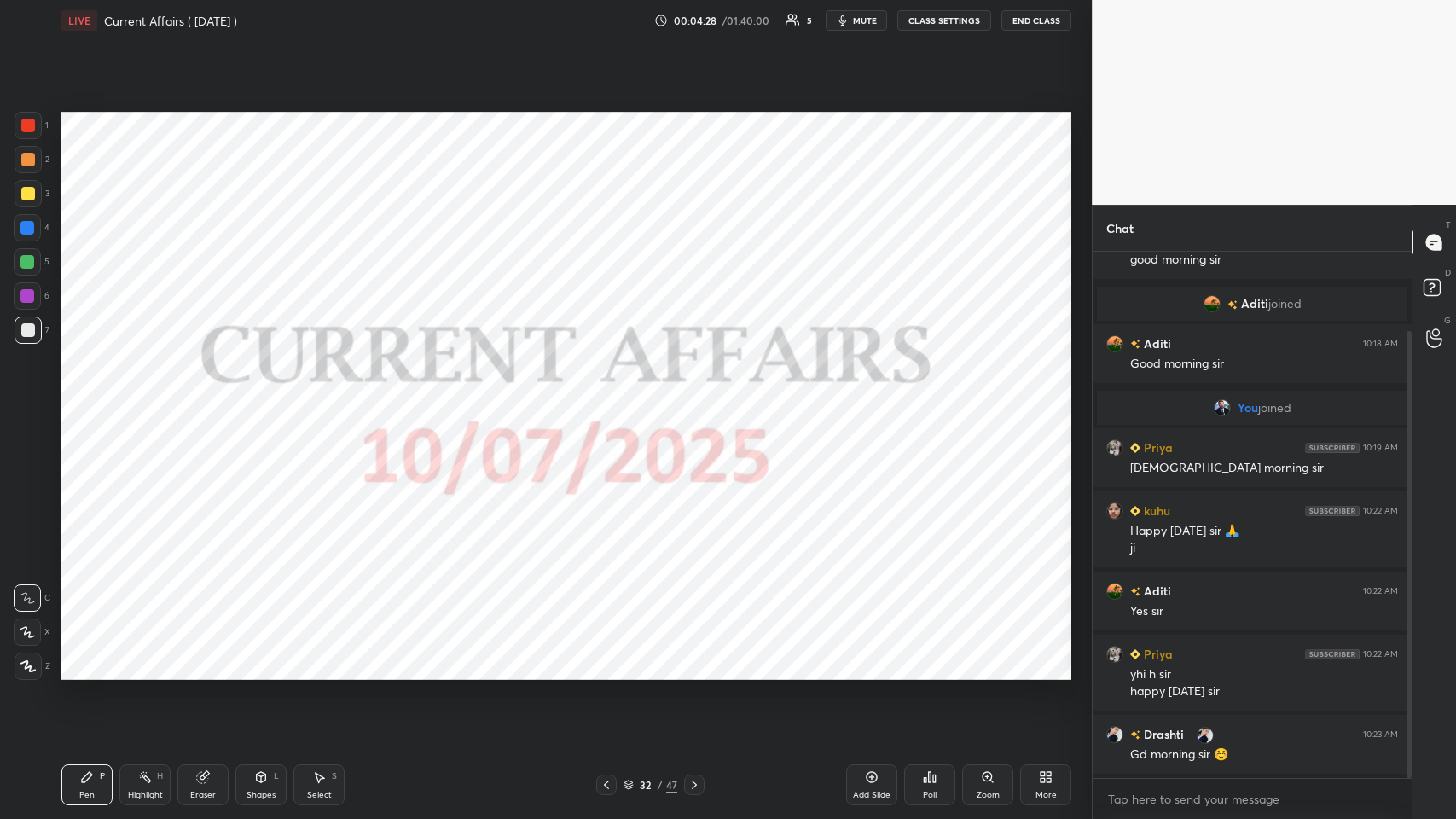 drag, startPoint x: 1408, startPoint y: 548, endPoint x: 1408, endPoint y: 635, distance: 87 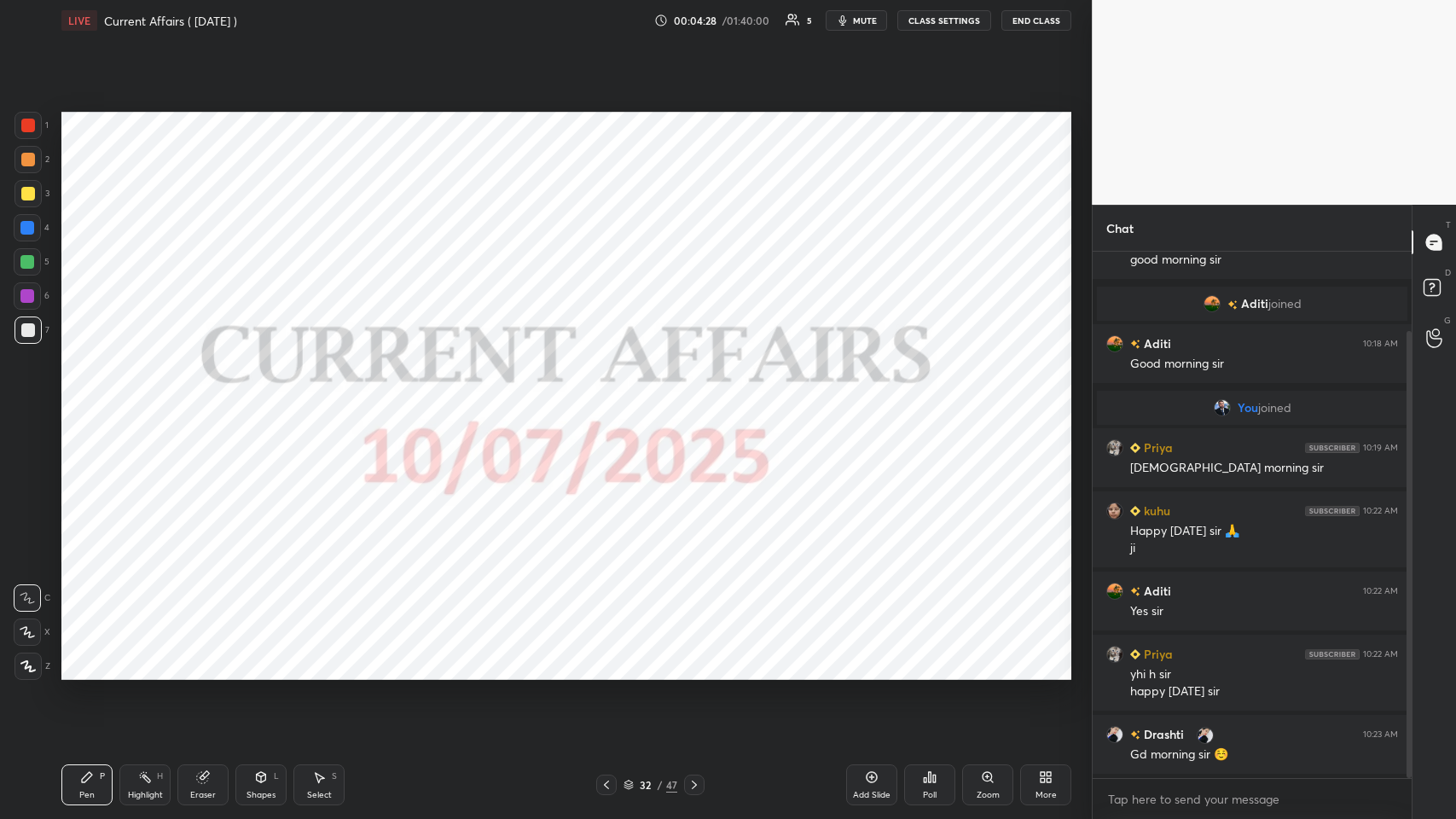 click at bounding box center (1409, 555) 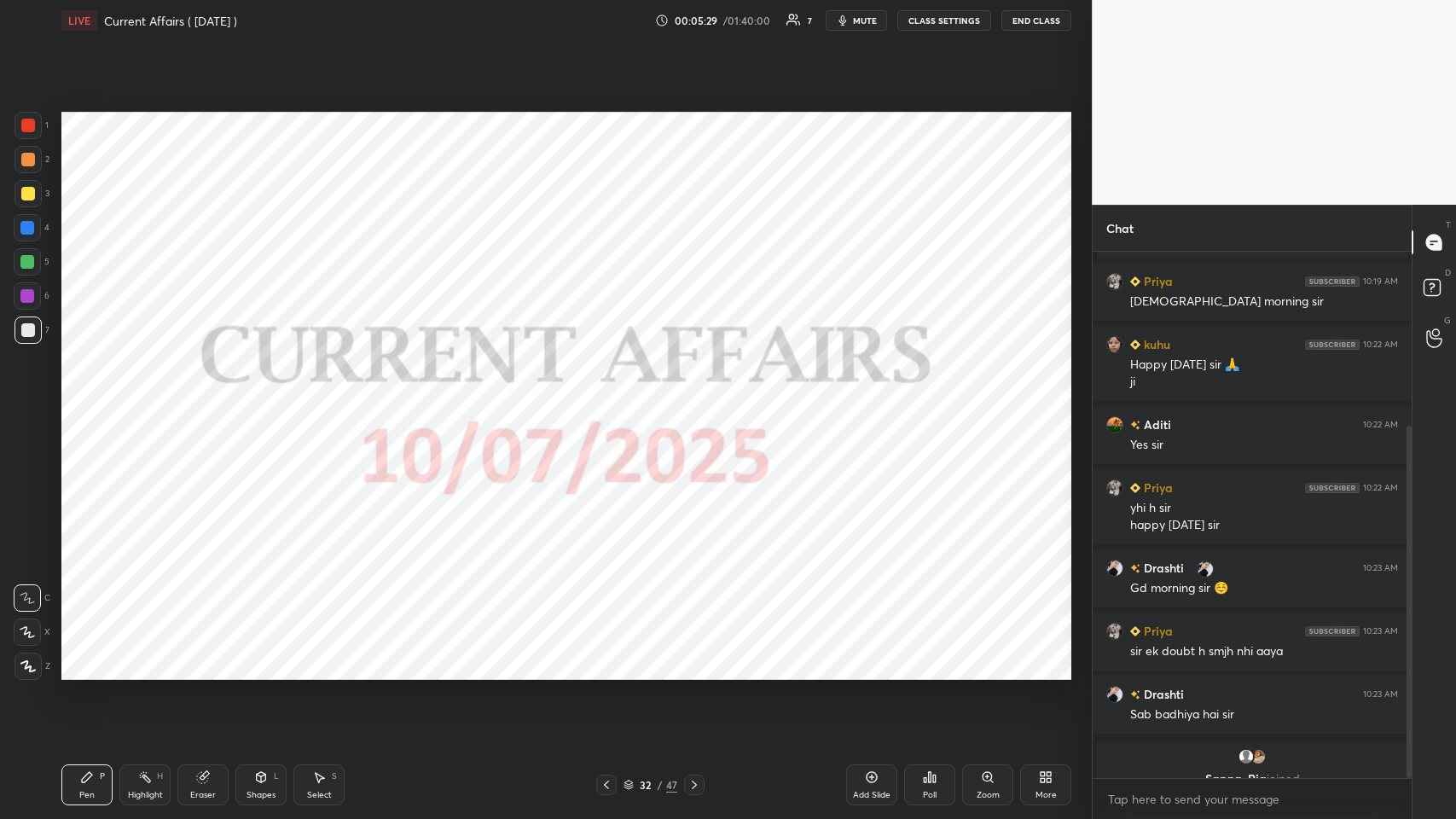scroll, scrollTop: 322, scrollLeft: 0, axis: vertical 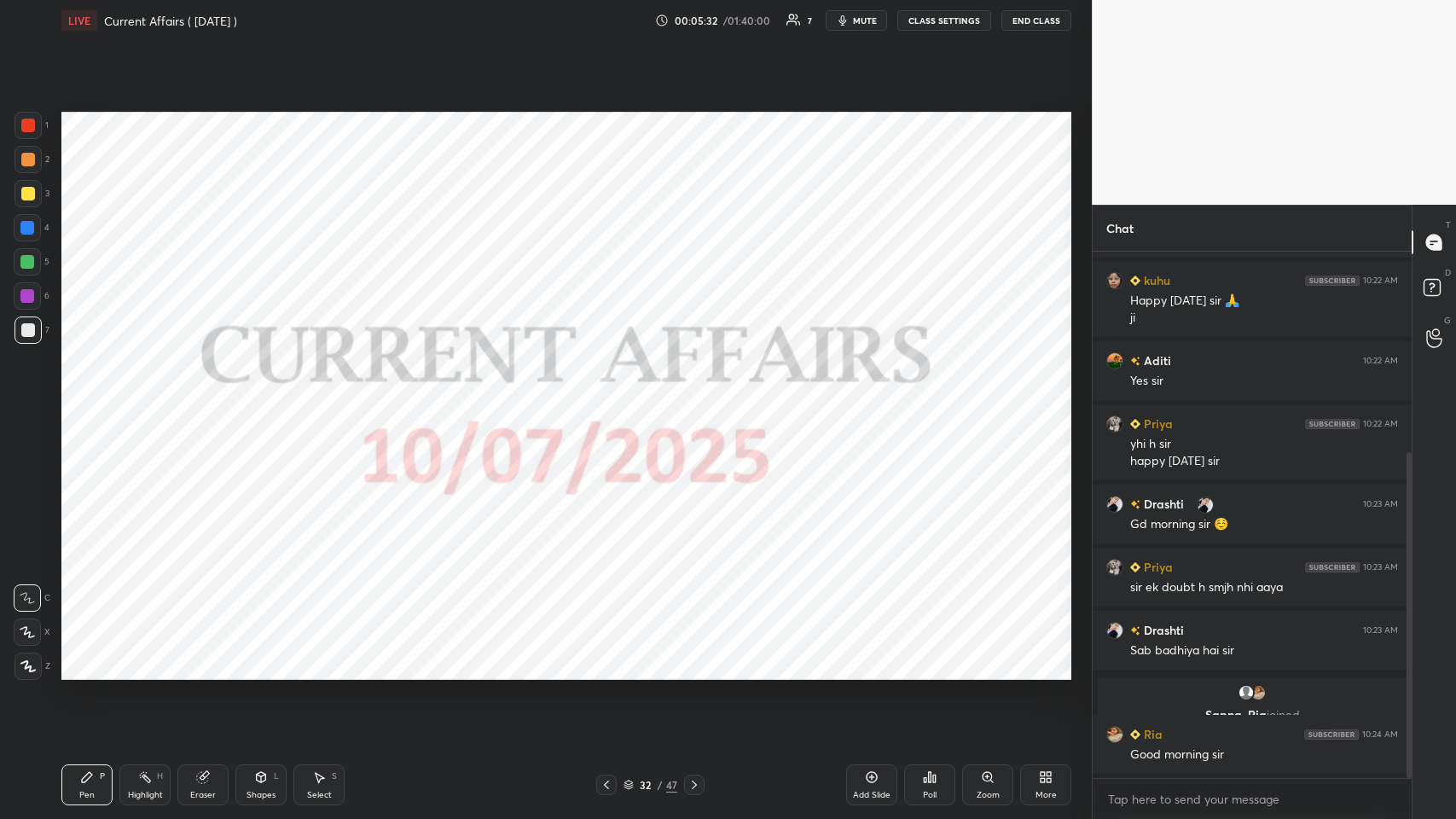 drag, startPoint x: 1409, startPoint y: 639, endPoint x: 1394, endPoint y: 701, distance: 63.78871 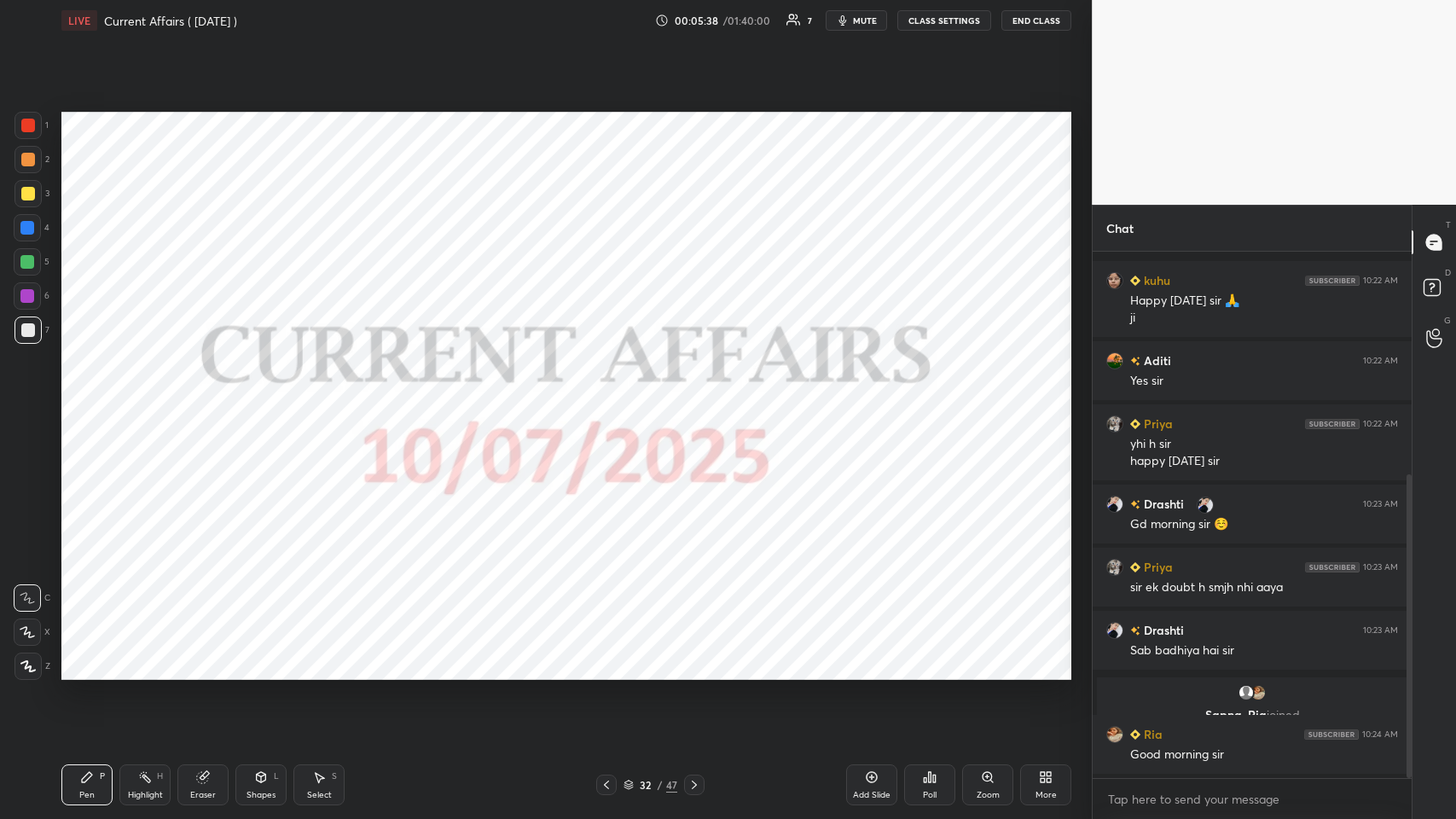 scroll, scrollTop: 386, scrollLeft: 0, axis: vertical 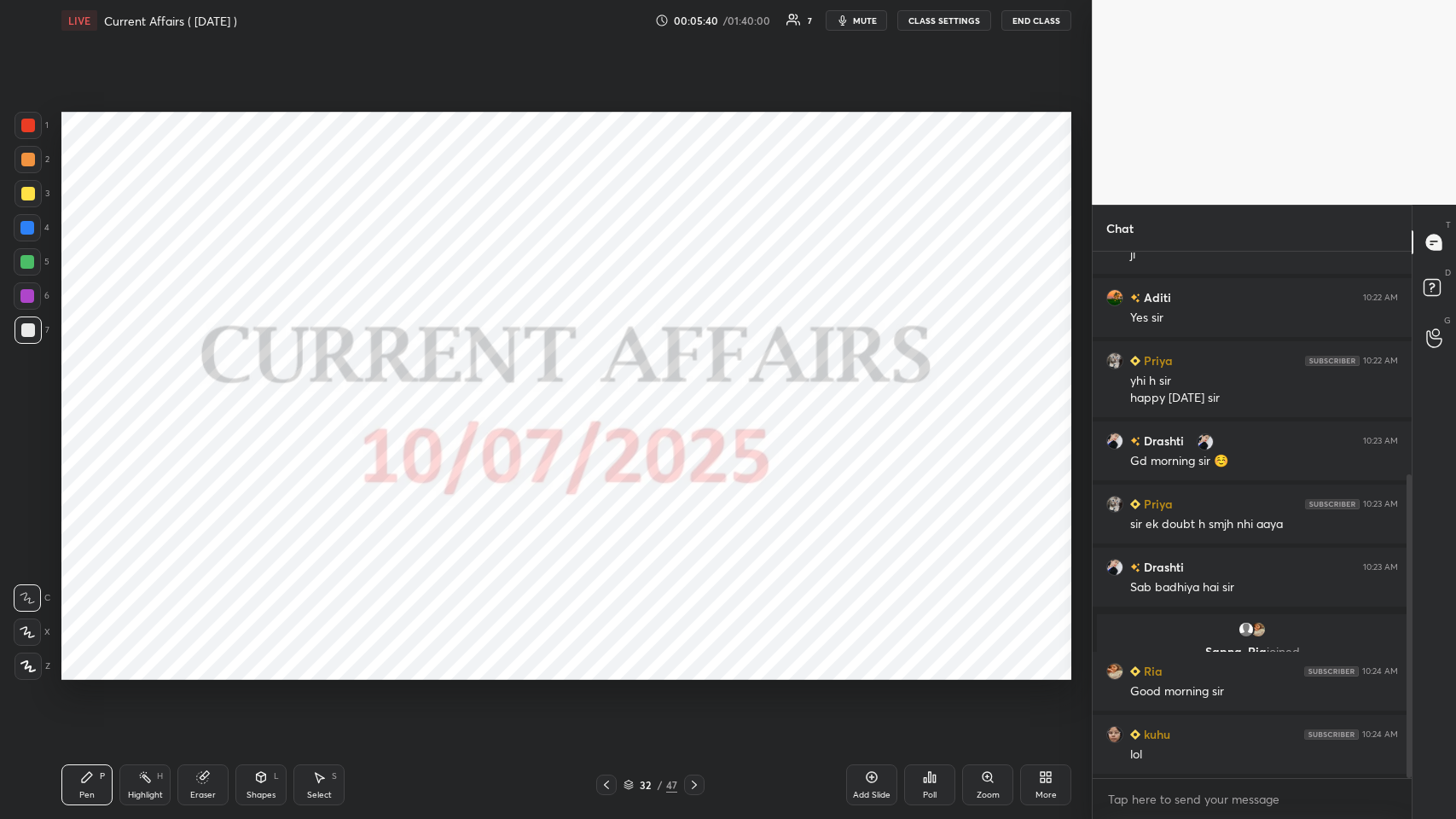 click 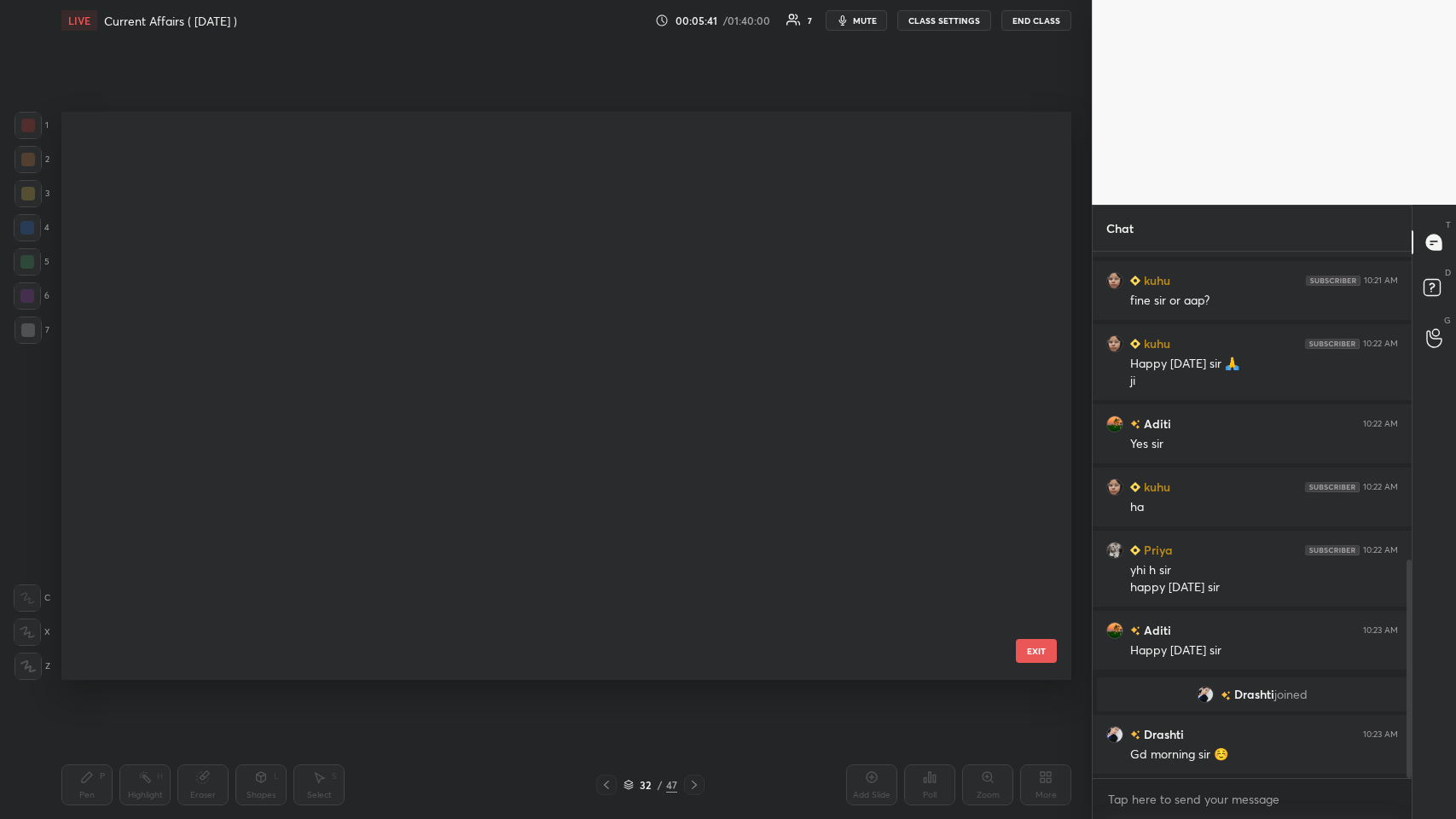 scroll, scrollTop: 741, scrollLeft: 0, axis: vertical 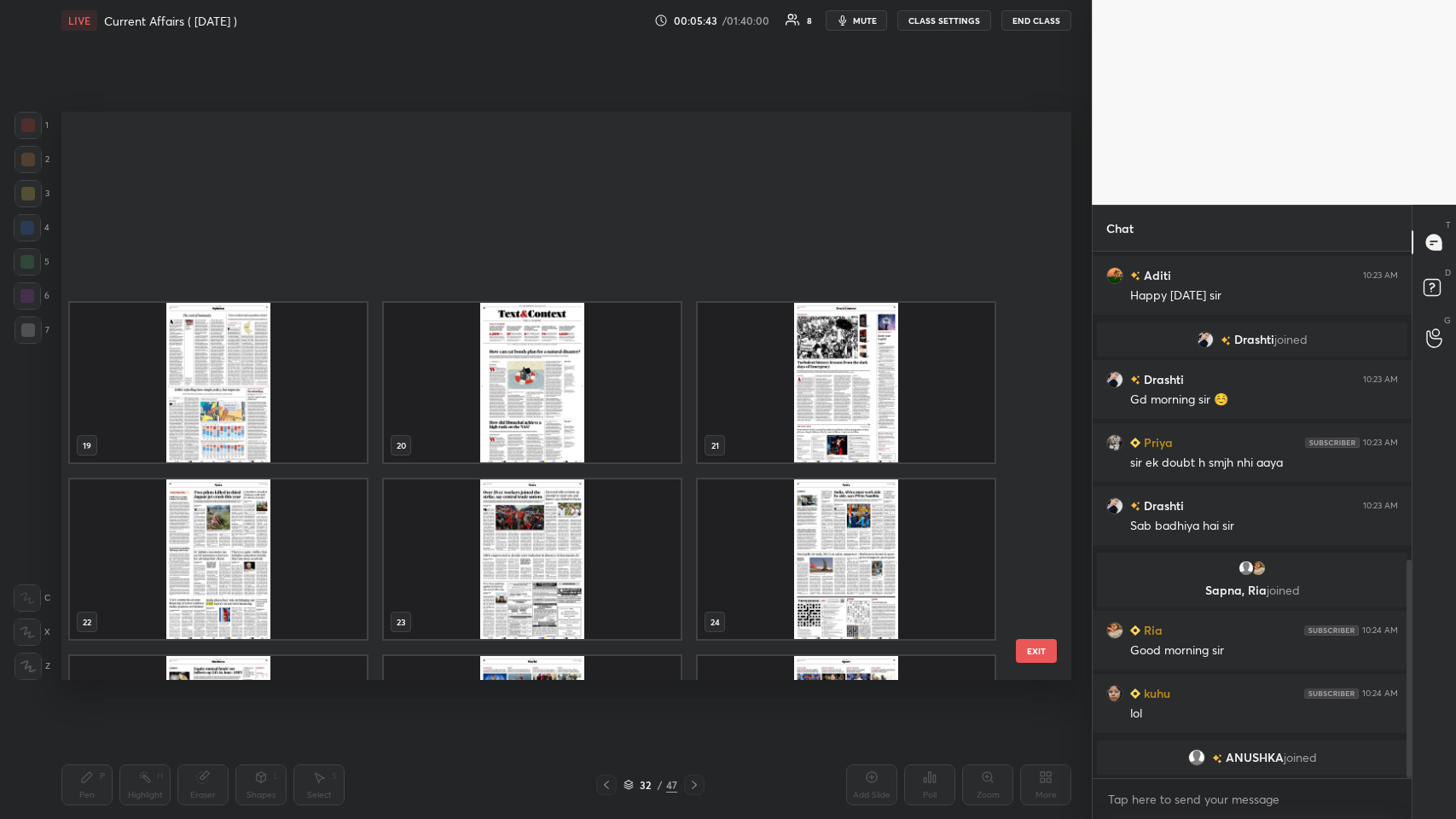 click on "19 20 21 22 23 24 25 26 27 28 29 30 31 32 33" at bounding box center (551, 396) 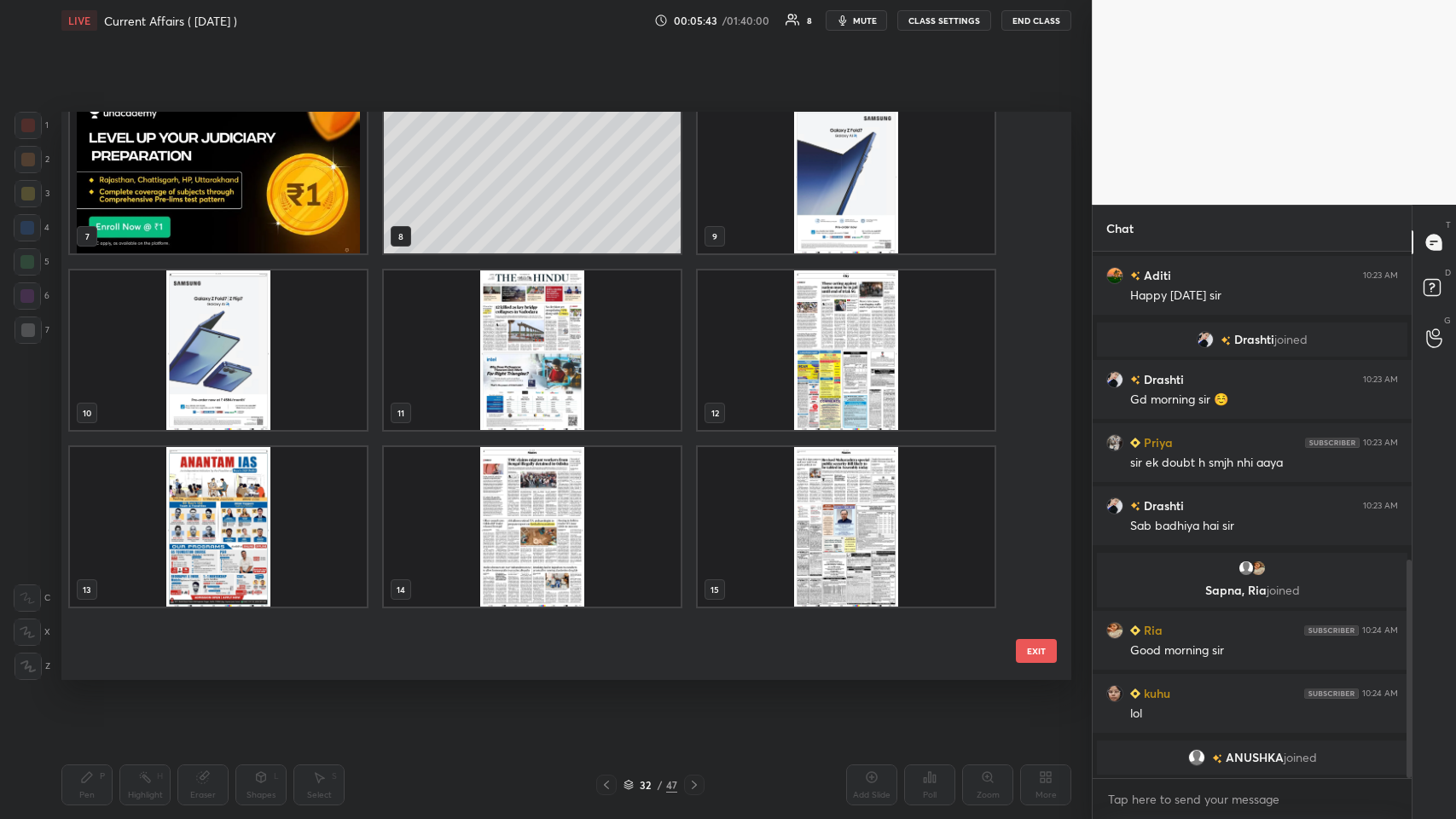 scroll, scrollTop: 0, scrollLeft: 0, axis: both 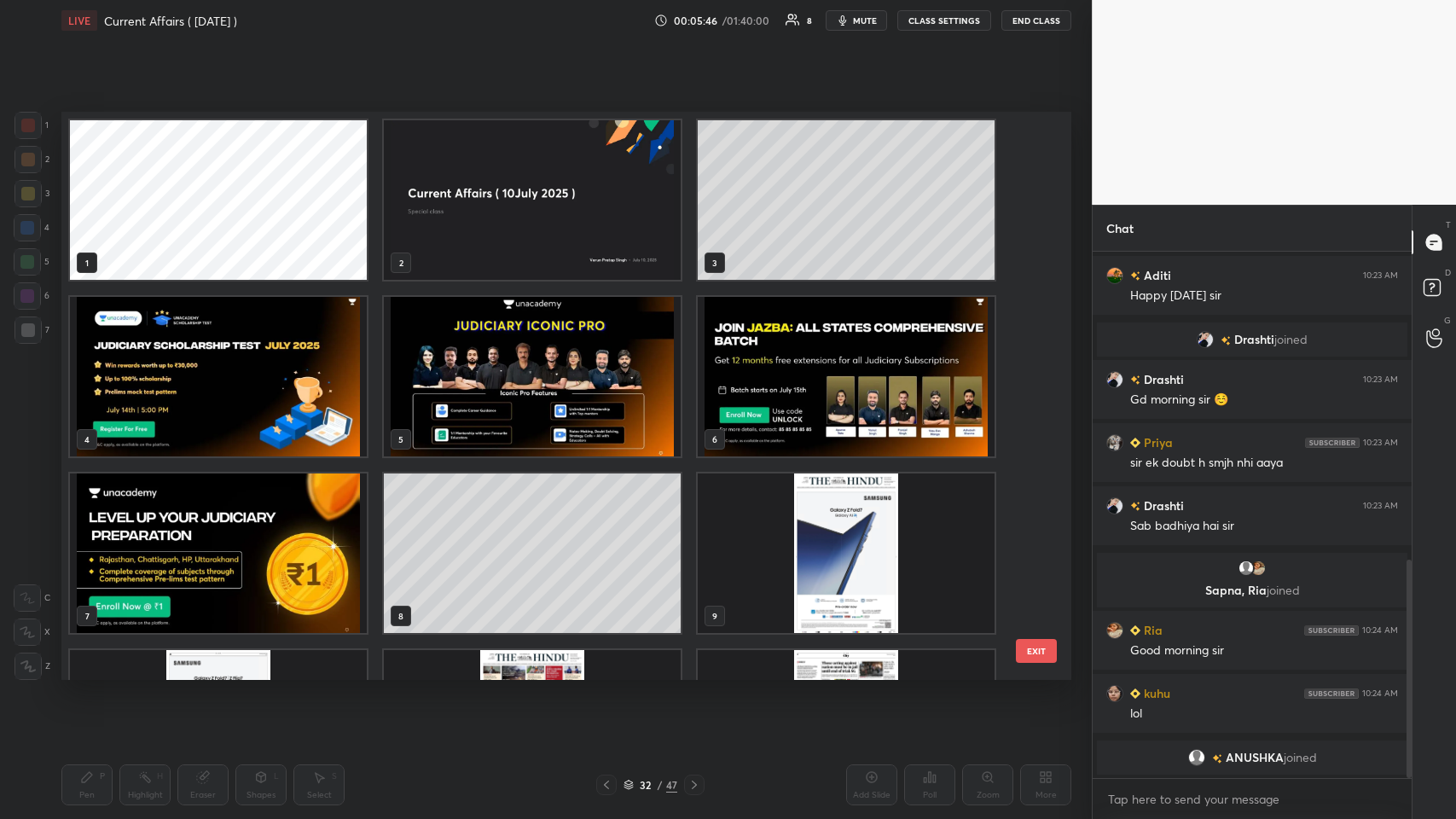 click at bounding box center [218, 376] 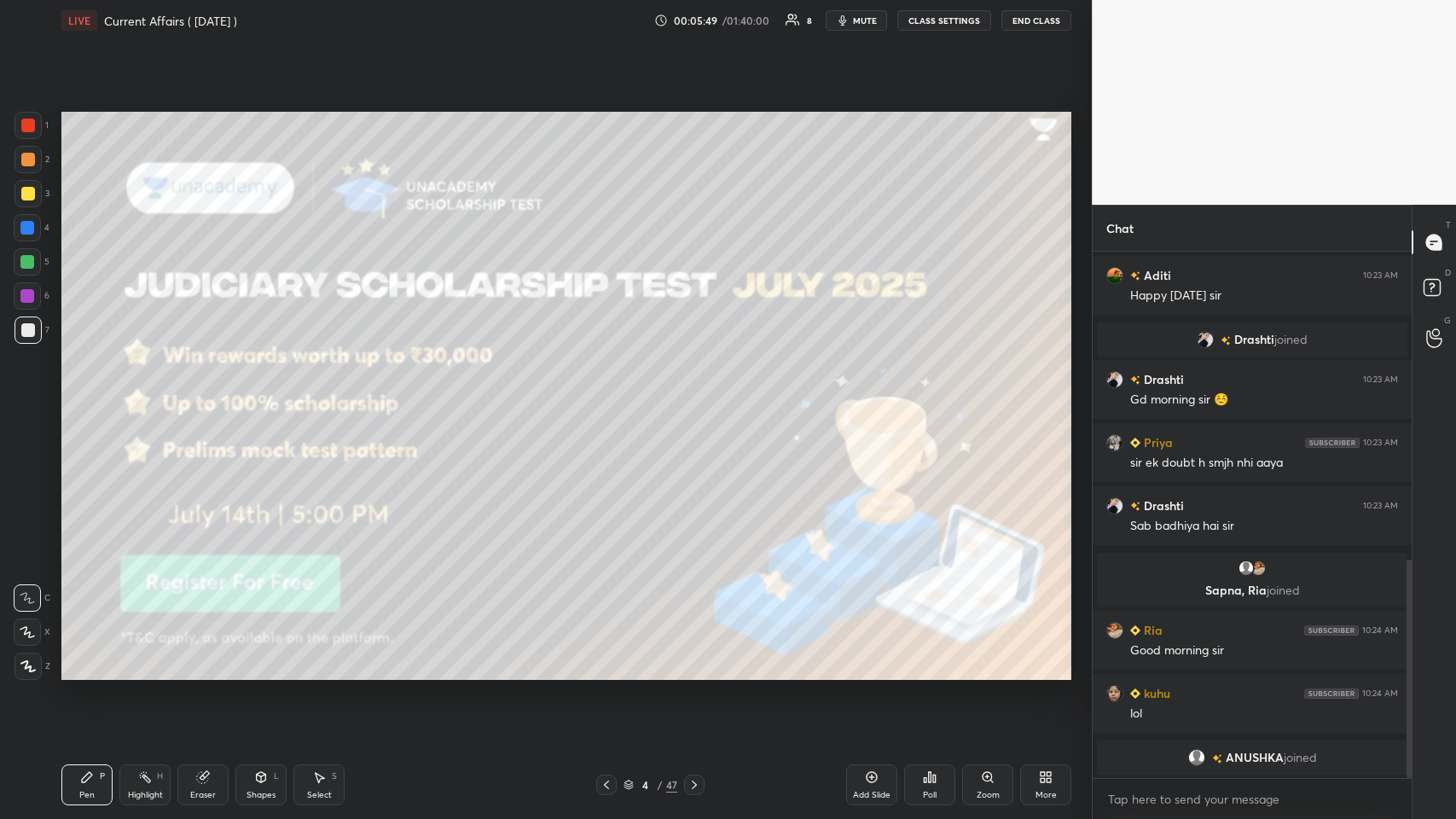 scroll, scrollTop: 762, scrollLeft: 0, axis: vertical 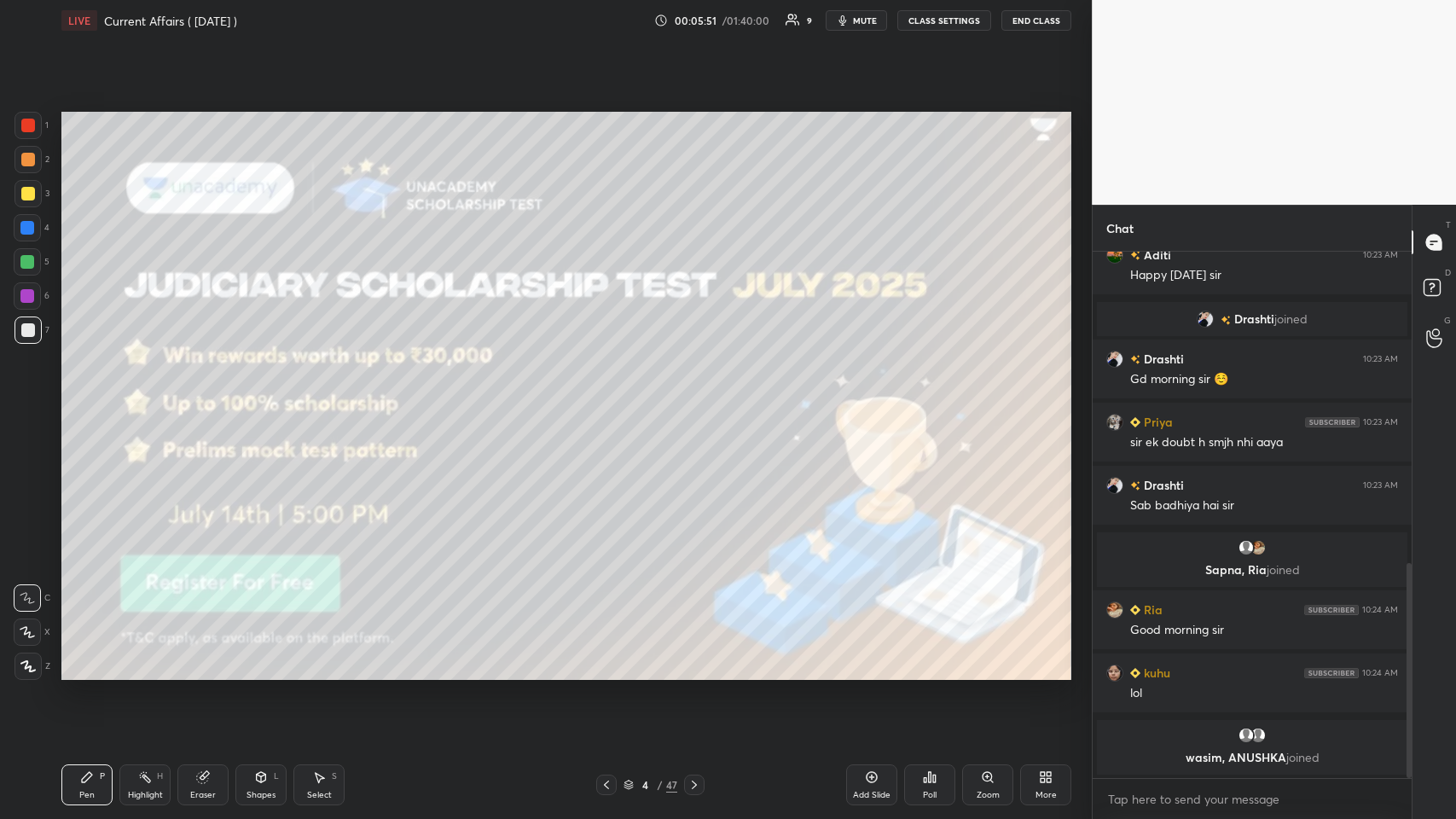 click 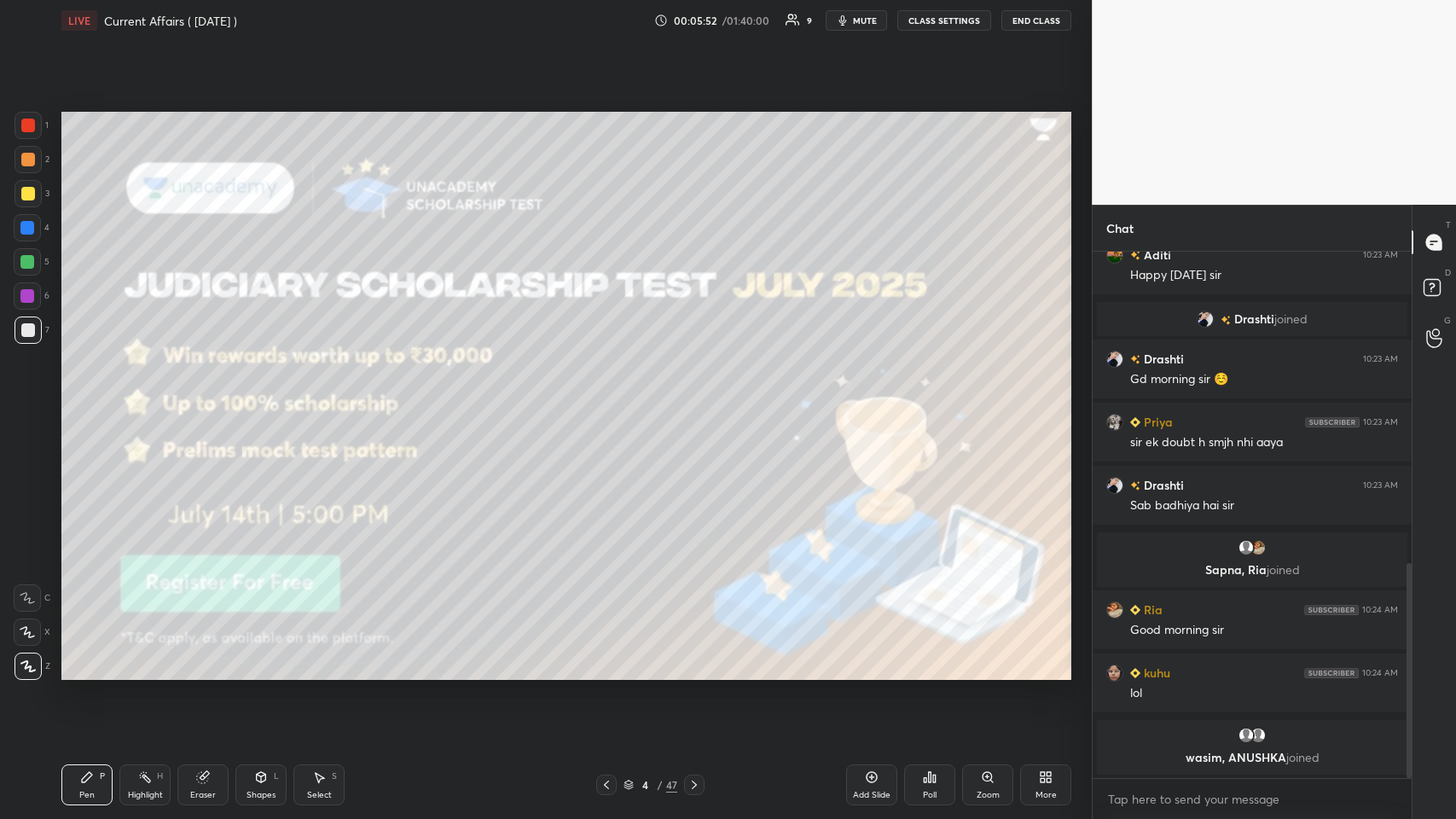 click at bounding box center [28, 125] 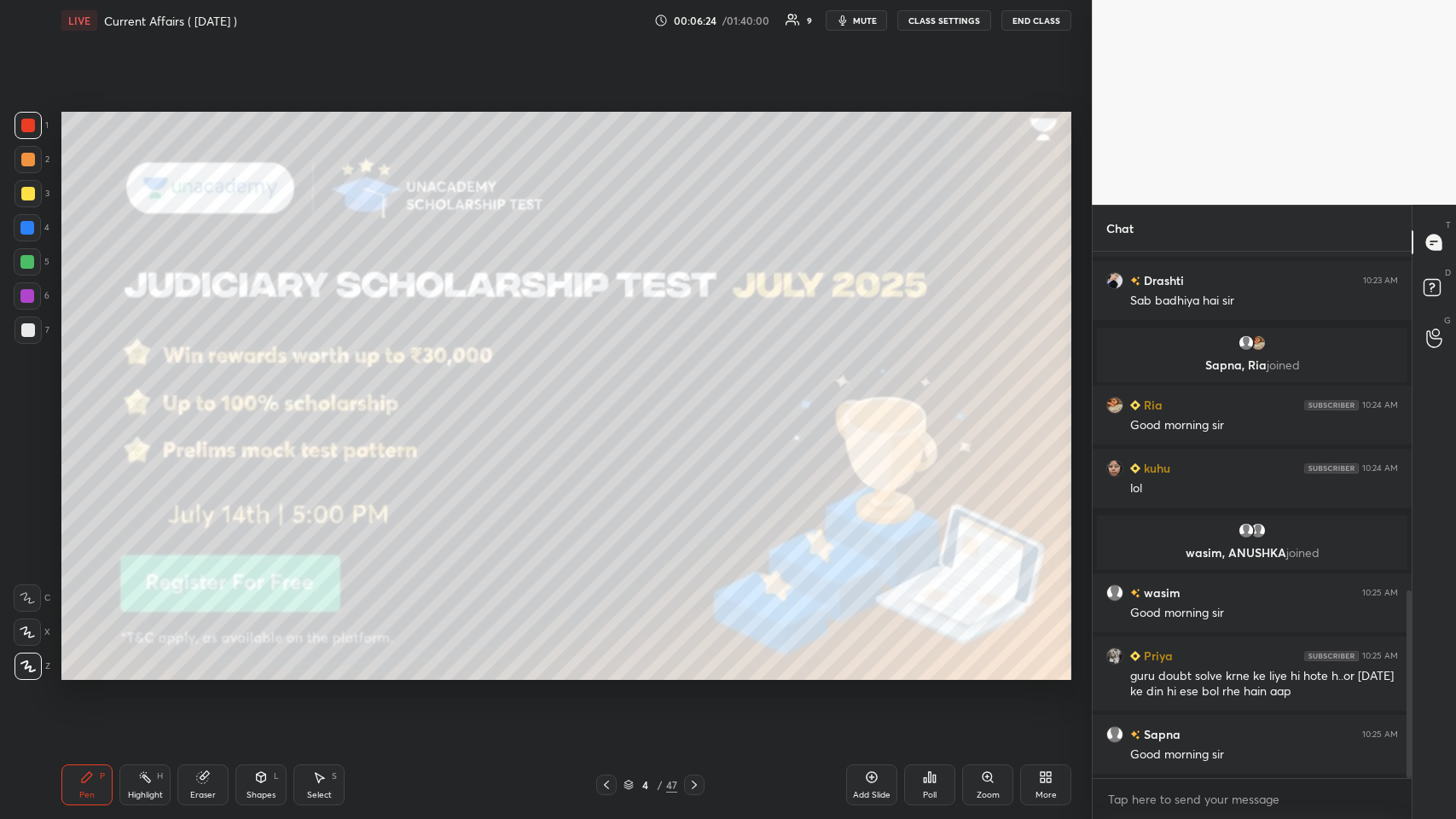 scroll, scrollTop: 1010, scrollLeft: 0, axis: vertical 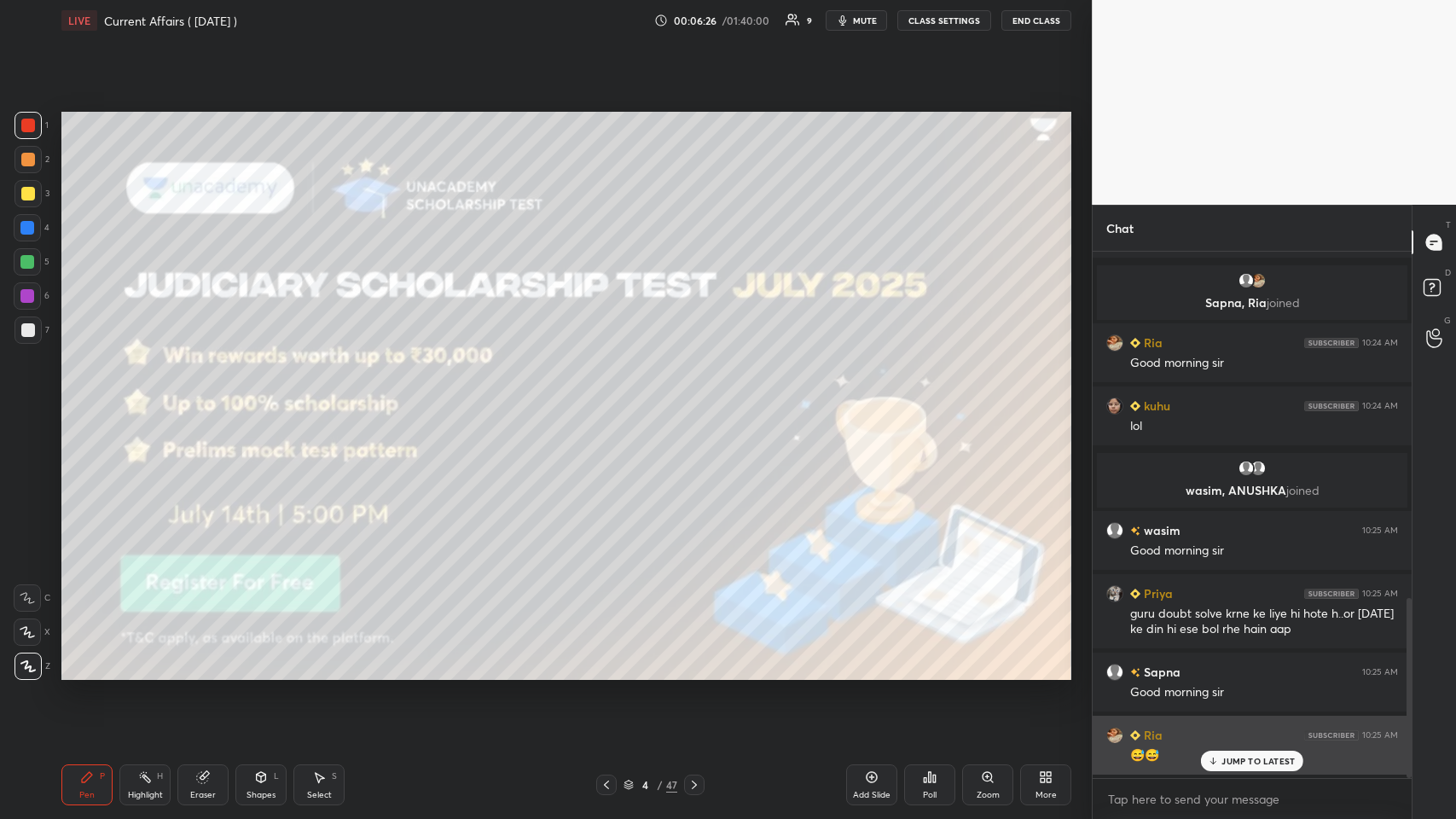 click on "JUMP TO LATEST" at bounding box center (1258, 761) 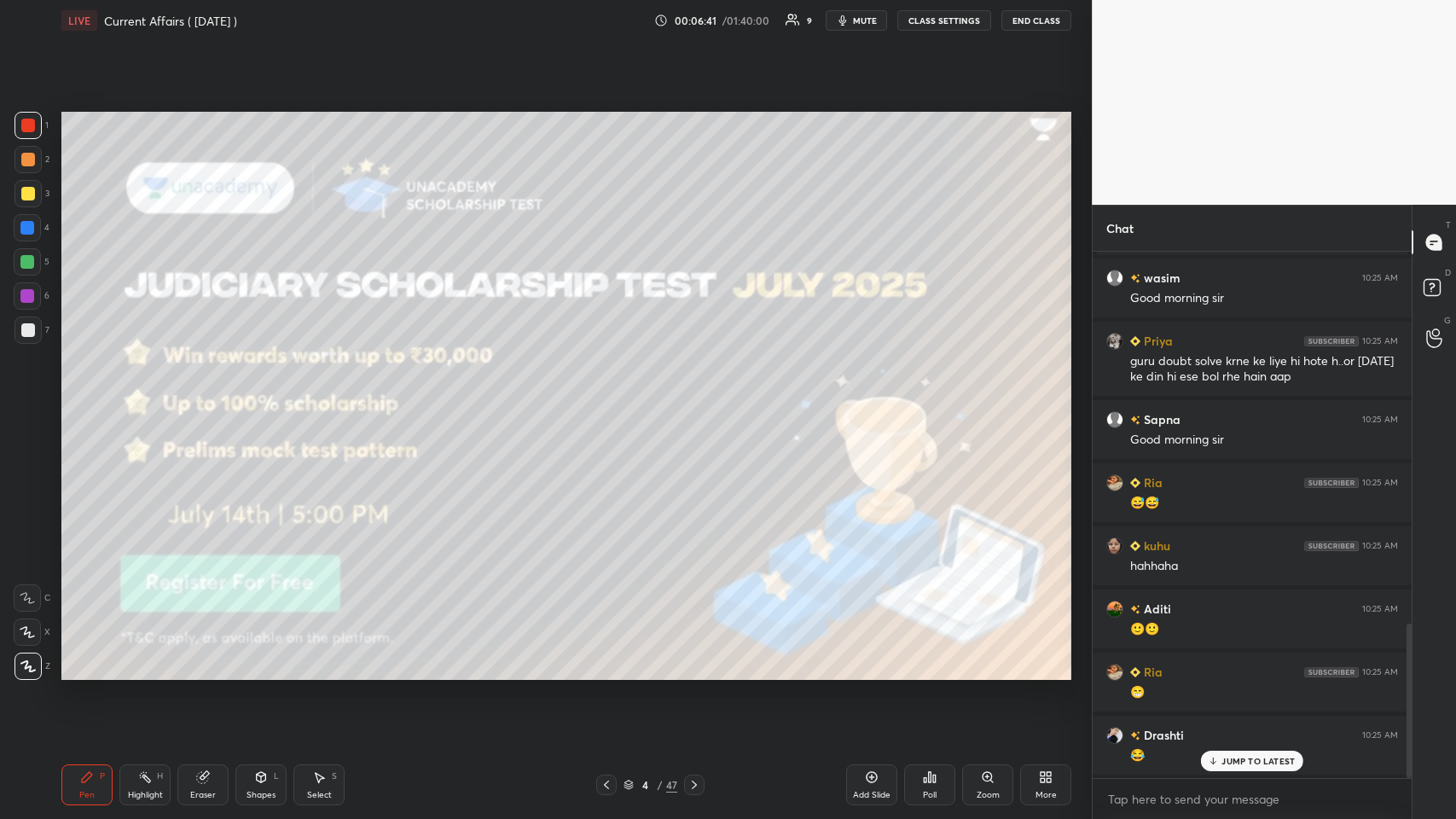 scroll, scrollTop: 1326, scrollLeft: 0, axis: vertical 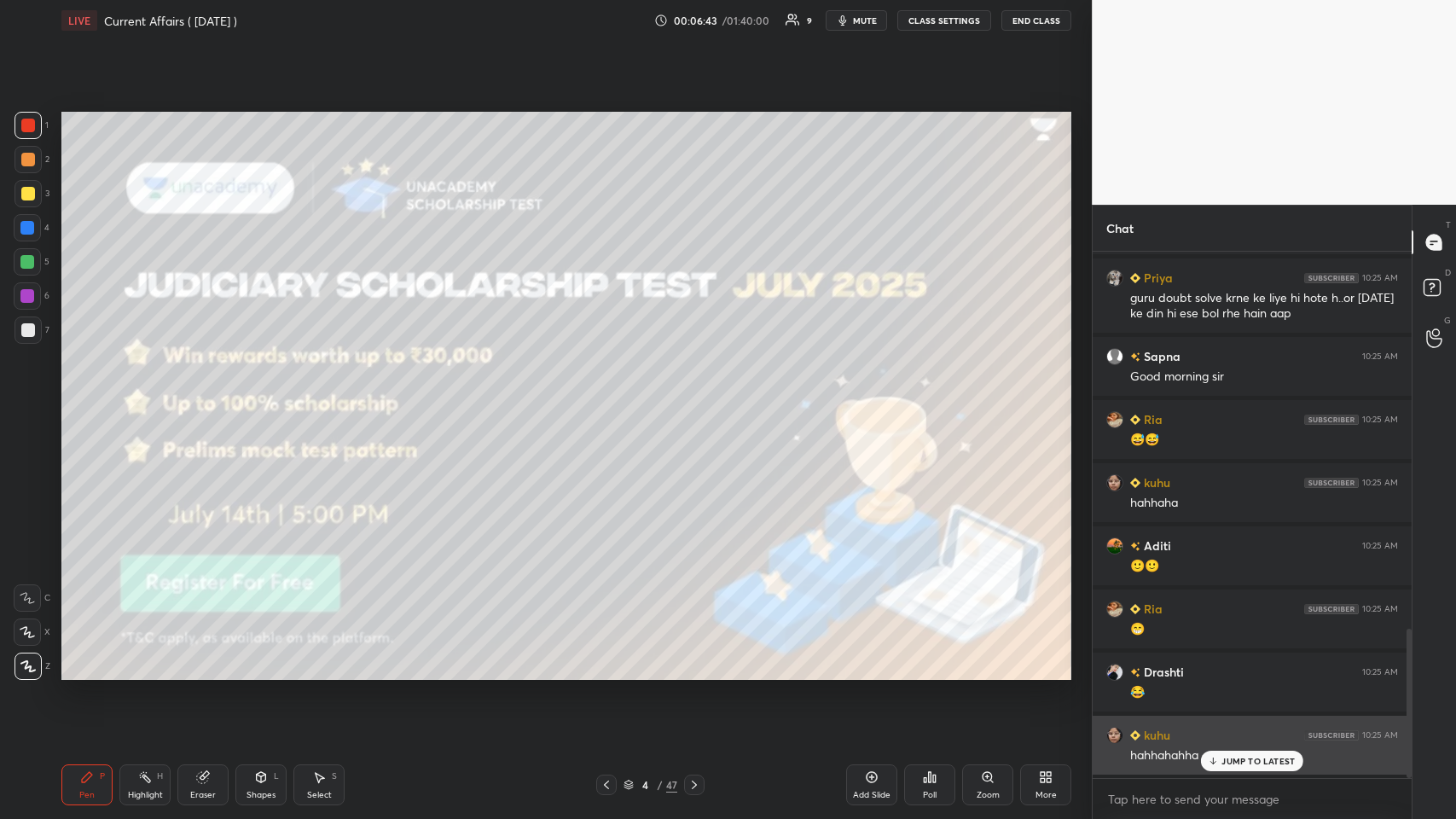 click on "JUMP TO LATEST" at bounding box center (1258, 761) 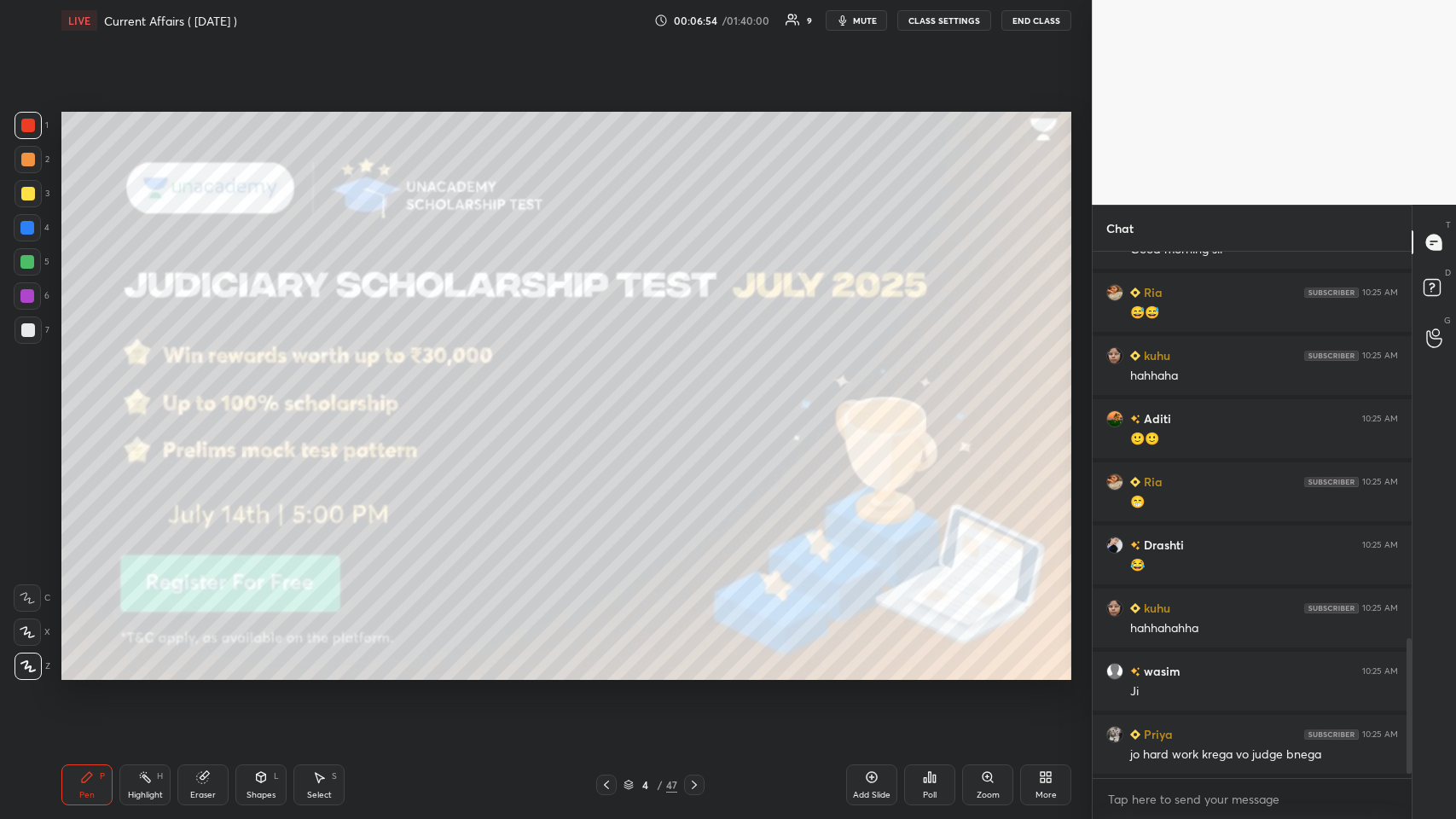 scroll, scrollTop: 1515, scrollLeft: 0, axis: vertical 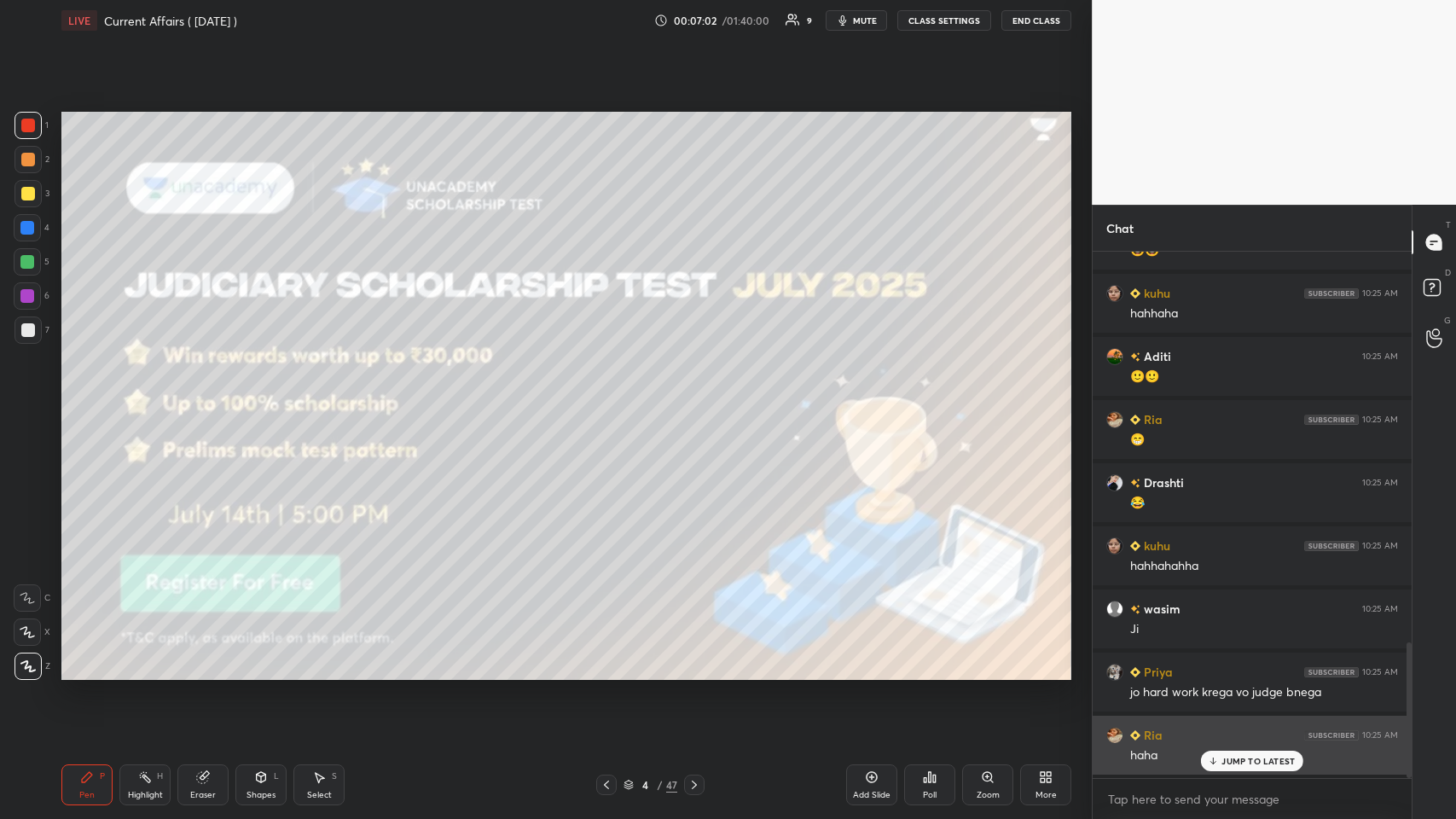 click on "JUMP TO LATEST" at bounding box center [1258, 761] 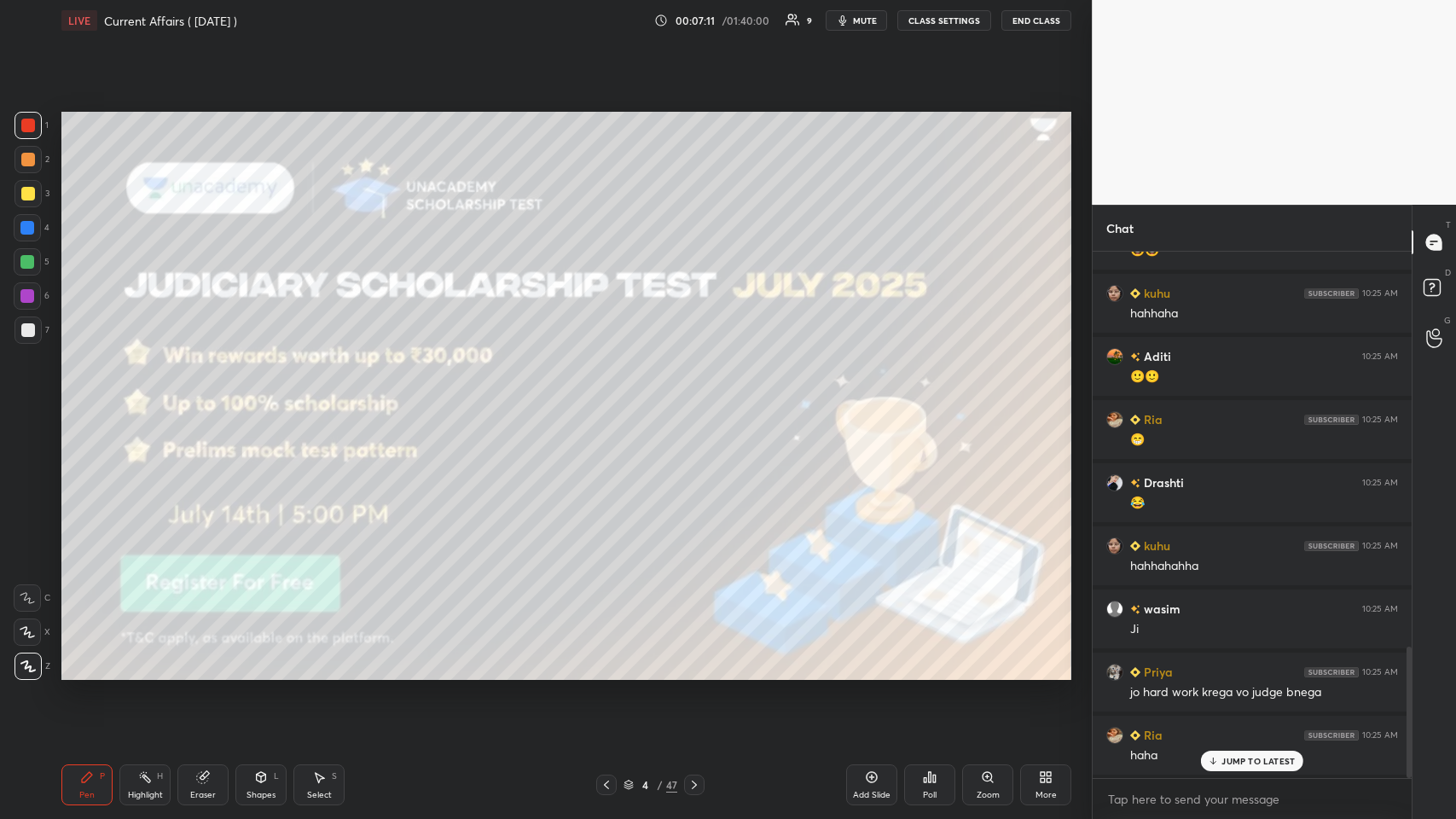 scroll, scrollTop: 1578, scrollLeft: 0, axis: vertical 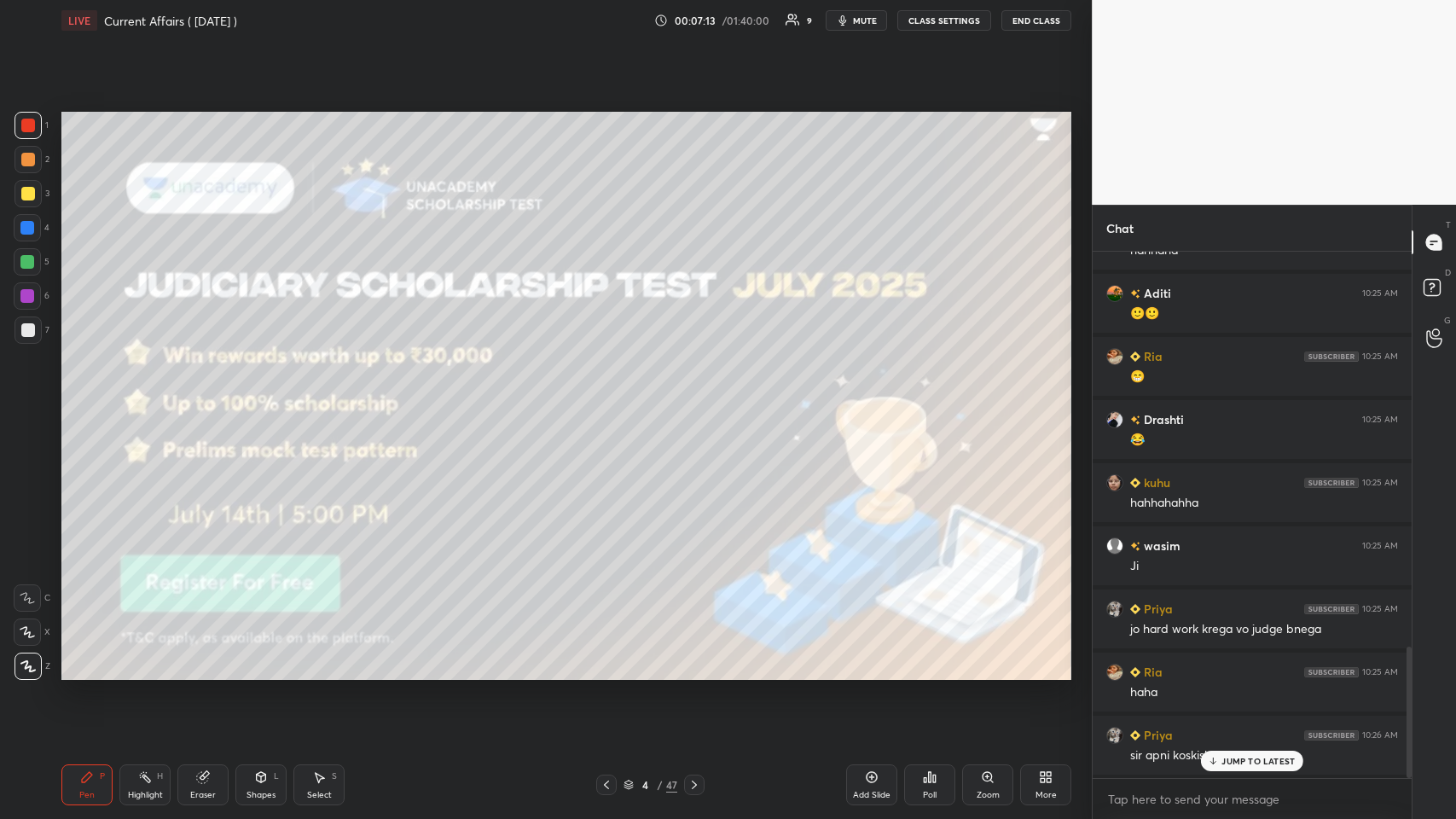 click on "JUMP TO LATEST" at bounding box center (1258, 761) 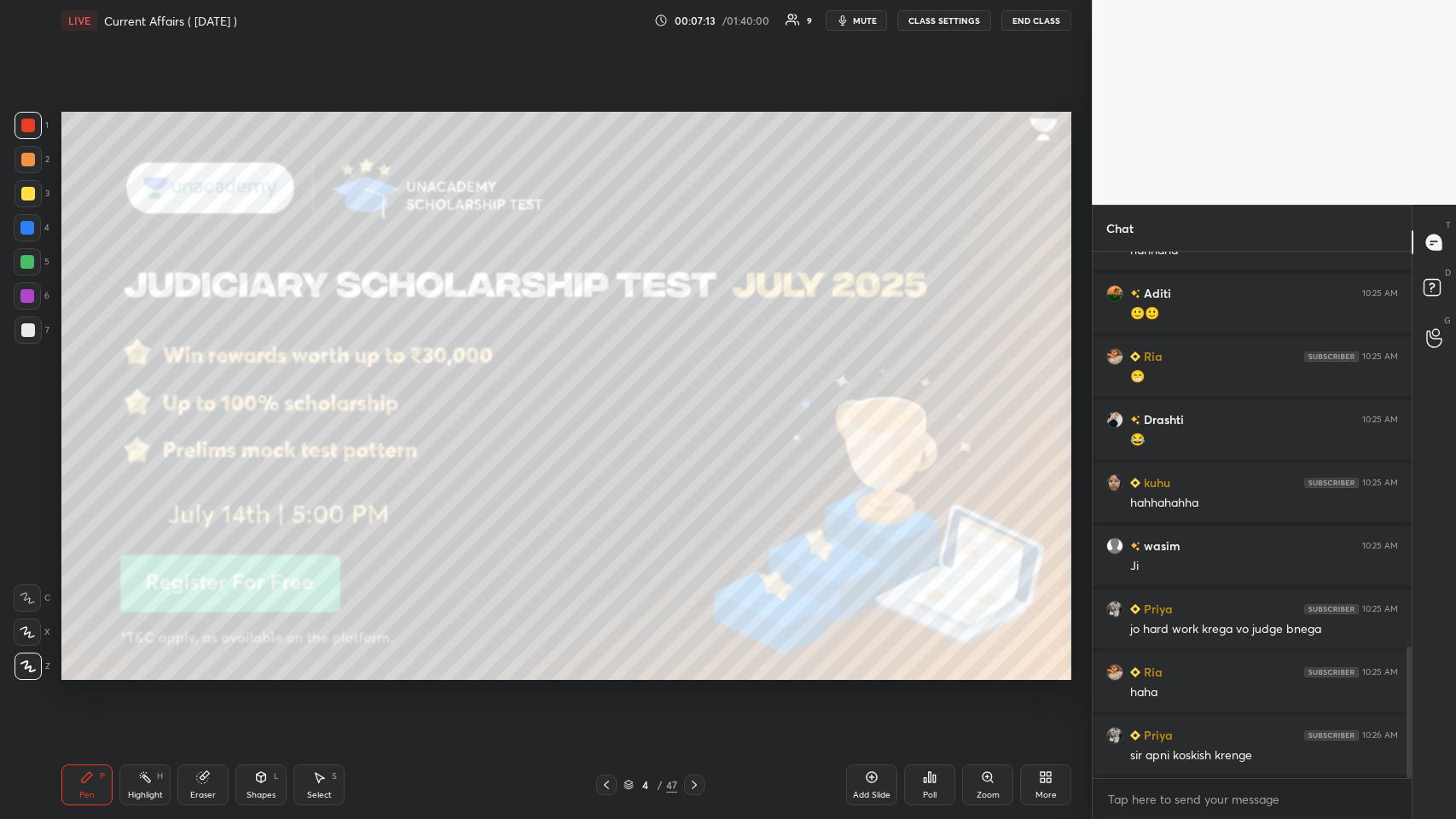 scroll, scrollTop: 1642, scrollLeft: 0, axis: vertical 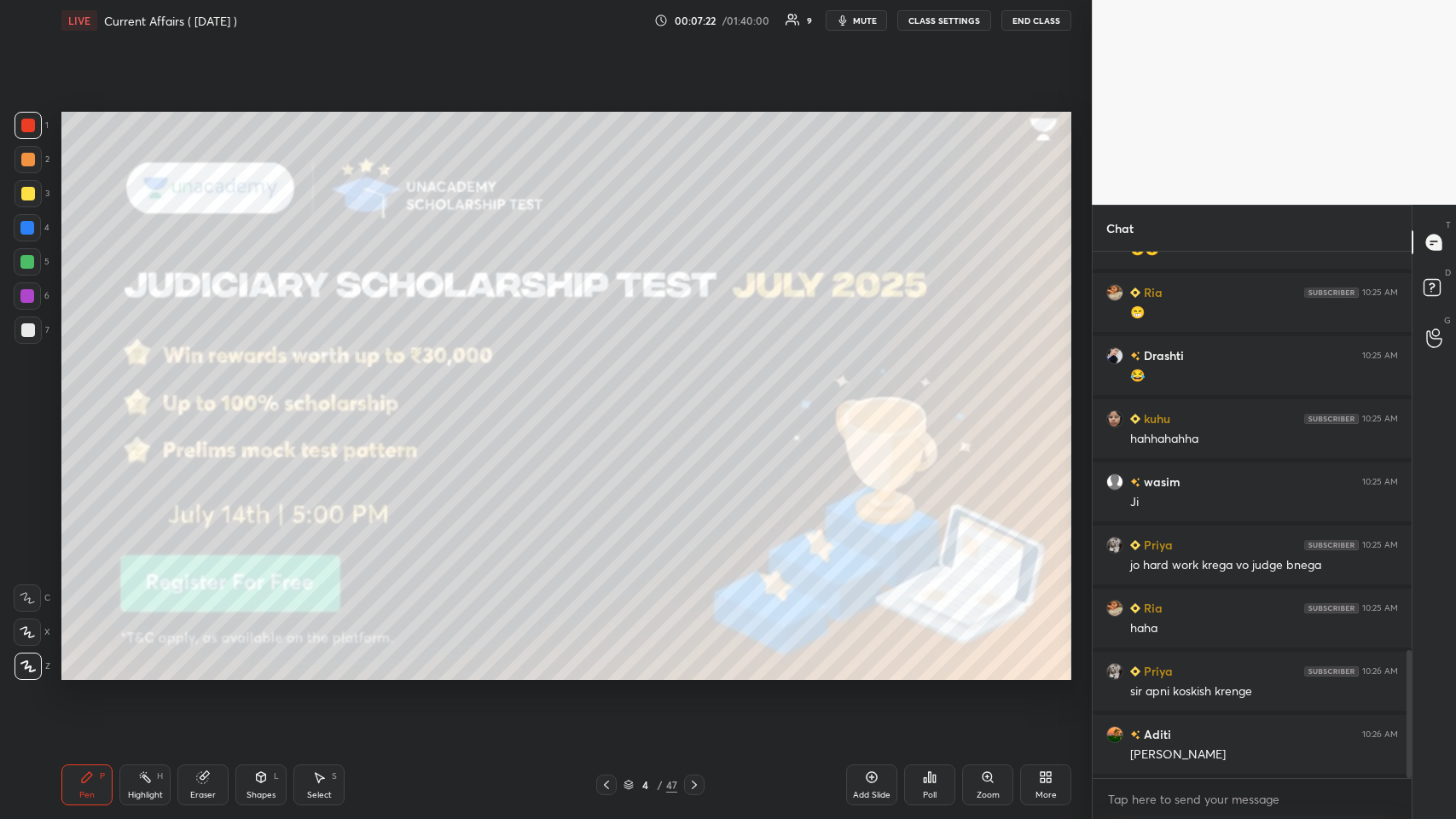 click 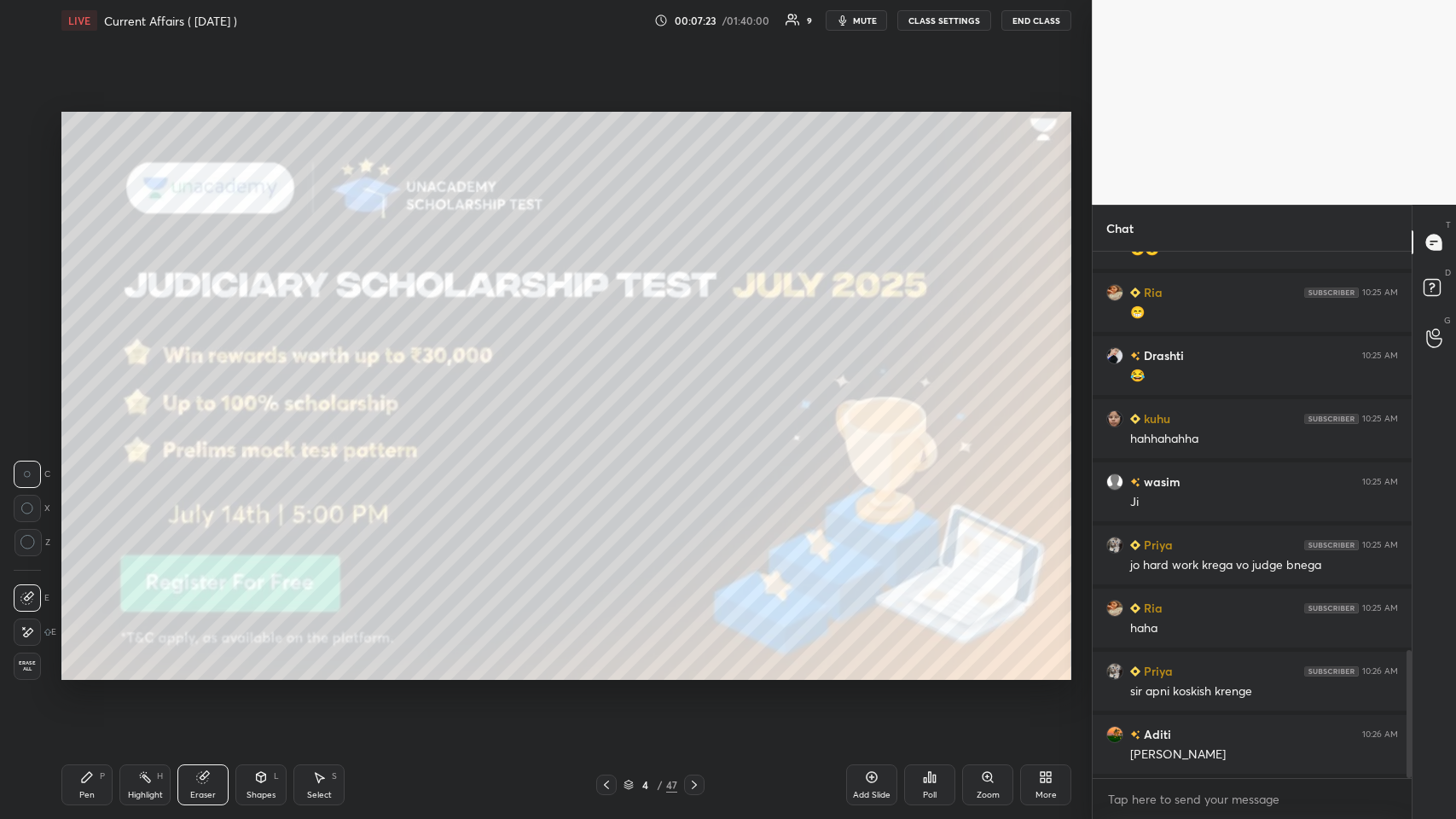 click on "Erase all" at bounding box center [27, 666] 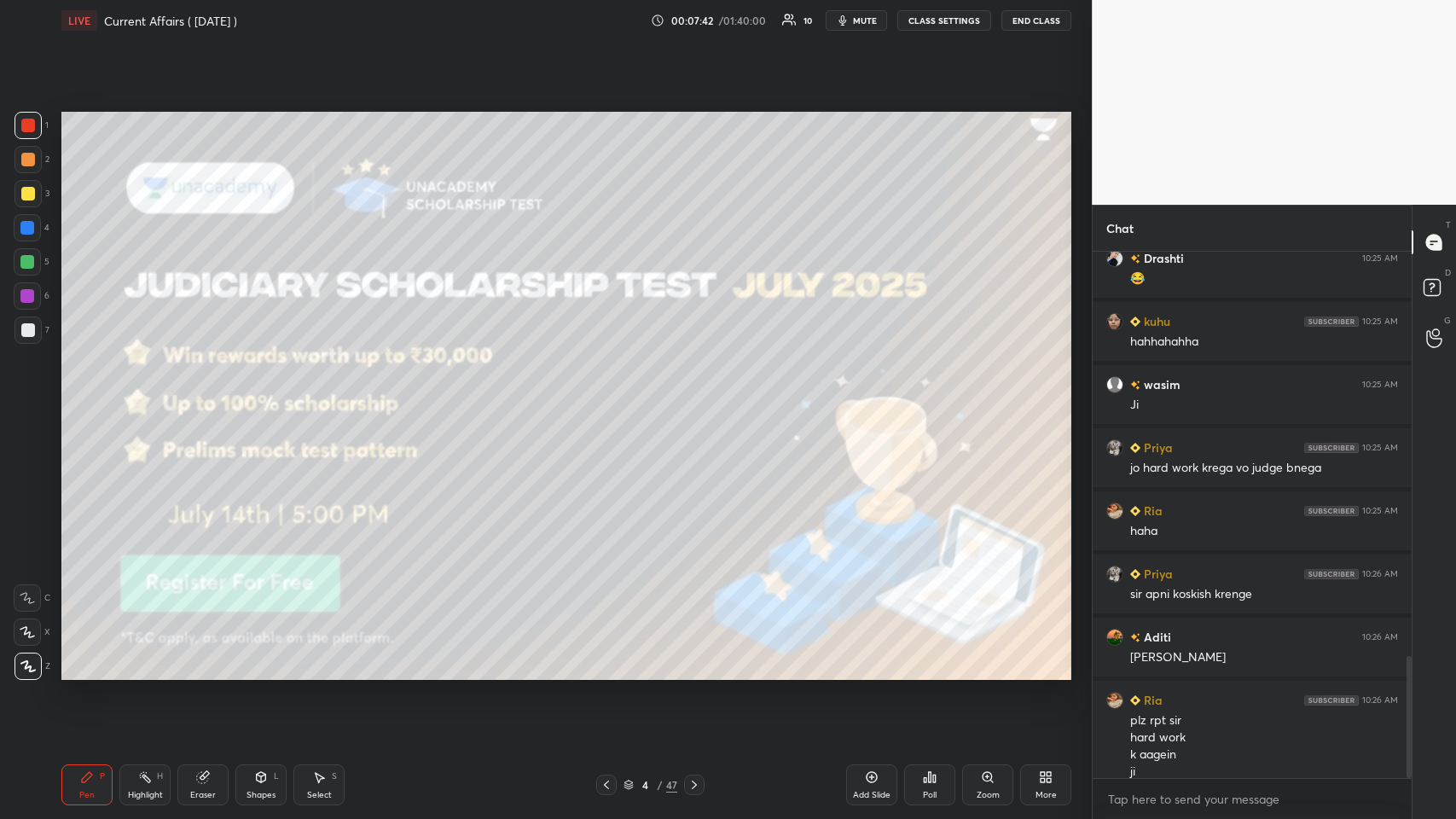 scroll, scrollTop: 1756, scrollLeft: 0, axis: vertical 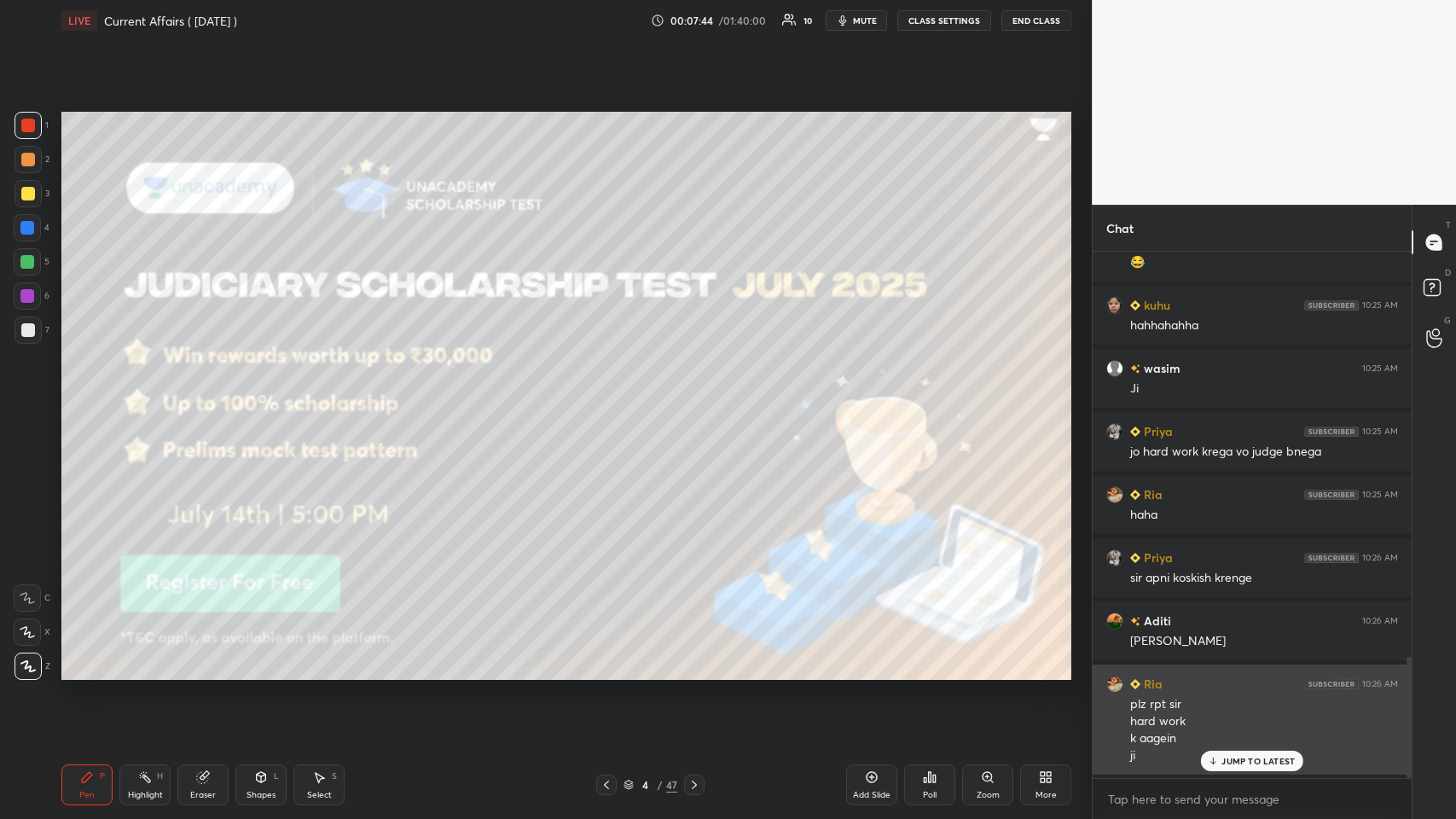 click 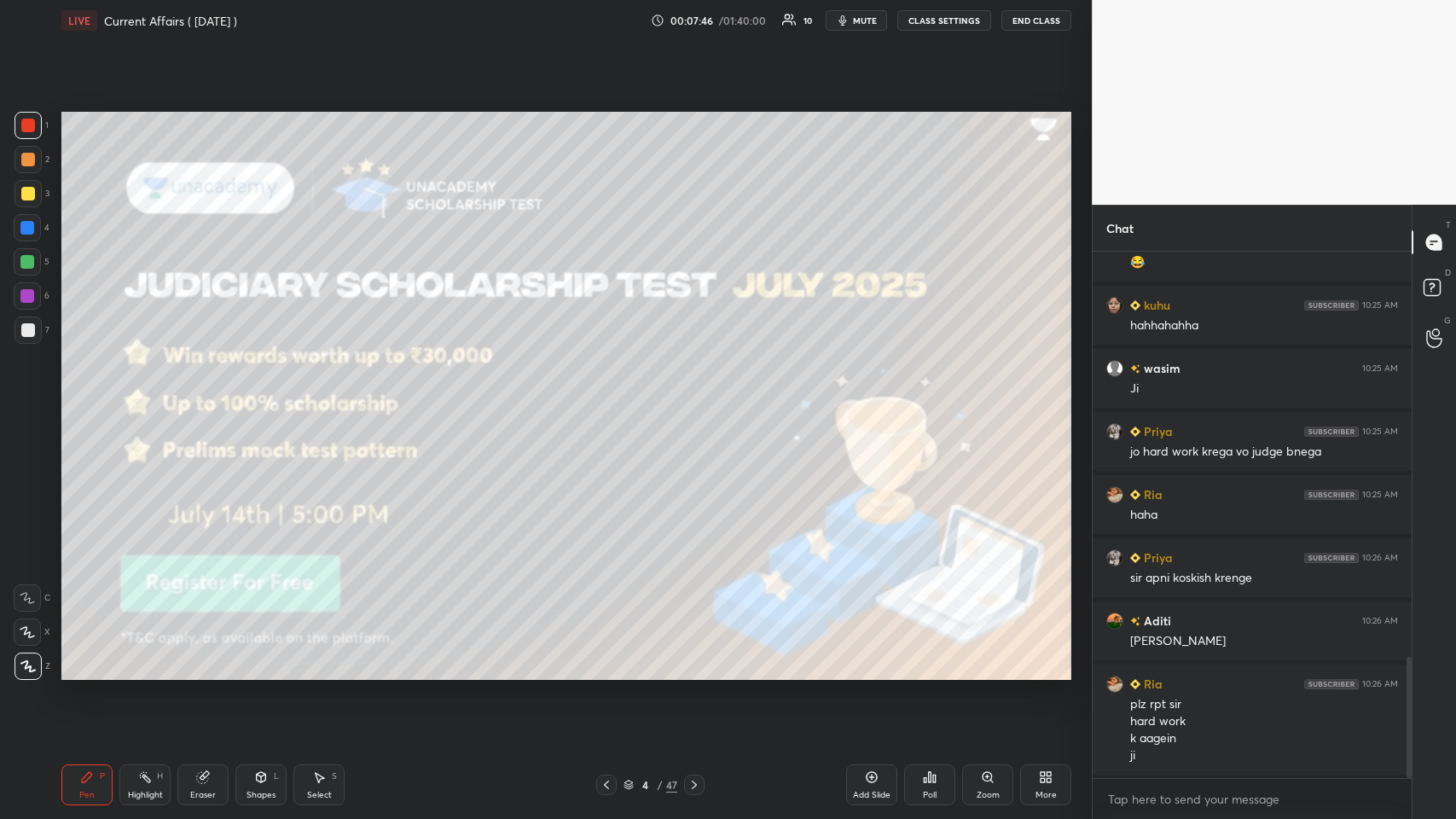 scroll, scrollTop: 1820, scrollLeft: 0, axis: vertical 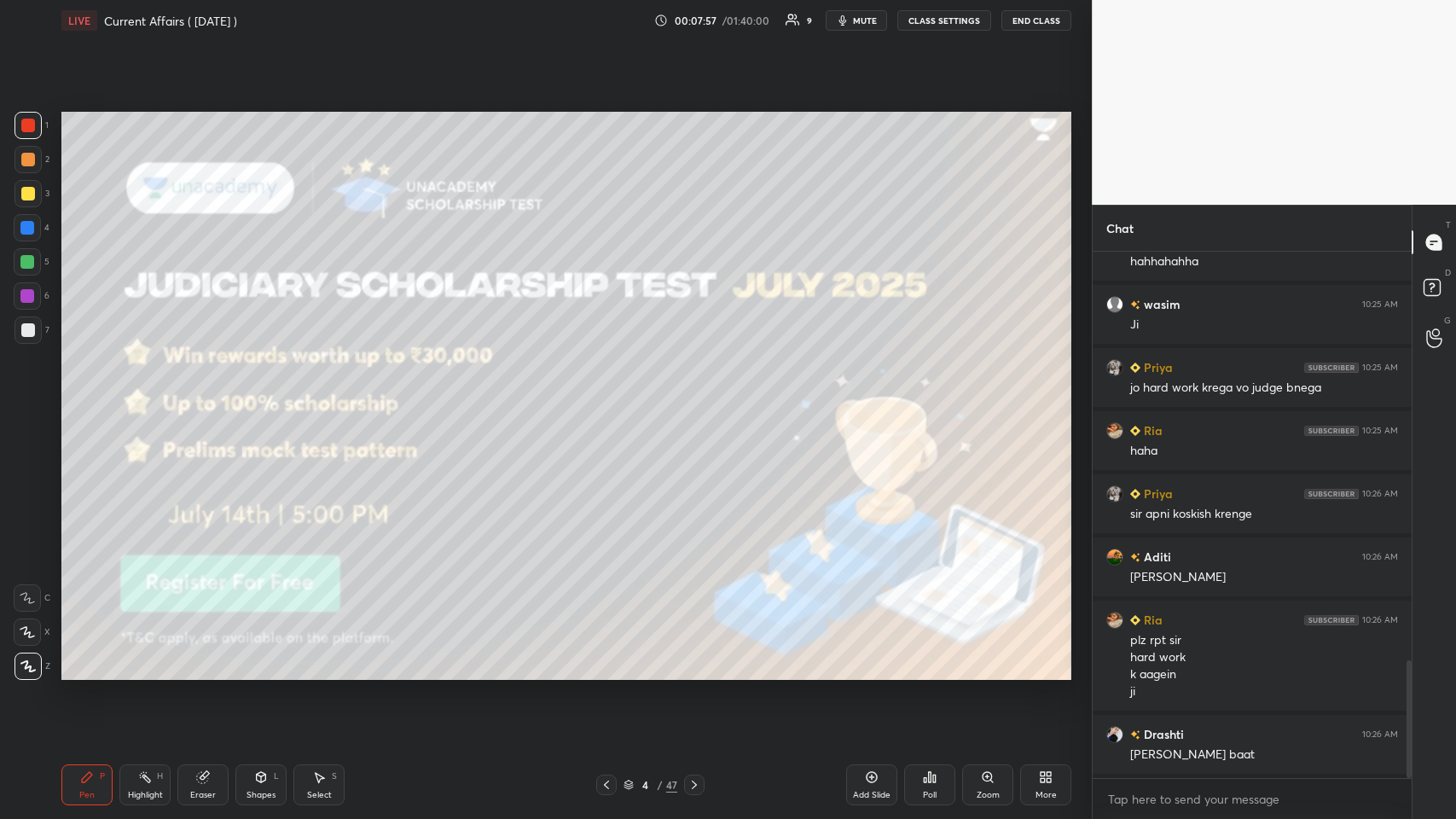 click at bounding box center [28, 330] 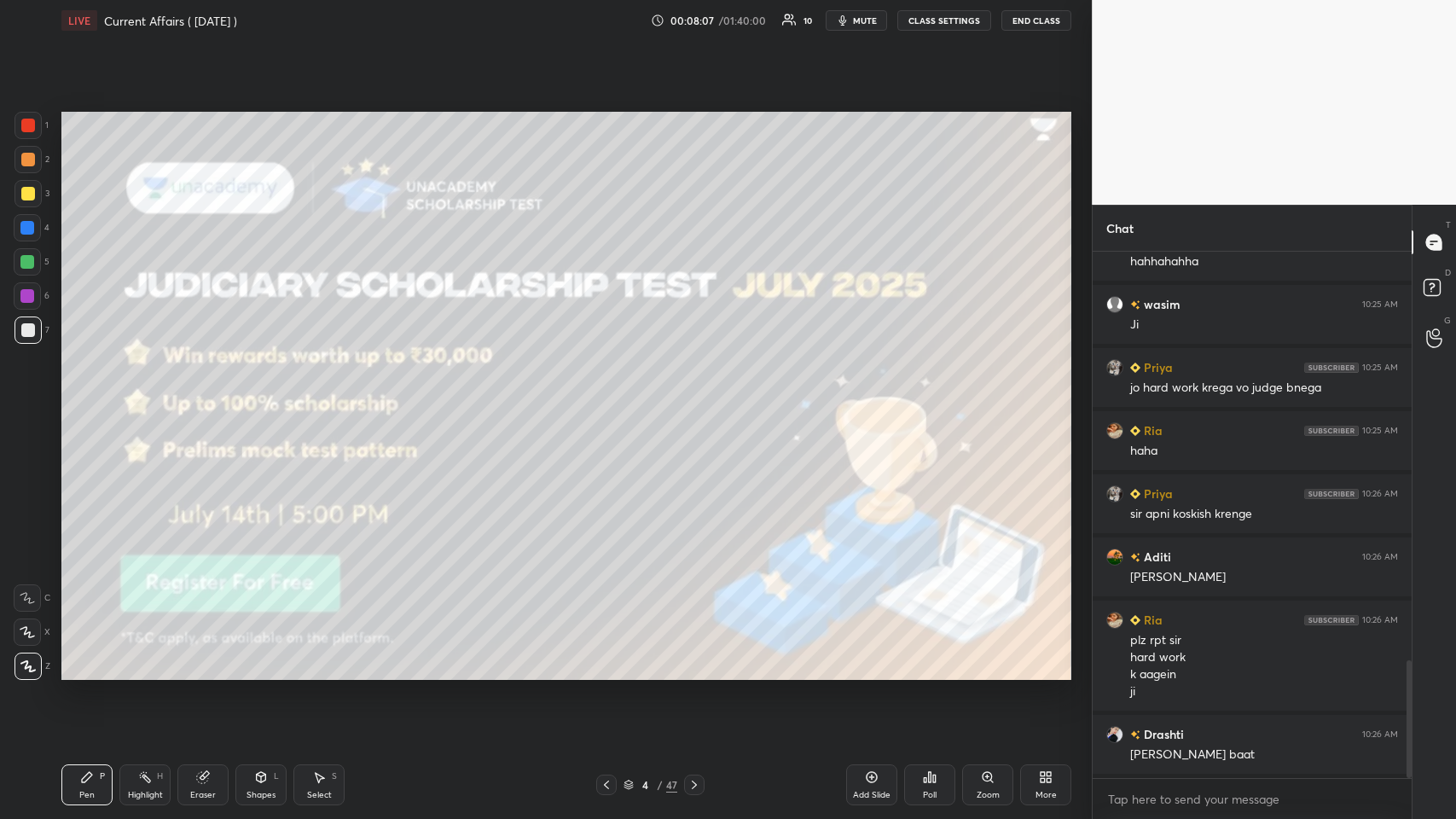 scroll, scrollTop: 1883, scrollLeft: 0, axis: vertical 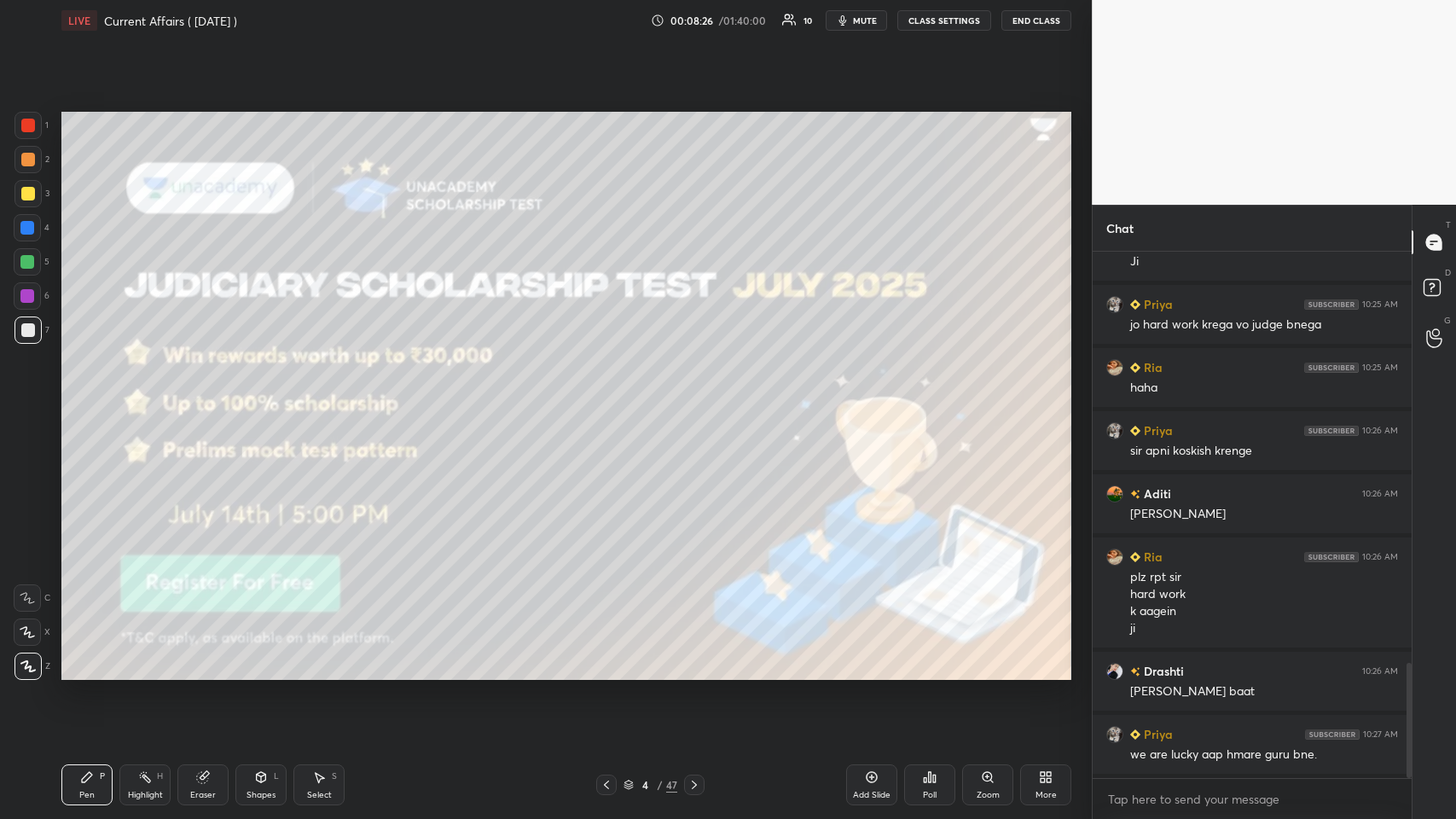 click 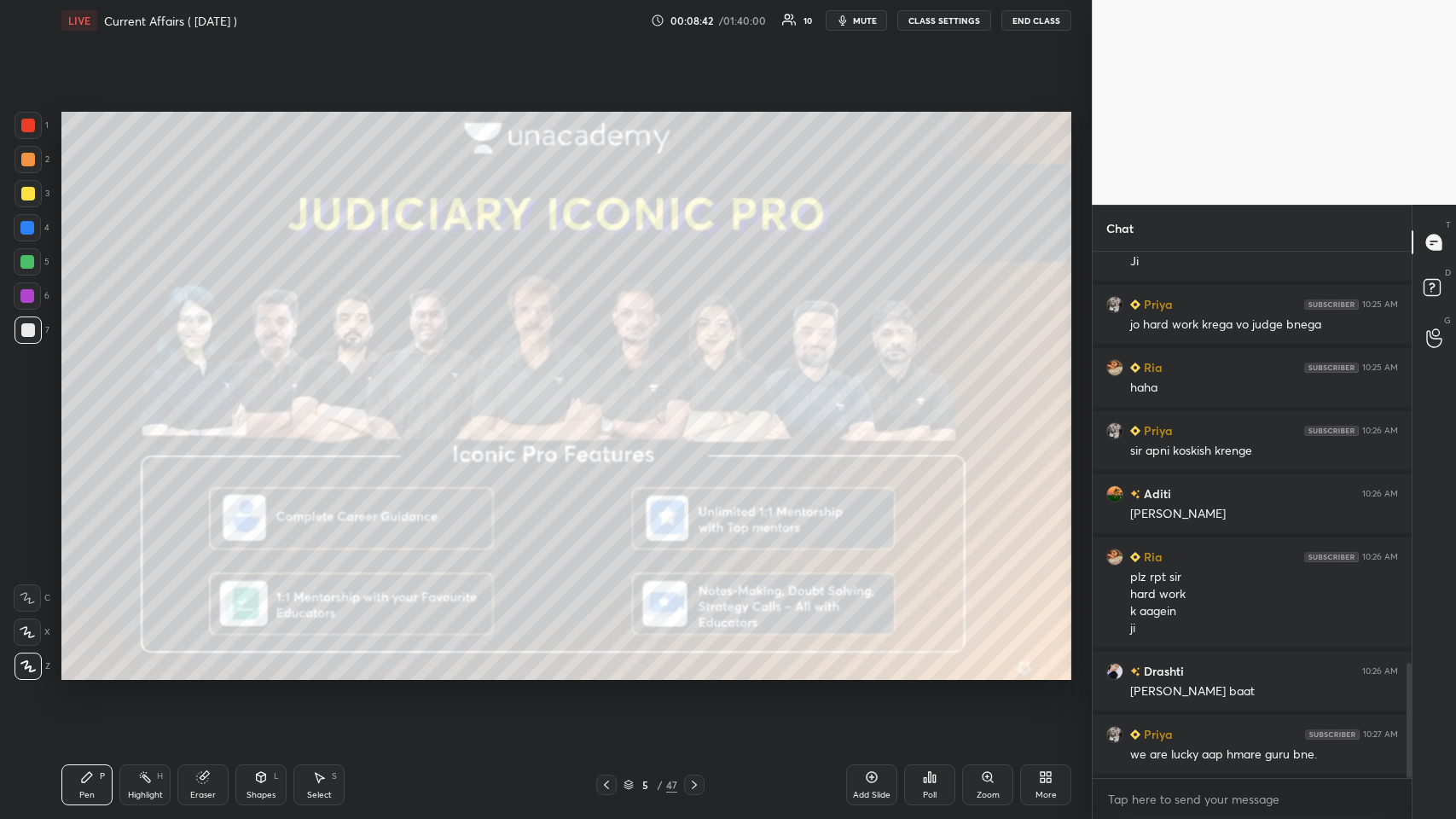 click at bounding box center (694, 785) 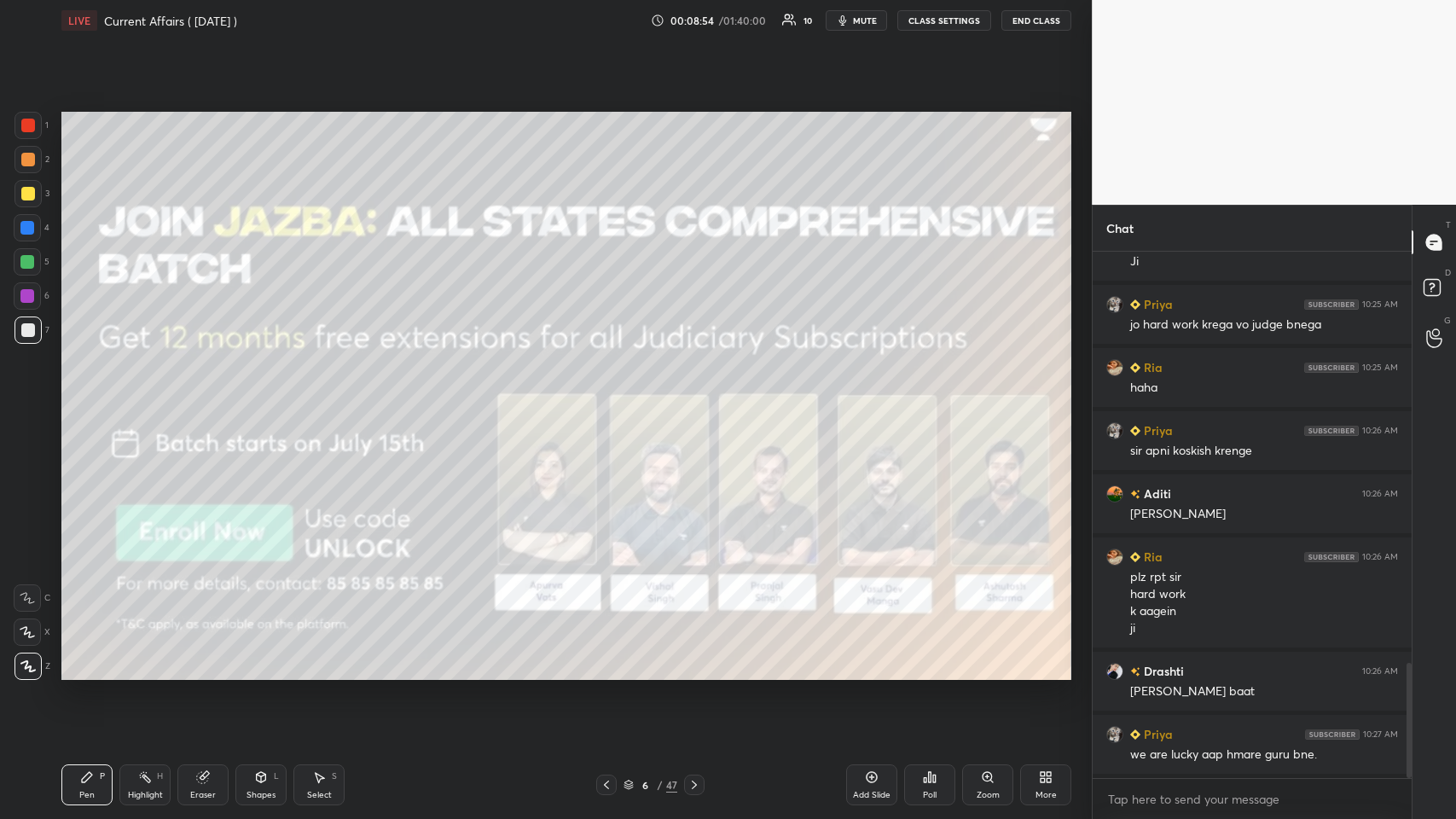 click 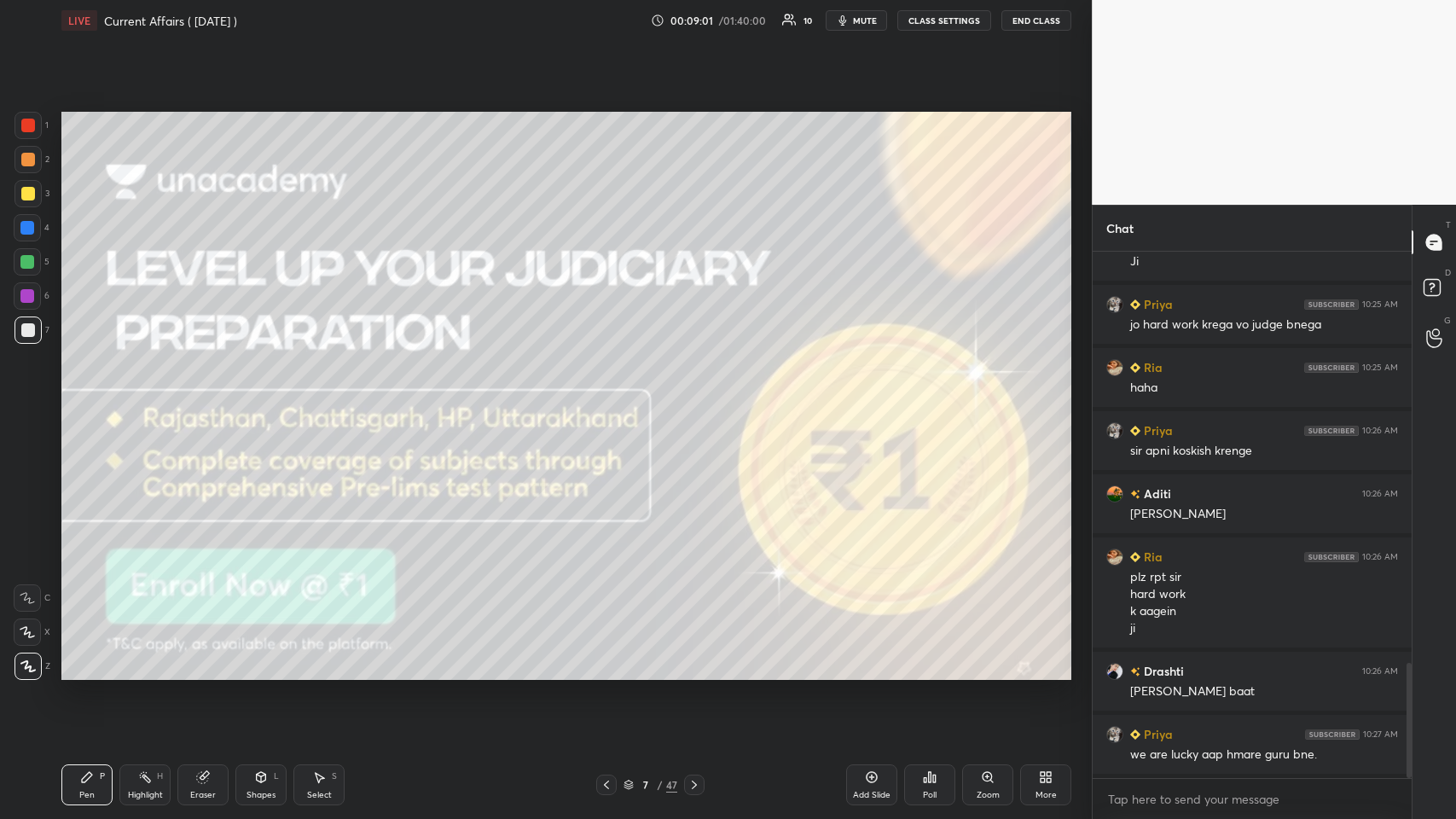 scroll, scrollTop: 1945, scrollLeft: 0, axis: vertical 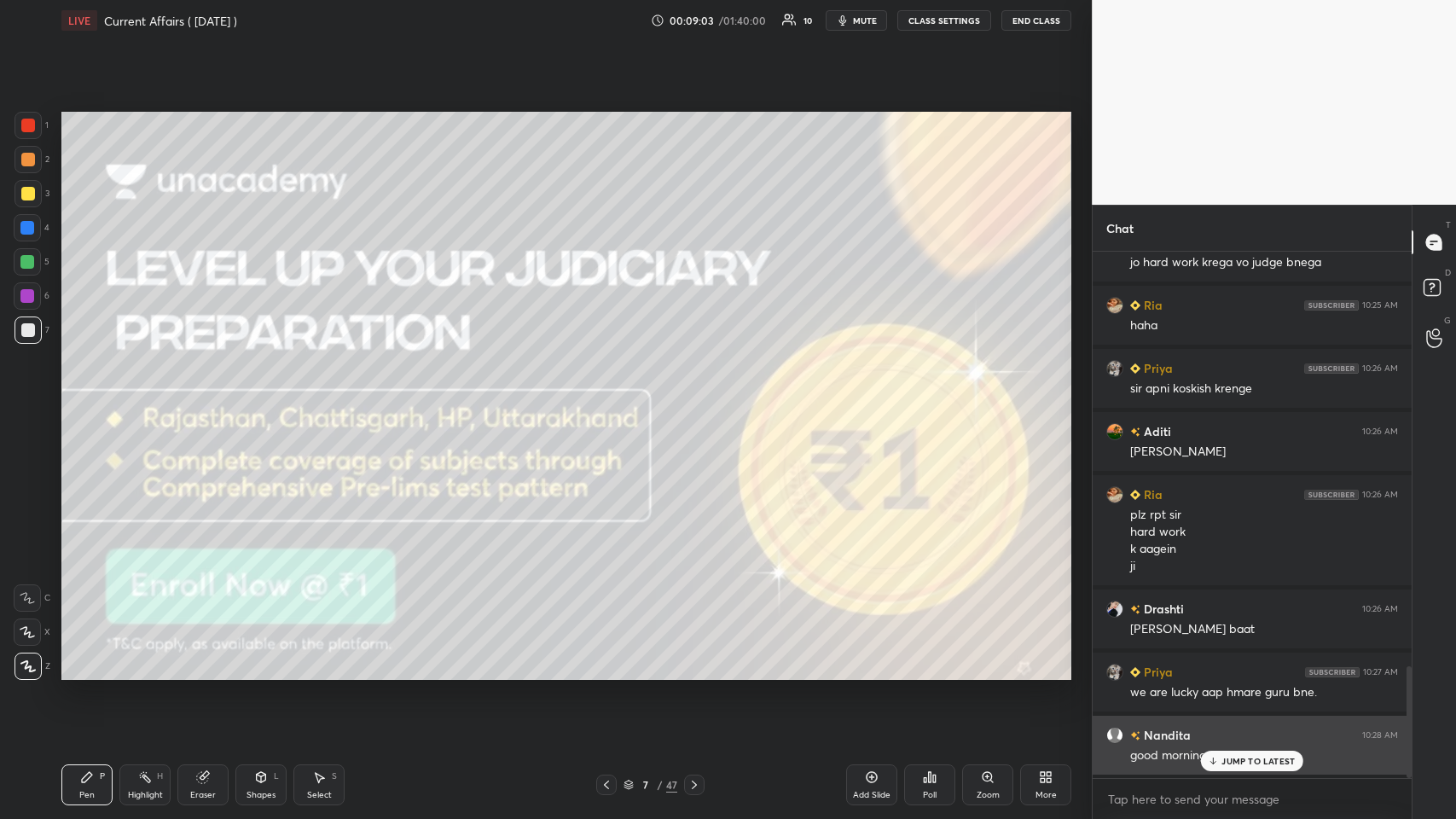 click on "JUMP TO LATEST" at bounding box center [1258, 761] 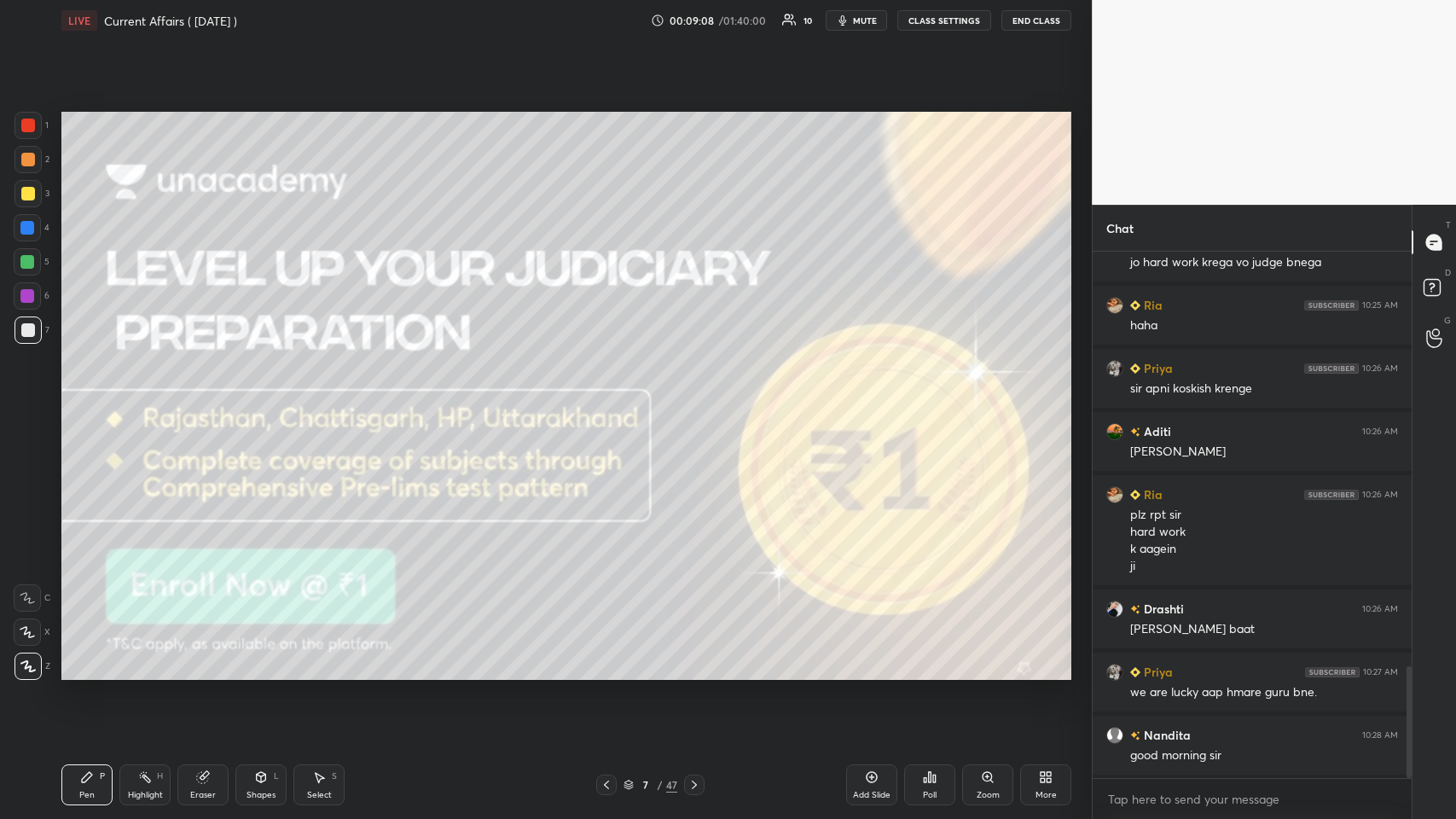 scroll, scrollTop: 2008, scrollLeft: 0, axis: vertical 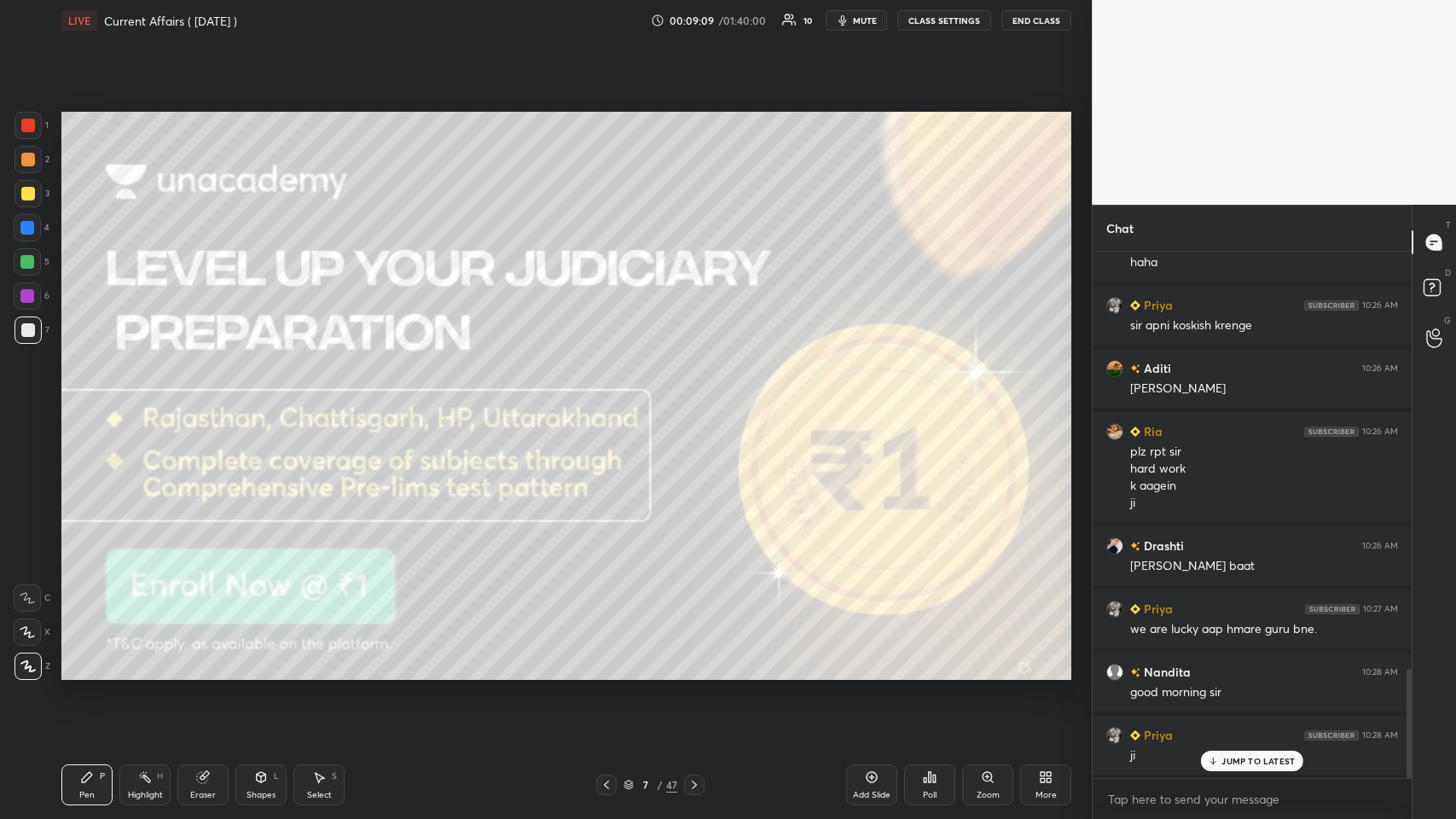 click 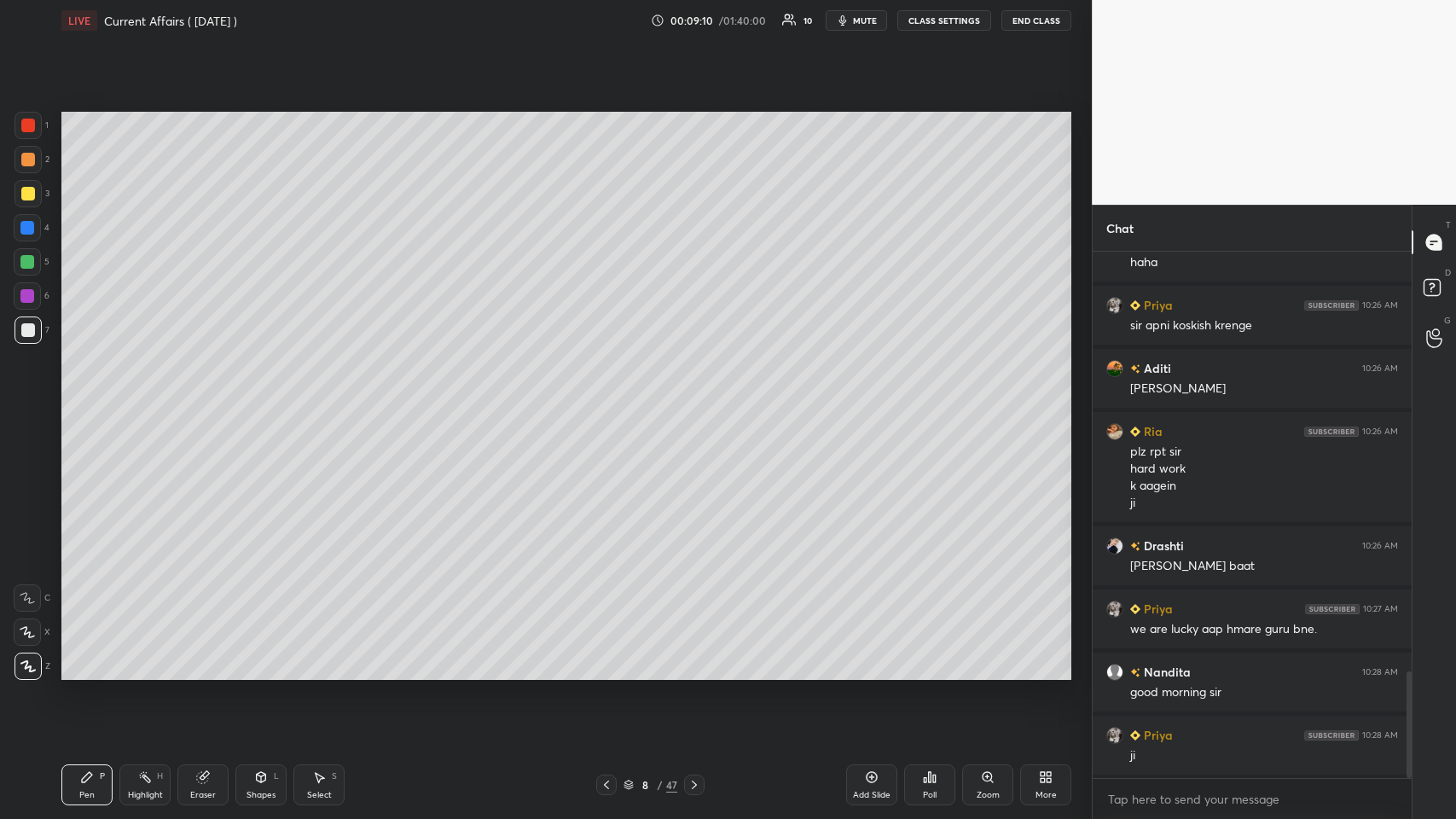 scroll, scrollTop: 2072, scrollLeft: 0, axis: vertical 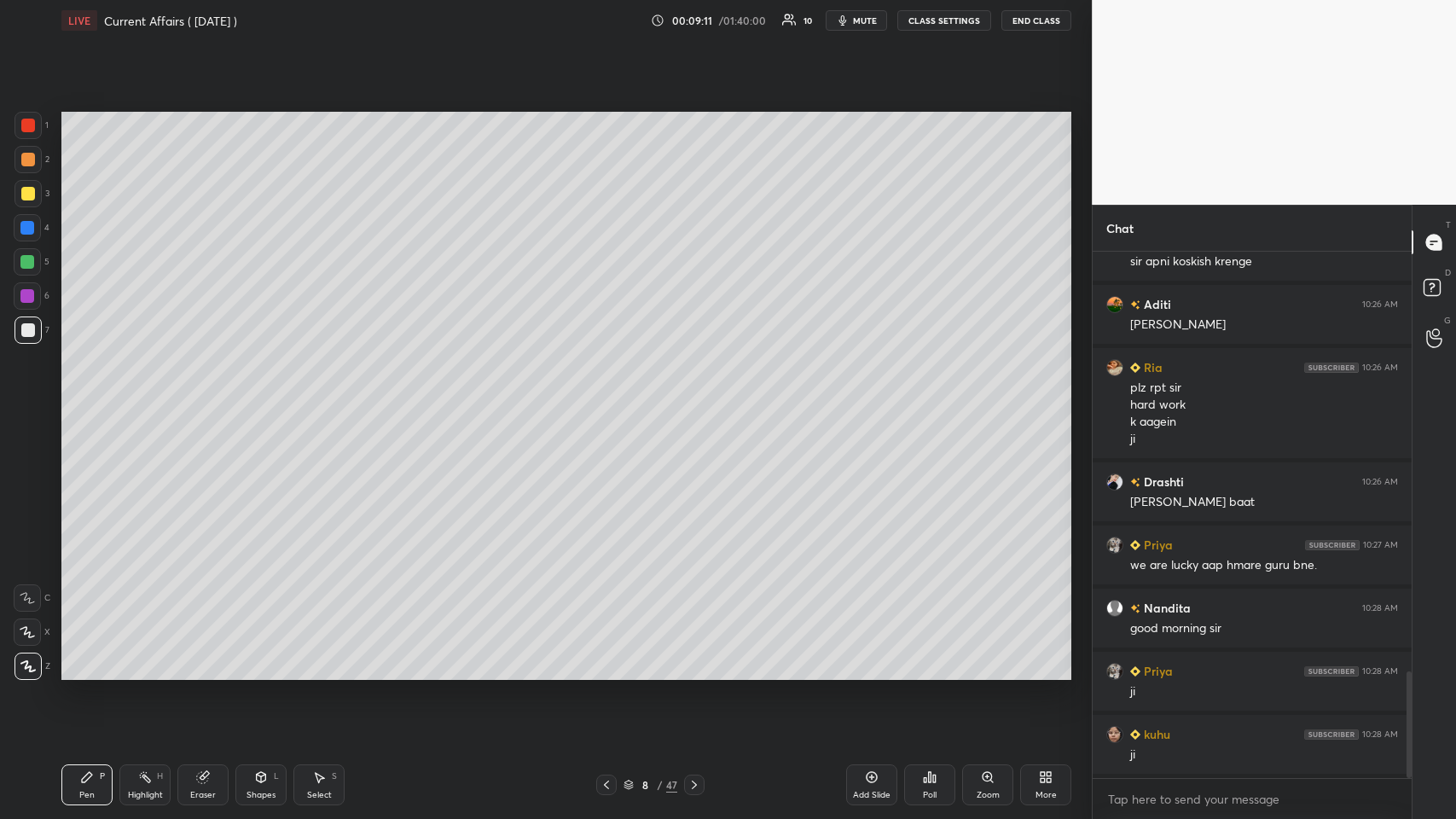 click 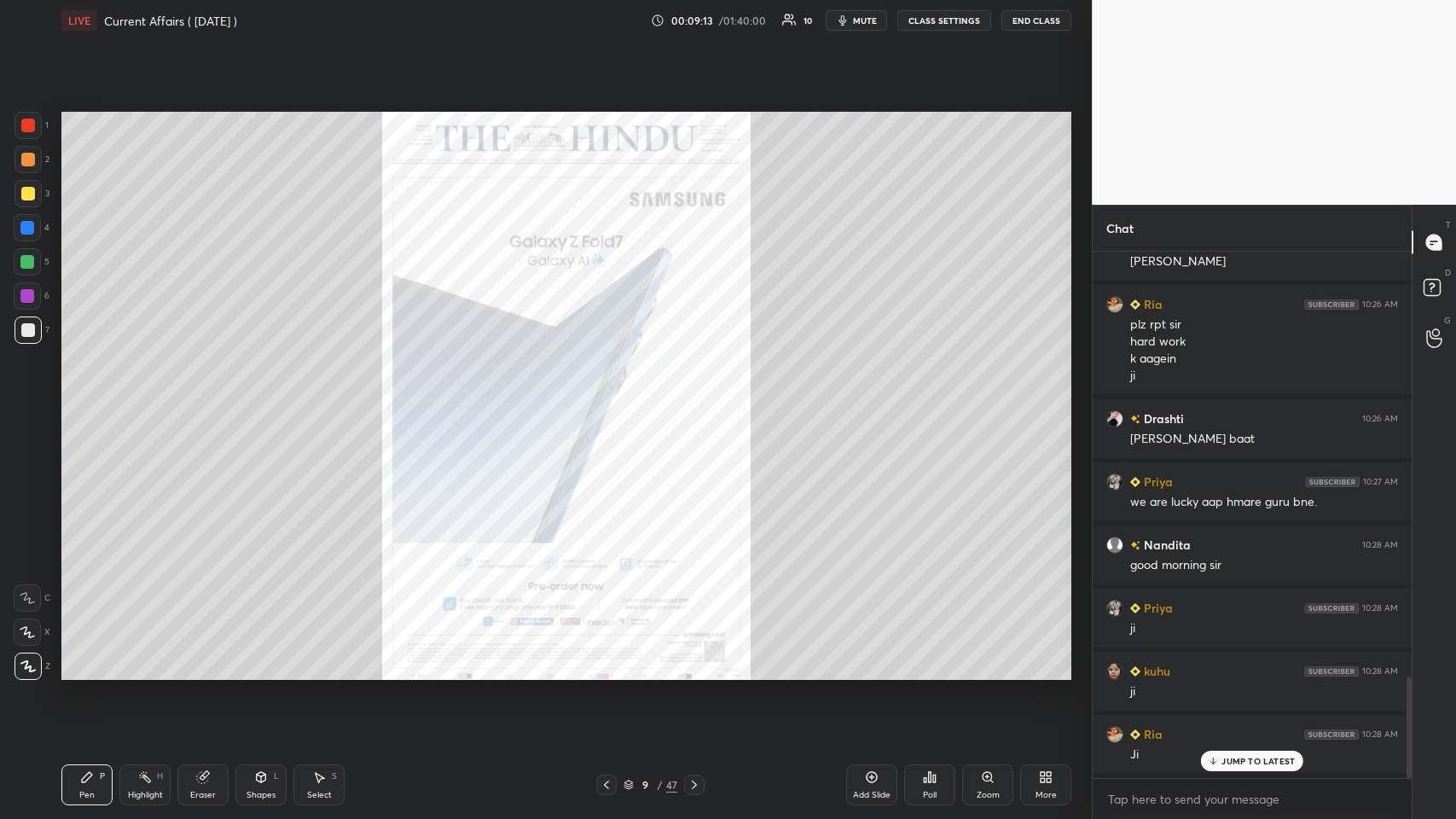 scroll, scrollTop: 2198, scrollLeft: 0, axis: vertical 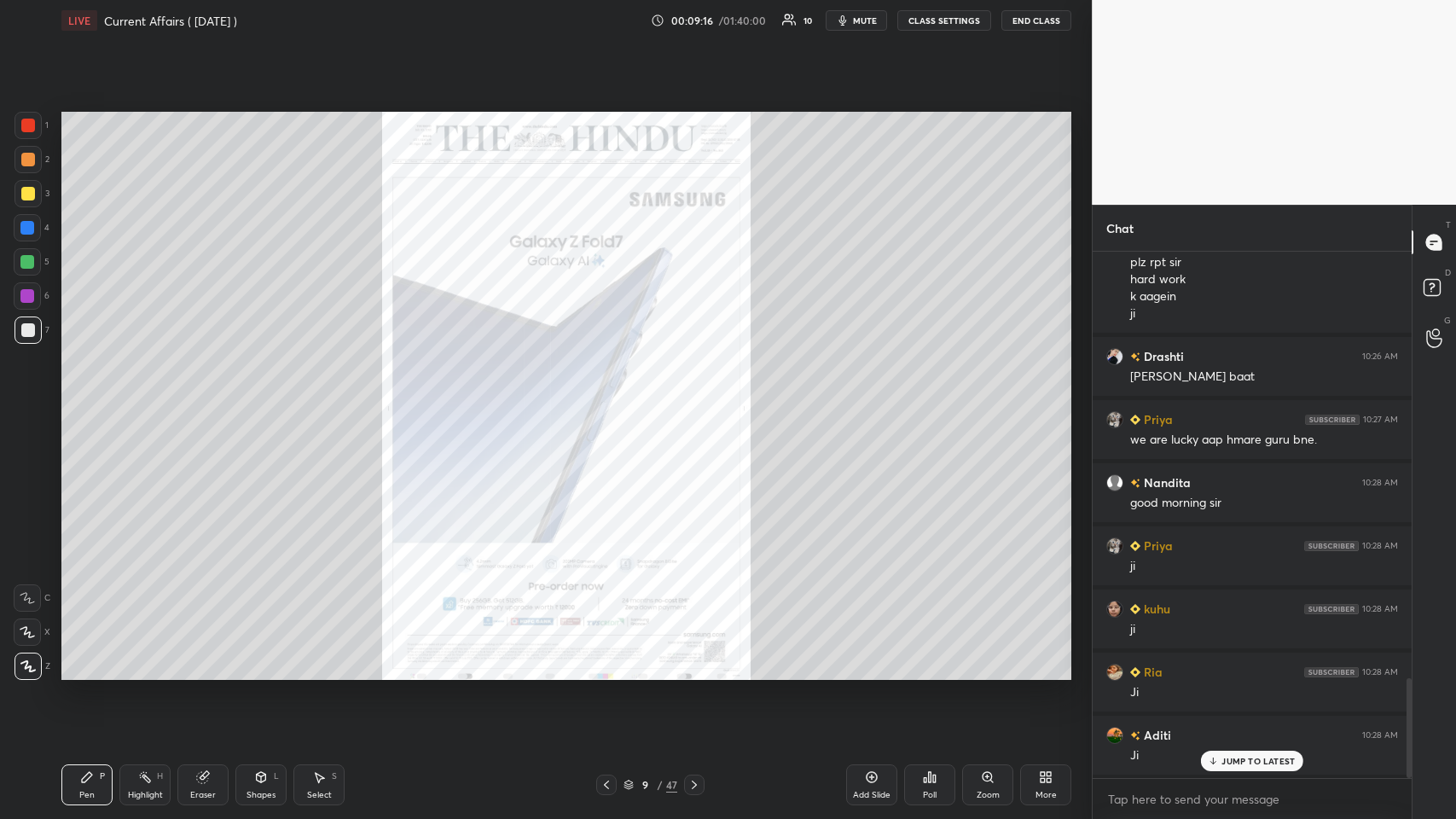 click 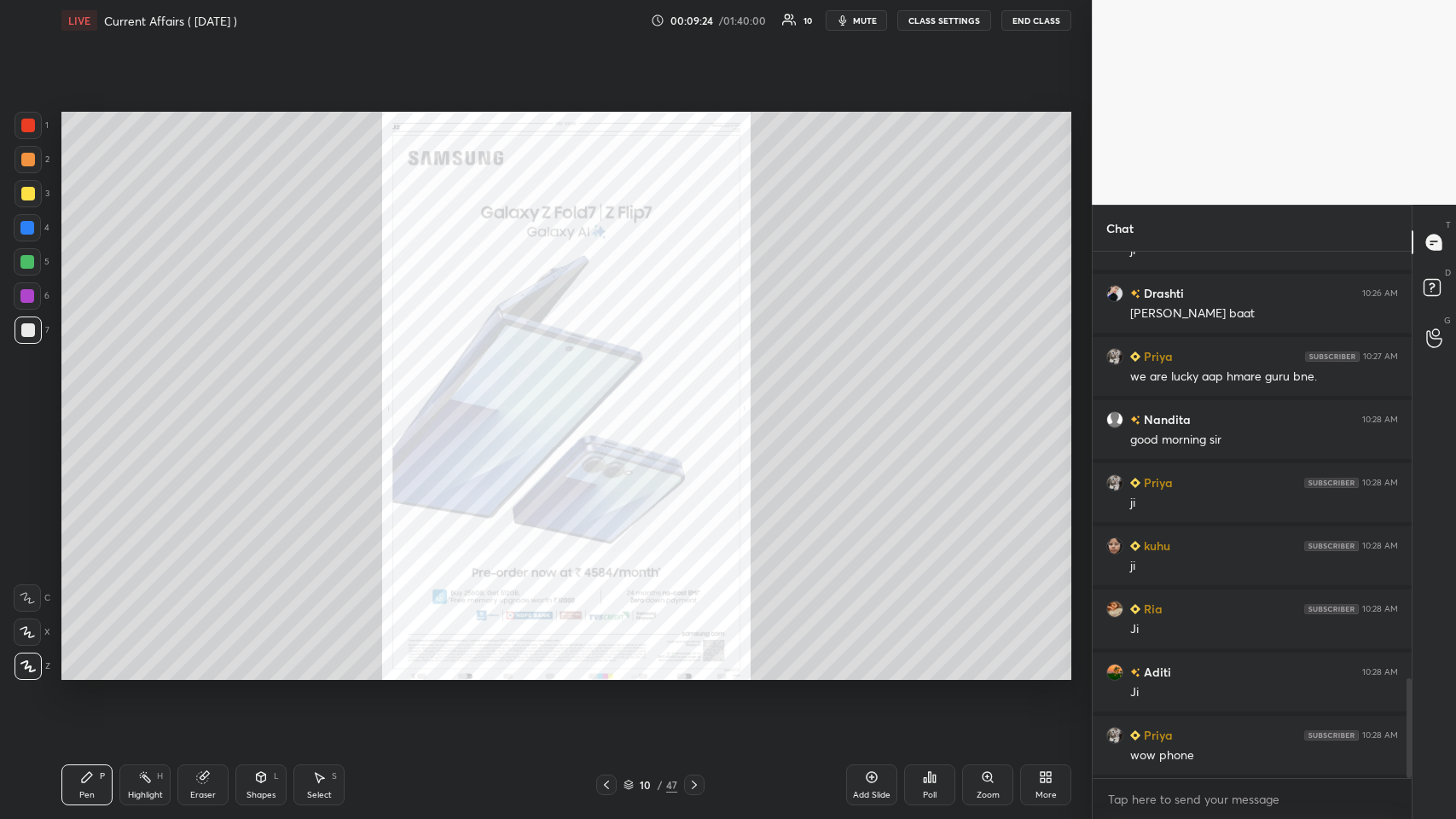 click 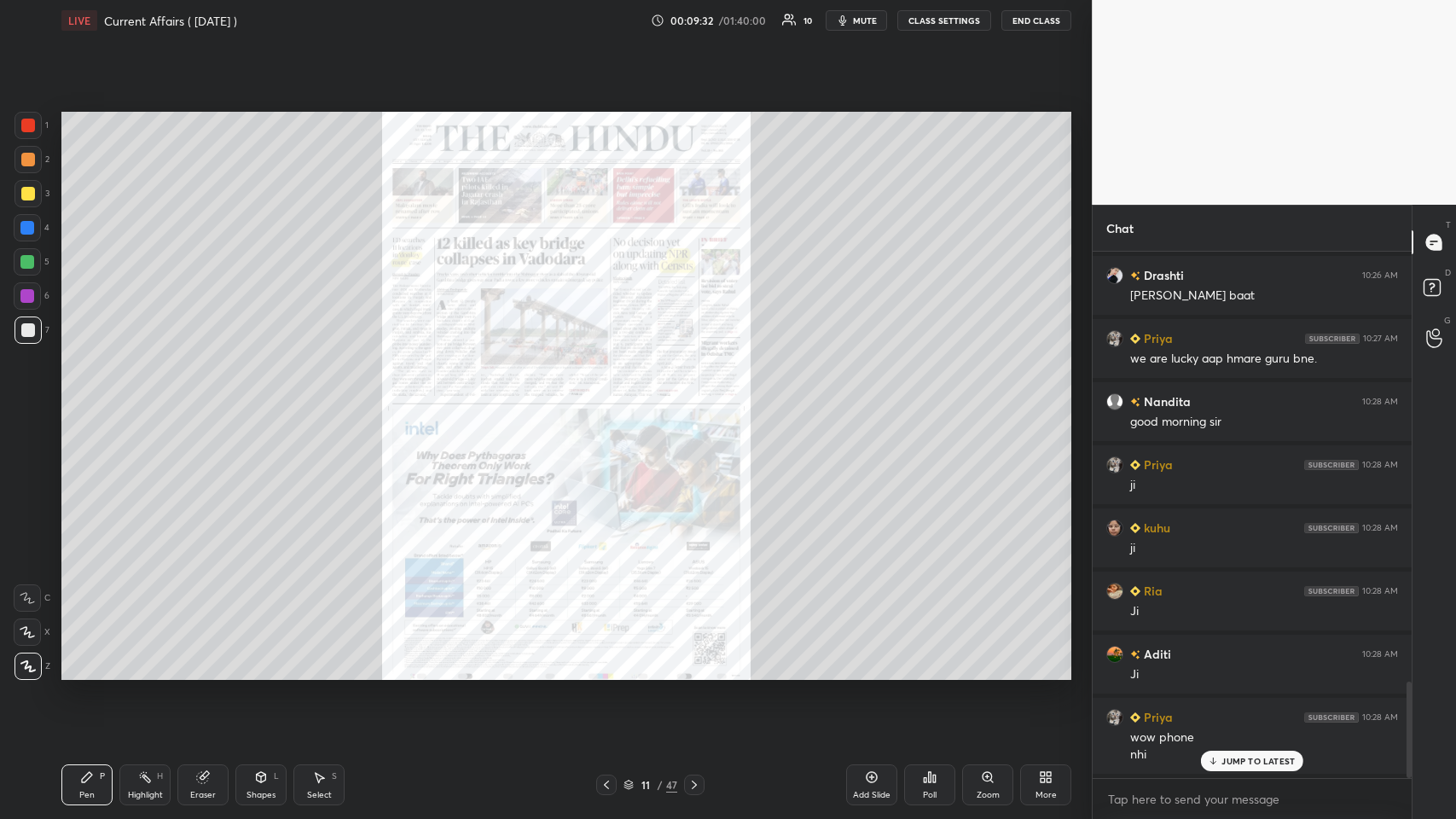 scroll, scrollTop: 2341, scrollLeft: 0, axis: vertical 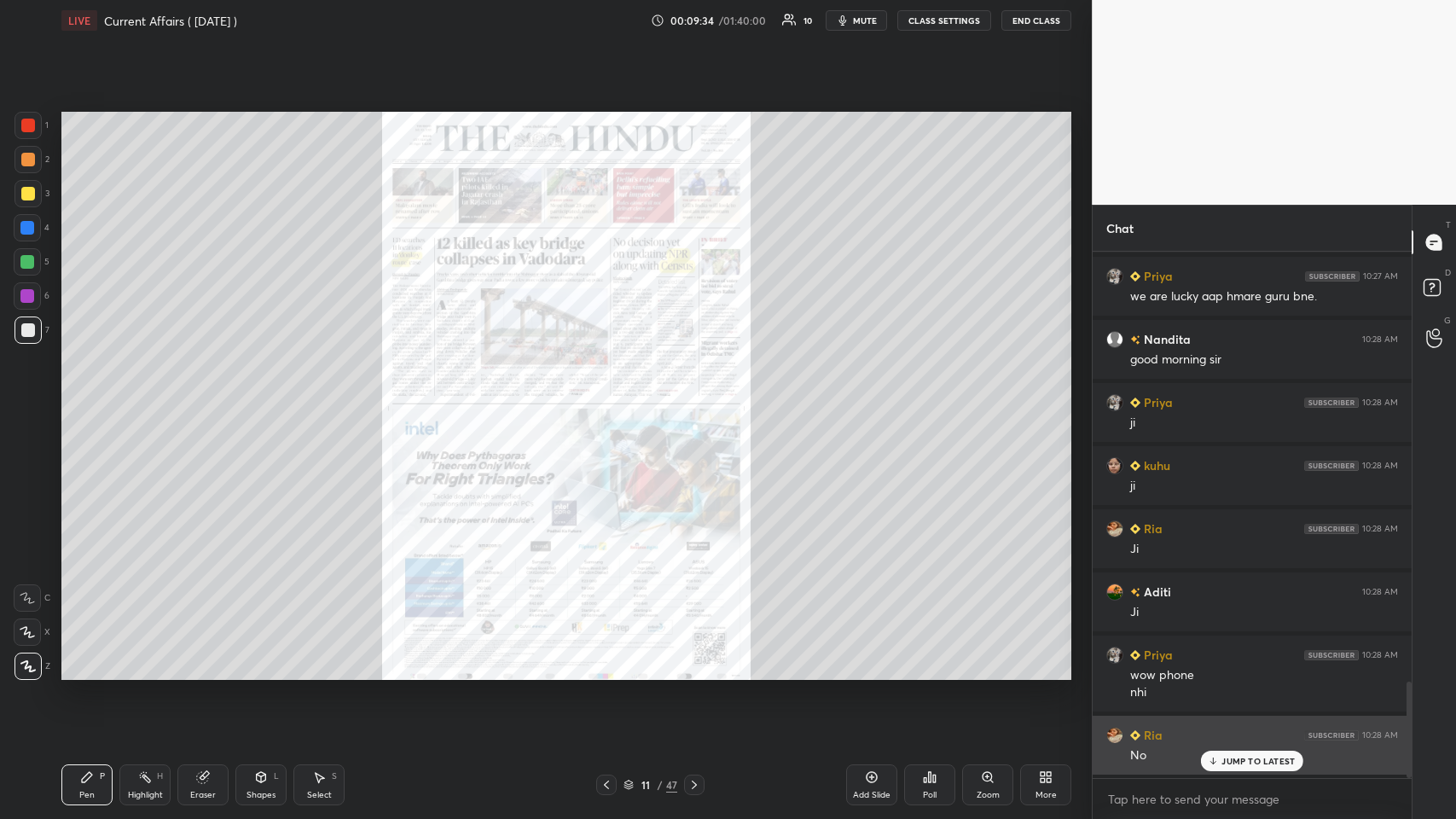 click on "JUMP TO LATEST" at bounding box center [1258, 761] 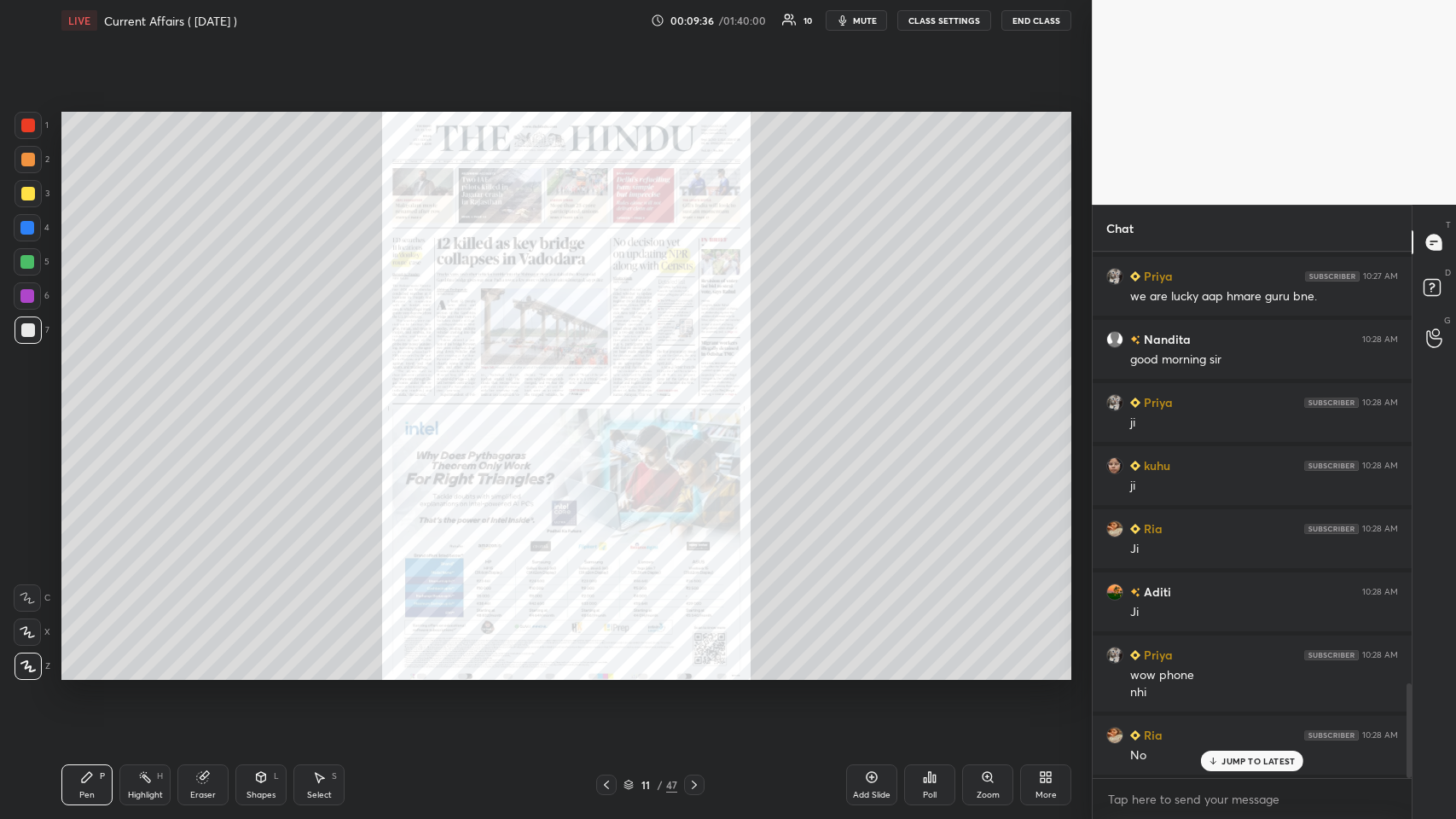 scroll, scrollTop: 2404, scrollLeft: 0, axis: vertical 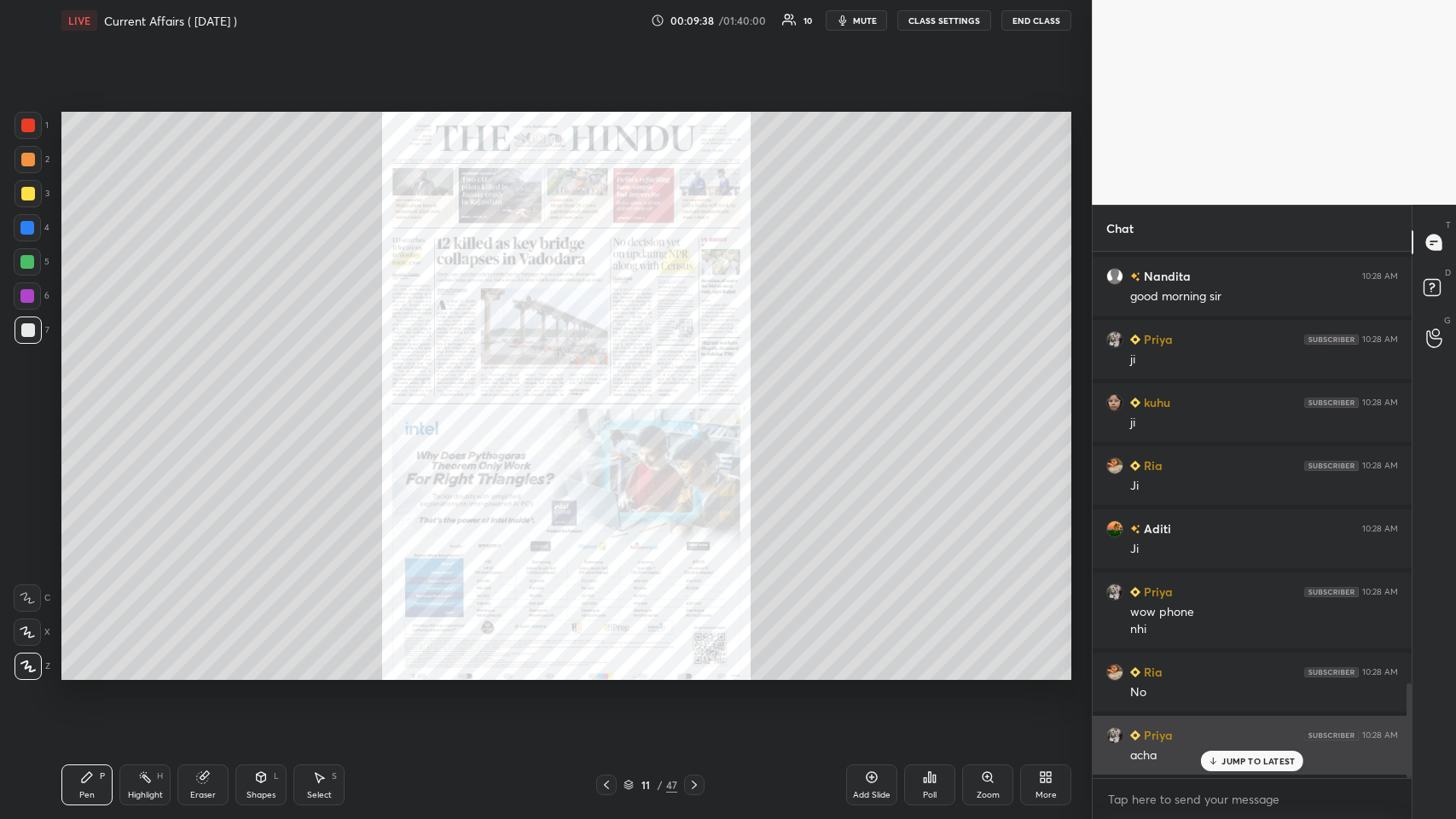 click on "JUMP TO LATEST" at bounding box center (1258, 761) 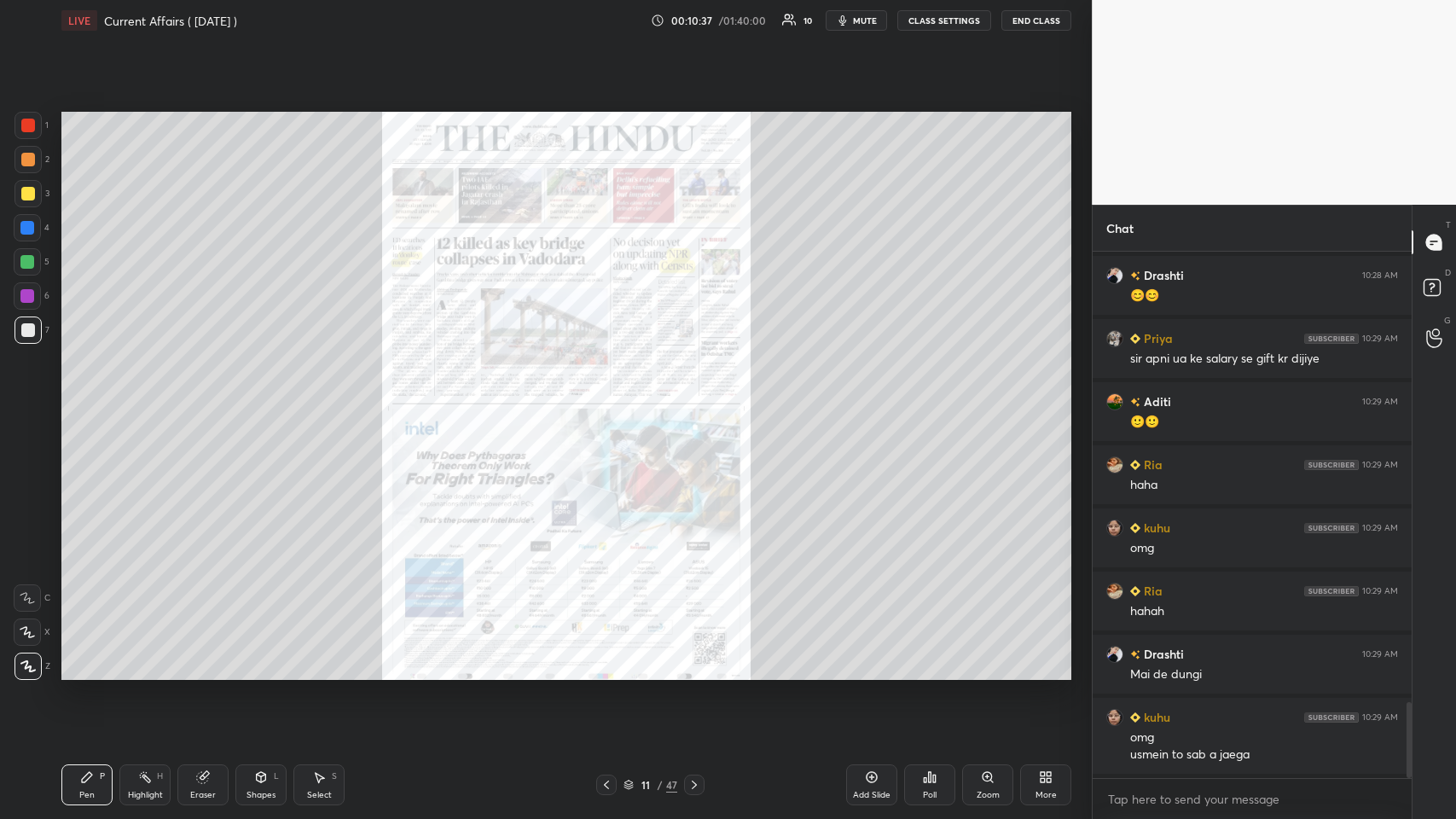 scroll, scrollTop: 3133, scrollLeft: 0, axis: vertical 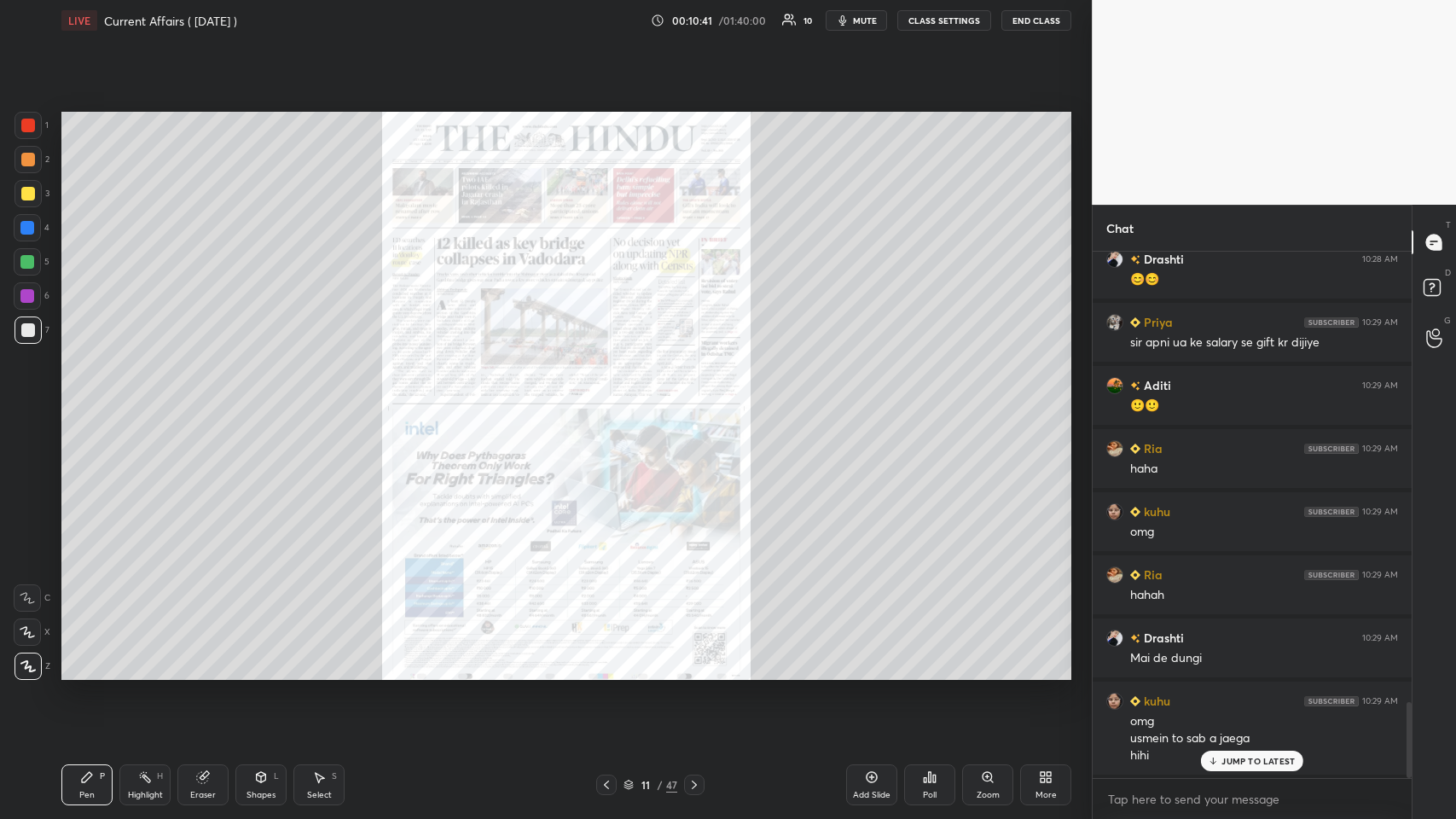 click on "JUMP TO LATEST" at bounding box center [1258, 761] 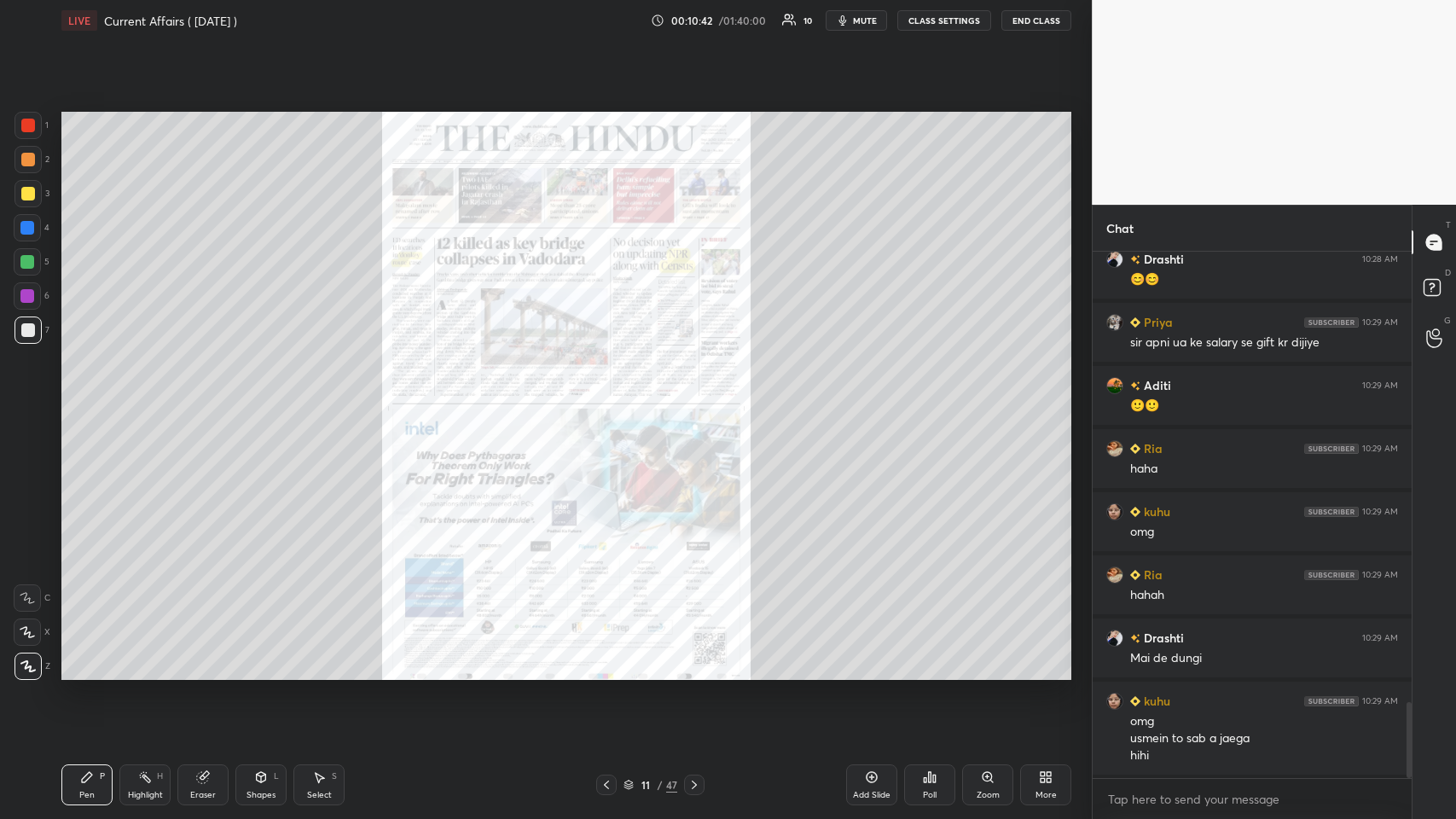 click on "Eraser" at bounding box center (203, 785) 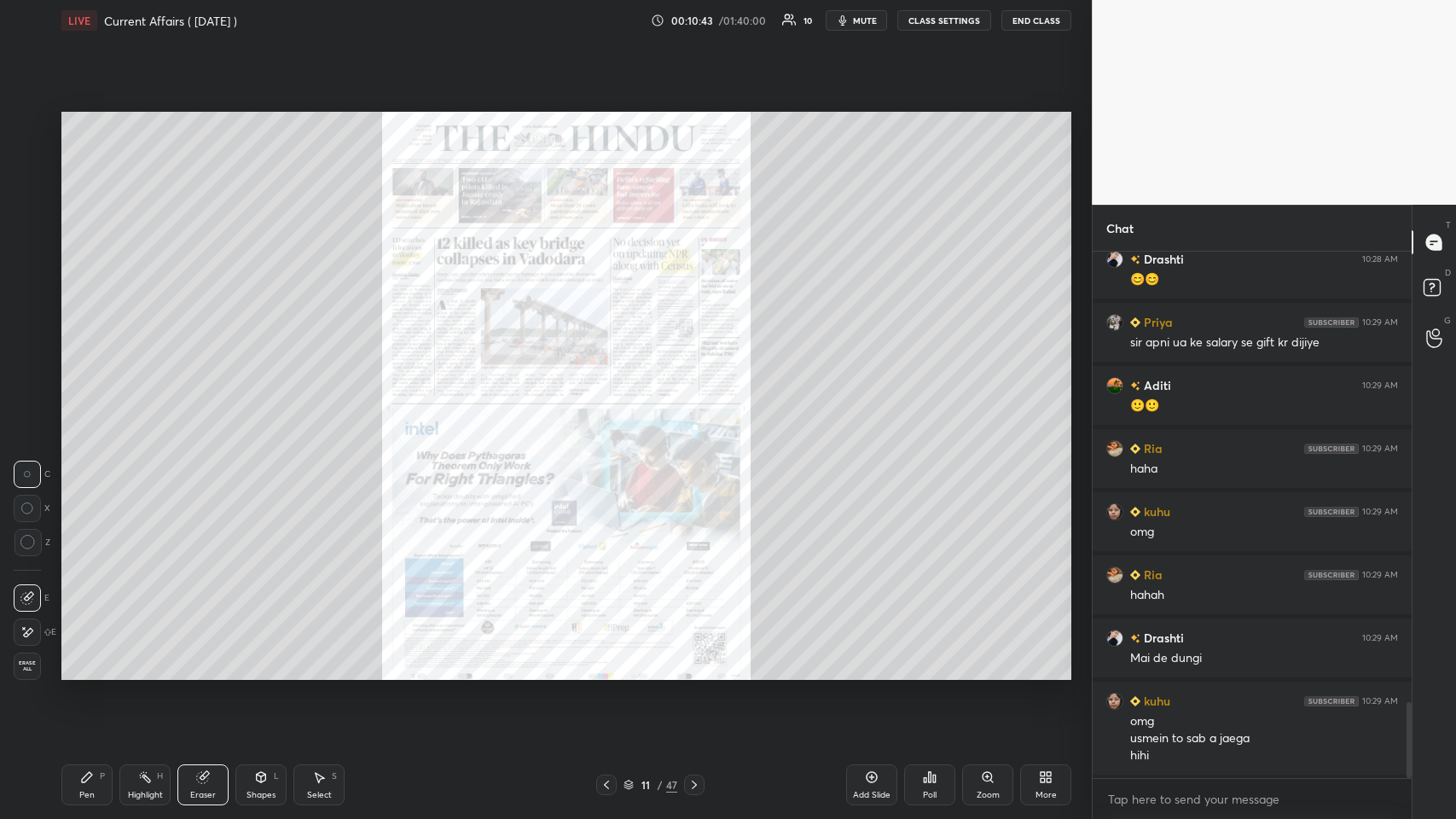 click on "Erase all" at bounding box center (27, 666) 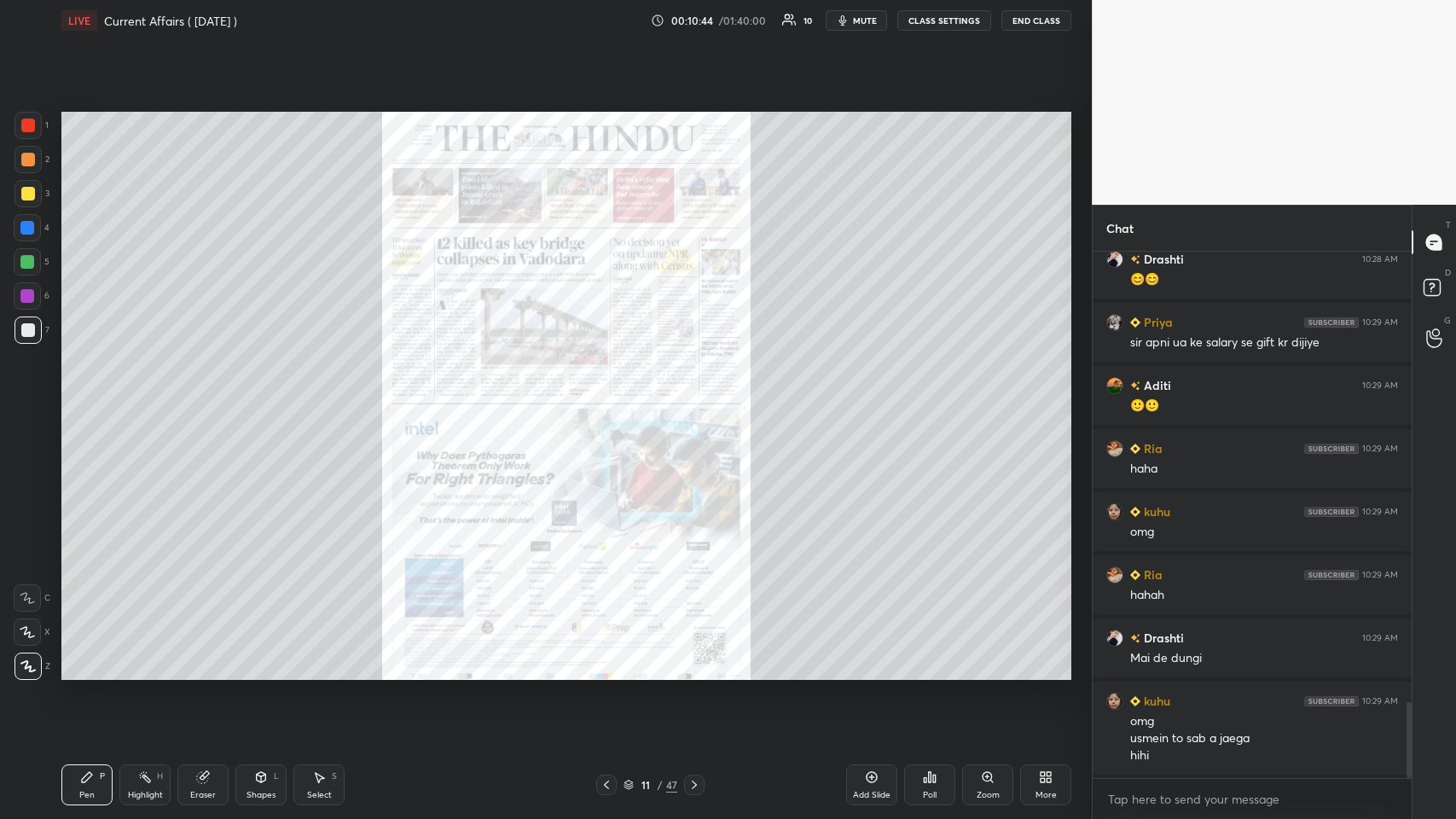 scroll, scrollTop: 3212, scrollLeft: 0, axis: vertical 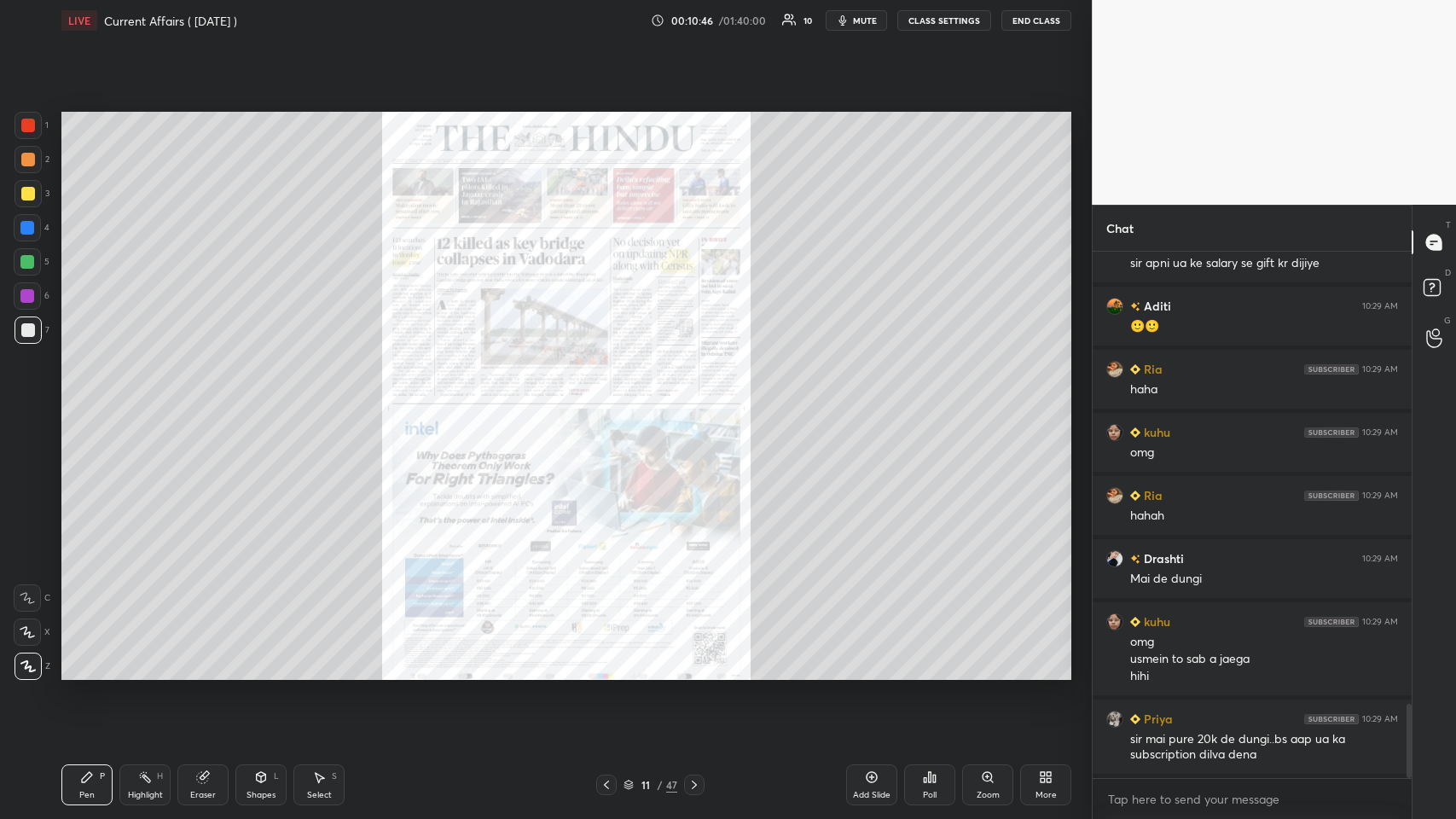 click 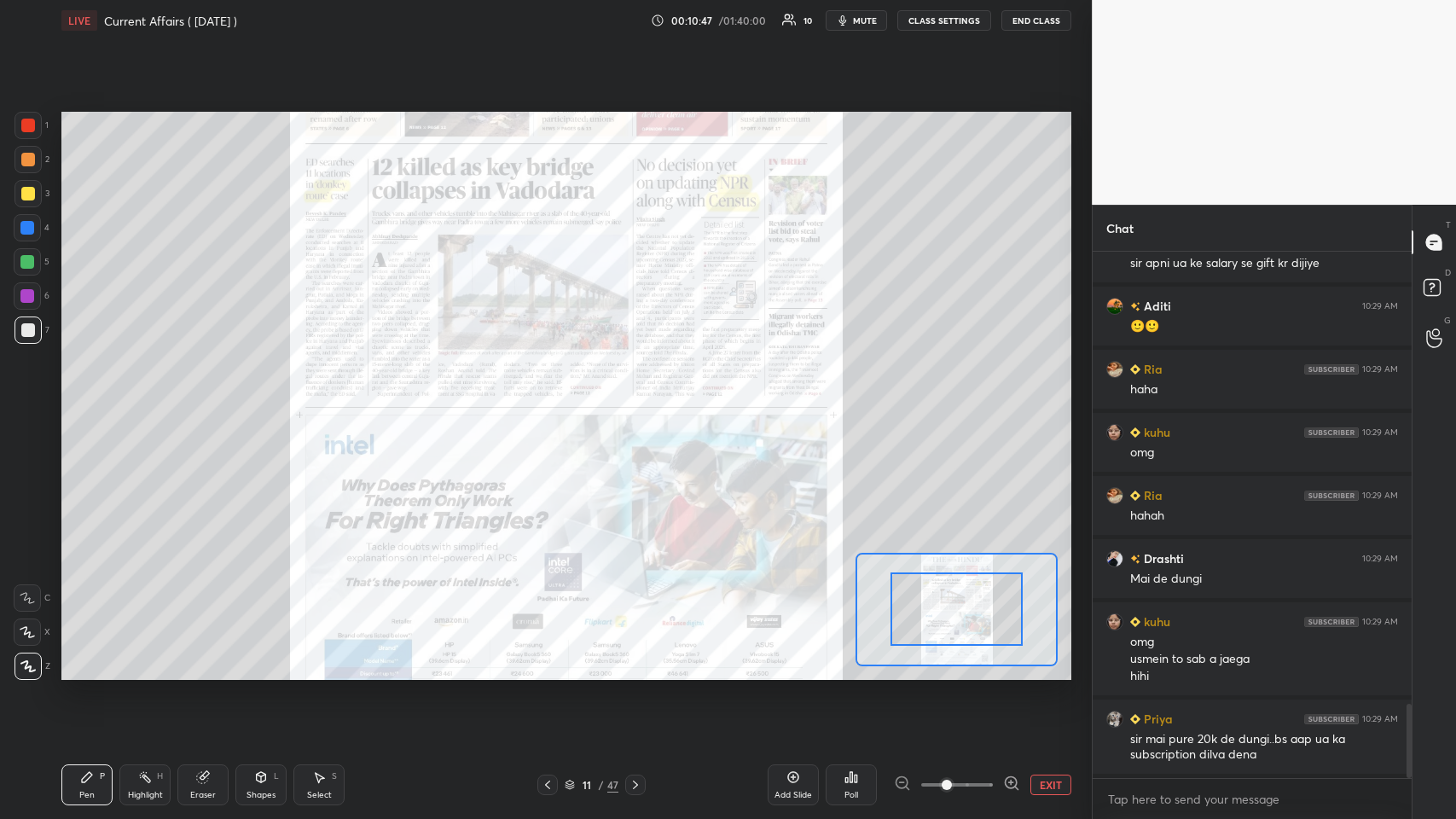 click 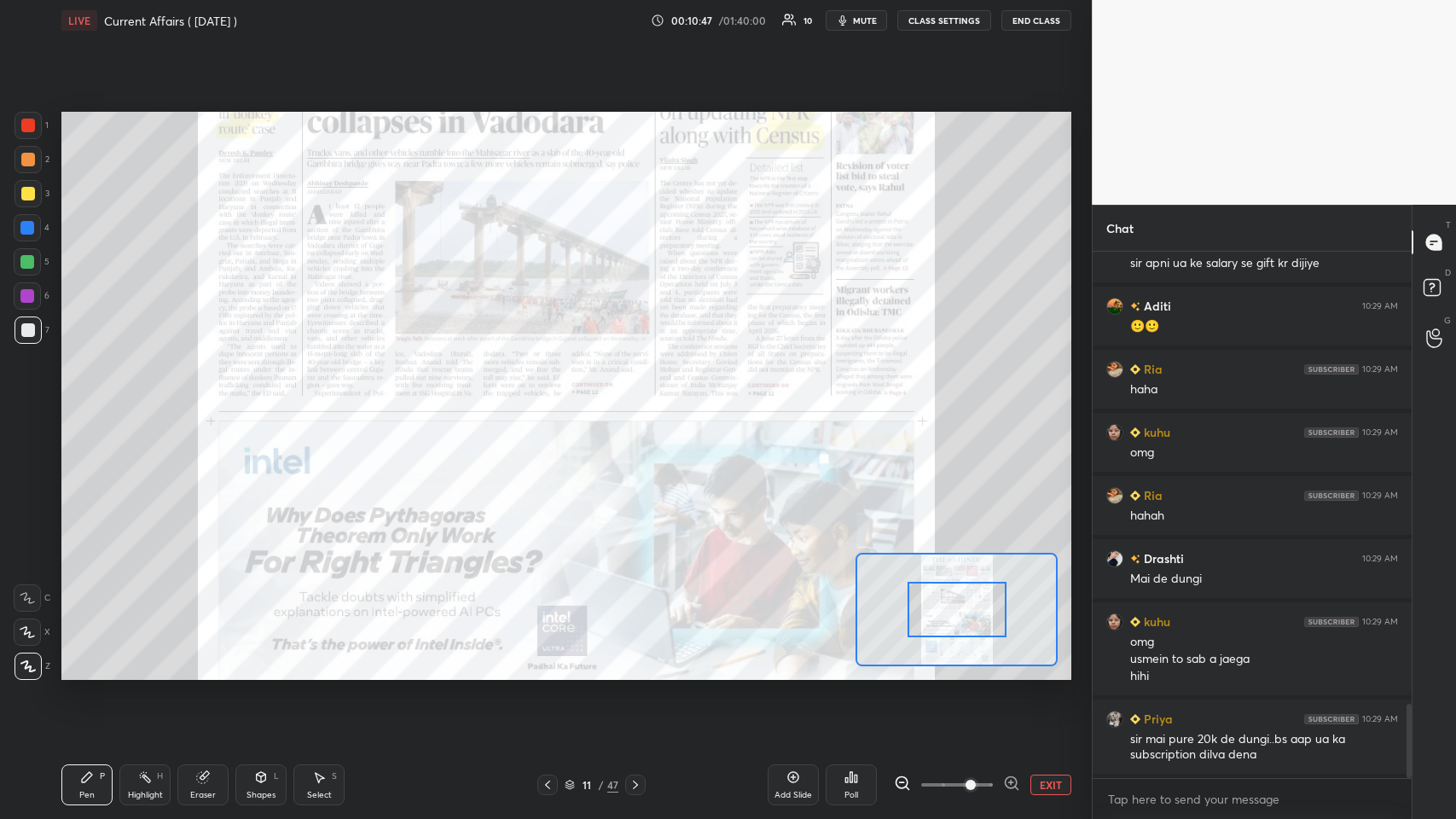 click 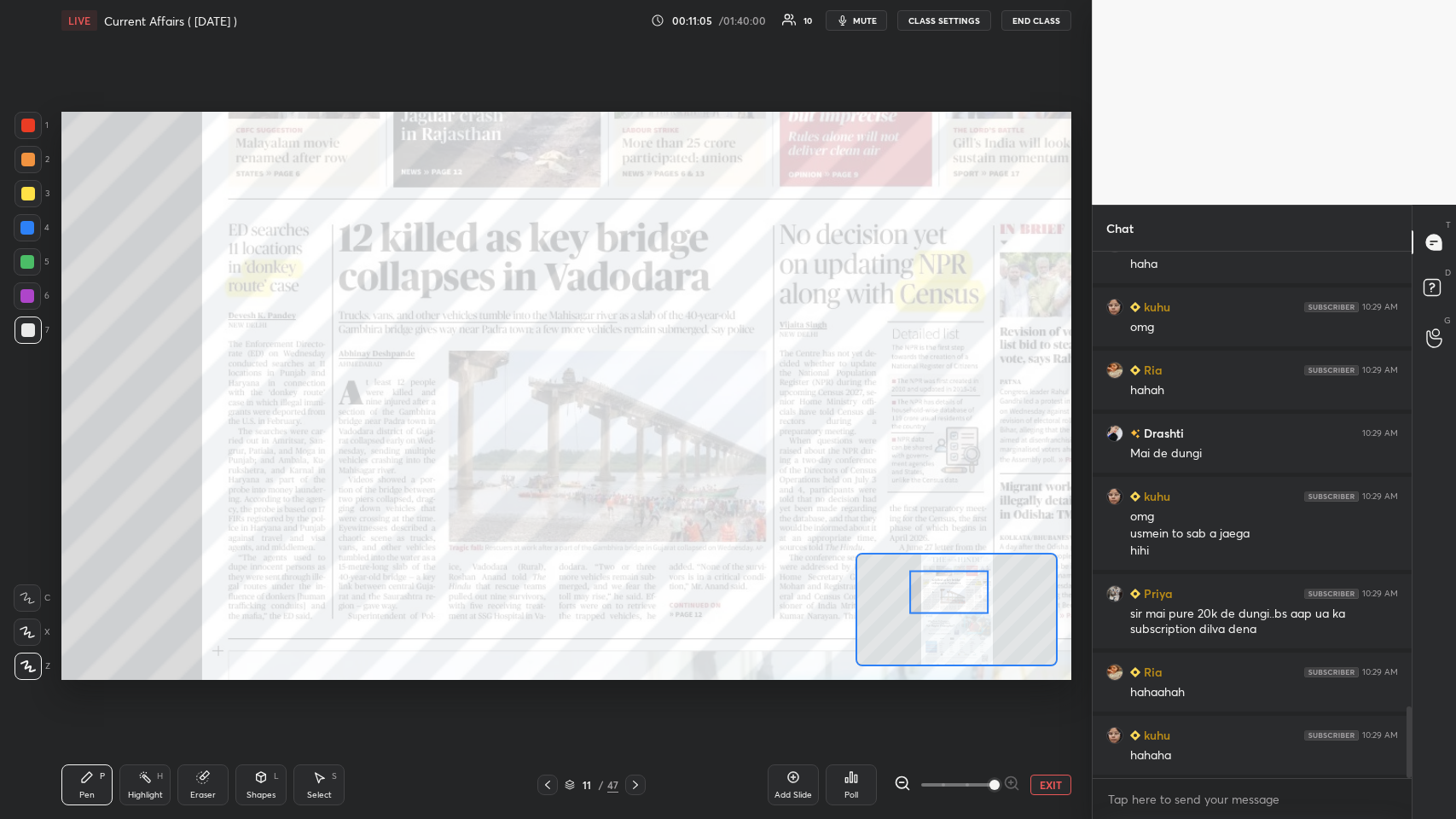 scroll, scrollTop: 3401, scrollLeft: 0, axis: vertical 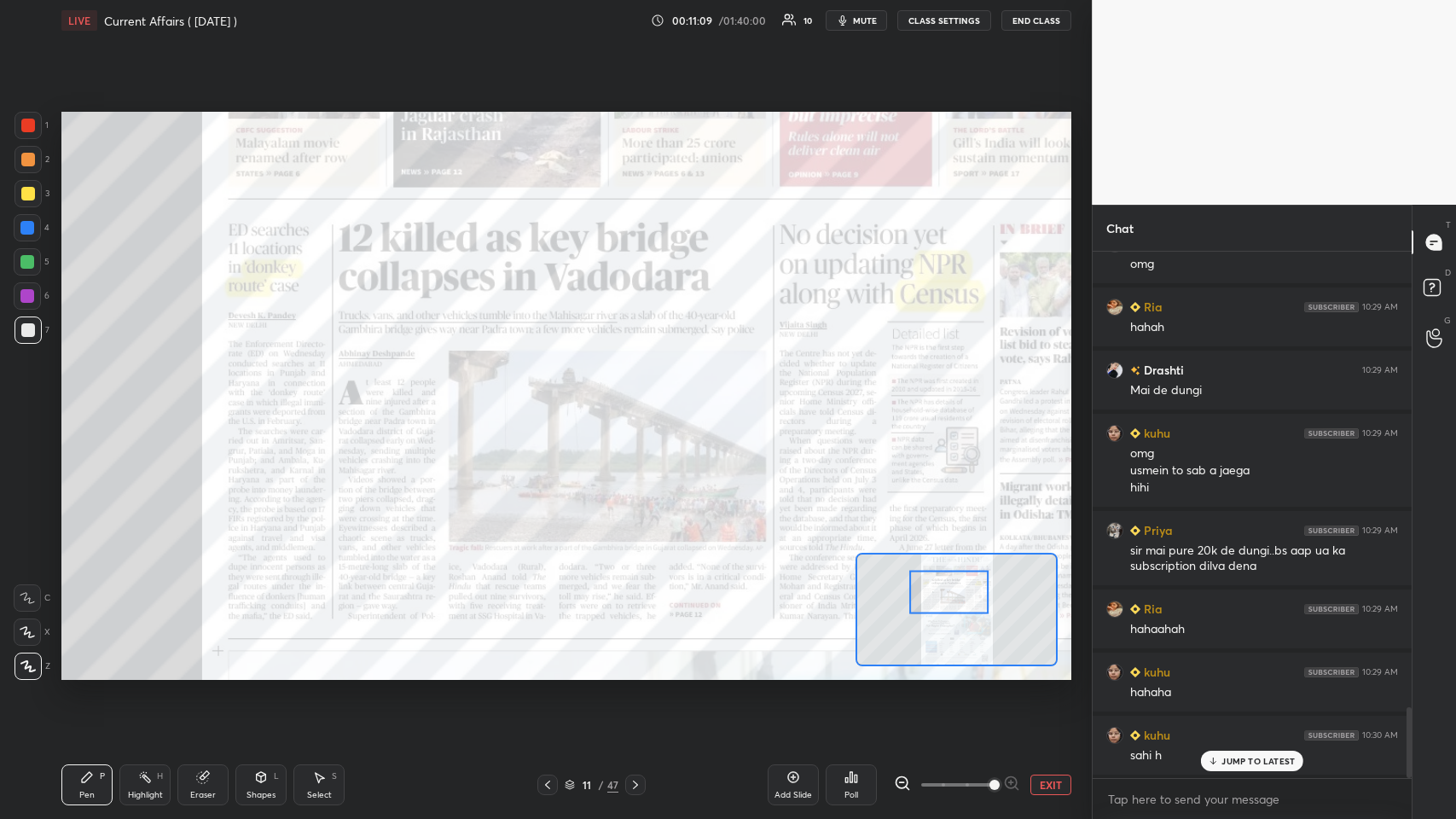 click at bounding box center [28, 125] 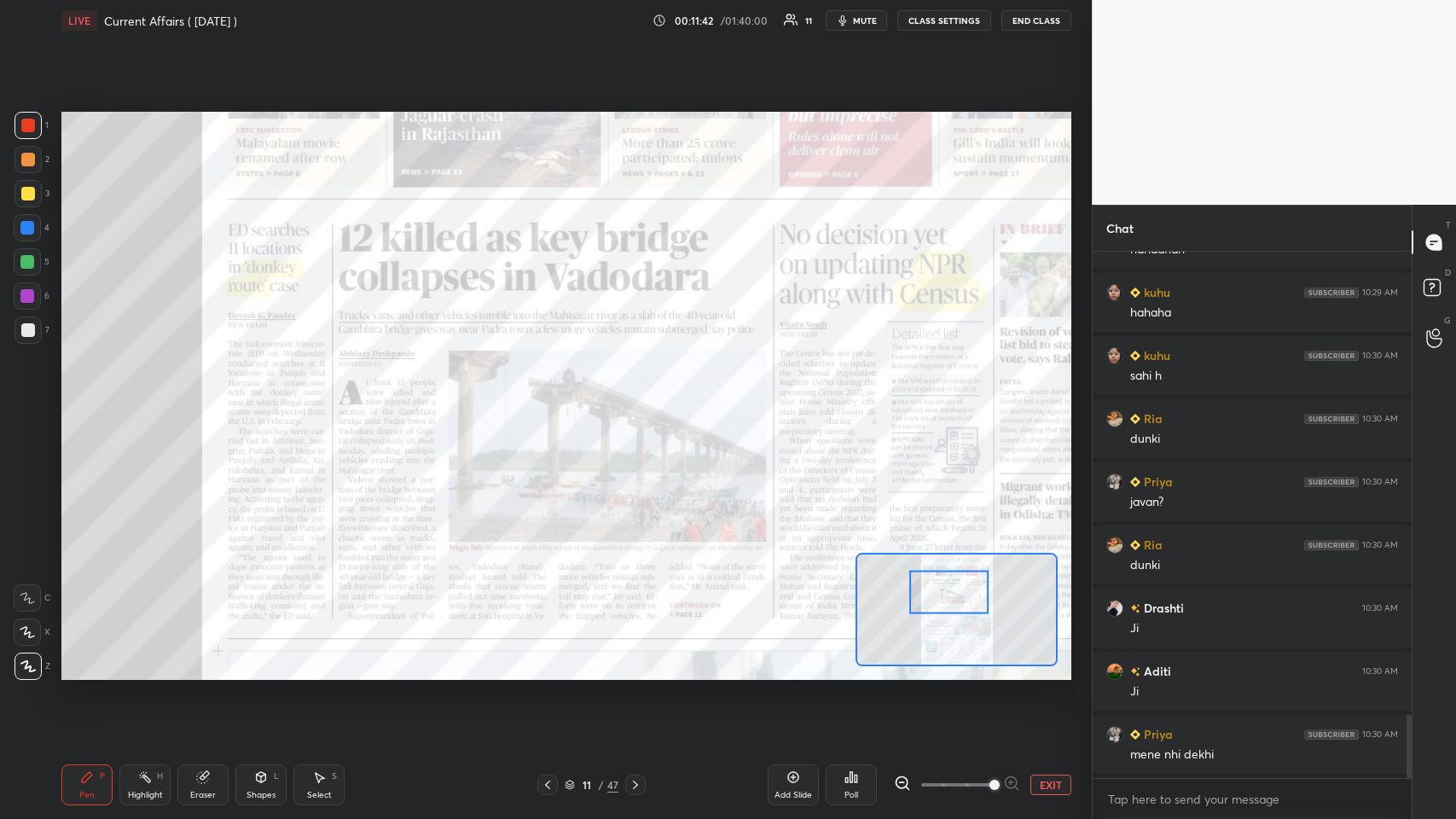 scroll, scrollTop: 3821, scrollLeft: 0, axis: vertical 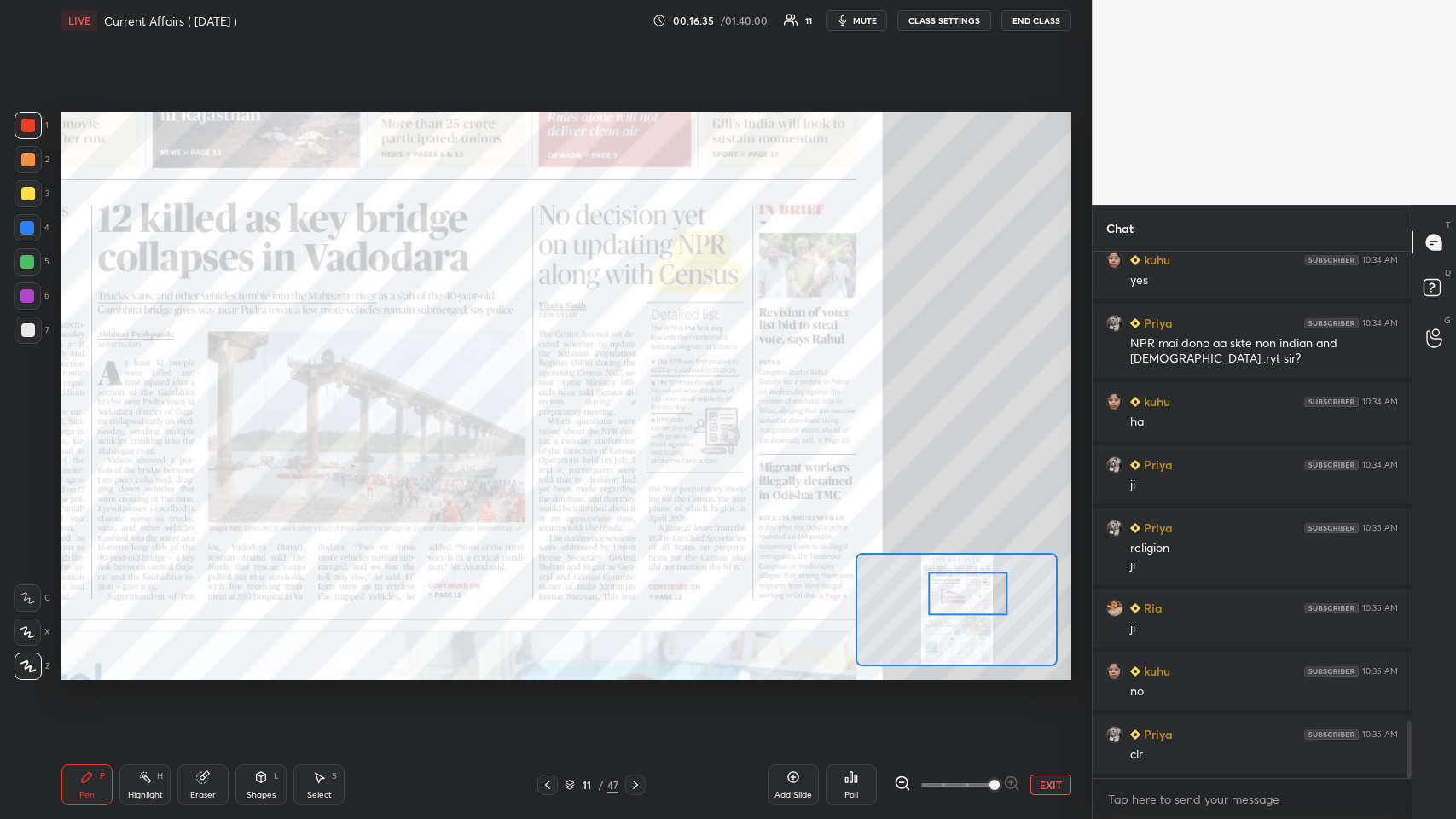 click 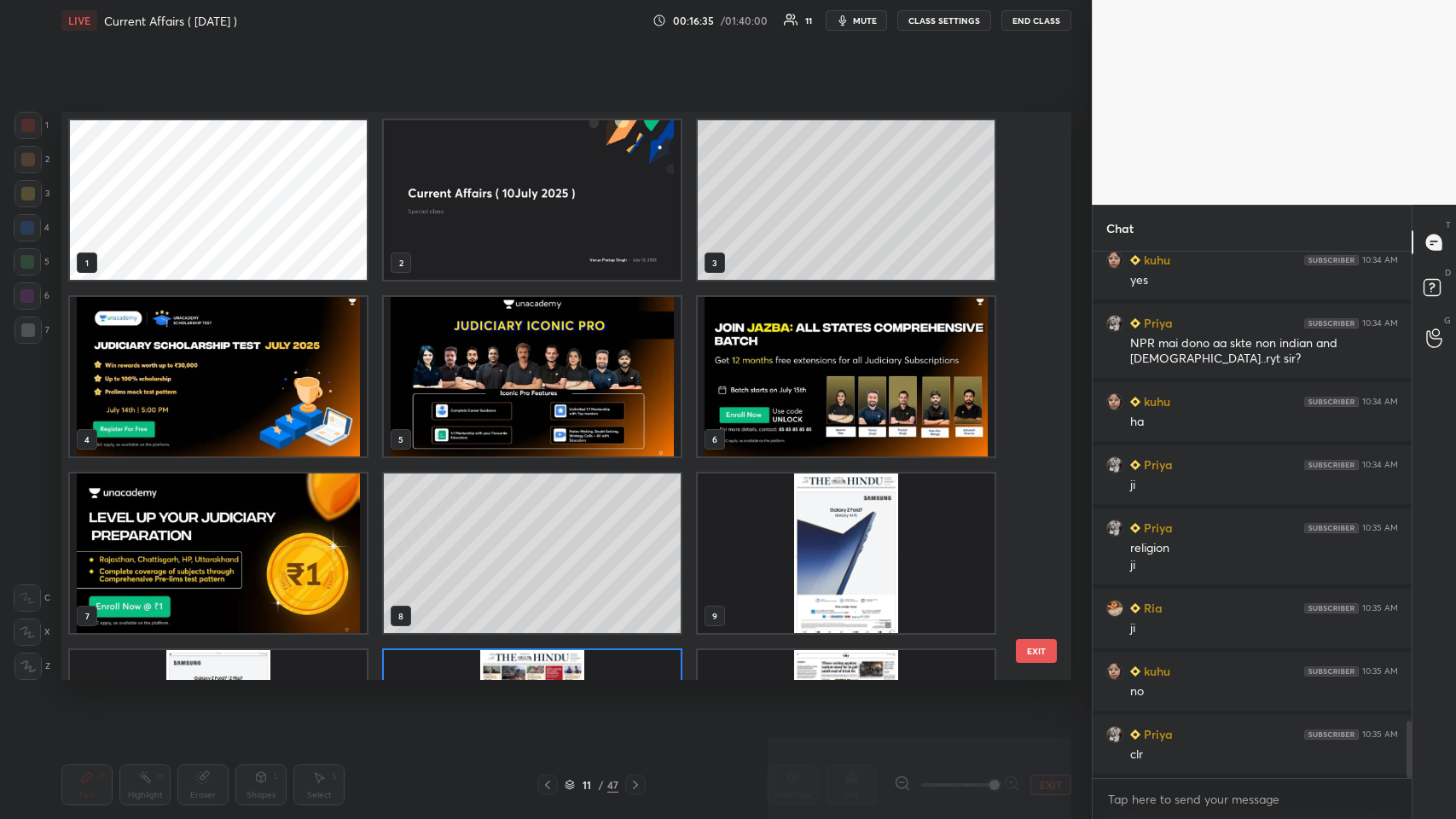 scroll, scrollTop: 137, scrollLeft: 0, axis: vertical 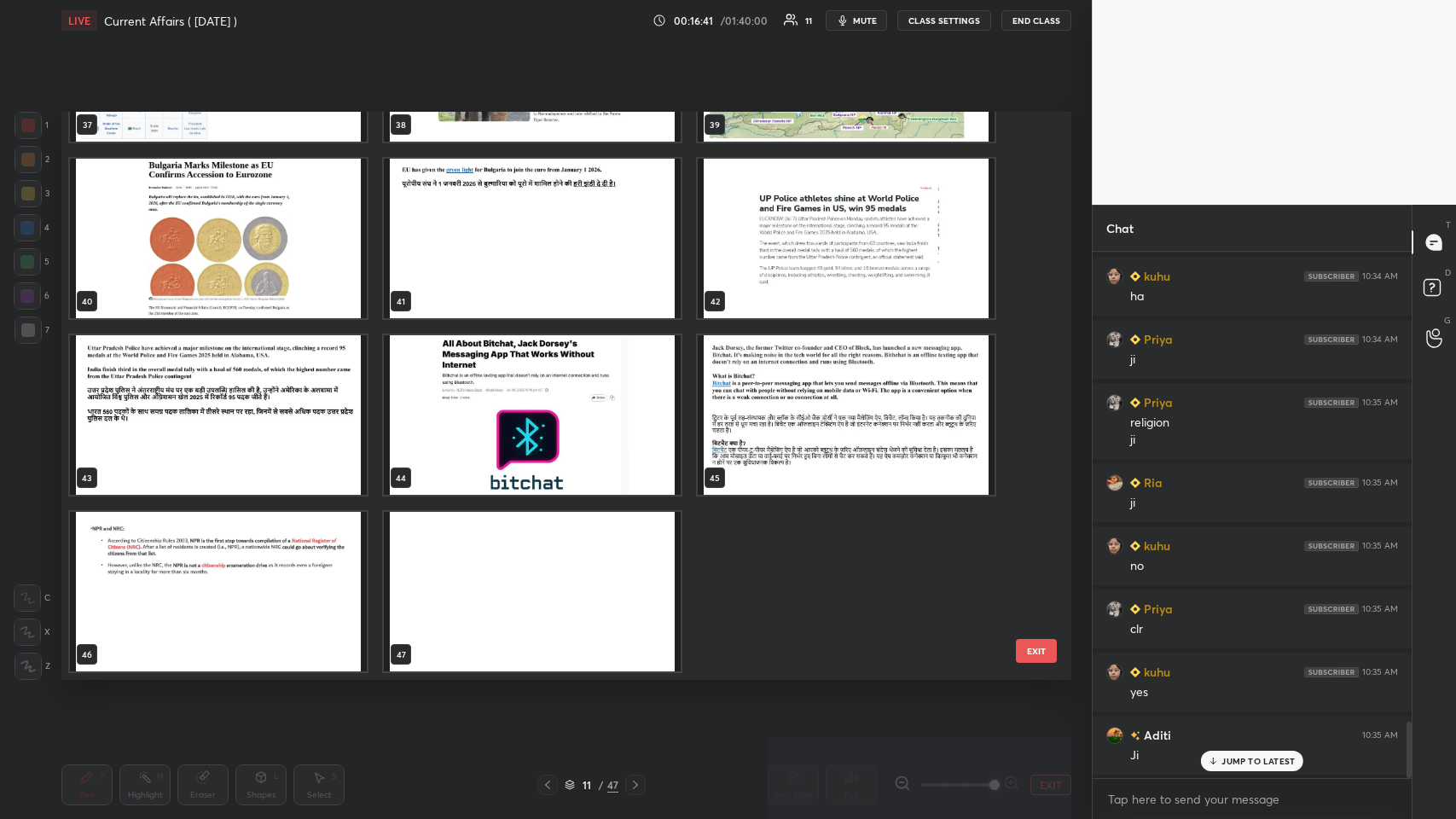 click at bounding box center (218, 591) 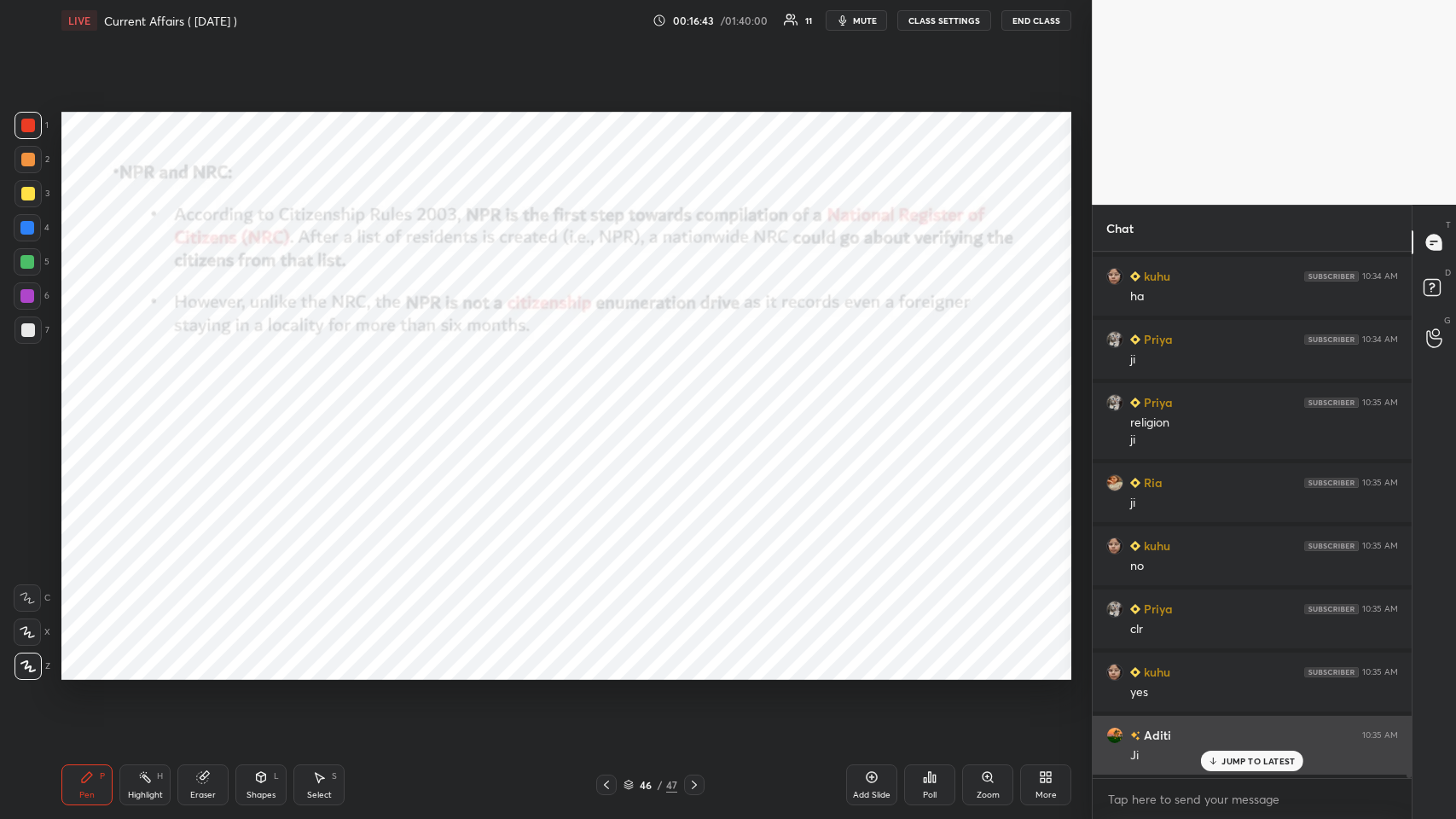 click on "JUMP TO LATEST" at bounding box center (1258, 761) 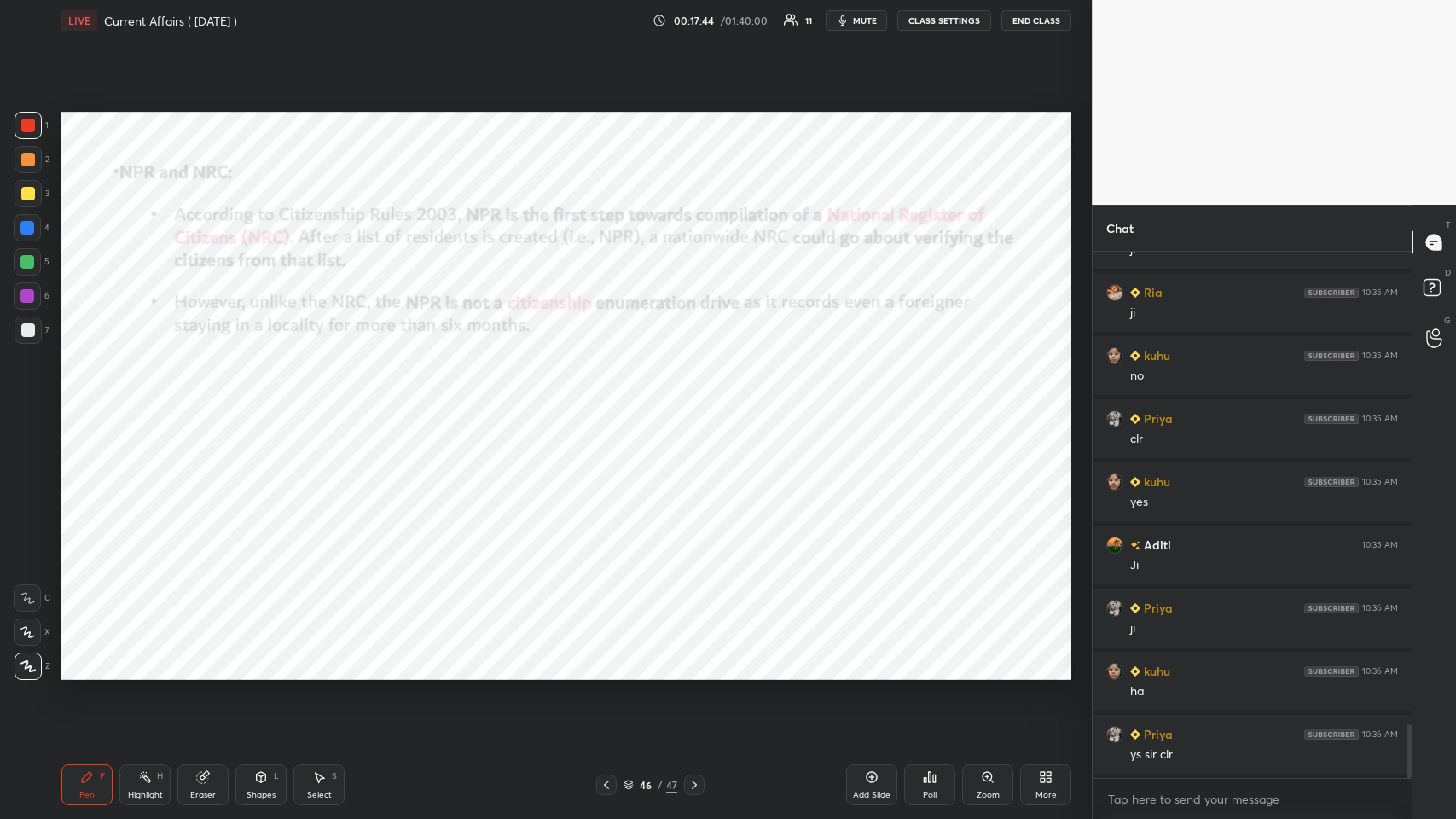 scroll, scrollTop: 4682, scrollLeft: 0, axis: vertical 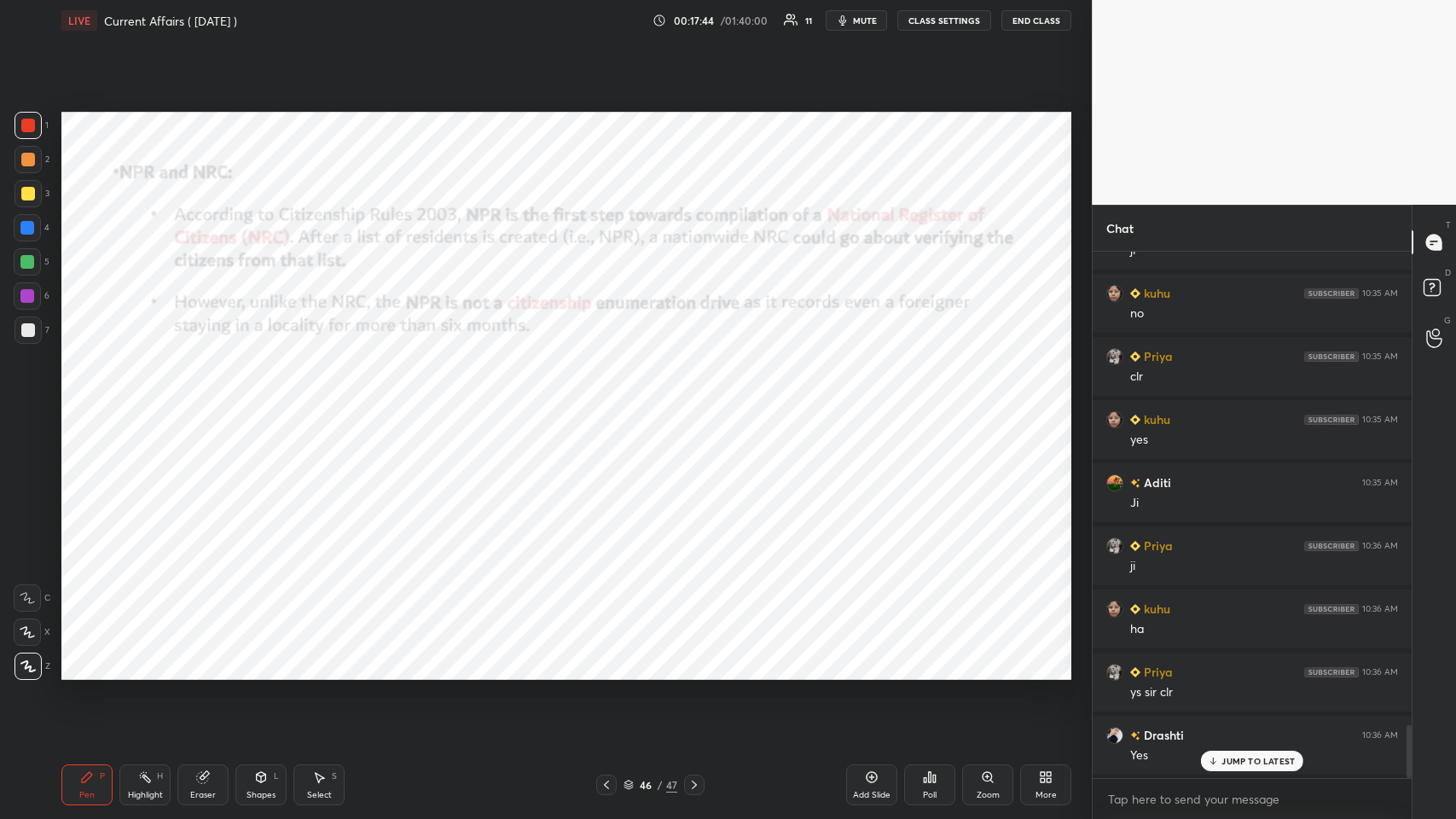 click 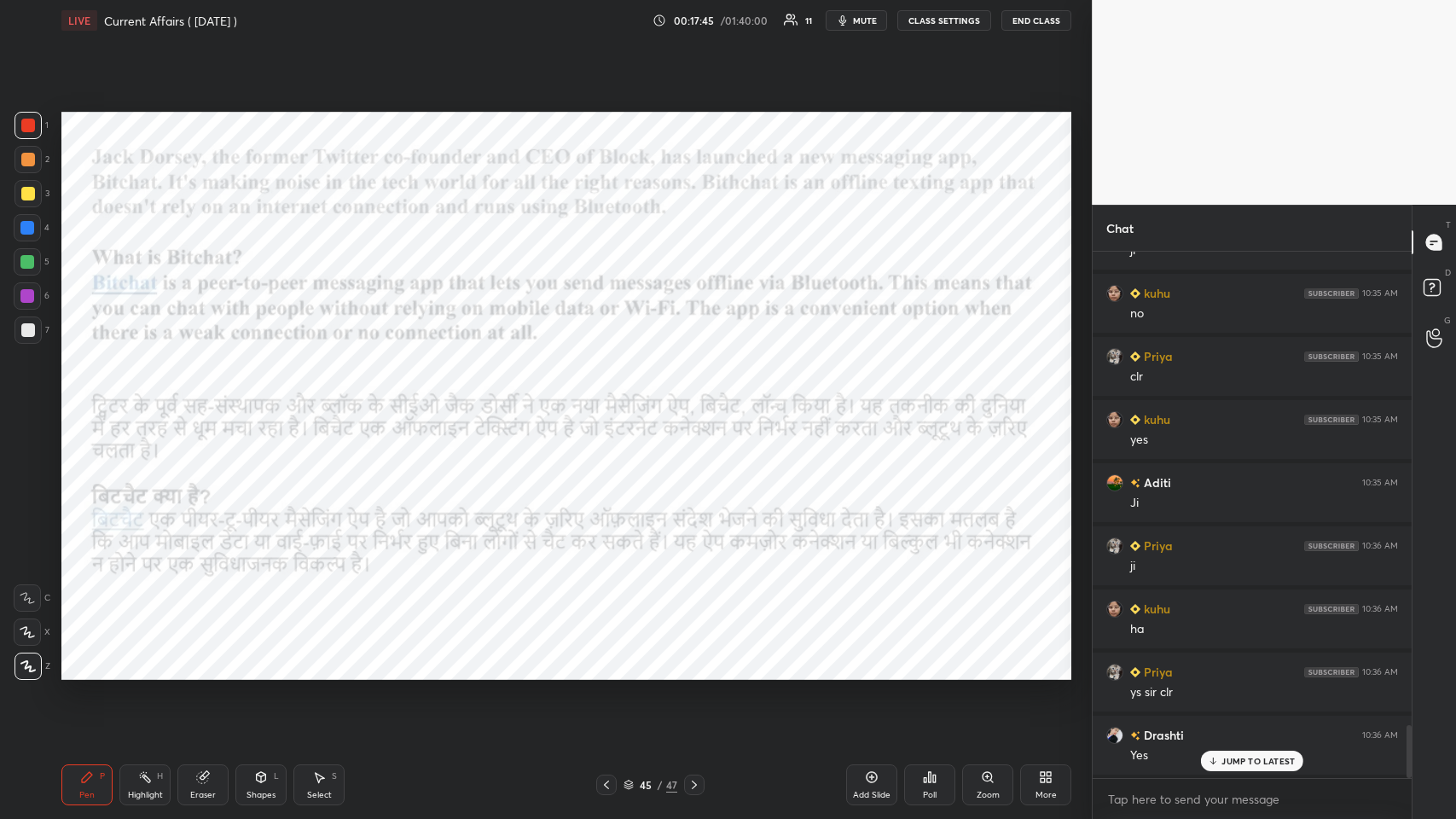 click 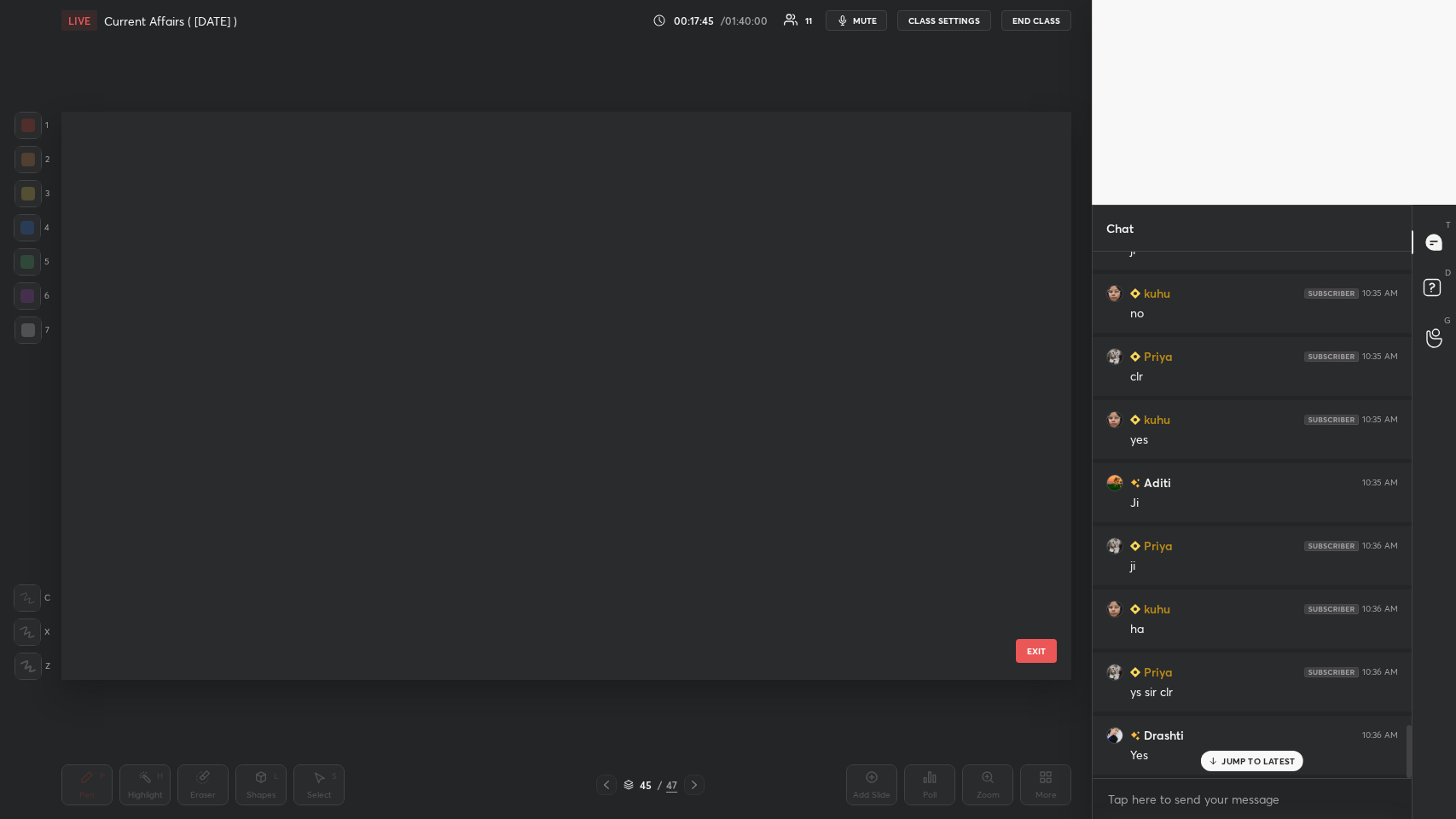 scroll, scrollTop: 2081, scrollLeft: 0, axis: vertical 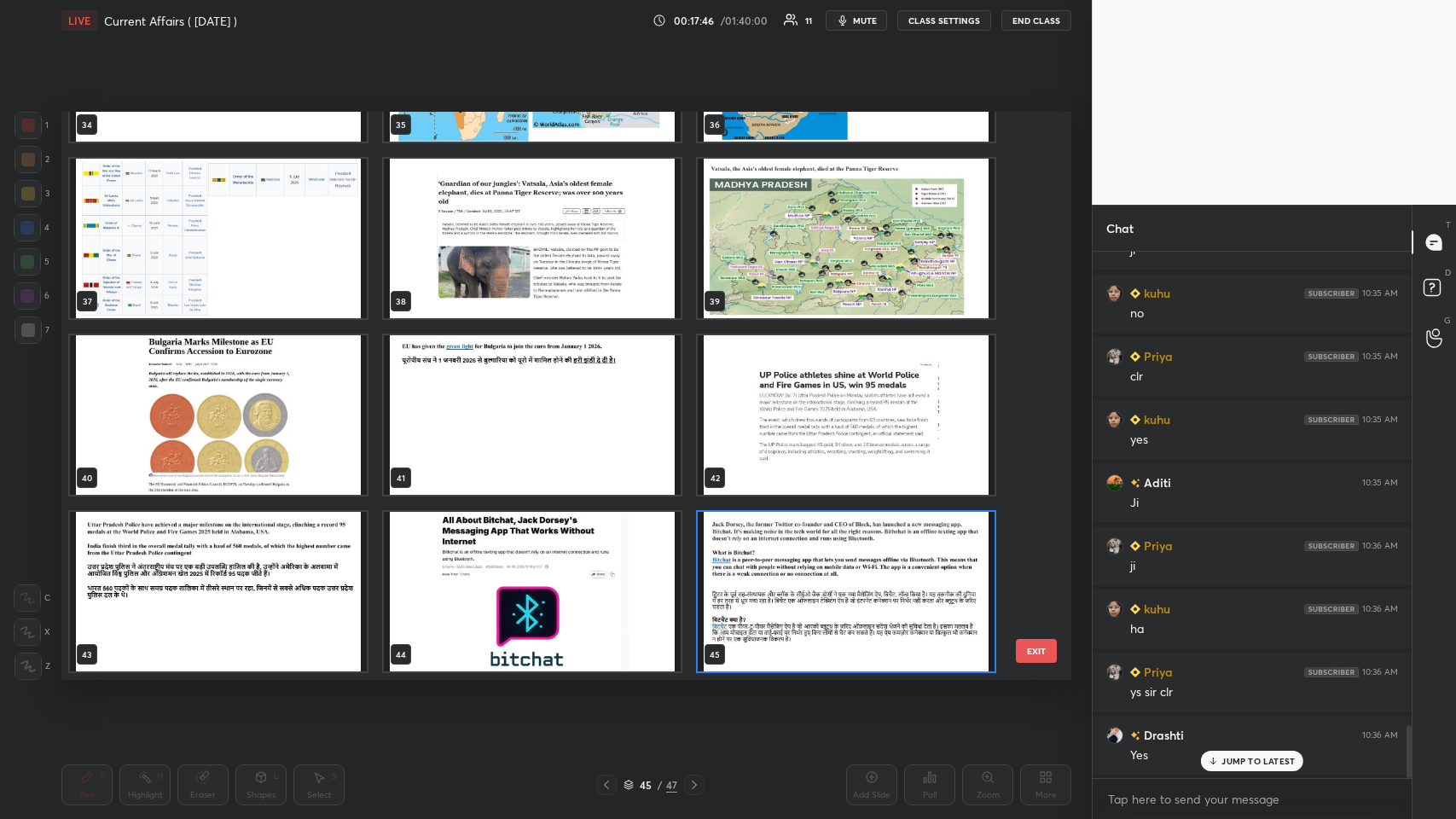 click on "34 35 36 37 38 39 40 41 42 43 44 45 46 47" at bounding box center (551, 396) 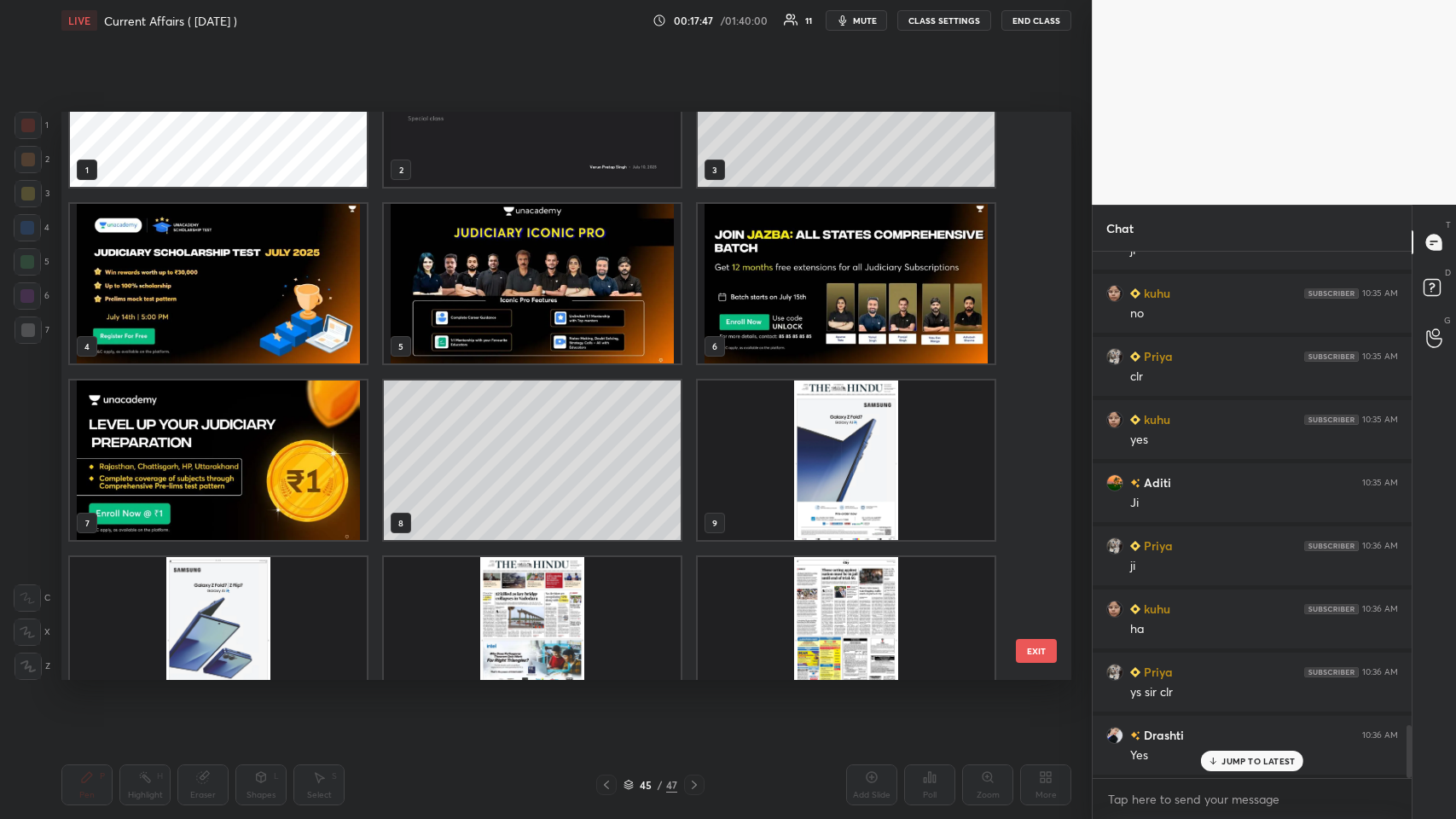scroll, scrollTop: 84, scrollLeft: 0, axis: vertical 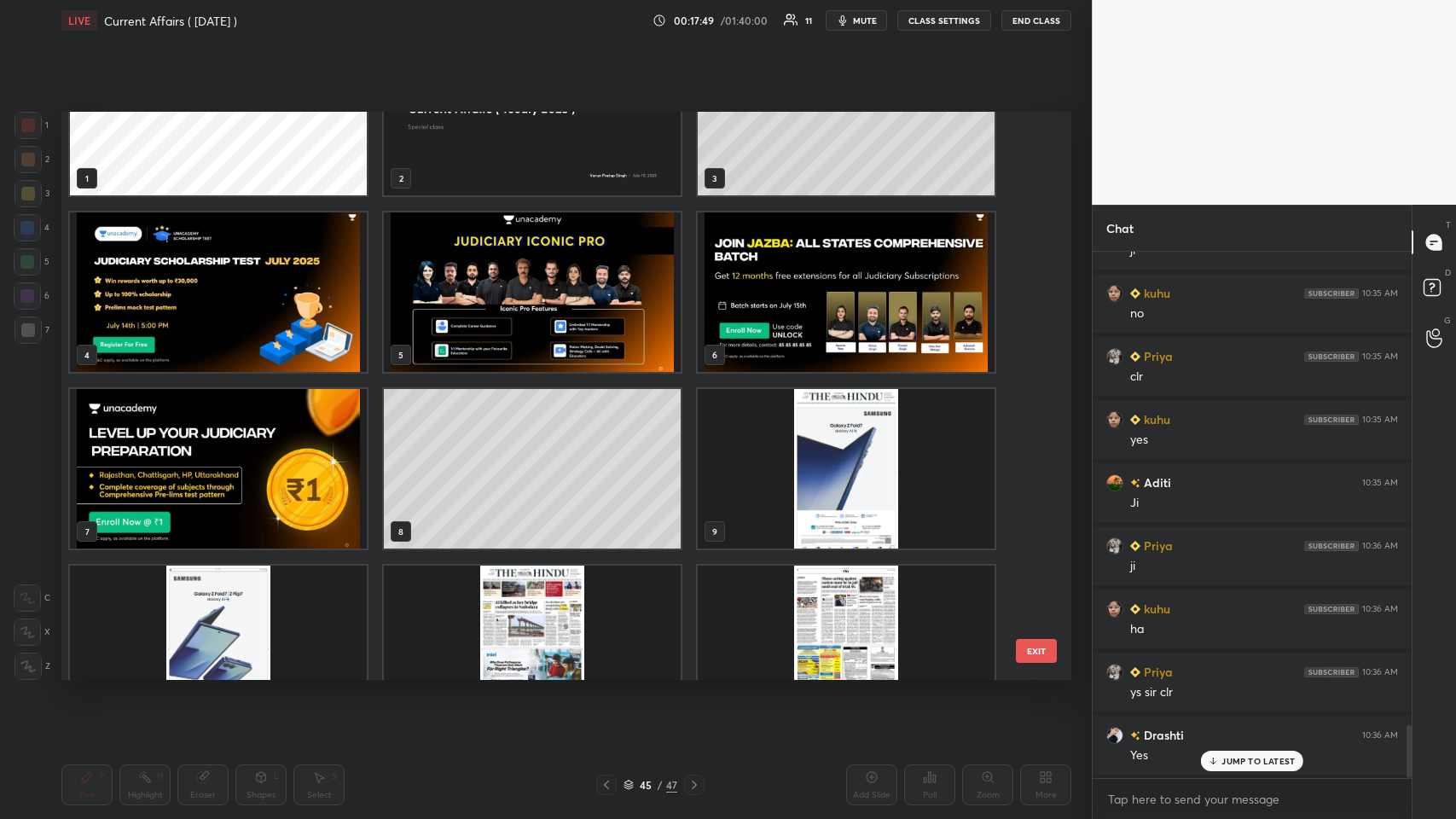 click at bounding box center (846, 645) 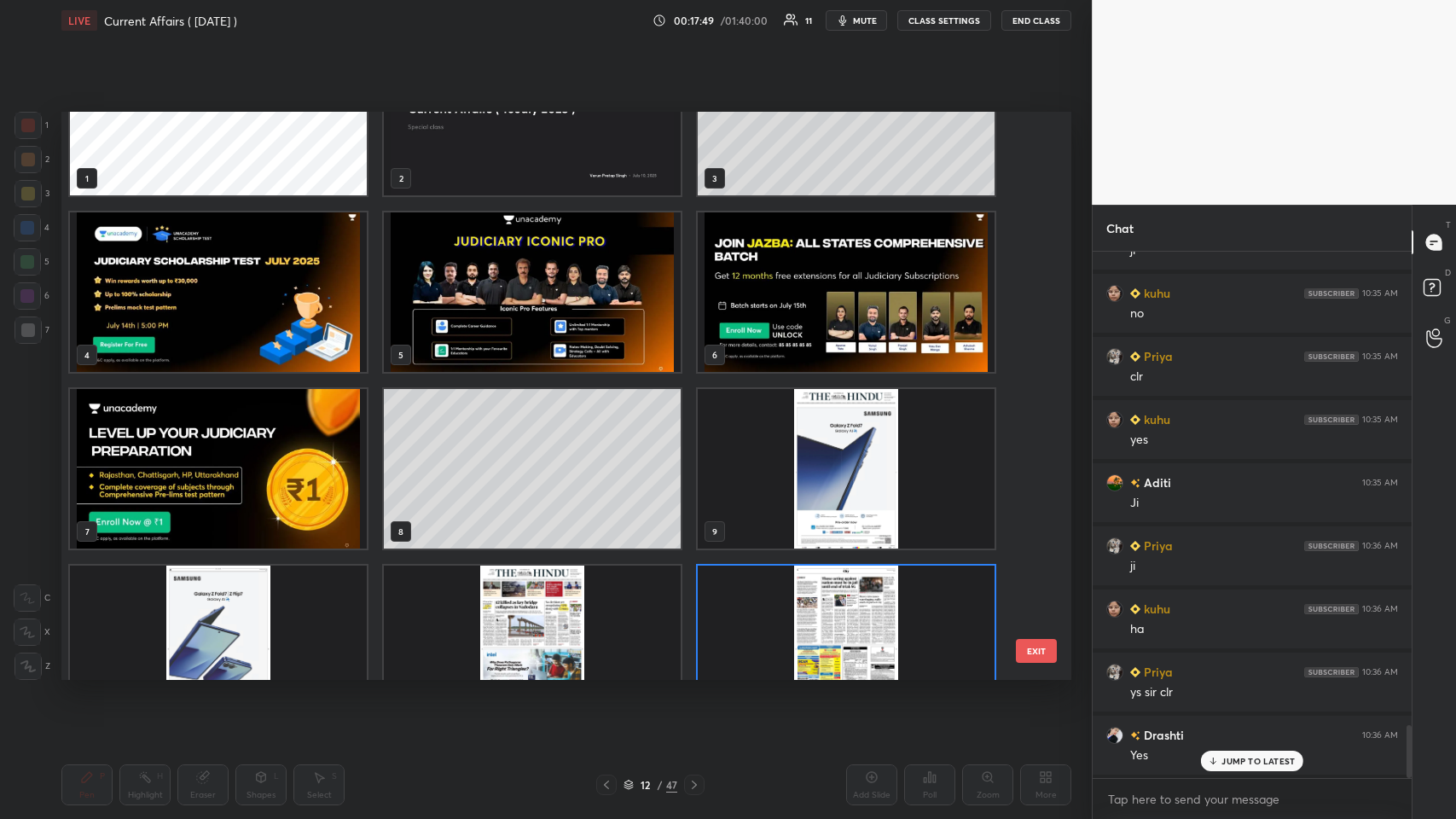 scroll, scrollTop: 137, scrollLeft: 0, axis: vertical 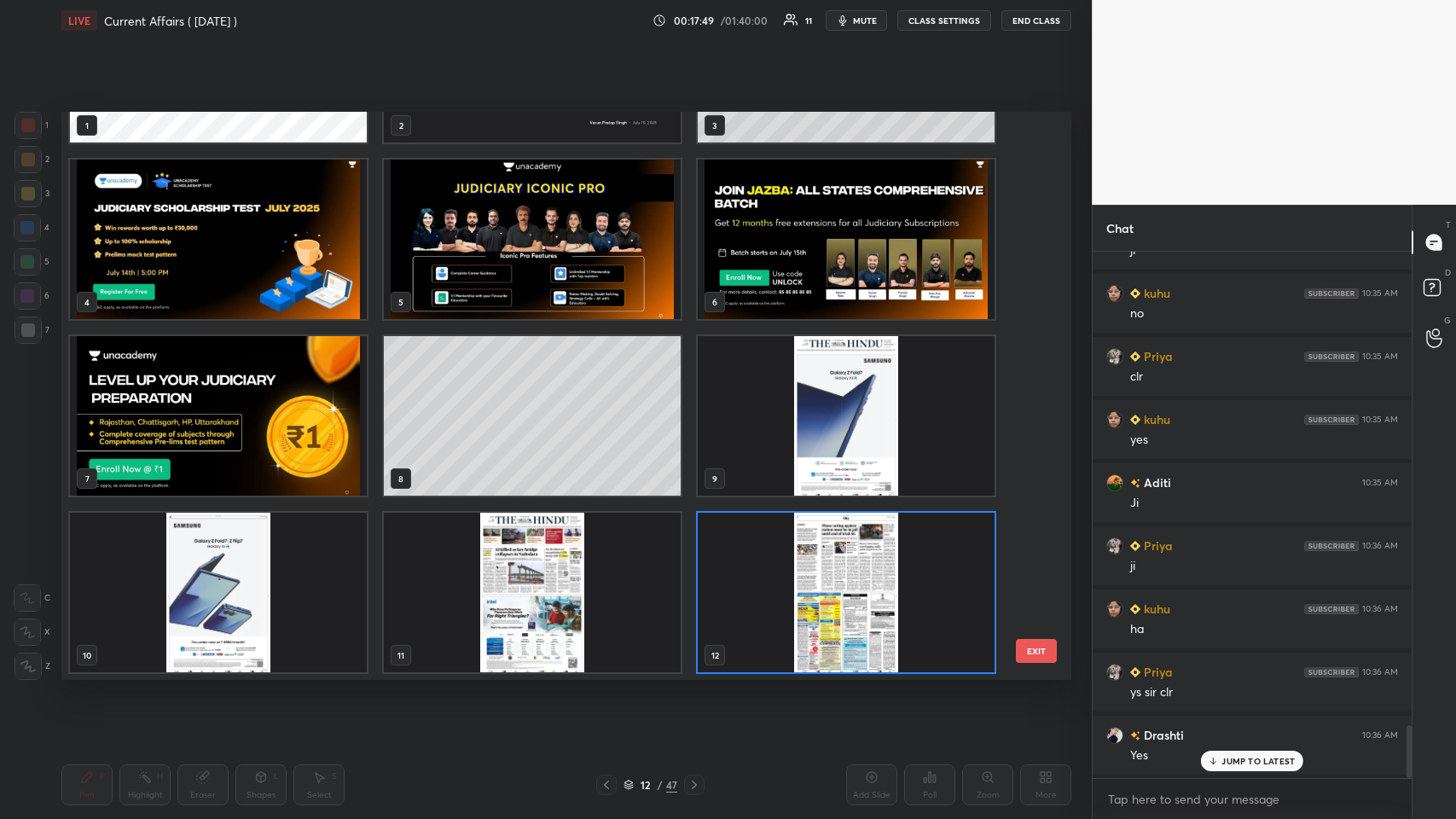 click at bounding box center [846, 592] 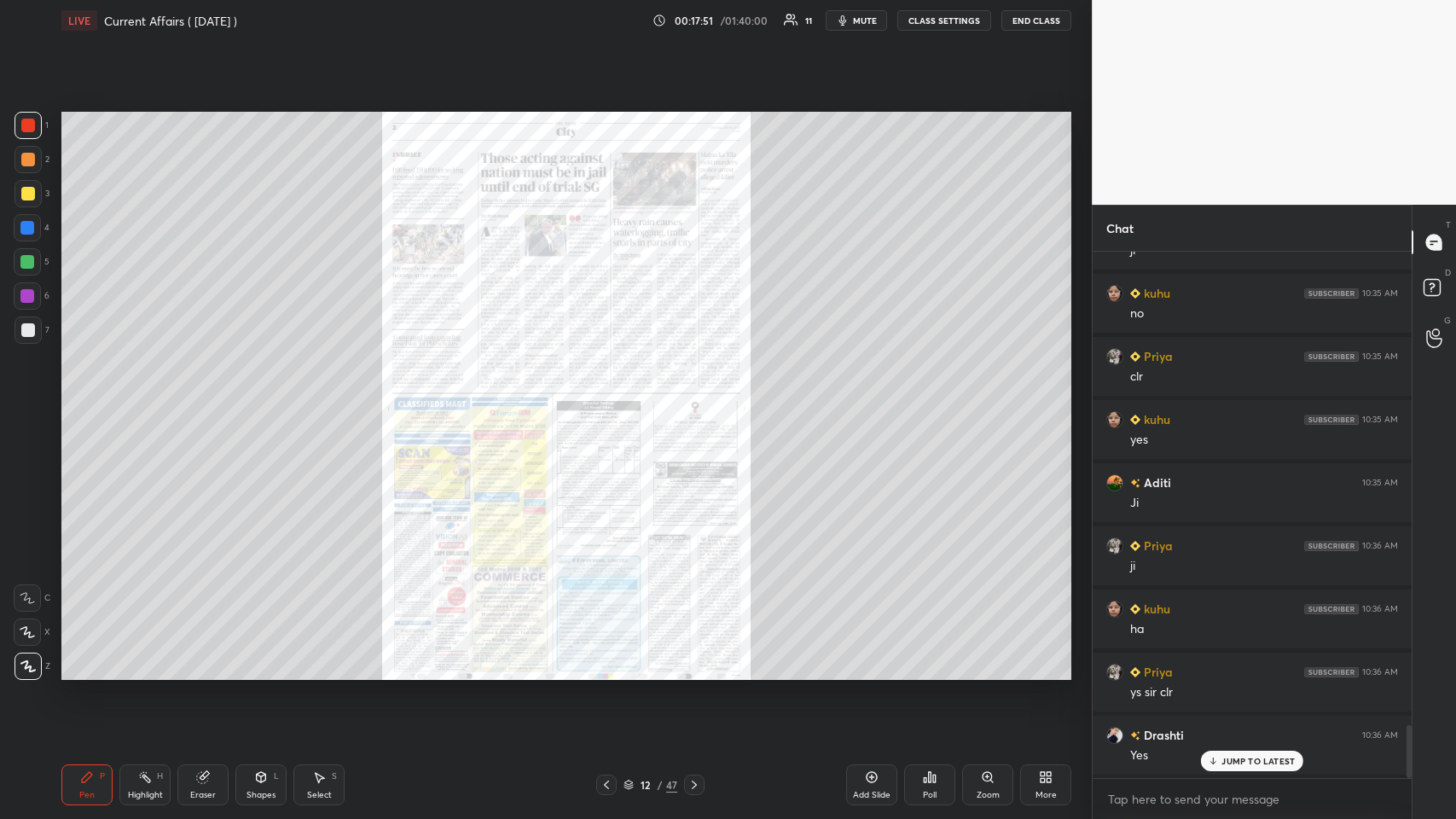 click 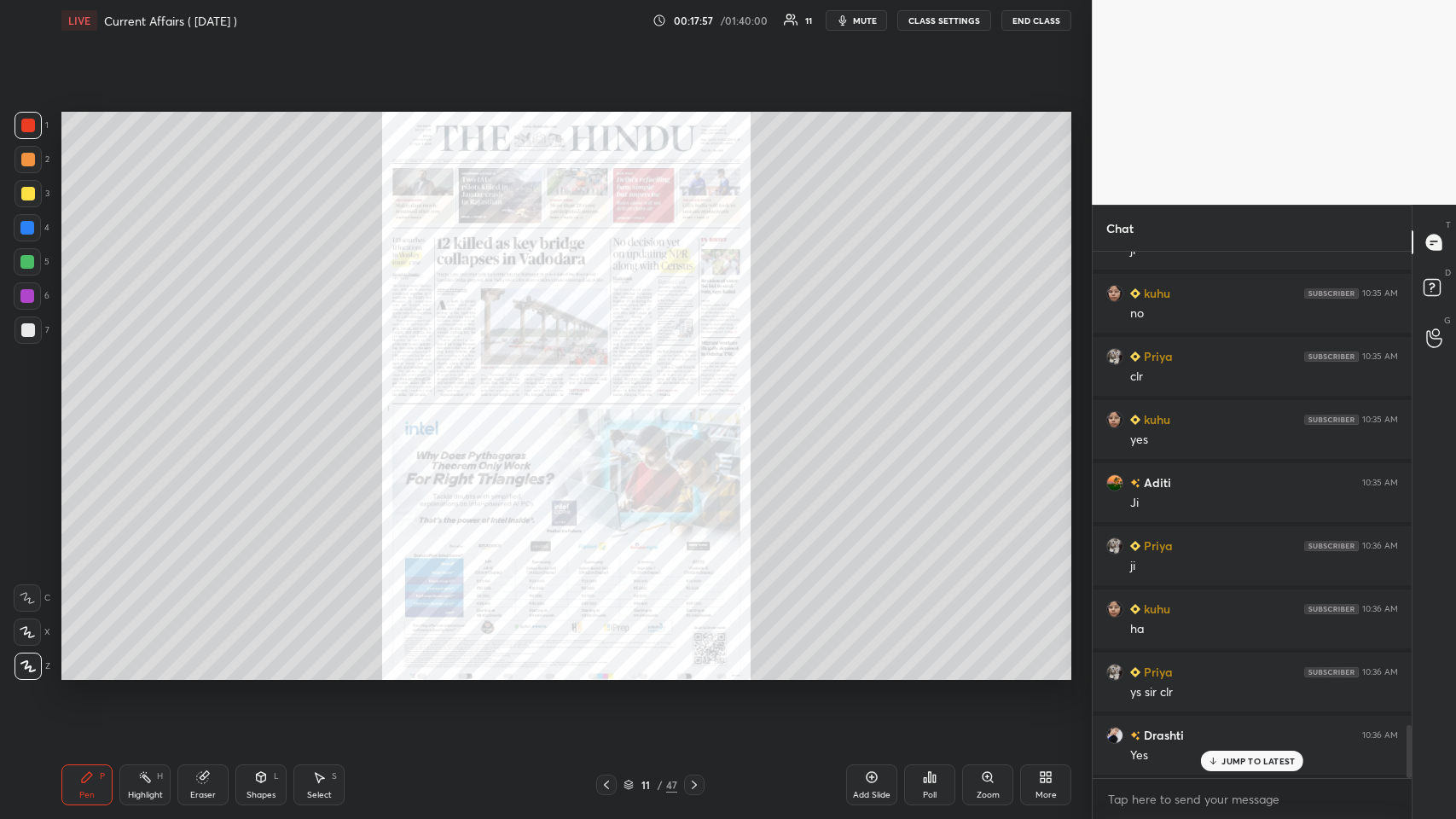 click on "Zoom" at bounding box center (988, 785) 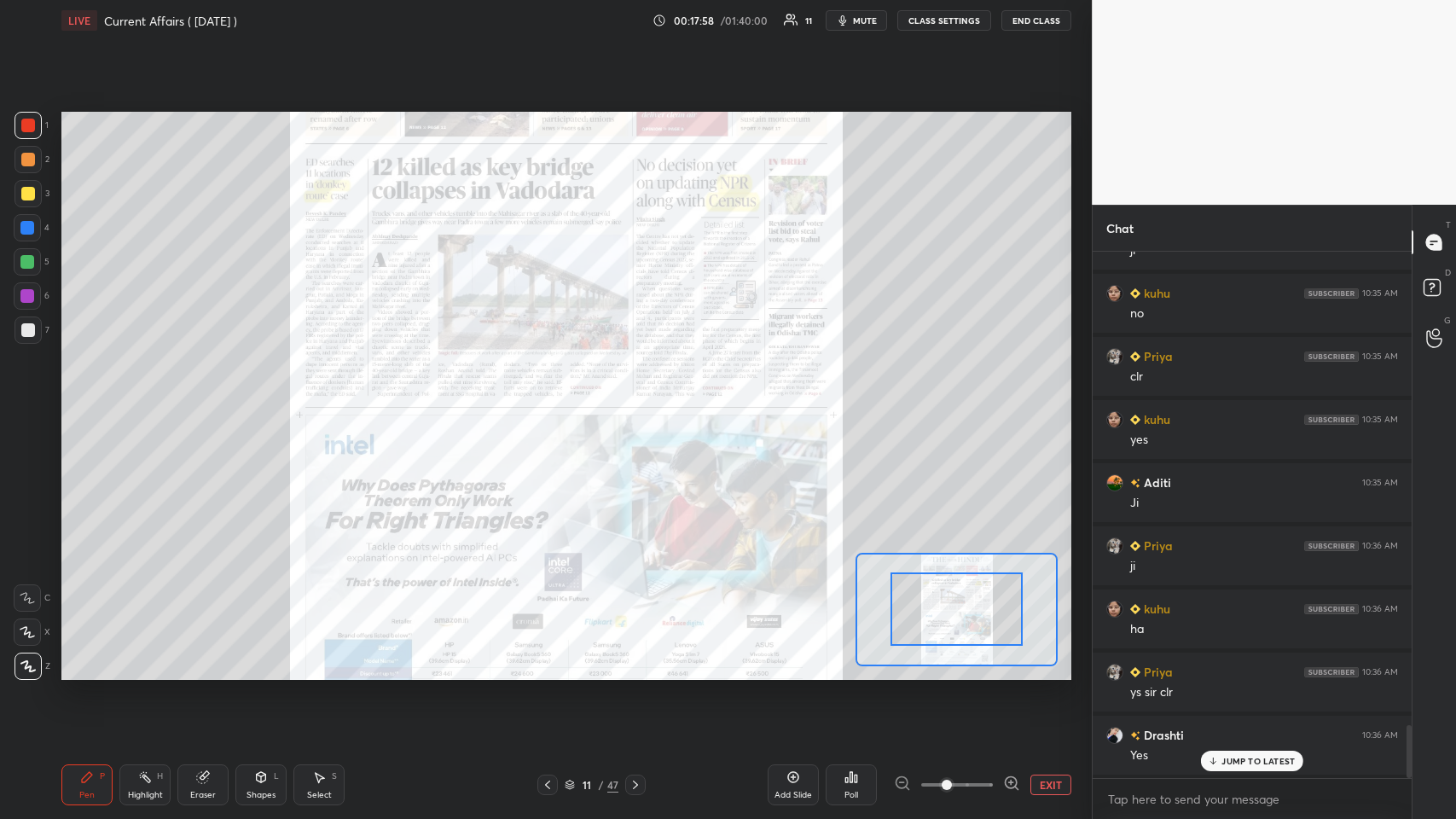 click 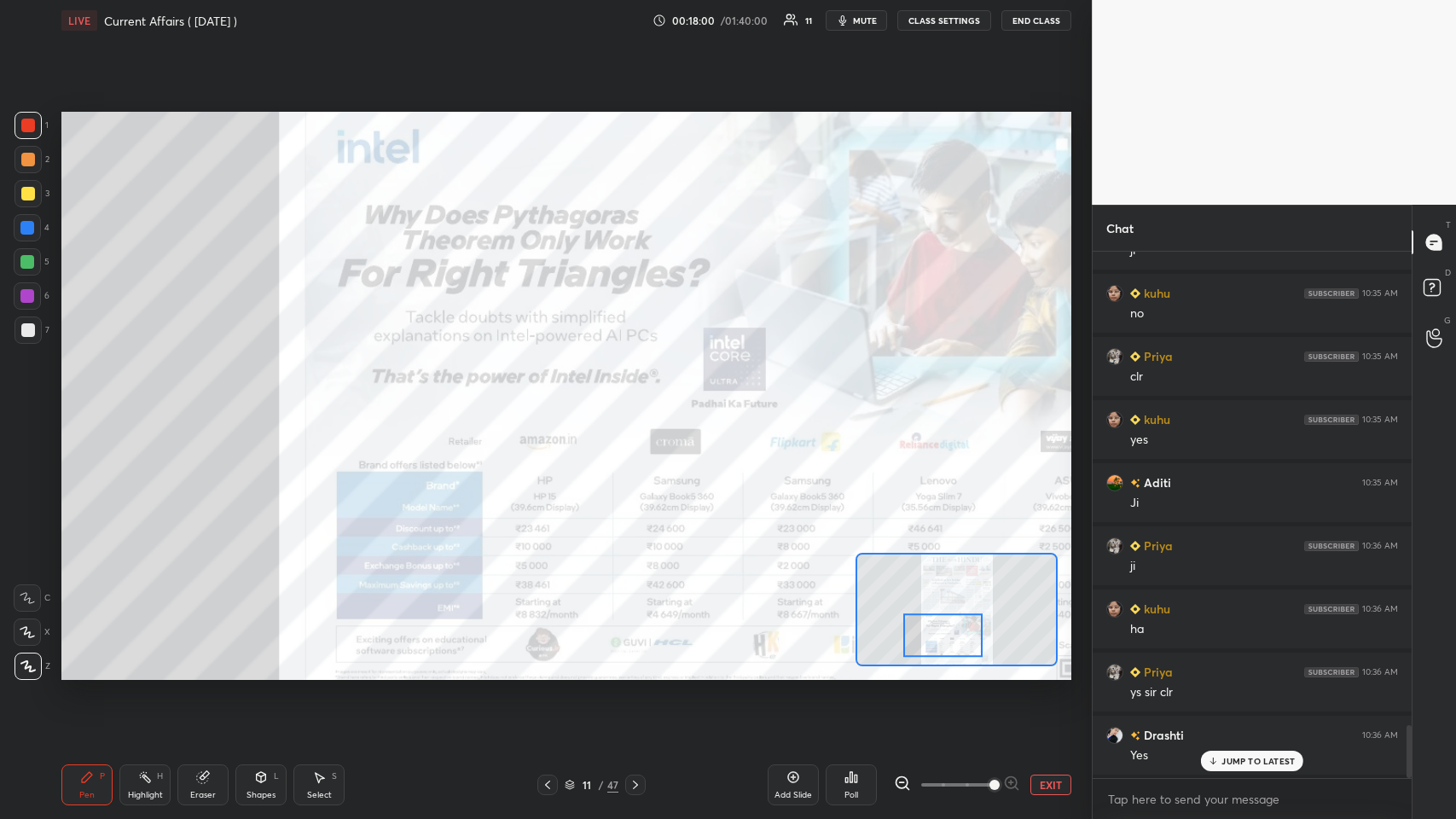 scroll, scrollTop: 4723, scrollLeft: 0, axis: vertical 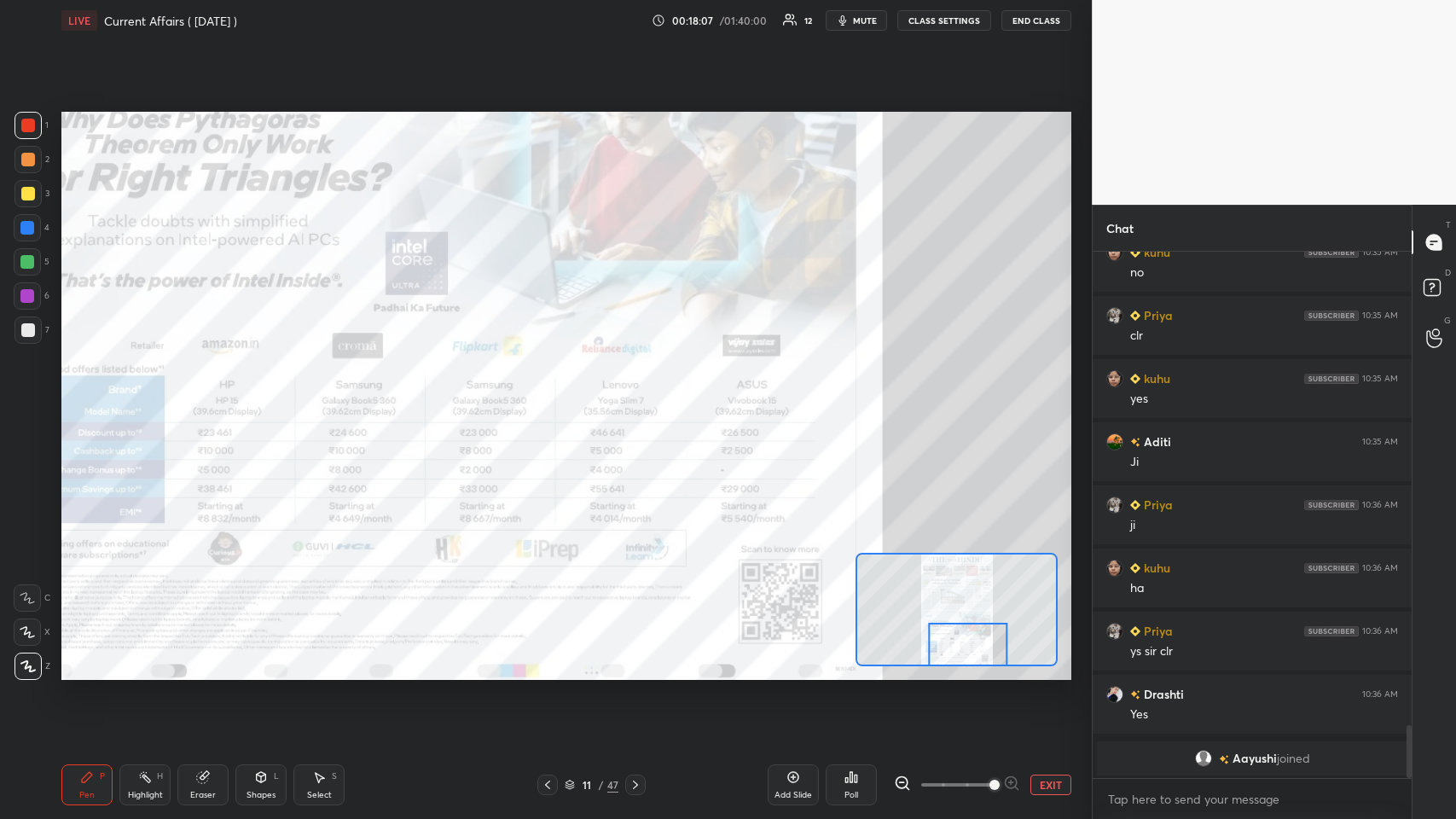click 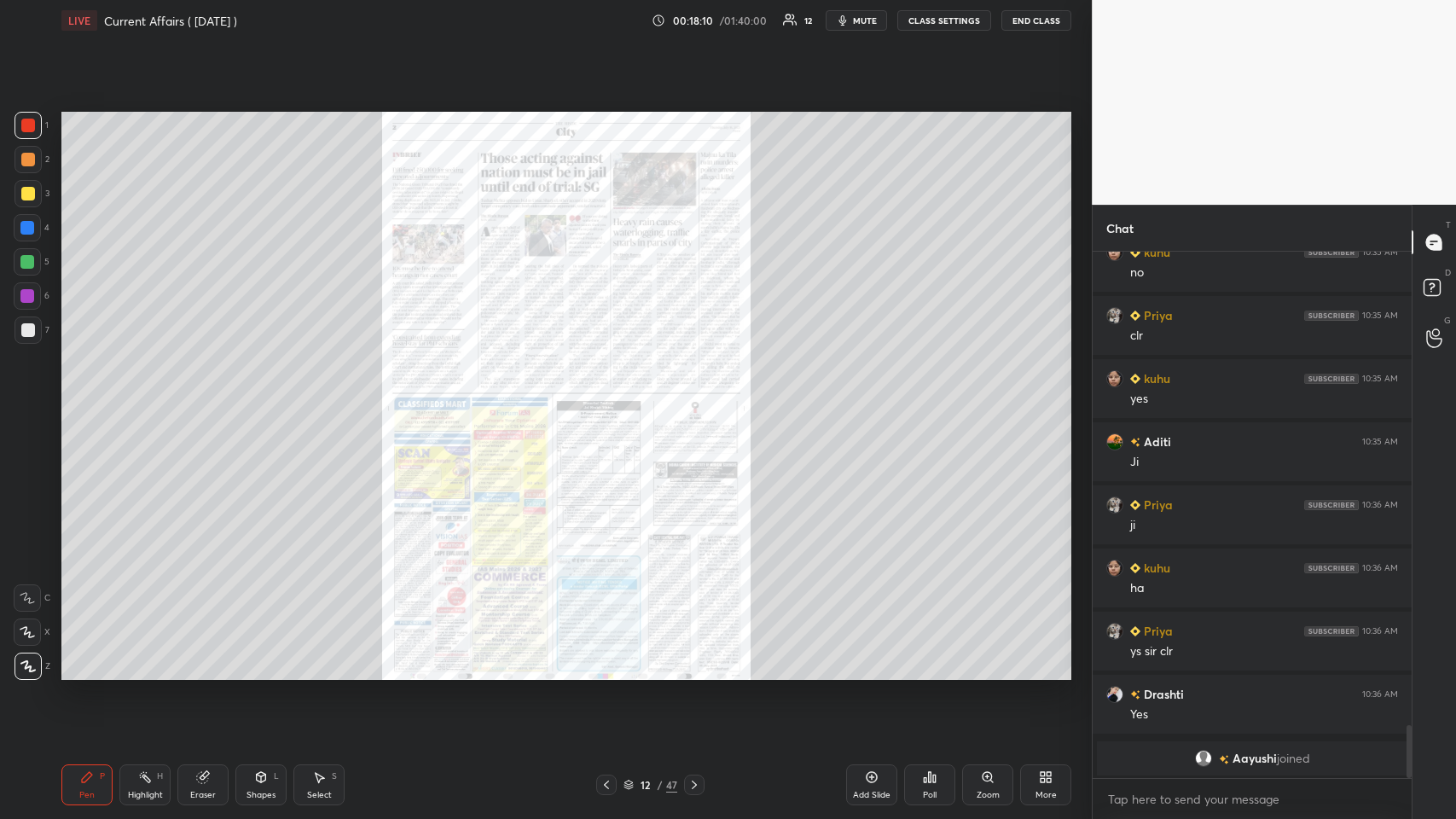 click 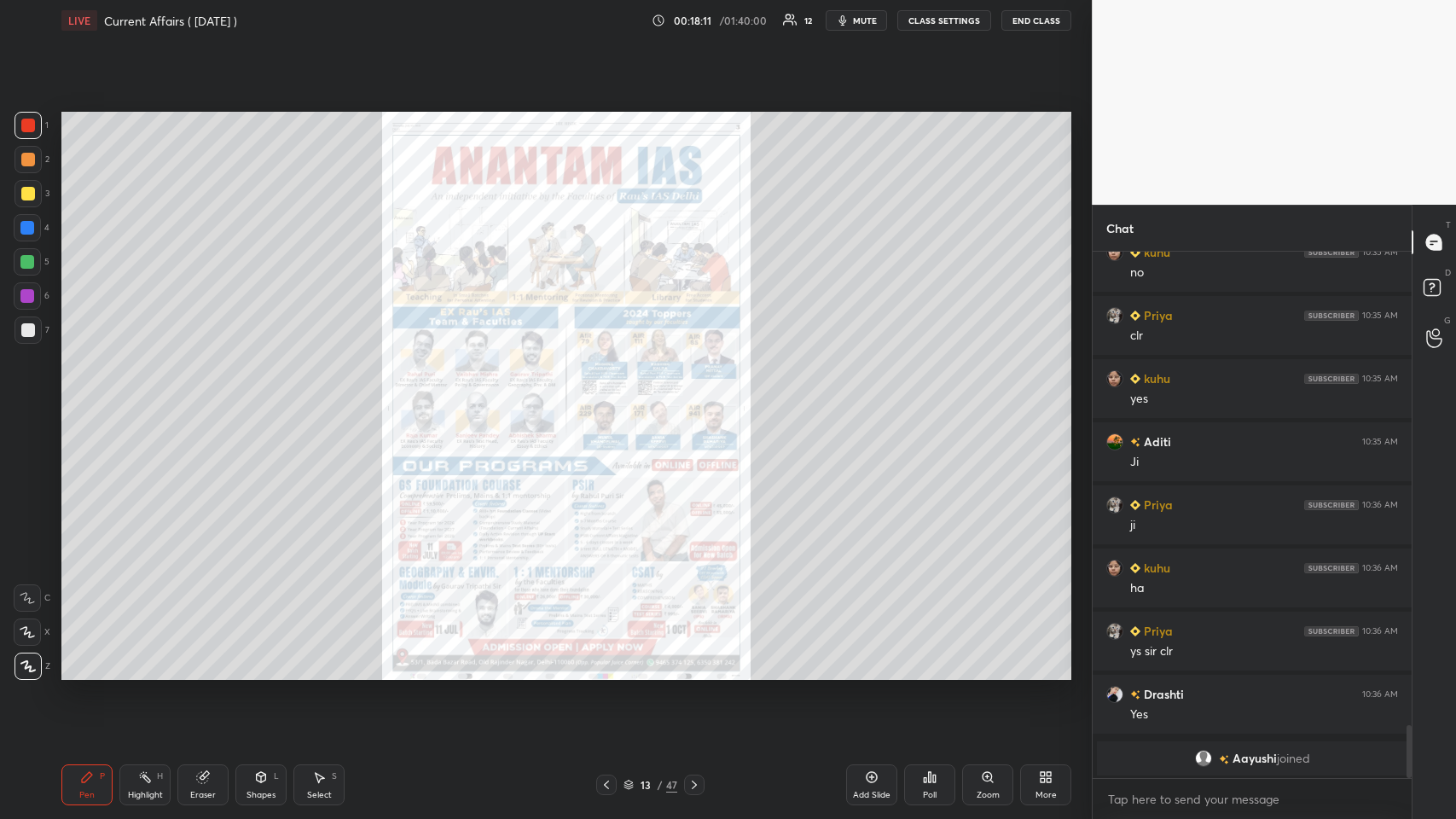 click 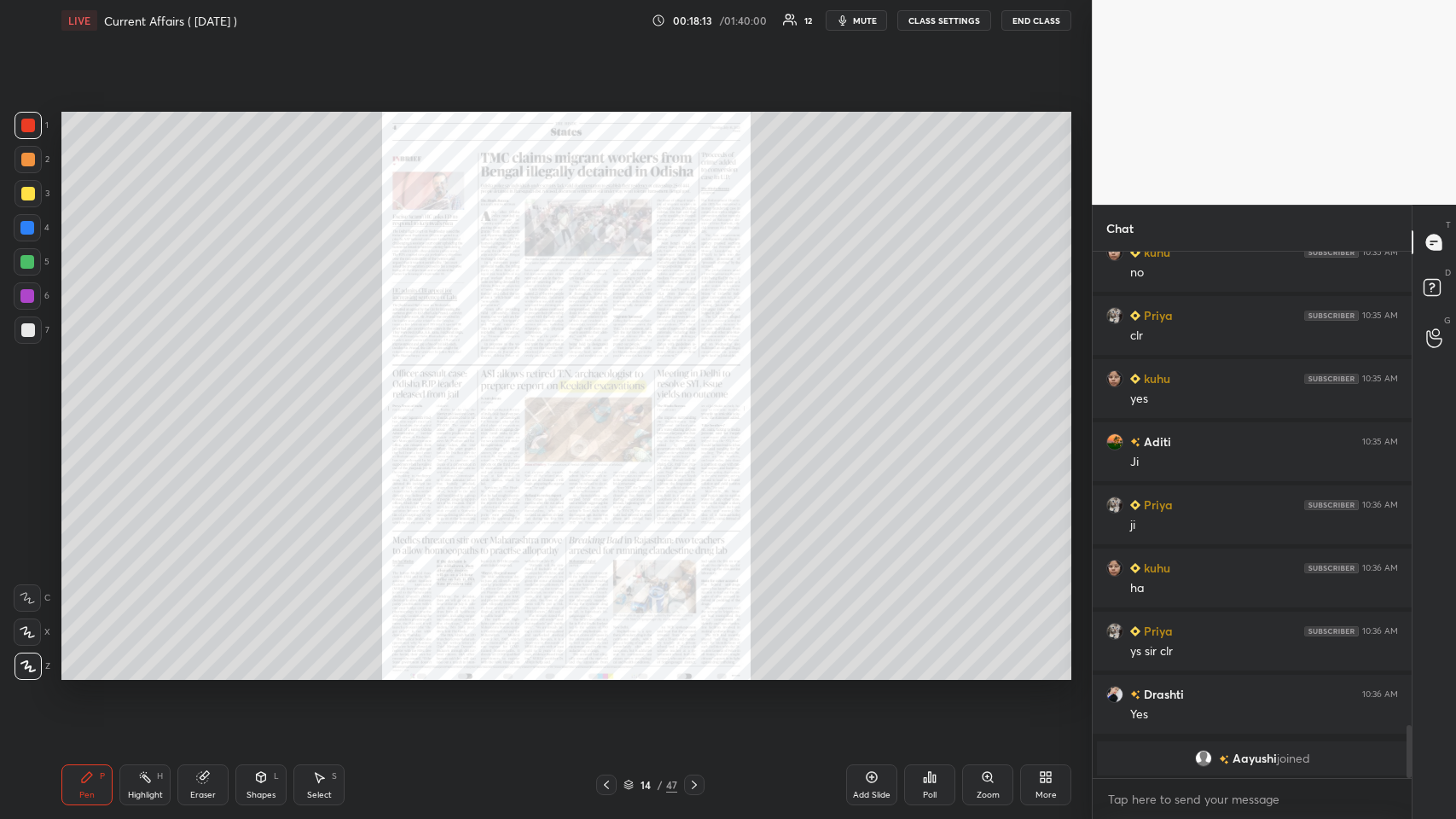 click 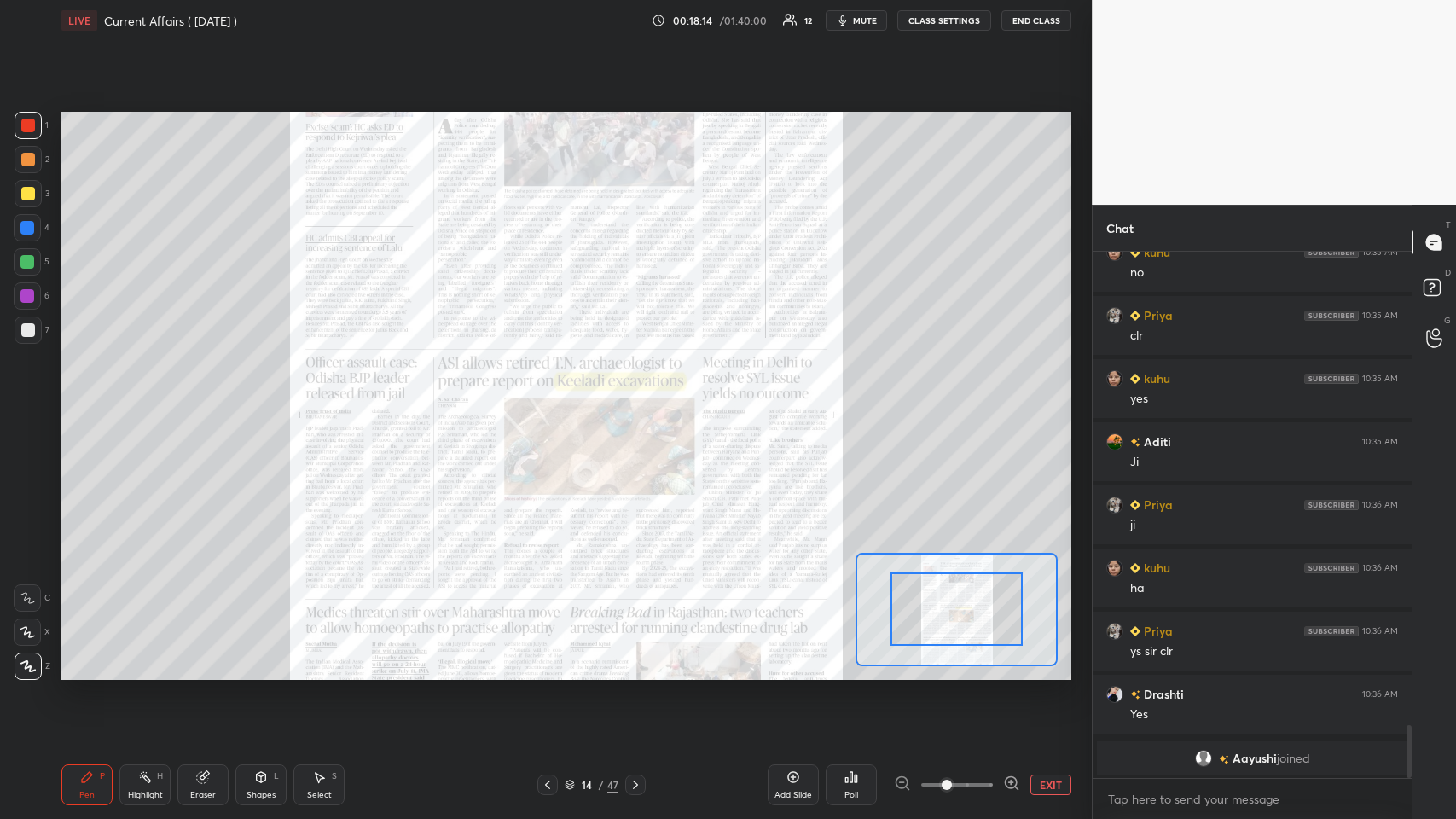click 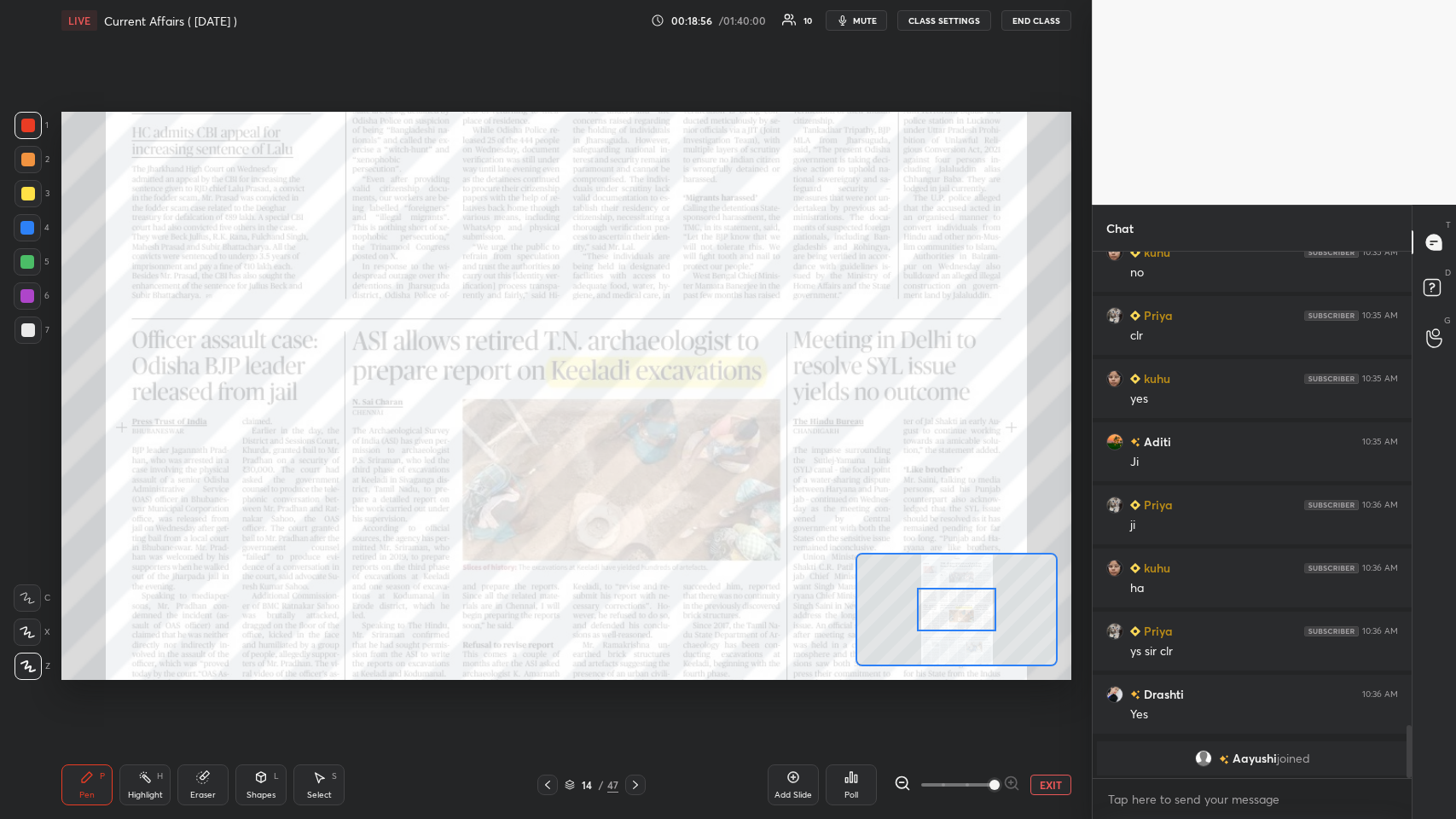 click on "Add Slide" at bounding box center (793, 795) 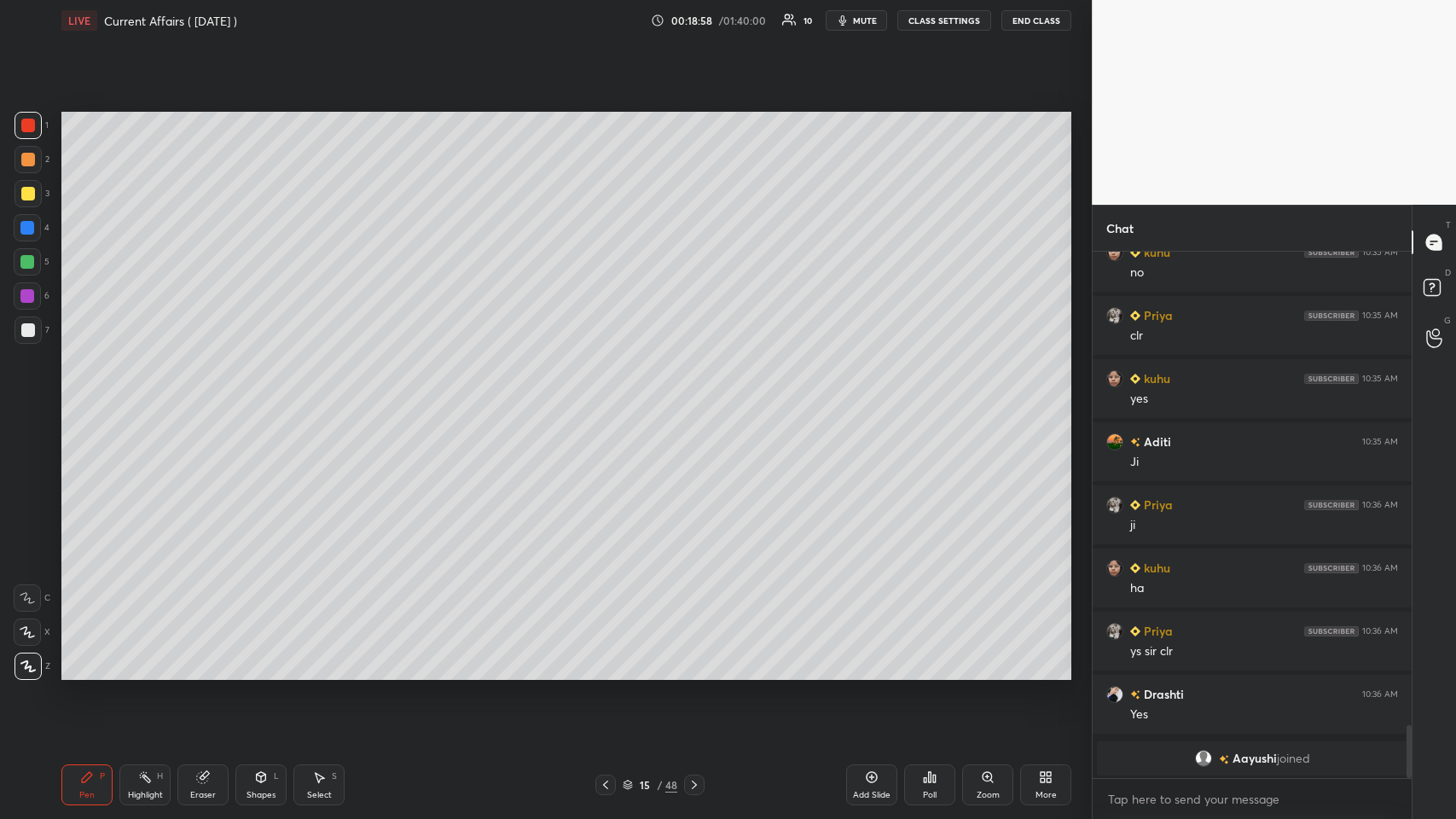 scroll, scrollTop: 4786, scrollLeft: 0, axis: vertical 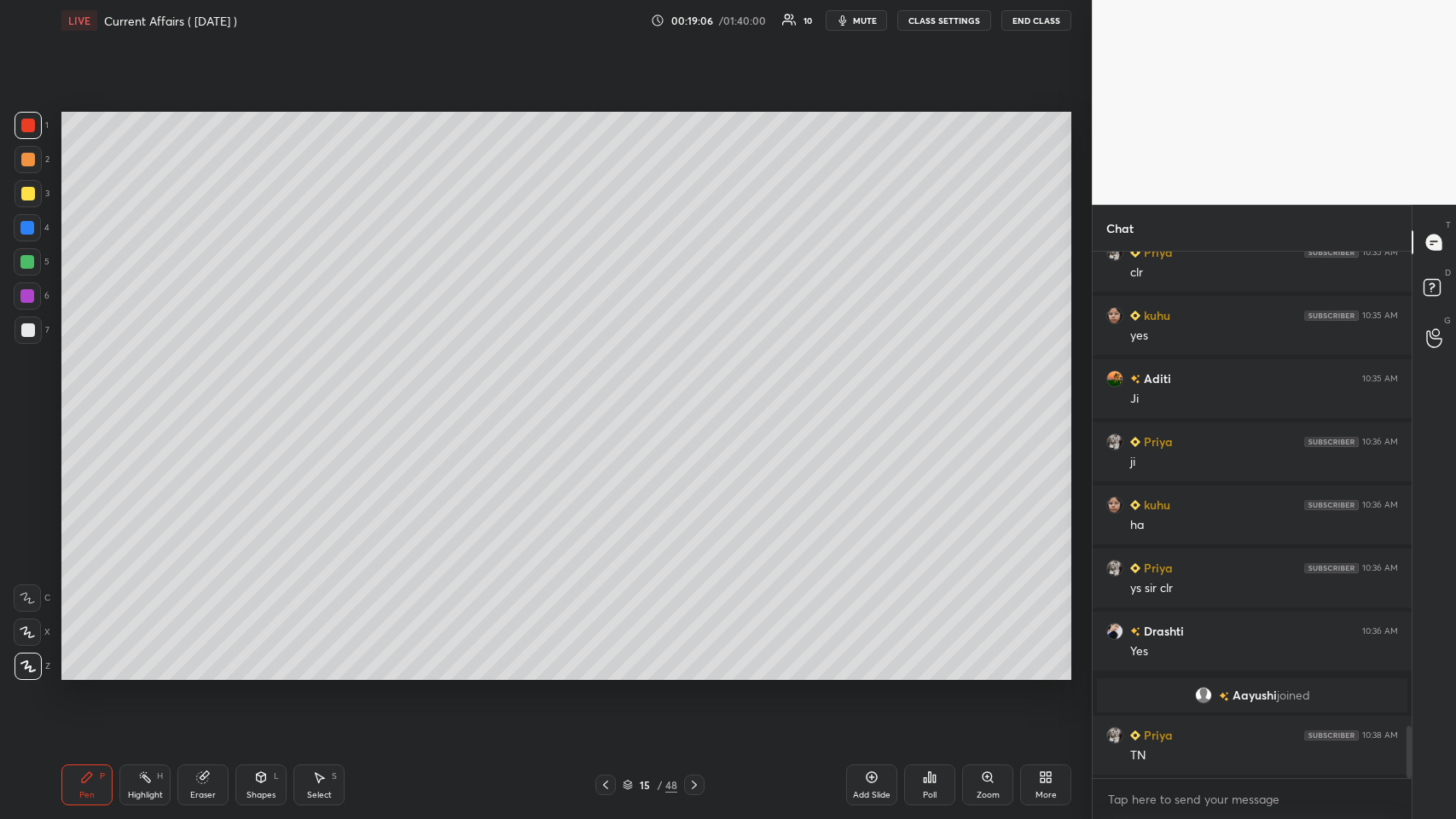 click at bounding box center (28, 330) 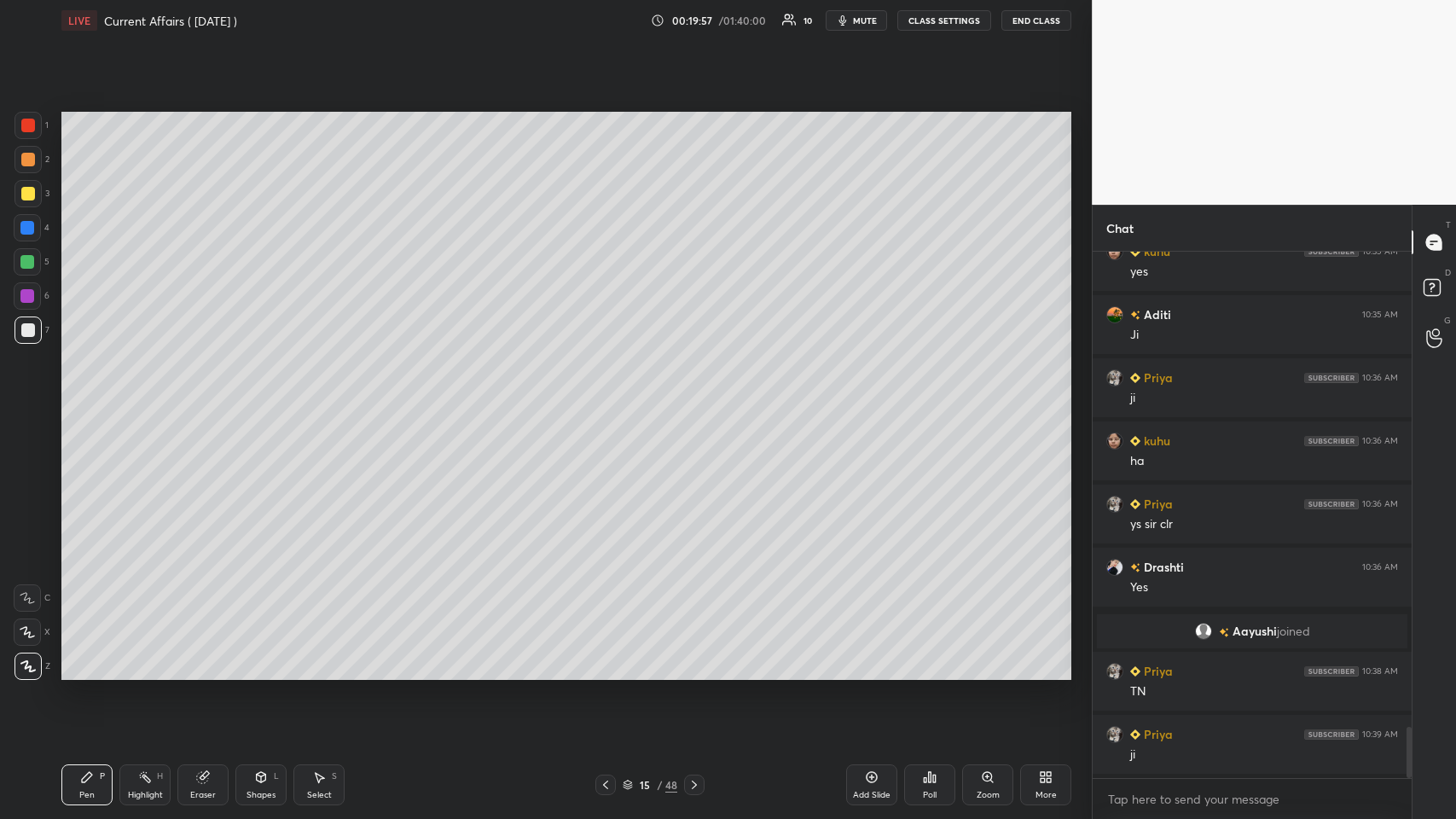 click 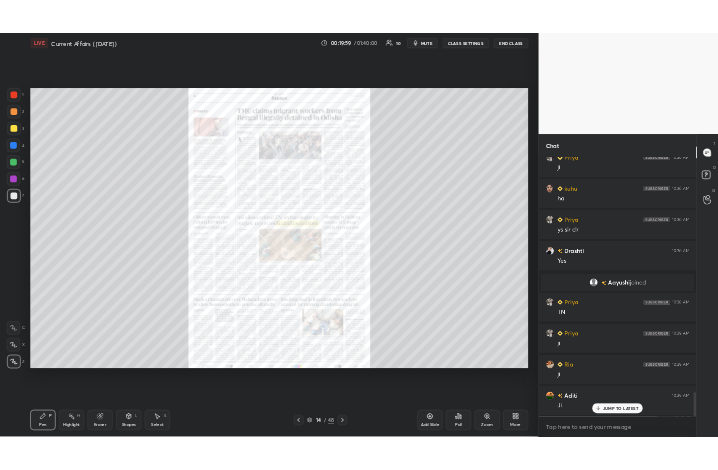 scroll, scrollTop: 5906, scrollLeft: 0, axis: vertical 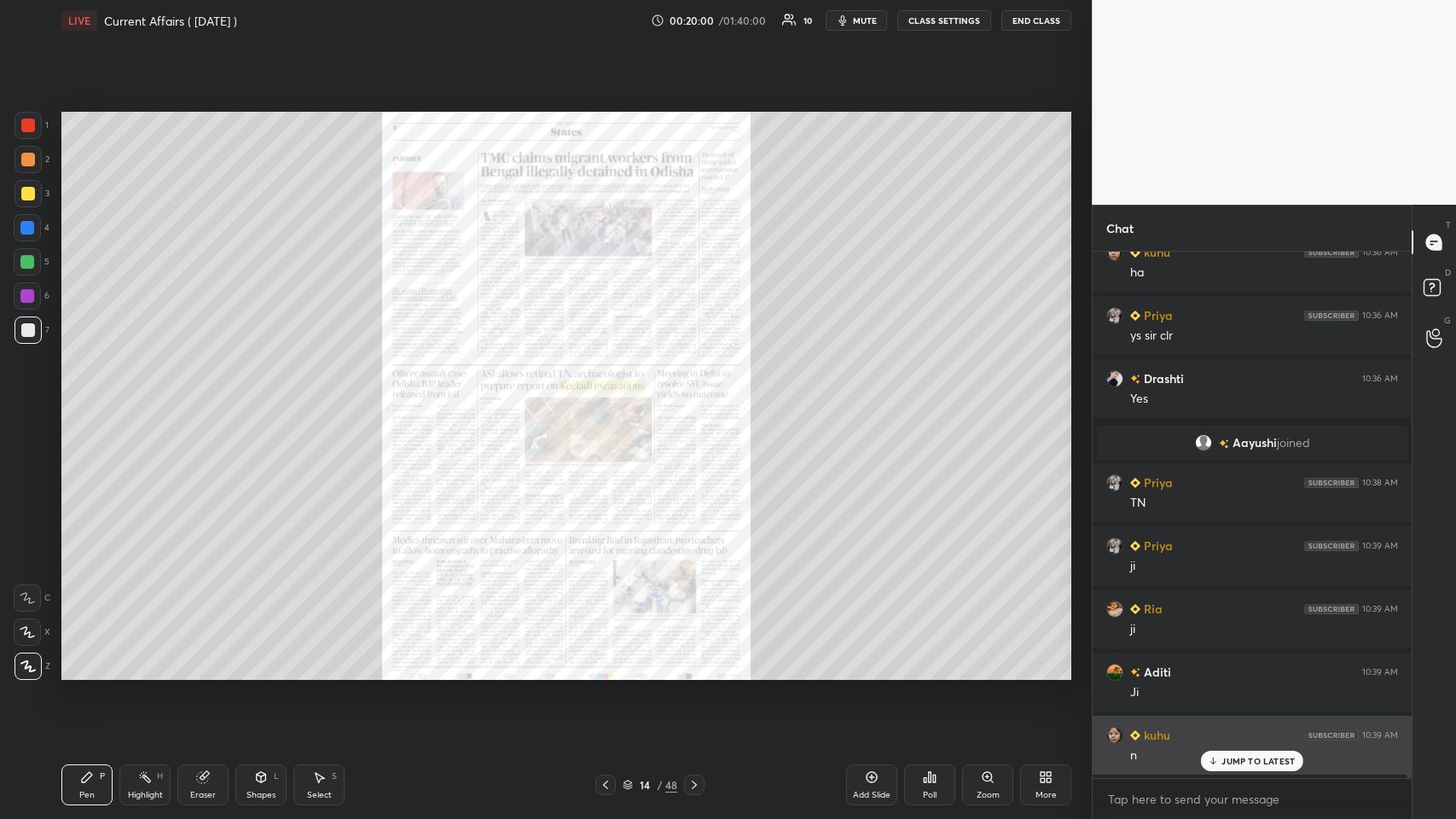 click on "JUMP TO LATEST" at bounding box center [1258, 761] 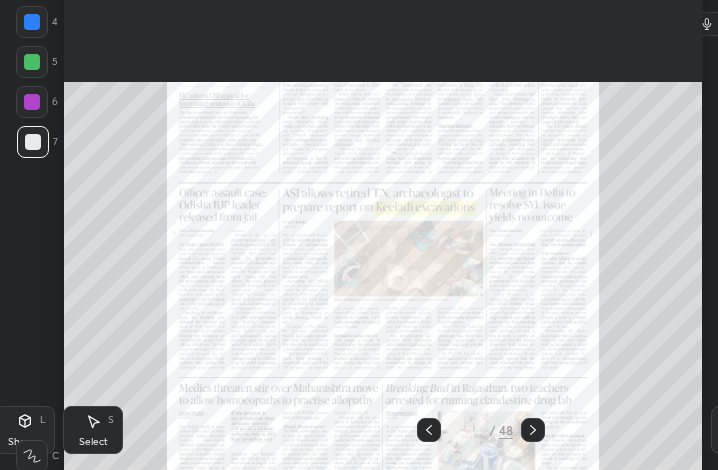 scroll, scrollTop: 342, scrollLeft: 471, axis: both 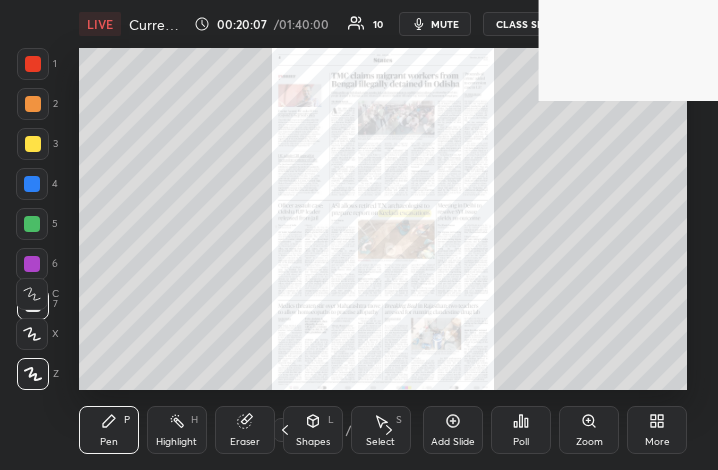 click on "More" at bounding box center (657, 430) 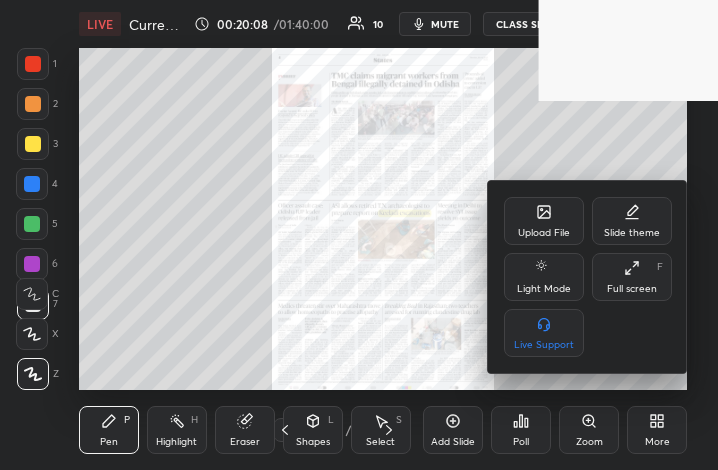 click on "Full screen F" at bounding box center [632, 277] 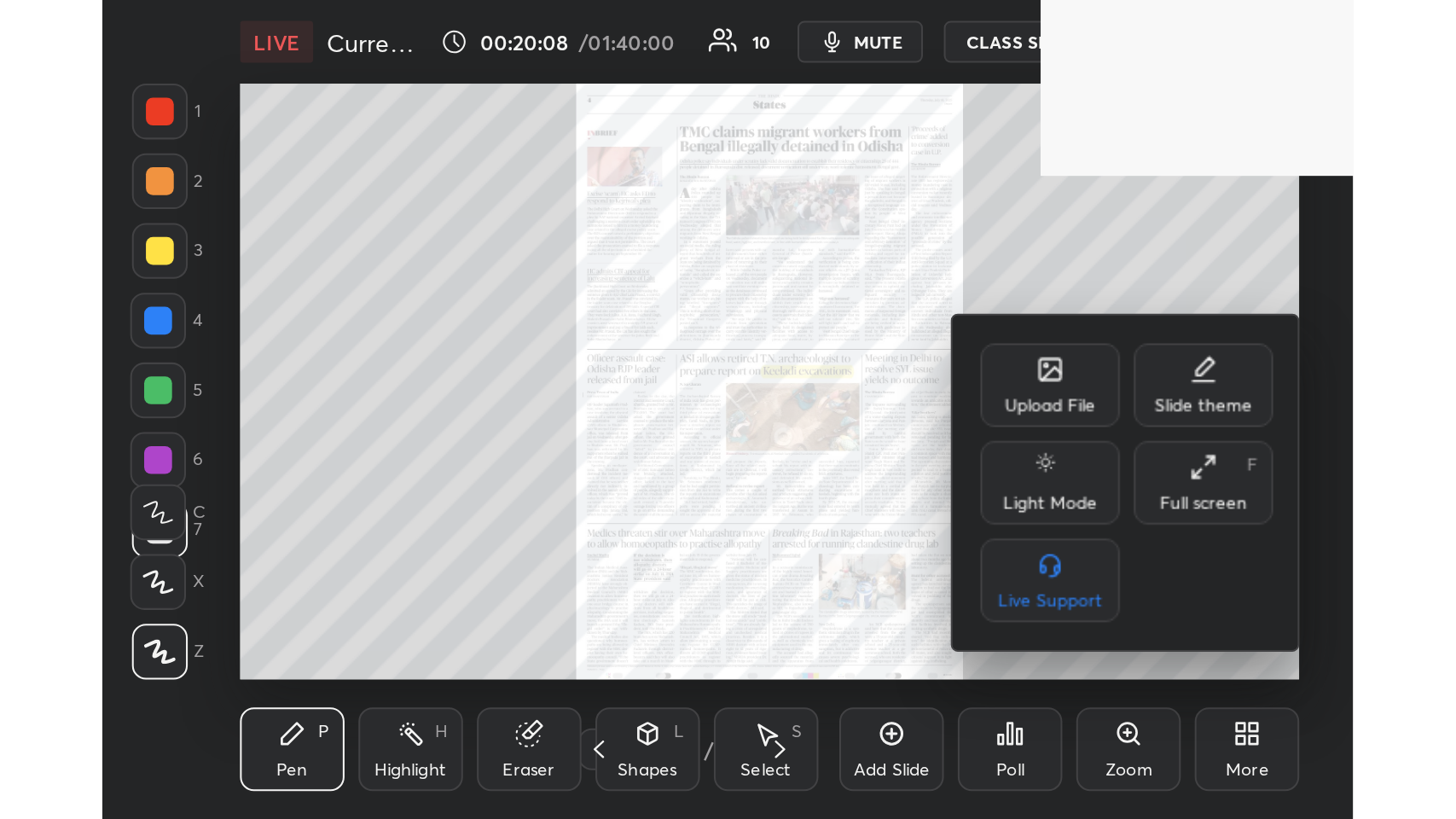 scroll, scrollTop: 84603, scrollLeft: 83908, axis: both 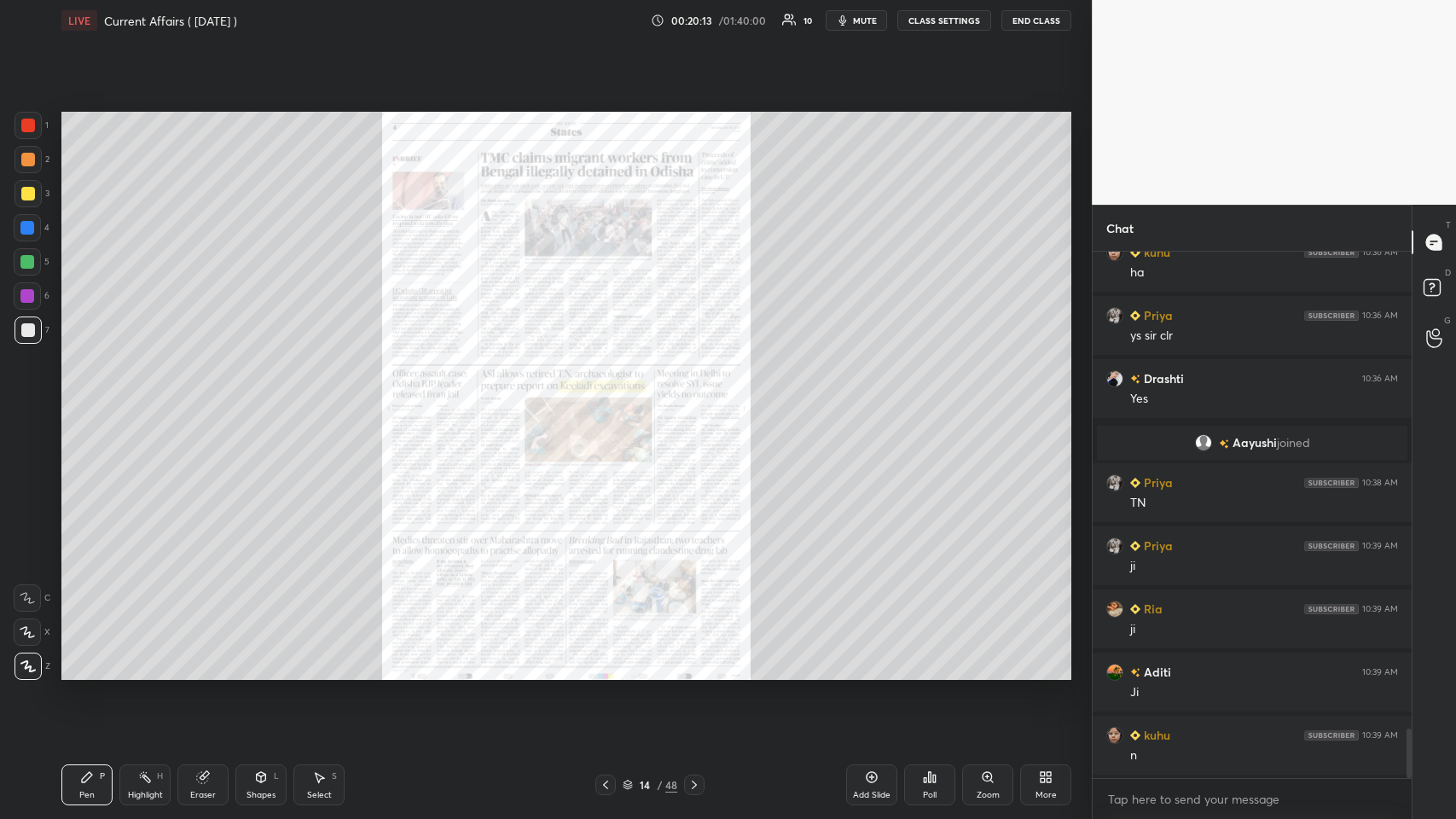 click 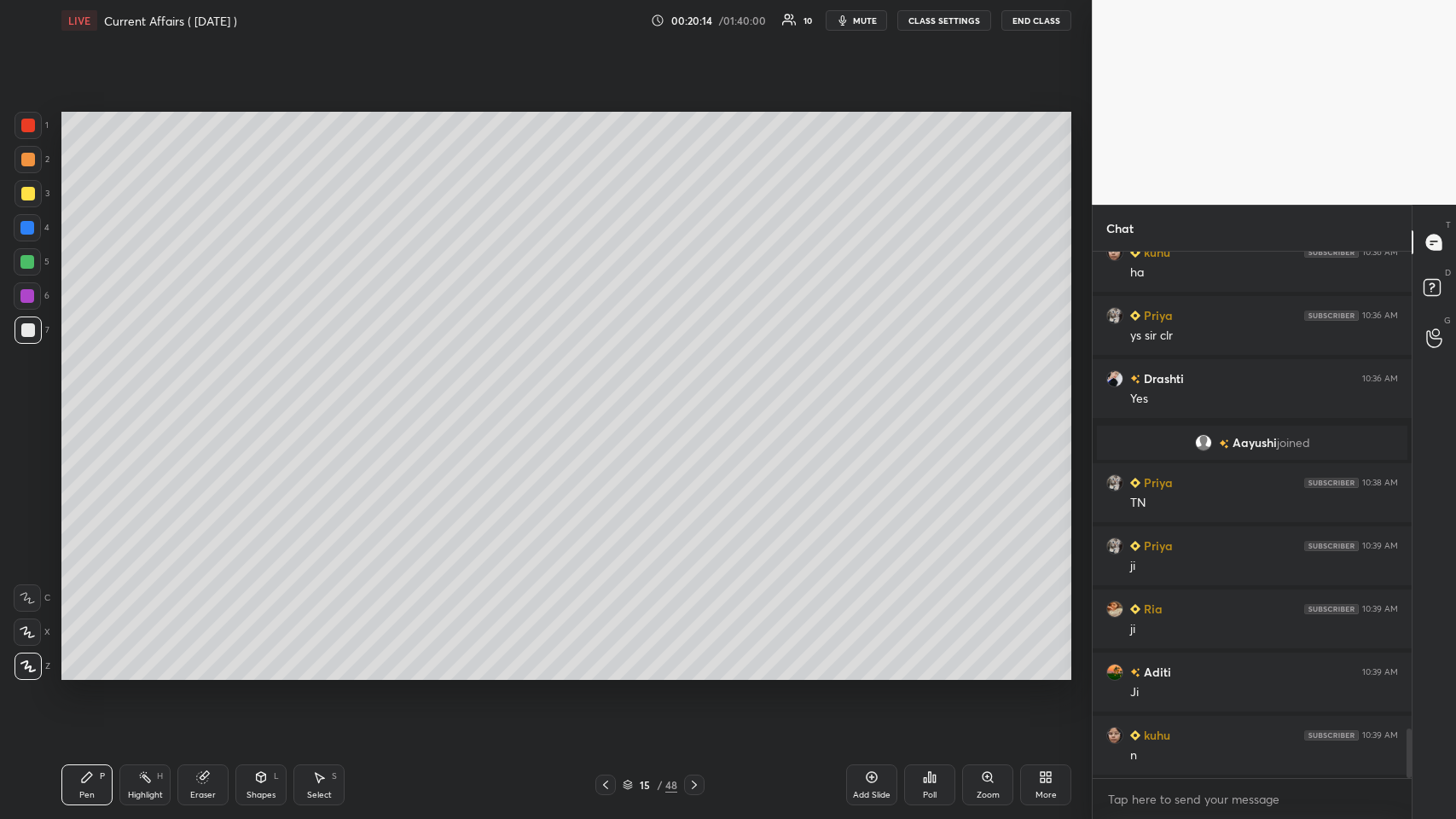 click 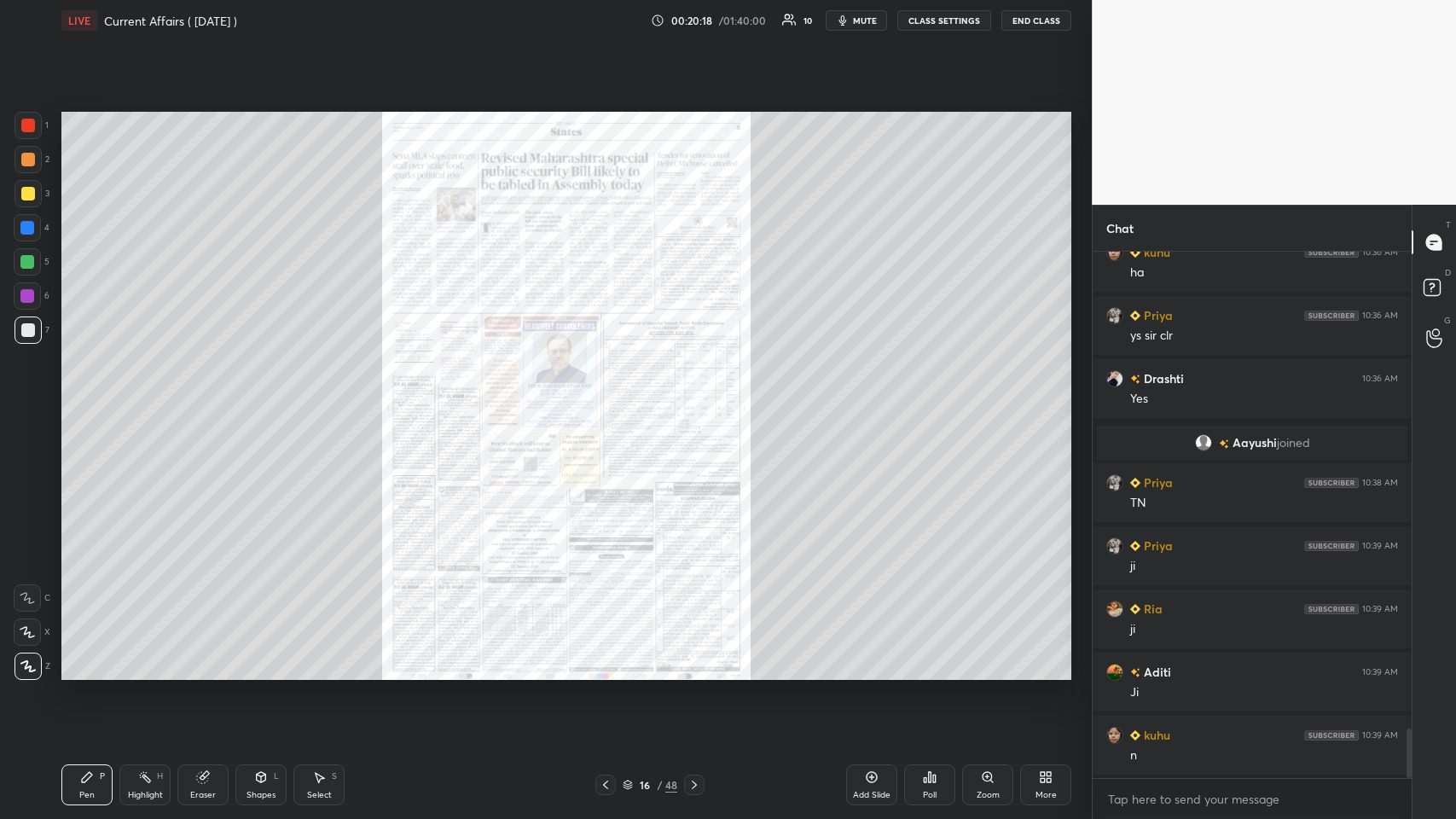 click 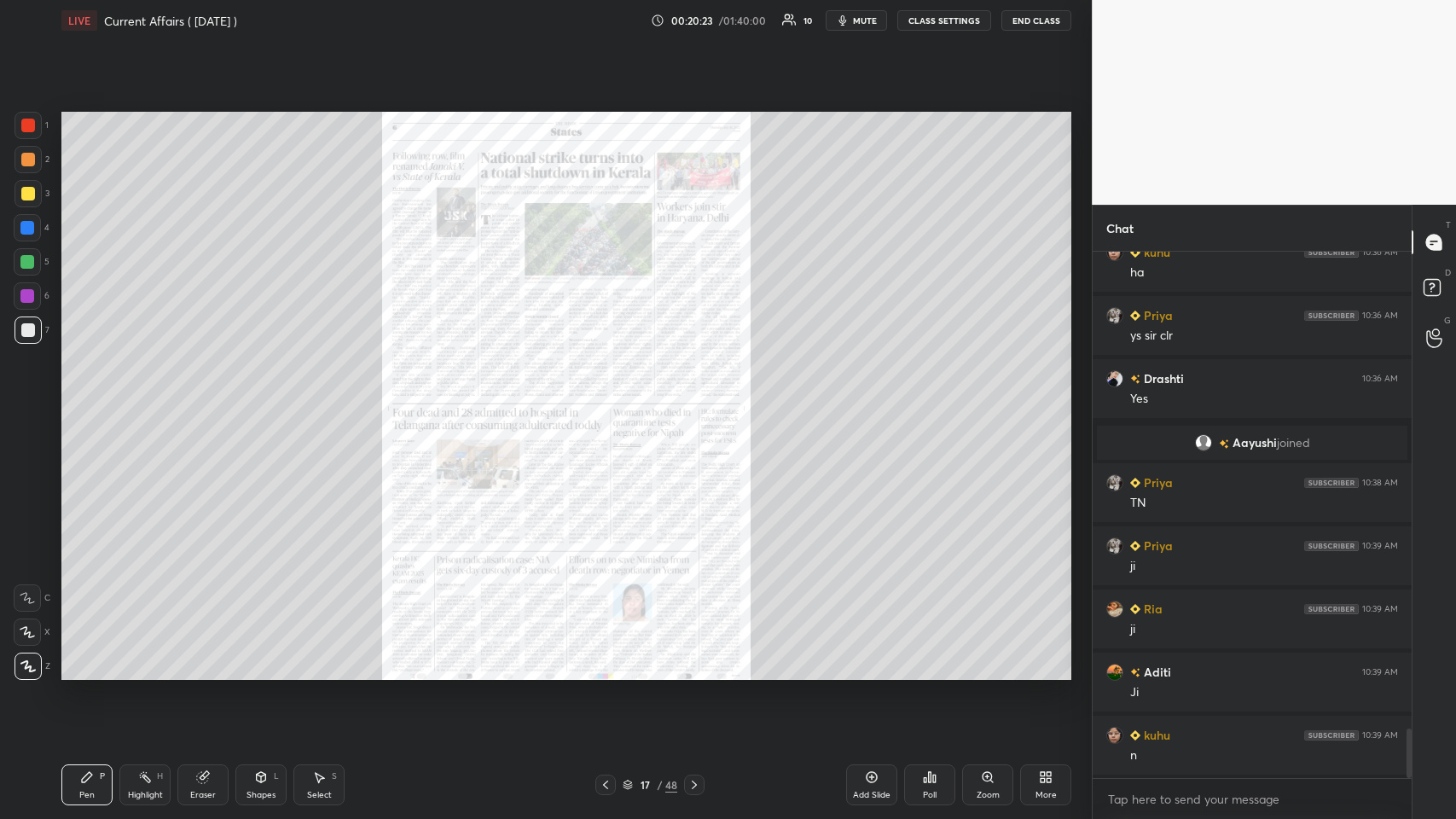 click 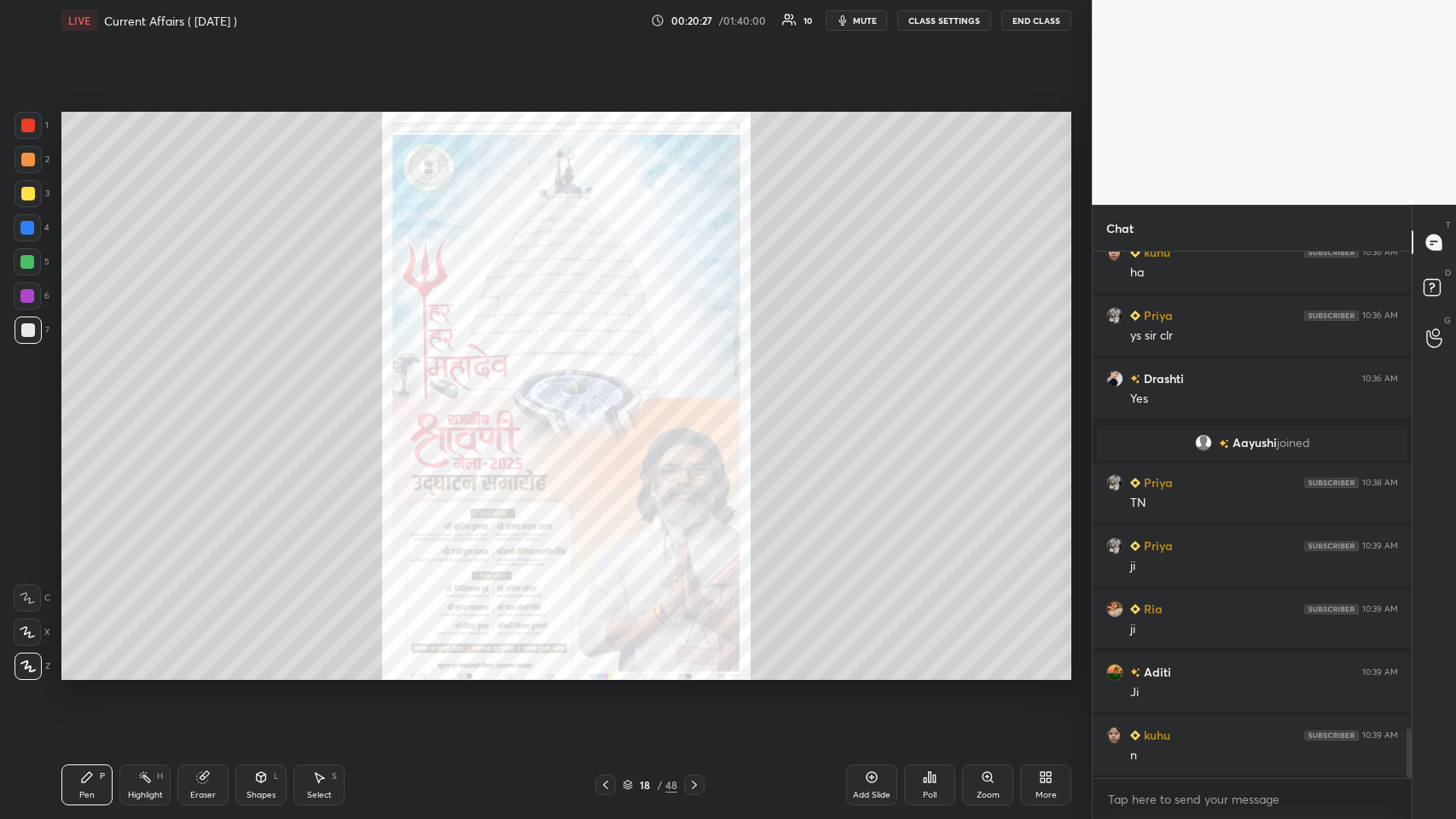 click at bounding box center (28, 125) 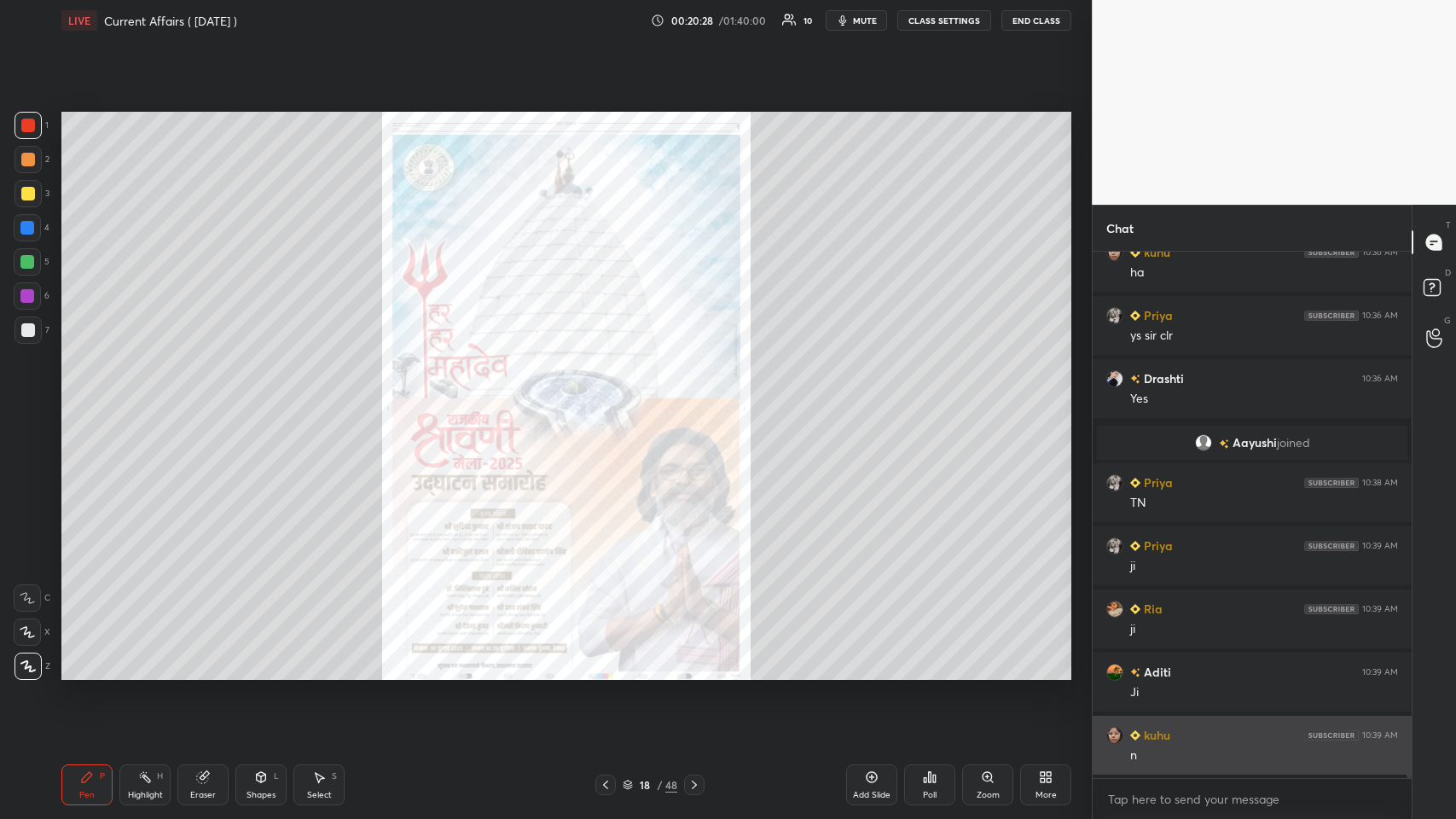 click on "Zoom" at bounding box center [988, 785] 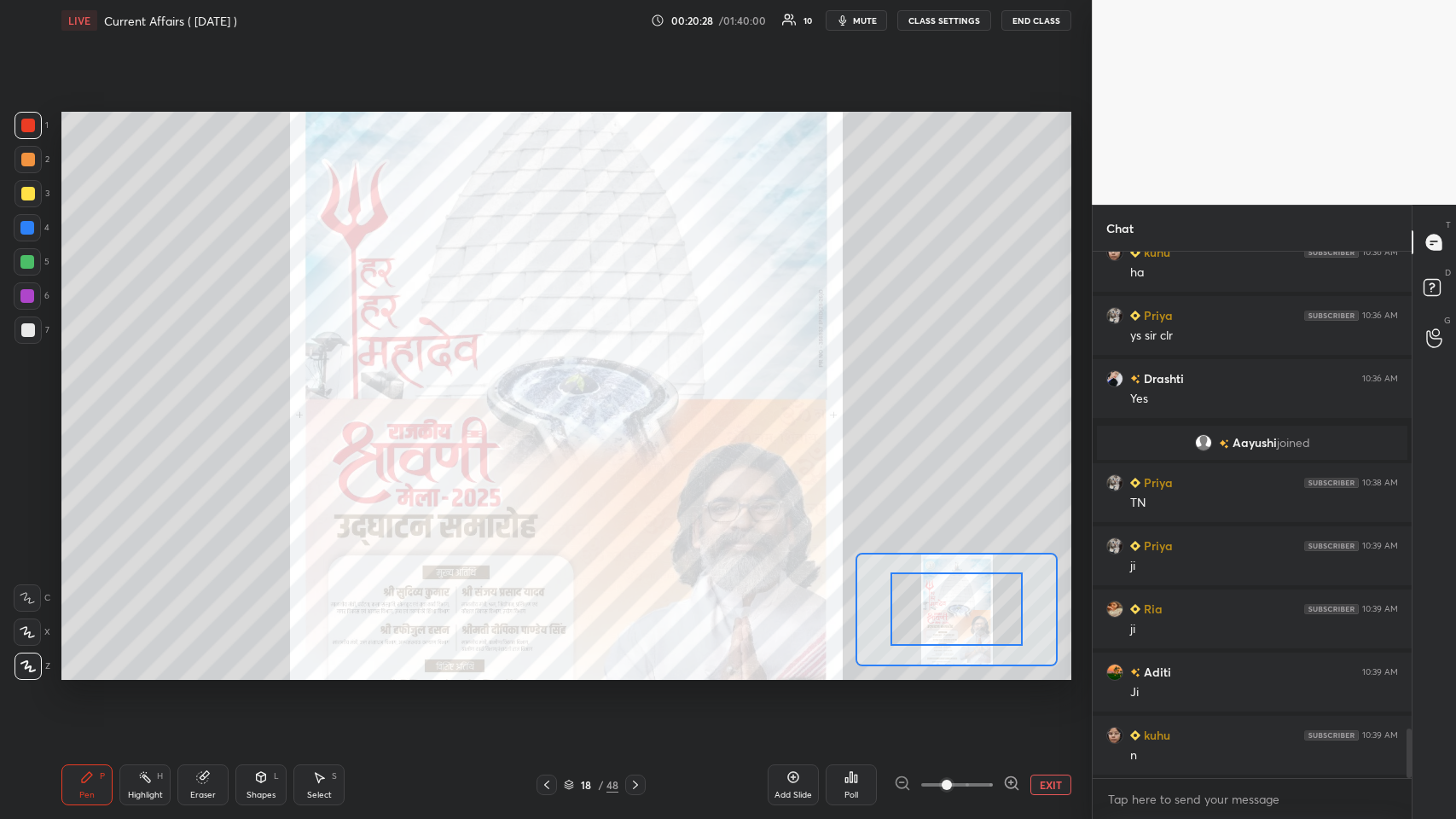 click at bounding box center [947, 785] 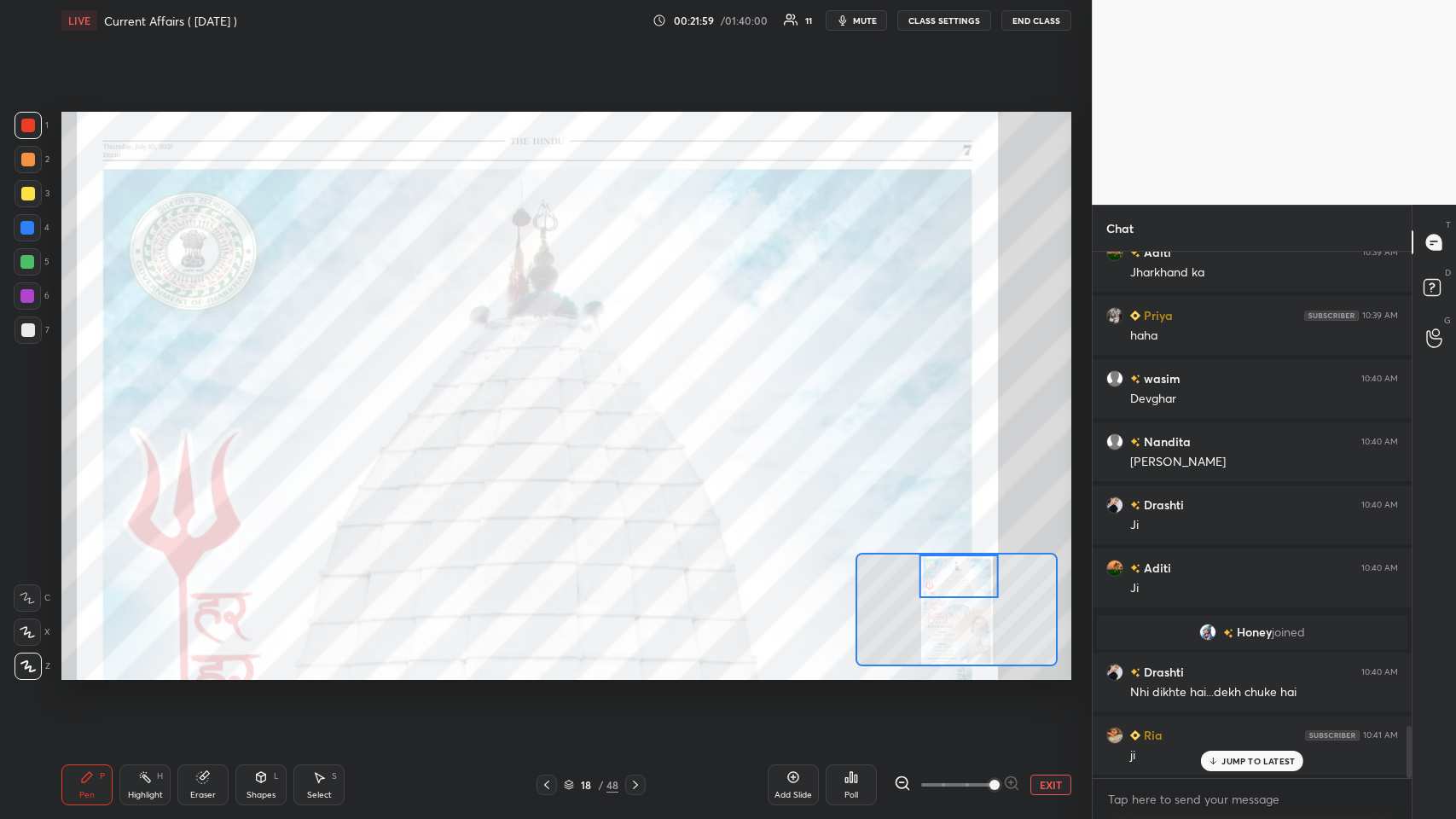 scroll, scrollTop: 4868, scrollLeft: 0, axis: vertical 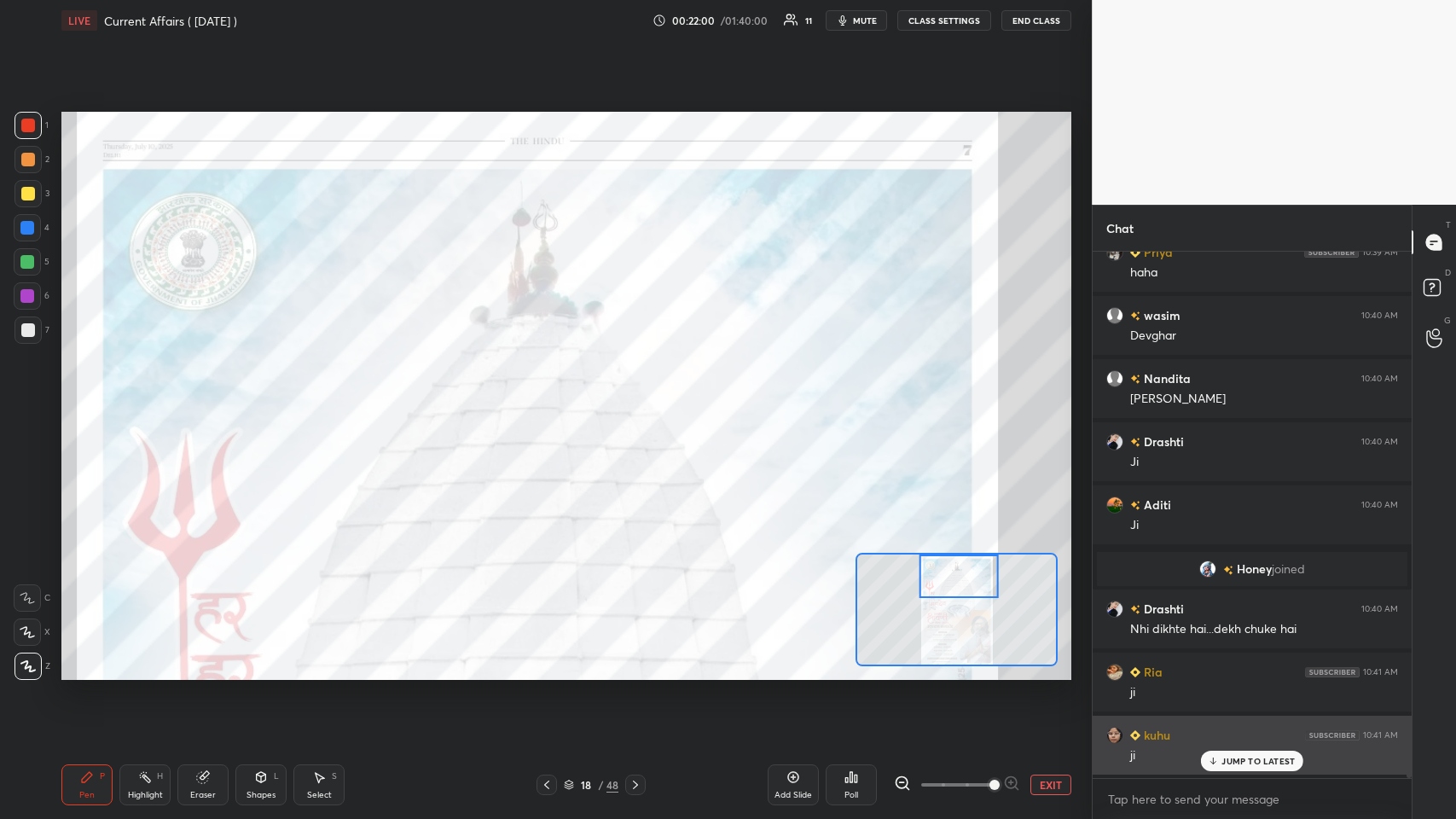 click on "JUMP TO LATEST" at bounding box center (1252, 761) 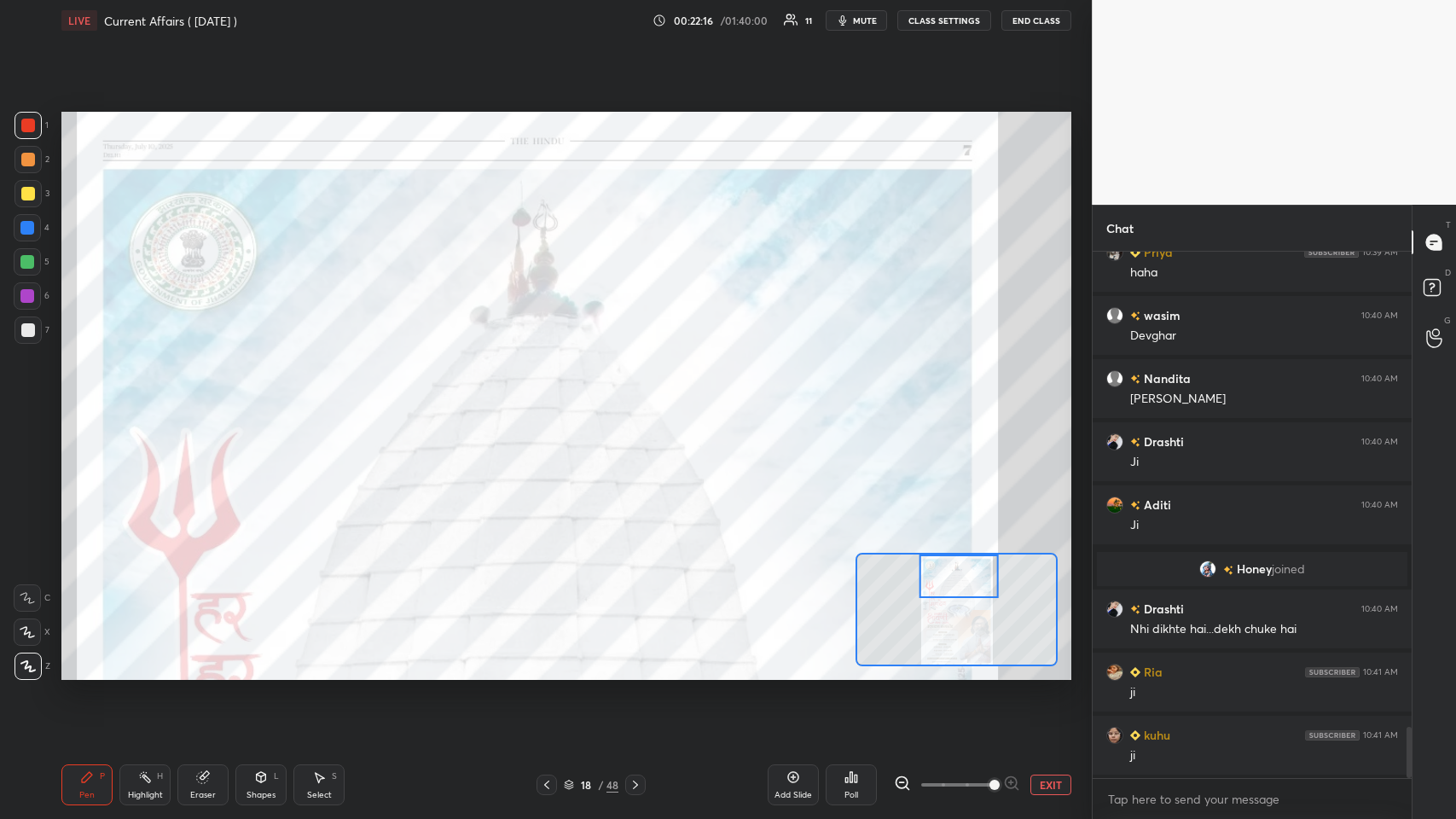click 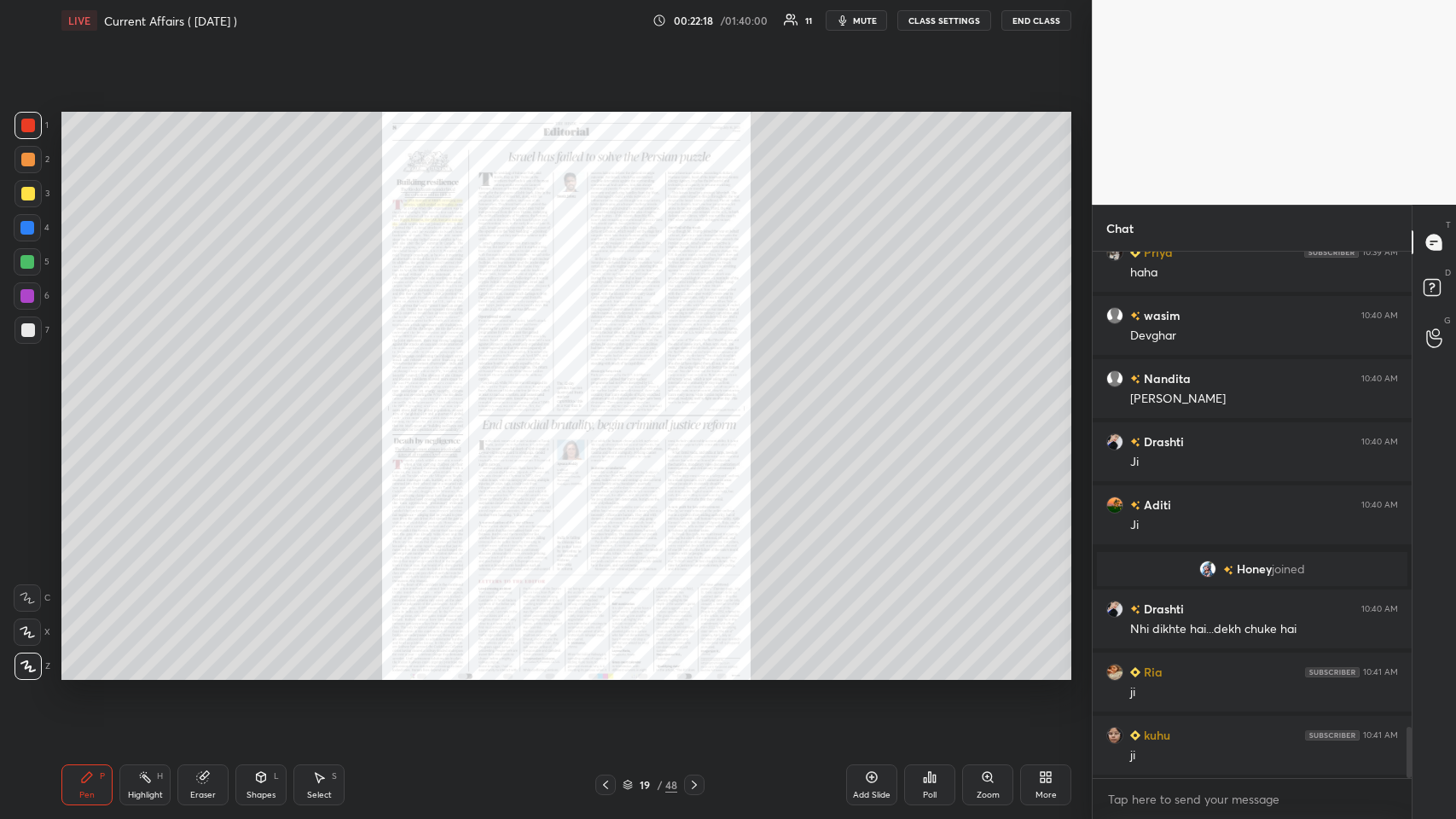 scroll, scrollTop: 4932, scrollLeft: 0, axis: vertical 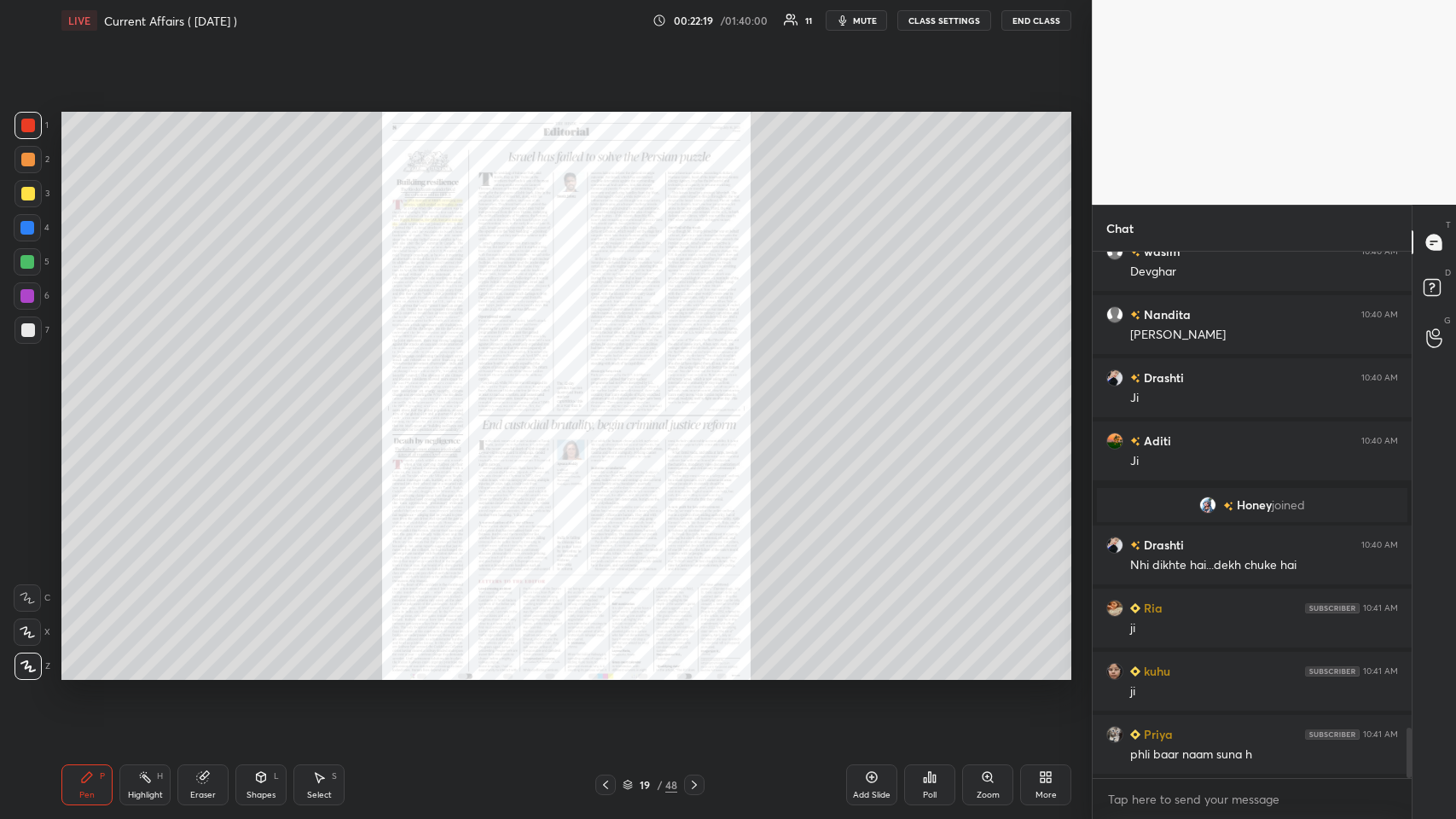 click on "Zoom" at bounding box center (988, 785) 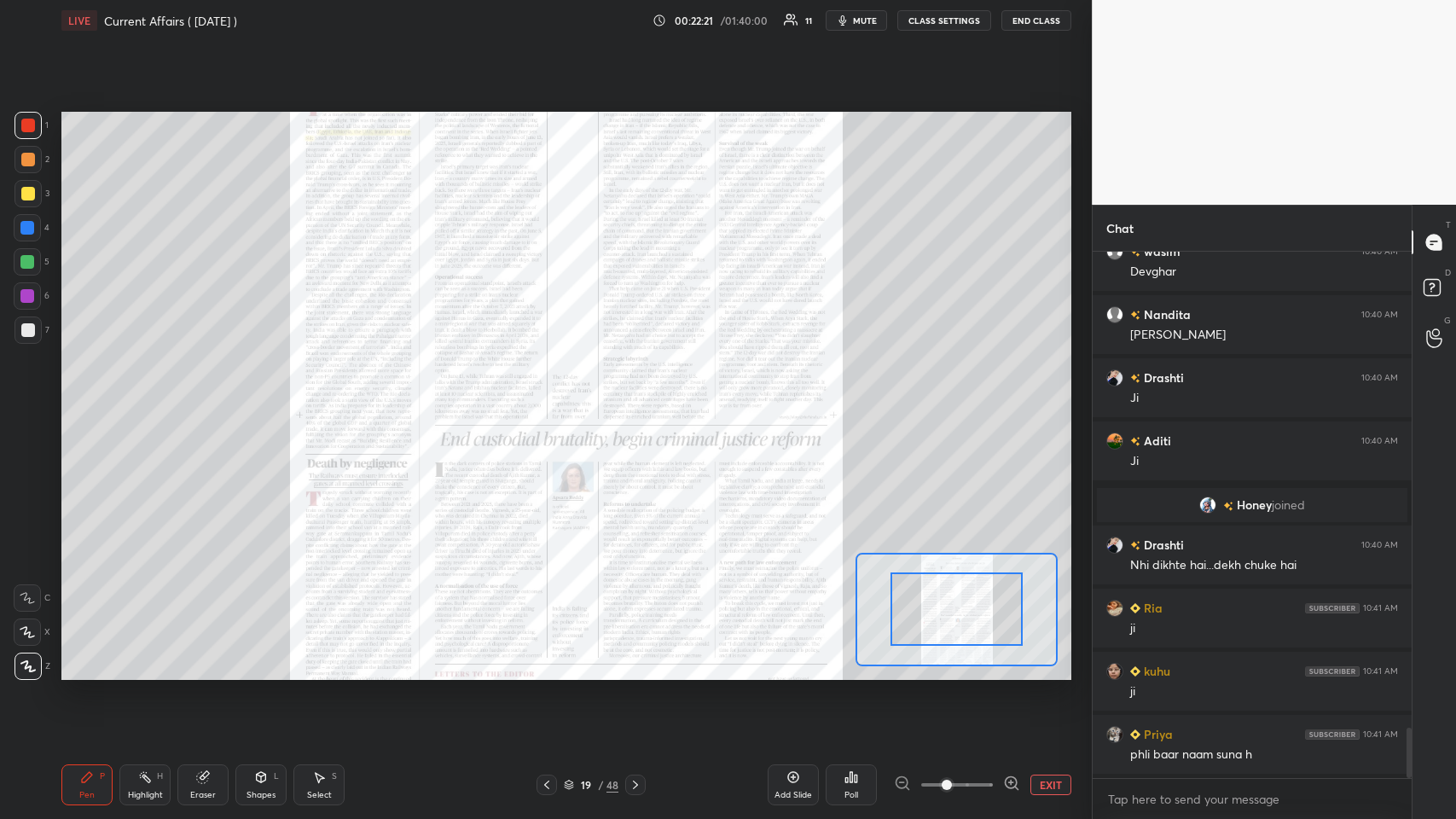 click 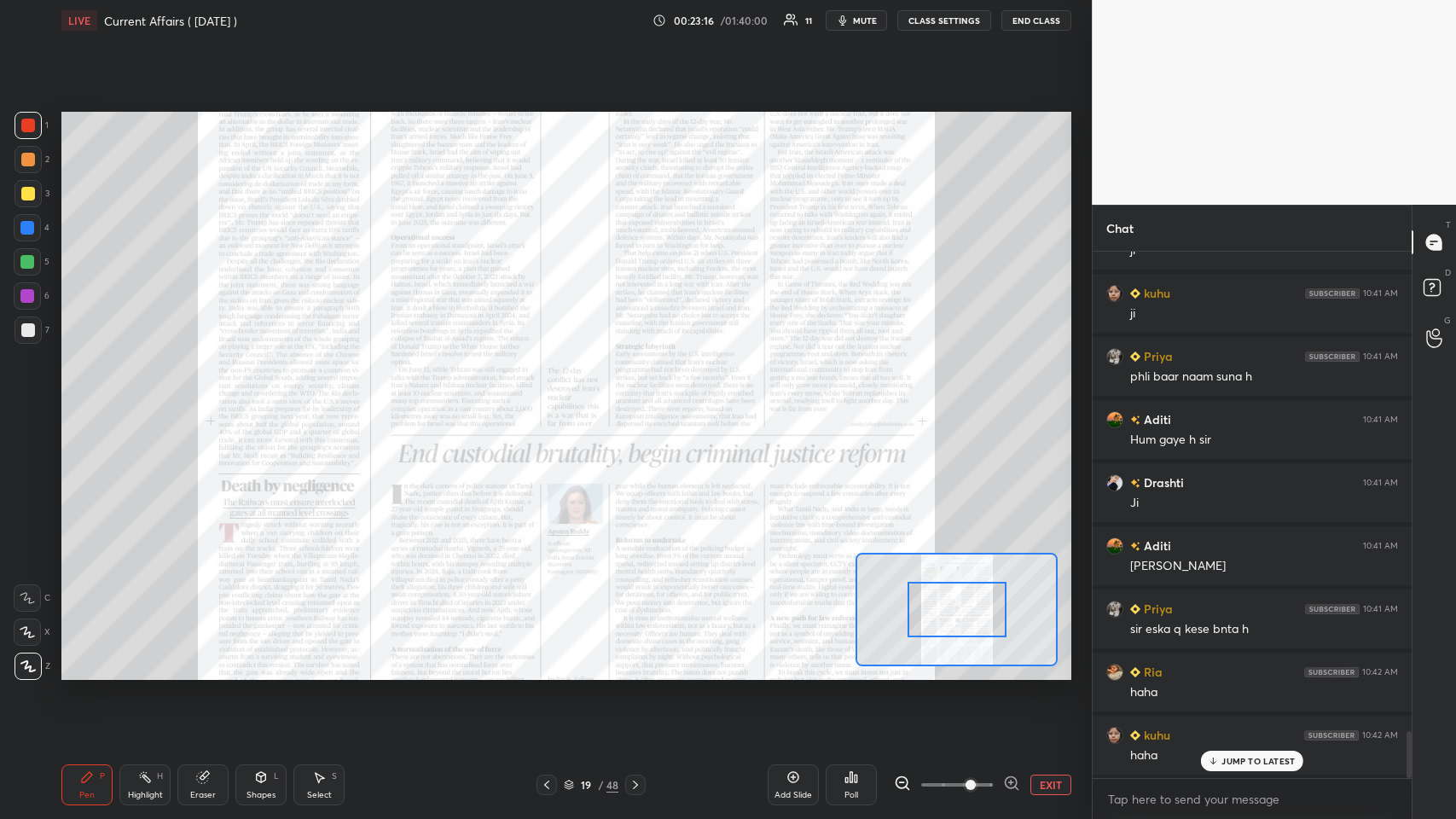 scroll, scrollTop: 5373, scrollLeft: 0, axis: vertical 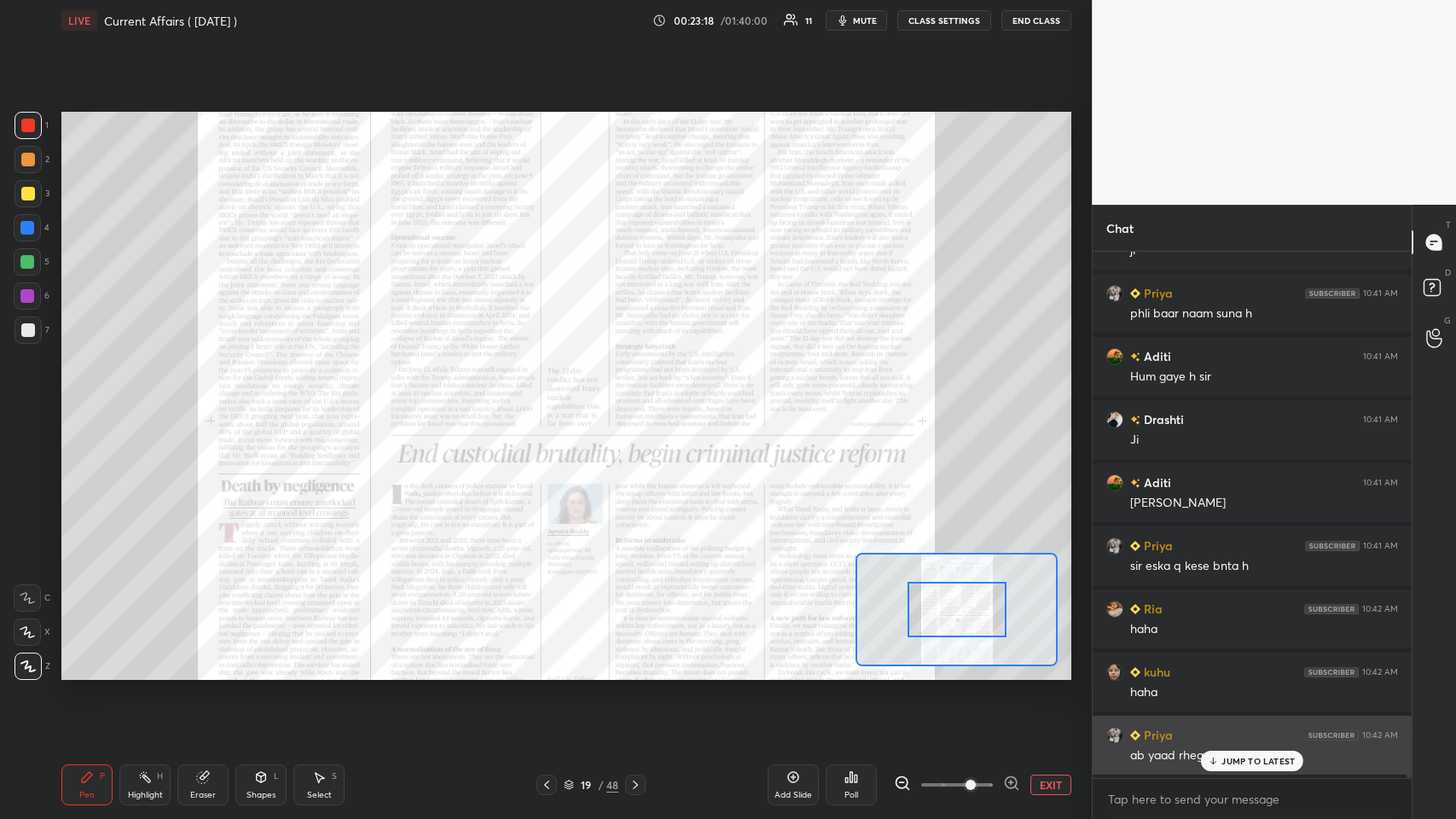 click on "JUMP TO LATEST" at bounding box center (1258, 761) 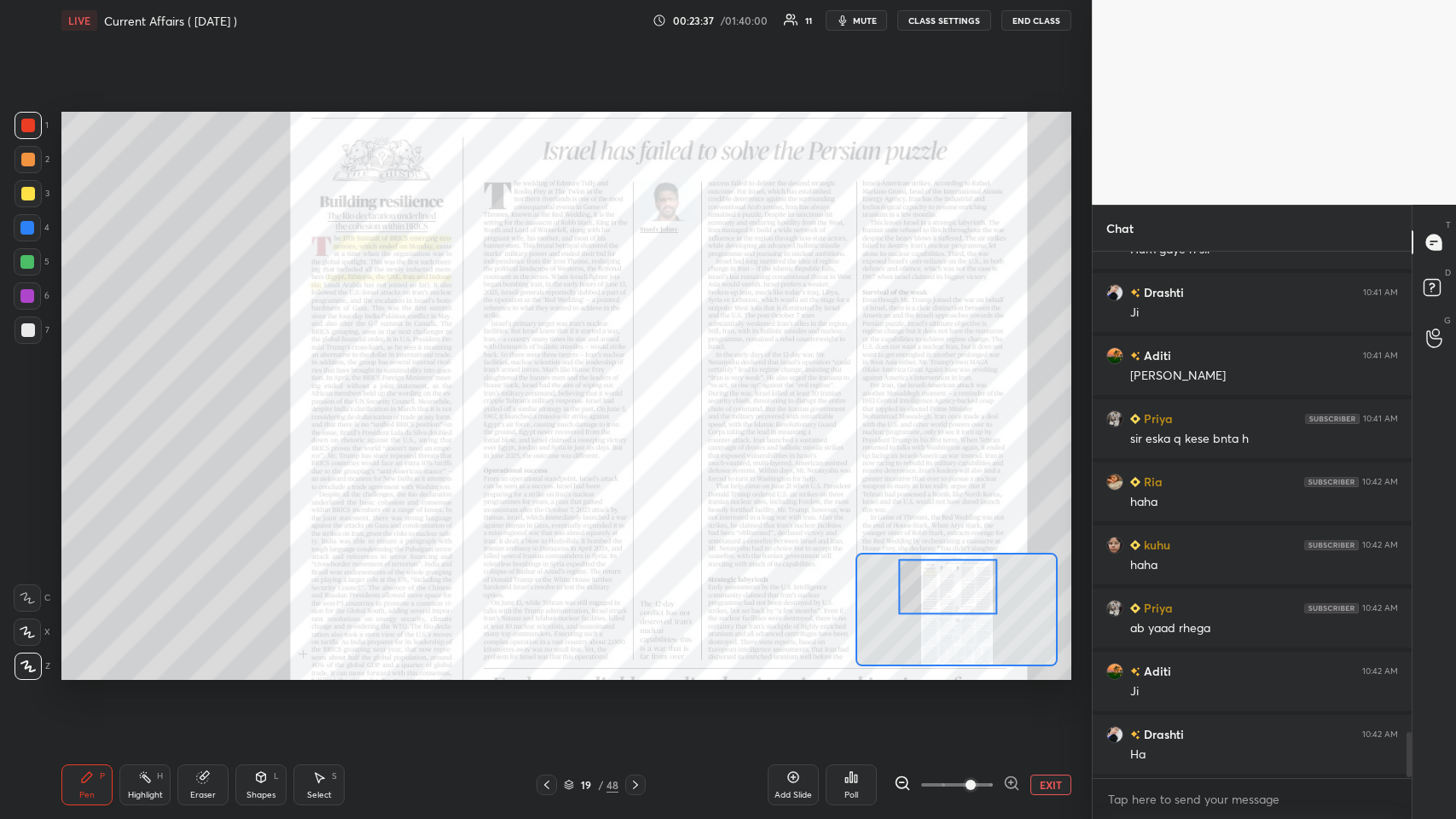 scroll, scrollTop: 5562, scrollLeft: 0, axis: vertical 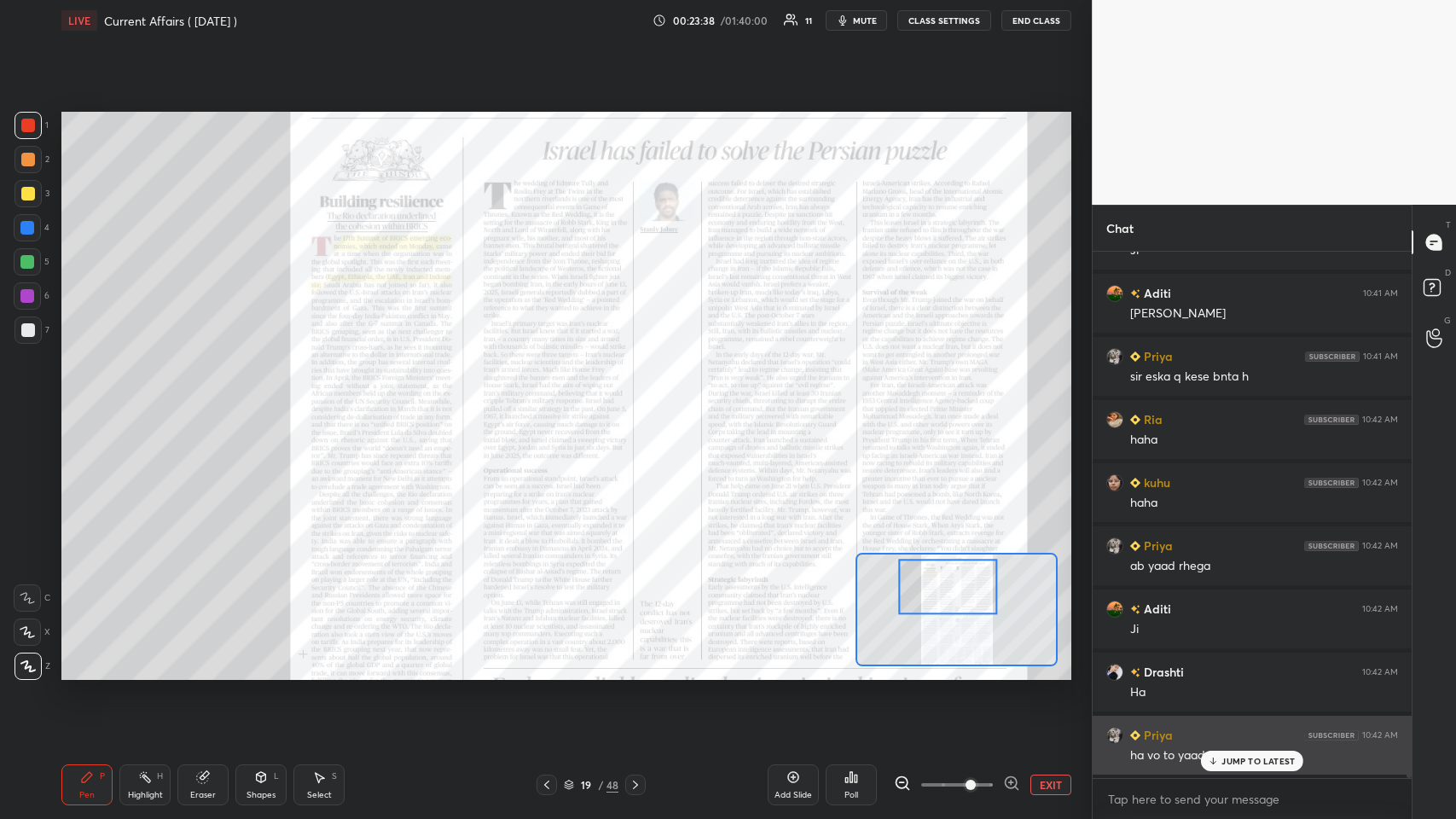 click on "JUMP TO LATEST" at bounding box center [1258, 761] 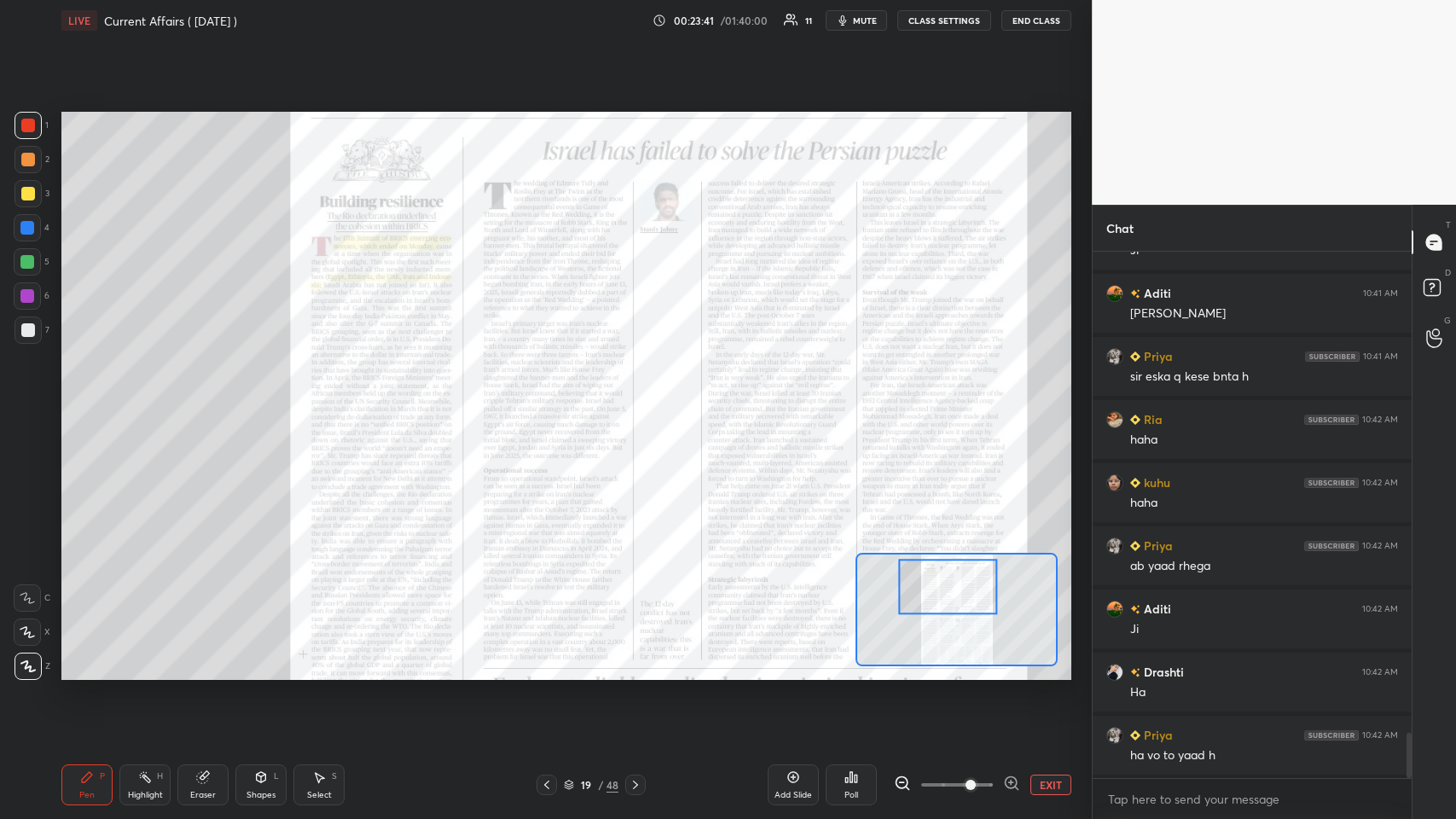 click 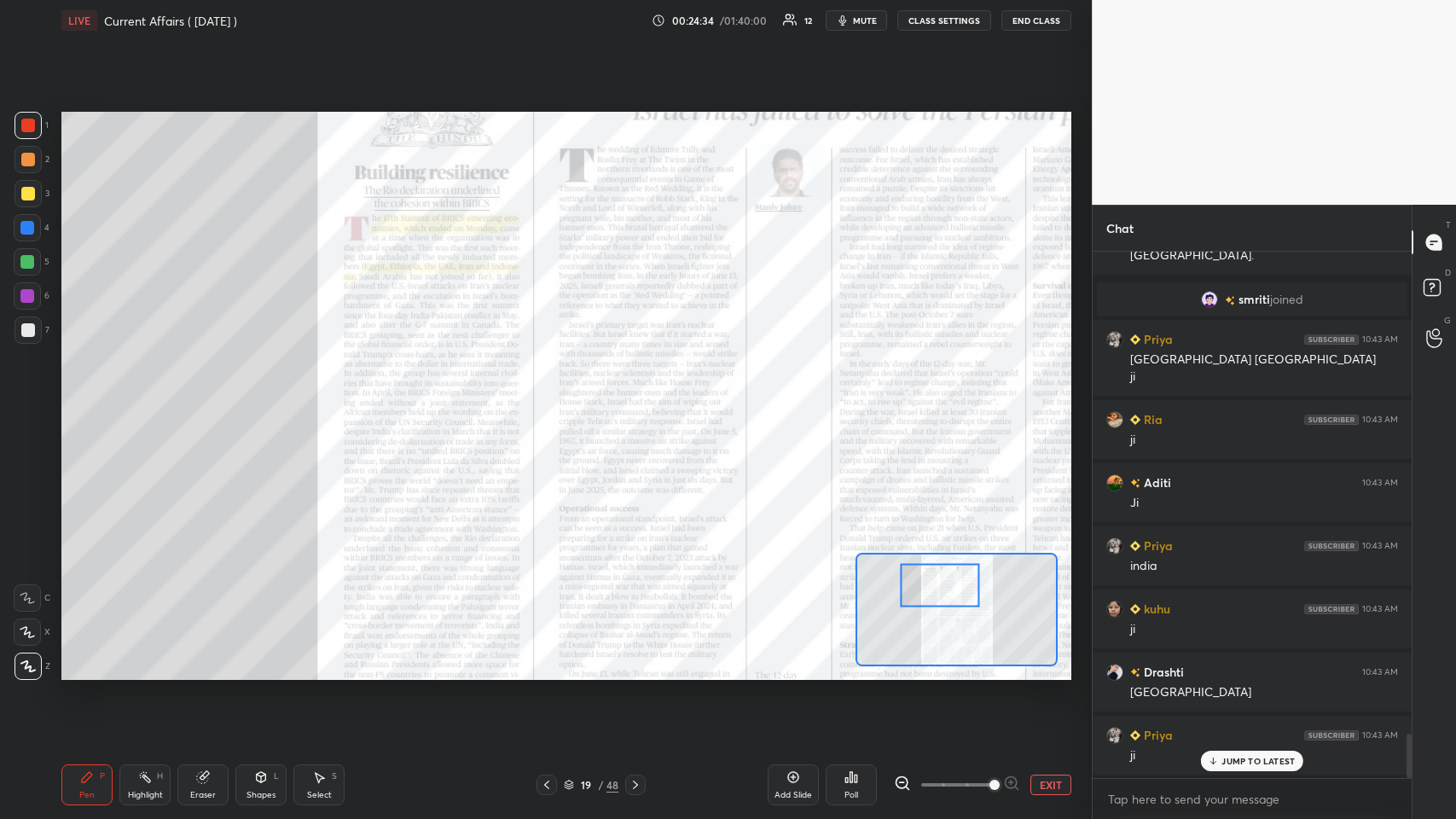scroll, scrollTop: 5792, scrollLeft: 0, axis: vertical 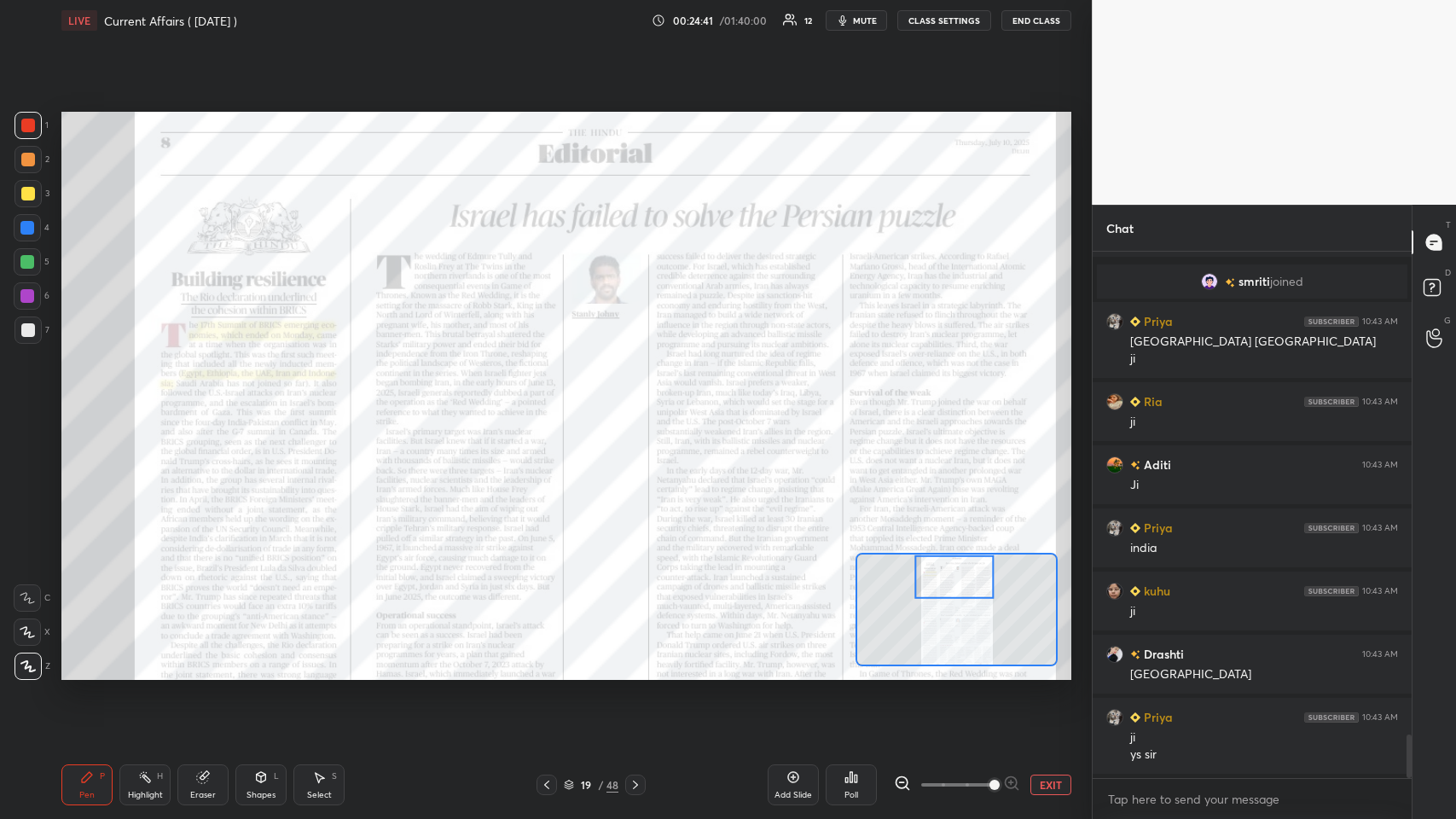 click at bounding box center (635, 785) 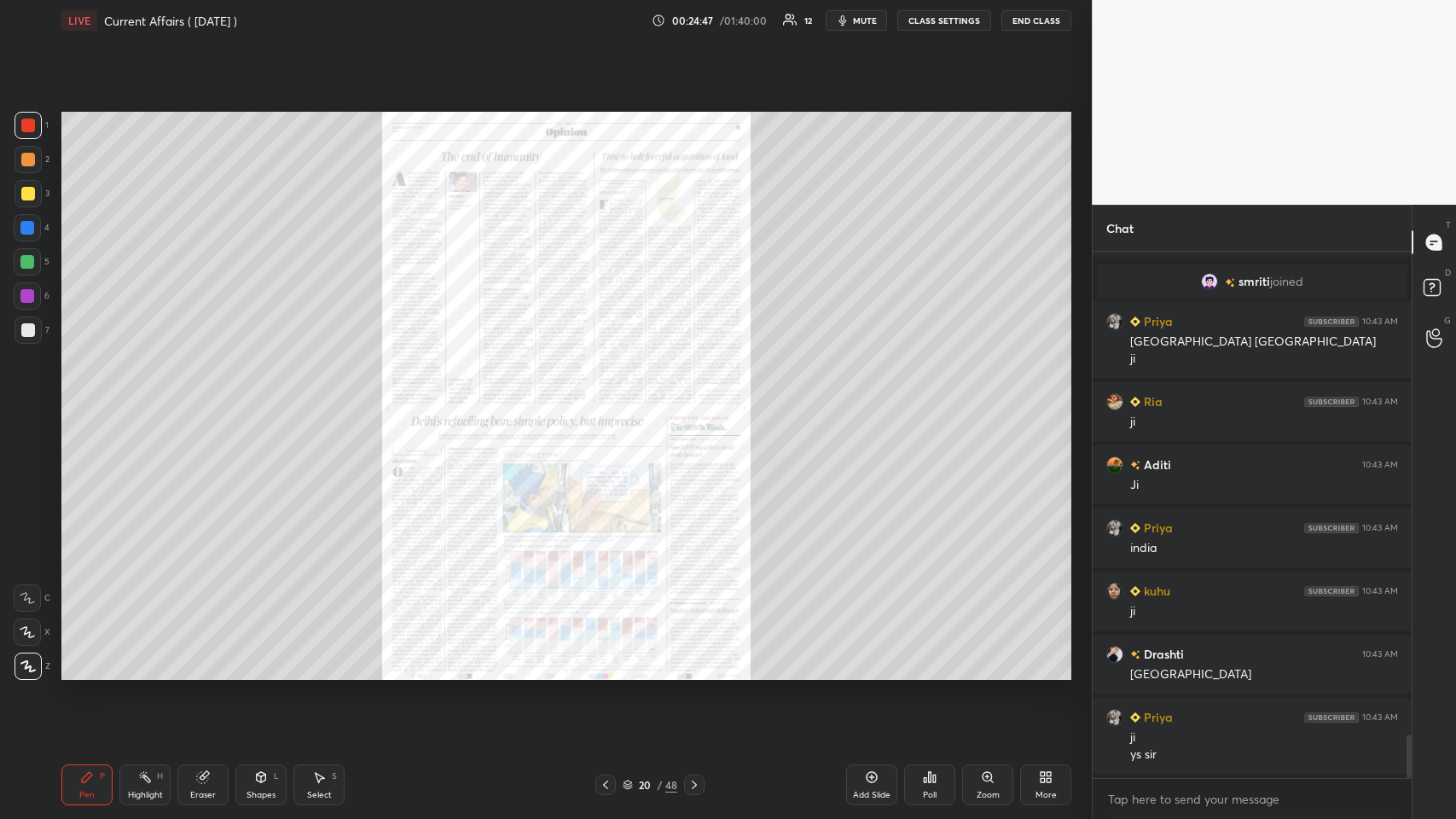 click 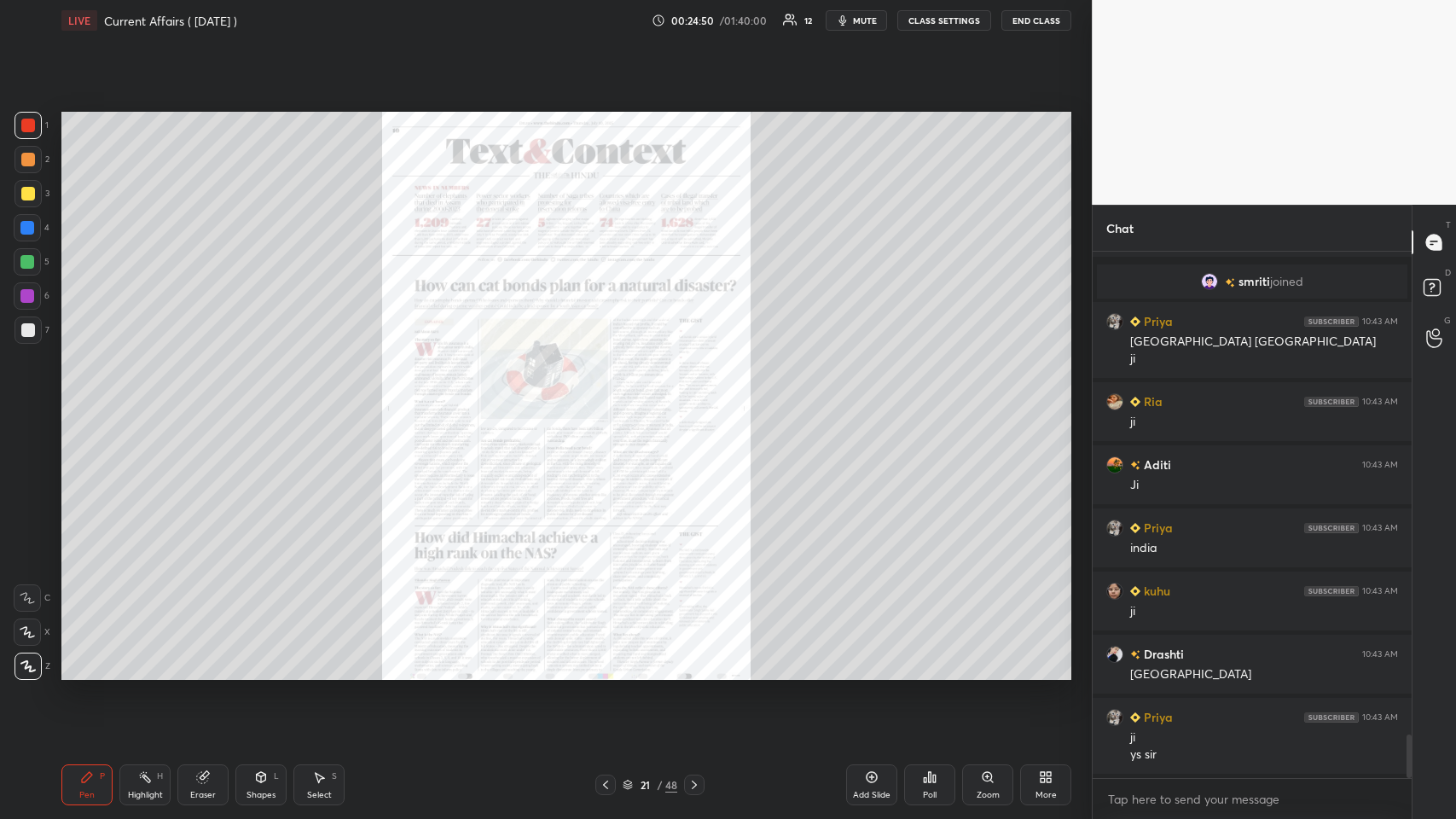 click at bounding box center (694, 785) 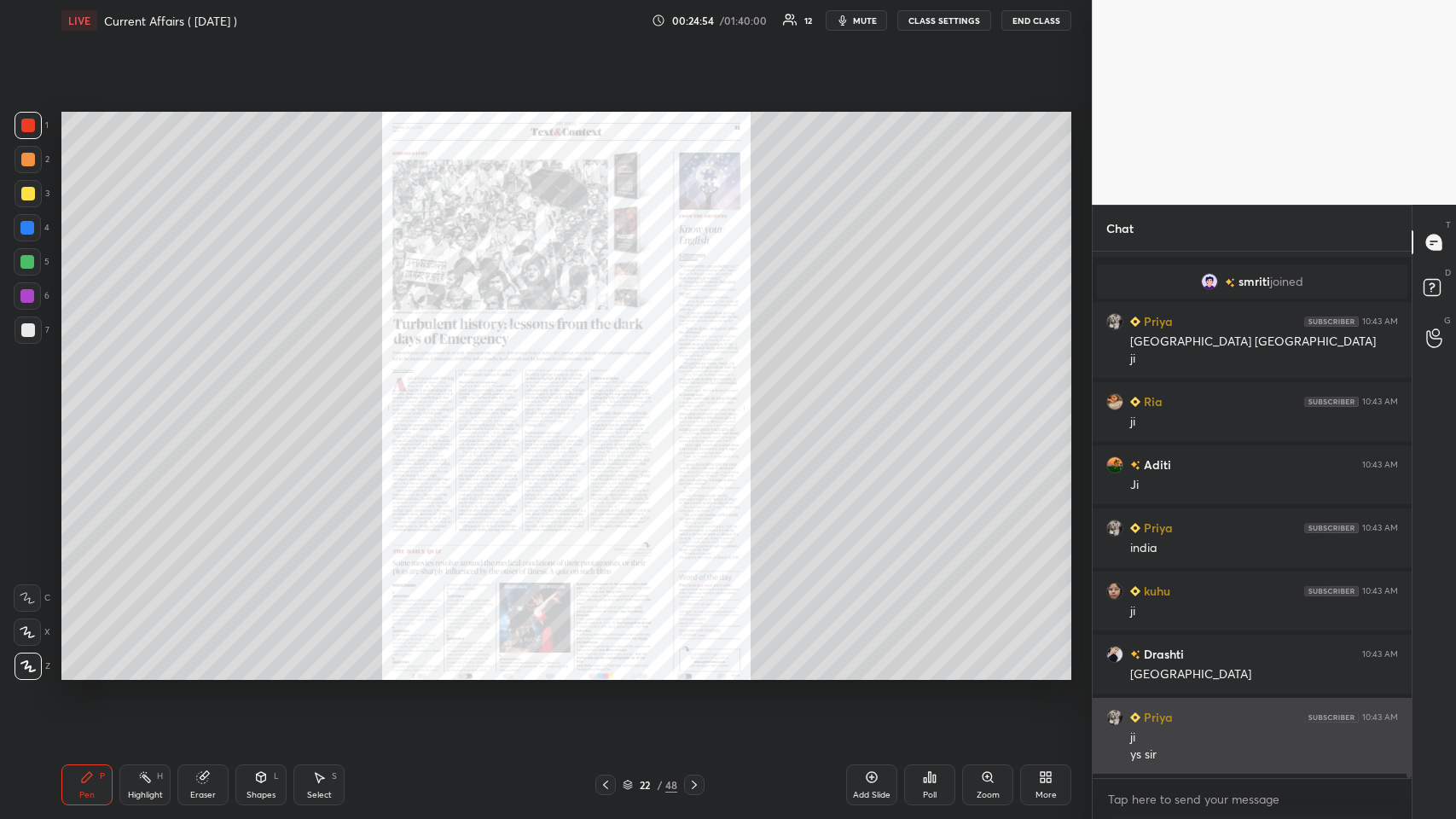click 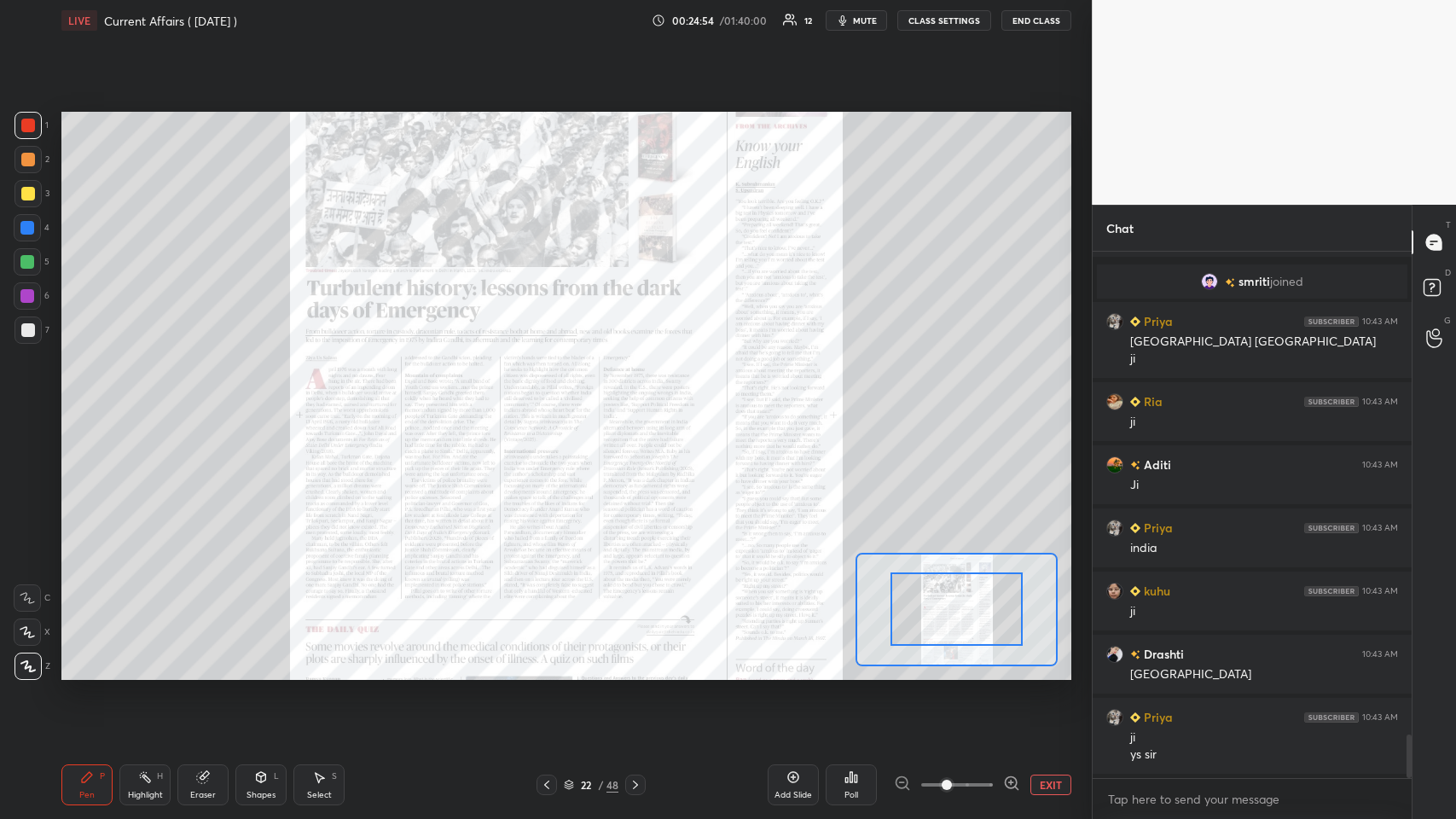 click 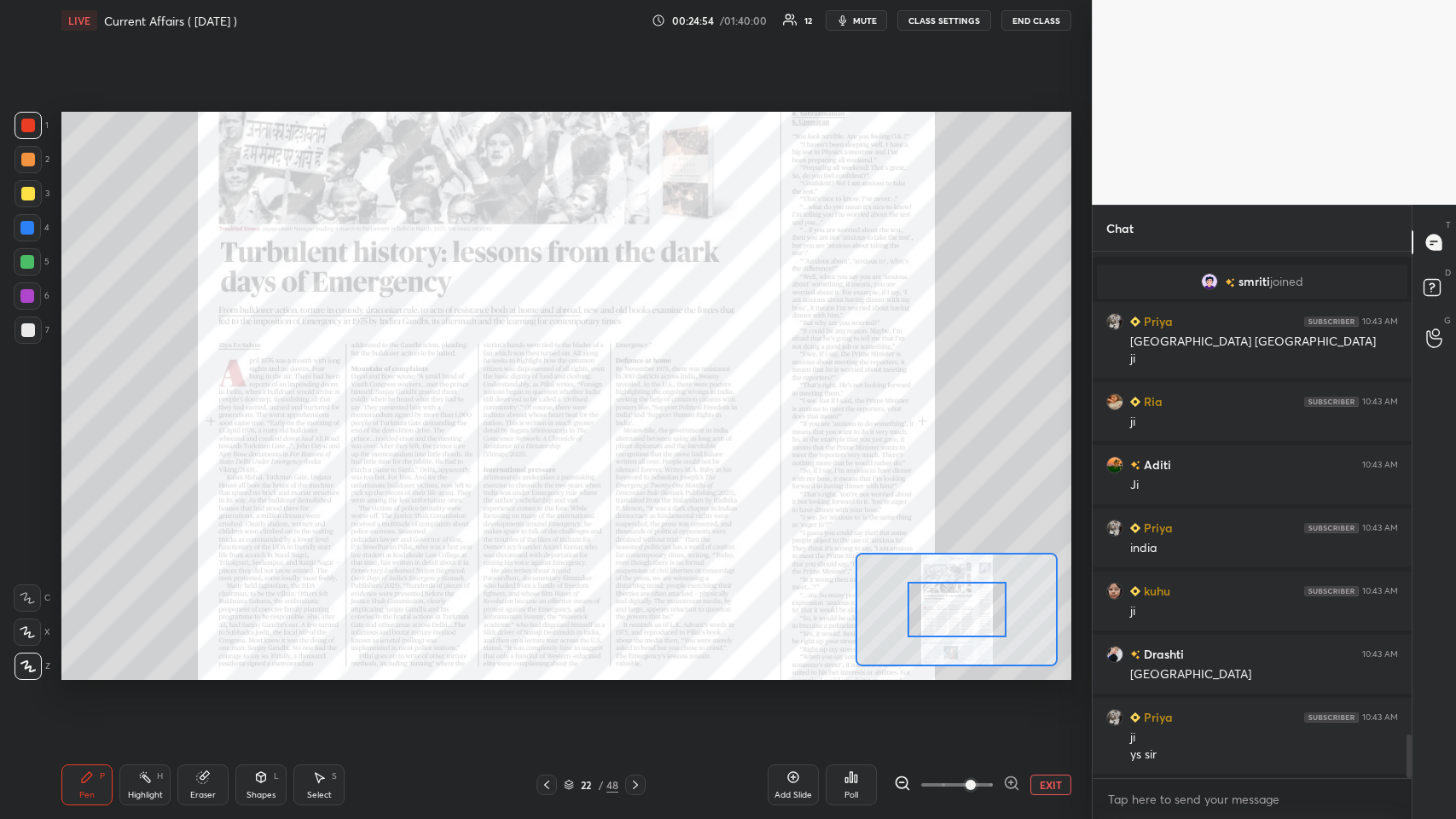 click at bounding box center [1012, 785] 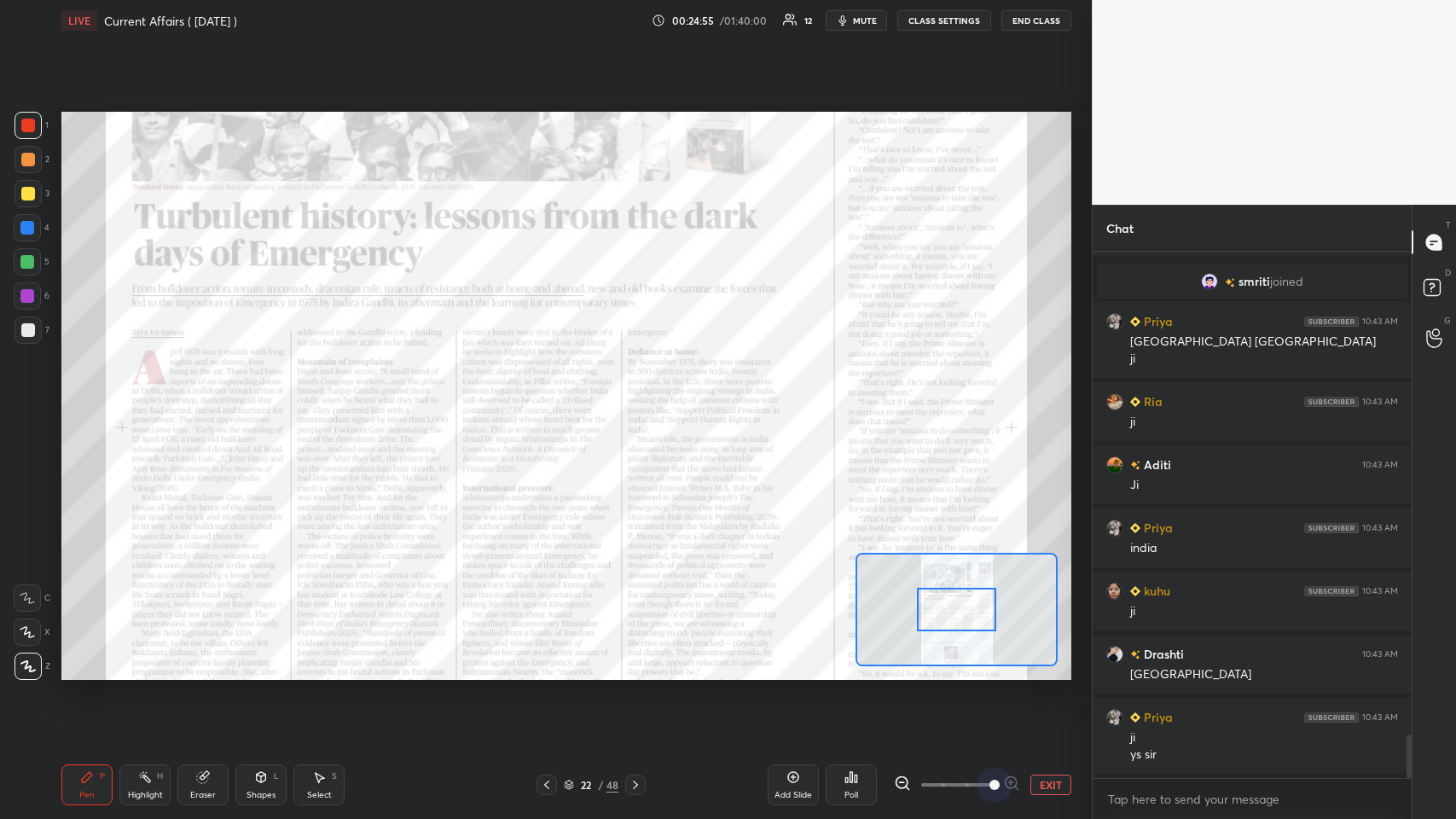 click at bounding box center [957, 785] 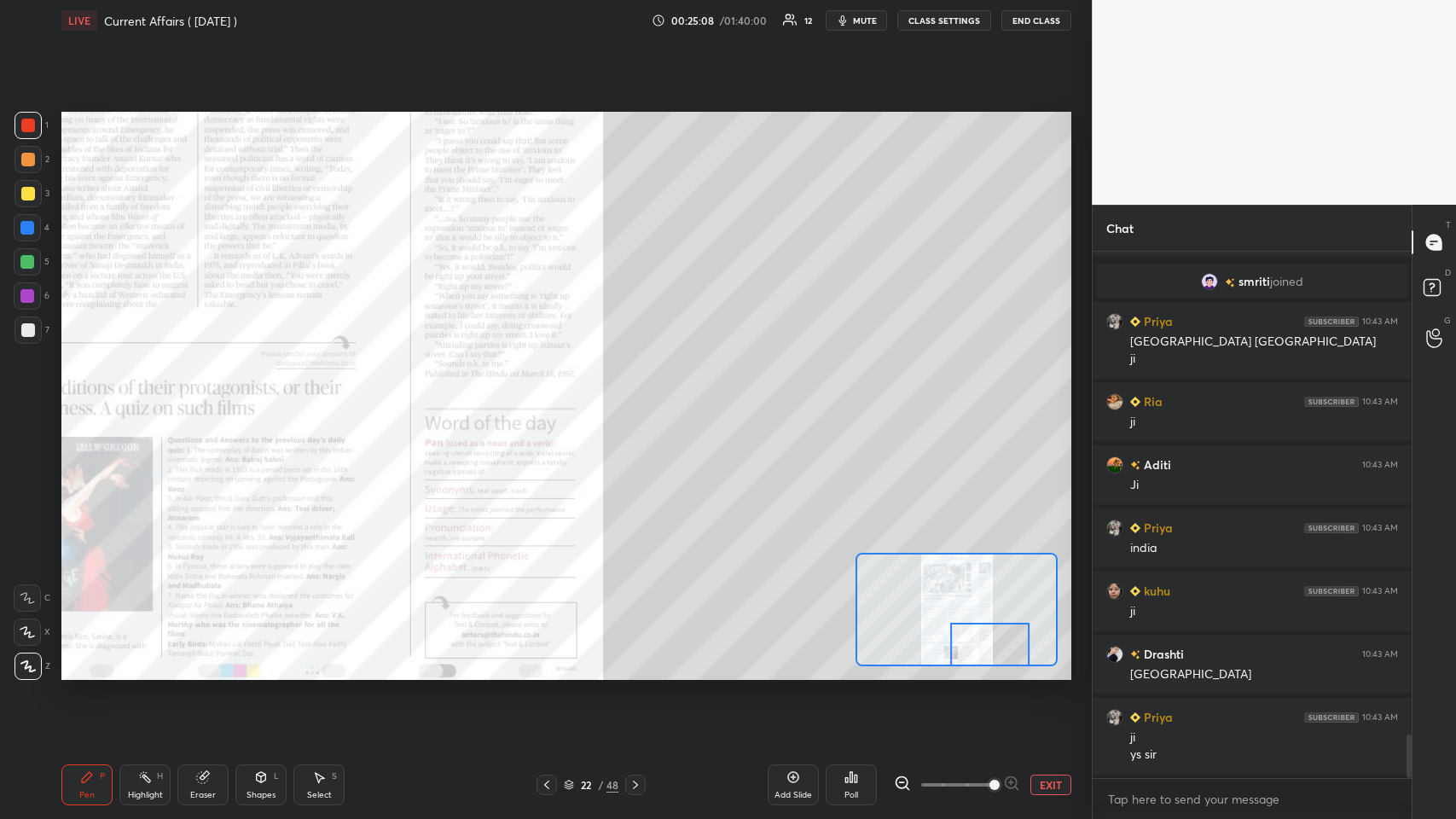 scroll, scrollTop: 5855, scrollLeft: 0, axis: vertical 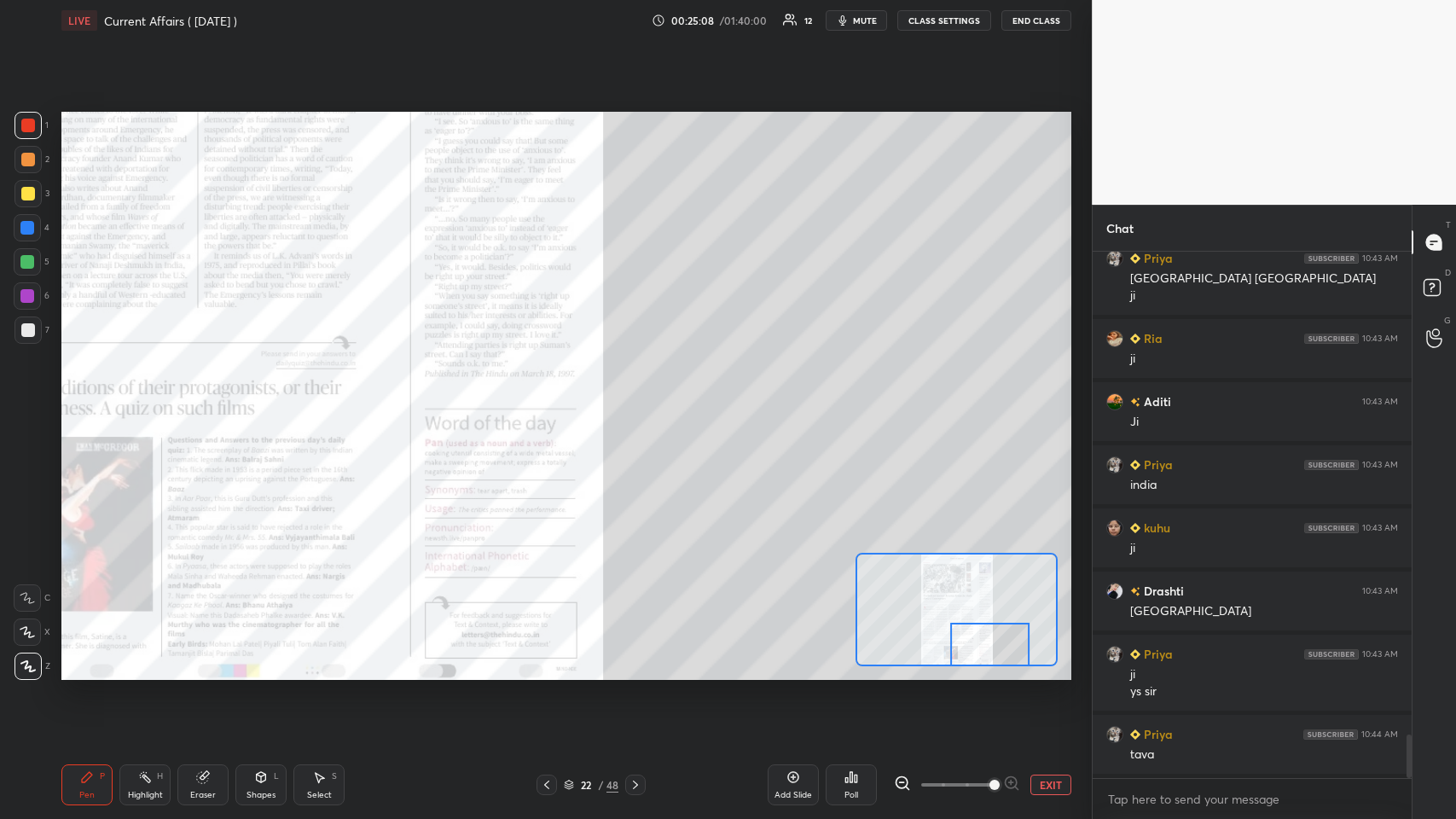 click at bounding box center [547, 785] 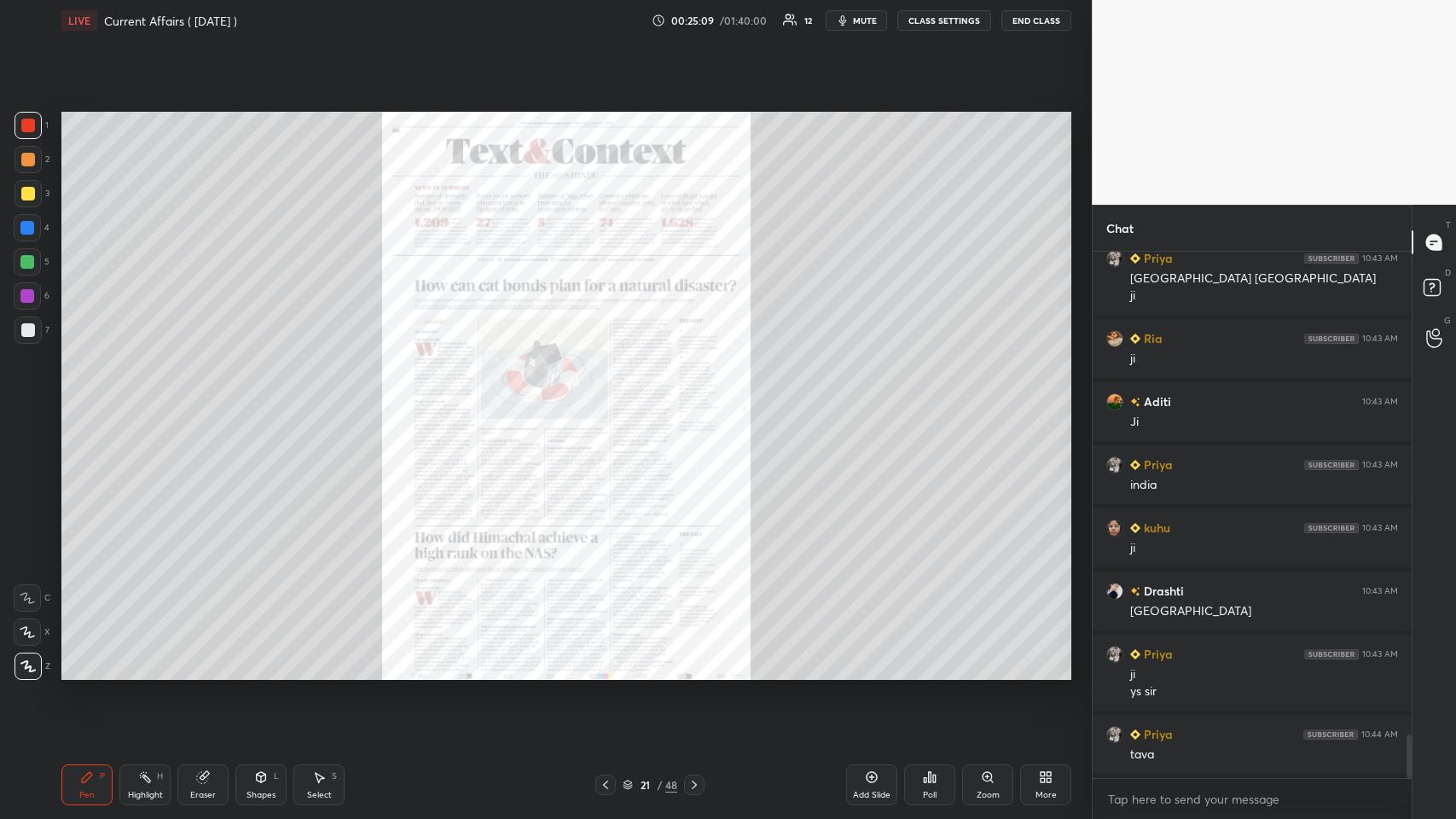 click 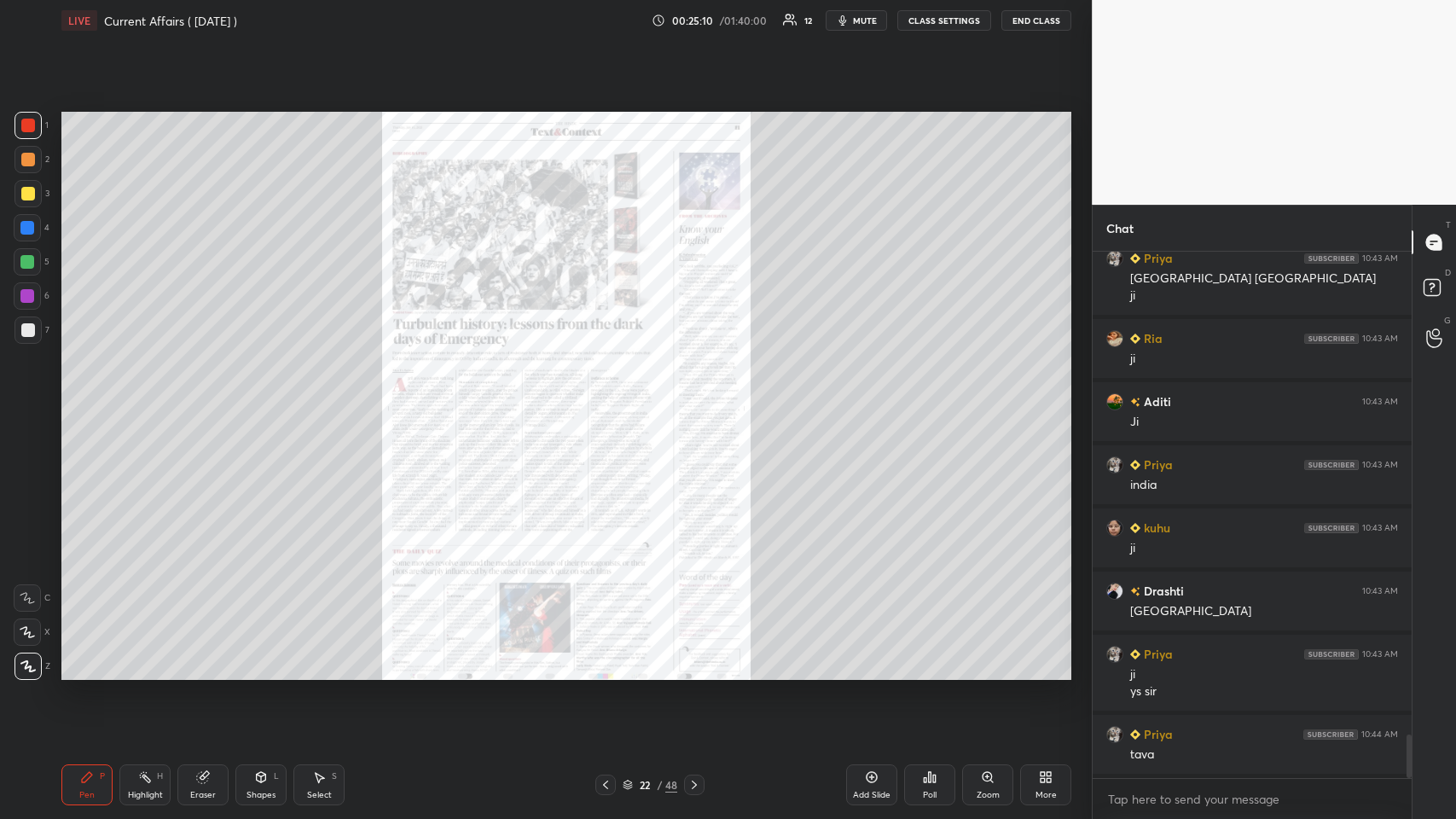 click 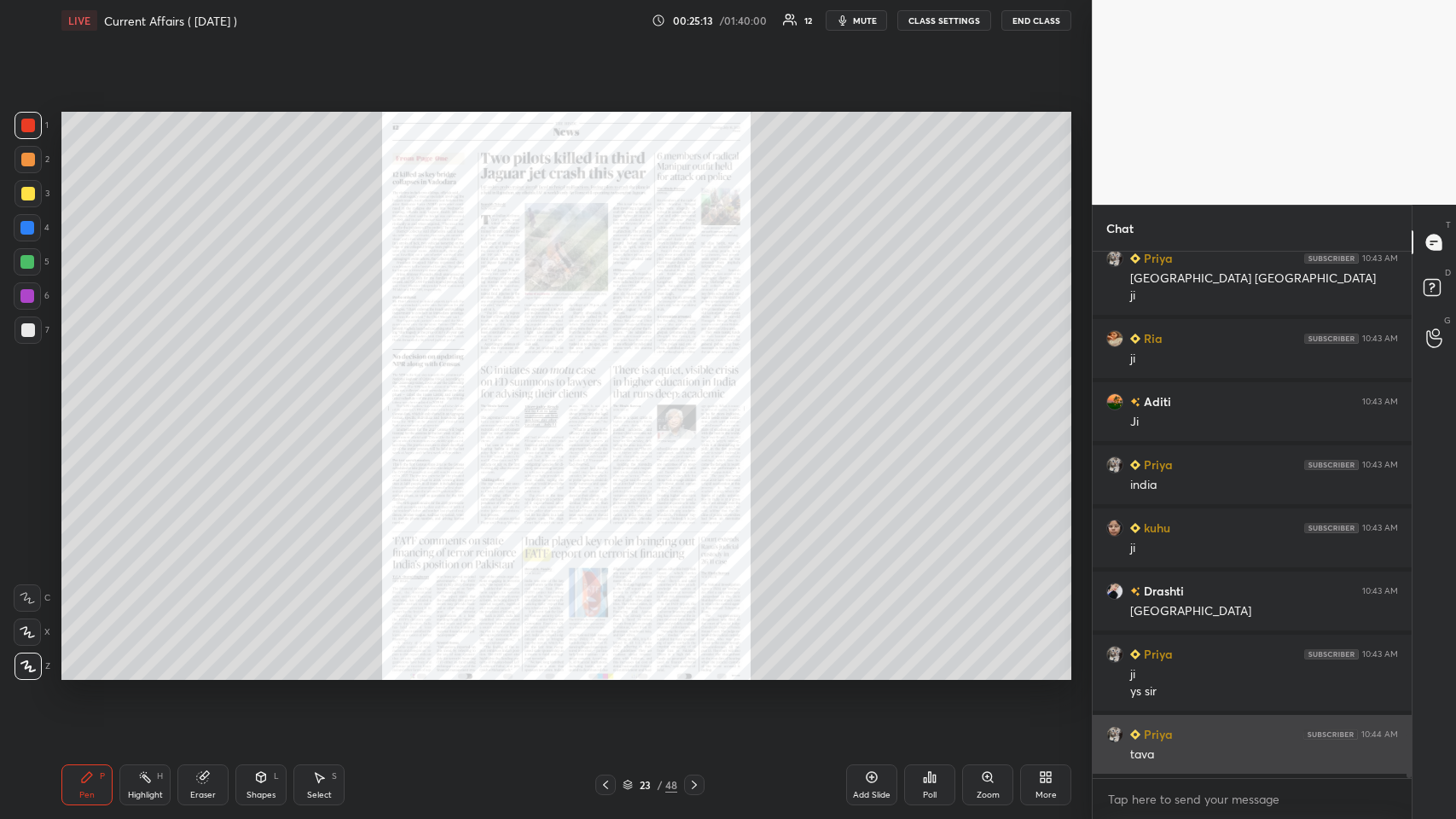 click on "Zoom" at bounding box center (988, 785) 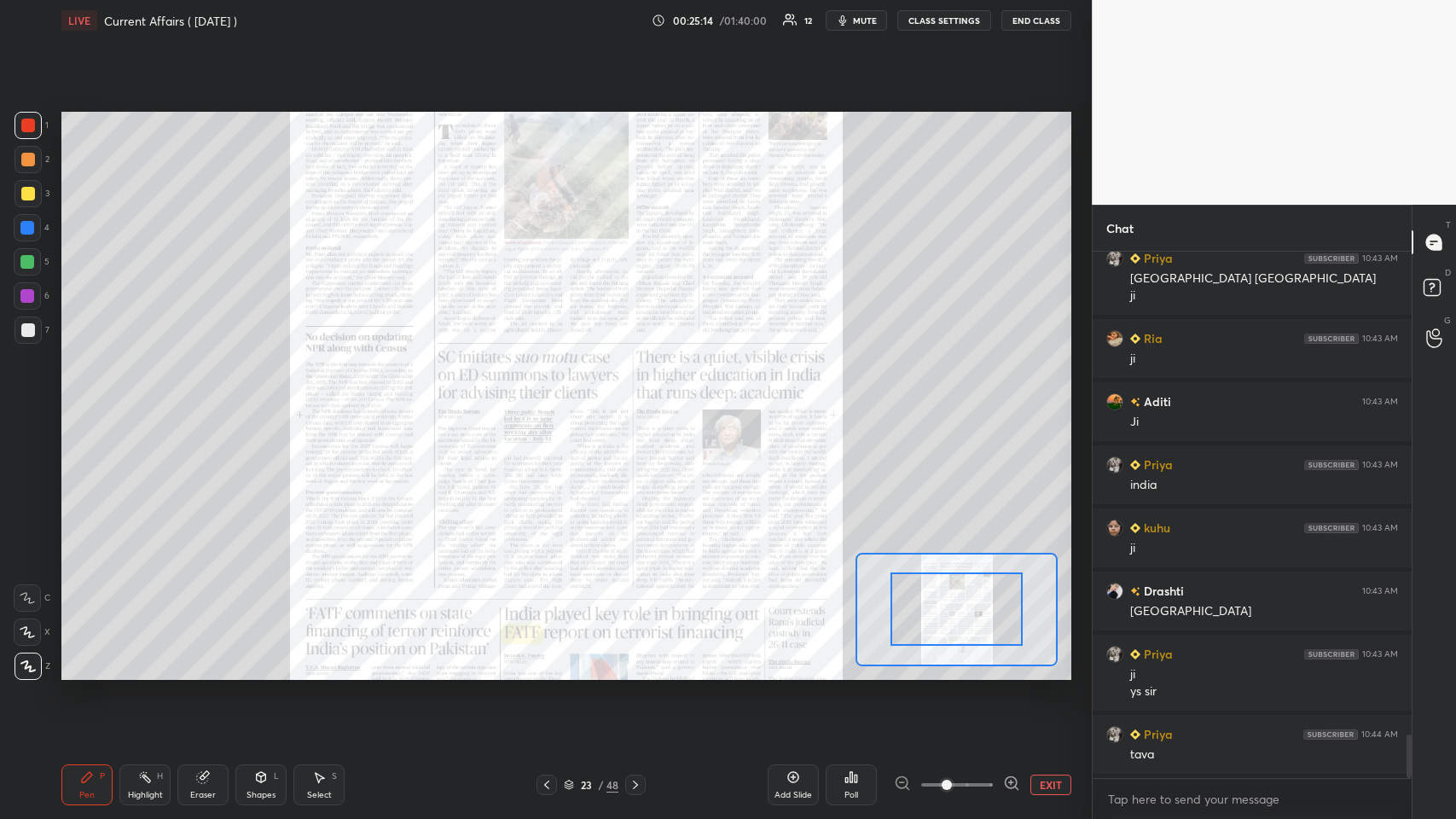 click 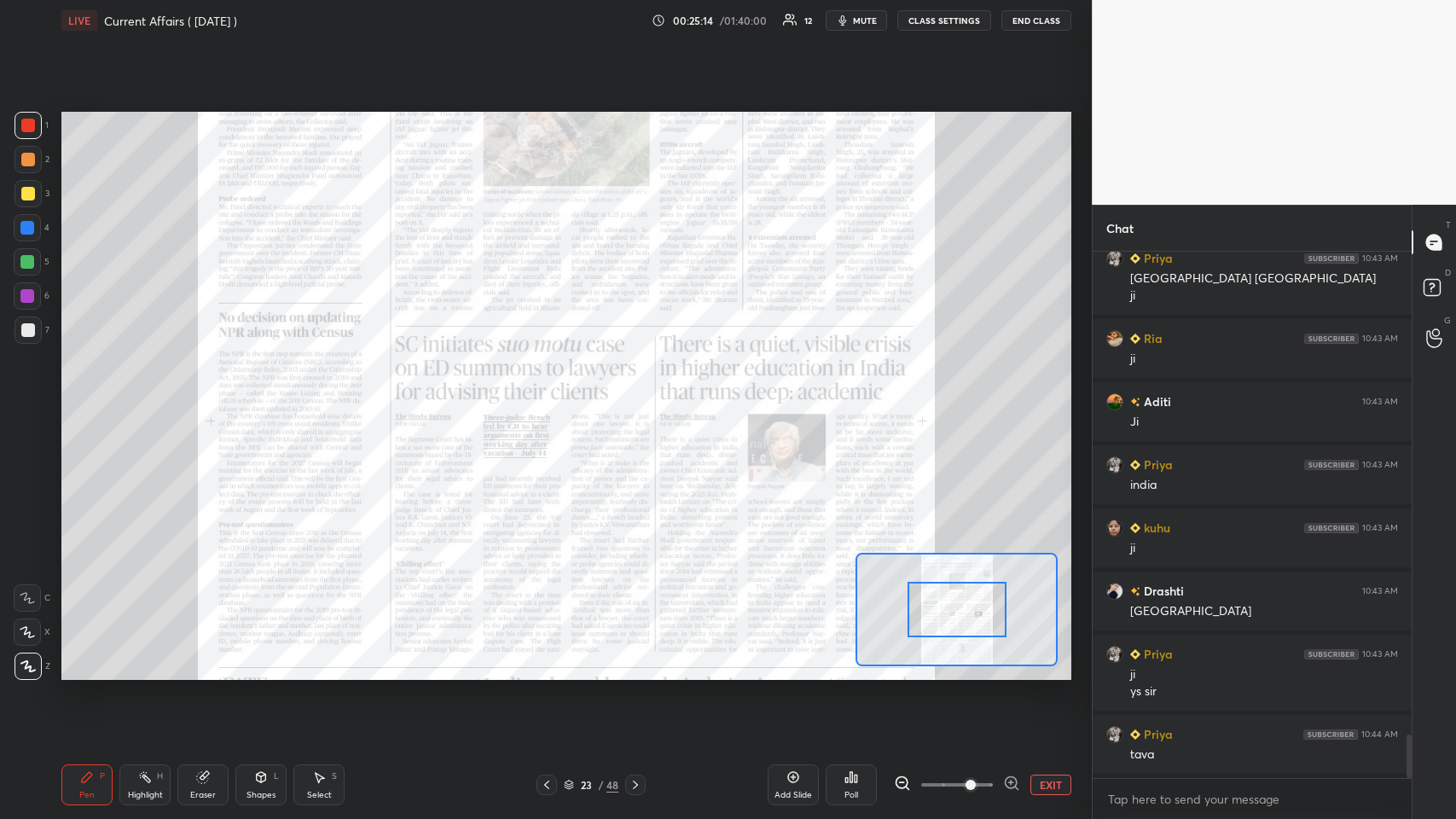 click 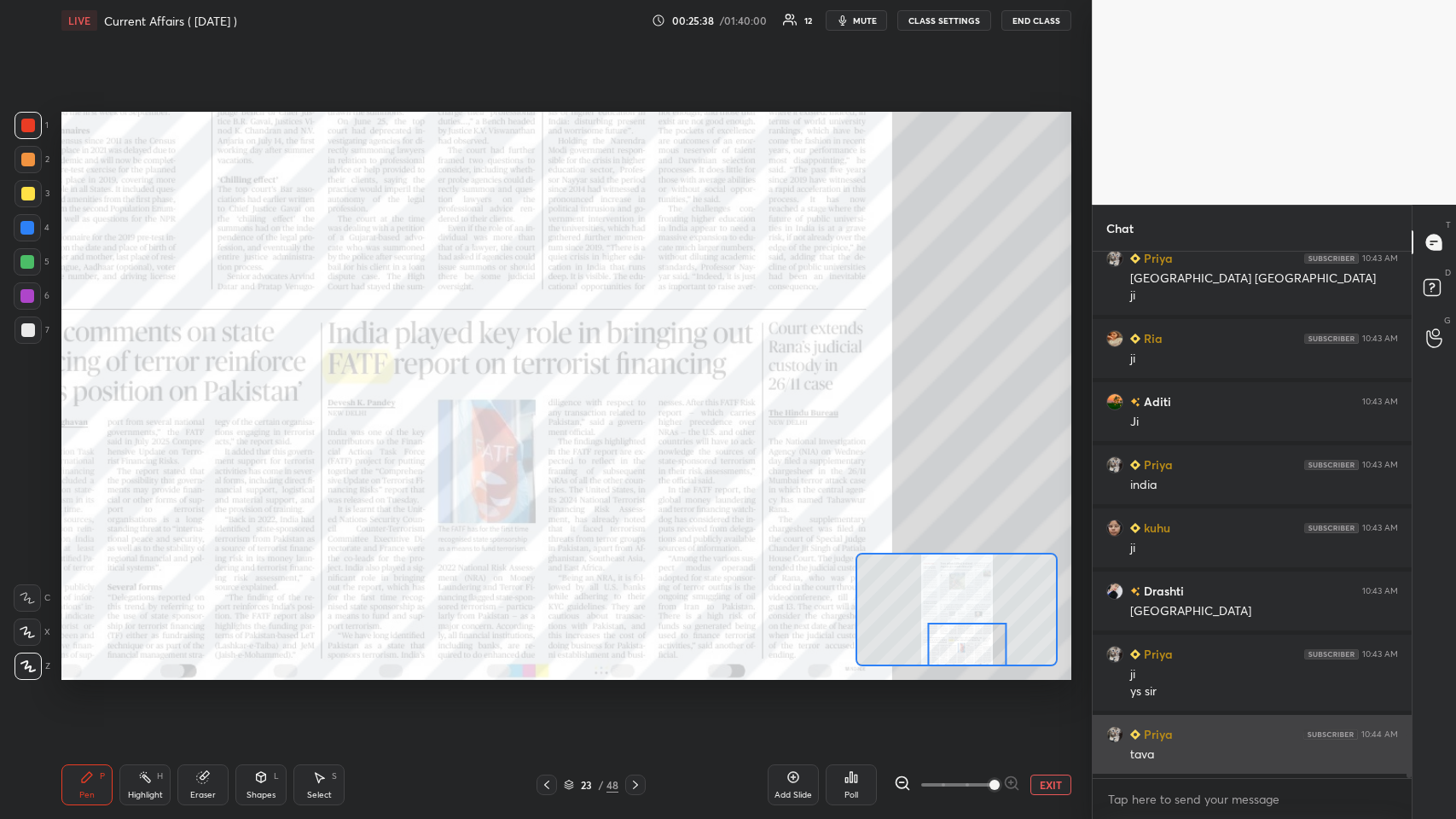 scroll, scrollTop: 5871, scrollLeft: 0, axis: vertical 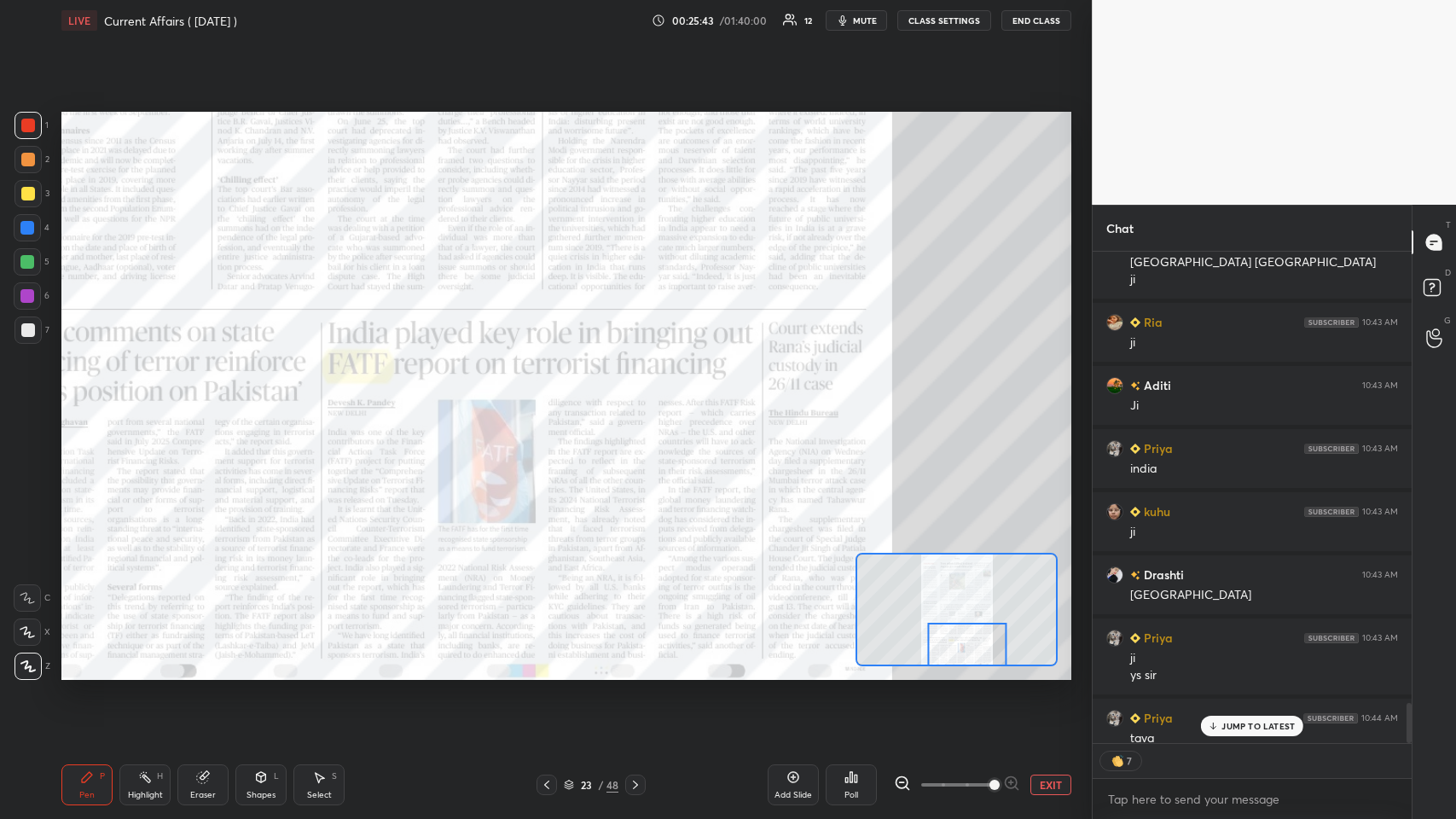 click on "Add Slide" at bounding box center (793, 785) 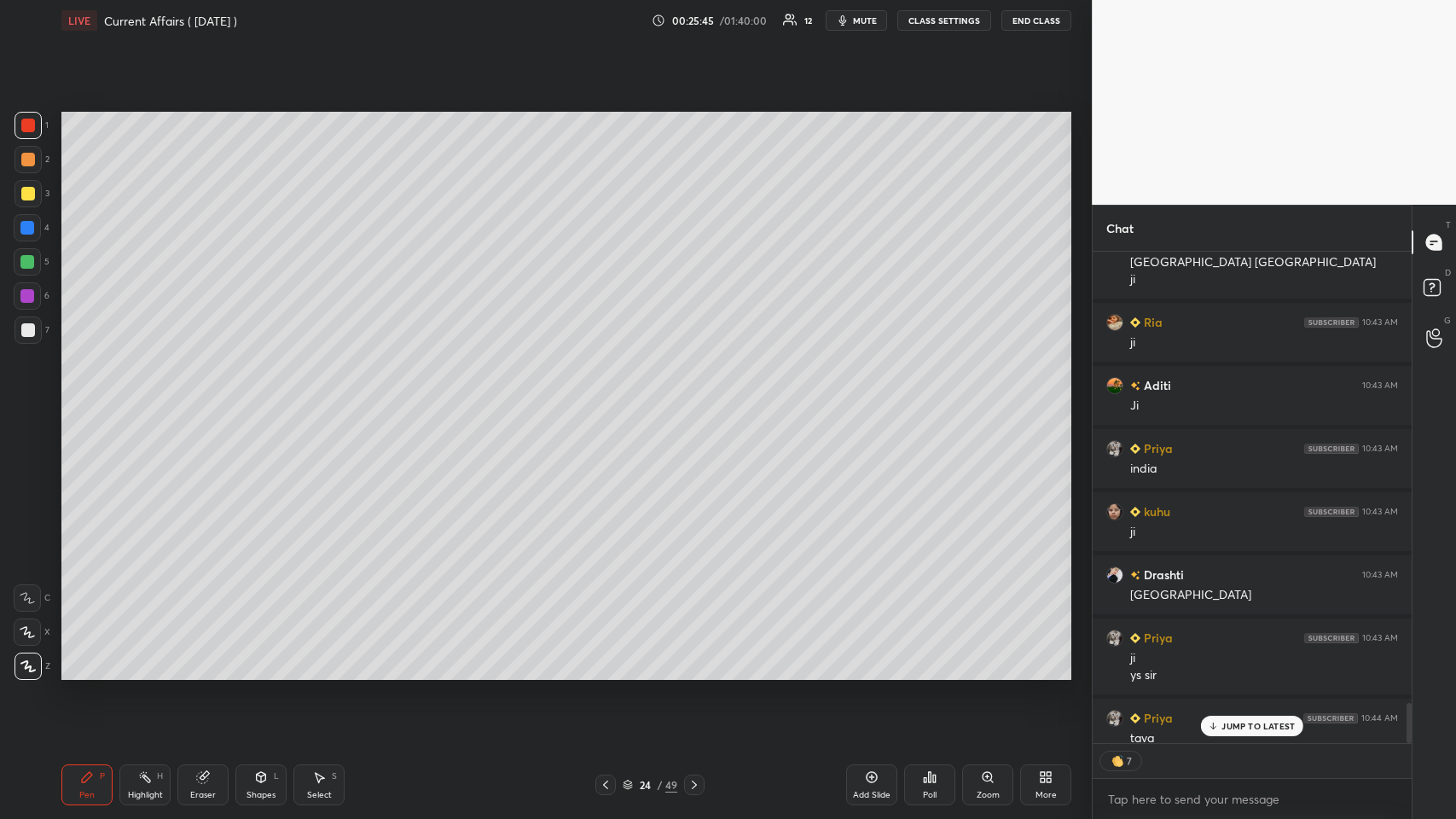 scroll, scrollTop: 5948, scrollLeft: 0, axis: vertical 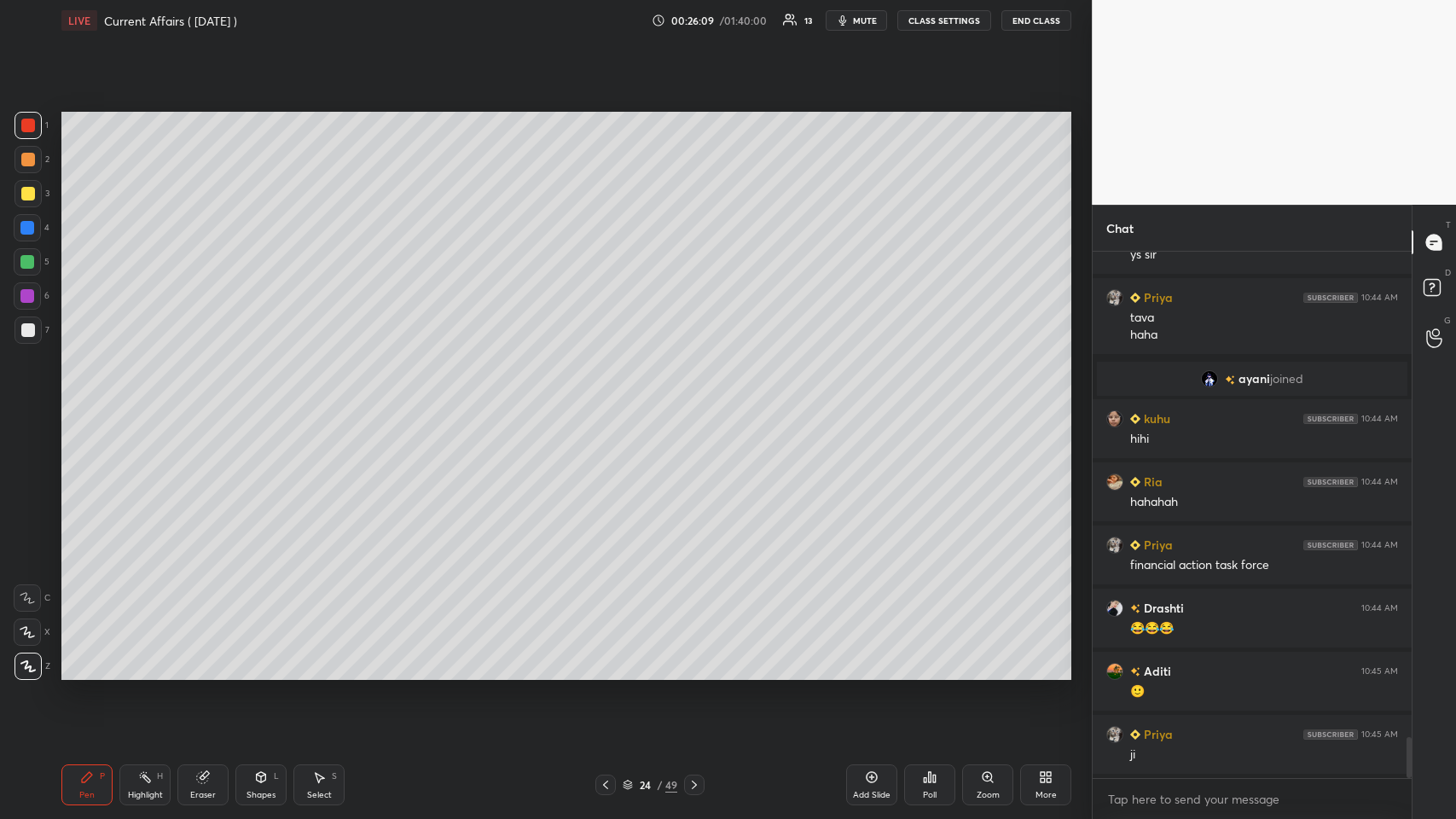 click on "Eraser" at bounding box center (203, 785) 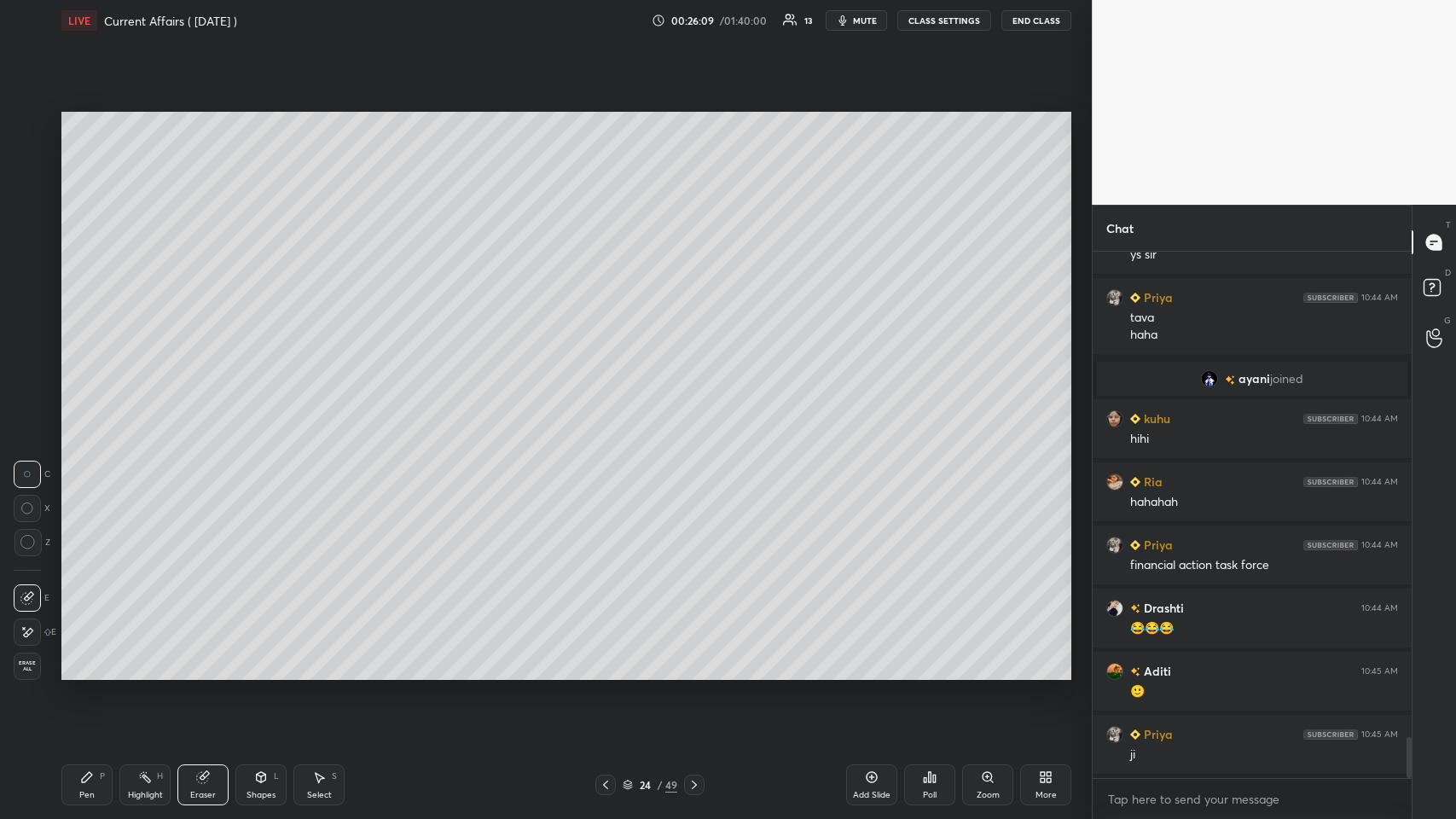 click on "Erase all" at bounding box center [27, 666] 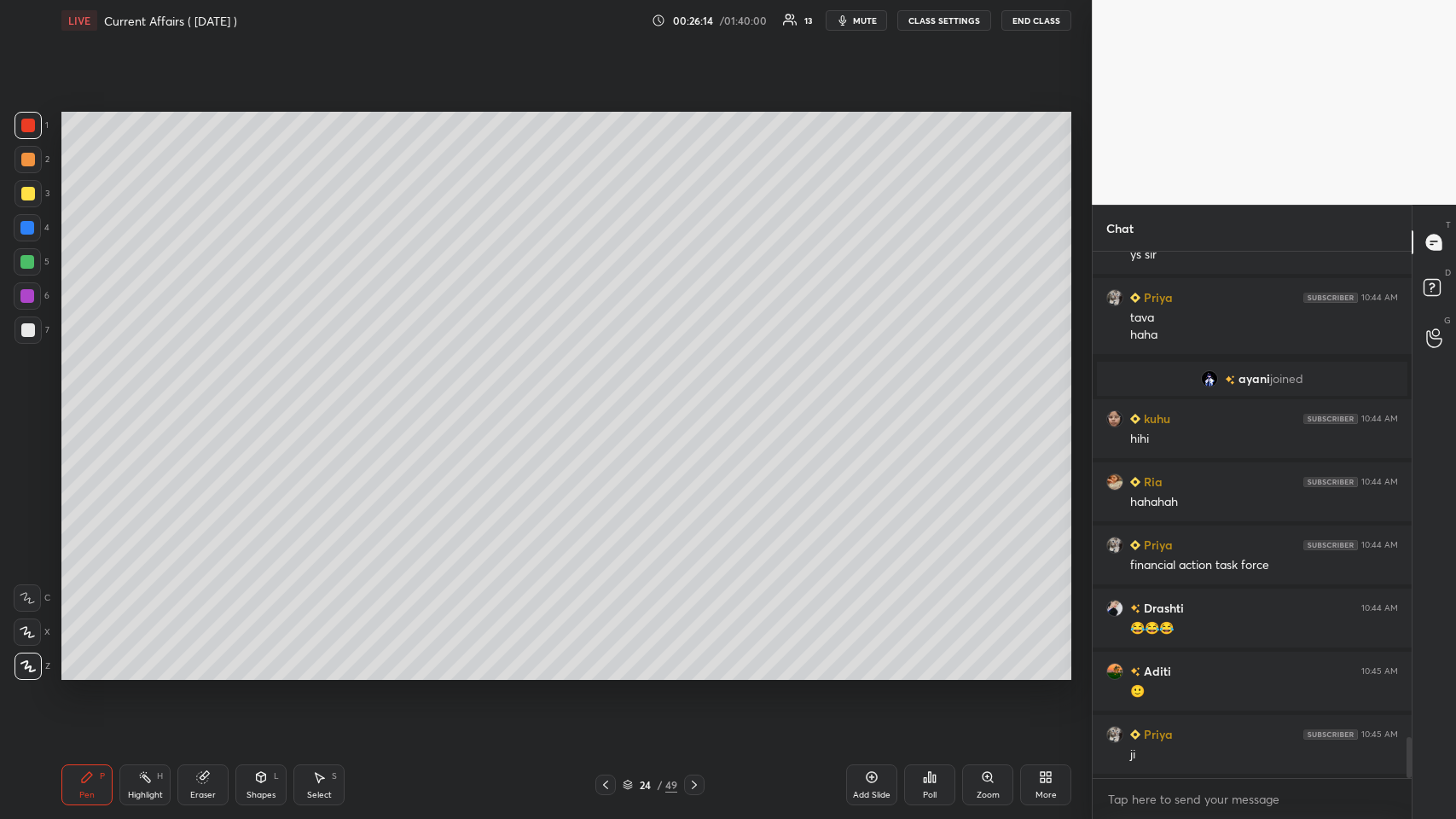 click at bounding box center (28, 330) 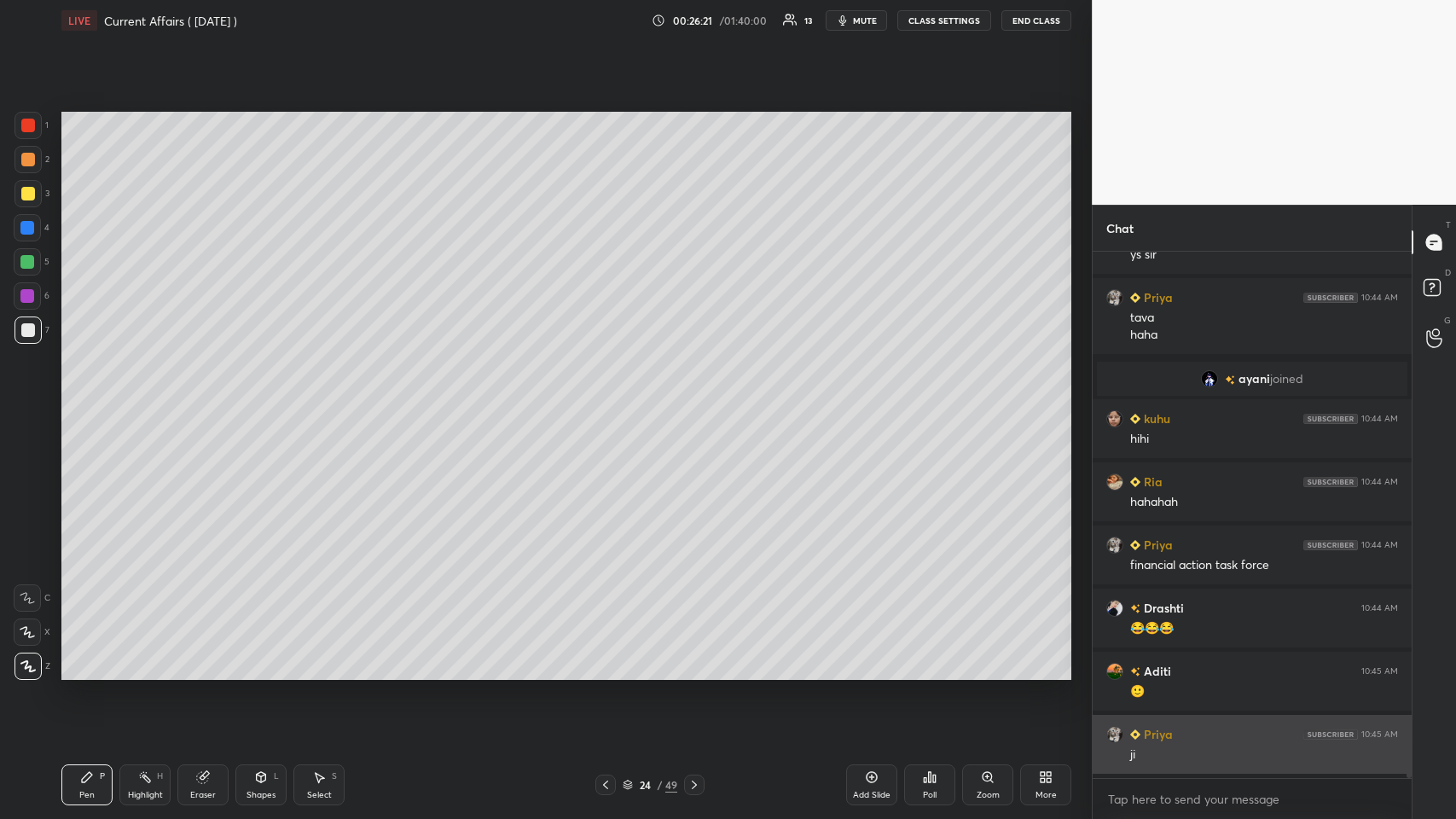 scroll, scrollTop: 6354, scrollLeft: 0, axis: vertical 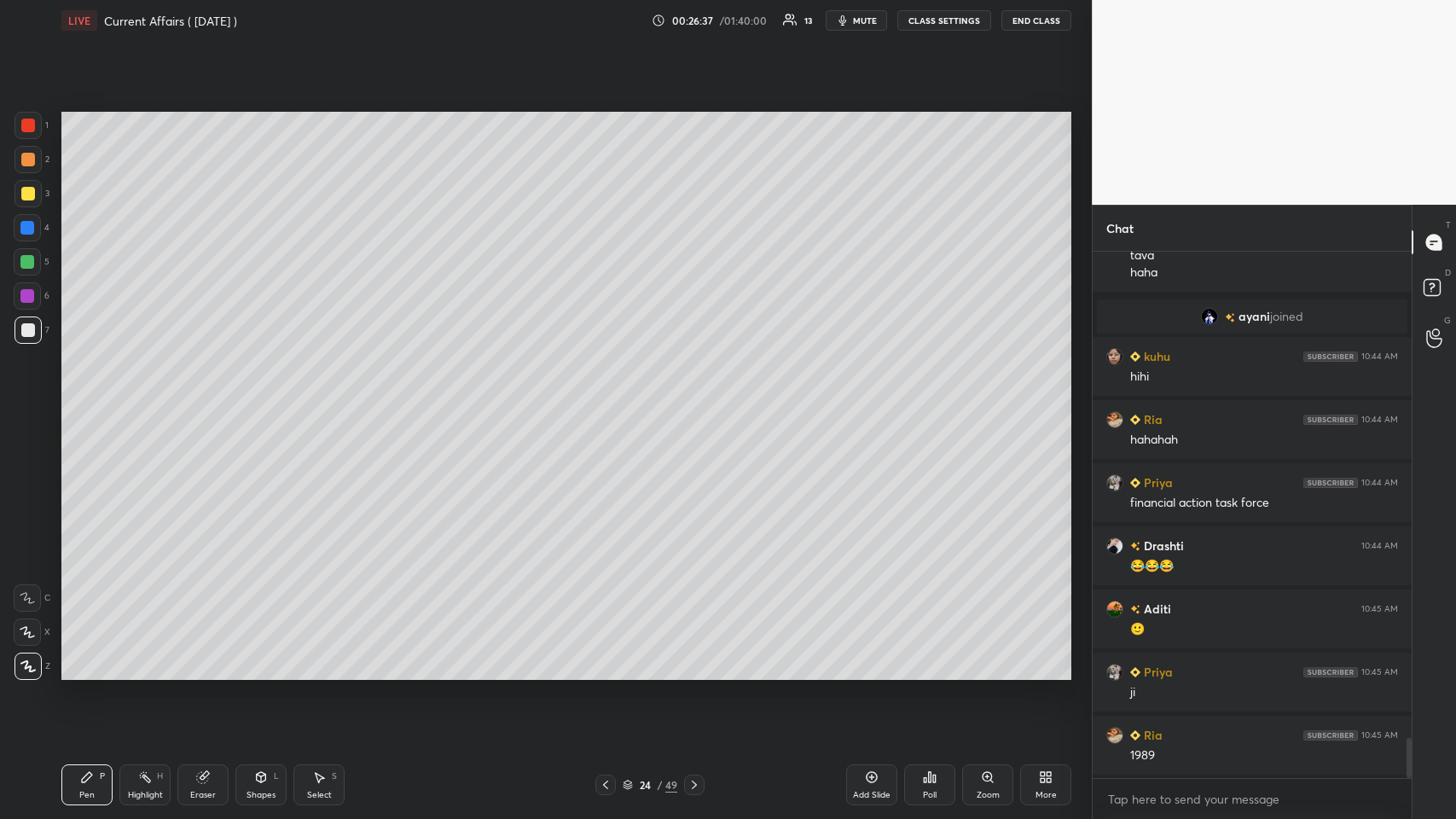 click at bounding box center [27, 296] 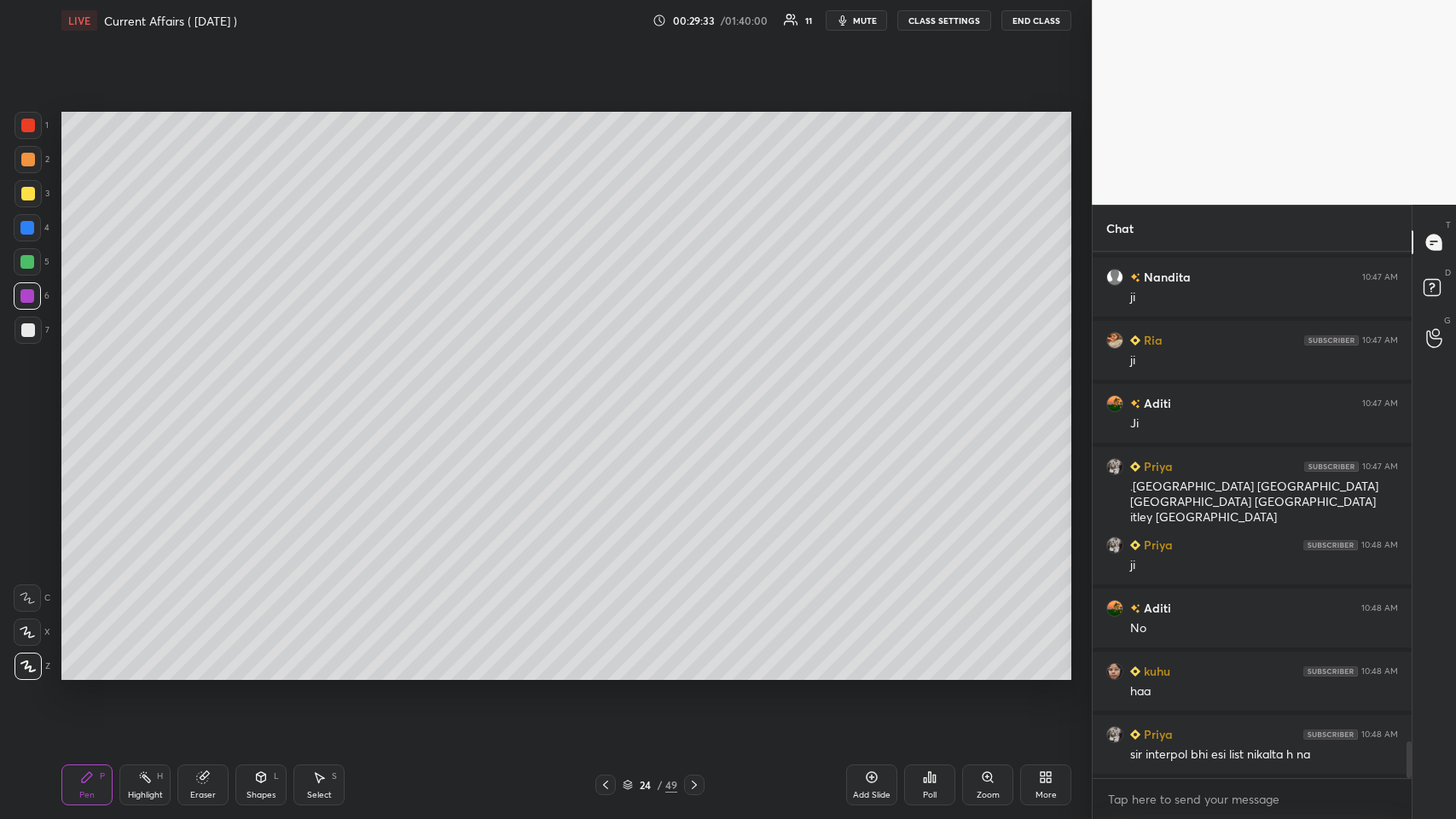 scroll, scrollTop: 6955, scrollLeft: 0, axis: vertical 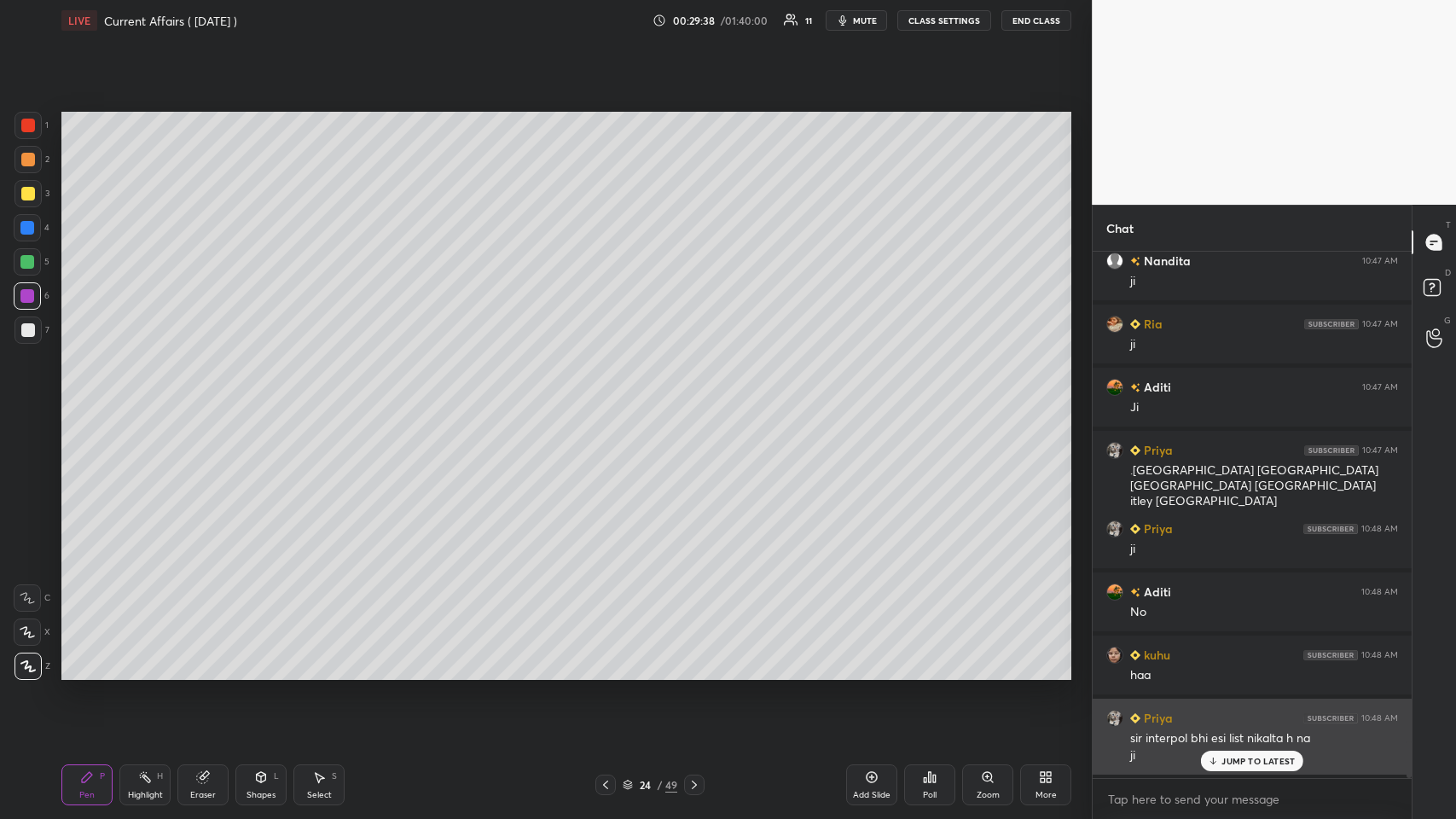 click on "JUMP TO LATEST" at bounding box center (1258, 761) 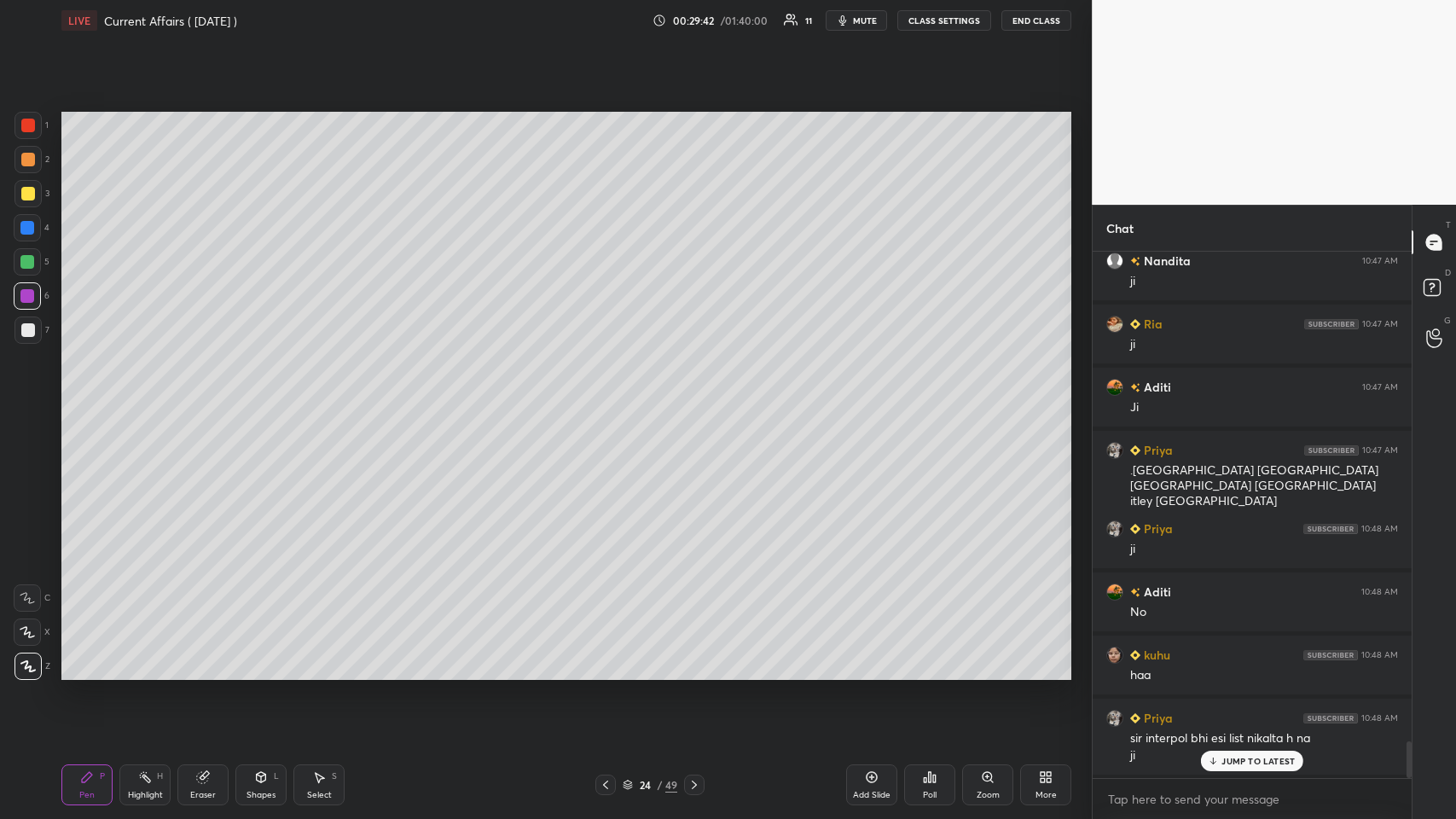 scroll, scrollTop: 6996, scrollLeft: 0, axis: vertical 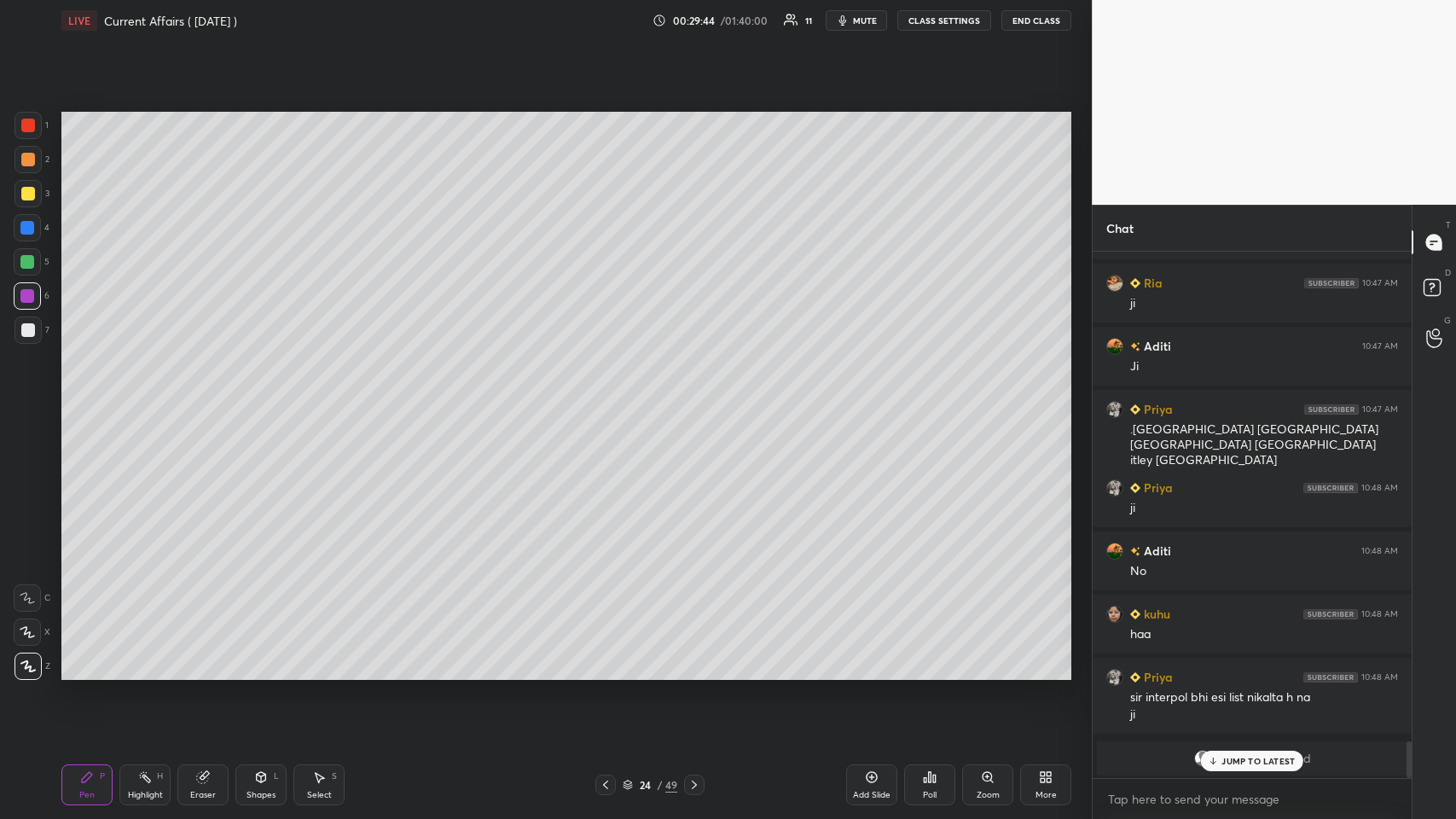 click on "JUMP TO LATEST" at bounding box center (1258, 761) 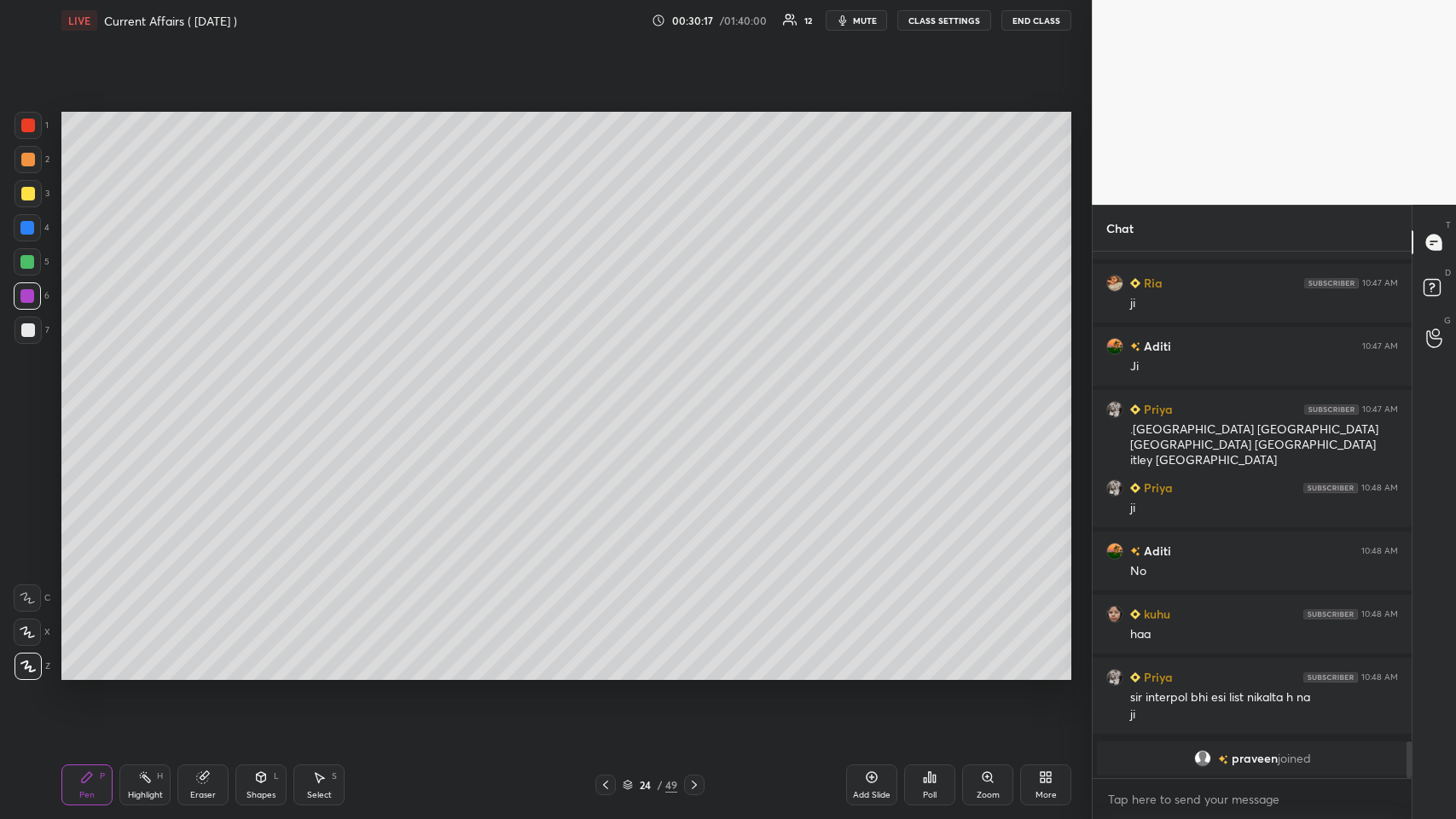 scroll, scrollTop: 6499, scrollLeft: 0, axis: vertical 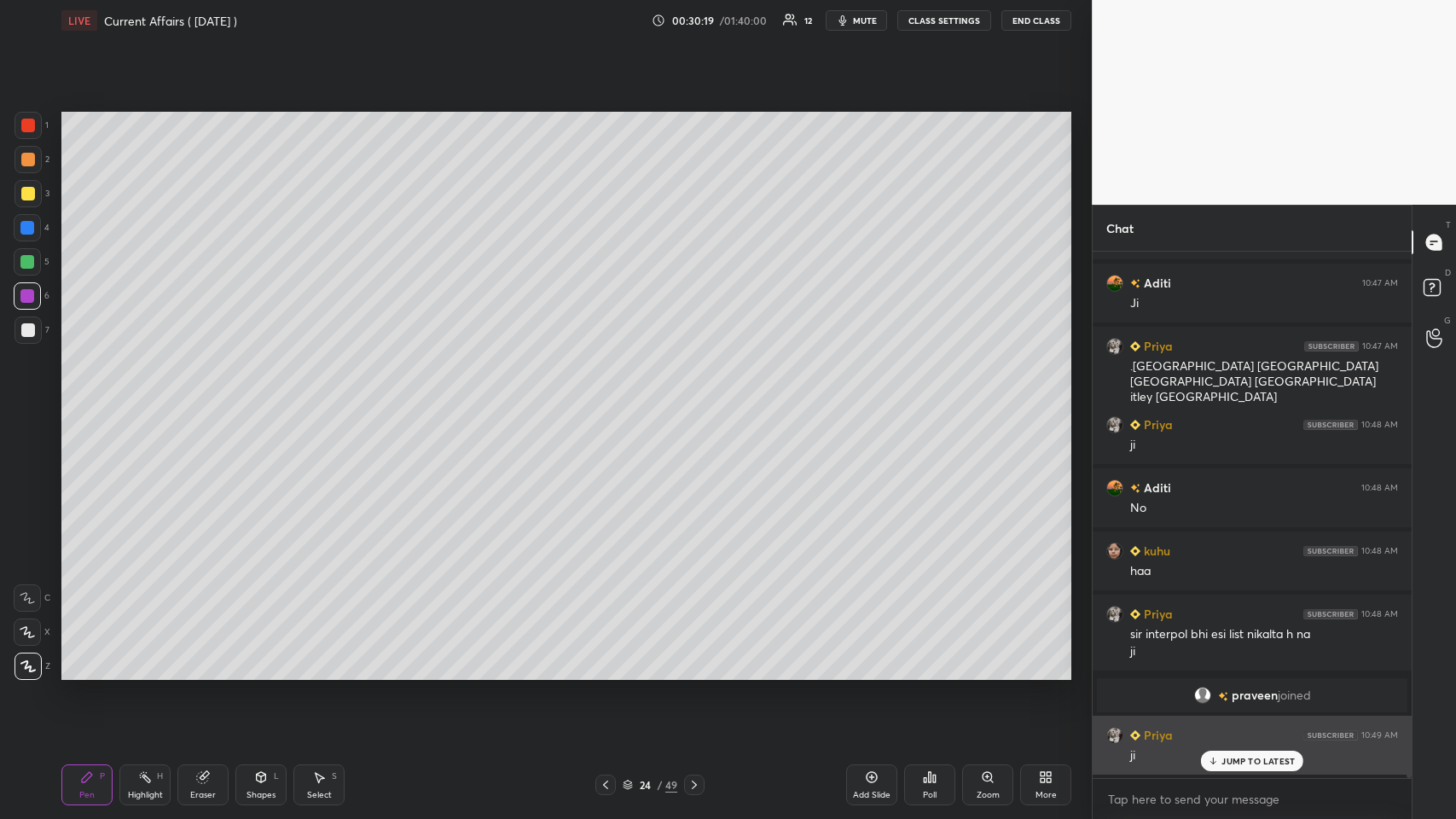 click on "JUMP TO LATEST" at bounding box center [1258, 761] 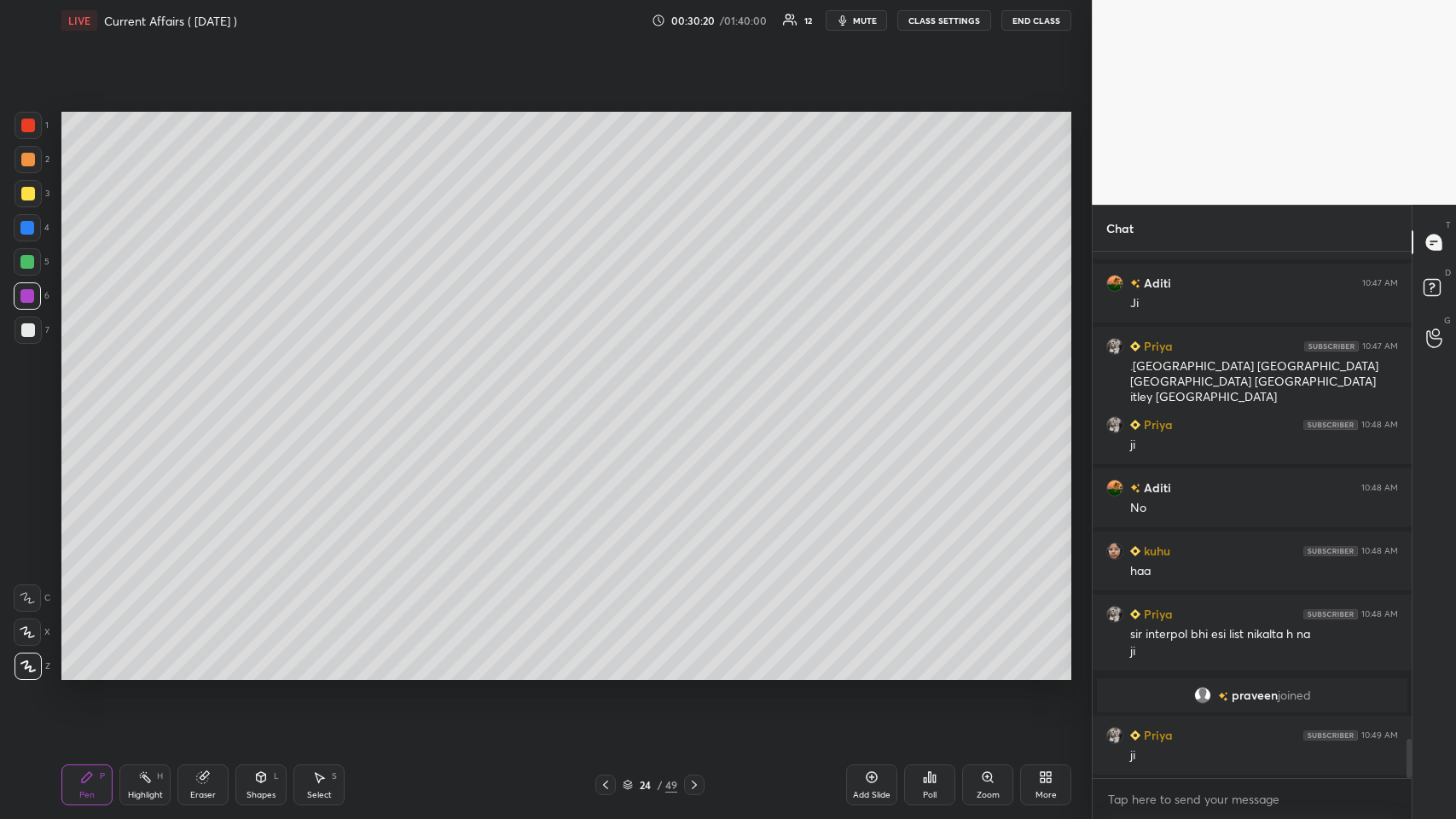 scroll, scrollTop: 6563, scrollLeft: 0, axis: vertical 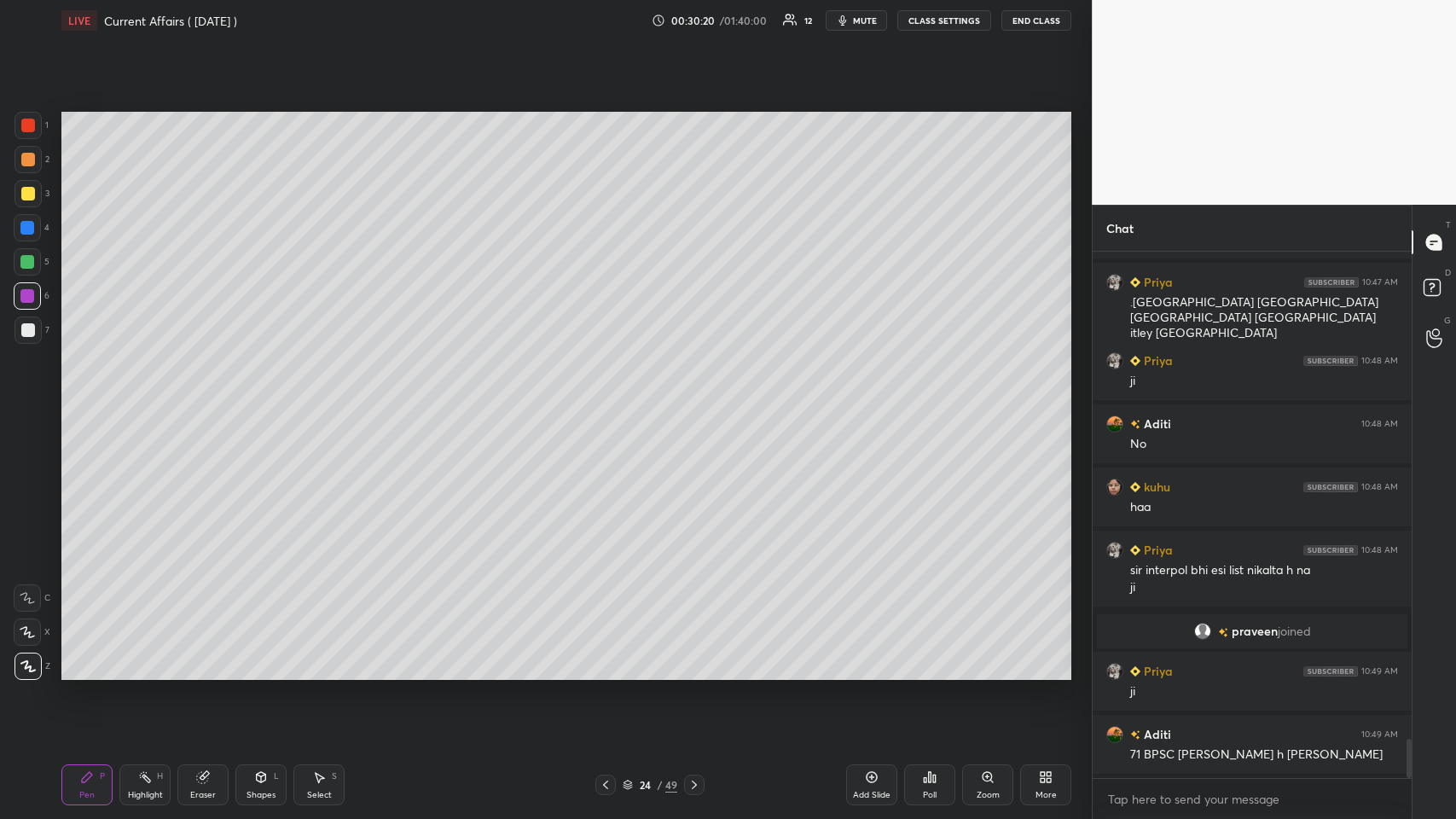 click 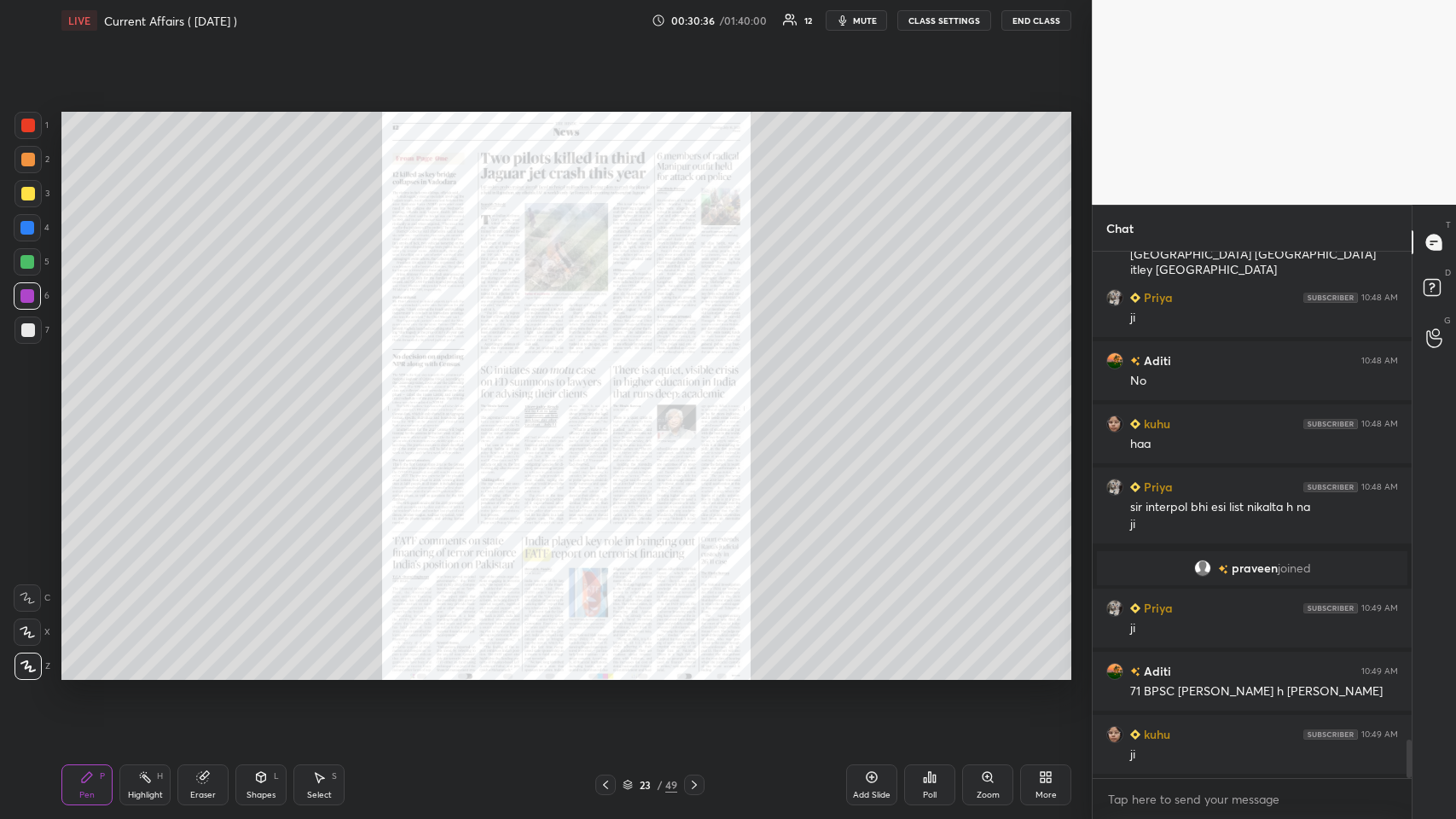 scroll, scrollTop: 6688, scrollLeft: 0, axis: vertical 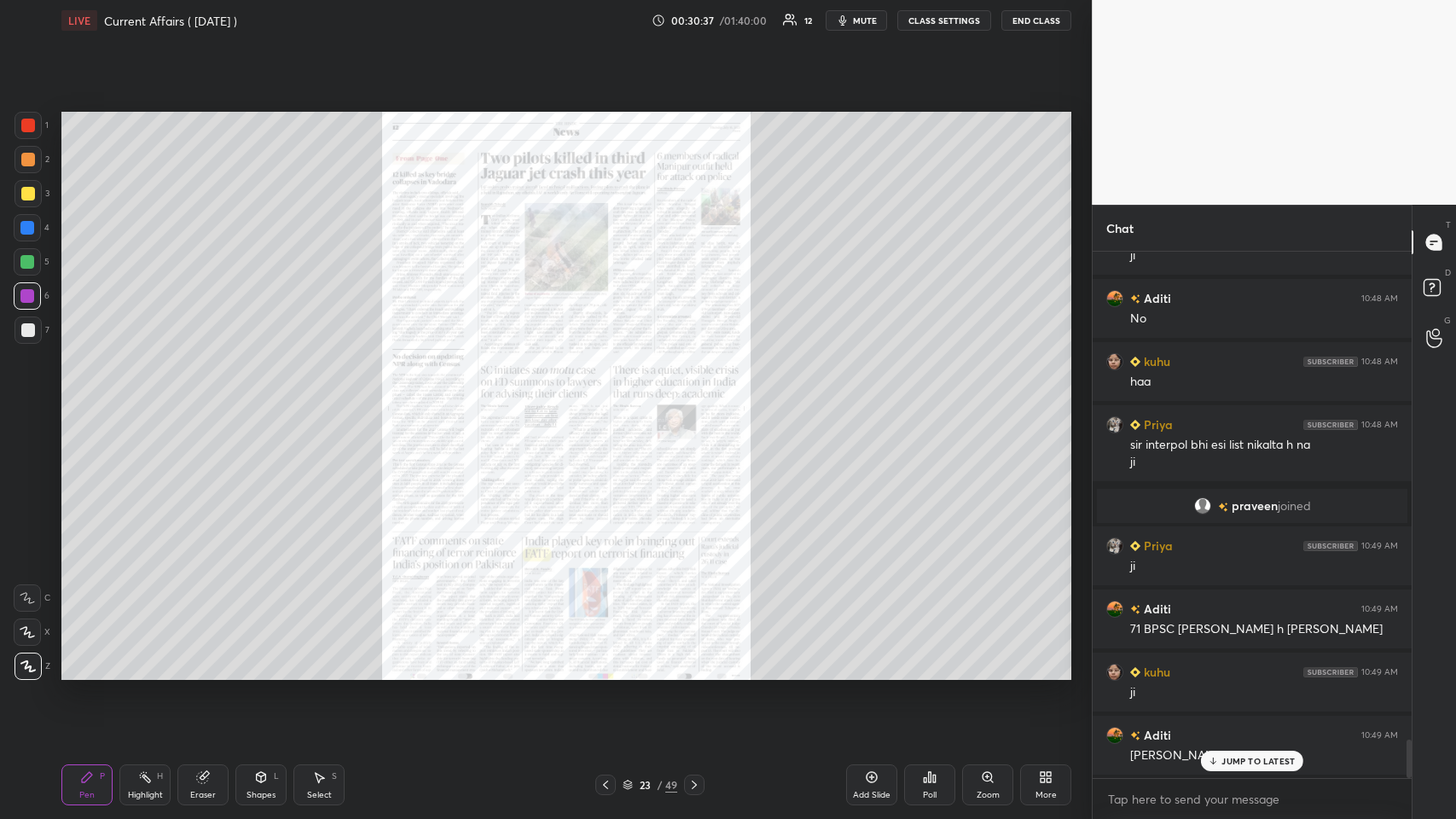 click 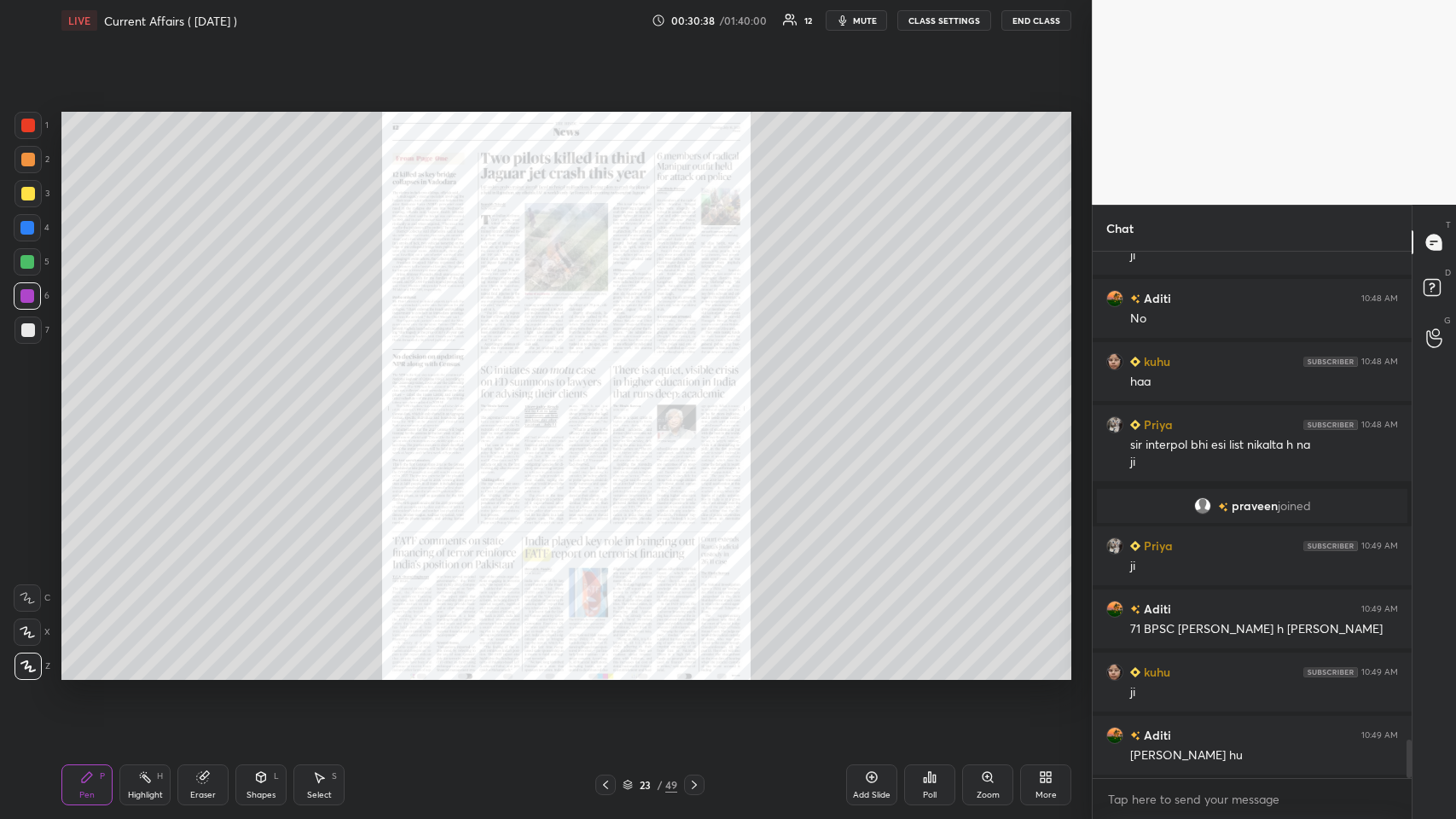 scroll, scrollTop: 6752, scrollLeft: 0, axis: vertical 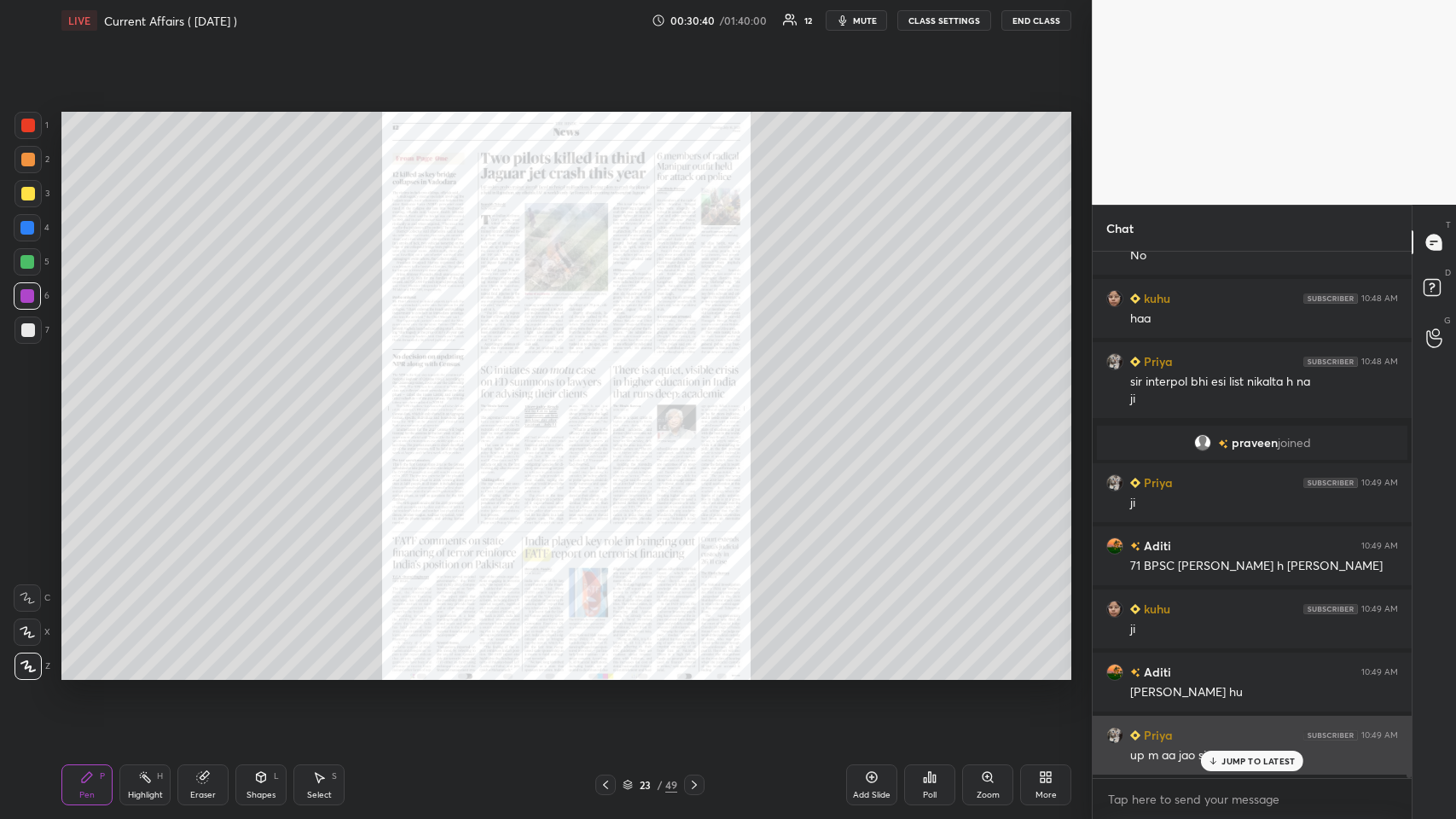 click on "JUMP TO LATEST" at bounding box center [1258, 761] 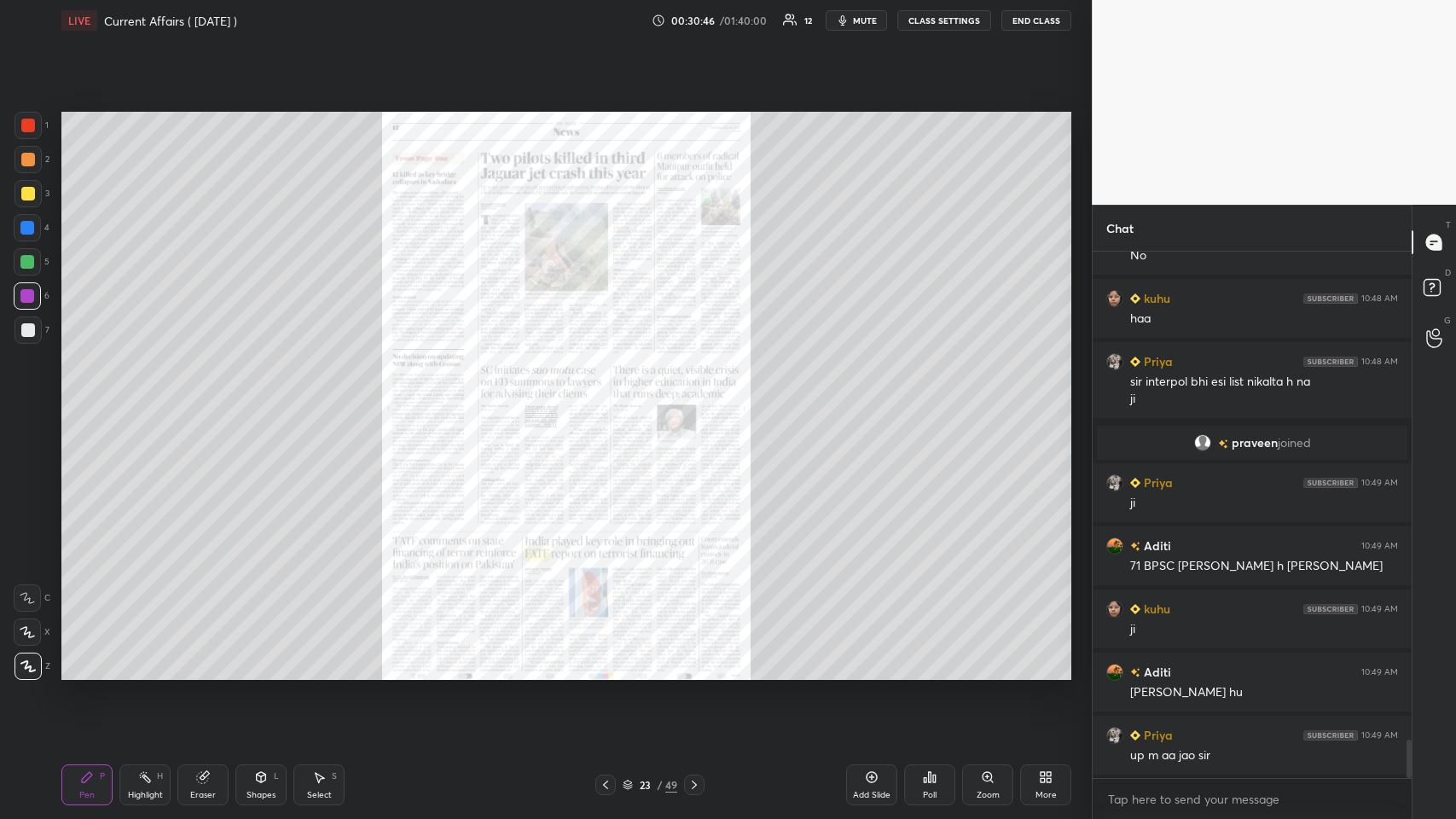 click on "Zoom" at bounding box center (988, 795) 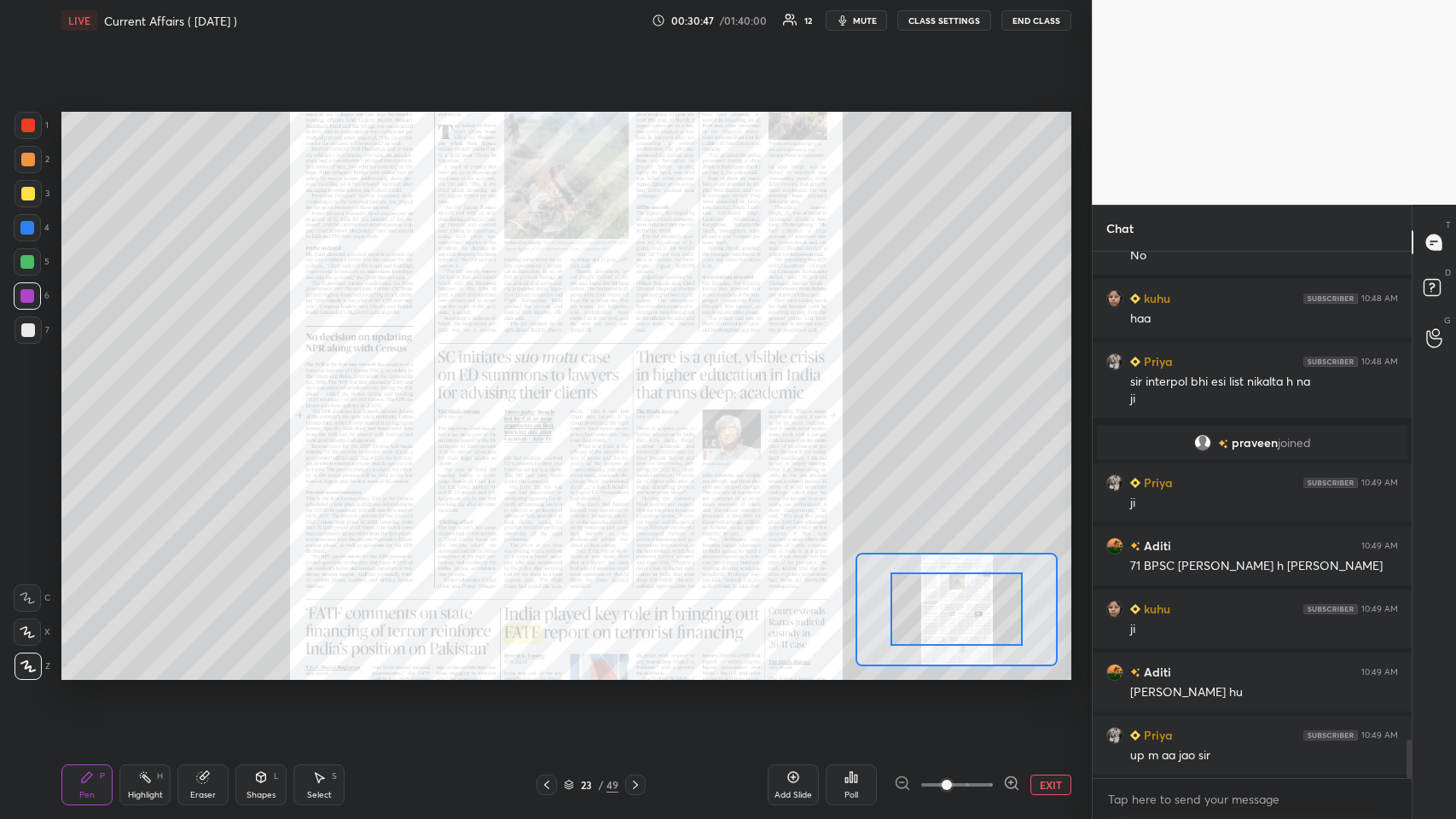 click 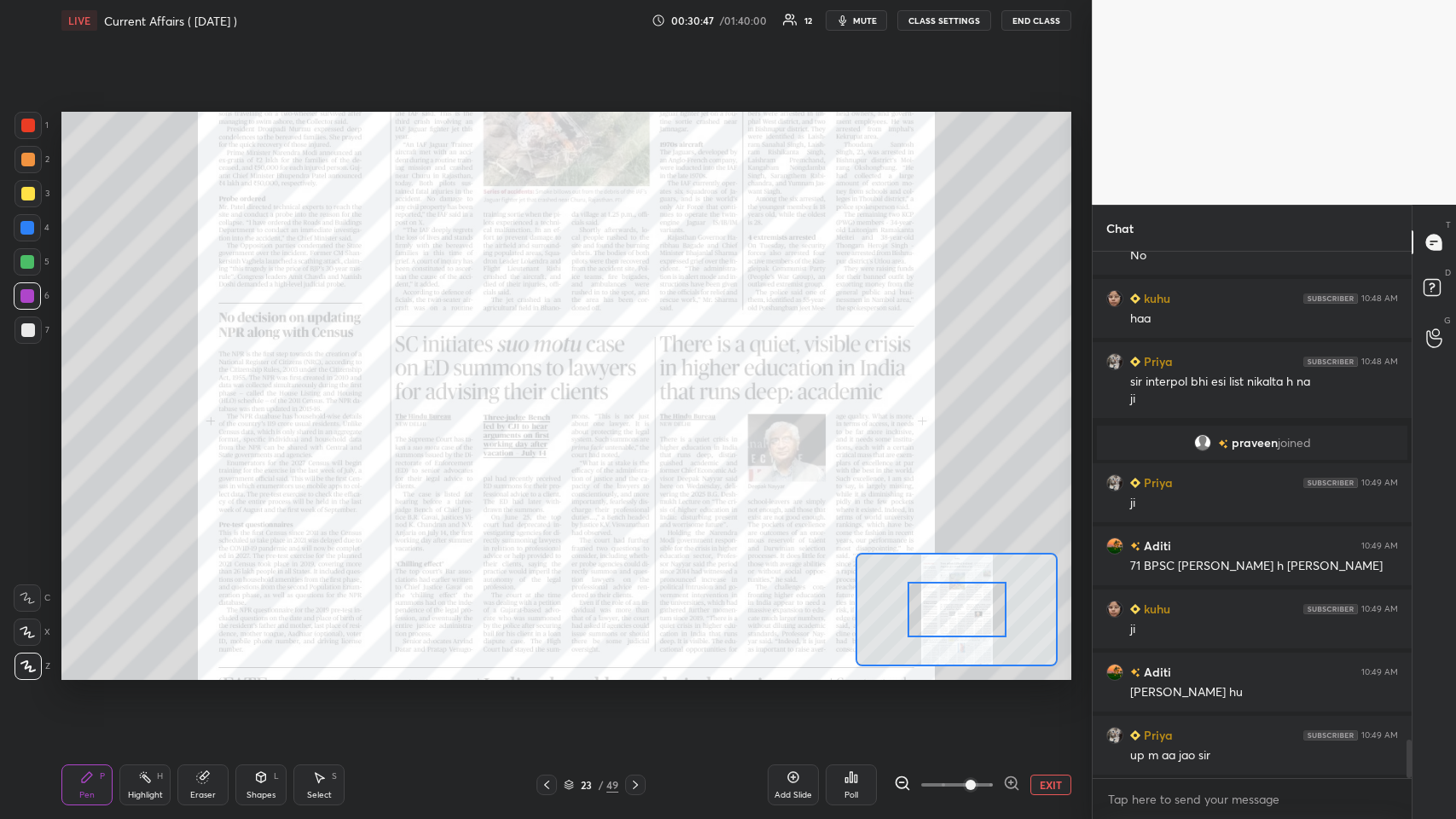 click 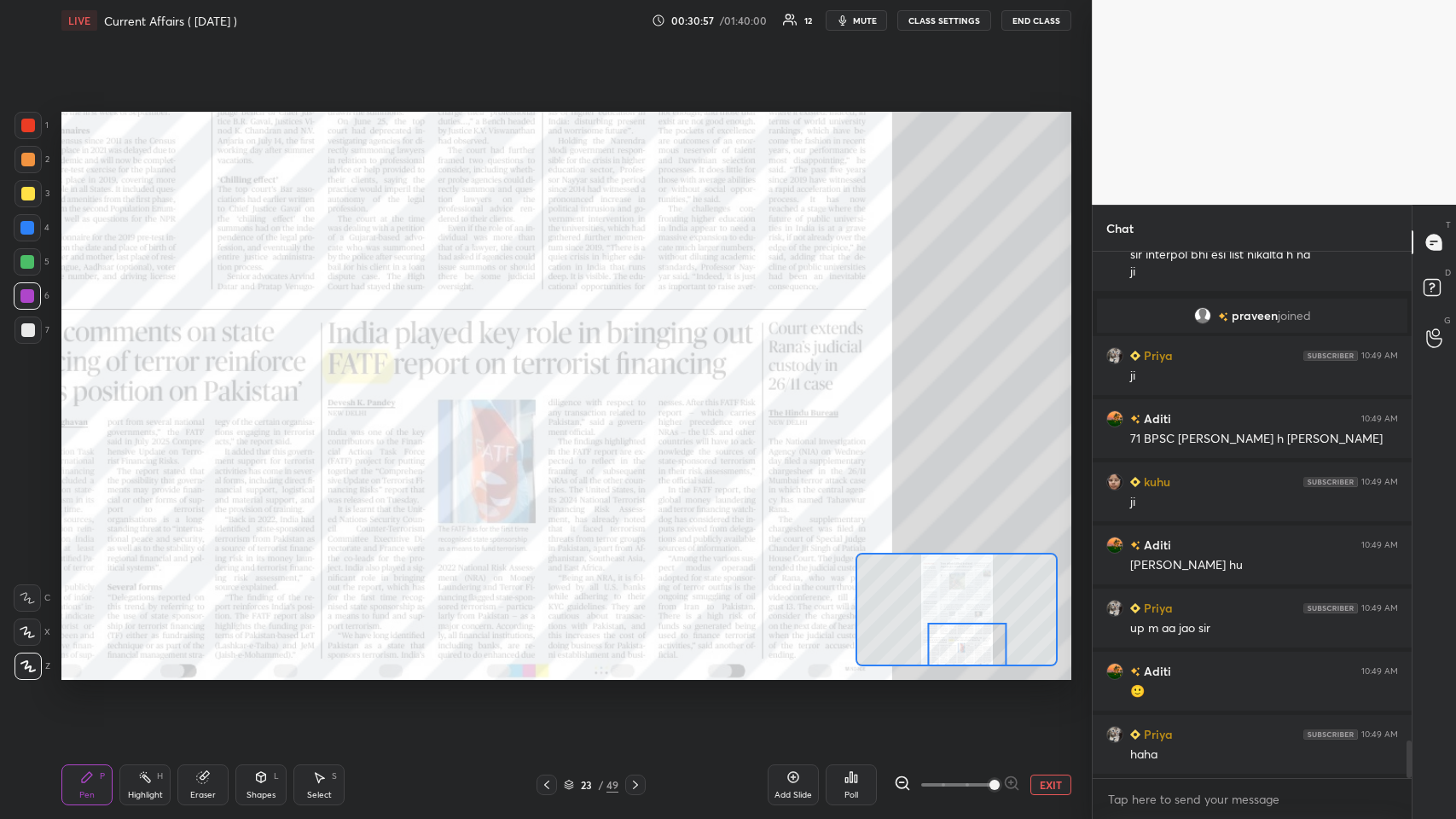 scroll, scrollTop: 6941, scrollLeft: 0, axis: vertical 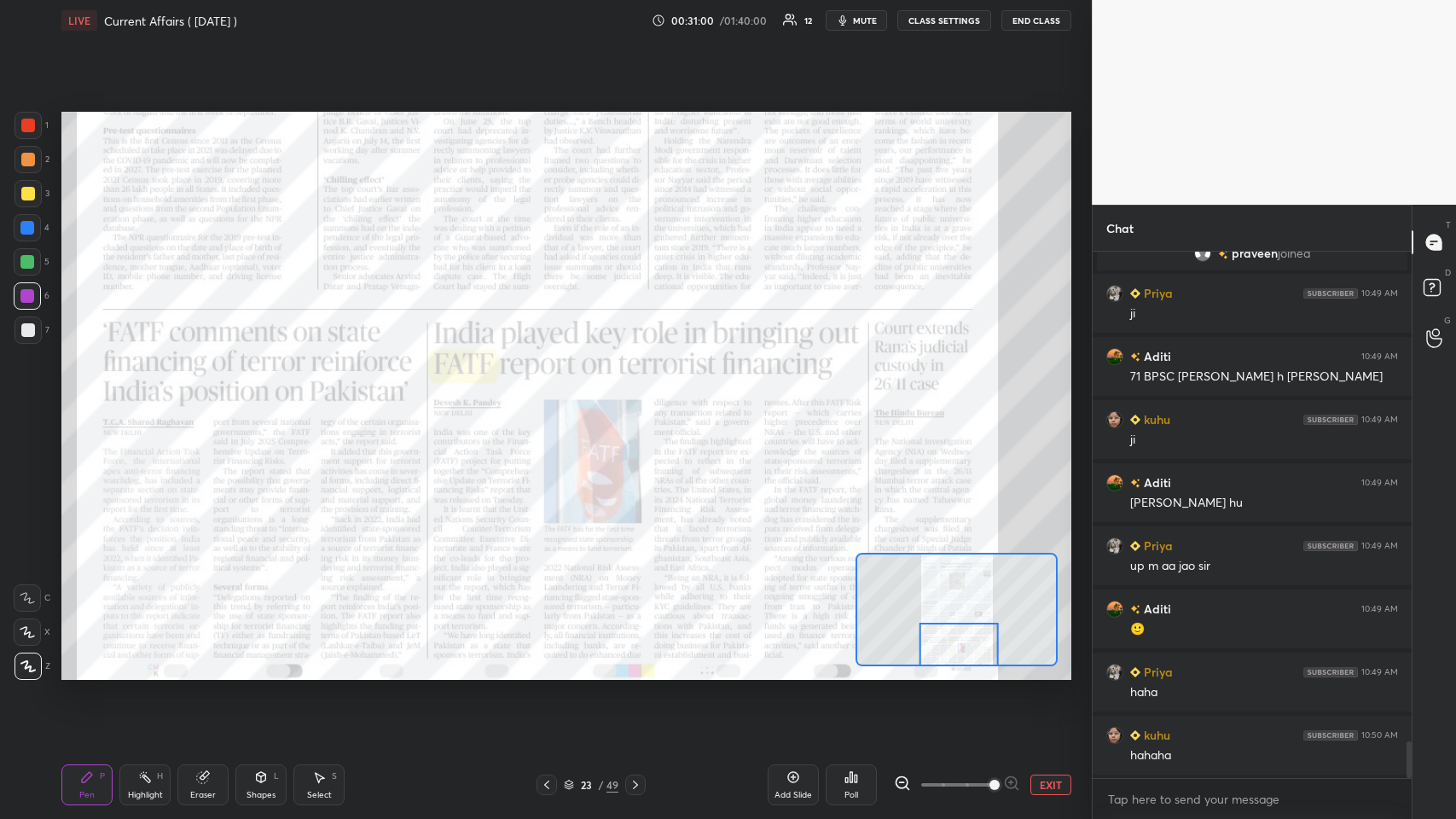 click 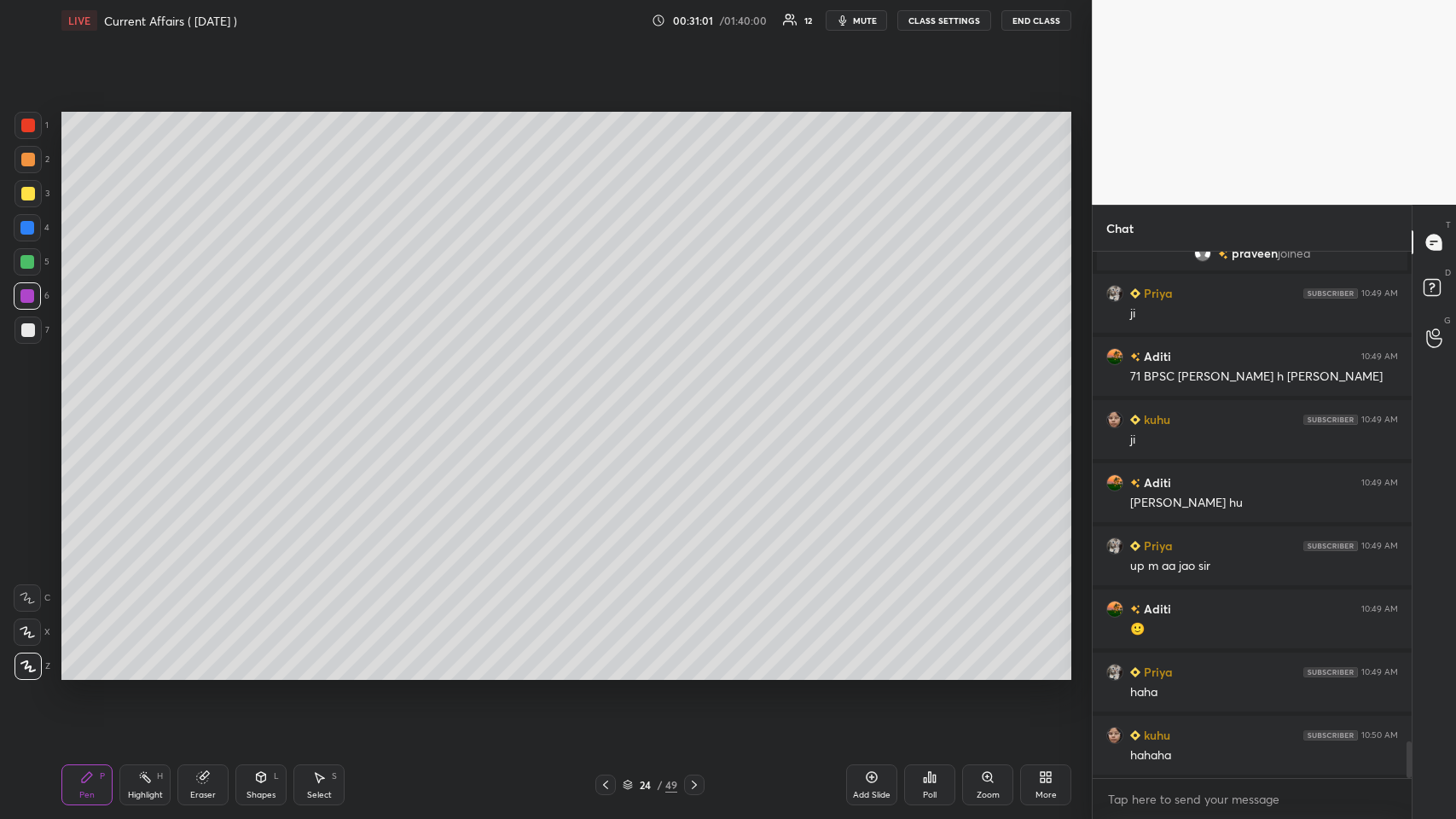 click 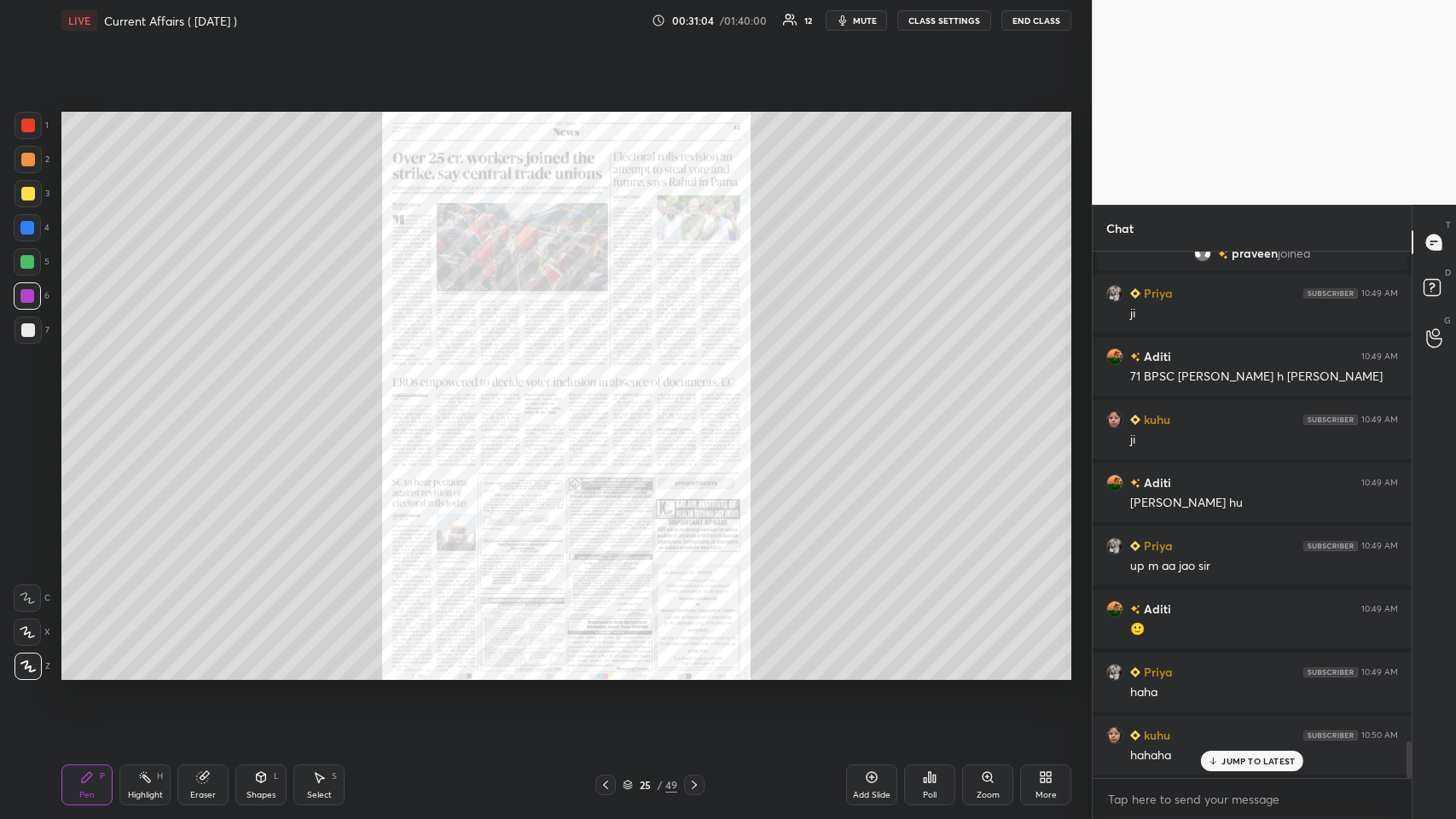 scroll, scrollTop: 7004, scrollLeft: 0, axis: vertical 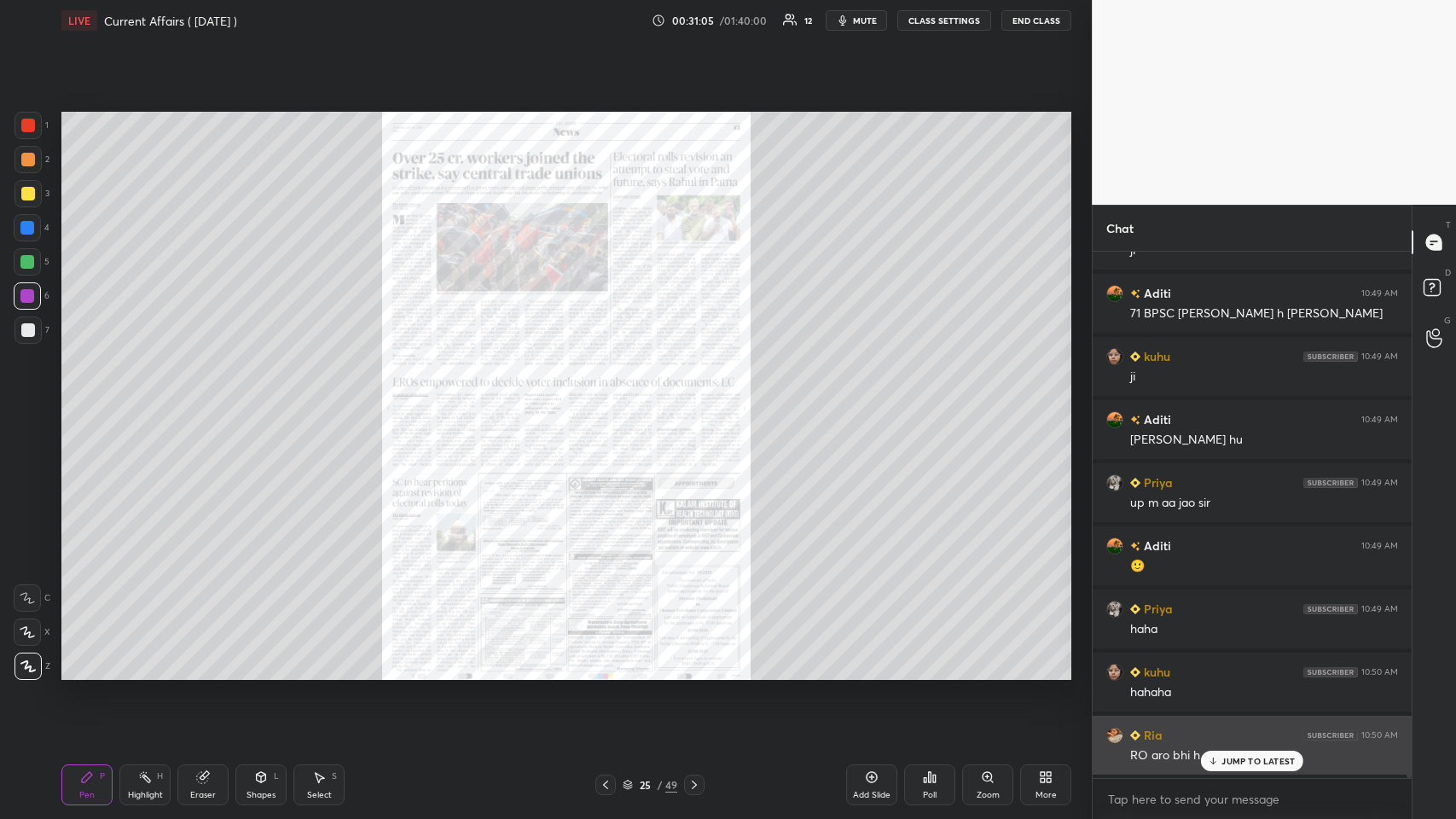 click 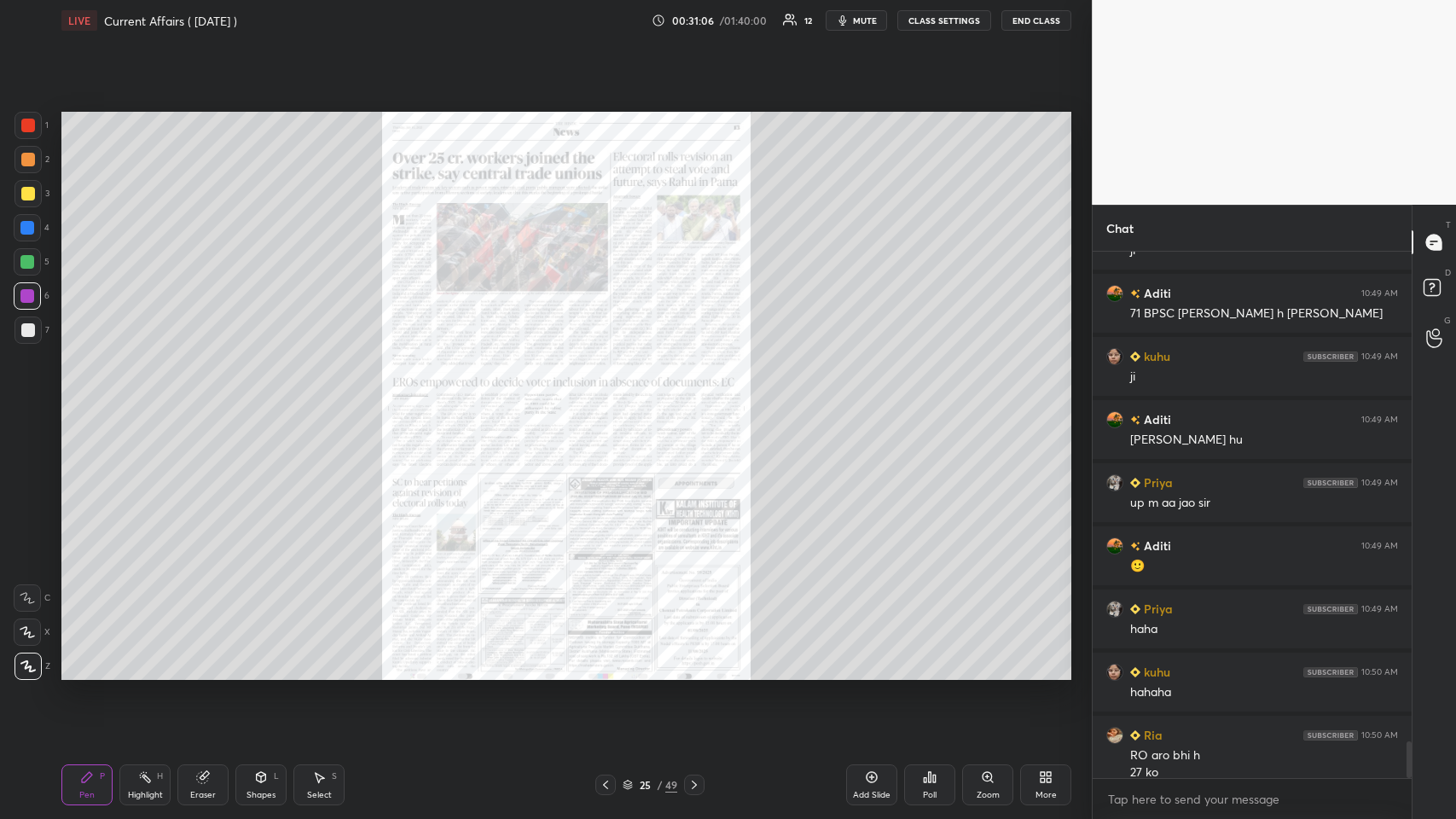 scroll, scrollTop: 7022, scrollLeft: 0, axis: vertical 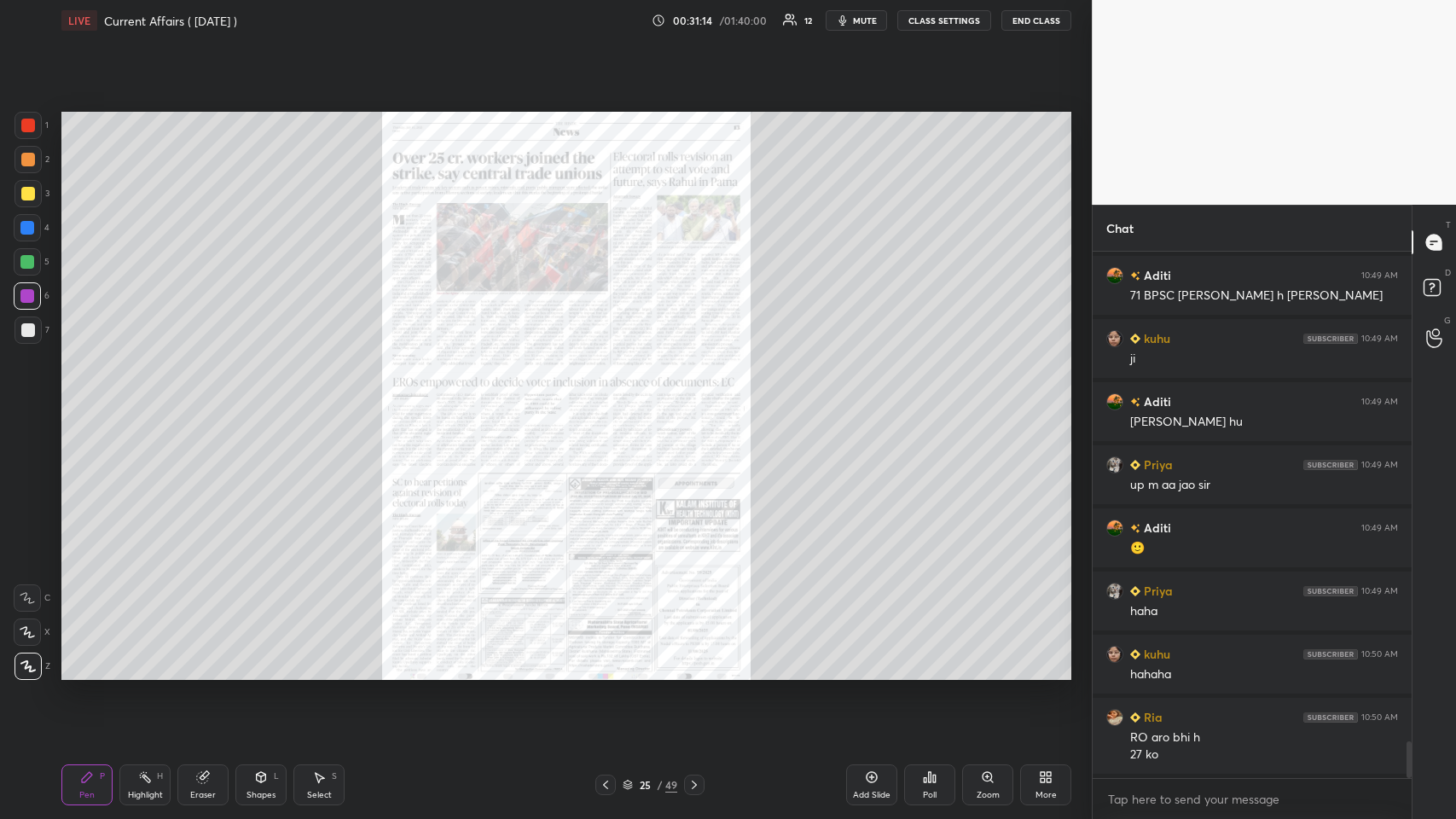 click 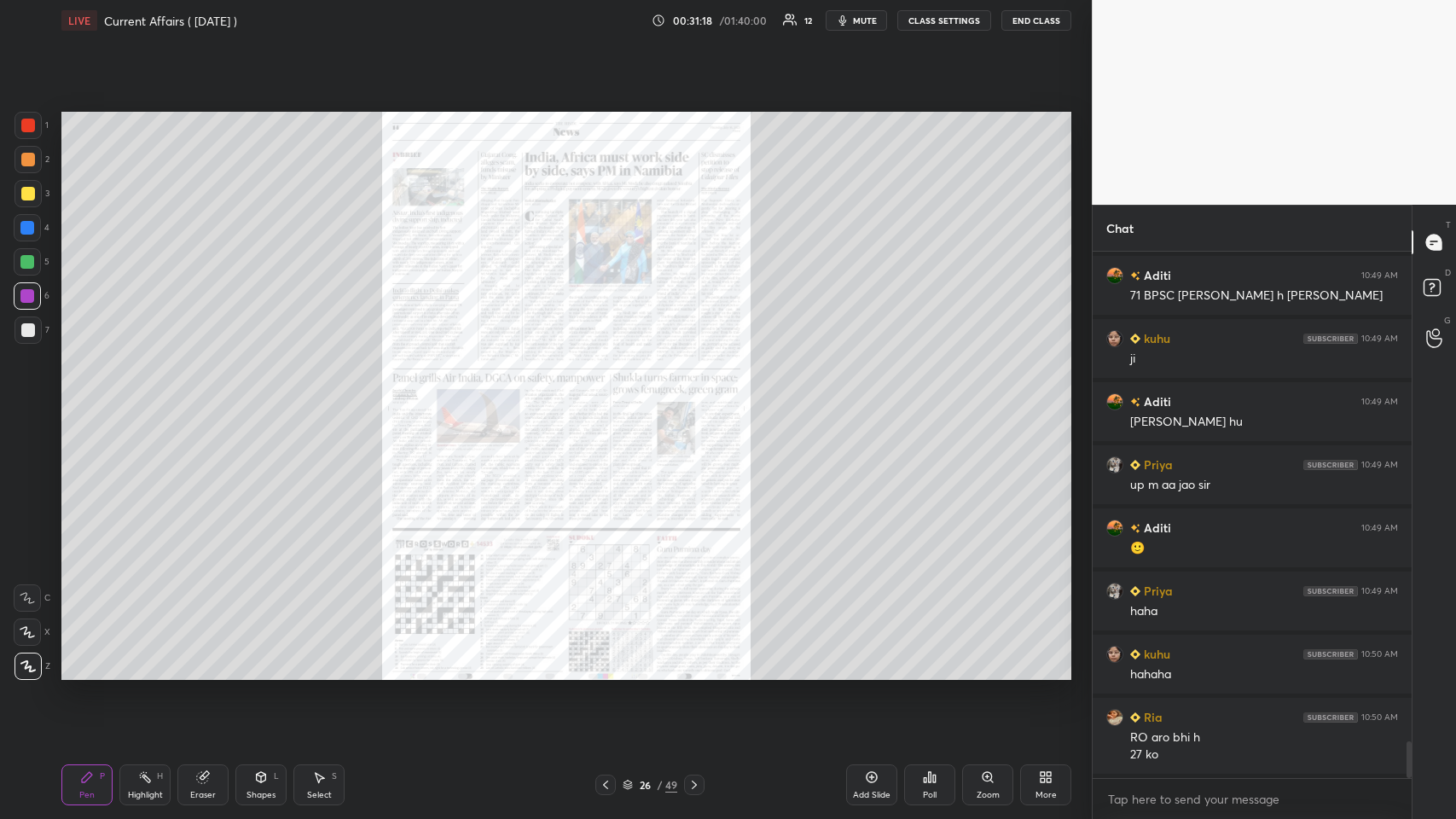 scroll, scrollTop: 7100, scrollLeft: 0, axis: vertical 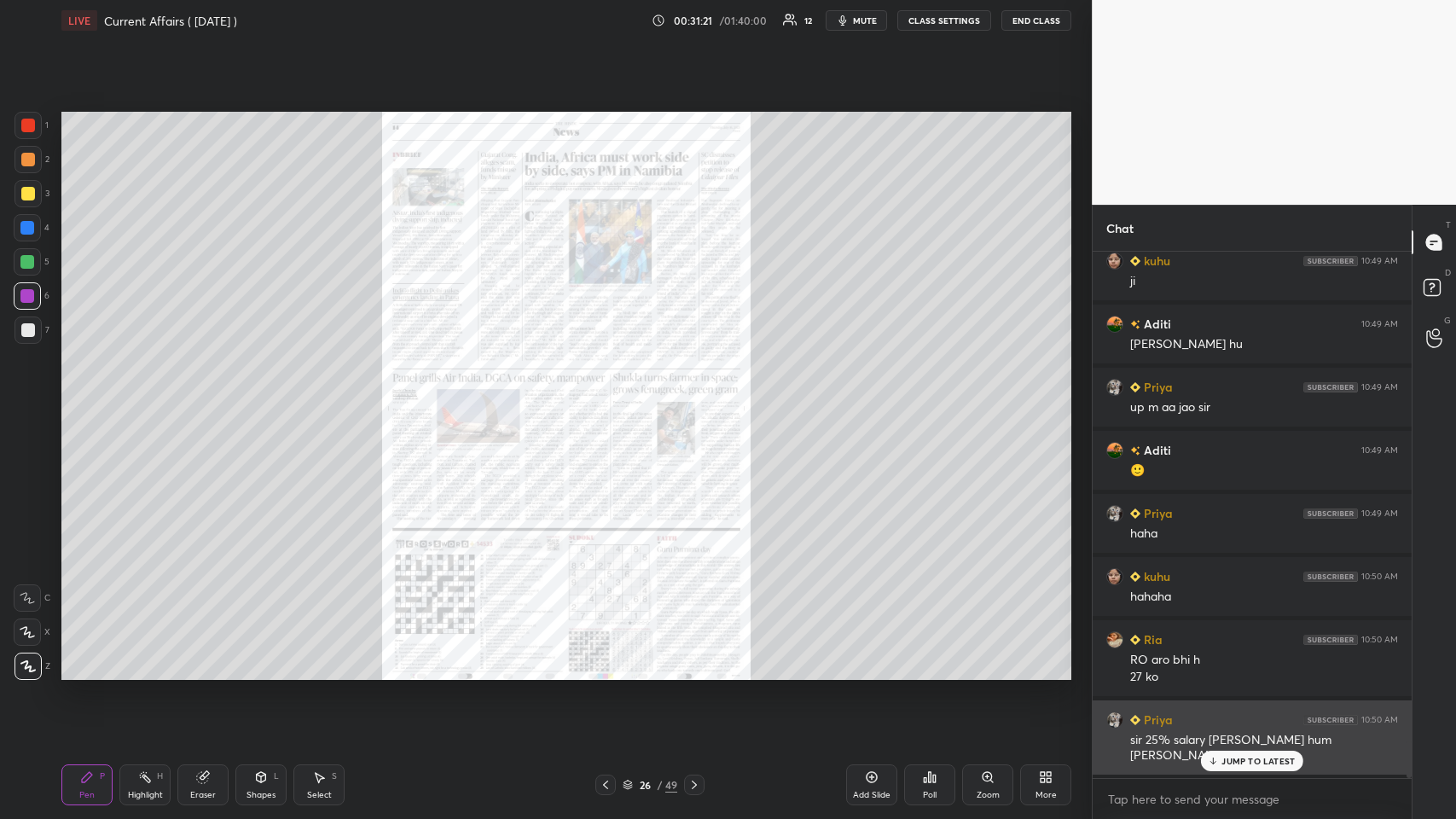 click on "JUMP TO LATEST" at bounding box center (1258, 761) 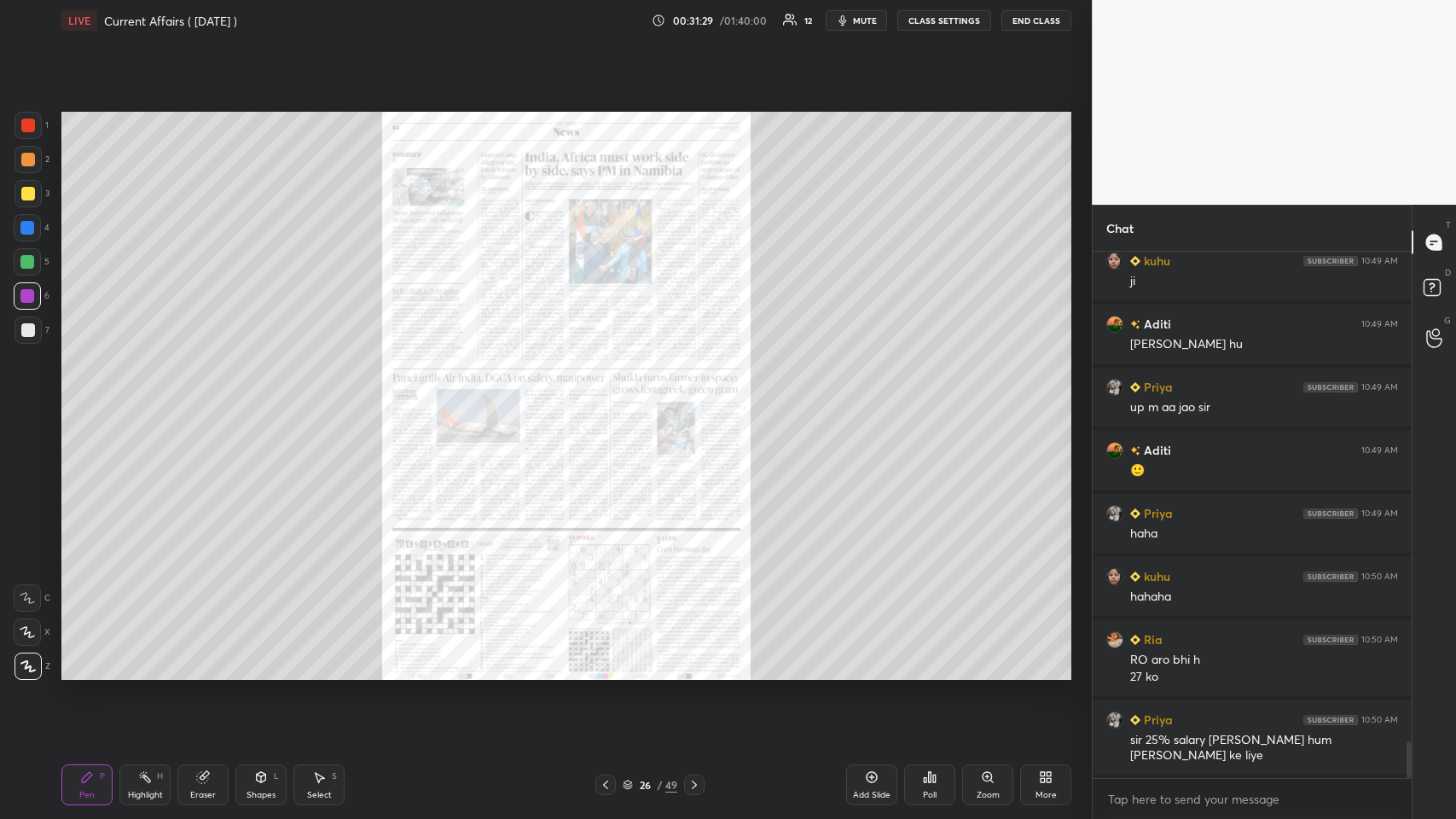 scroll, scrollTop: 486, scrollLeft: 314, axis: both 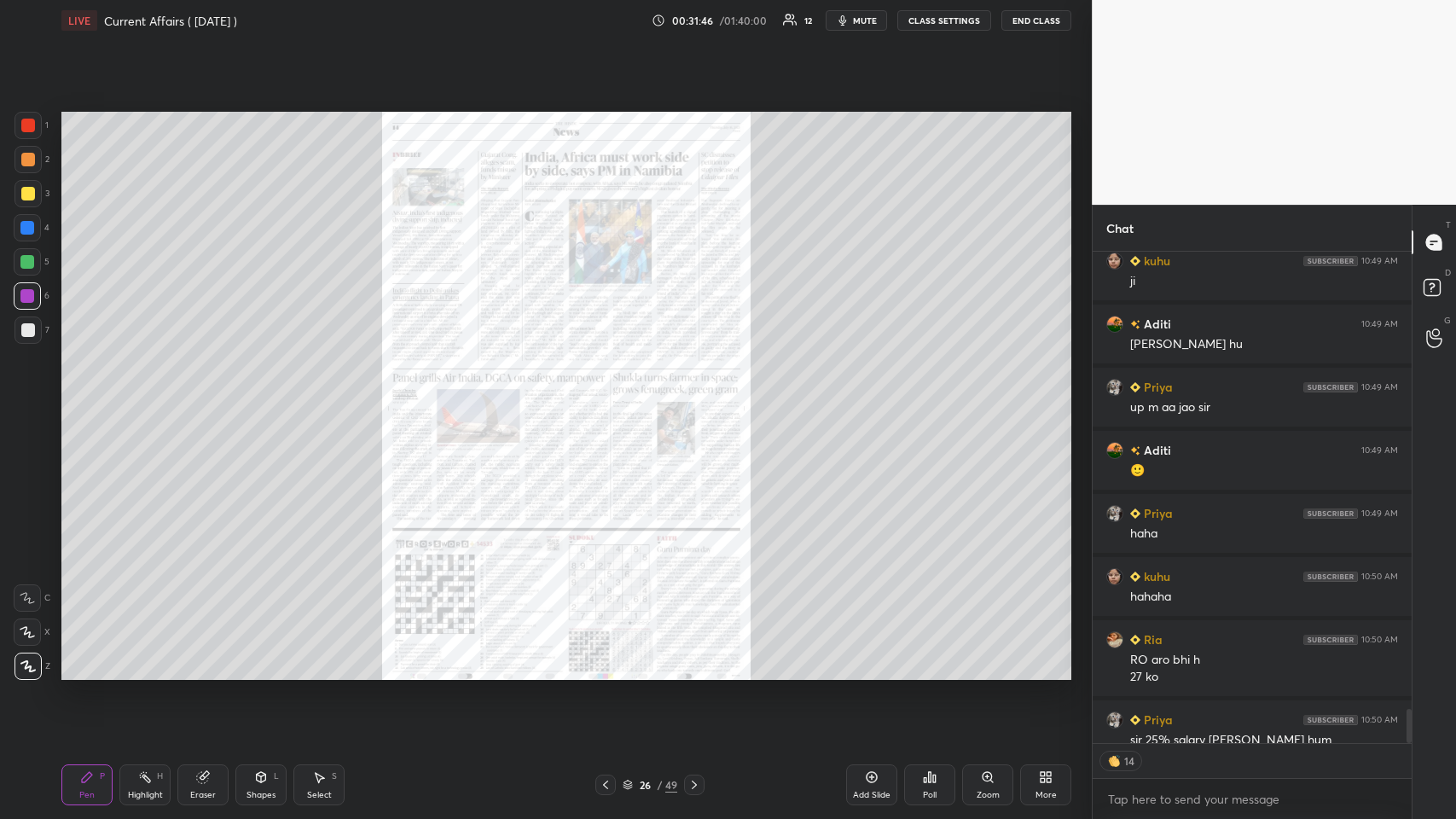 click on "Zoom" at bounding box center (988, 785) 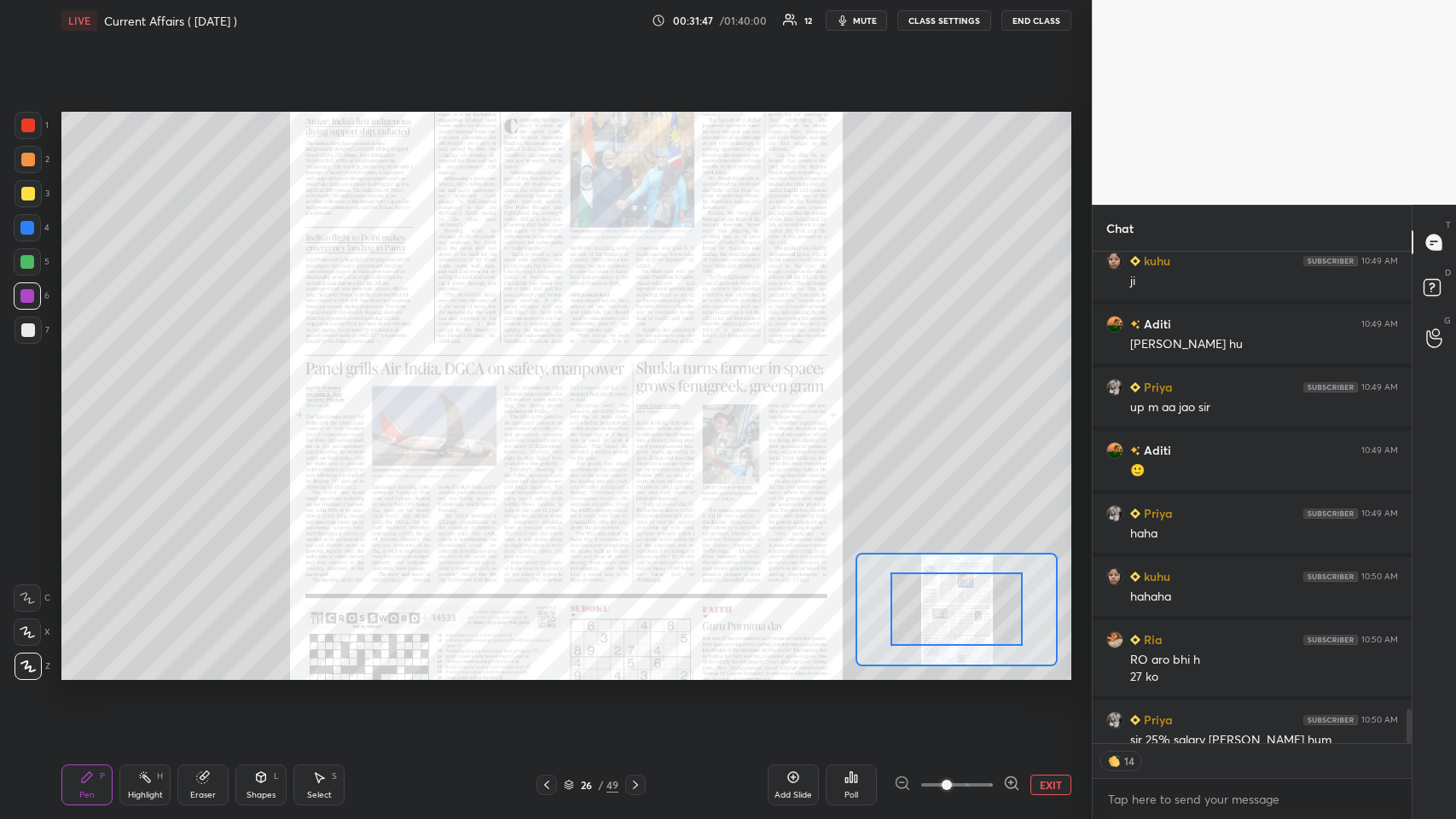 click 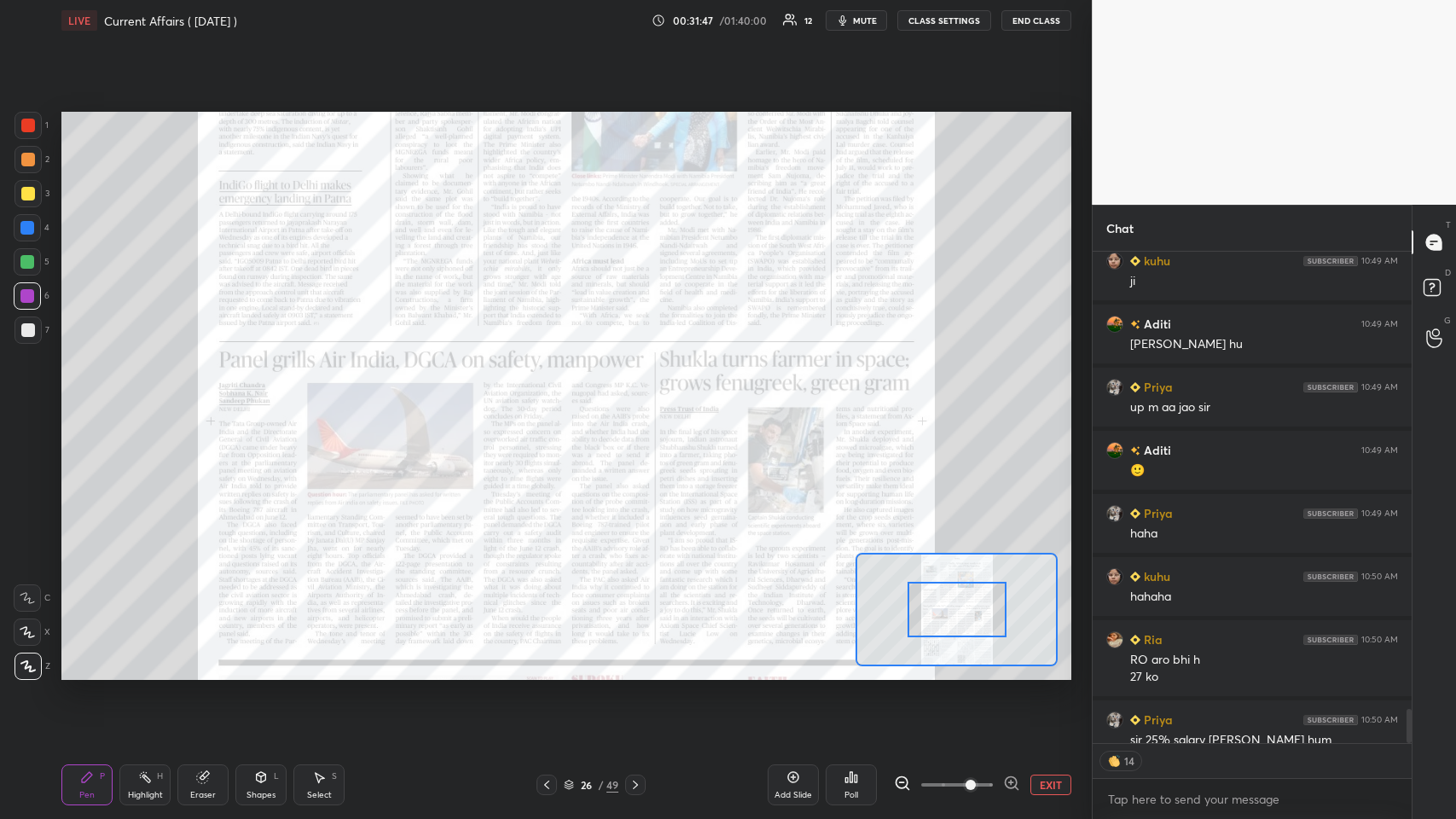 click 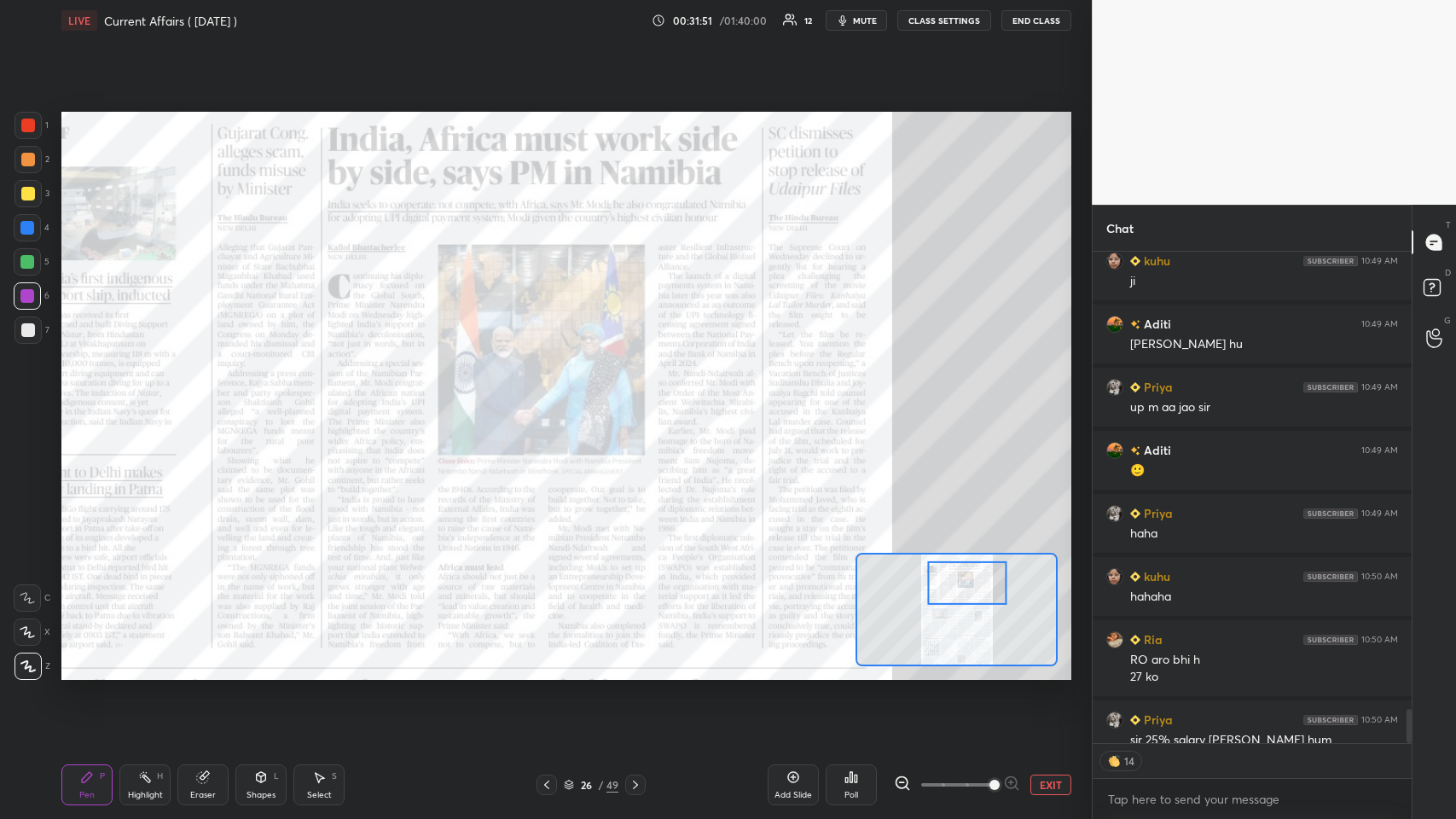 scroll, scrollTop: 5, scrollLeft: 5, axis: both 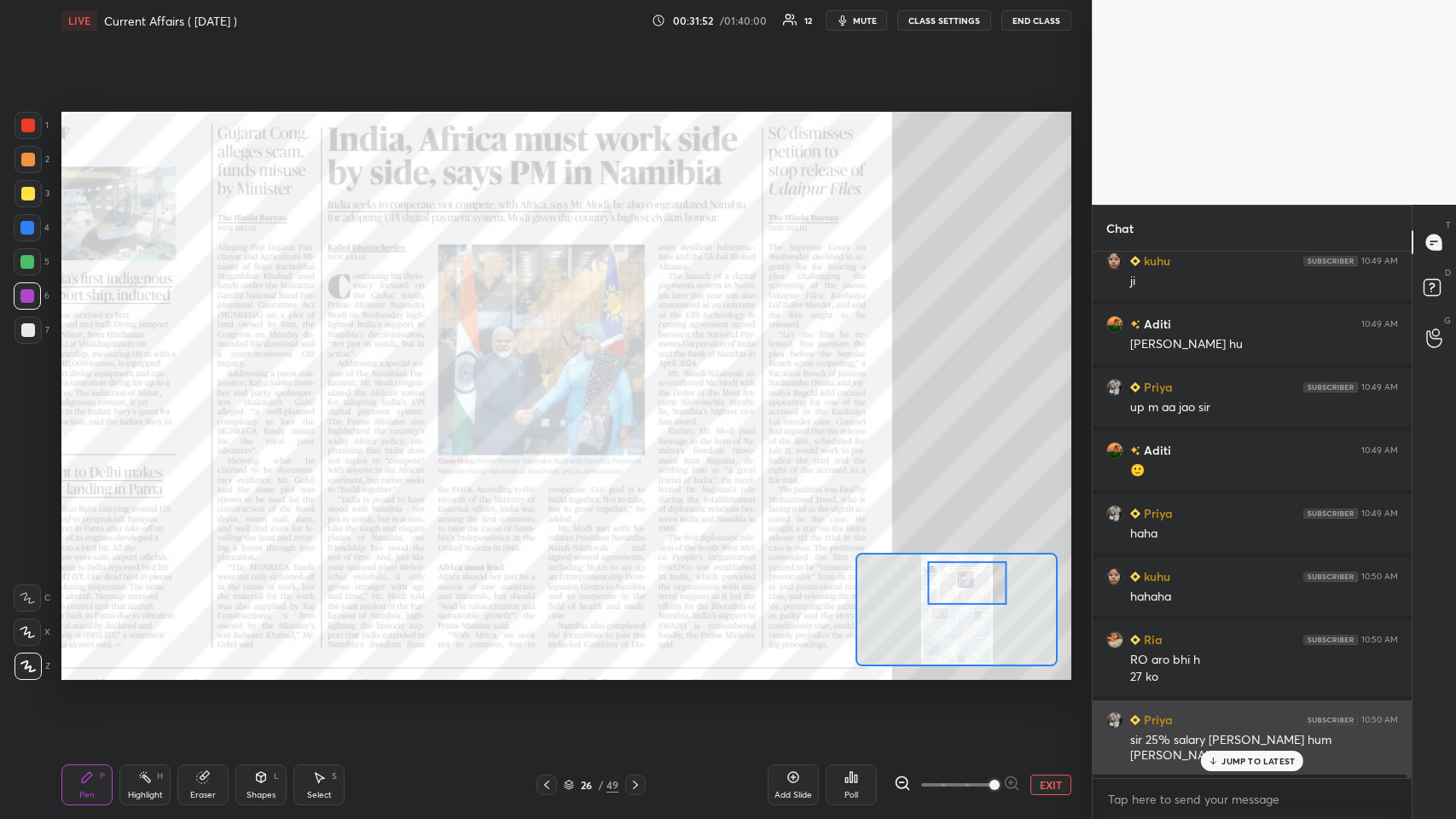 click on "JUMP TO LATEST" at bounding box center (1258, 761) 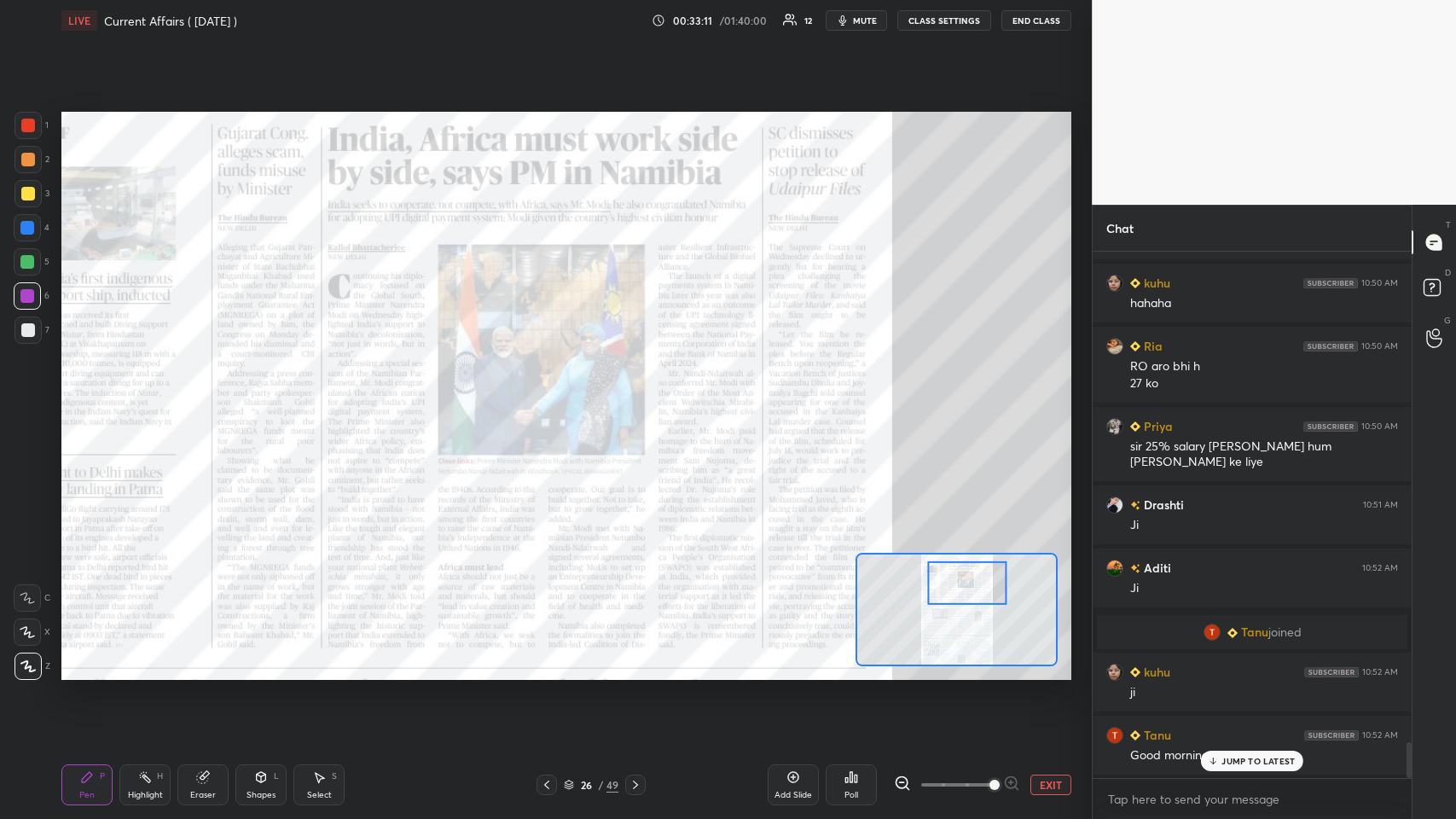 scroll, scrollTop: 7236, scrollLeft: 0, axis: vertical 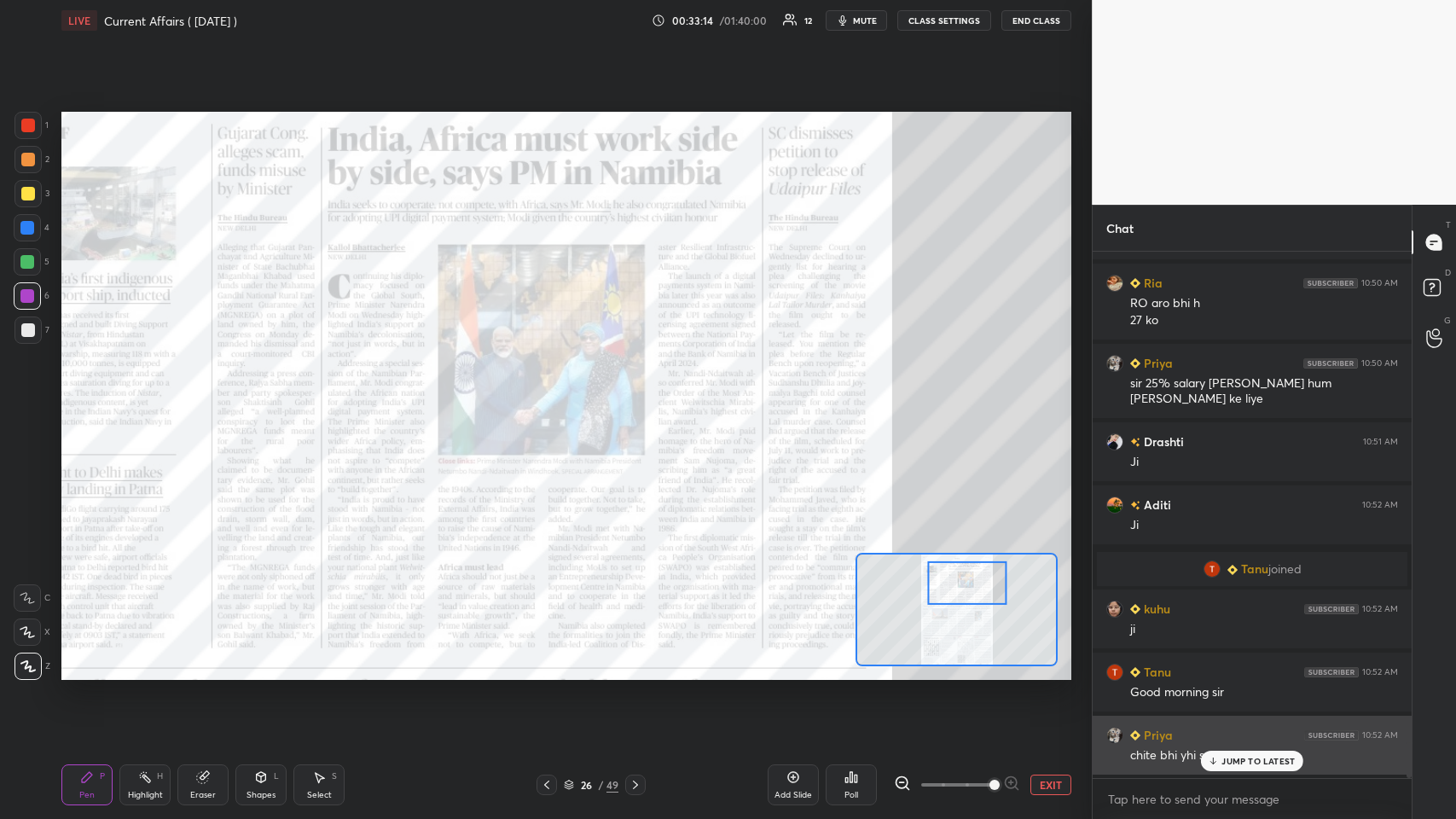 click 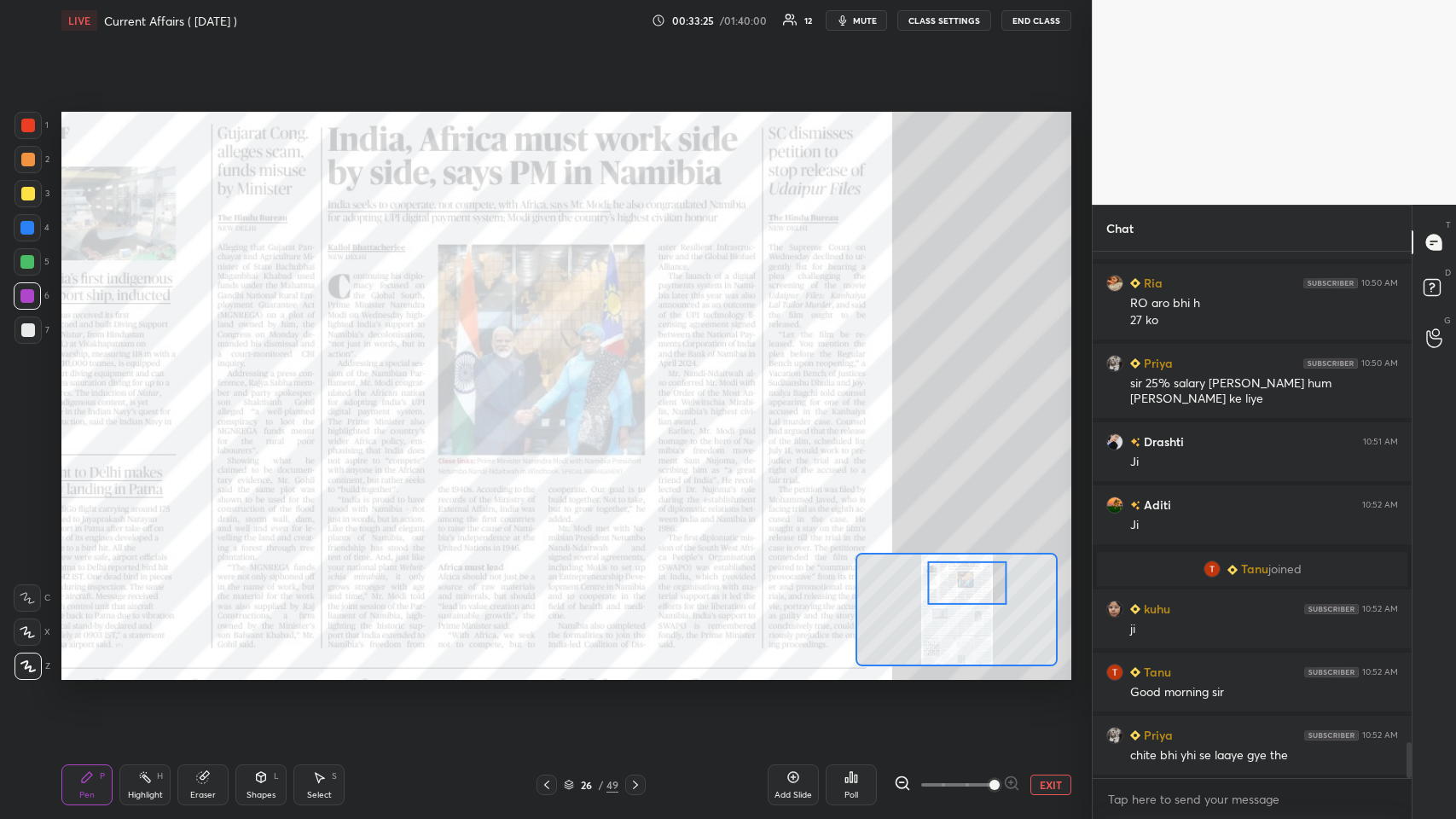 scroll, scrollTop: 7300, scrollLeft: 0, axis: vertical 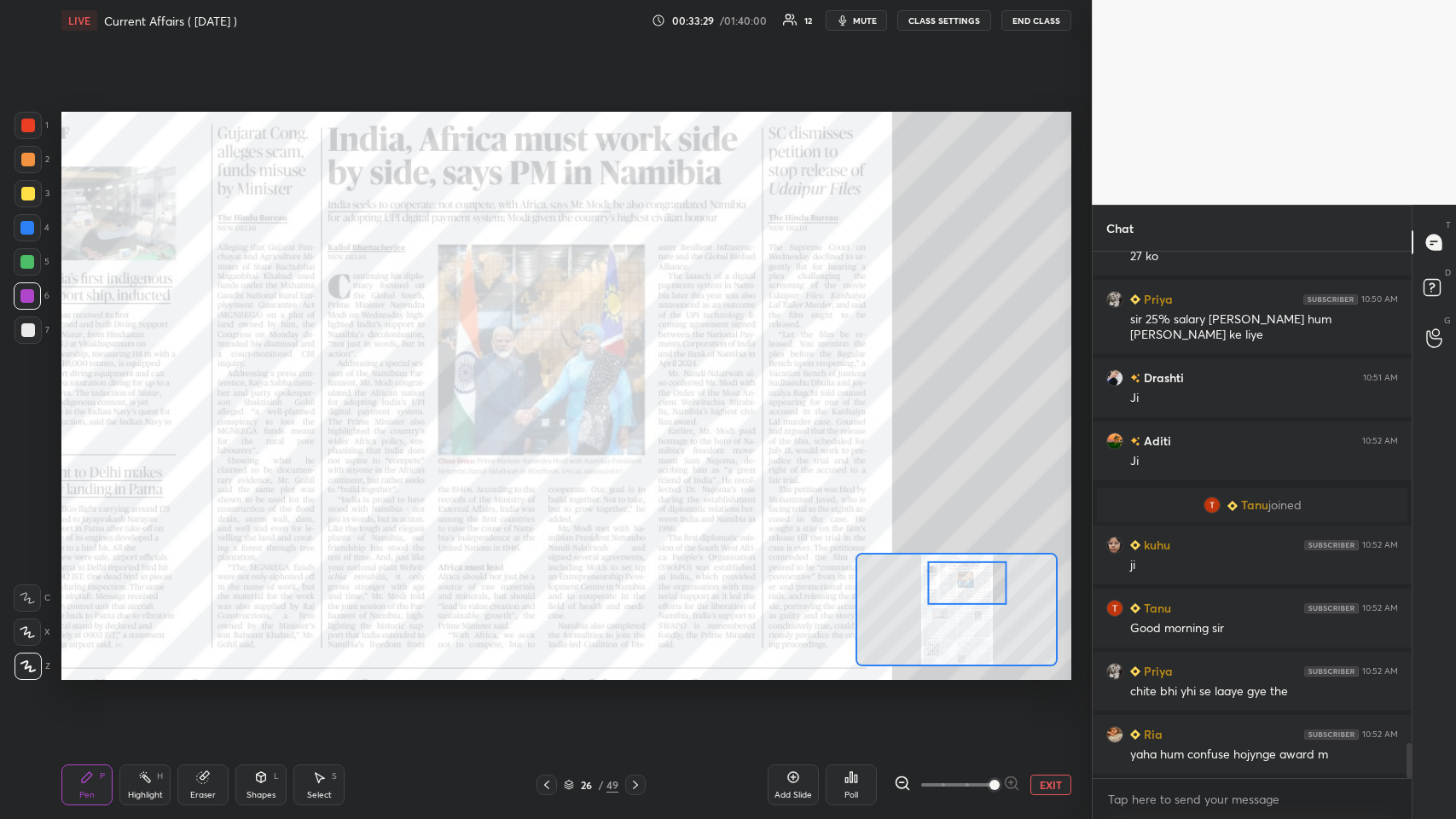 click at bounding box center [28, 125] 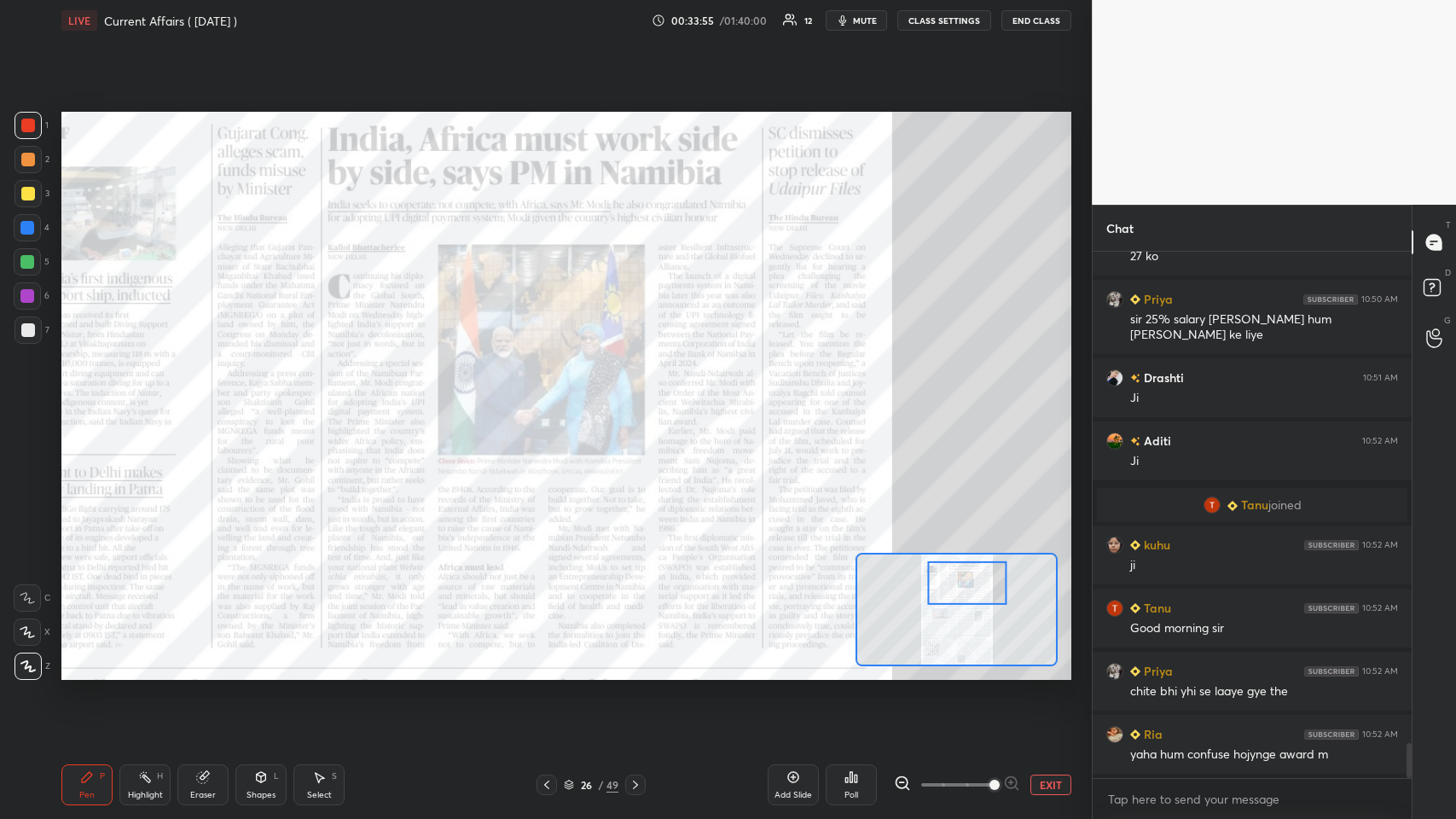 scroll, scrollTop: 7341, scrollLeft: 0, axis: vertical 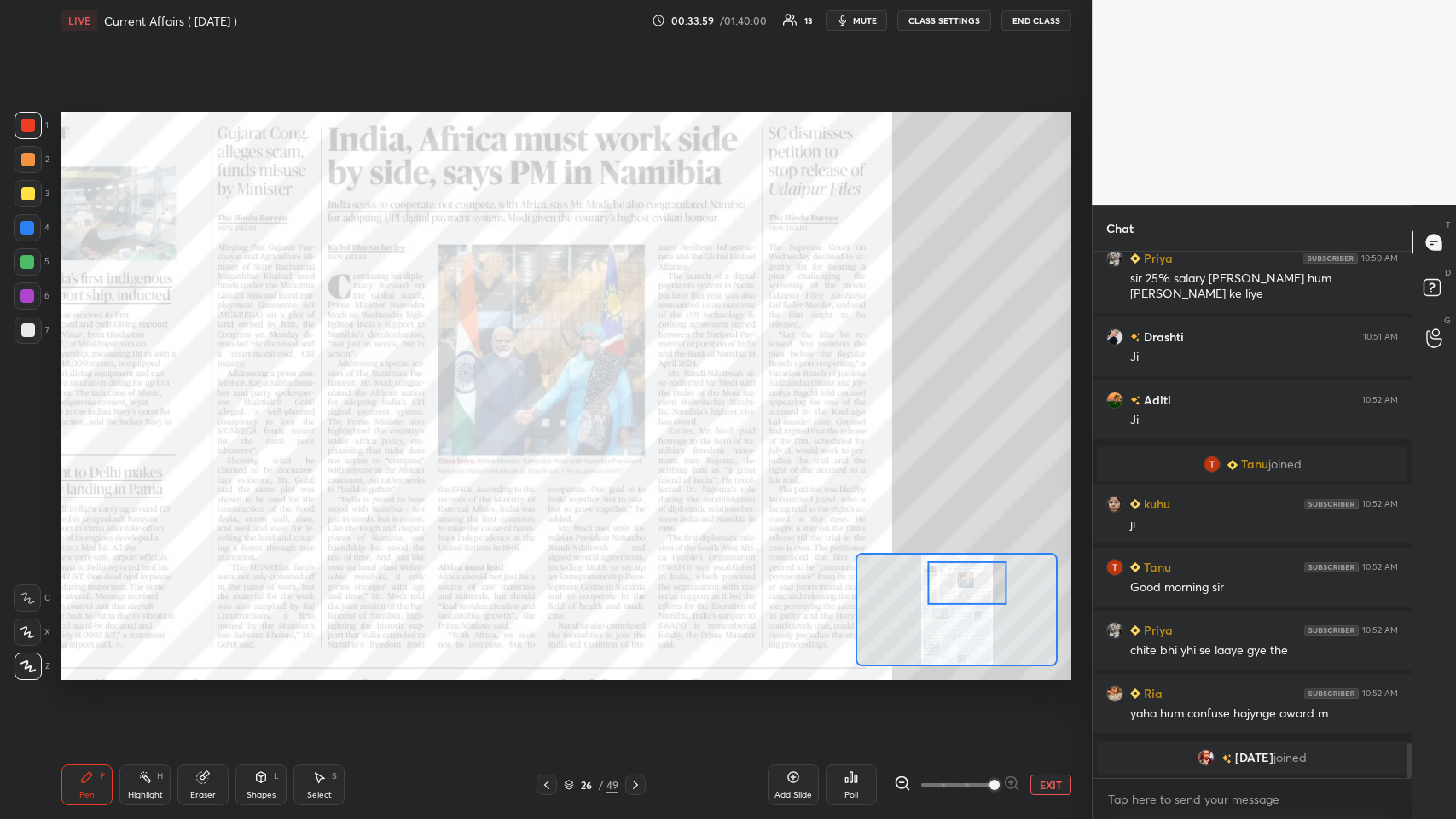 click 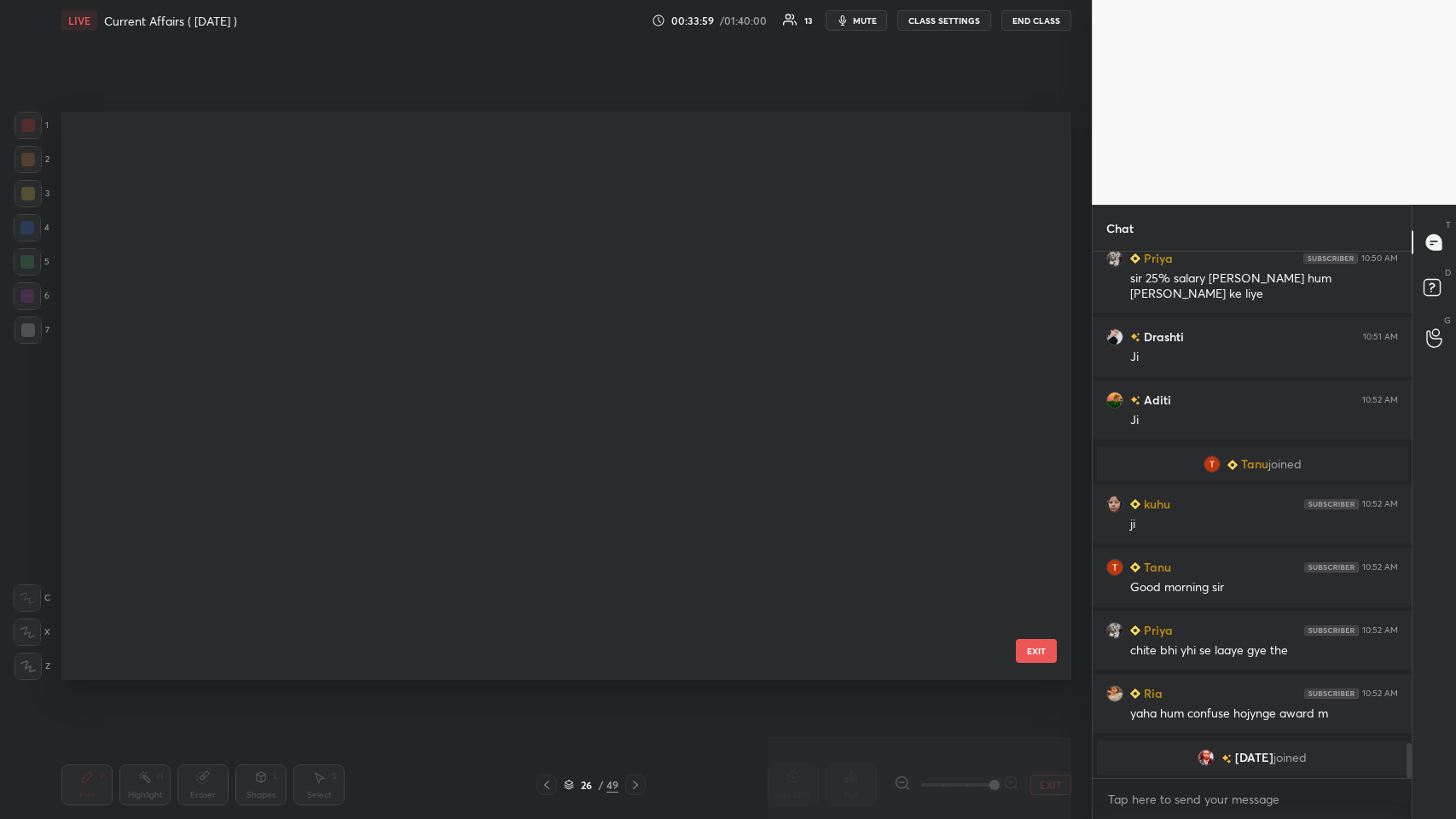 scroll, scrollTop: 1021, scrollLeft: 0, axis: vertical 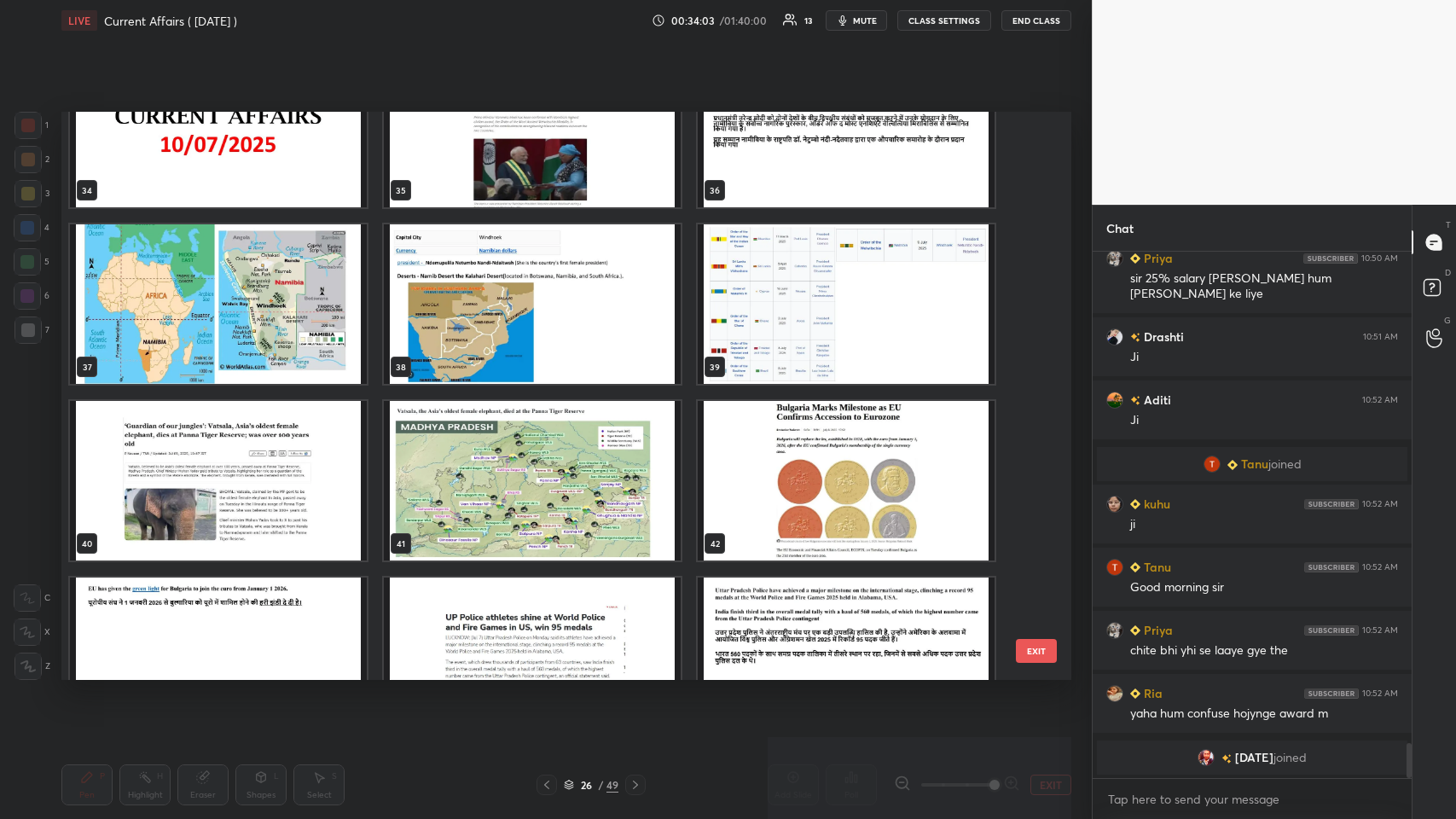 click at bounding box center [532, 127] 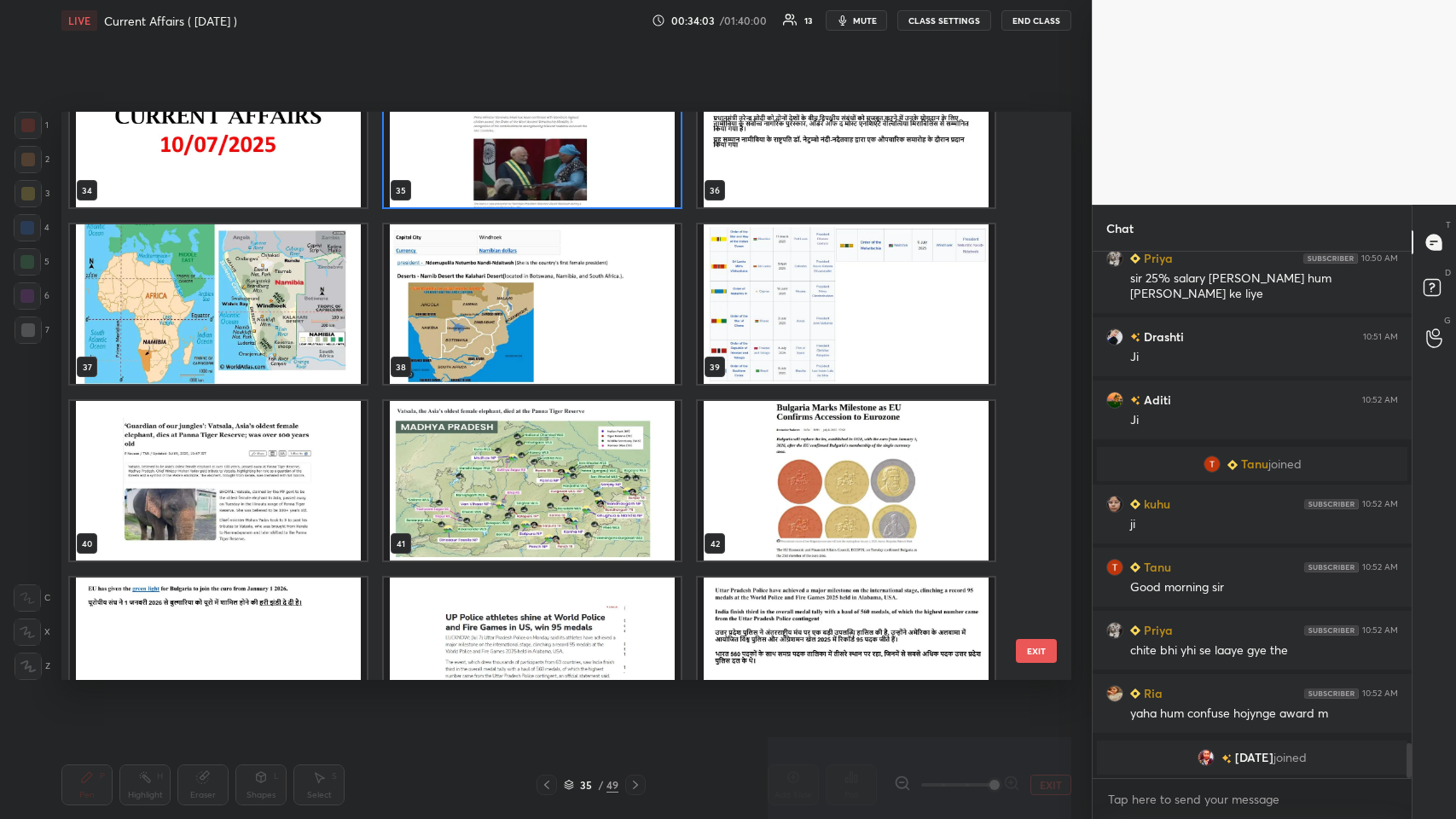 scroll, scrollTop: 1943, scrollLeft: 0, axis: vertical 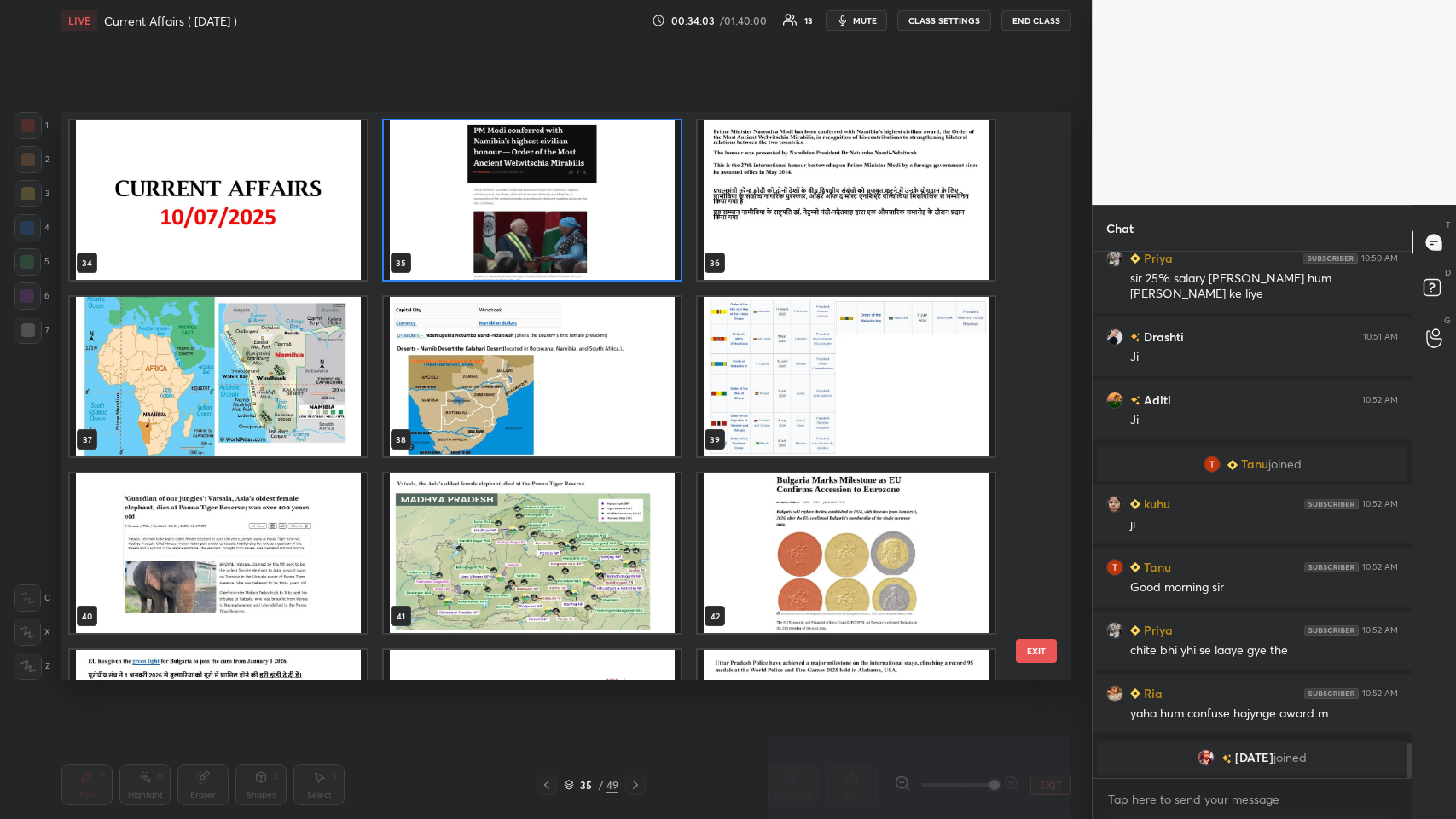 click on "34 35 36 37 38 39 40 41 42 43 44 45 46 47 48" at bounding box center (551, 396) 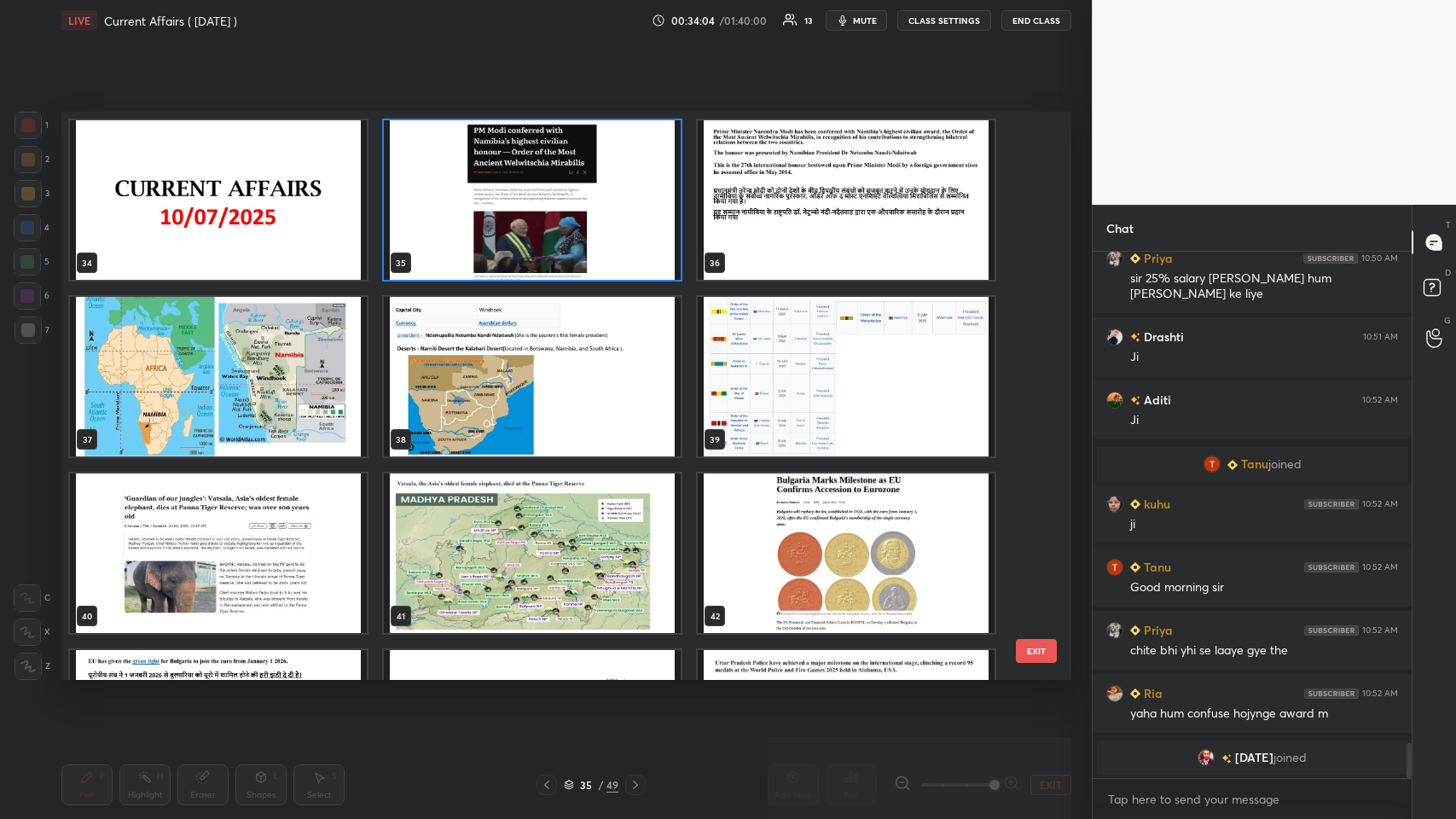 click at bounding box center (532, 200) 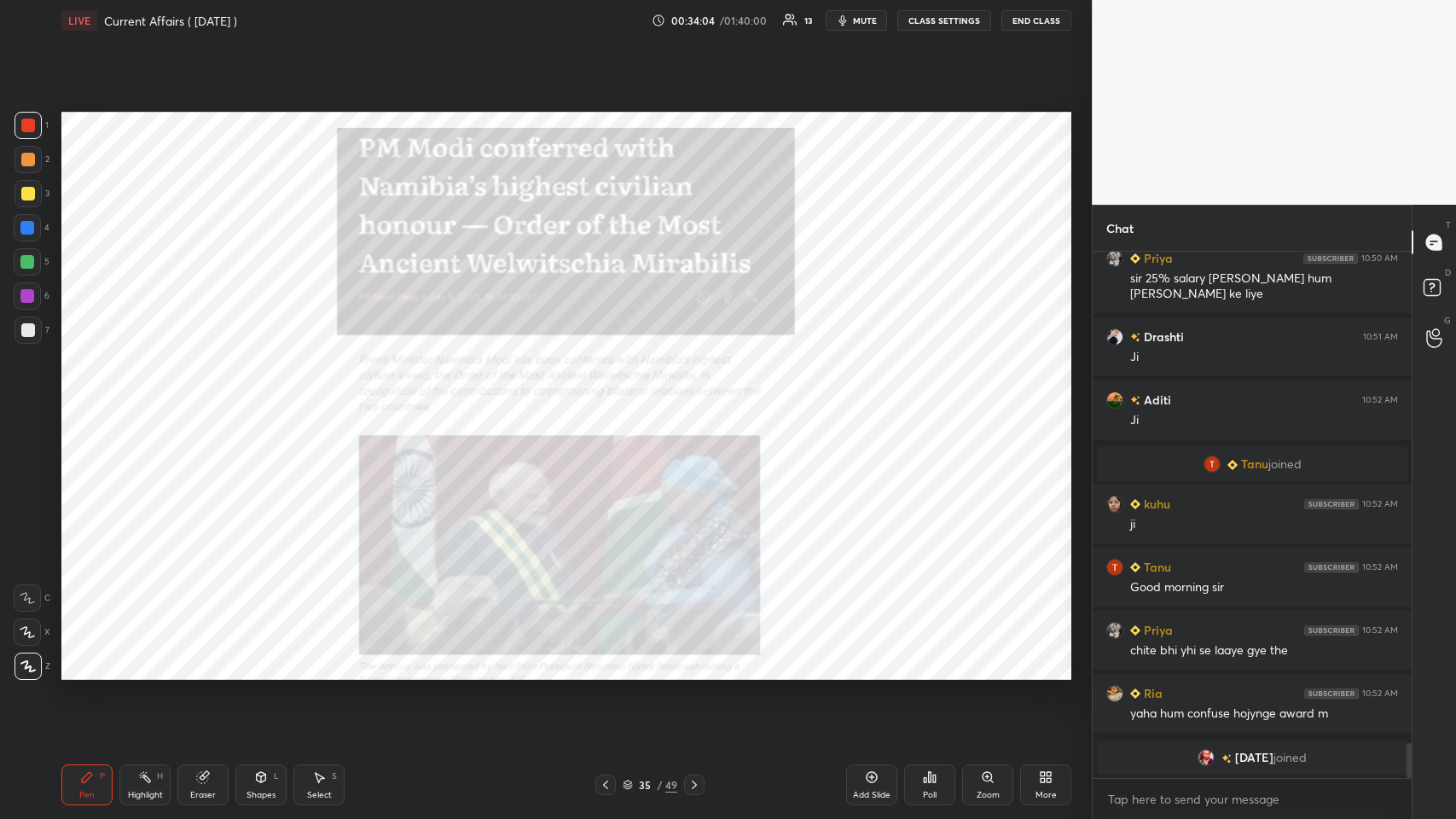 click at bounding box center [532, 200] 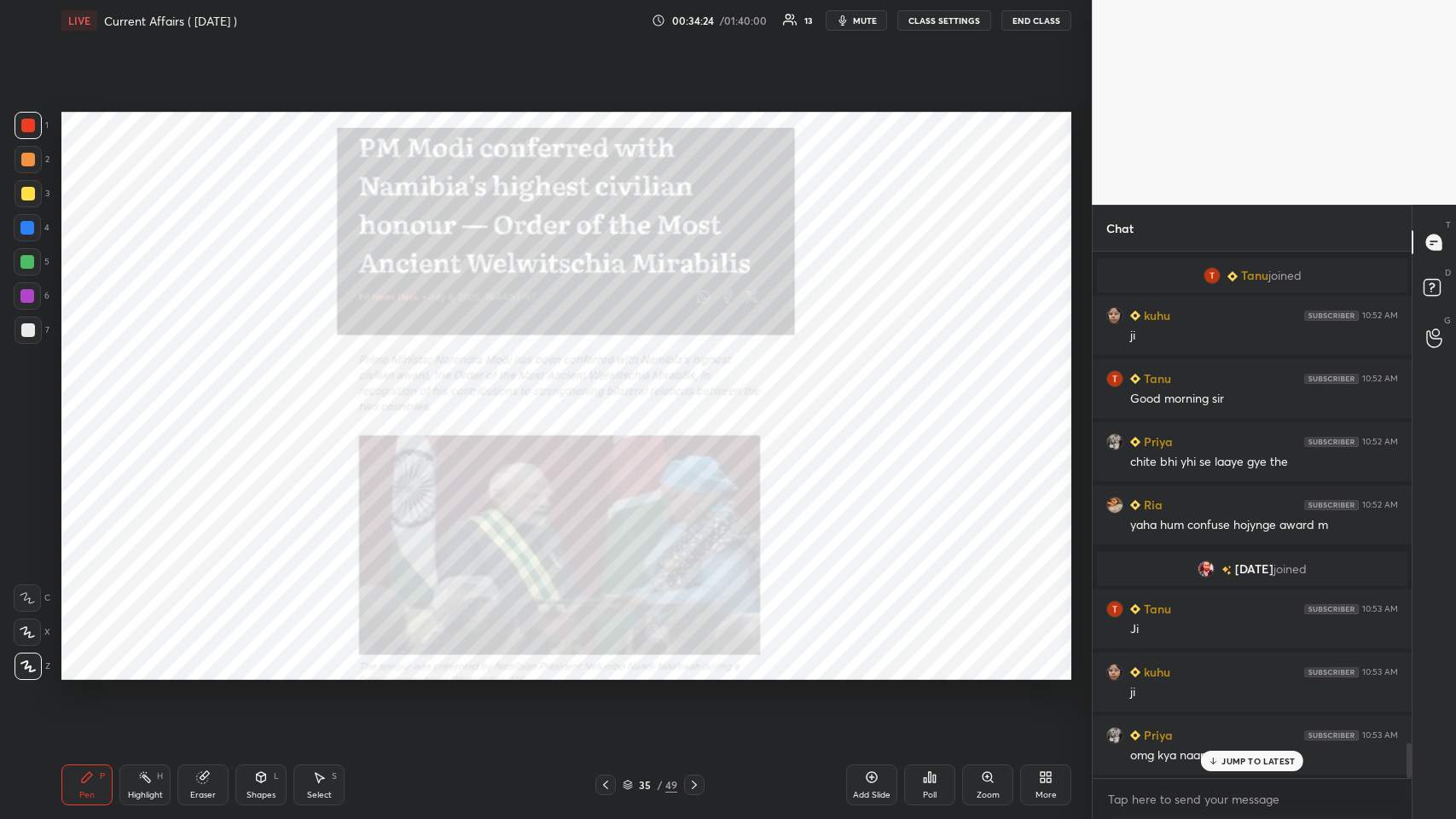 scroll, scrollTop: 7496, scrollLeft: 0, axis: vertical 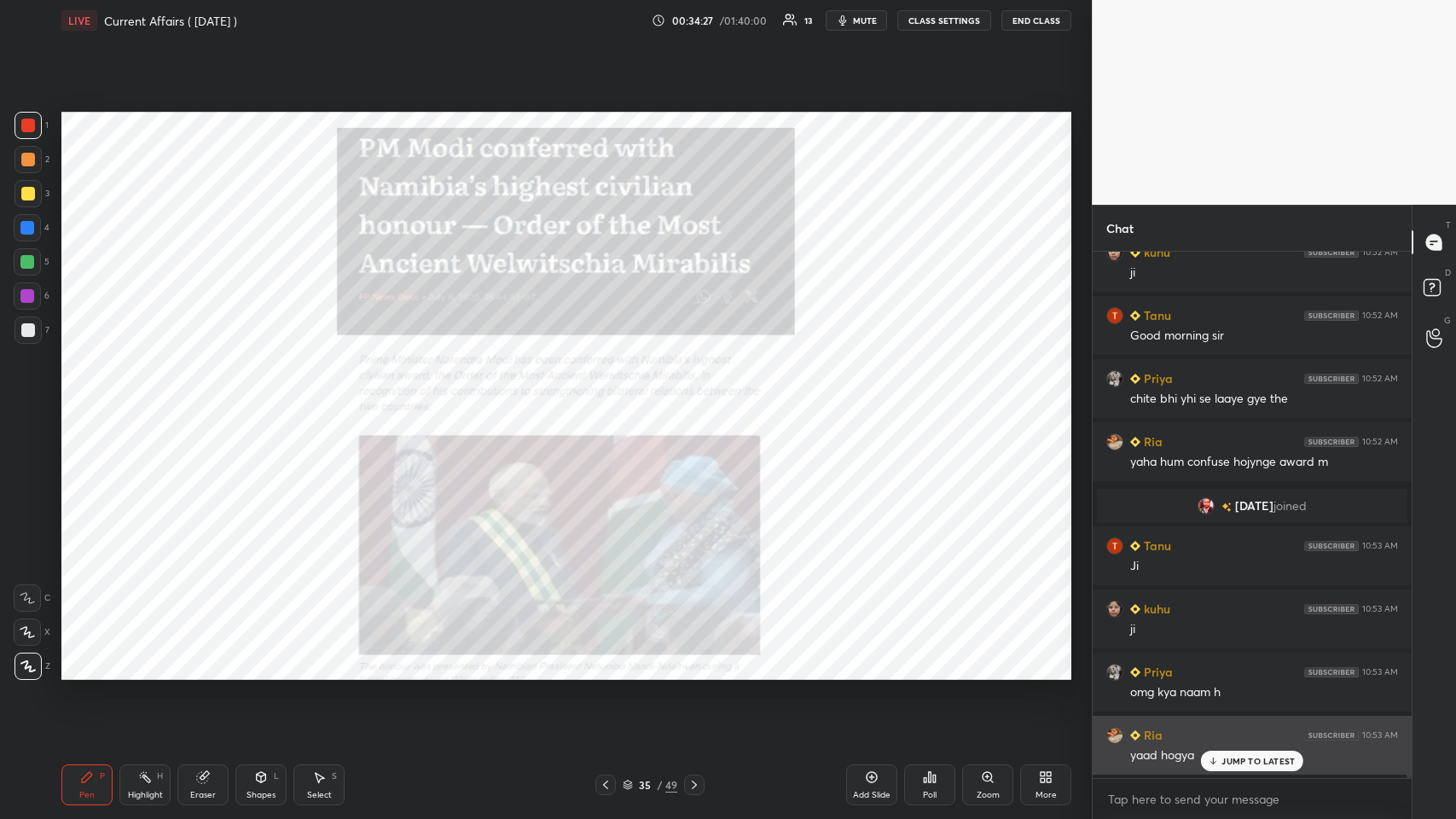 click on "JUMP TO LATEST" at bounding box center [1252, 761] 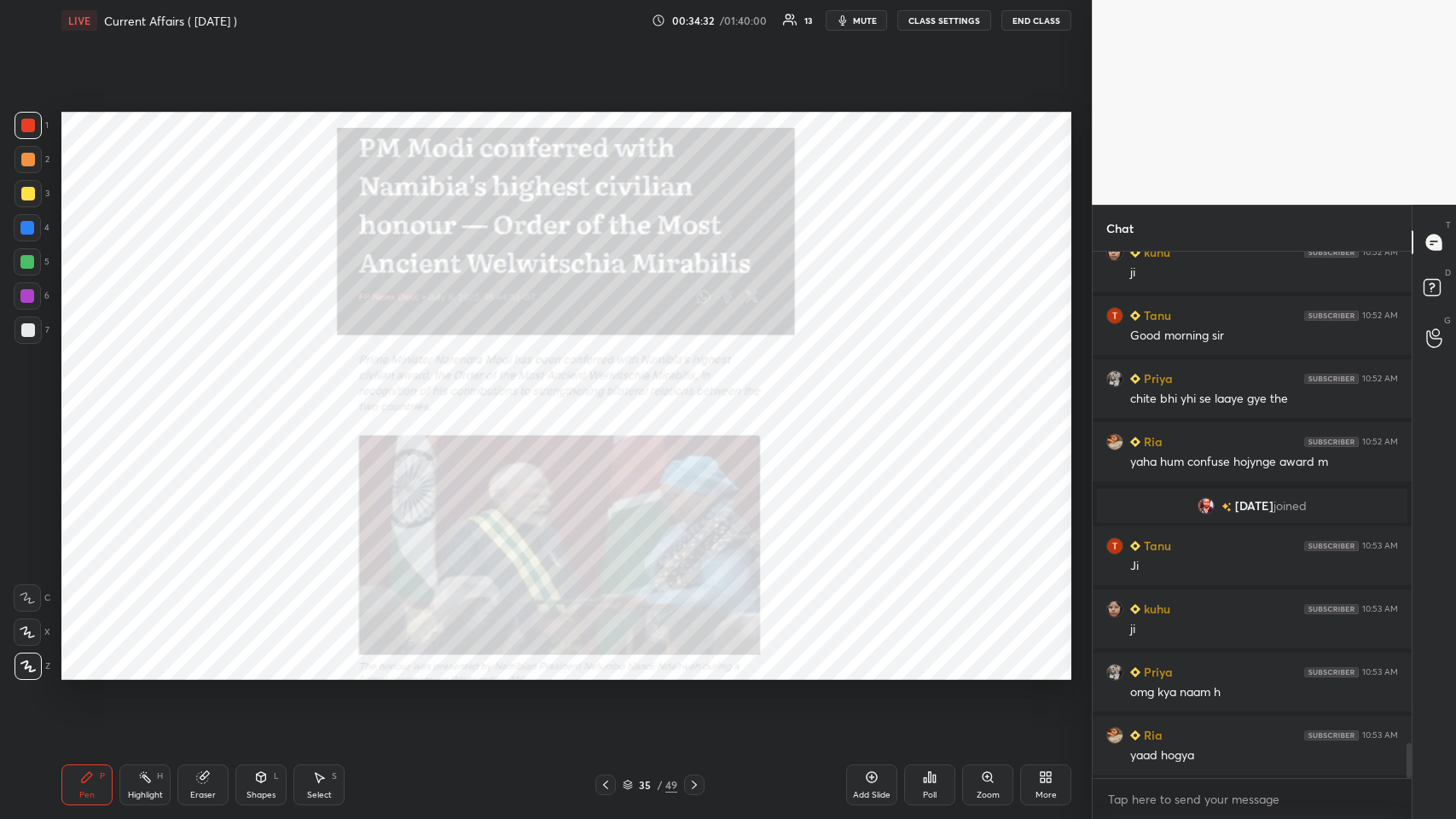 click 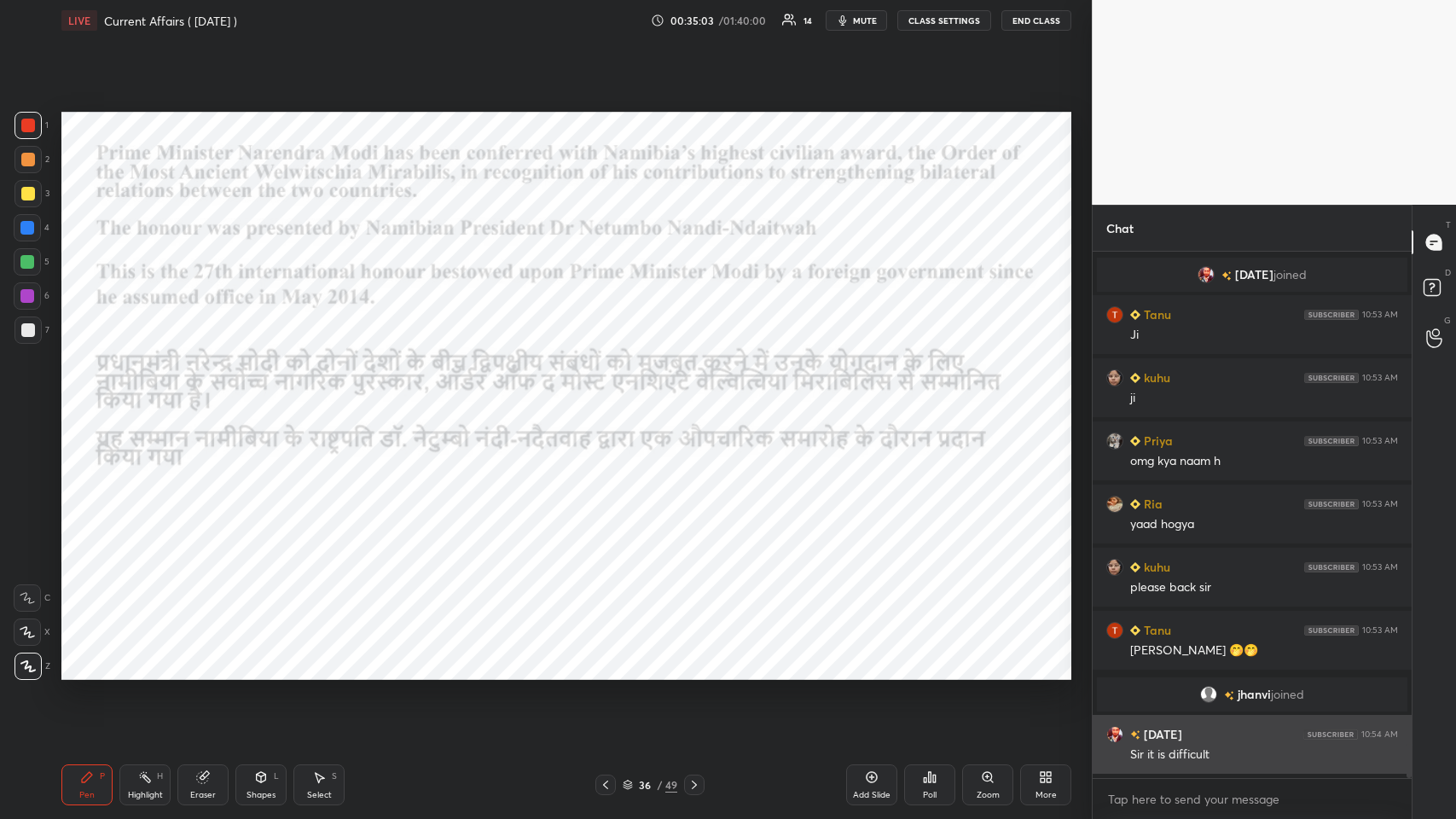 scroll, scrollTop: 7650, scrollLeft: 0, axis: vertical 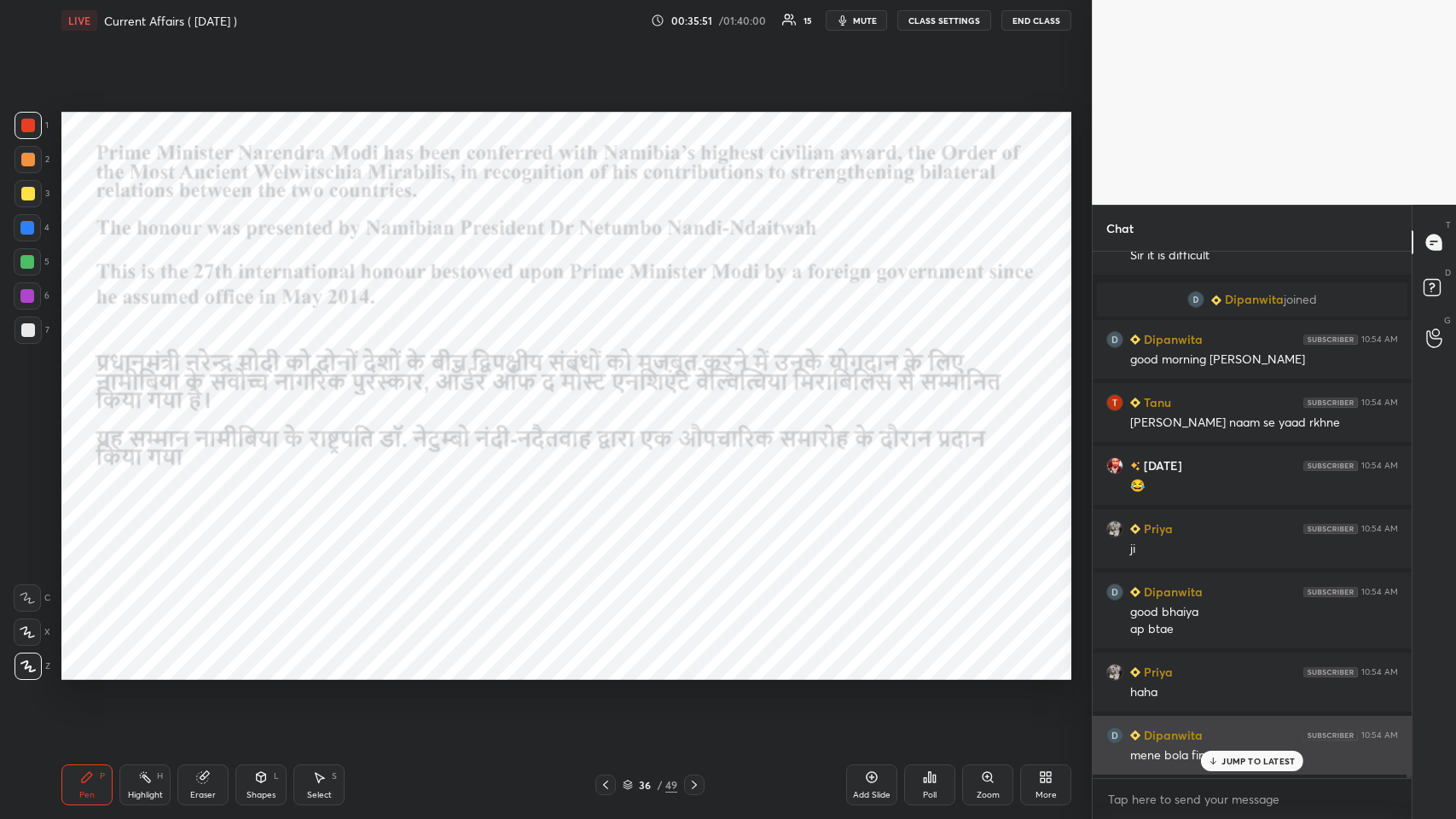 click on "JUMP TO LATEST" at bounding box center [1252, 761] 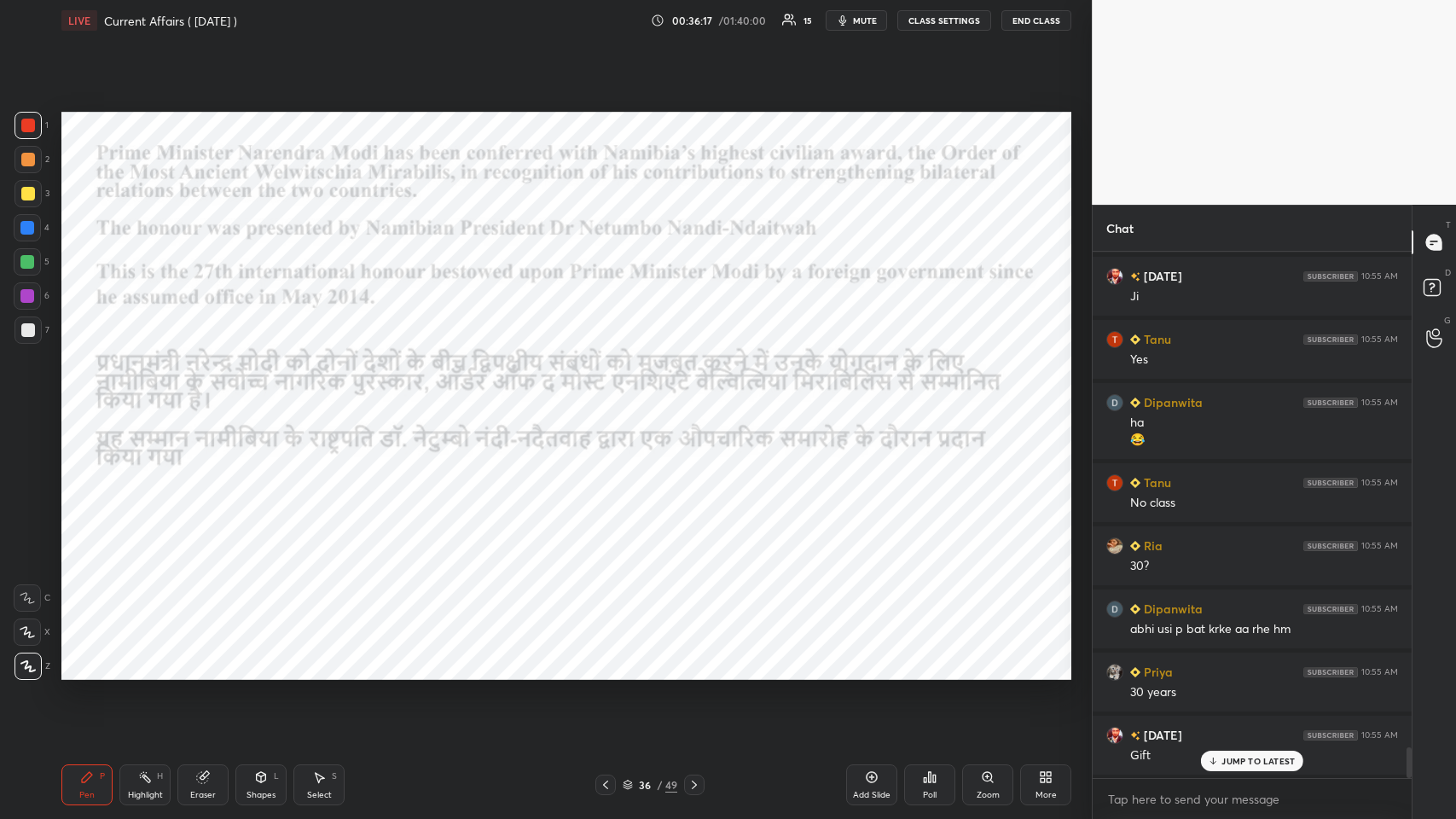 scroll, scrollTop: 8583, scrollLeft: 0, axis: vertical 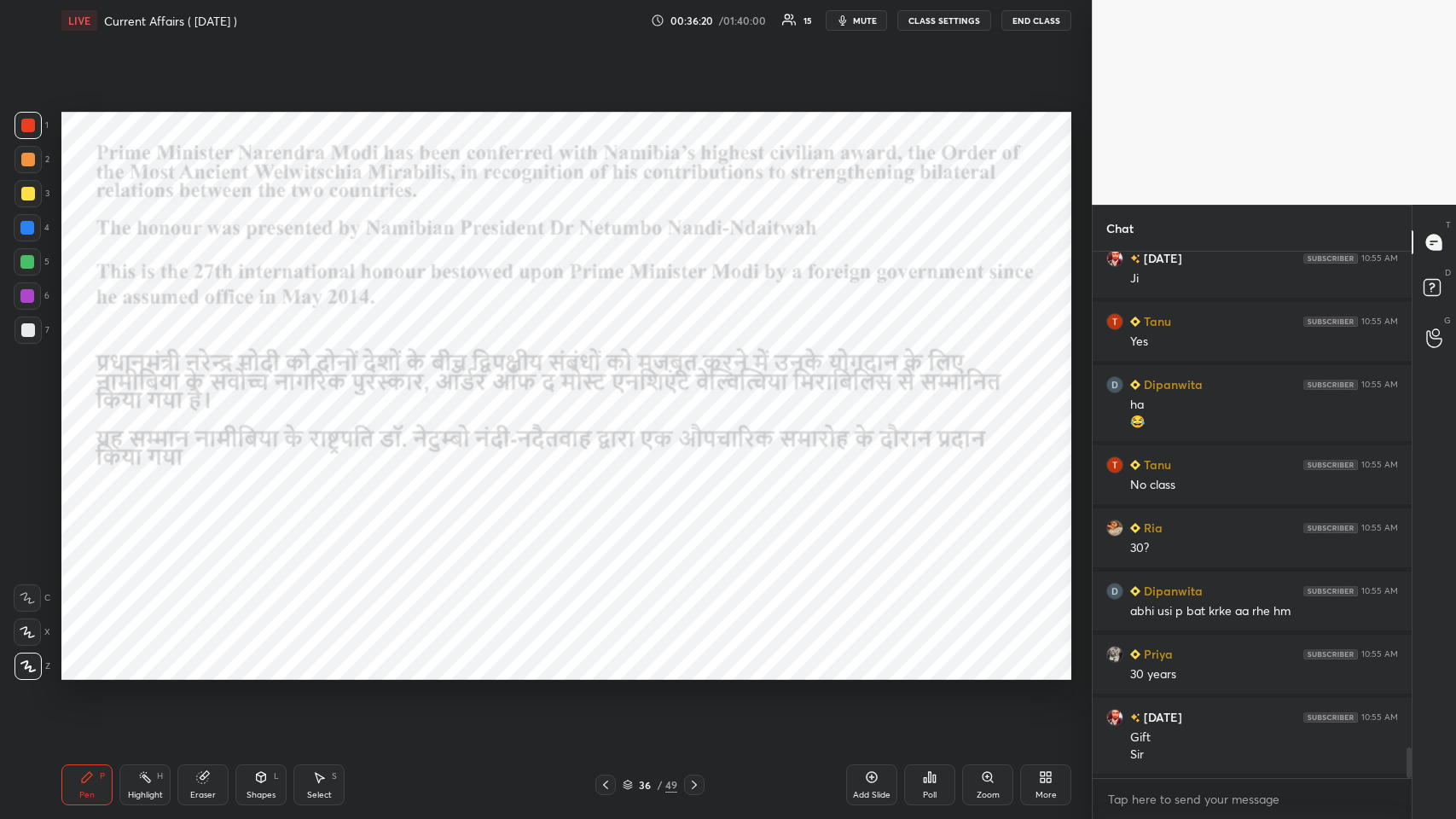 click on "Add Slide" at bounding box center (872, 795) 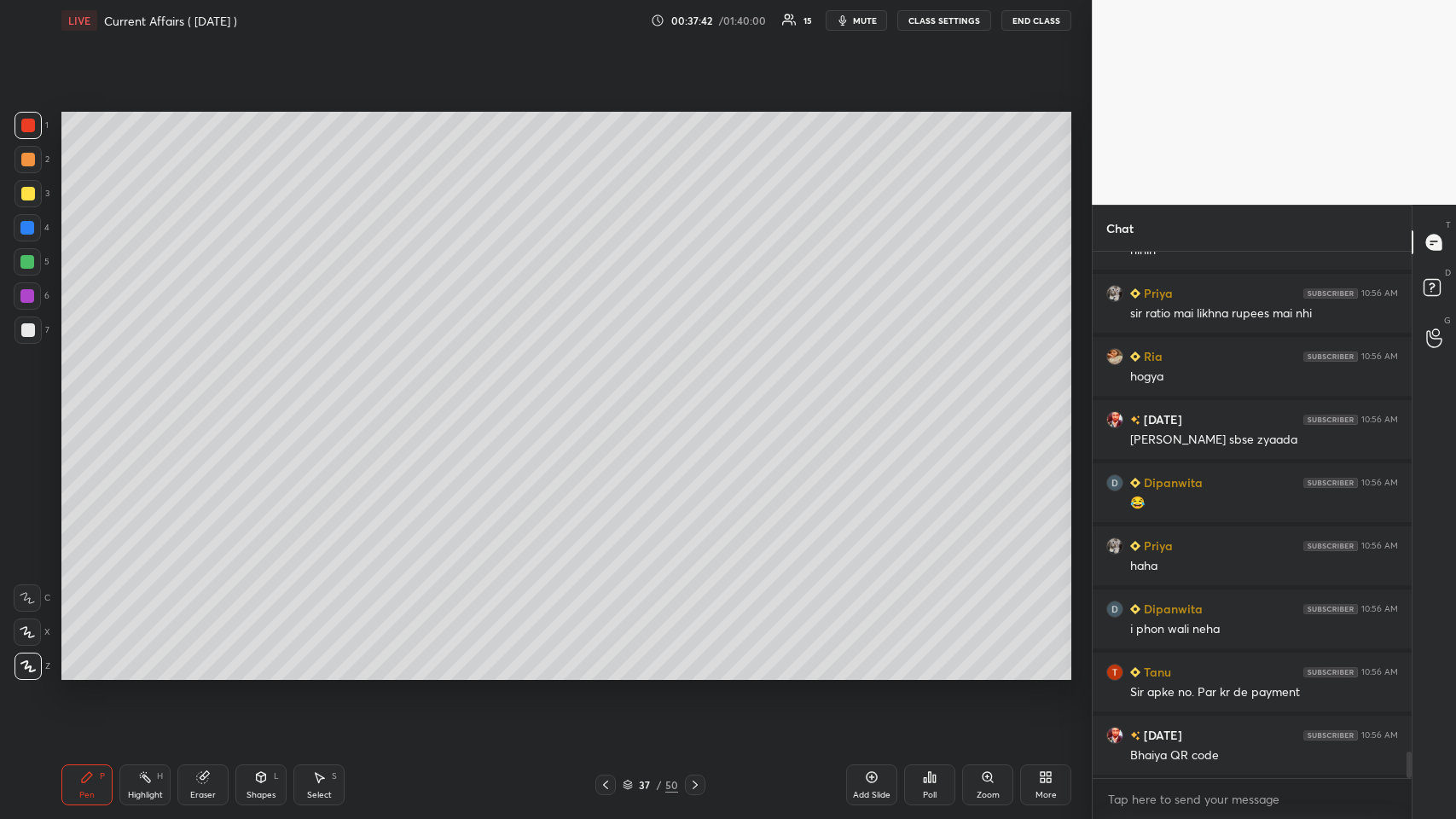 scroll, scrollTop: 10098, scrollLeft: 0, axis: vertical 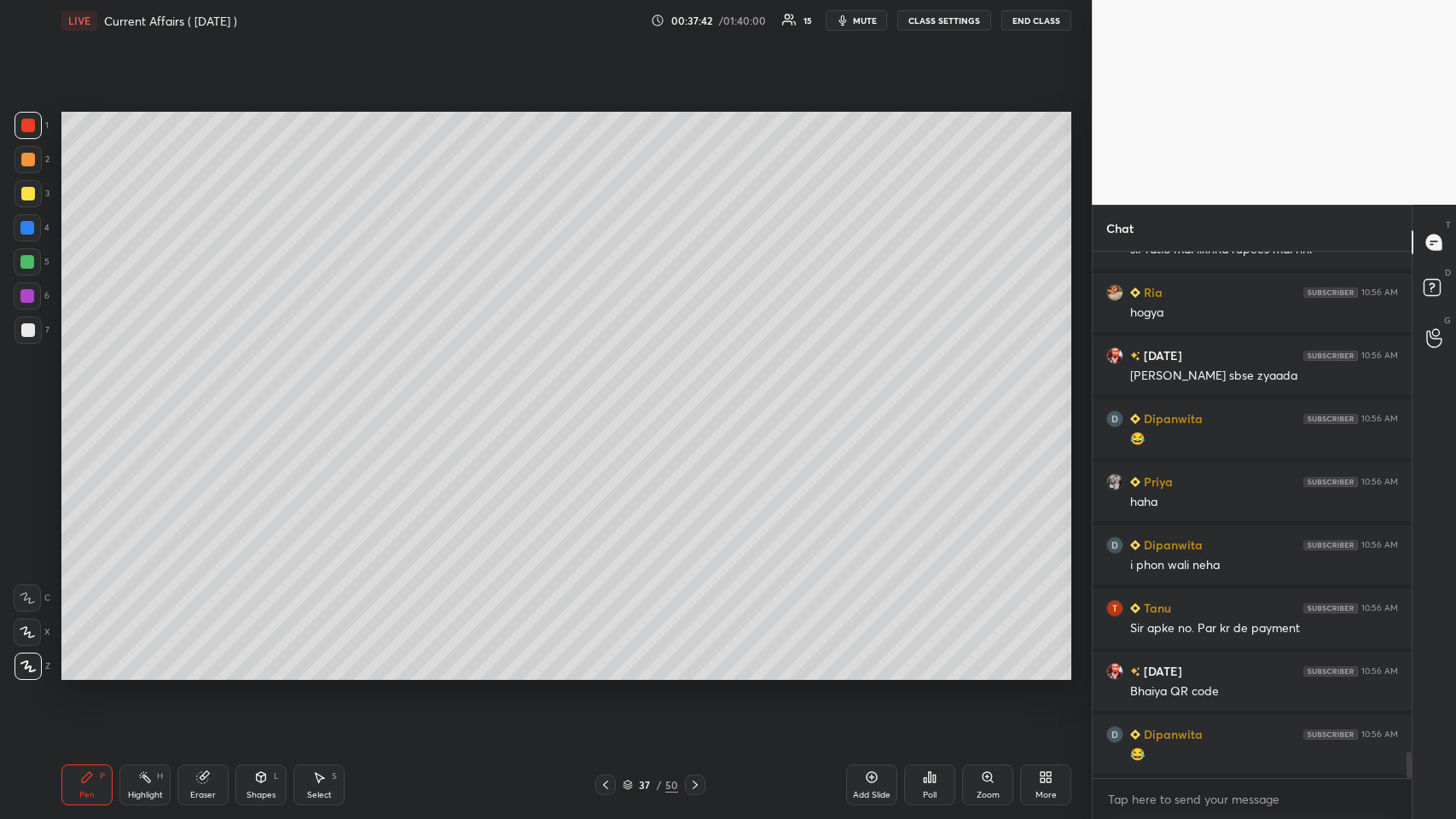 click on "Dipanwita 10:56 AM hihih Priya 10:56 AM sir ratio mai likhna rupees mai nhi Ria 10:56 AM hogya [DATE] 10:56 AM [PERSON_NAME] sbse zyaada Dipanwita 10:56 AM 😂 Priya 10:56 AM haha Dipanwita 10:56 AM i phon wali neha Tanu 10:56 AM Sir apke no. Par kr de payment [DATE] 10:56 AM Bhaiya QR code Dipanwita 10:56 AM 😂" at bounding box center [1252, 514] 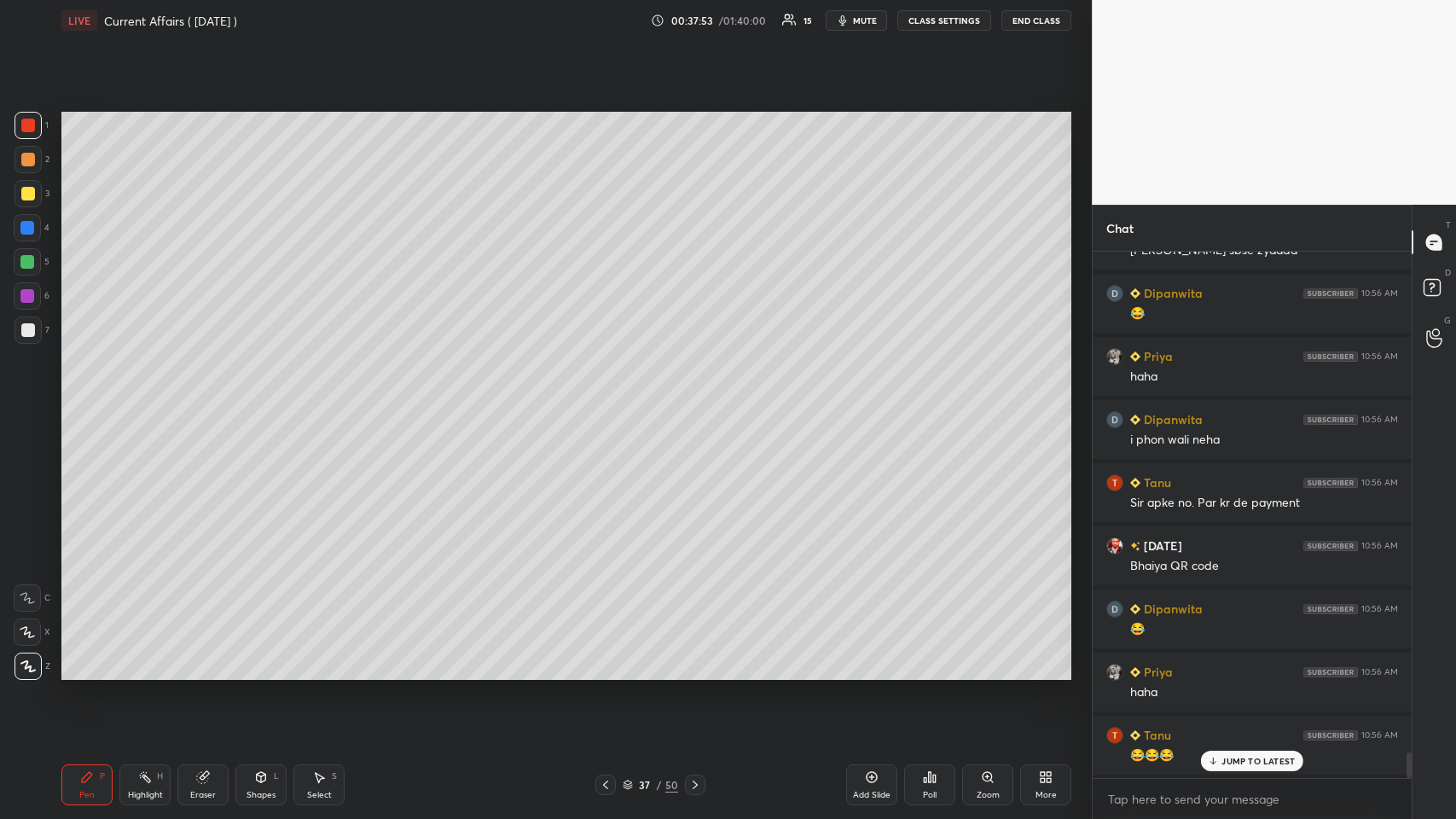 scroll, scrollTop: 10287, scrollLeft: 0, axis: vertical 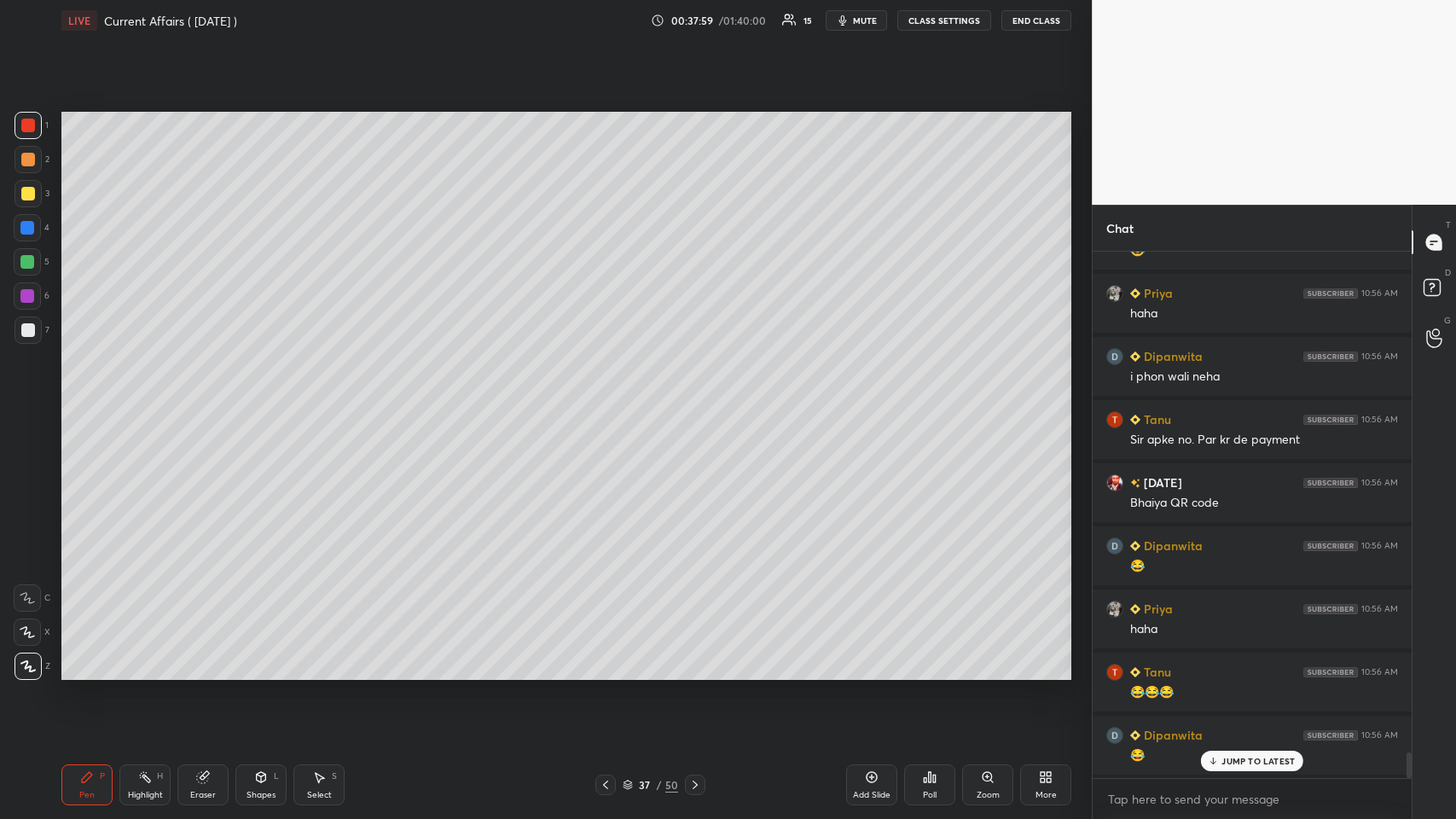 click on "Eraser" at bounding box center [203, 785] 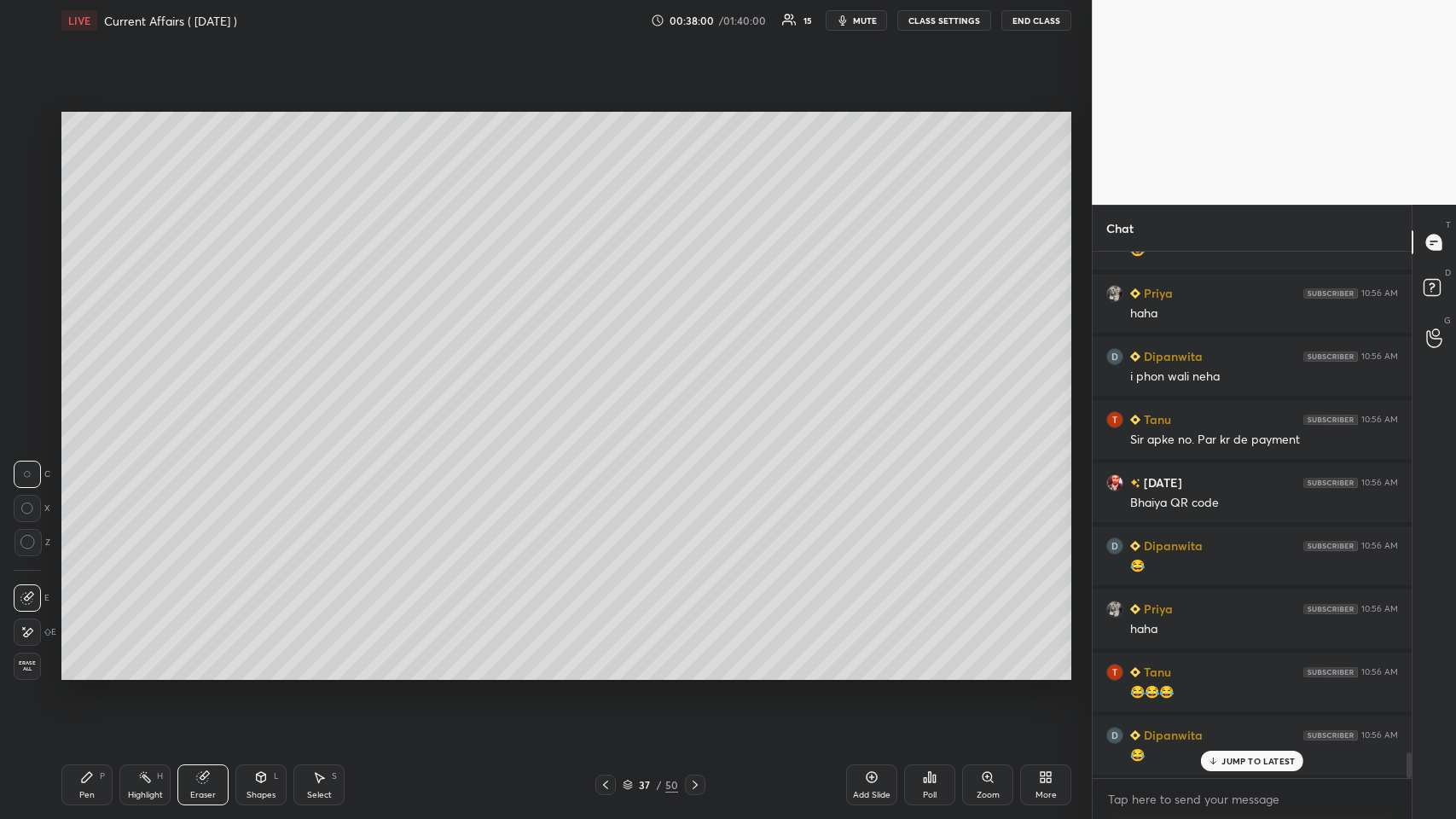 click on "Erase all" at bounding box center (27, 666) 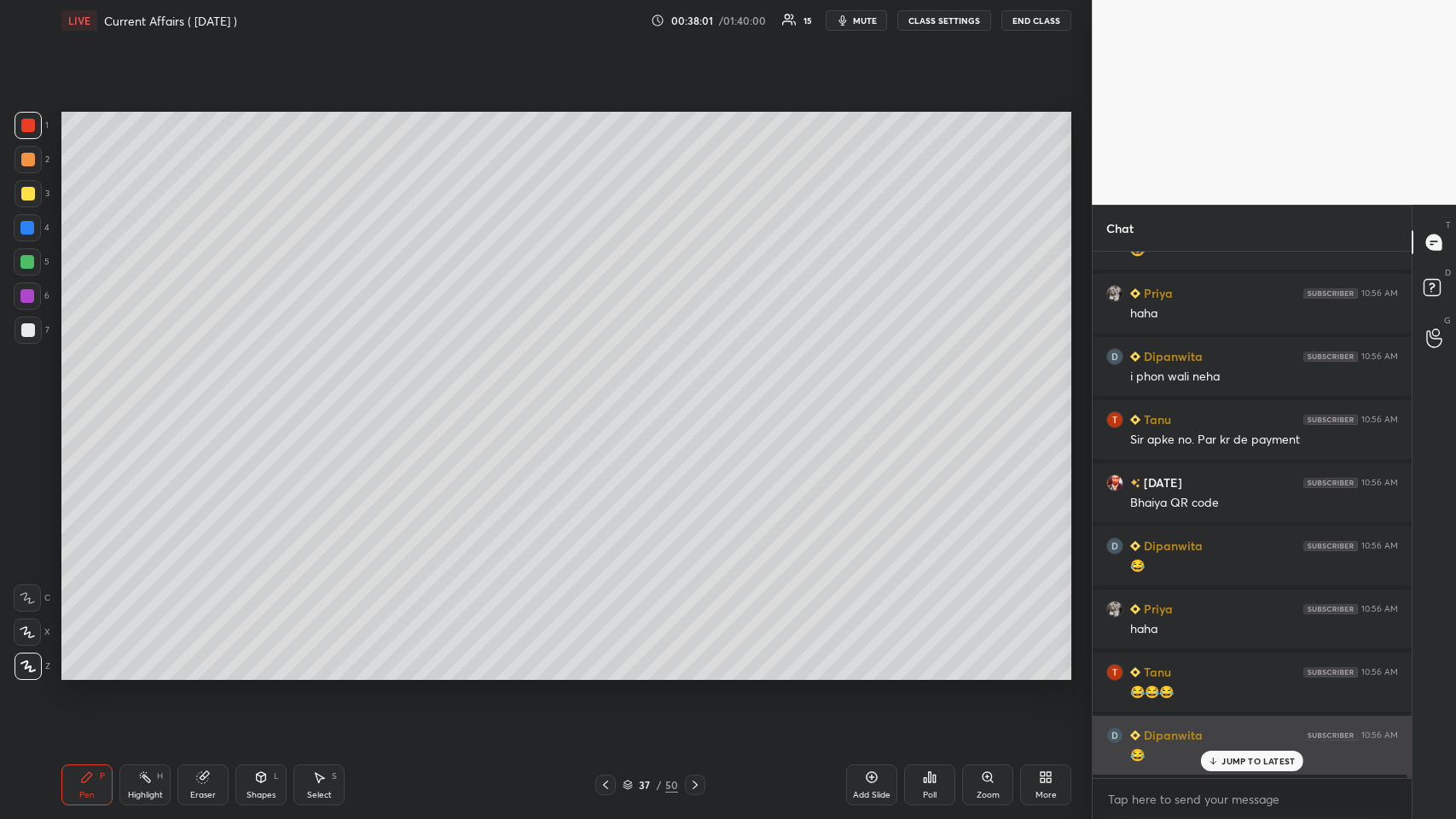 click on "JUMP TO LATEST" at bounding box center [1258, 761] 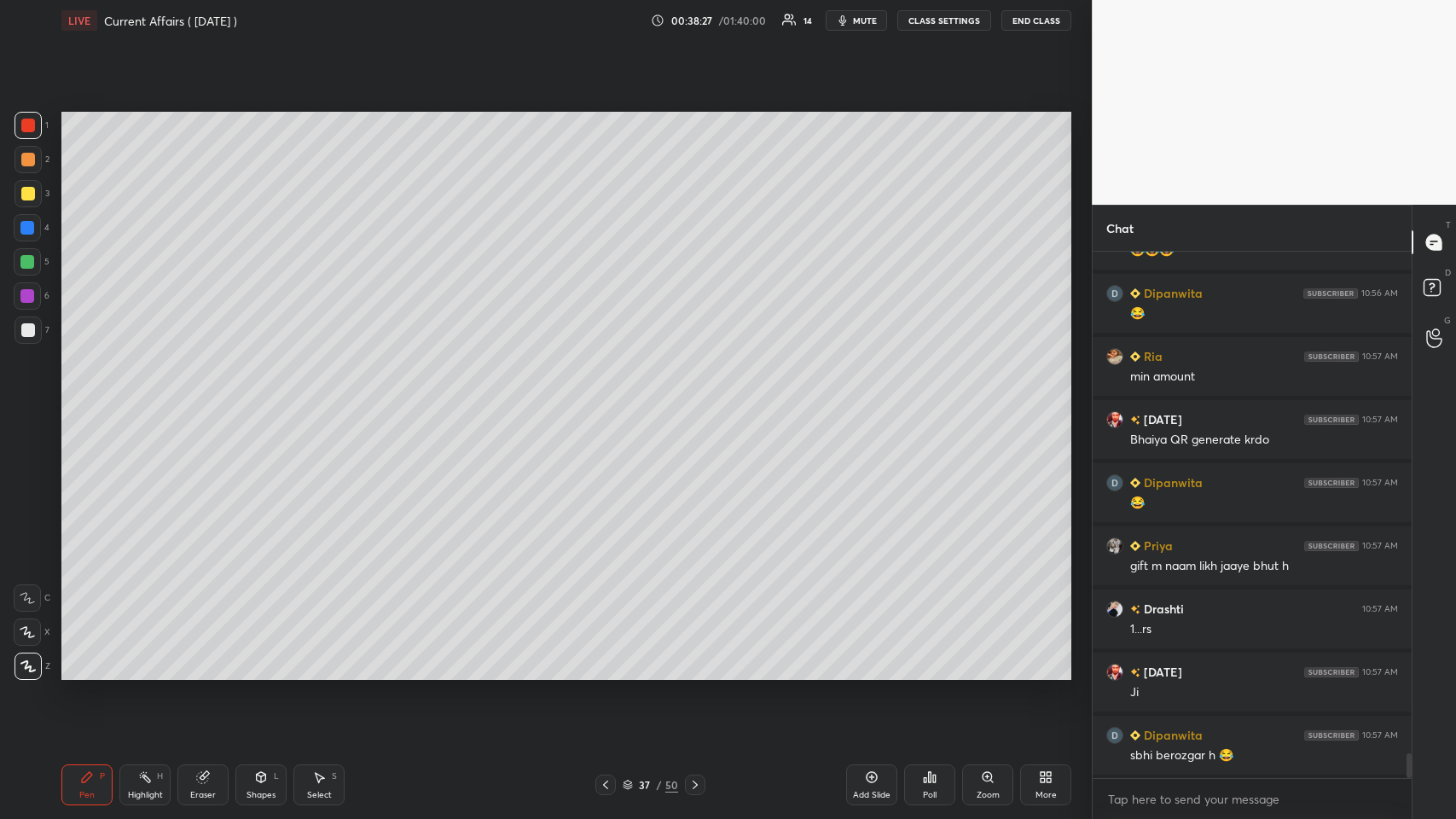 scroll, scrollTop: 10792, scrollLeft: 0, axis: vertical 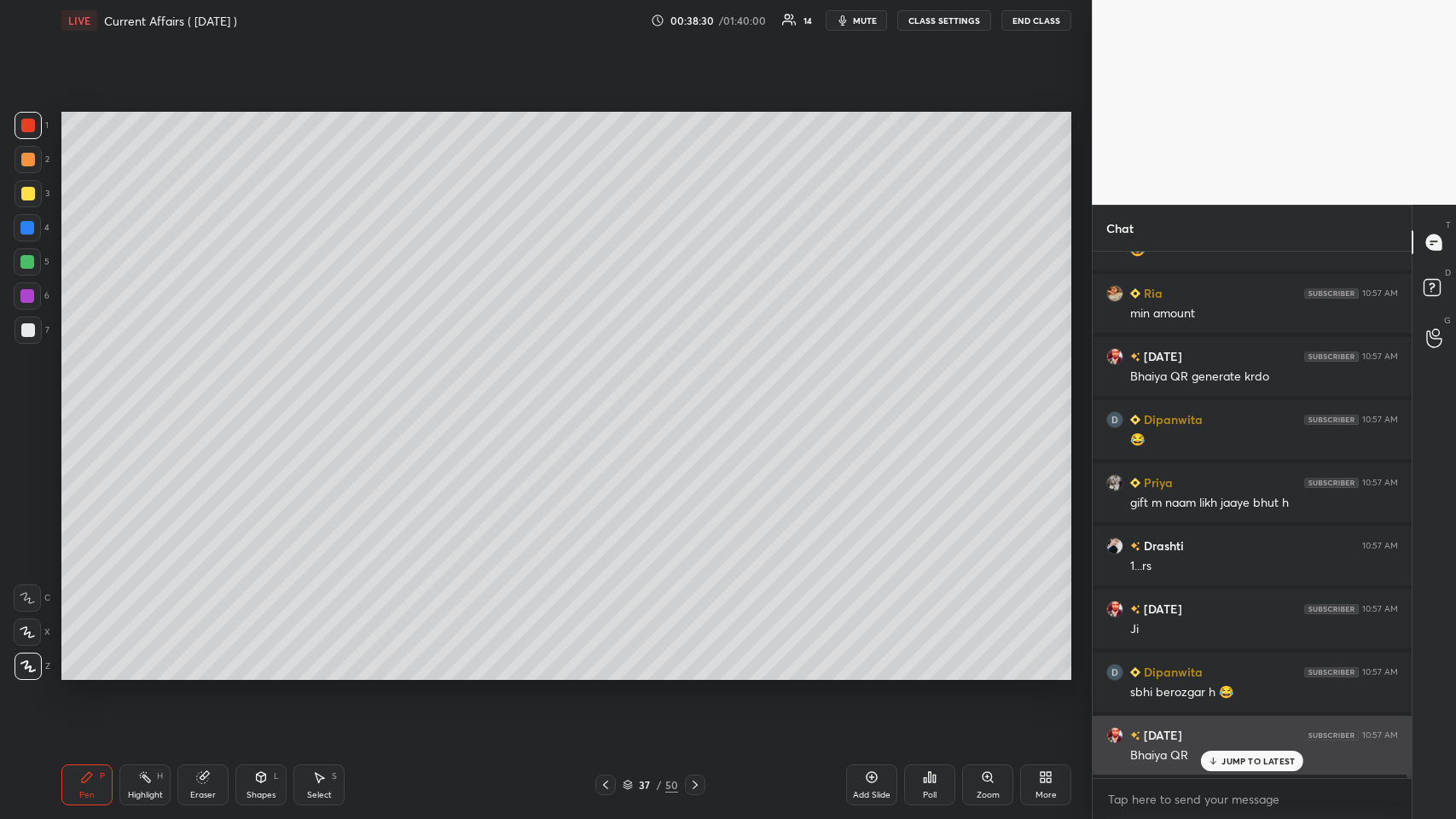 click on "JUMP TO LATEST" at bounding box center (1258, 761) 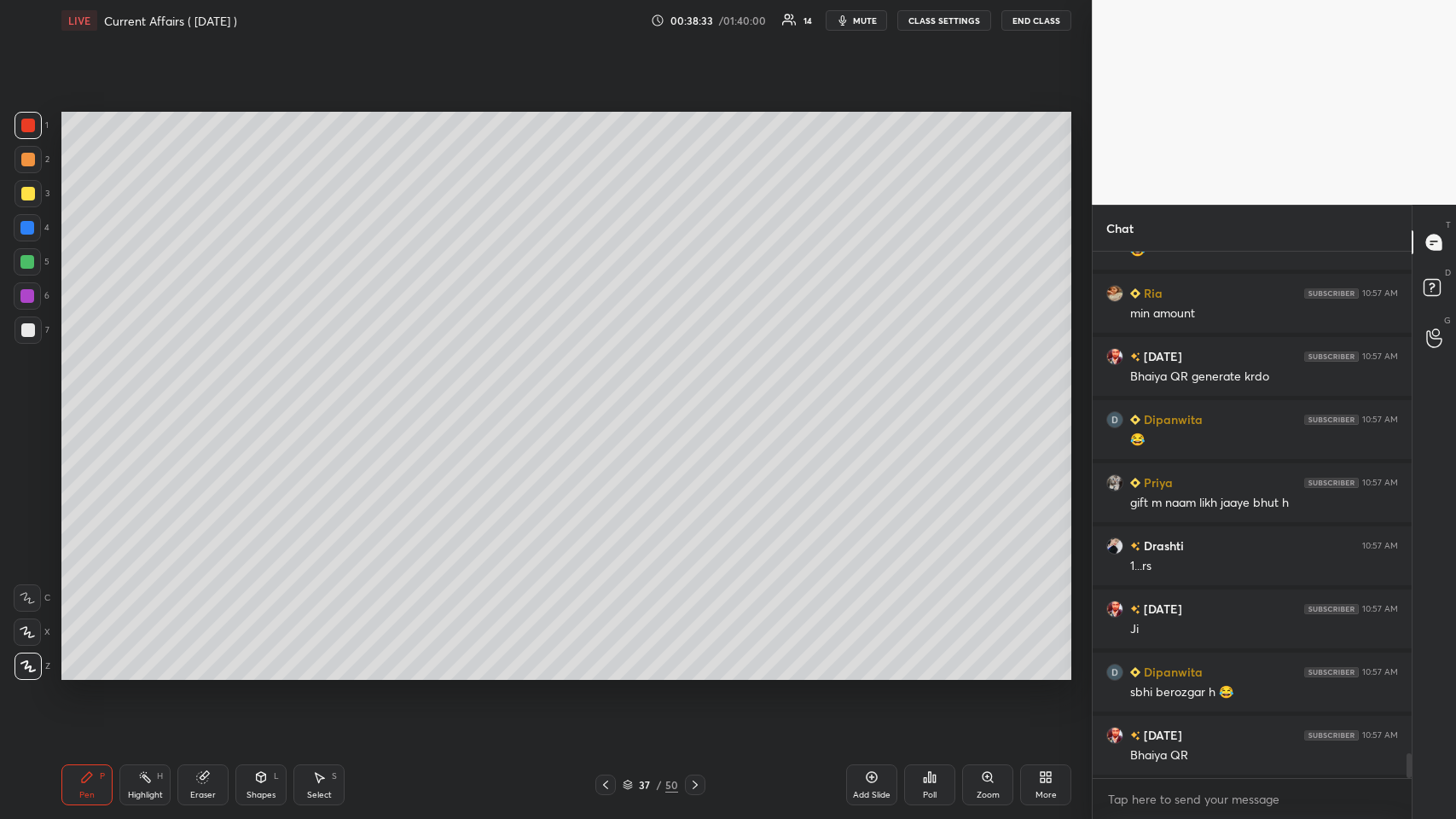 click on "Eraser" at bounding box center (203, 785) 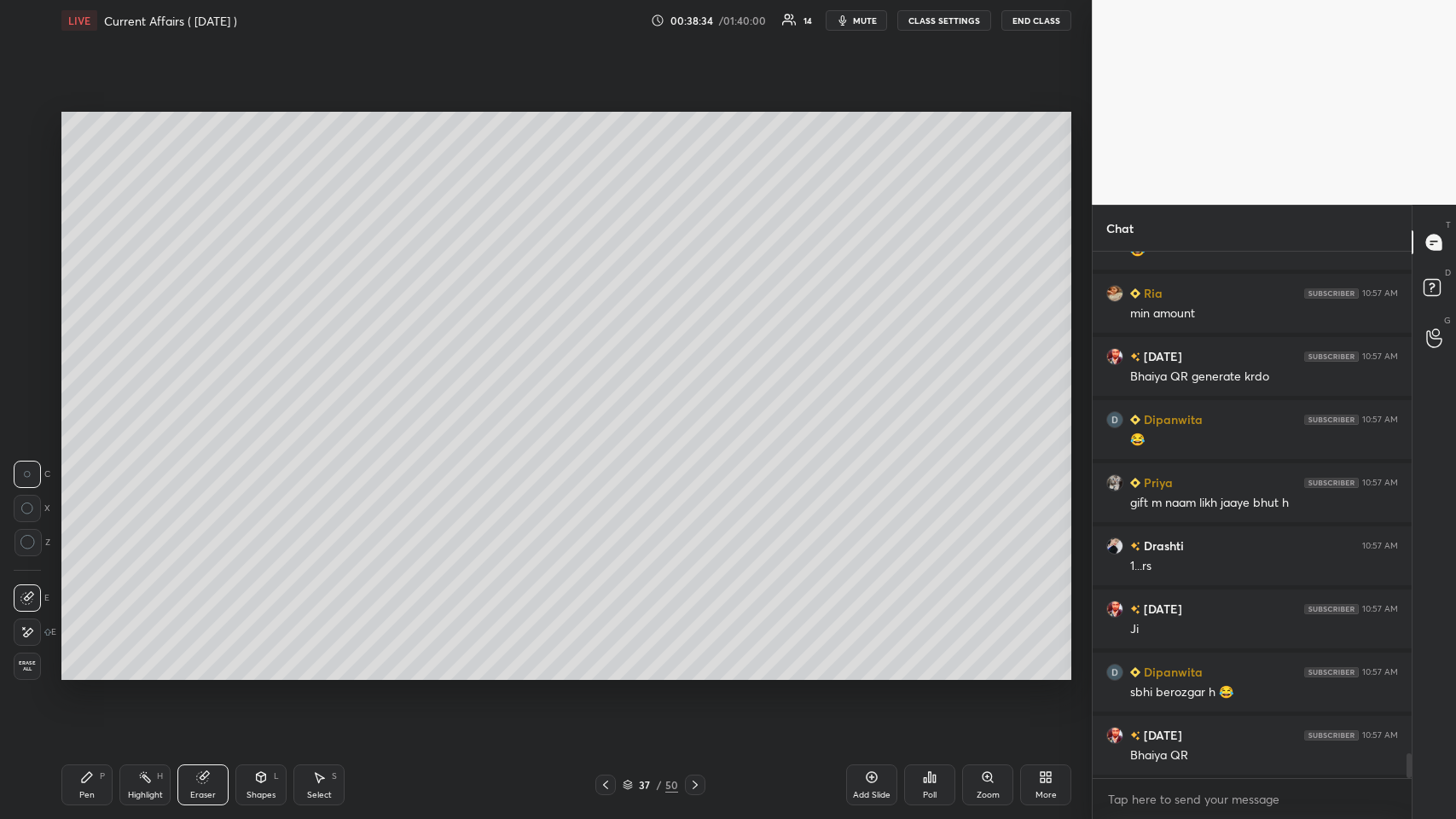 click on "Erase all" at bounding box center [27, 666] 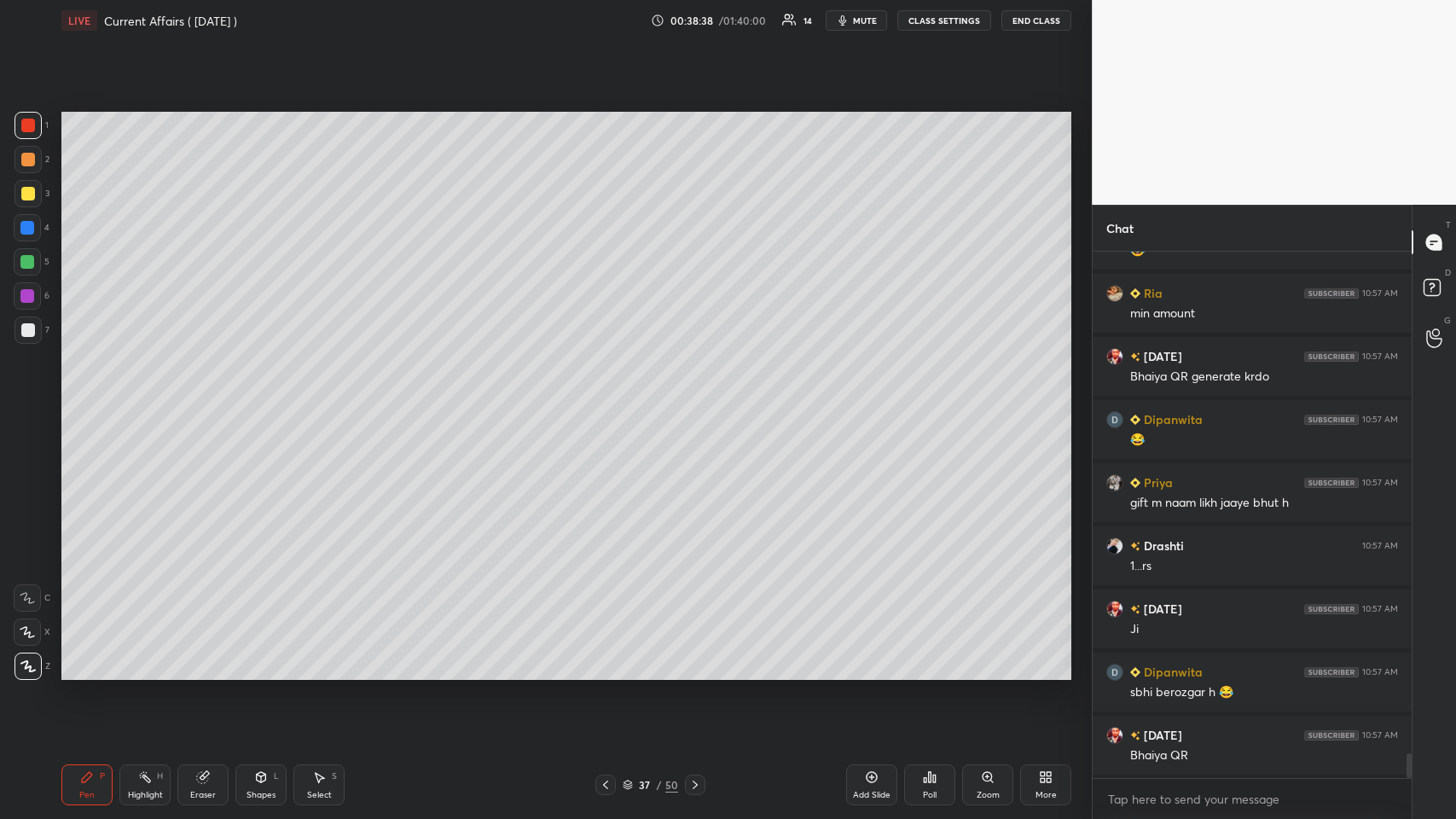 click 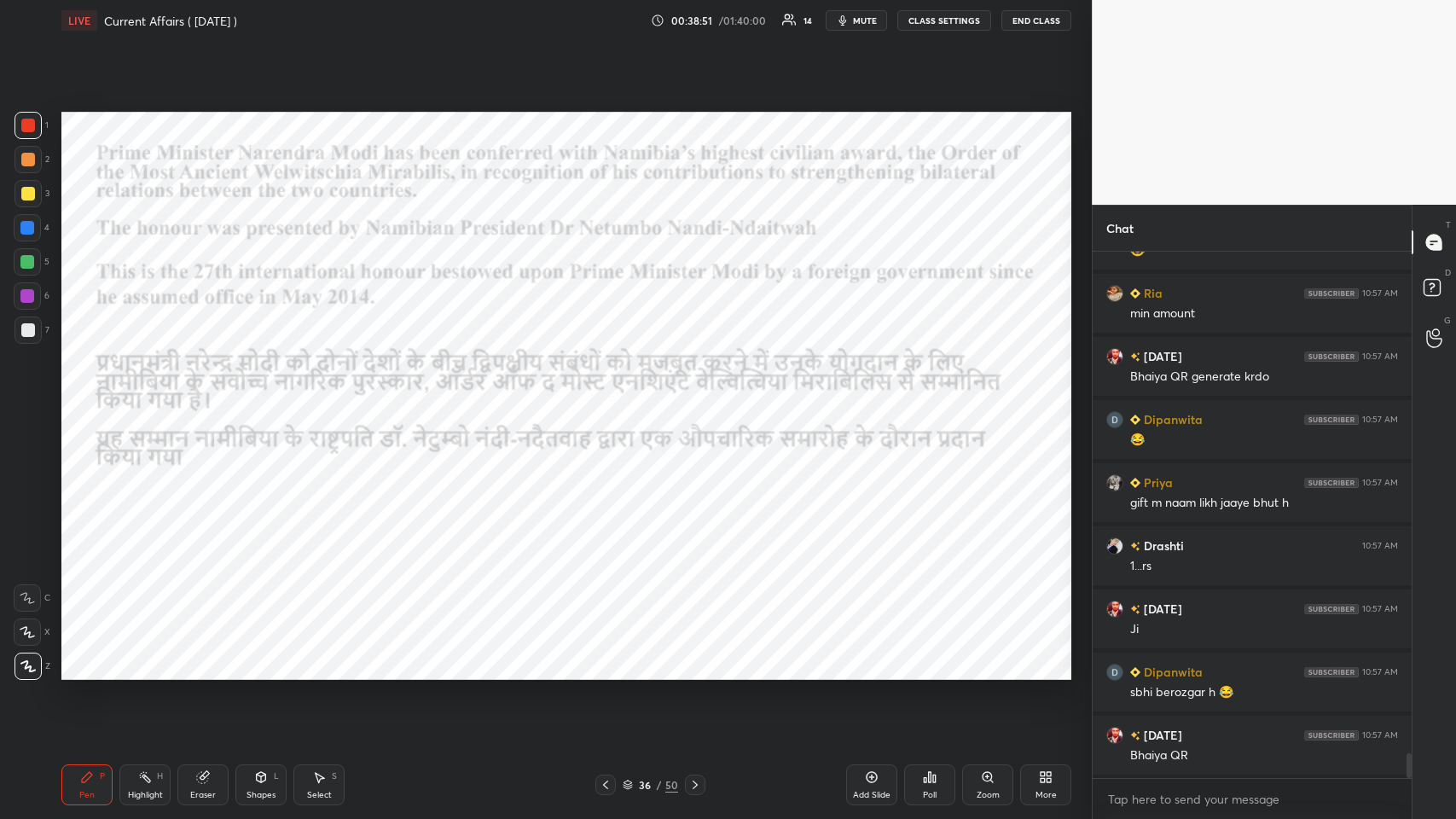 scroll, scrollTop: 10856, scrollLeft: 0, axis: vertical 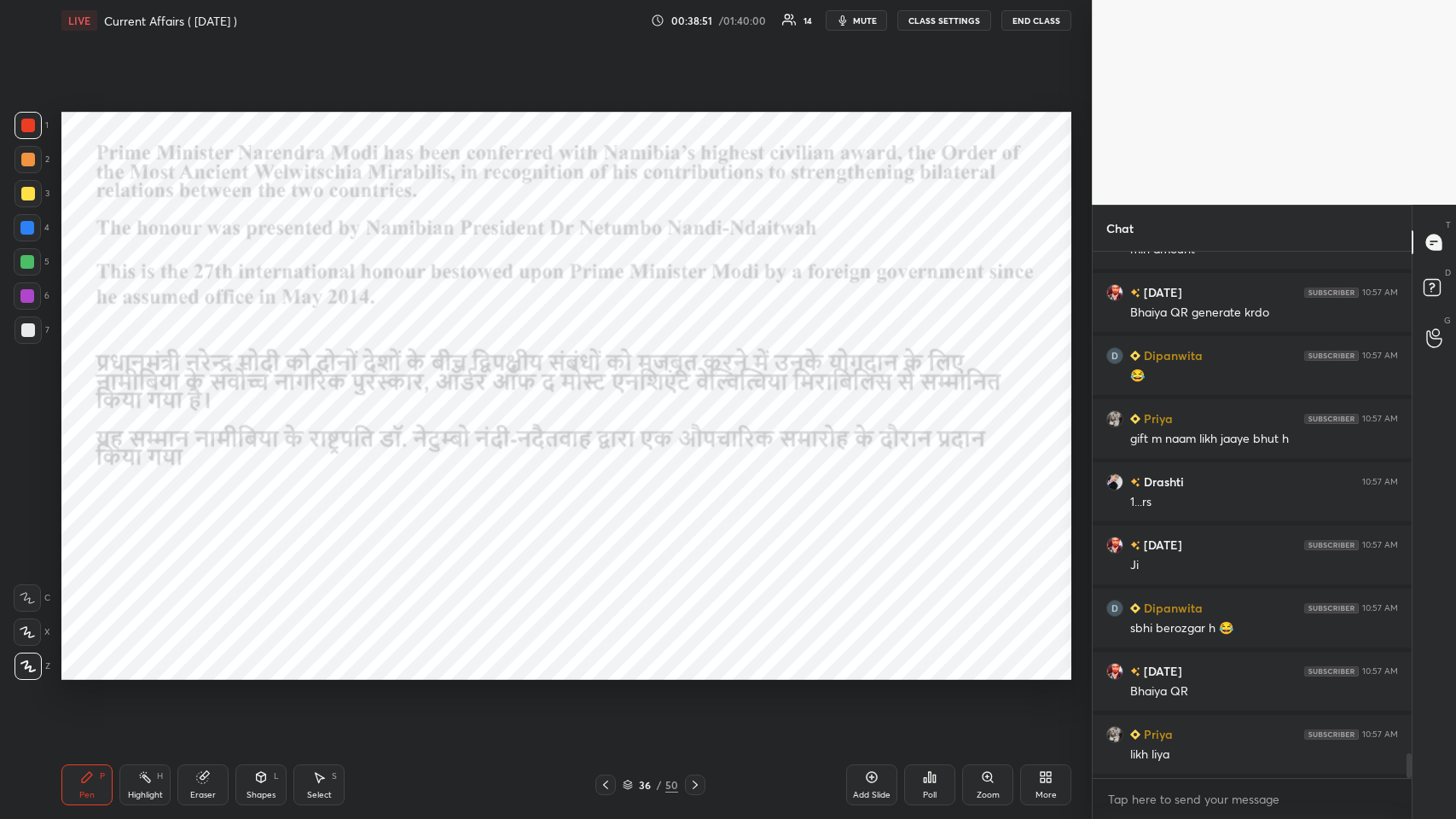 click 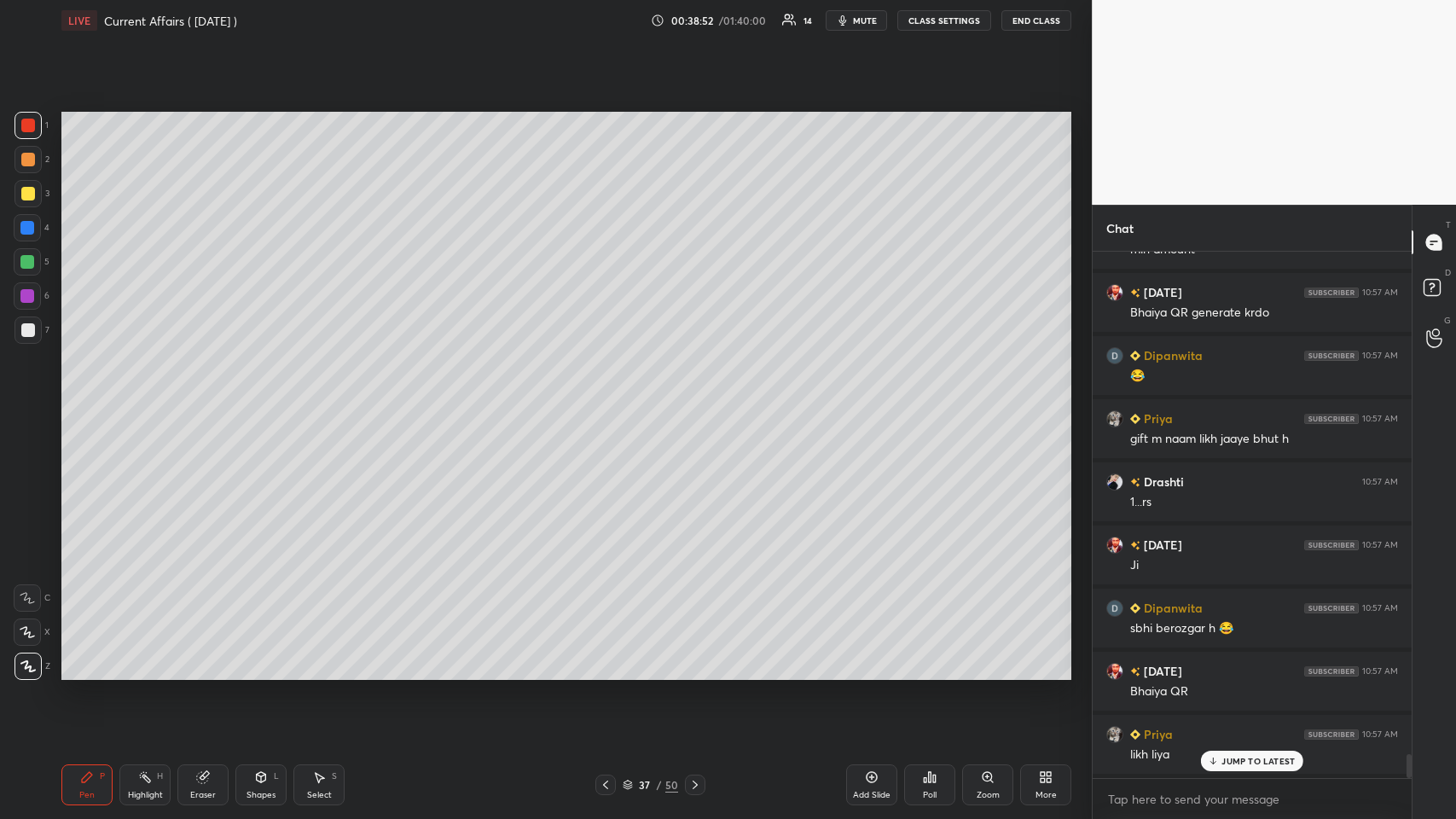scroll, scrollTop: 10981, scrollLeft: 0, axis: vertical 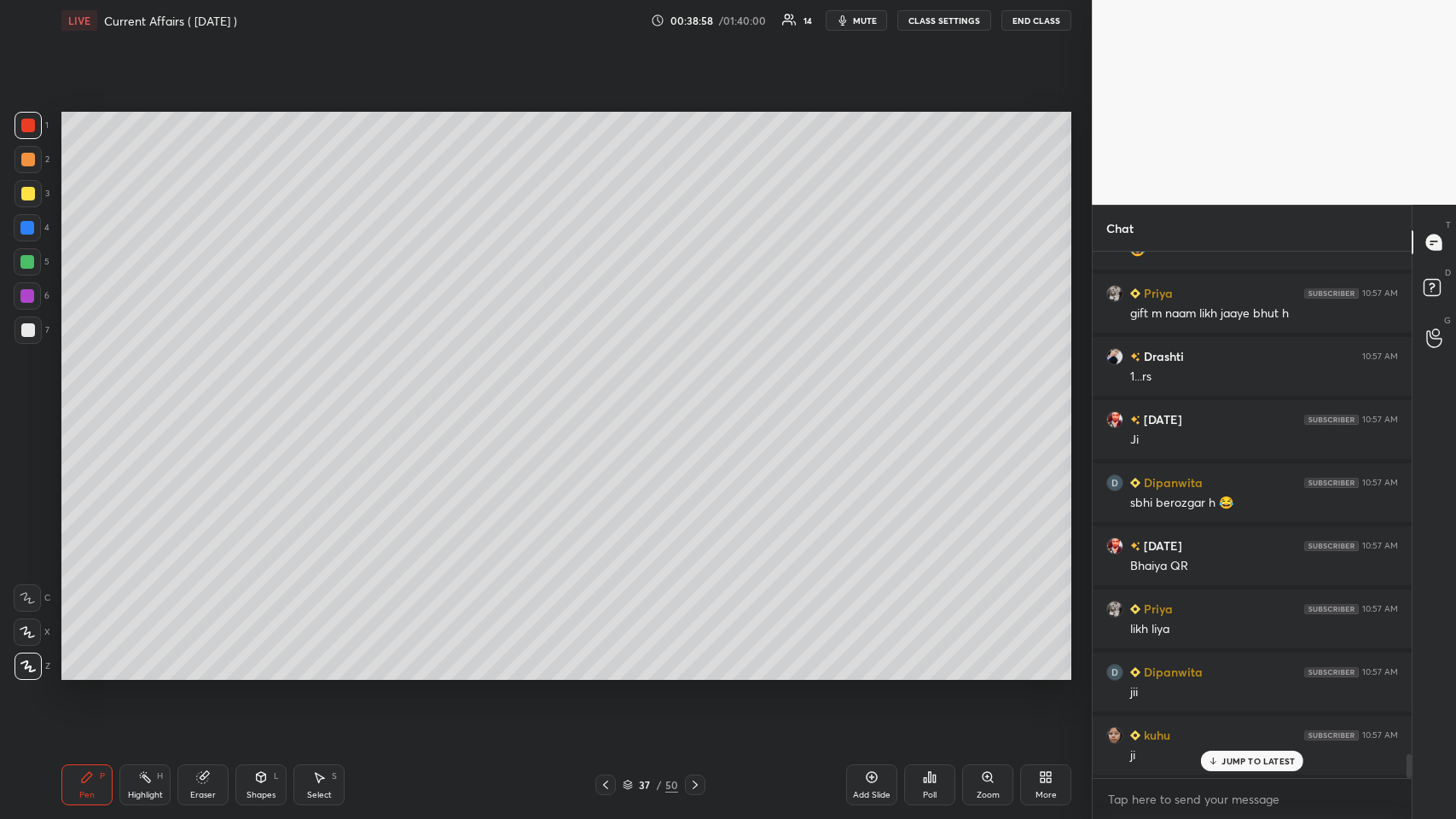 click 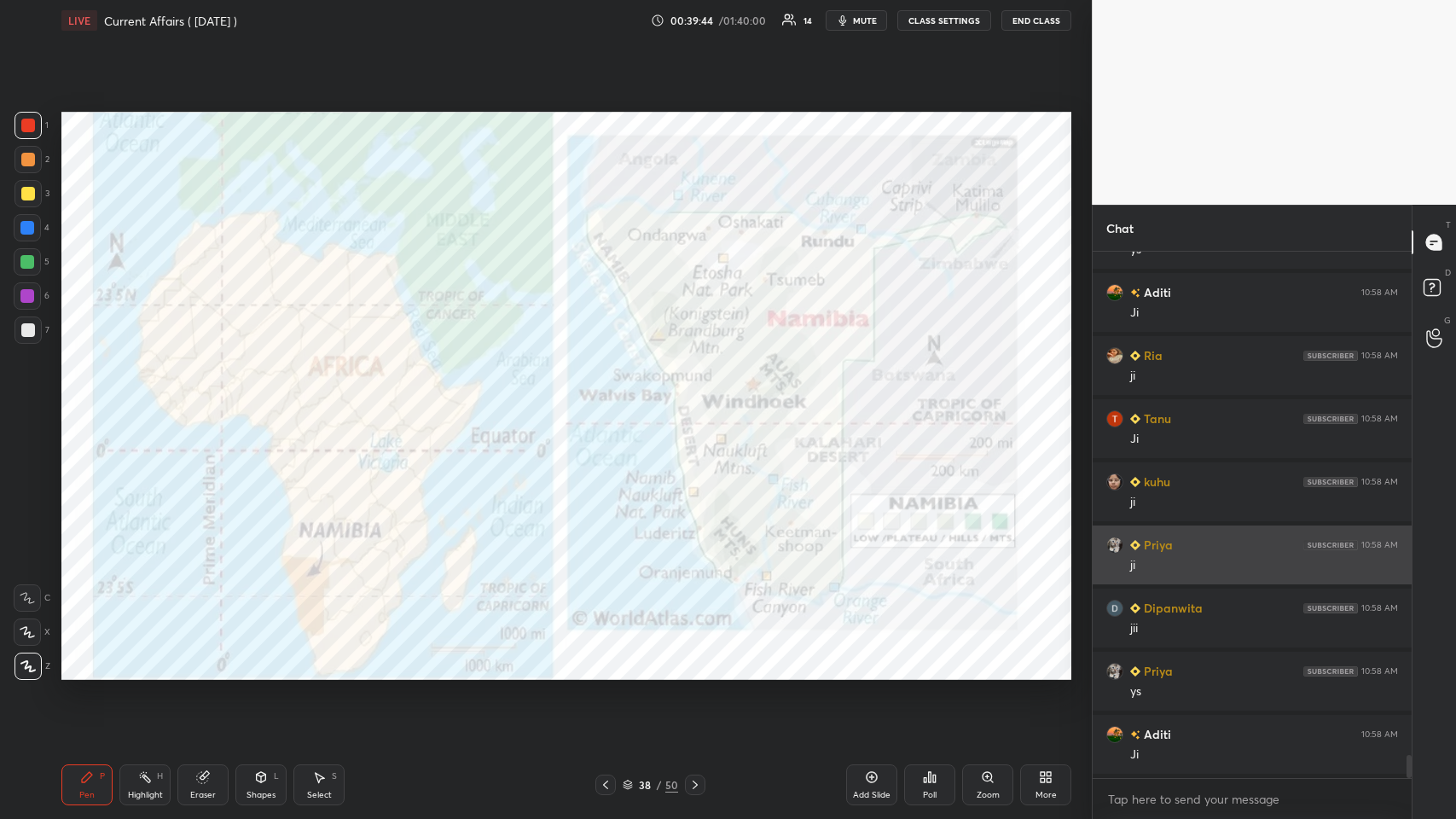 scroll, scrollTop: 11677, scrollLeft: 0, axis: vertical 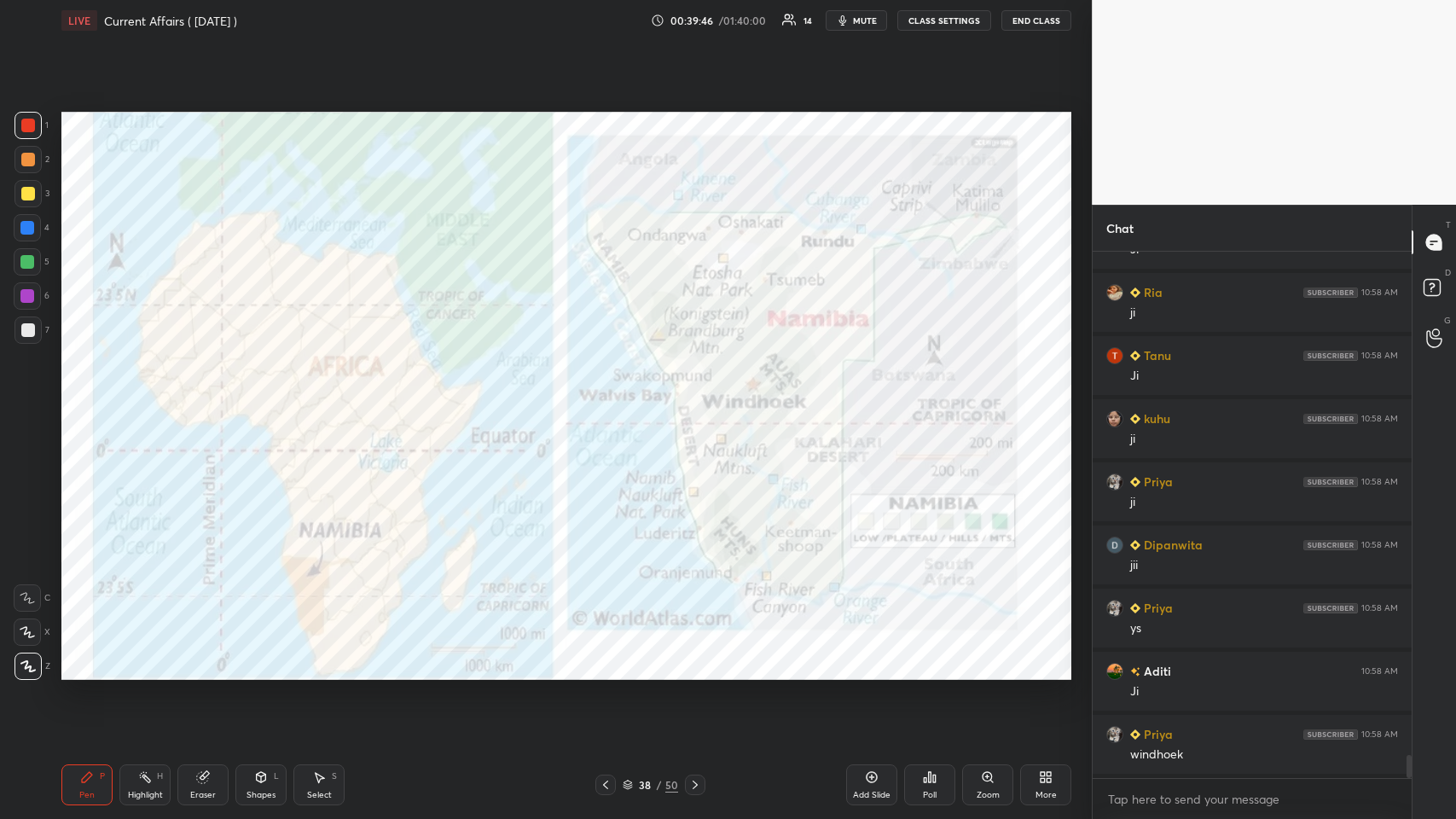 click 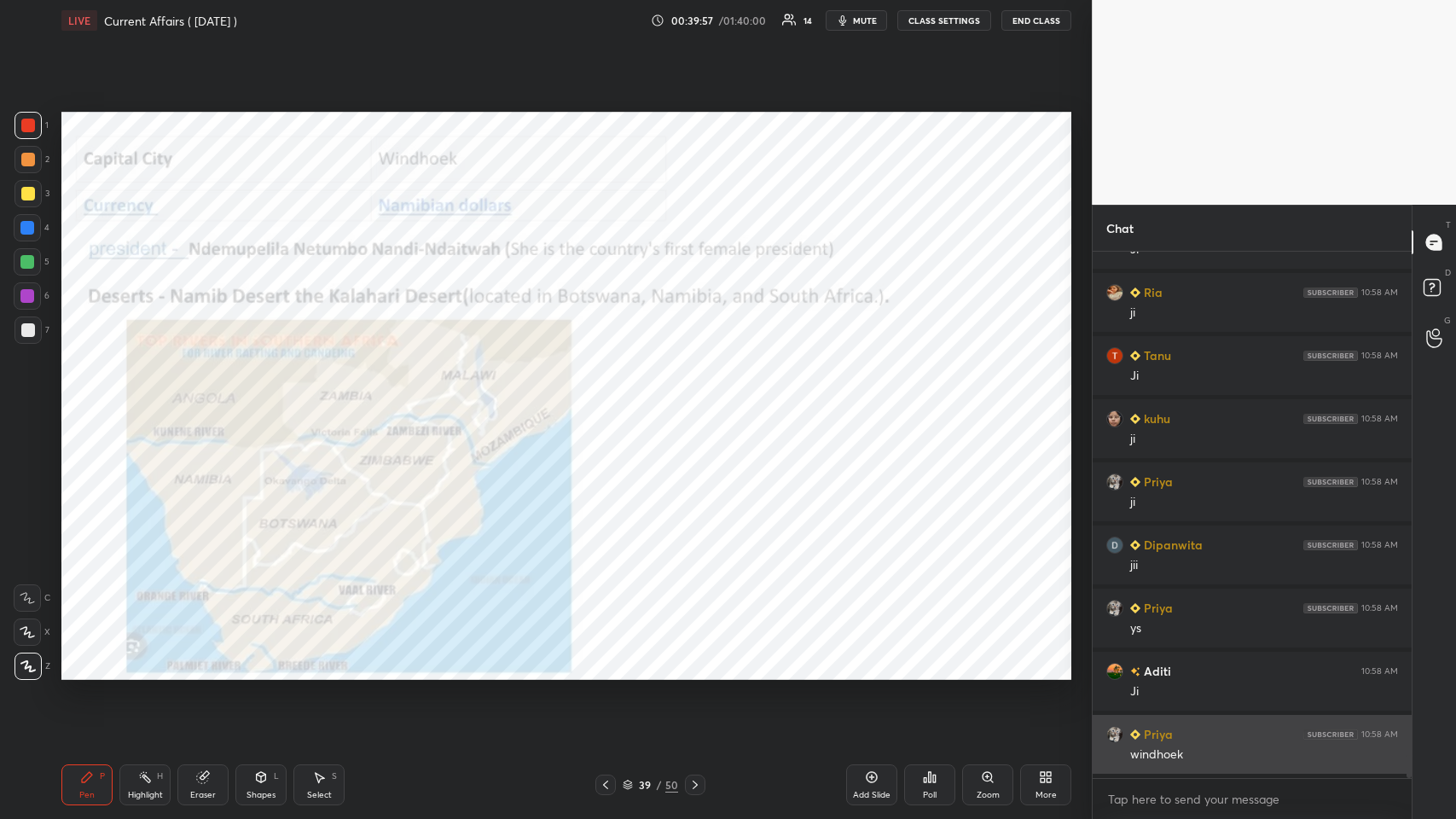 scroll, scrollTop: 11739, scrollLeft: 0, axis: vertical 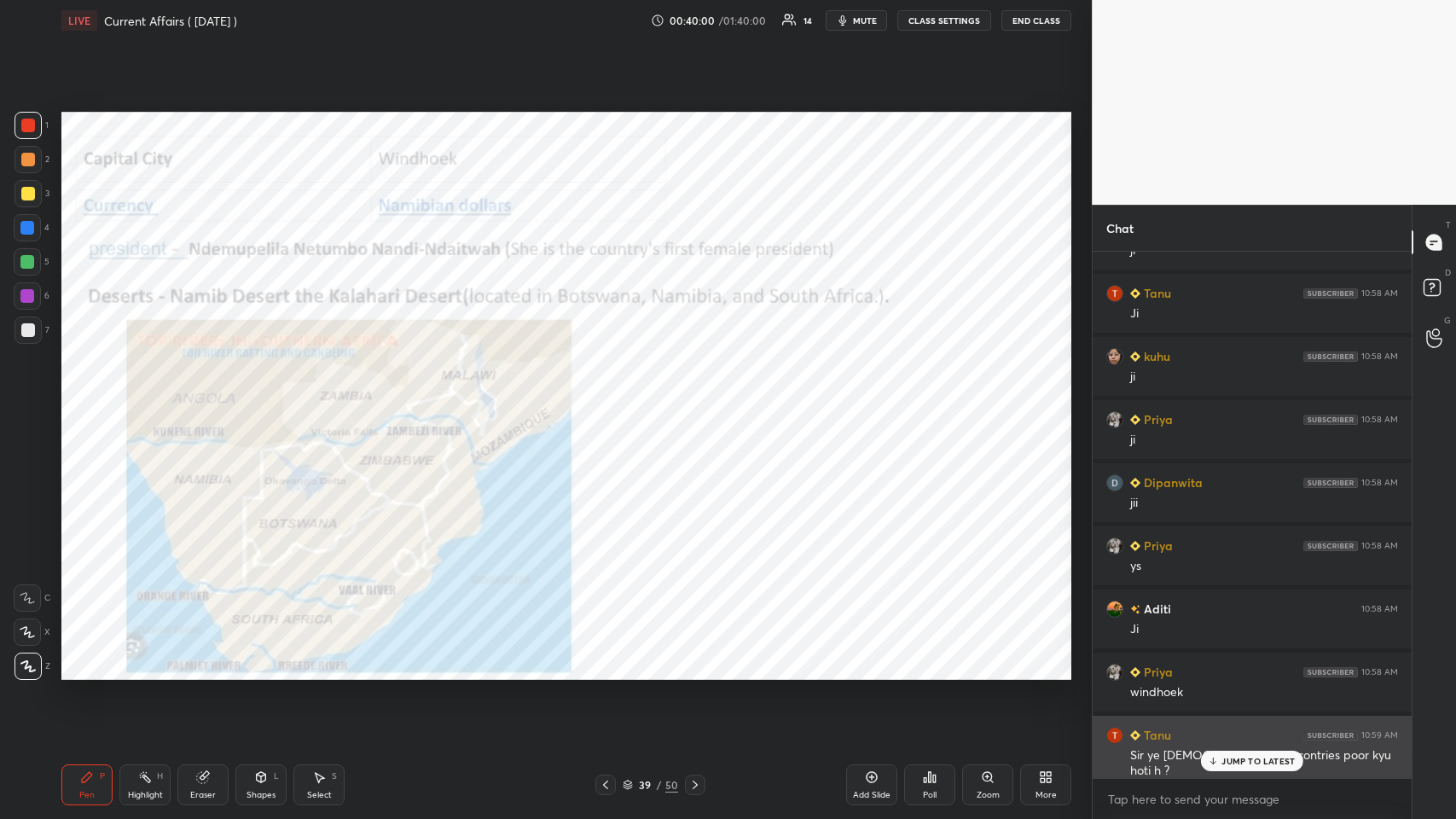 click on "JUMP TO LATEST" at bounding box center [1258, 761] 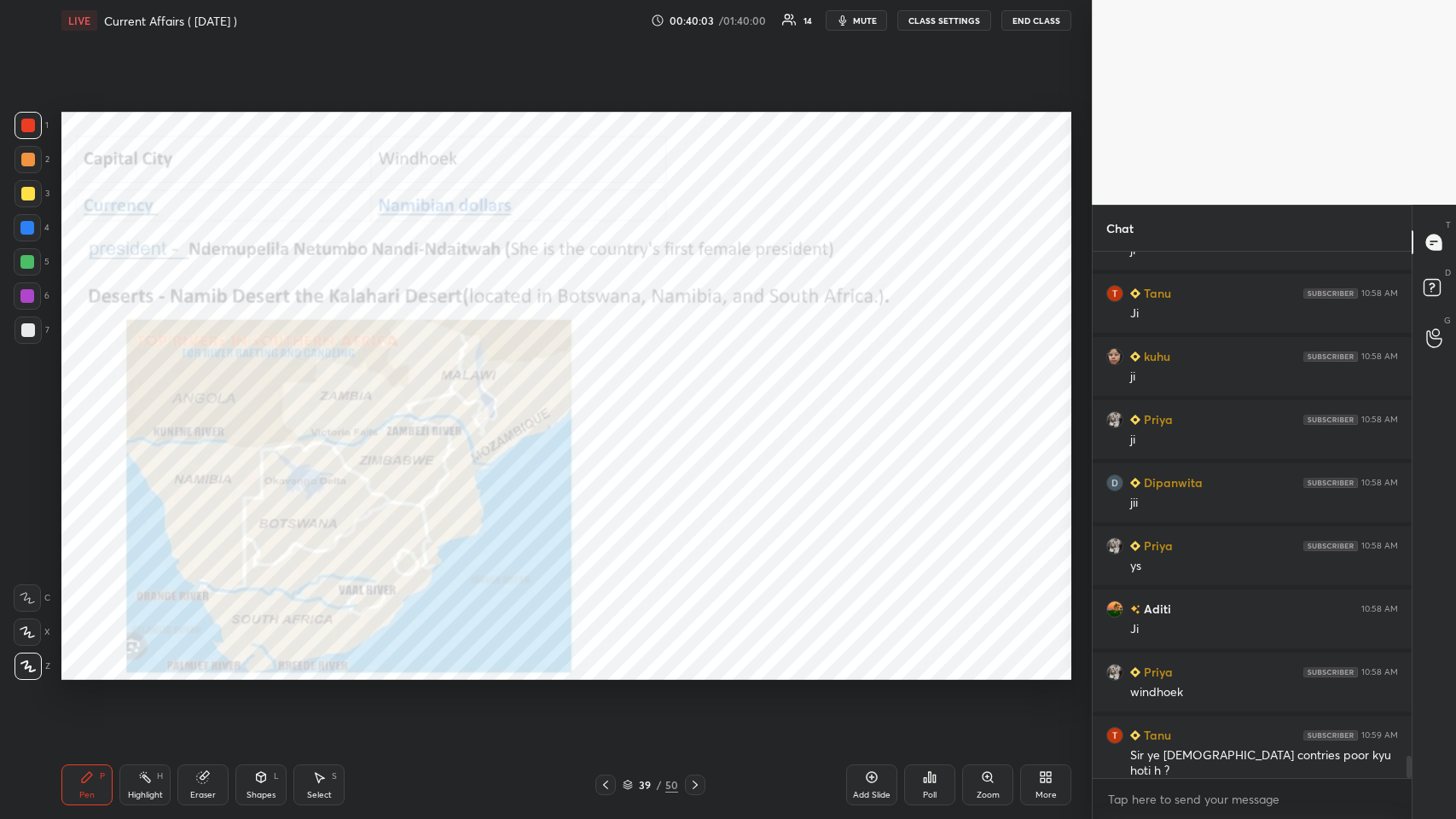 click 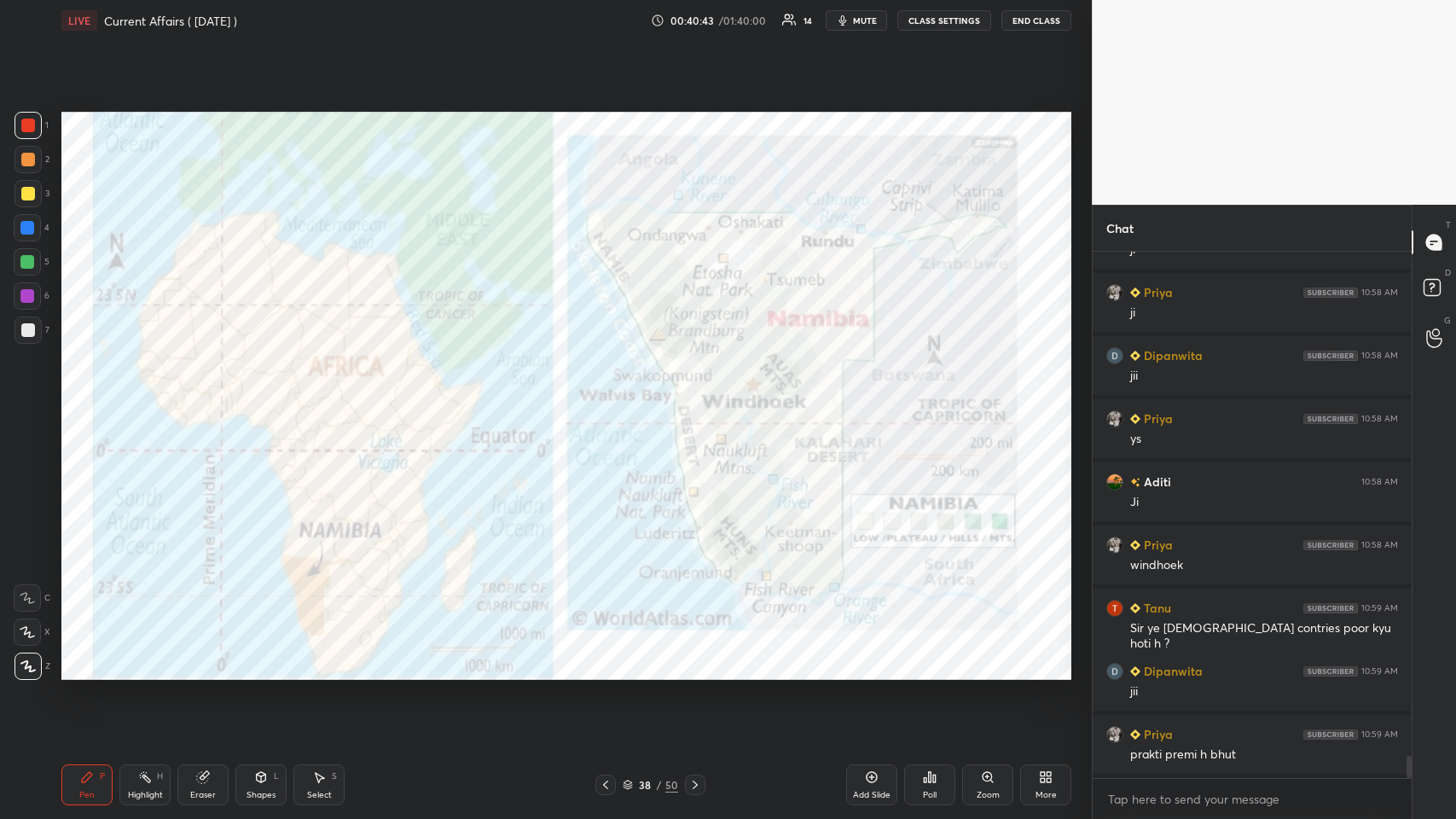 scroll, scrollTop: 11929, scrollLeft: 0, axis: vertical 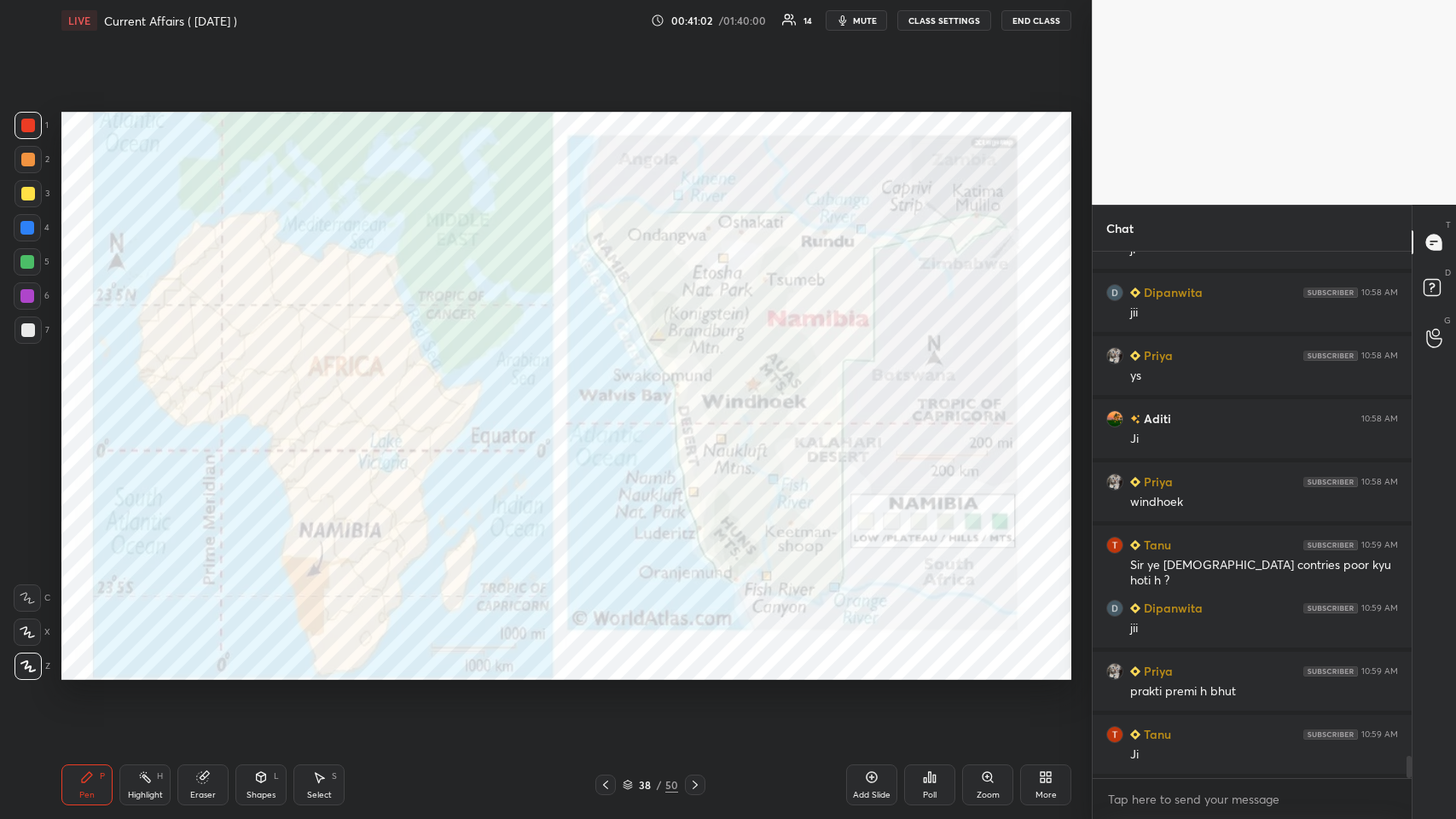click 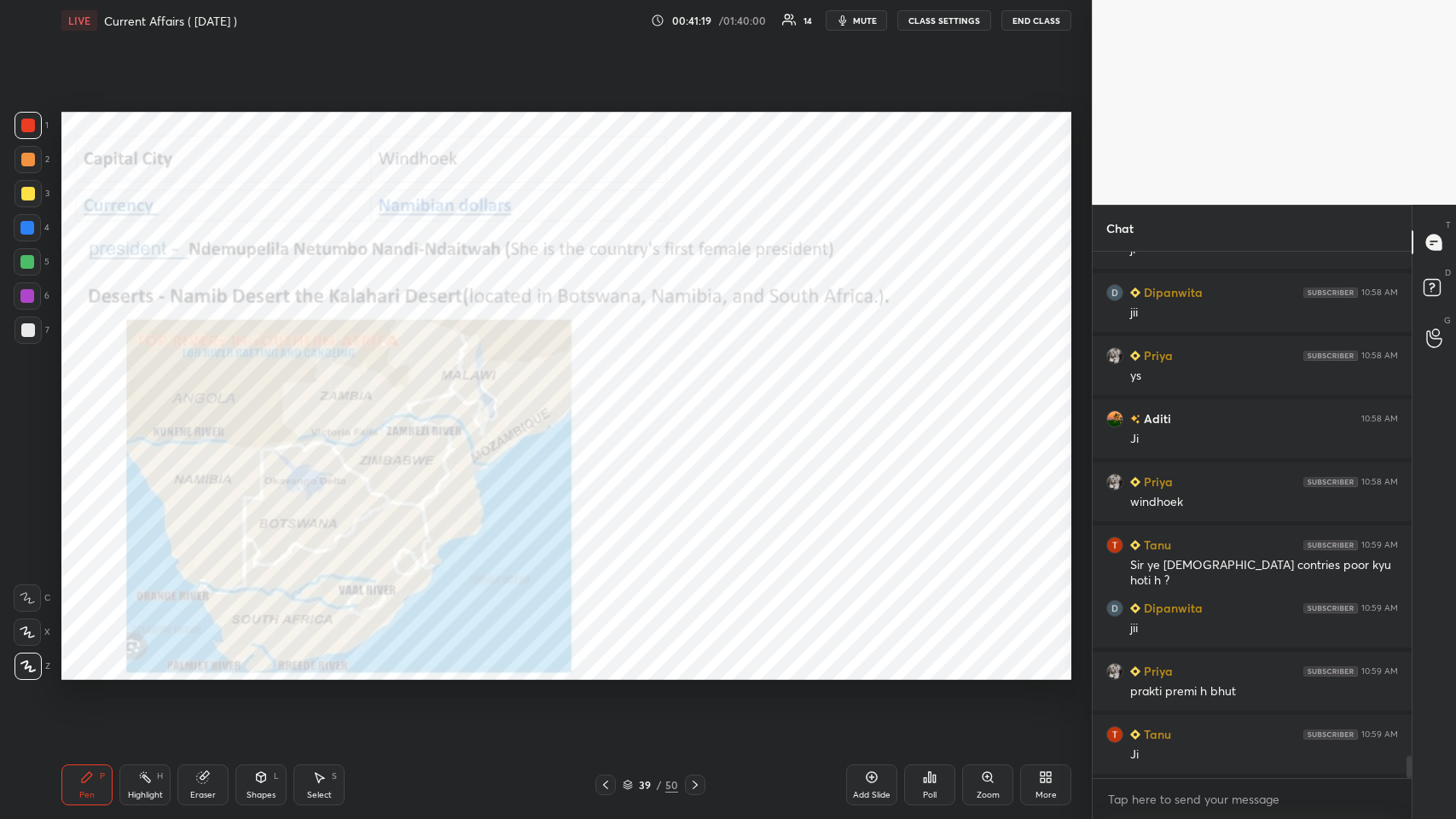 scroll, scrollTop: 11992, scrollLeft: 0, axis: vertical 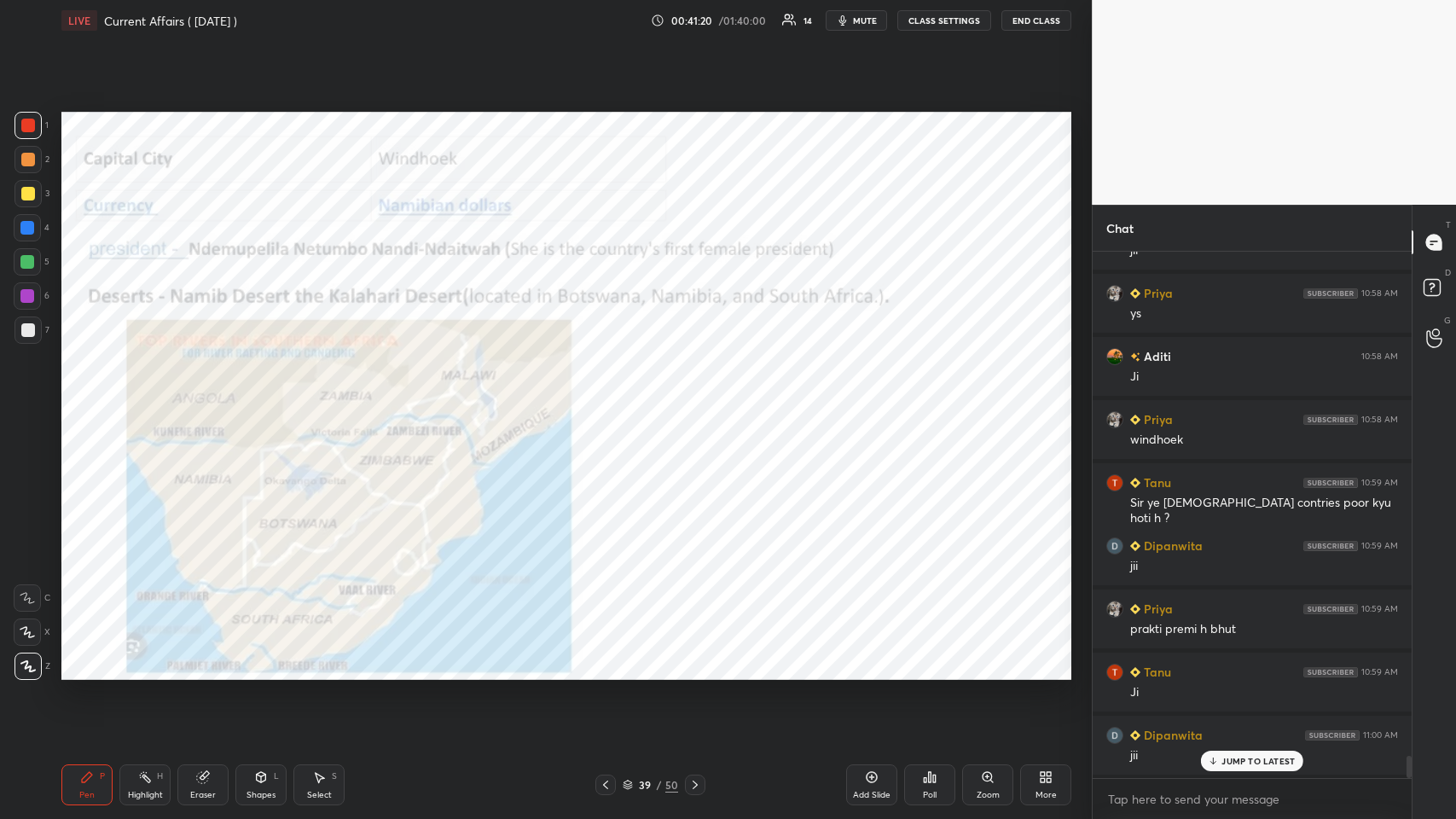 click on "Add Slide" at bounding box center [872, 785] 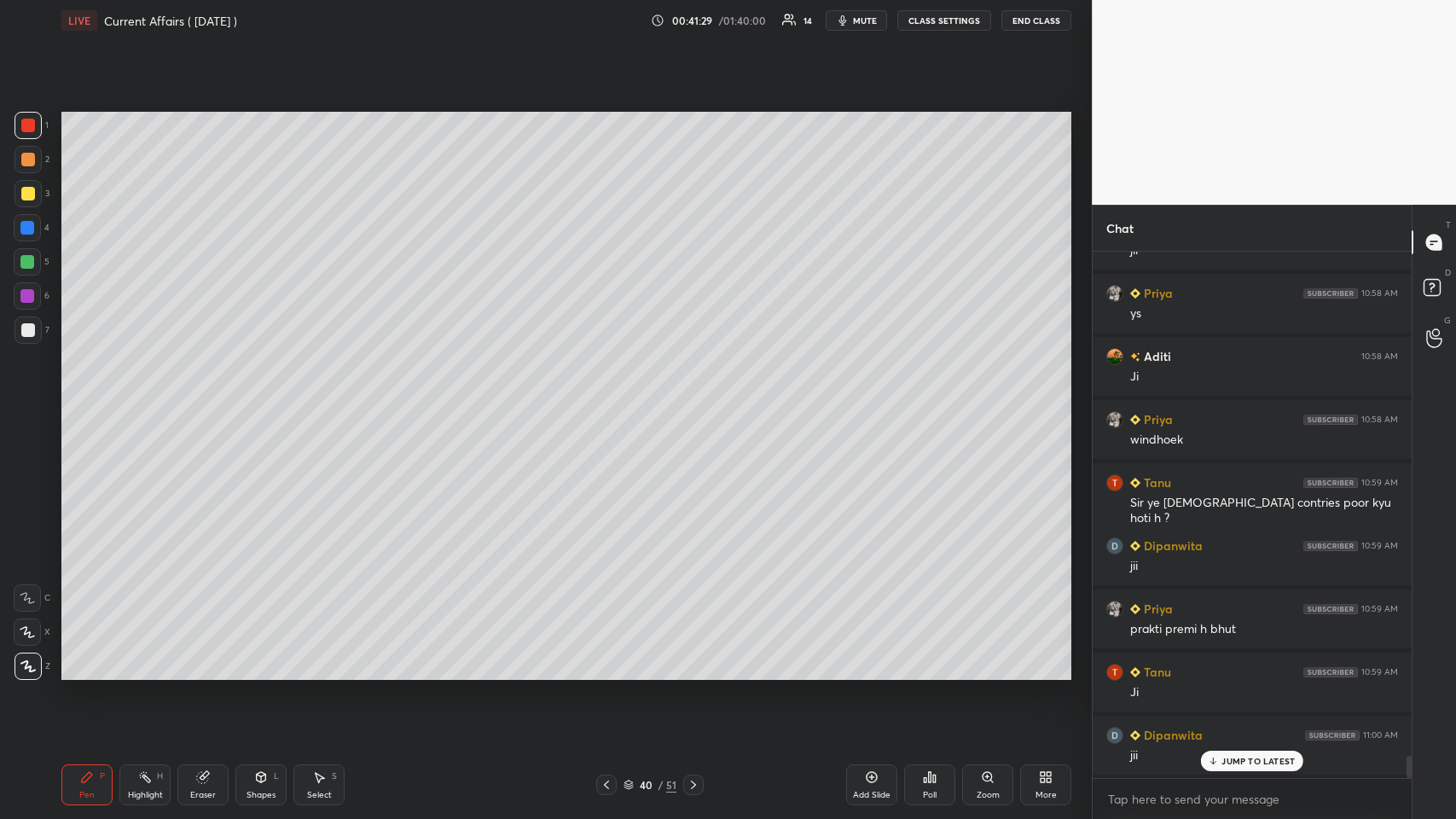 click at bounding box center (28, 330) 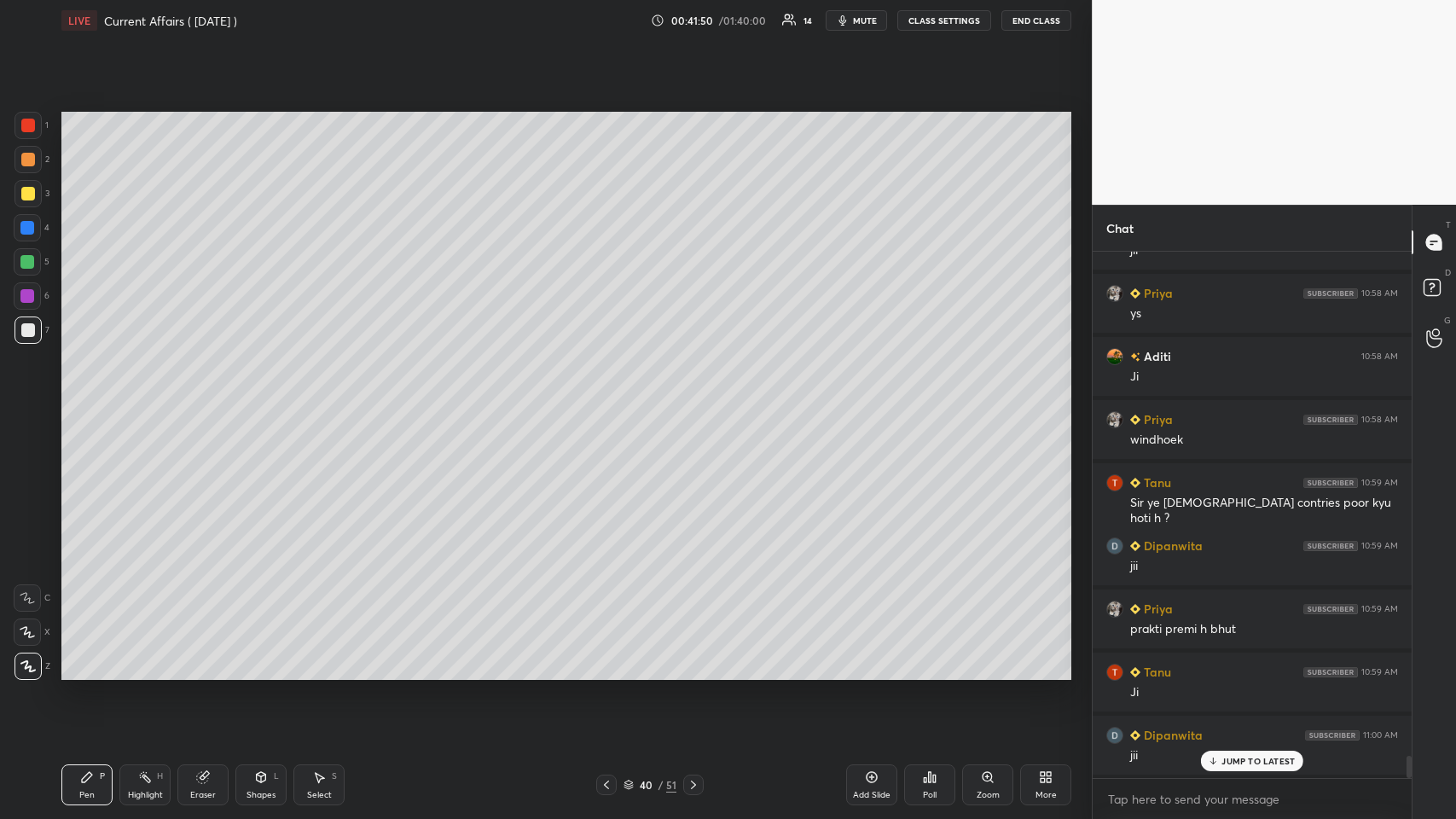 click at bounding box center [27, 228] 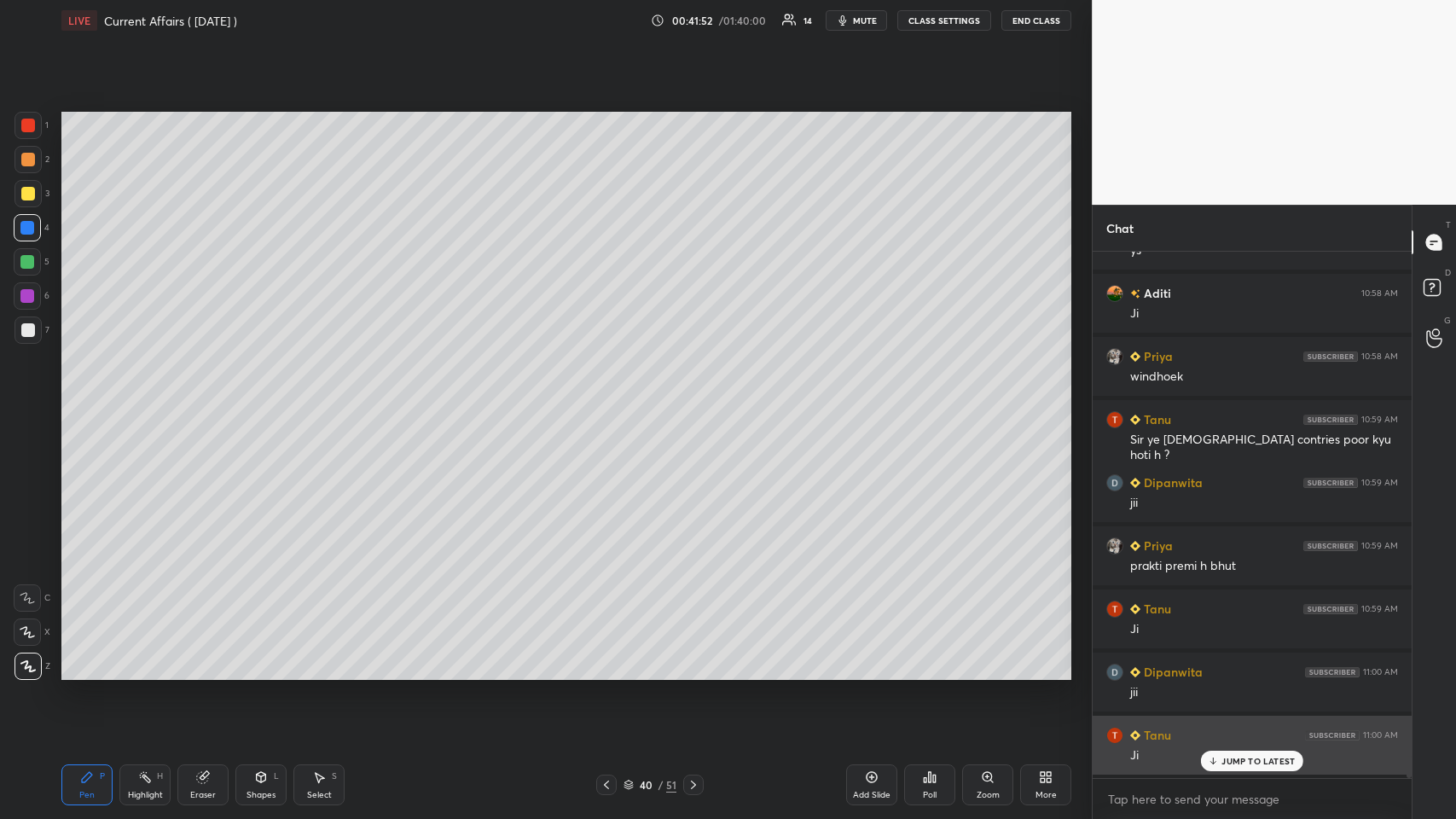 scroll, scrollTop: 12119, scrollLeft: 0, axis: vertical 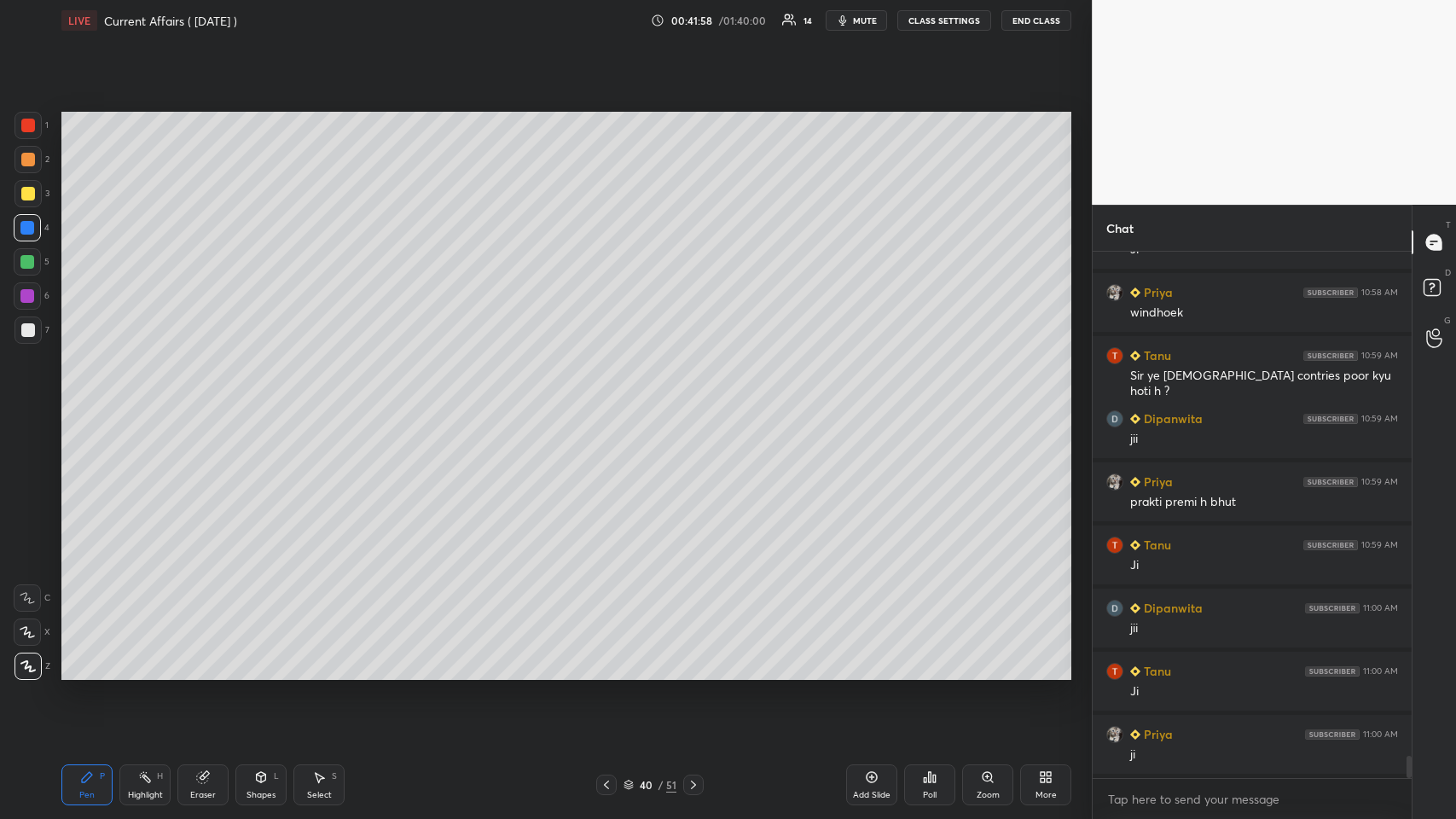 click at bounding box center (28, 330) 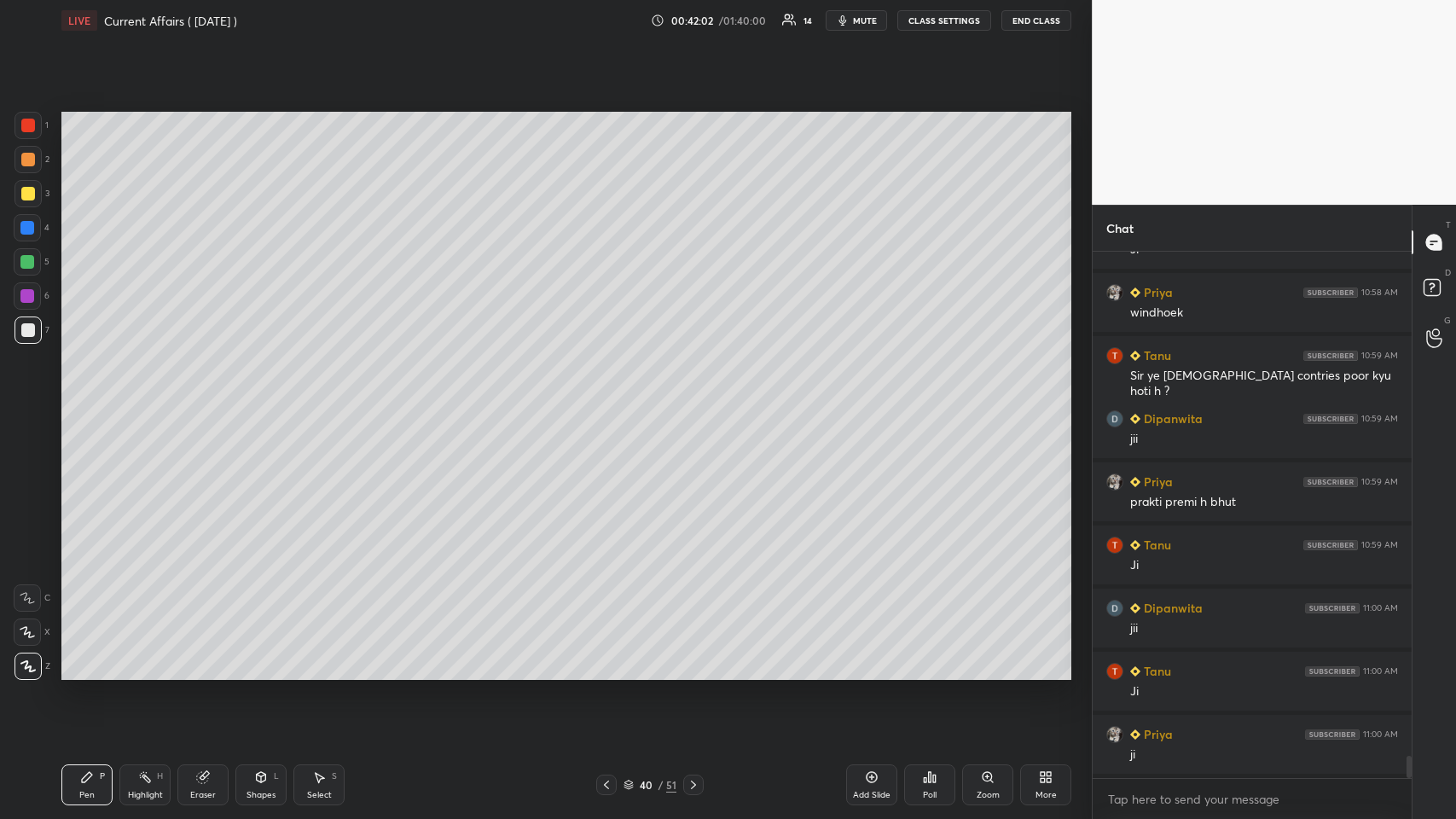click 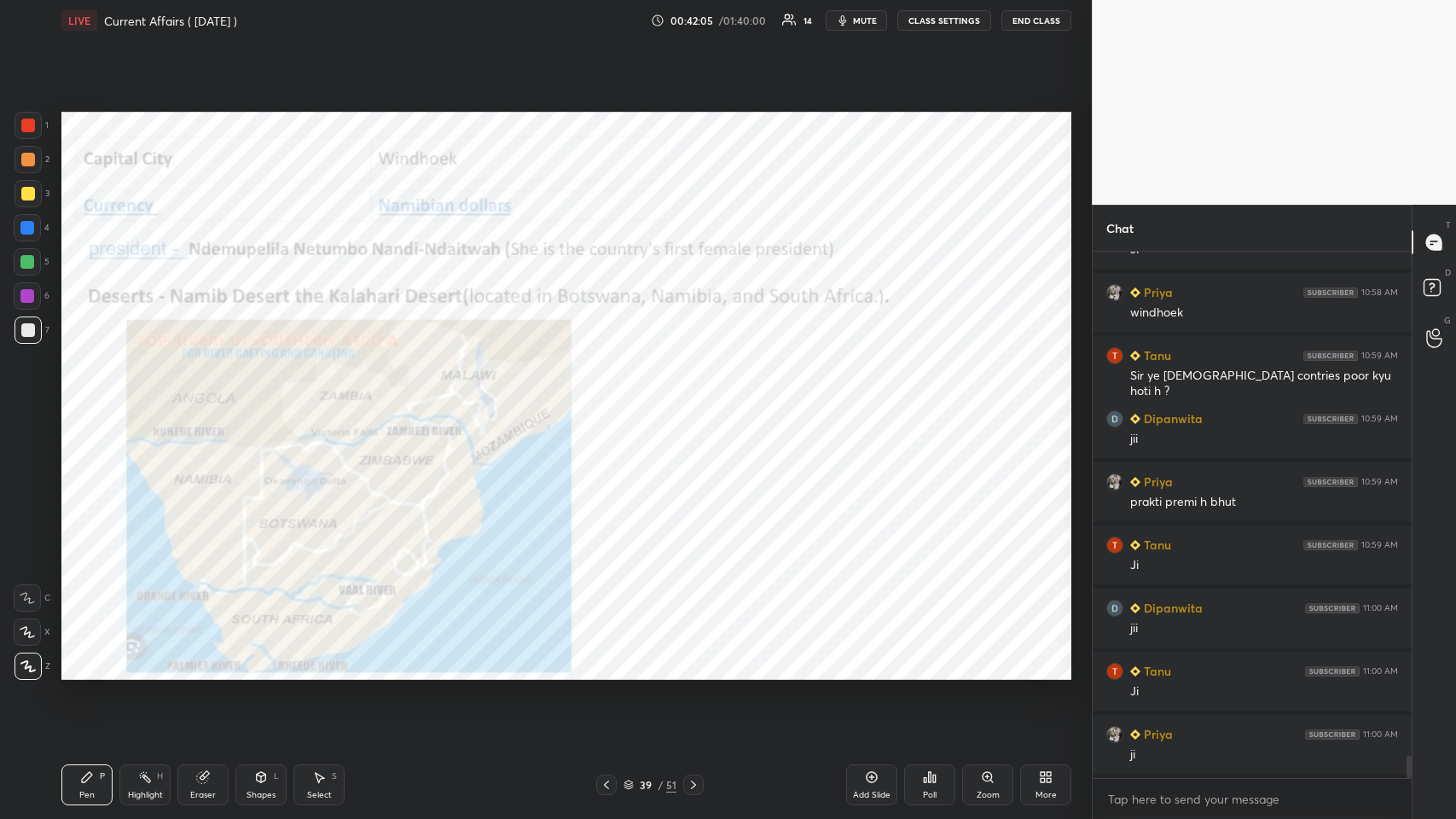 click at bounding box center [27, 228] 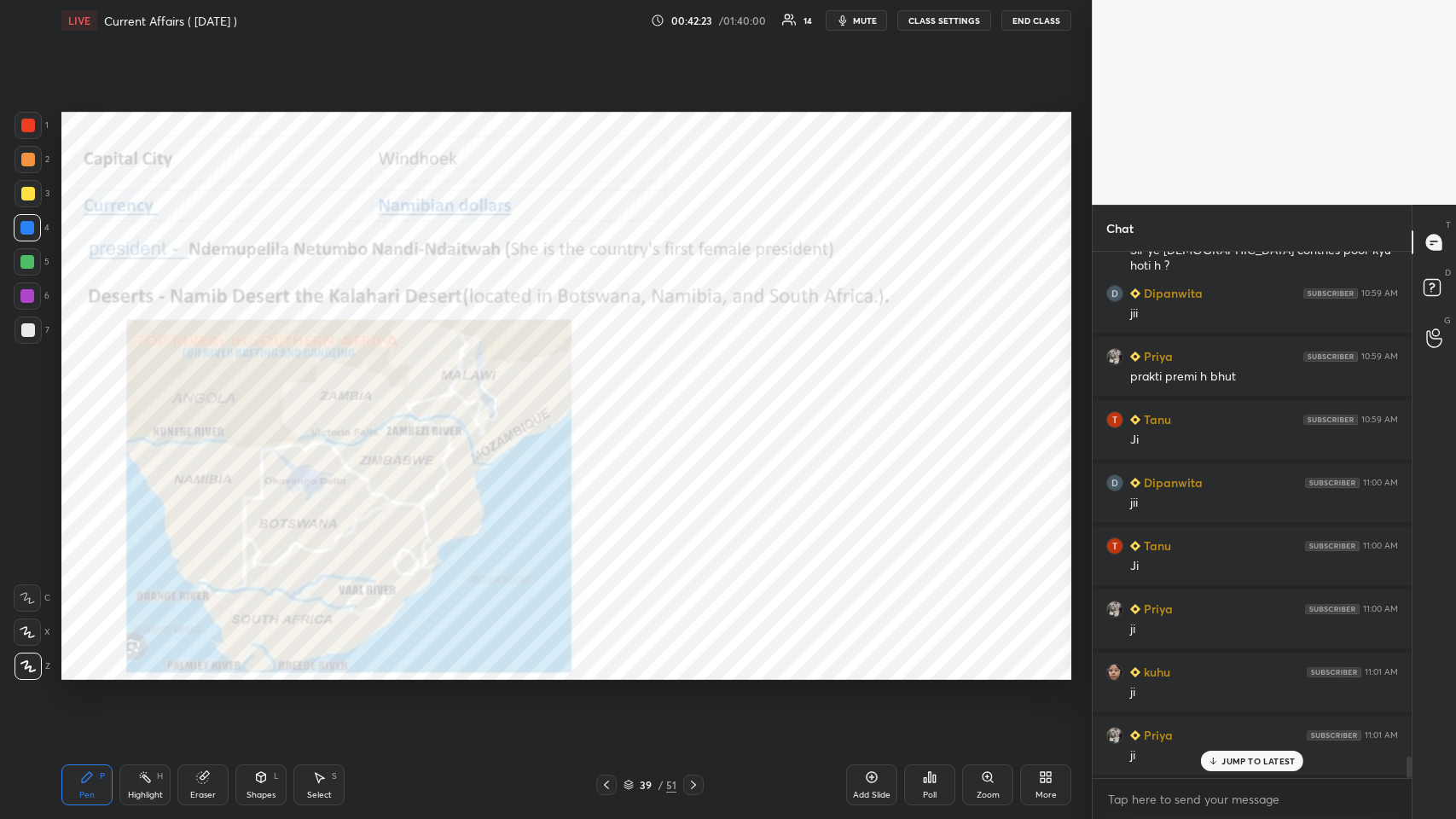 scroll, scrollTop: 12307, scrollLeft: 0, axis: vertical 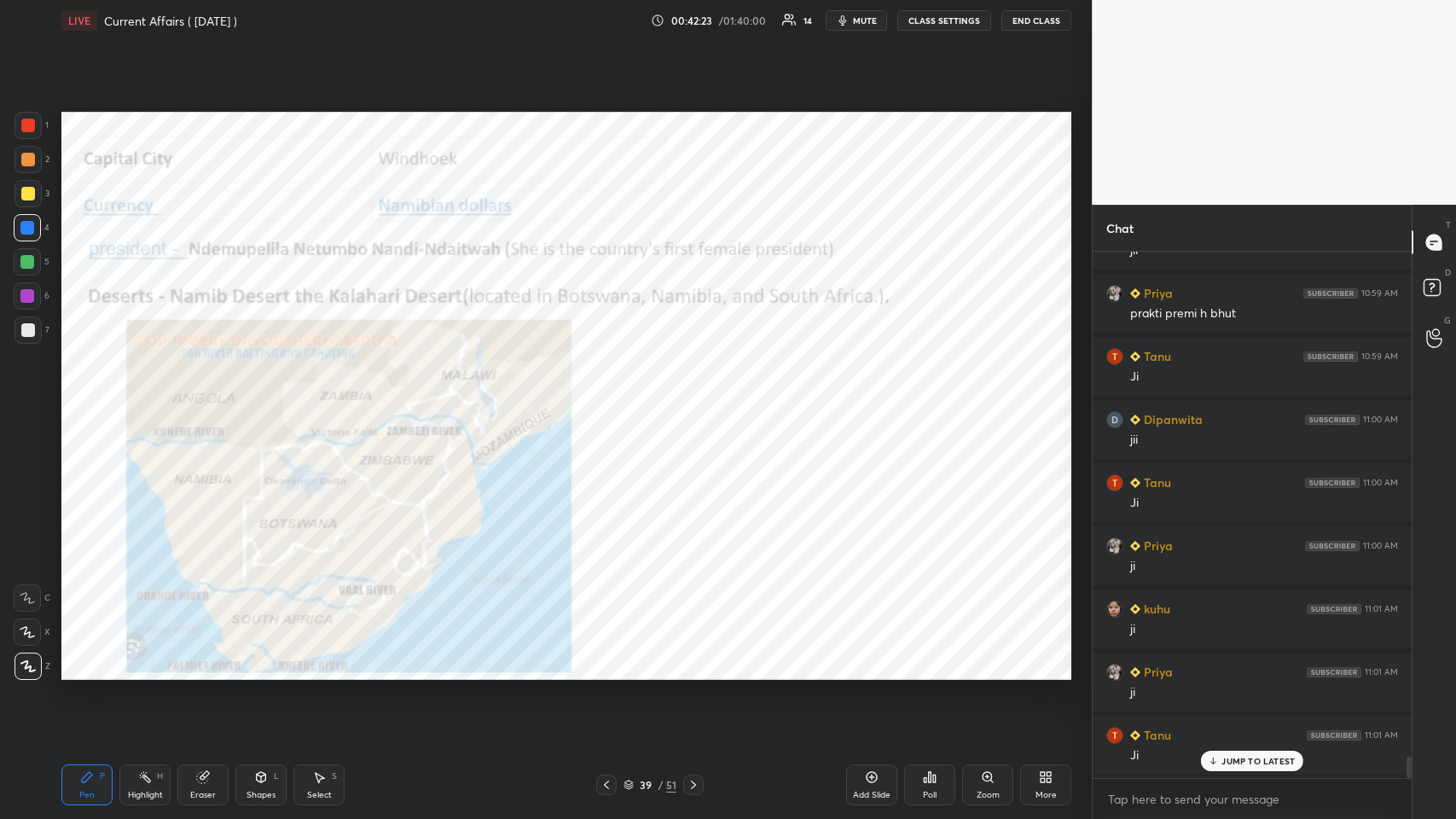 click at bounding box center [27, 262] 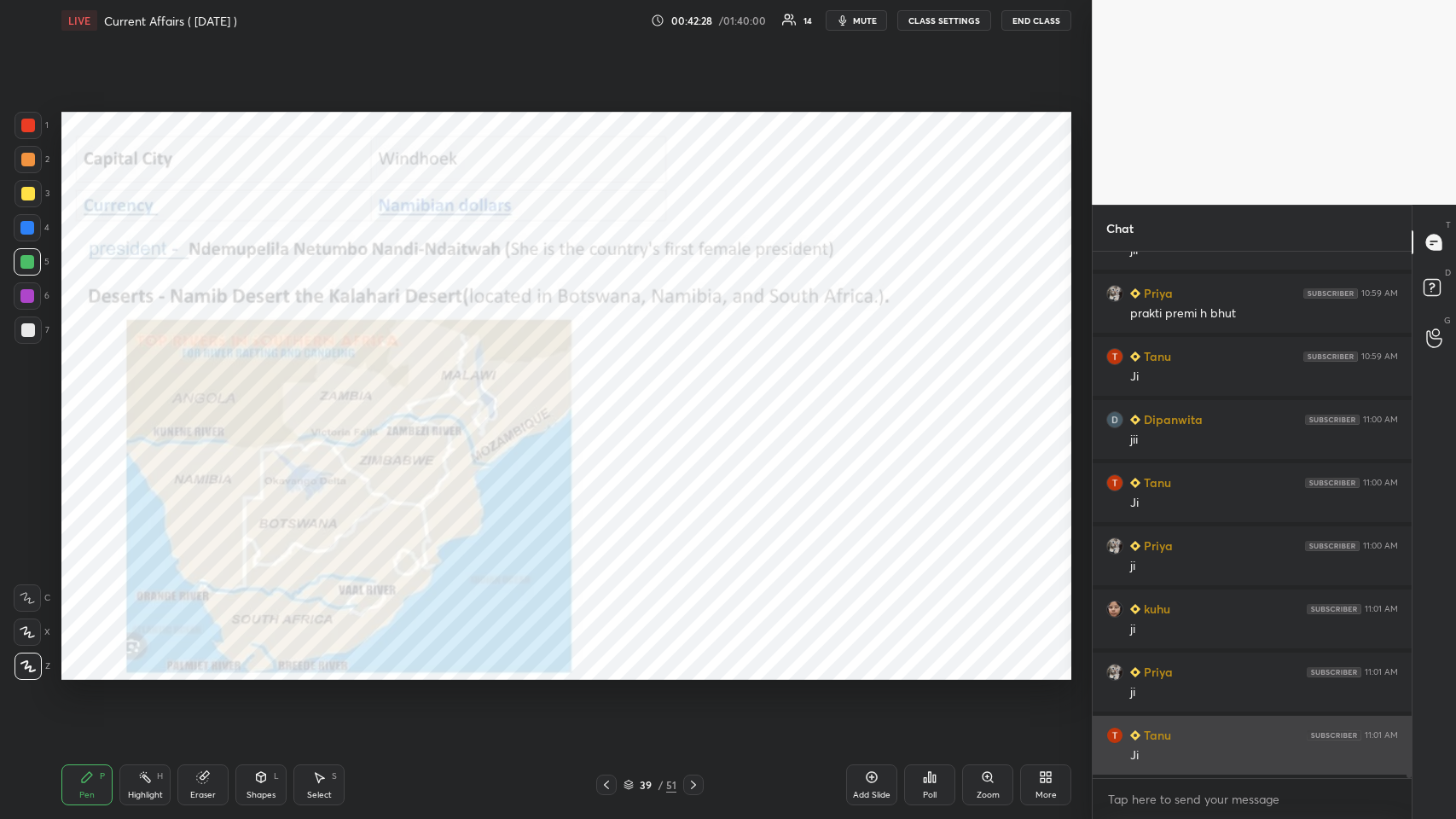 scroll, scrollTop: 12371, scrollLeft: 0, axis: vertical 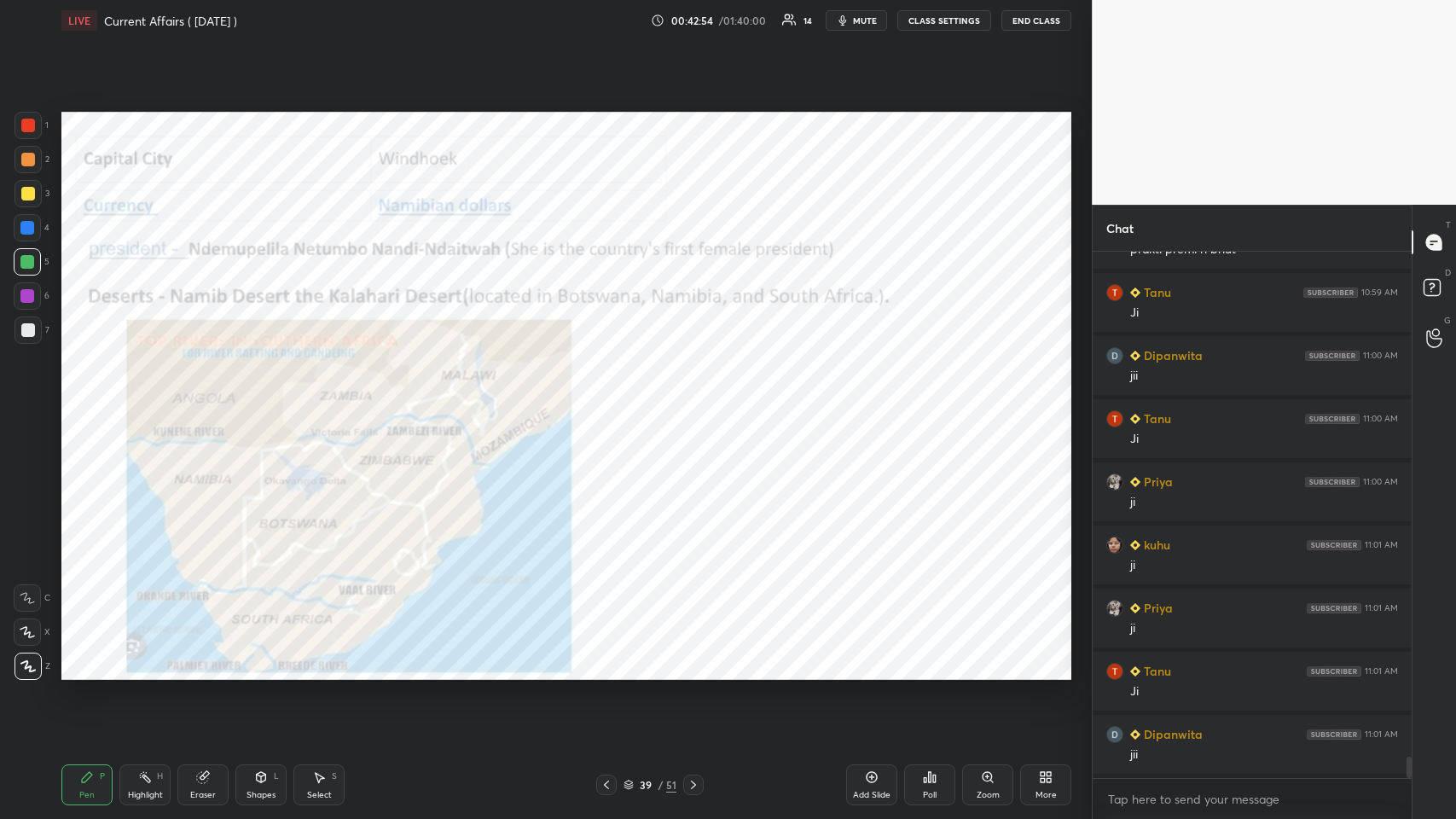 click 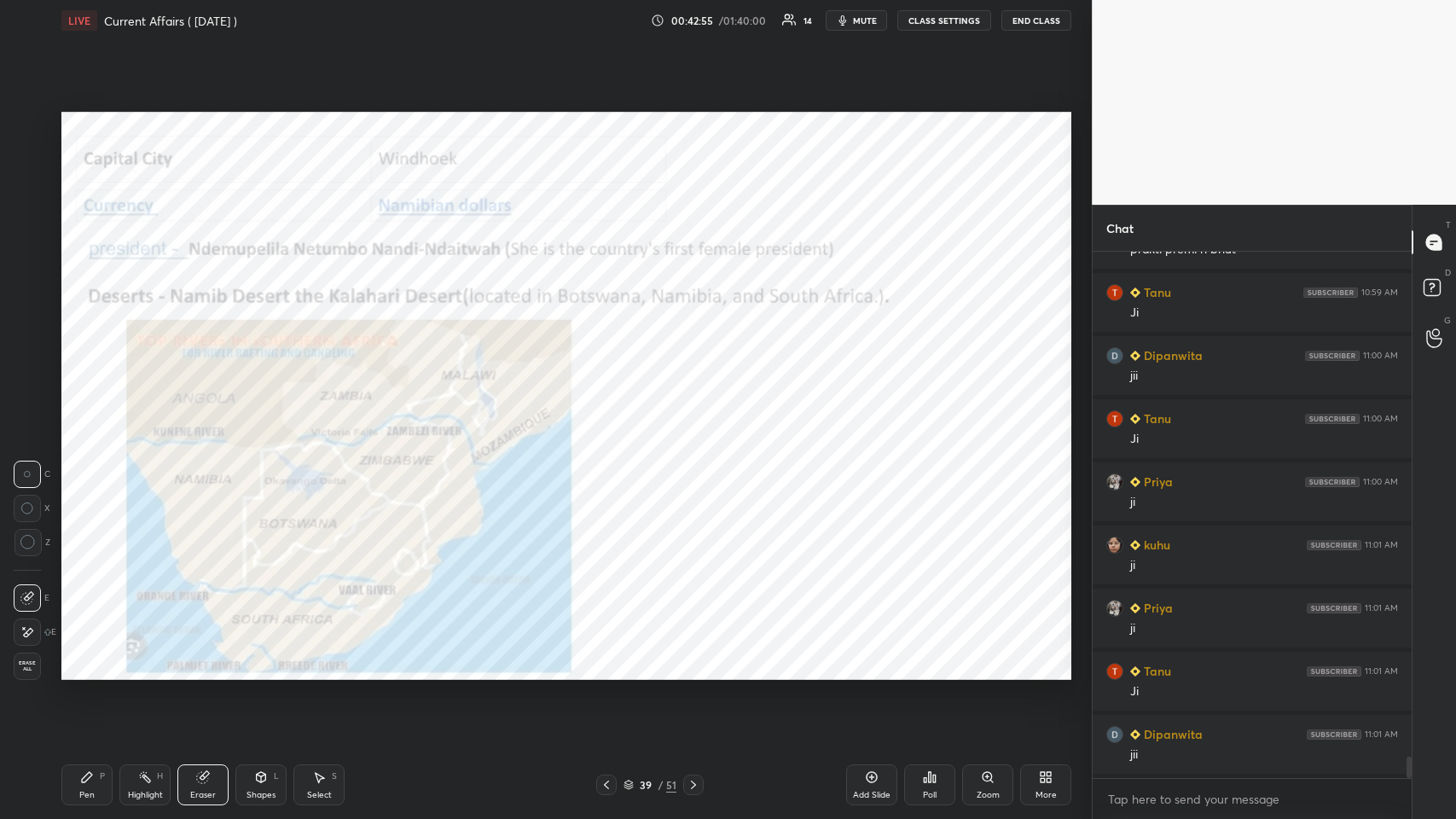 click on "Erase all" at bounding box center (27, 666) 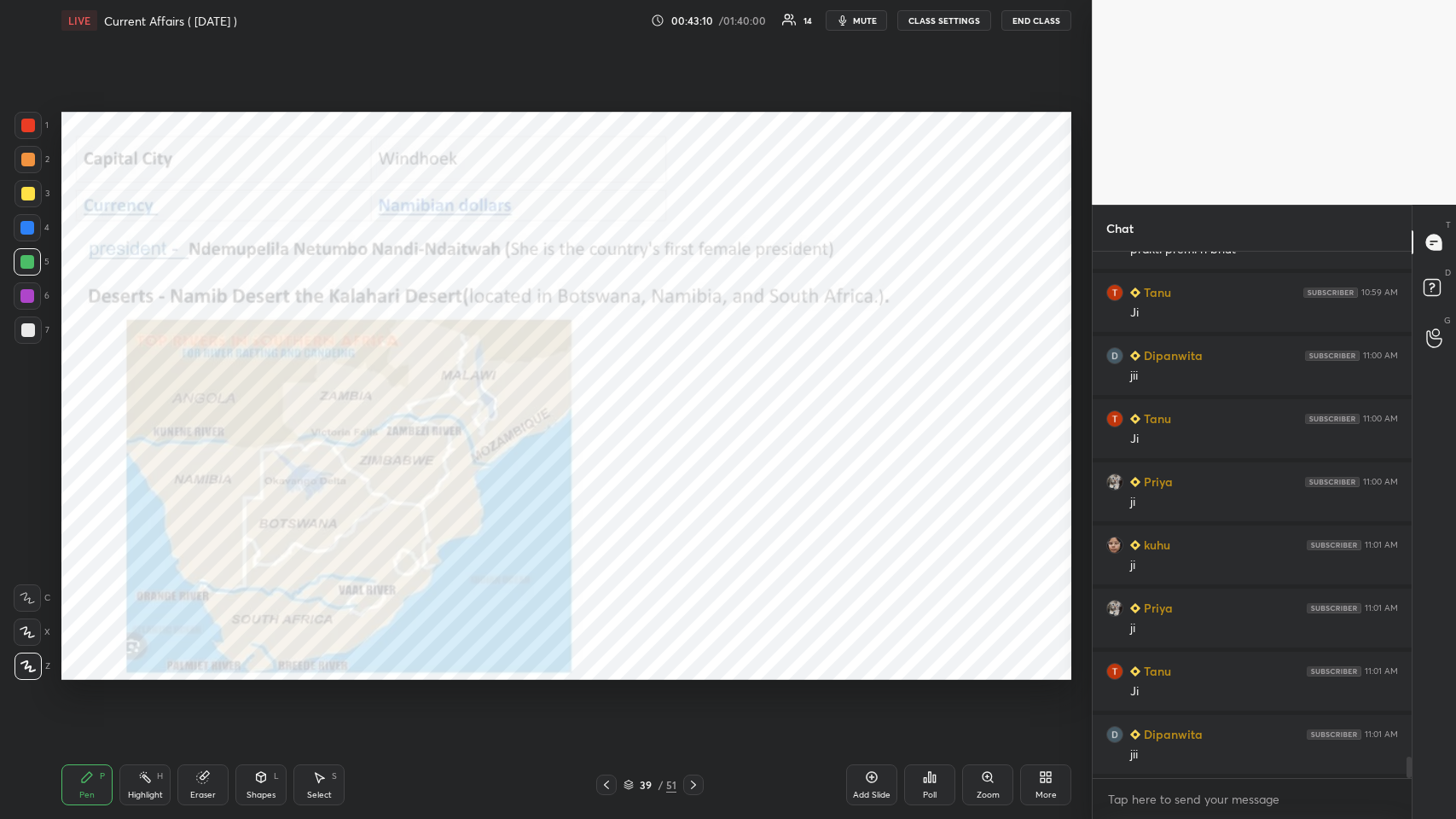 click at bounding box center [606, 785] 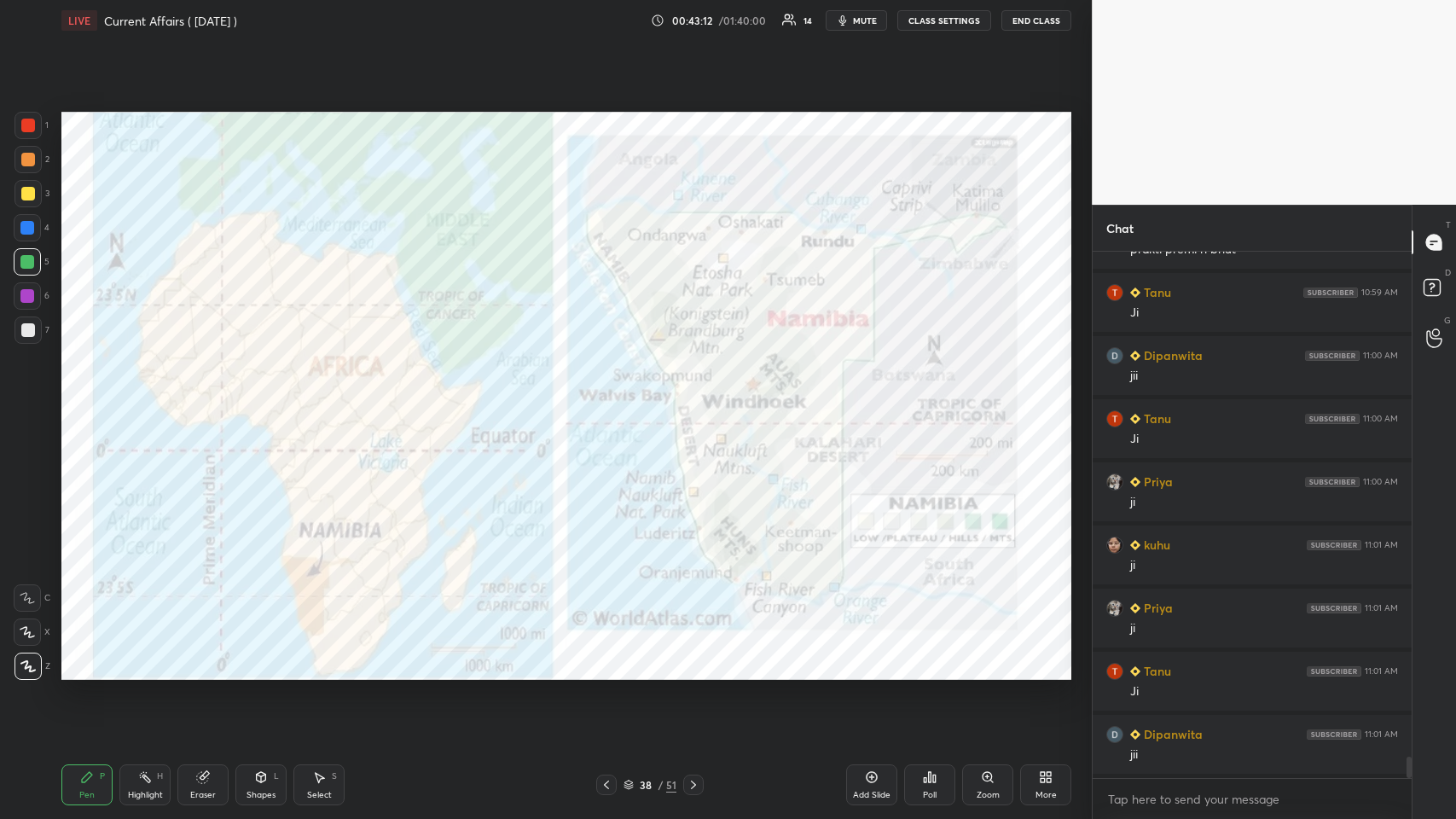click 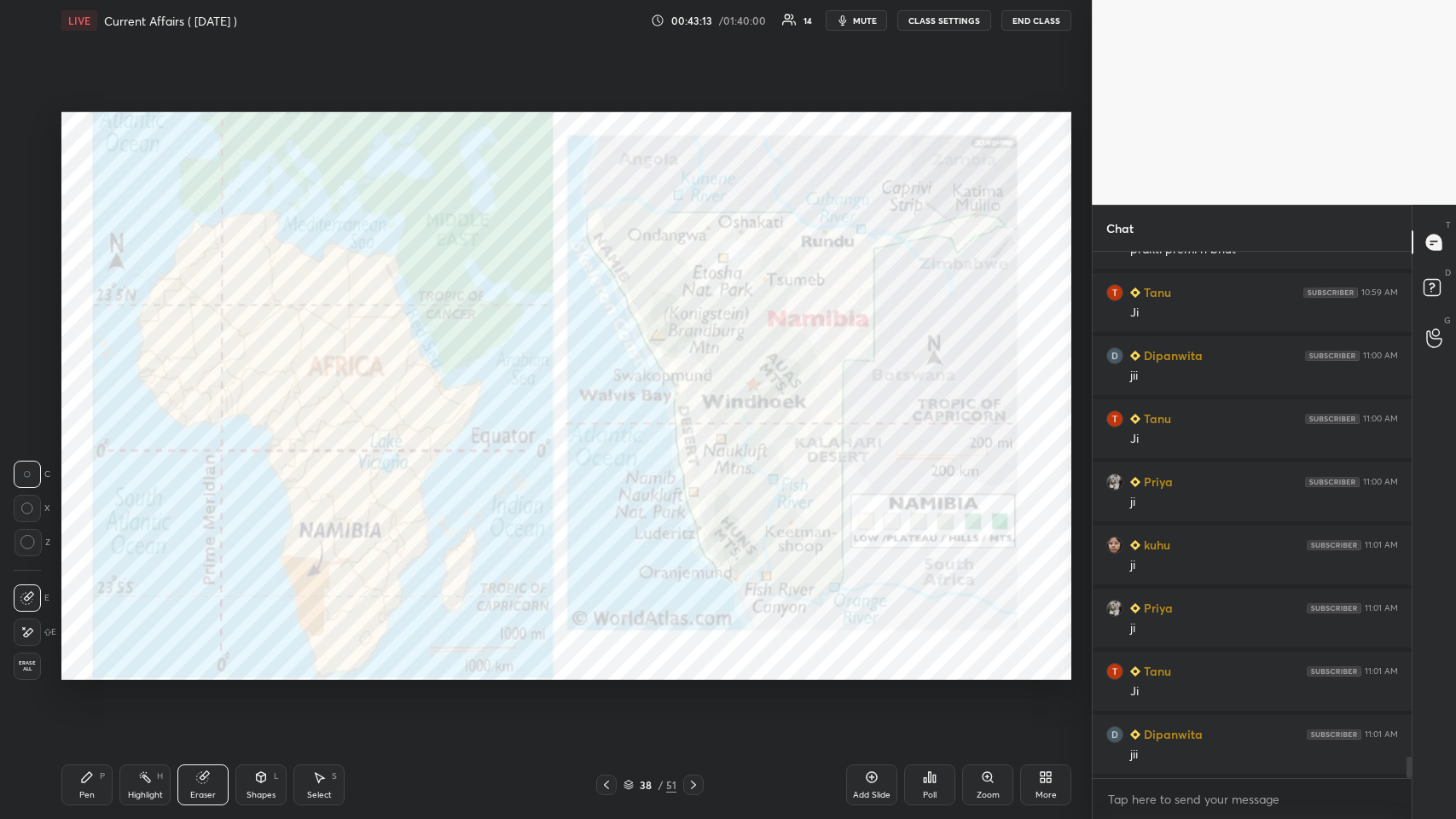 click on "Erase all" at bounding box center (27, 666) 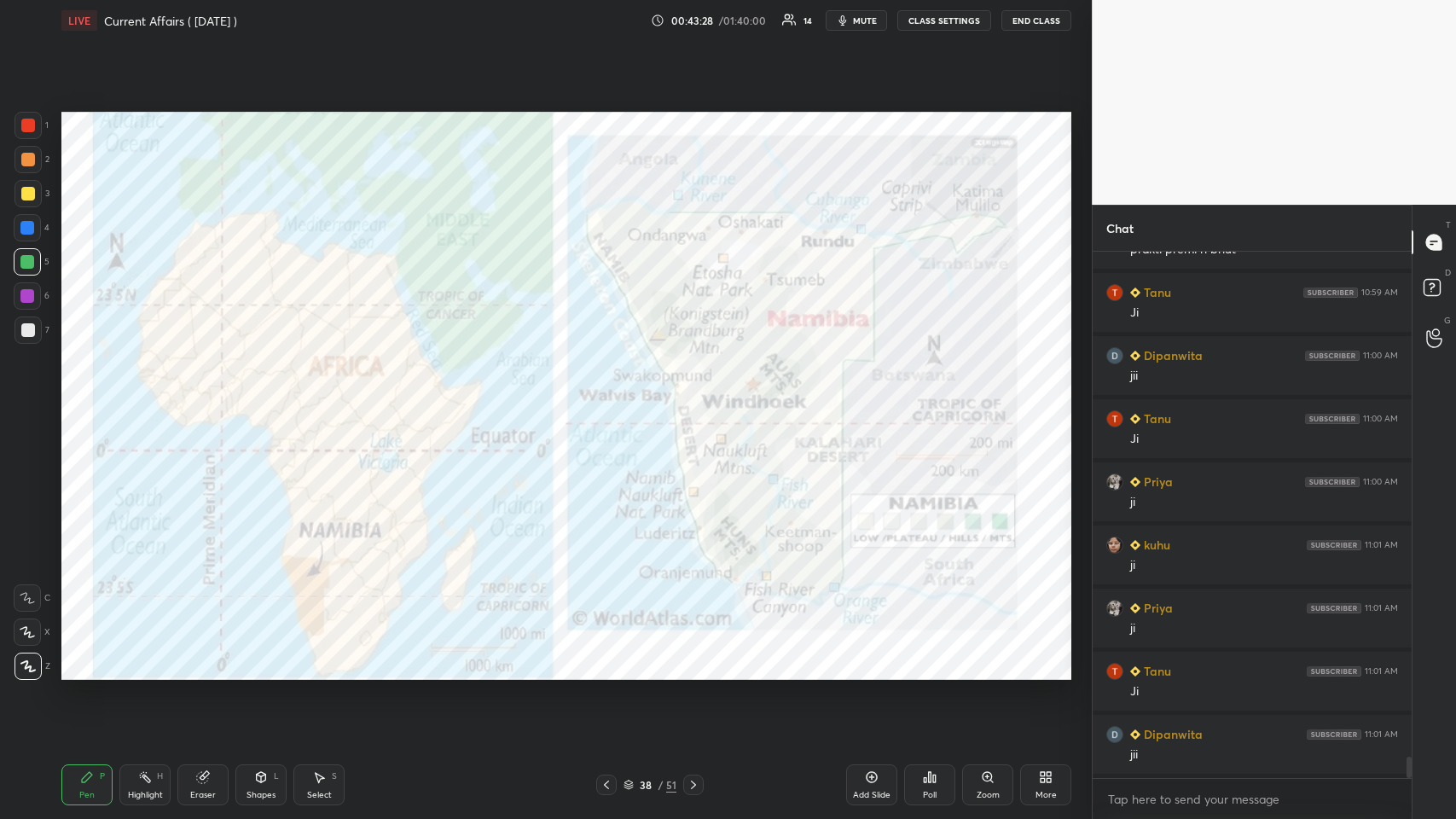 scroll, scrollTop: 12434, scrollLeft: 0, axis: vertical 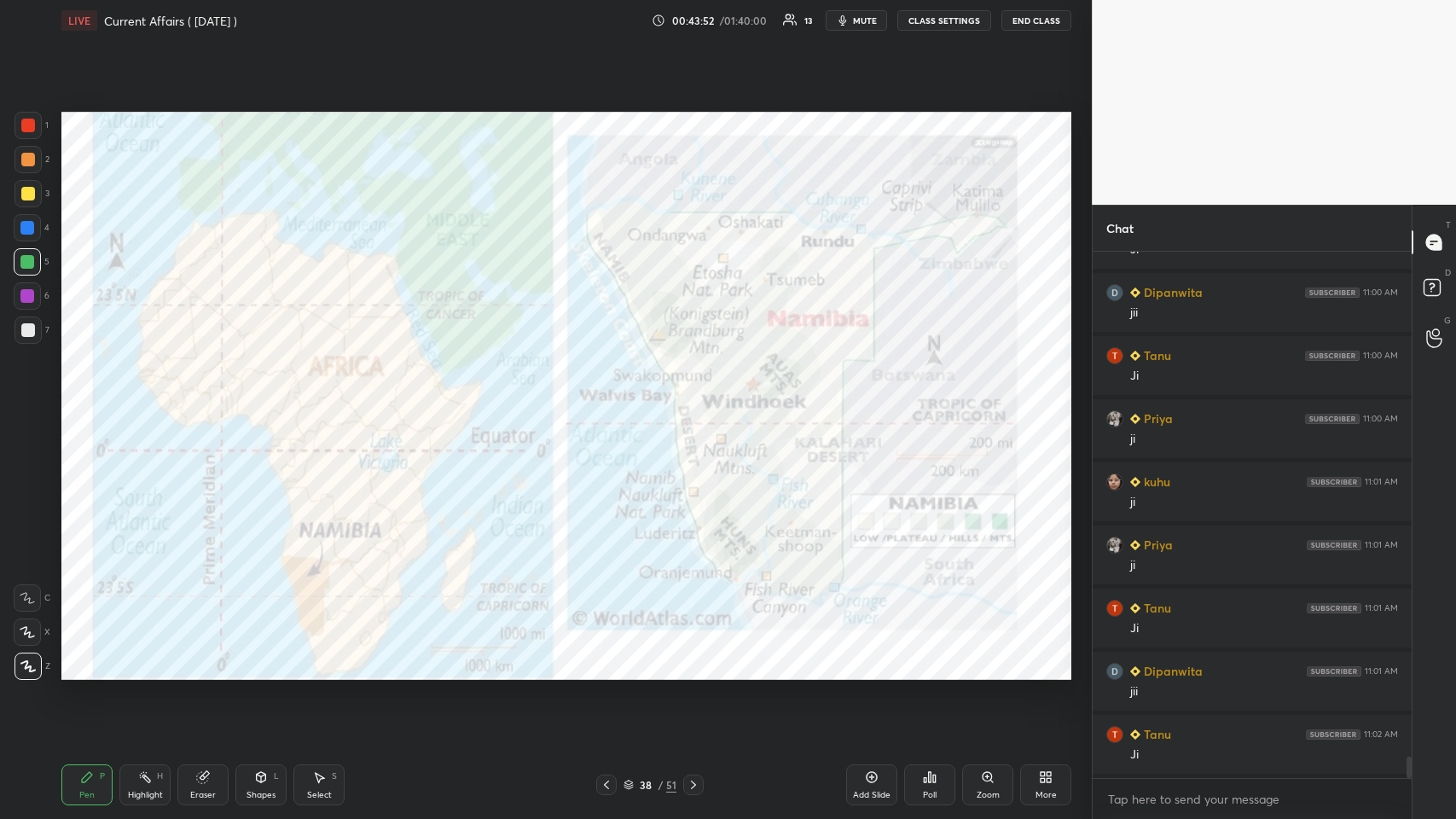 click 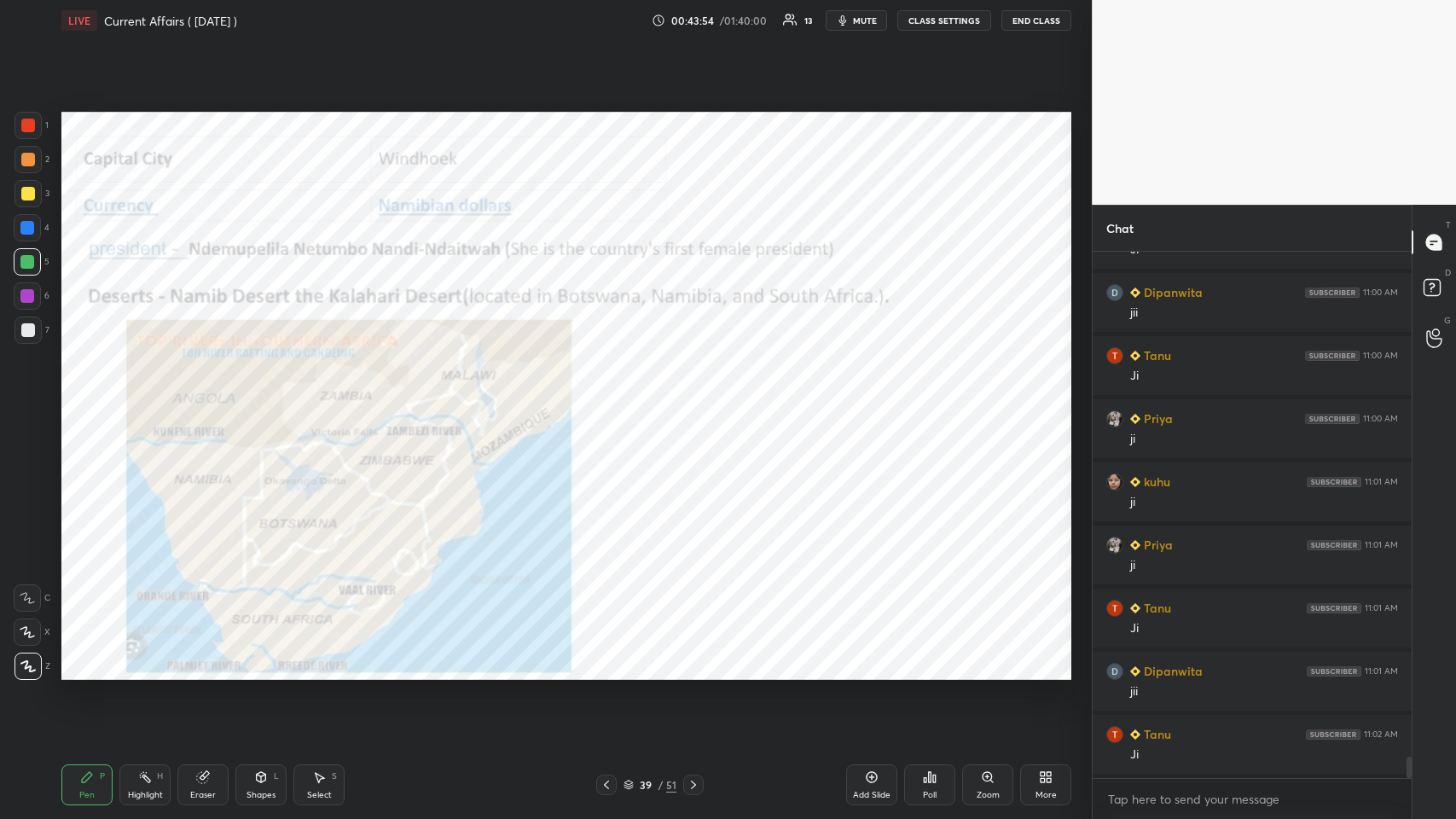 scroll, scrollTop: 12497, scrollLeft: 0, axis: vertical 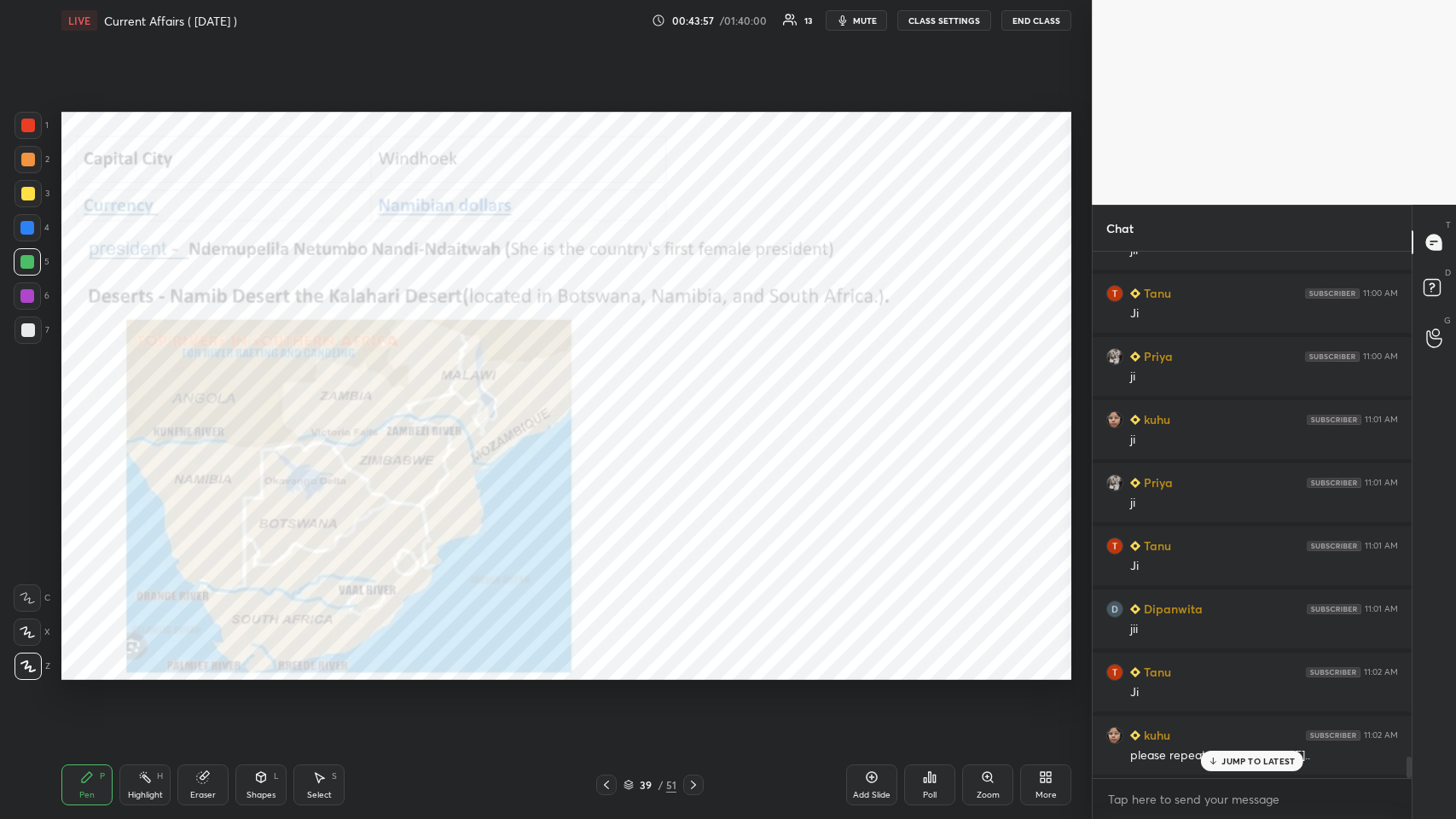 click on "JUMP TO LATEST" at bounding box center [1252, 761] 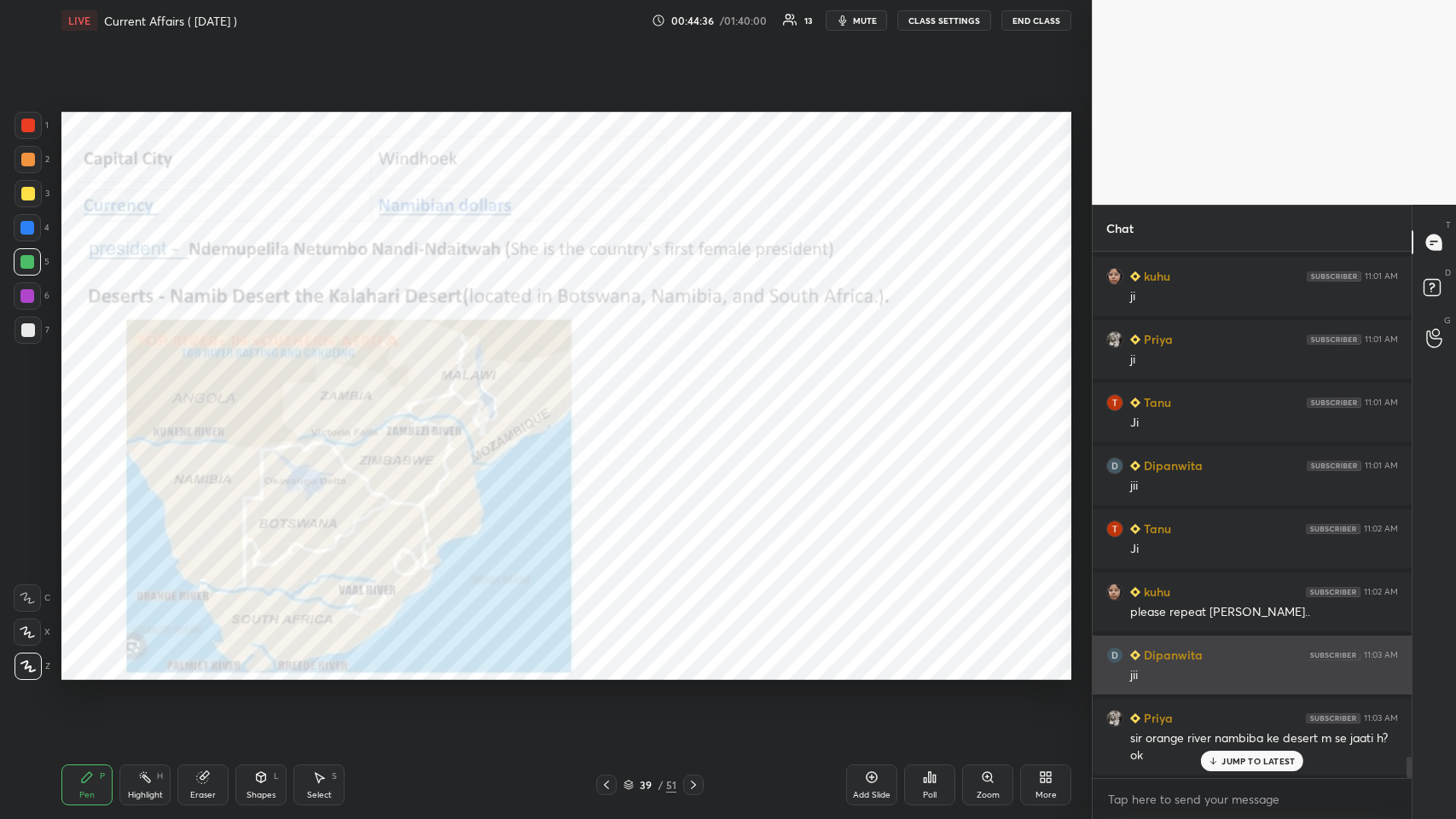 scroll, scrollTop: 12703, scrollLeft: 0, axis: vertical 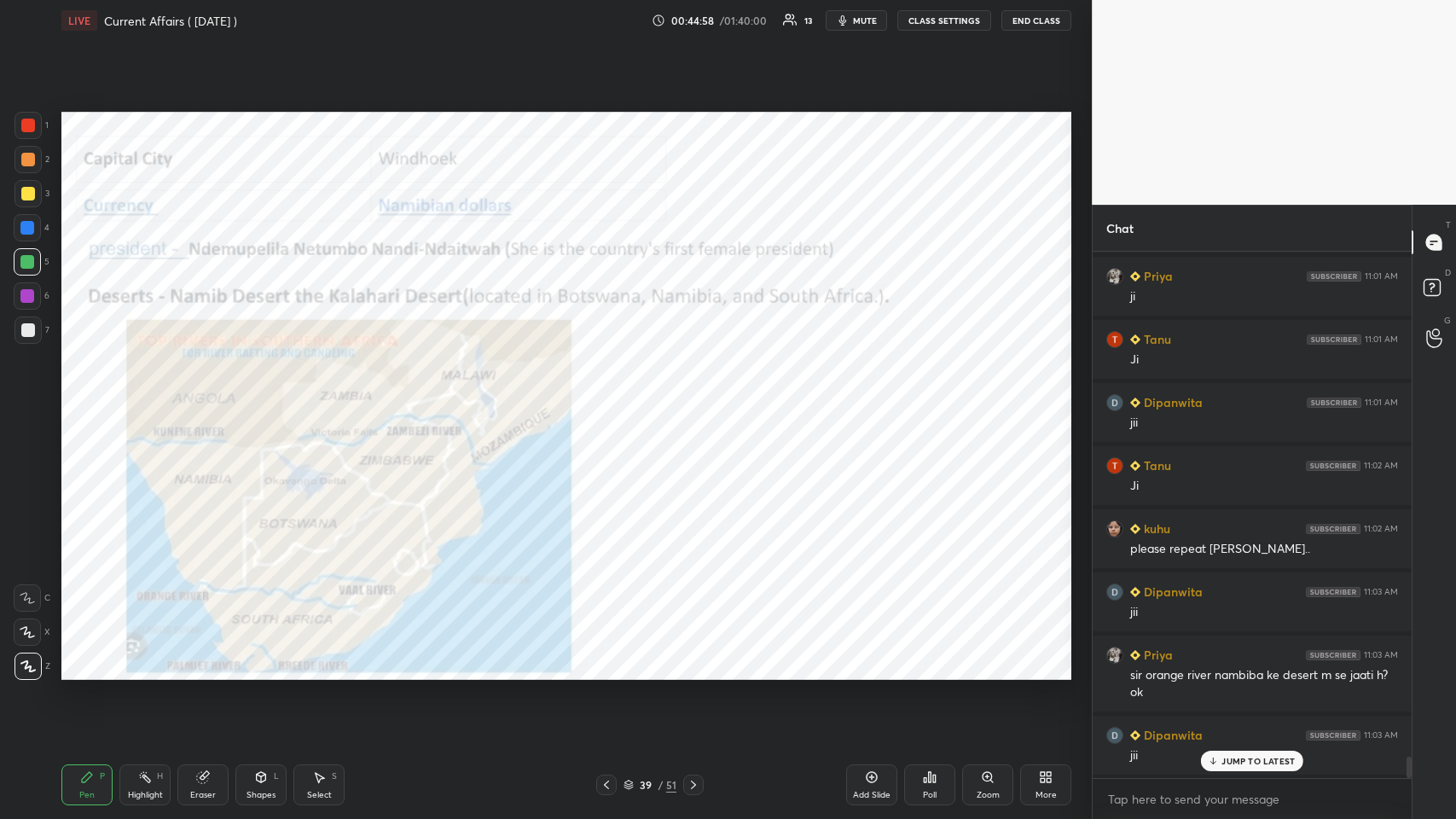 click 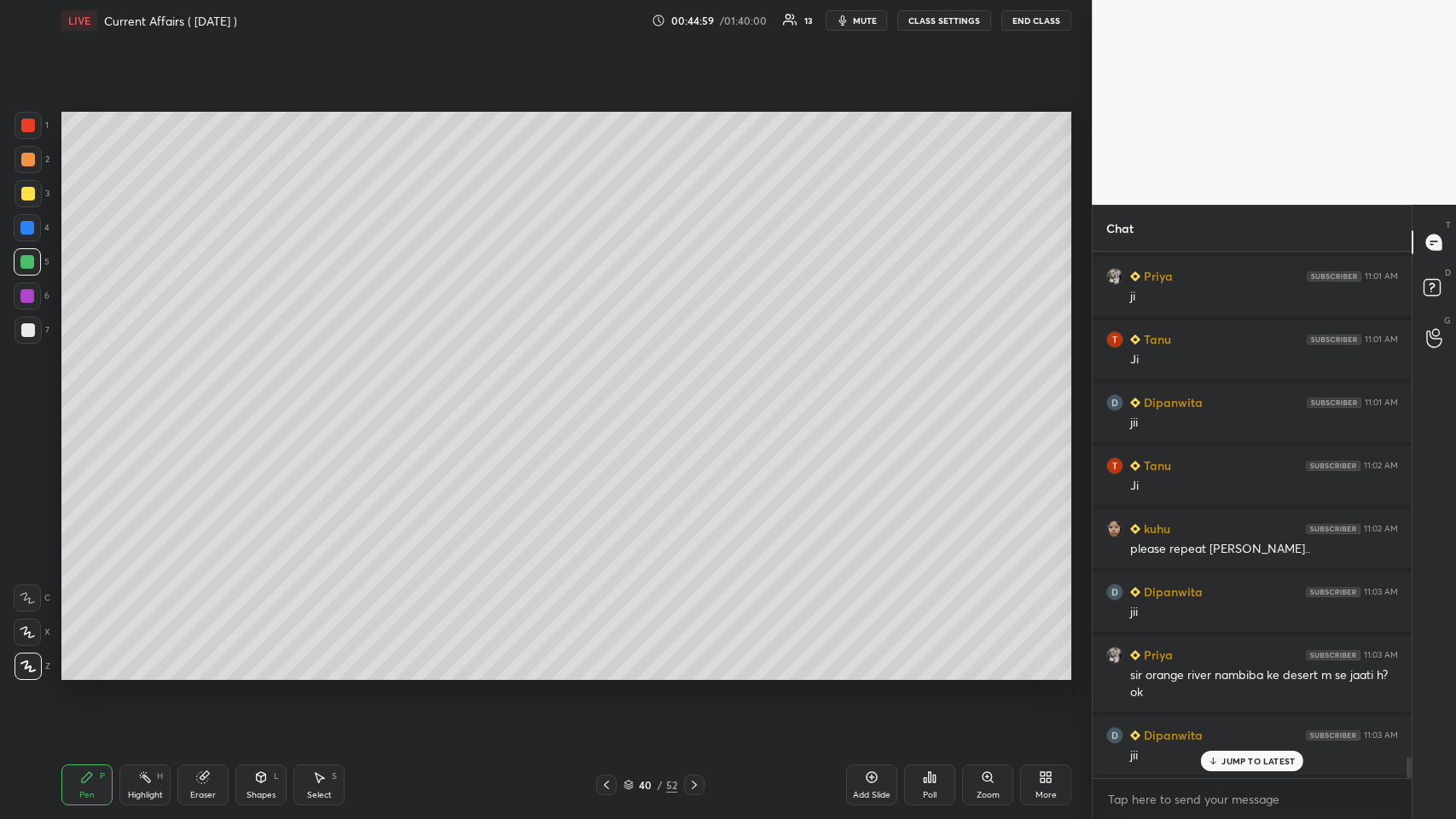 click at bounding box center [28, 125] 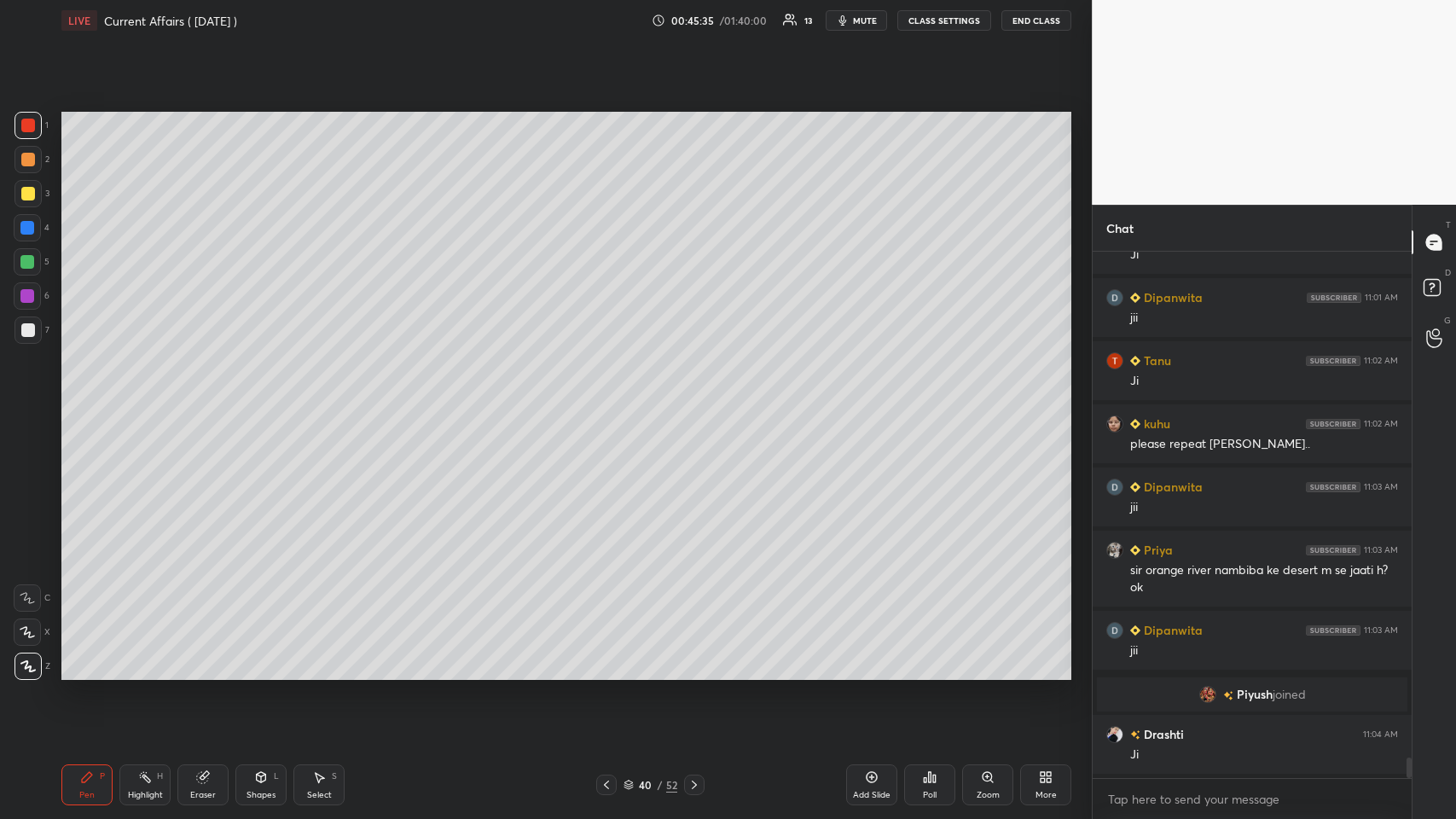 scroll, scrollTop: 12871, scrollLeft: 0, axis: vertical 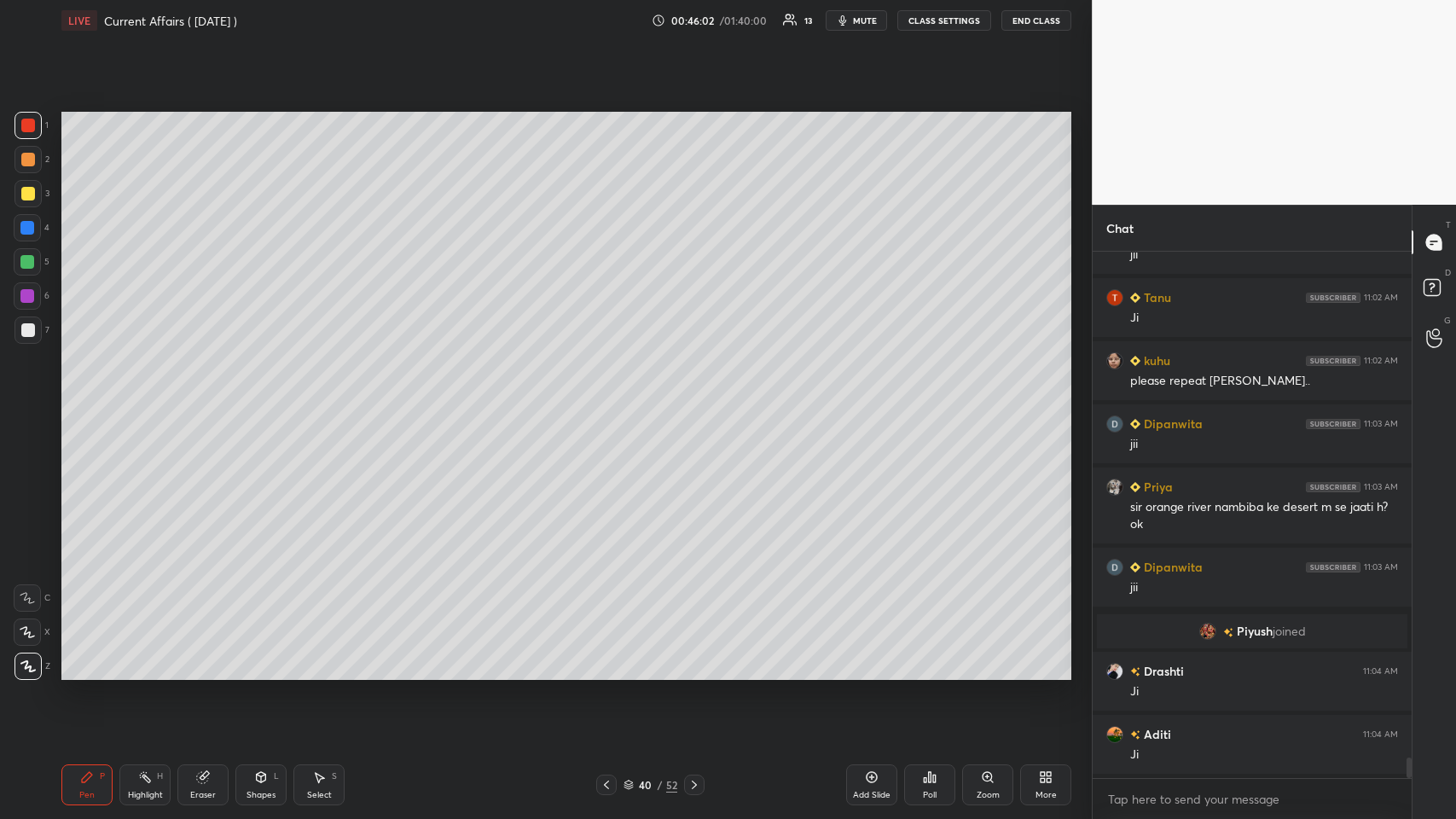 click at bounding box center (28, 330) 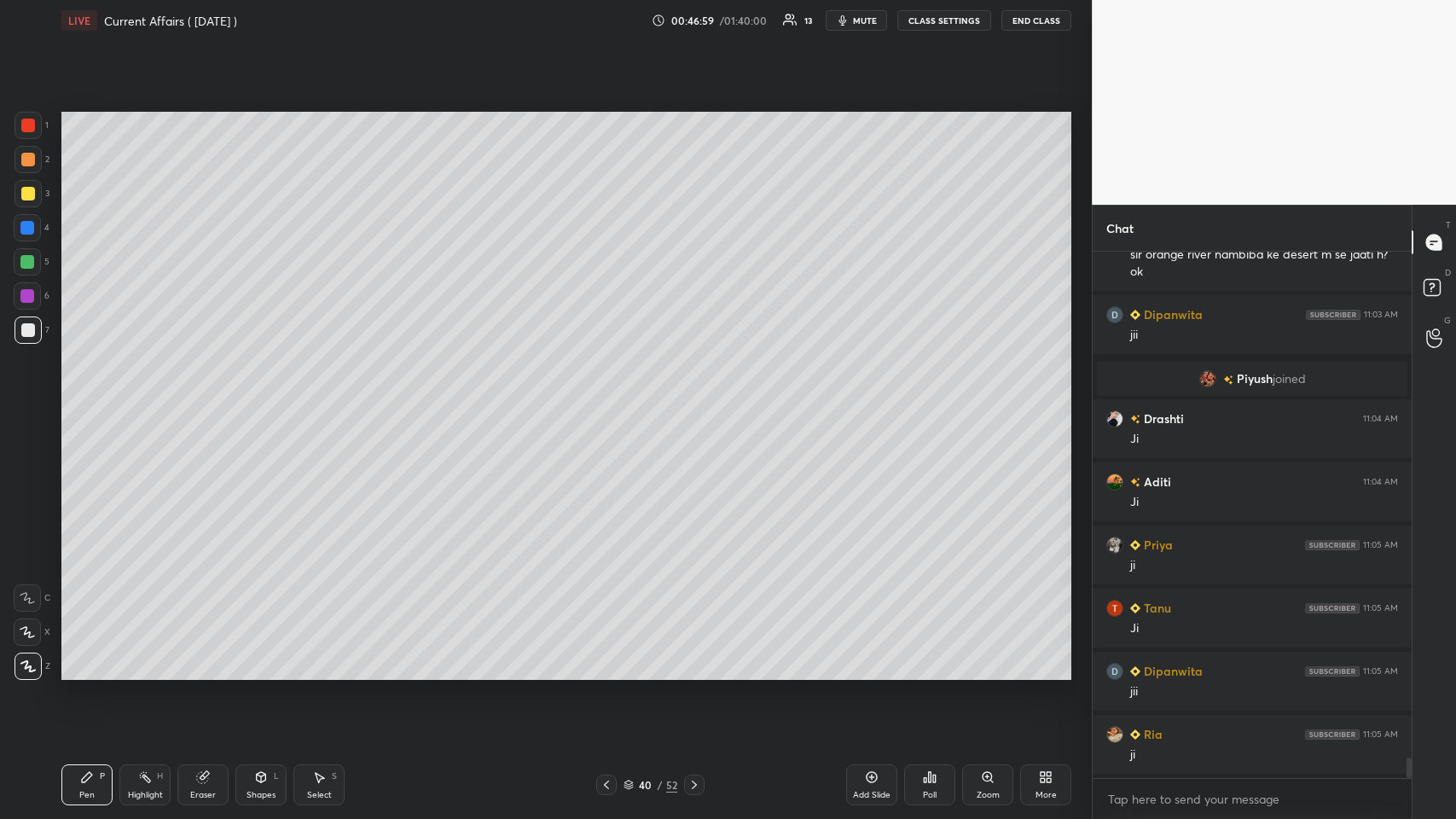 scroll, scrollTop: 13186, scrollLeft: 0, axis: vertical 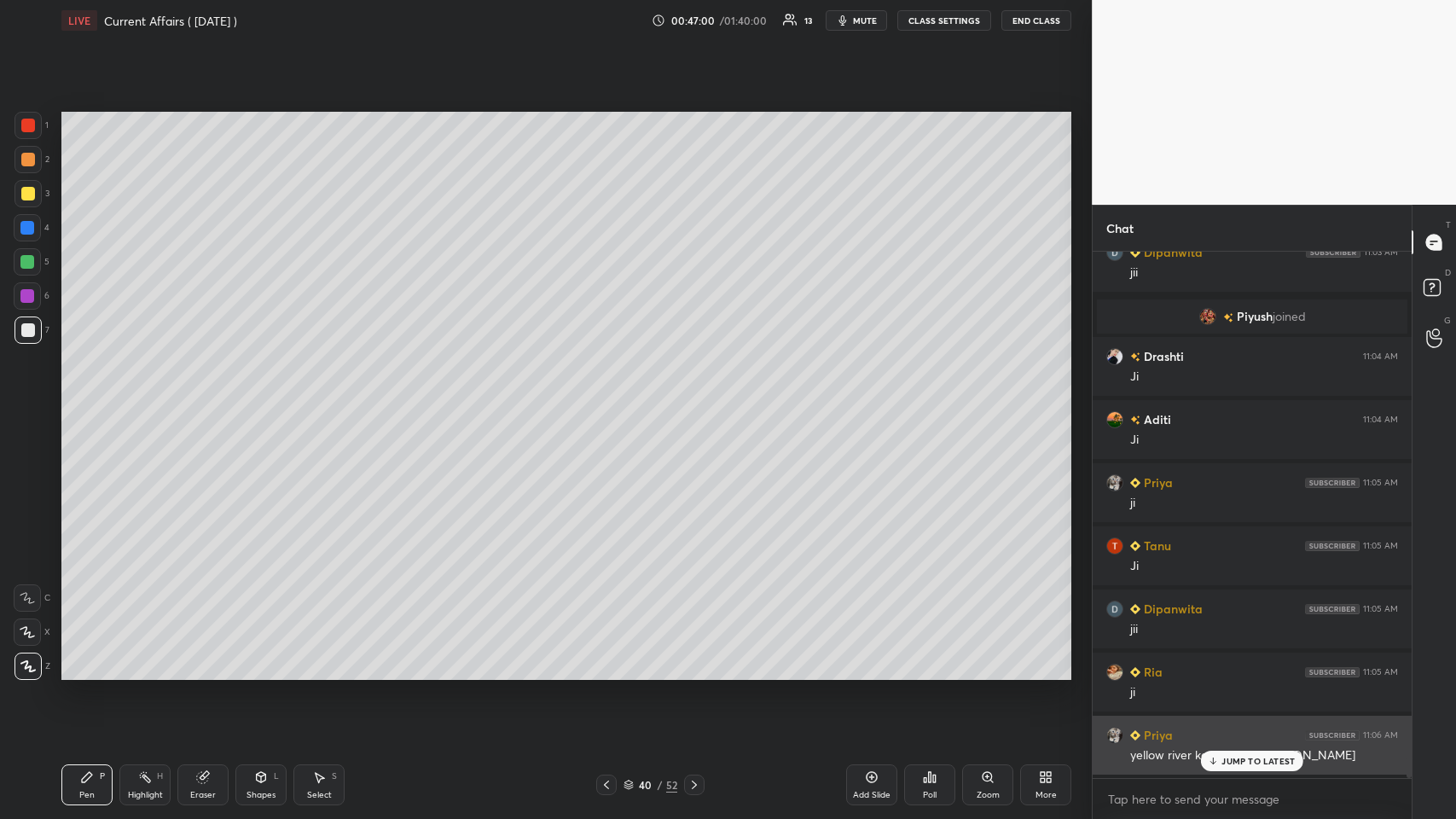 click on "JUMP TO LATEST" at bounding box center (1258, 761) 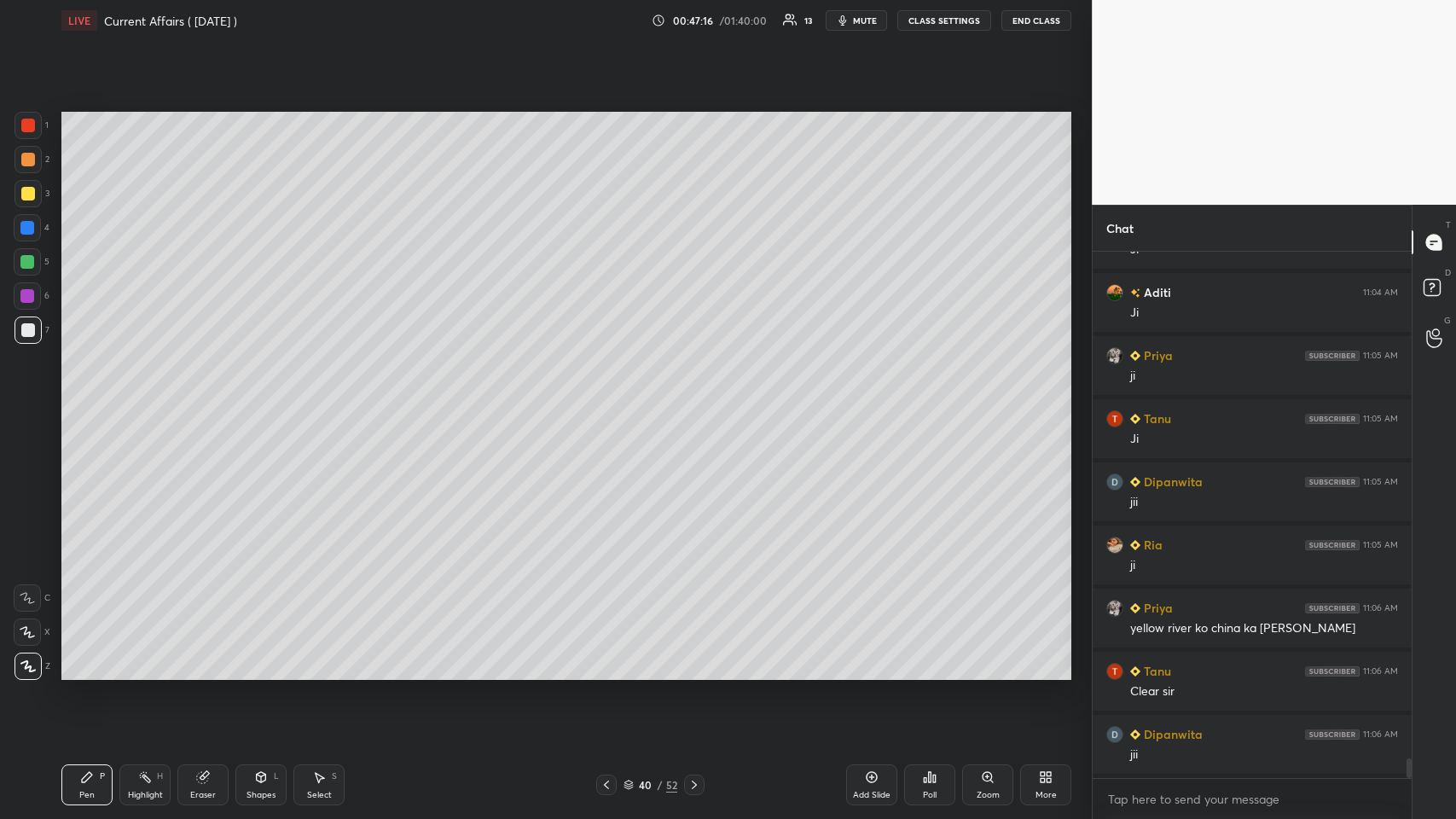 scroll, scrollTop: 13376, scrollLeft: 0, axis: vertical 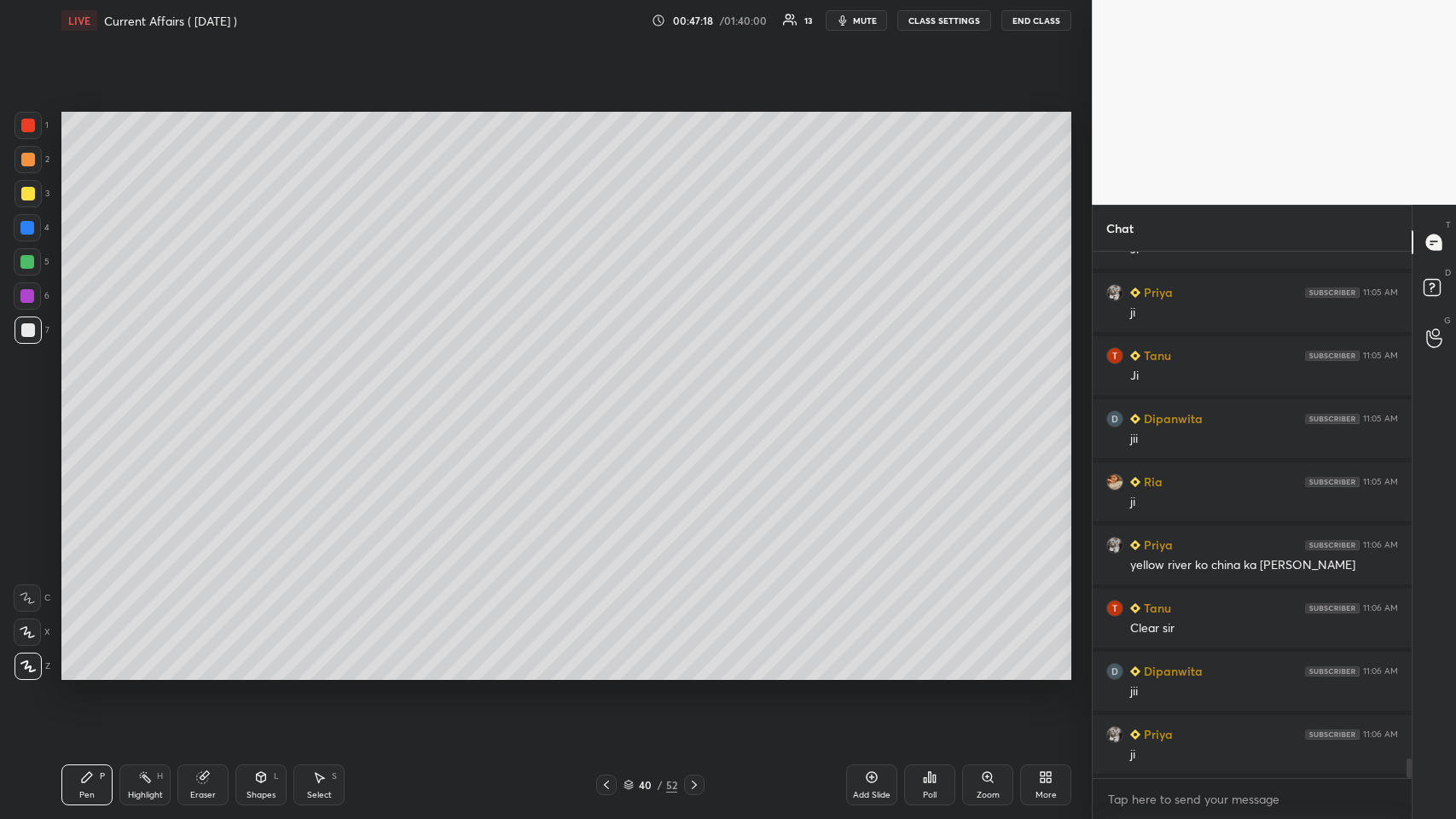 click 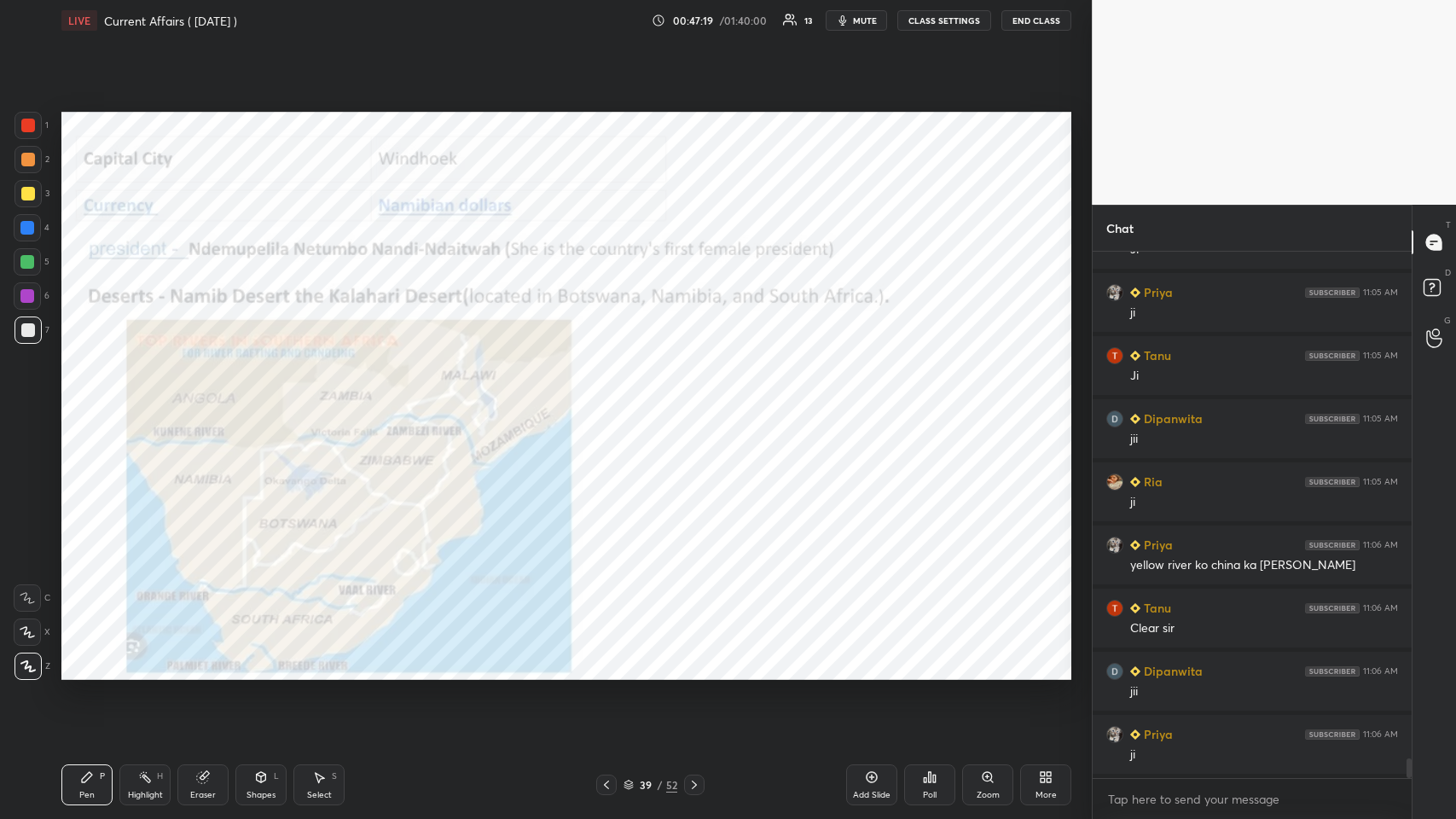 click 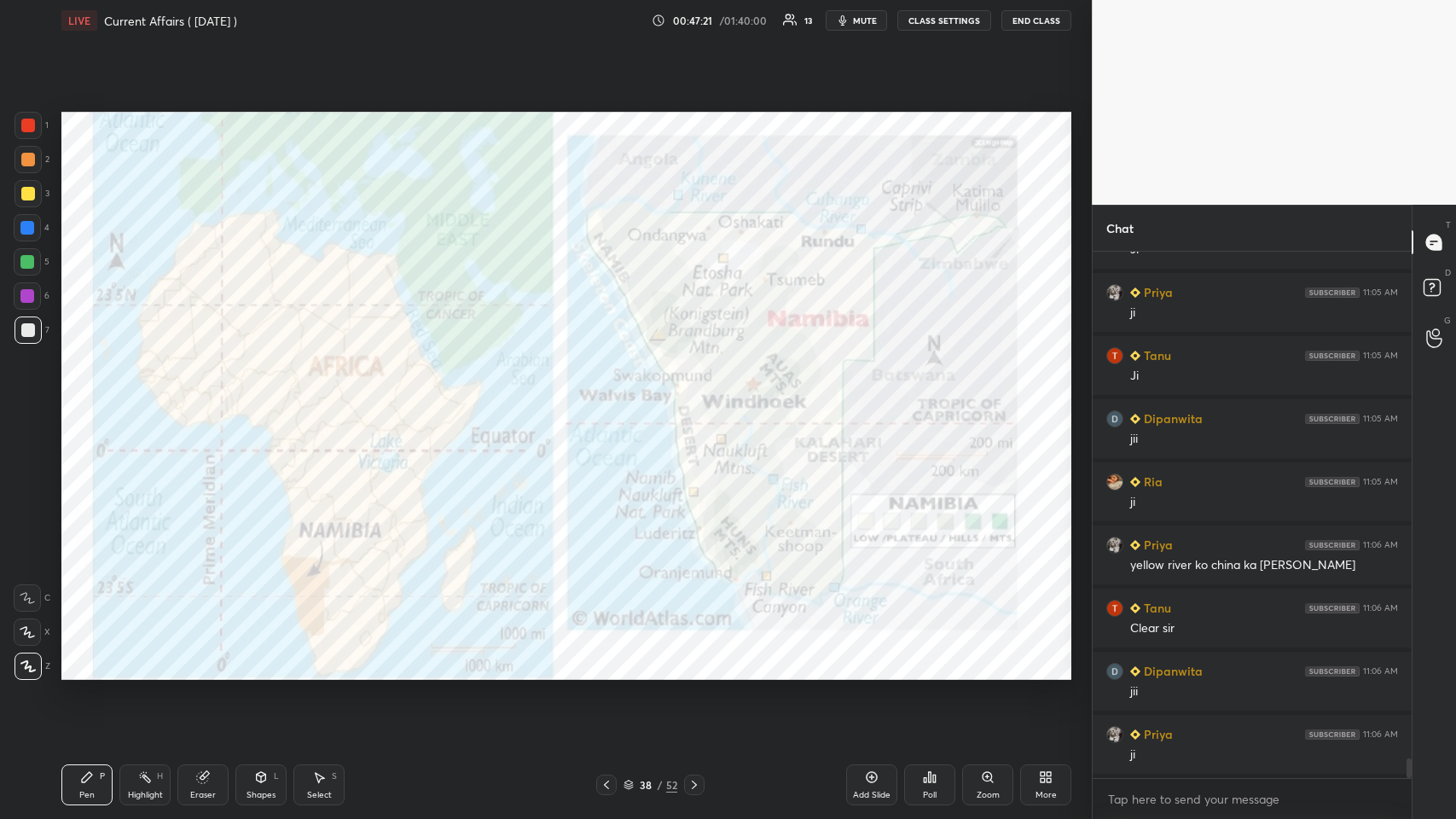 click 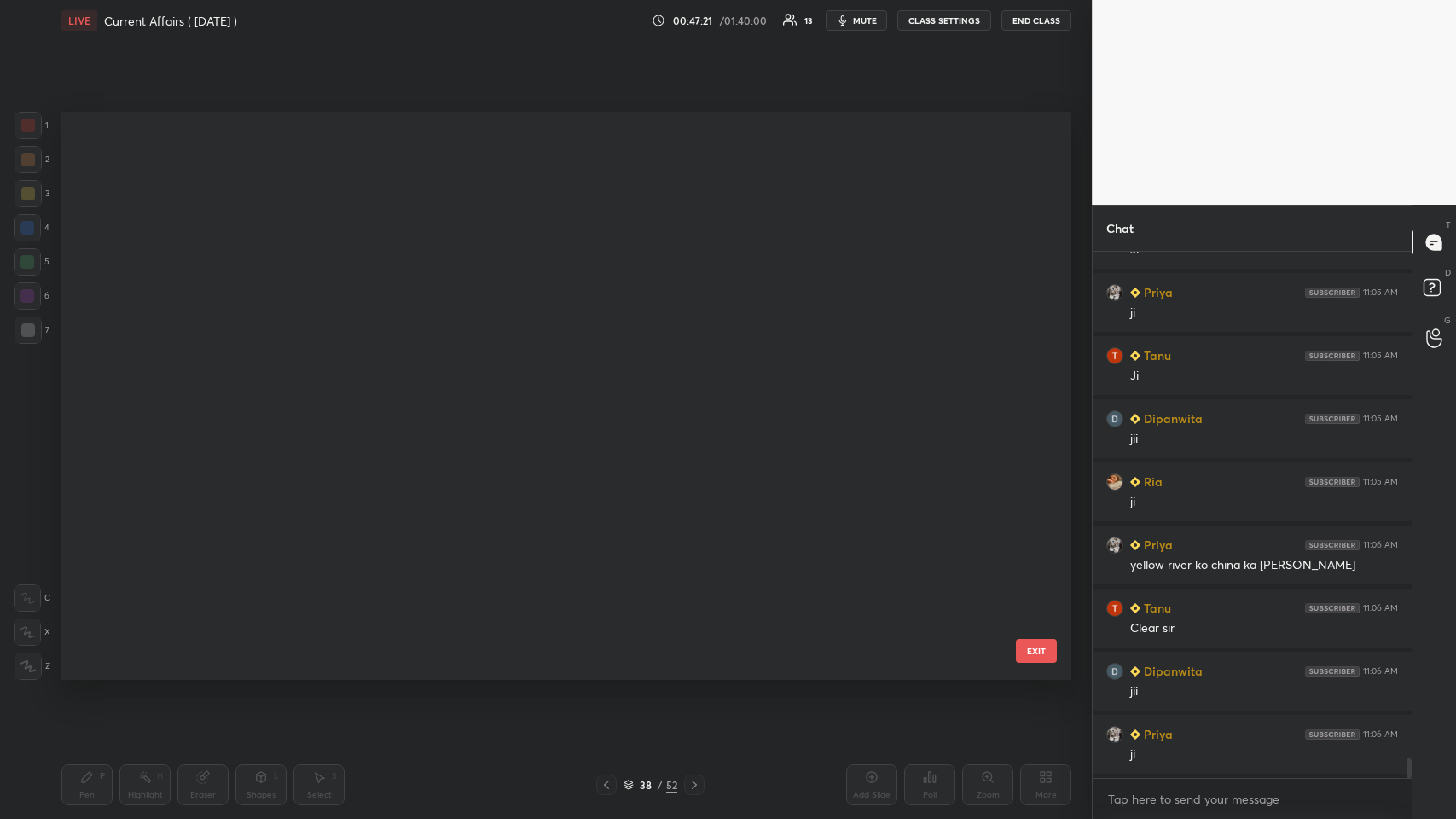 scroll, scrollTop: 1727, scrollLeft: 0, axis: vertical 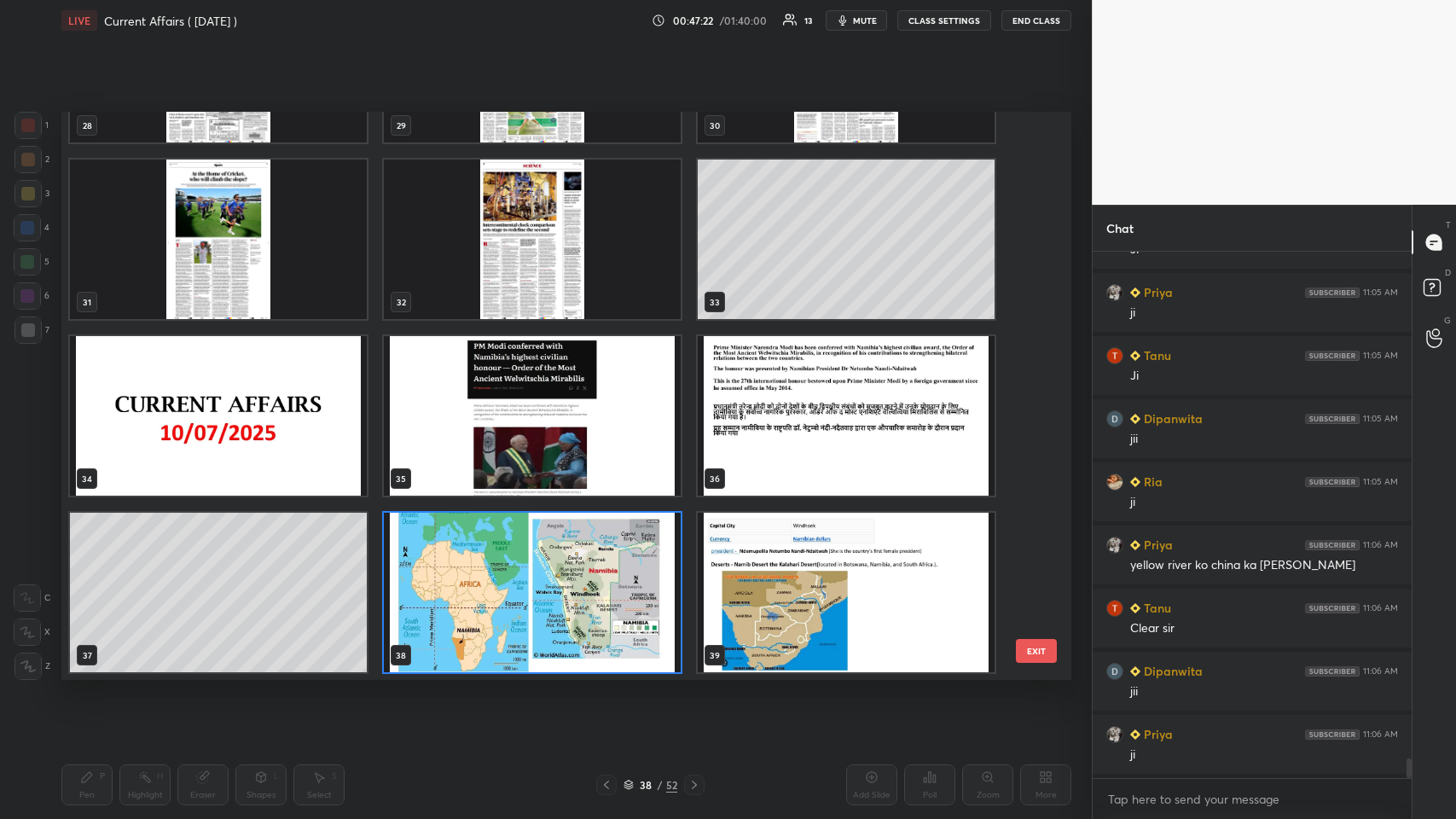 click at bounding box center [846, 592] 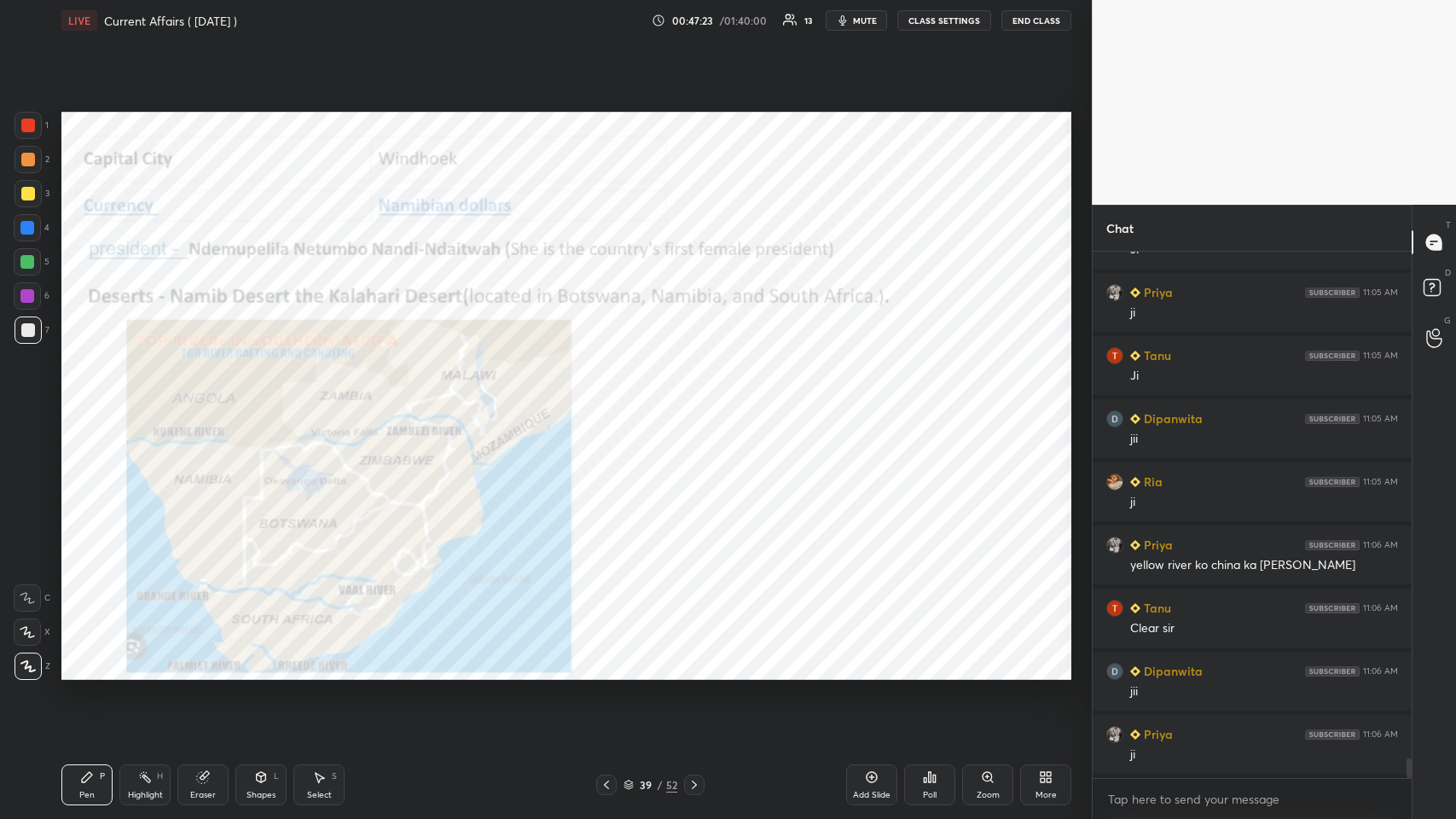 click 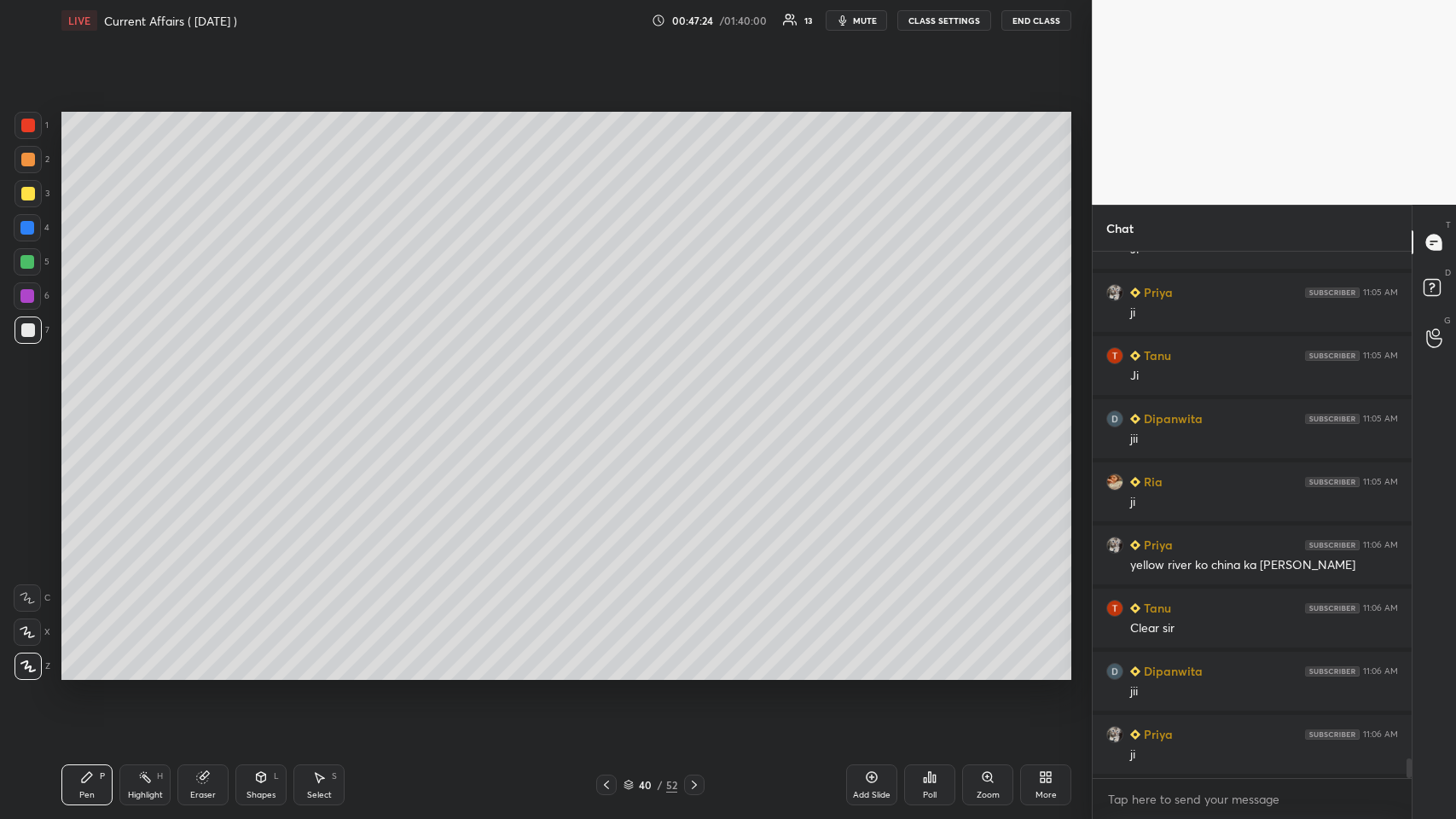 click 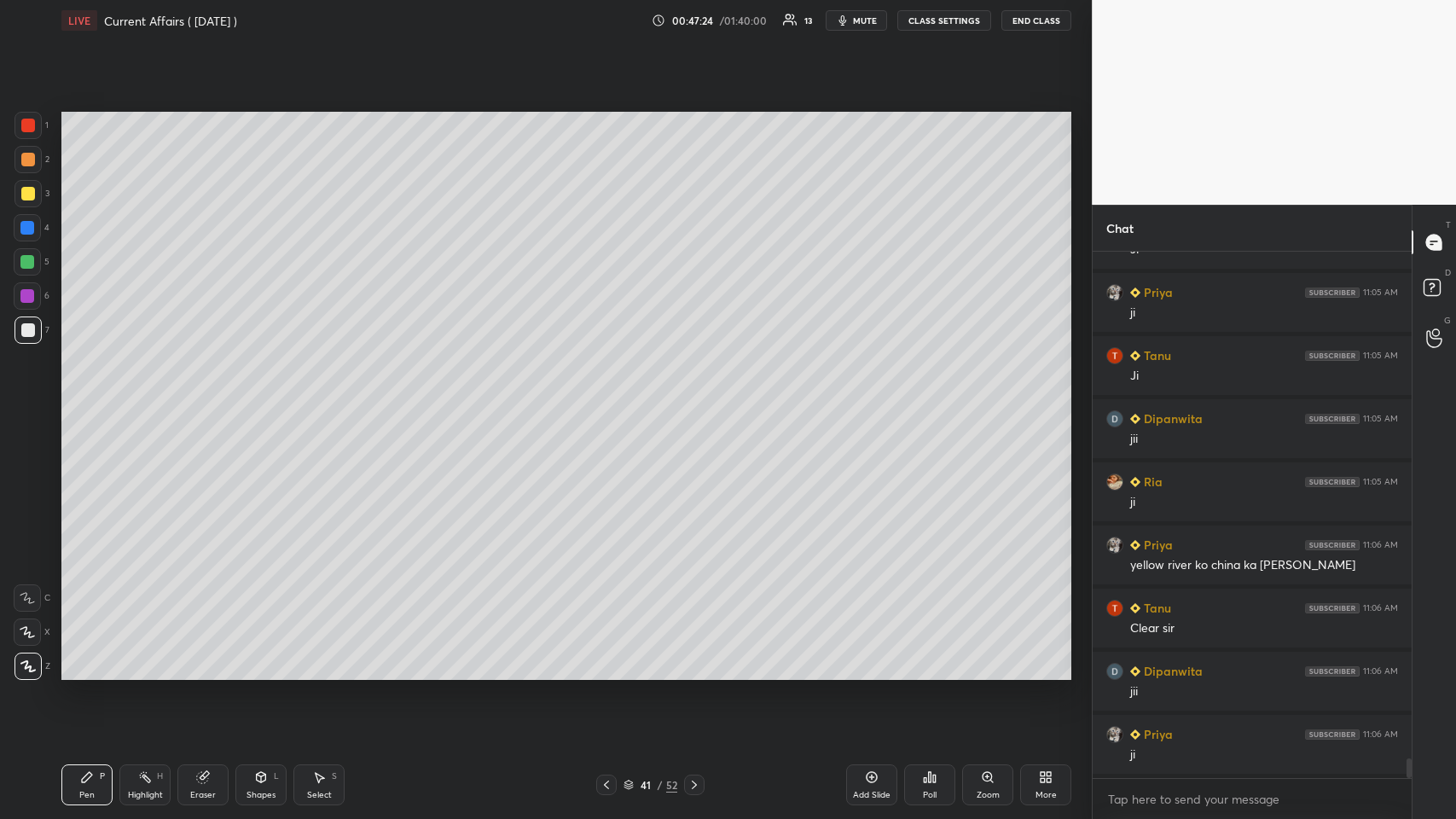 click 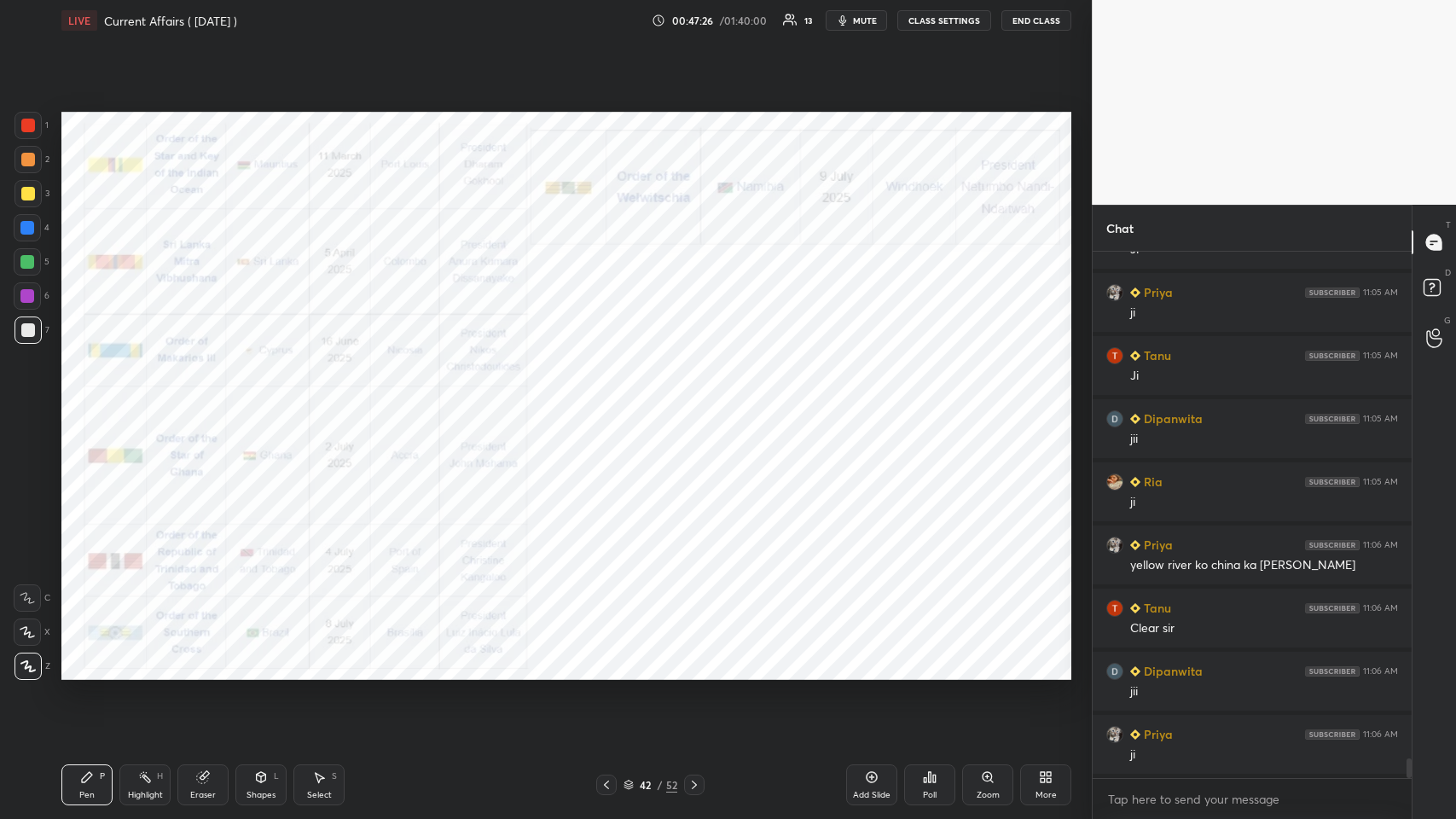 click at bounding box center (28, 125) 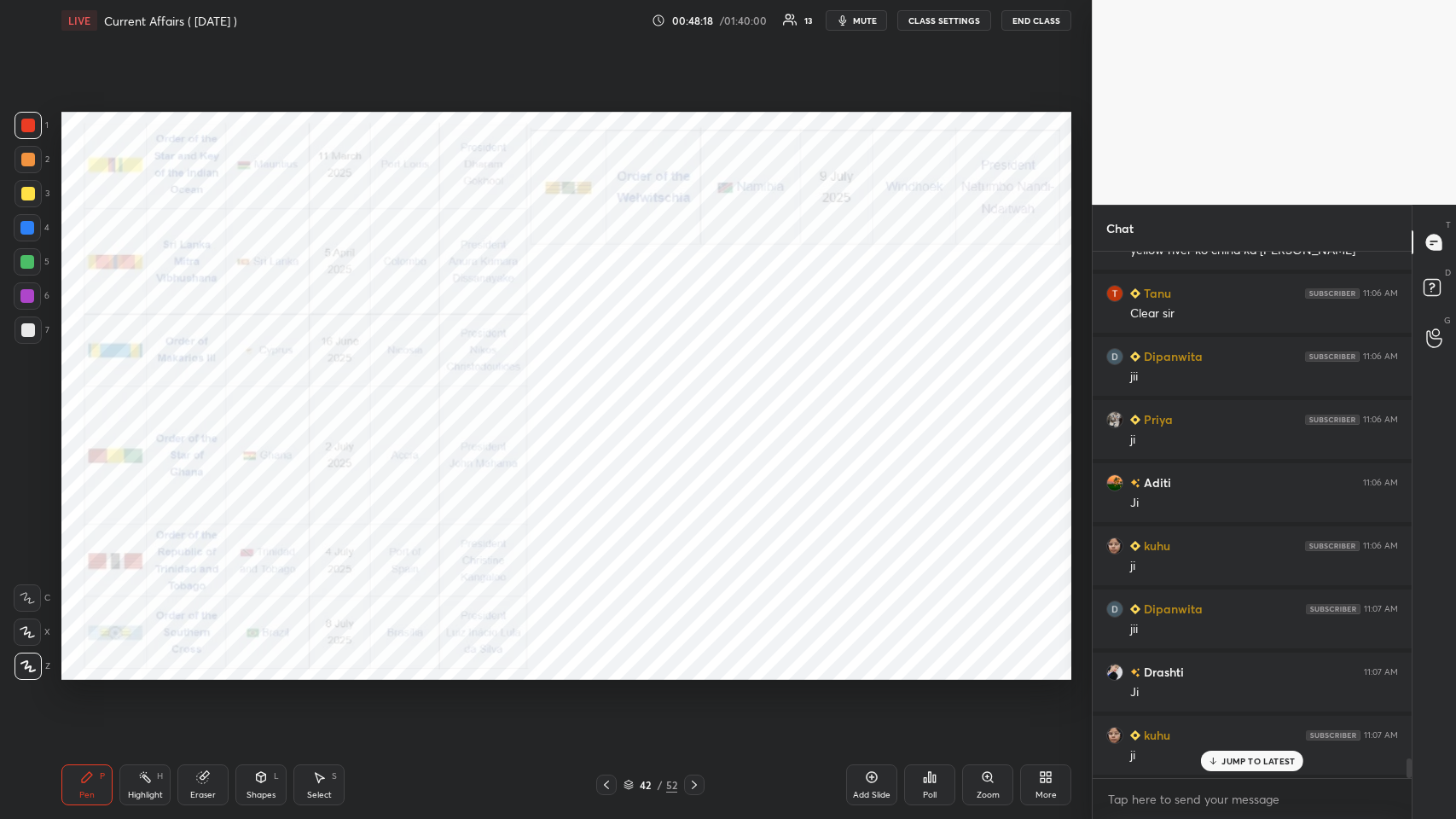 scroll, scrollTop: 13754, scrollLeft: 0, axis: vertical 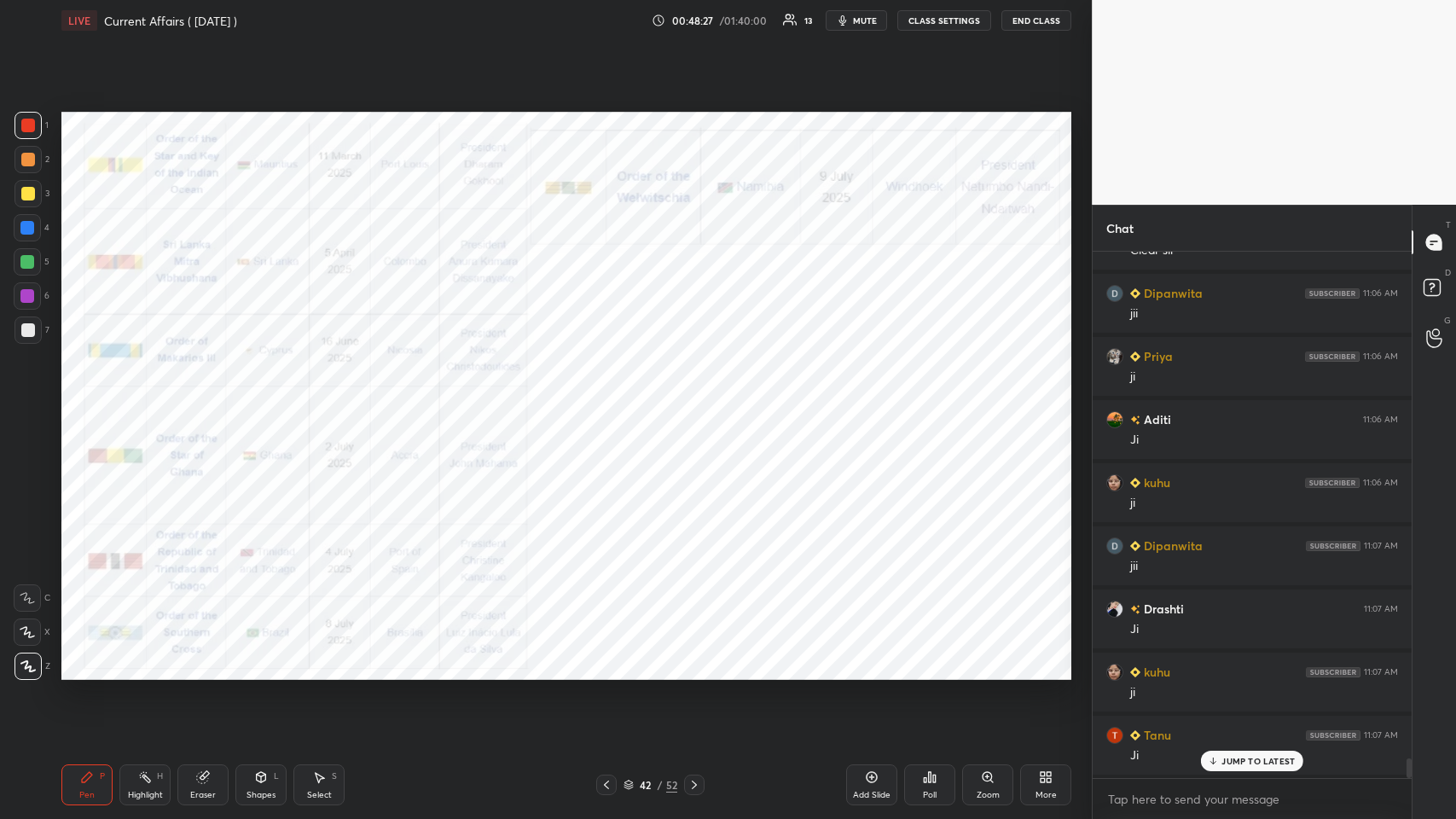 click 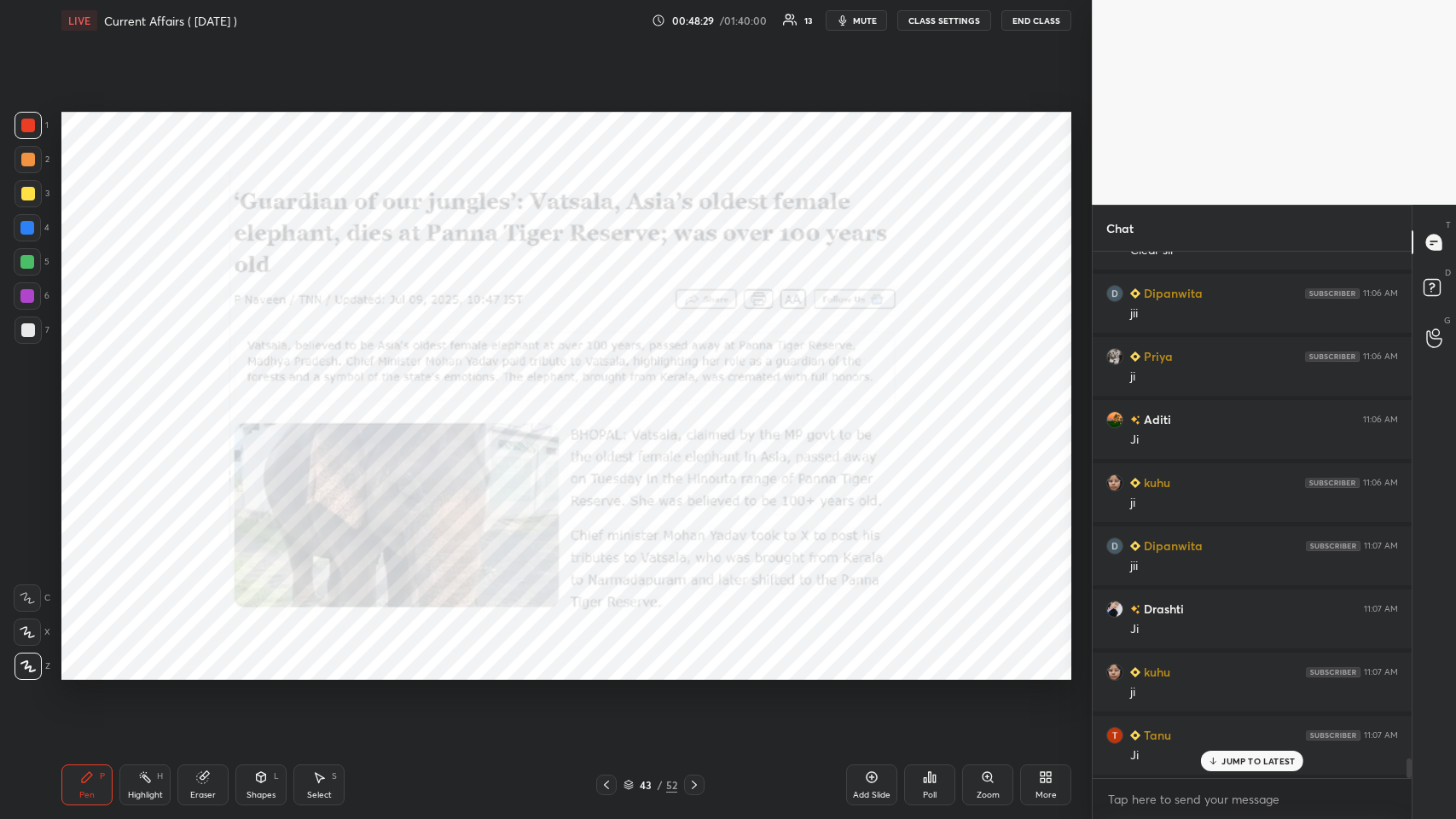 click 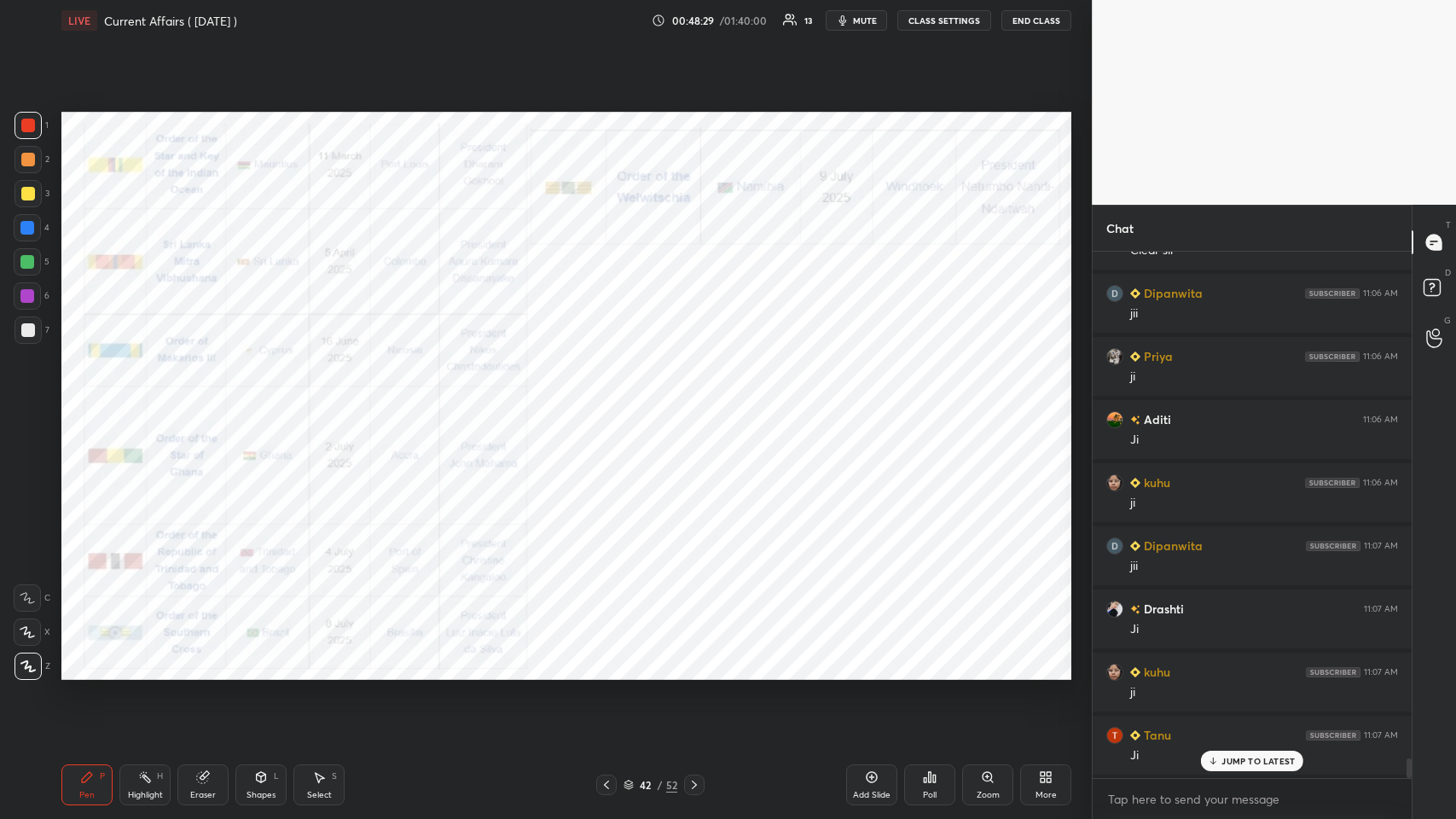 click on "42 / 52" at bounding box center (650, 785) 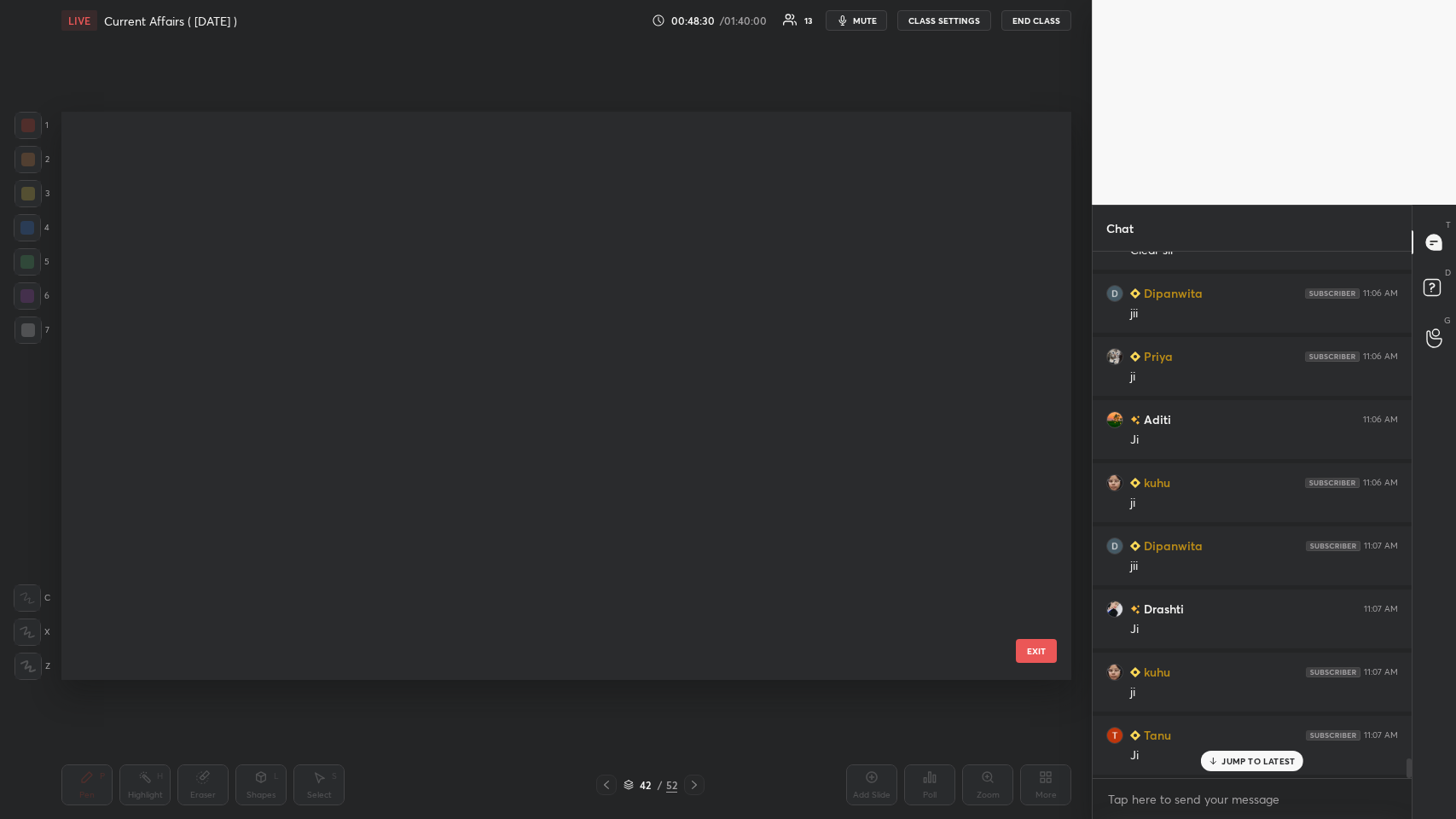 scroll, scrollTop: 1904, scrollLeft: 0, axis: vertical 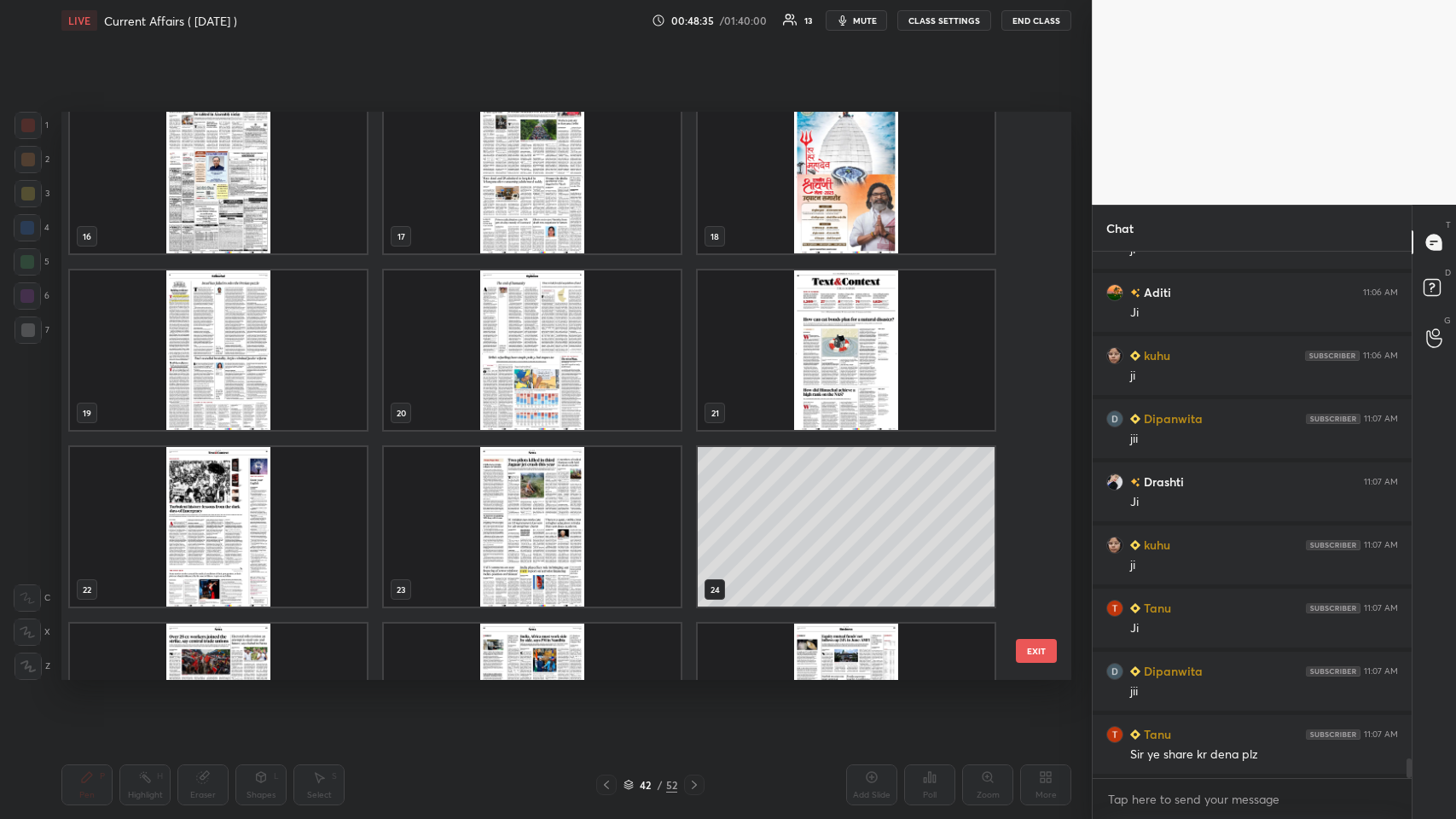 click at bounding box center [532, 526] 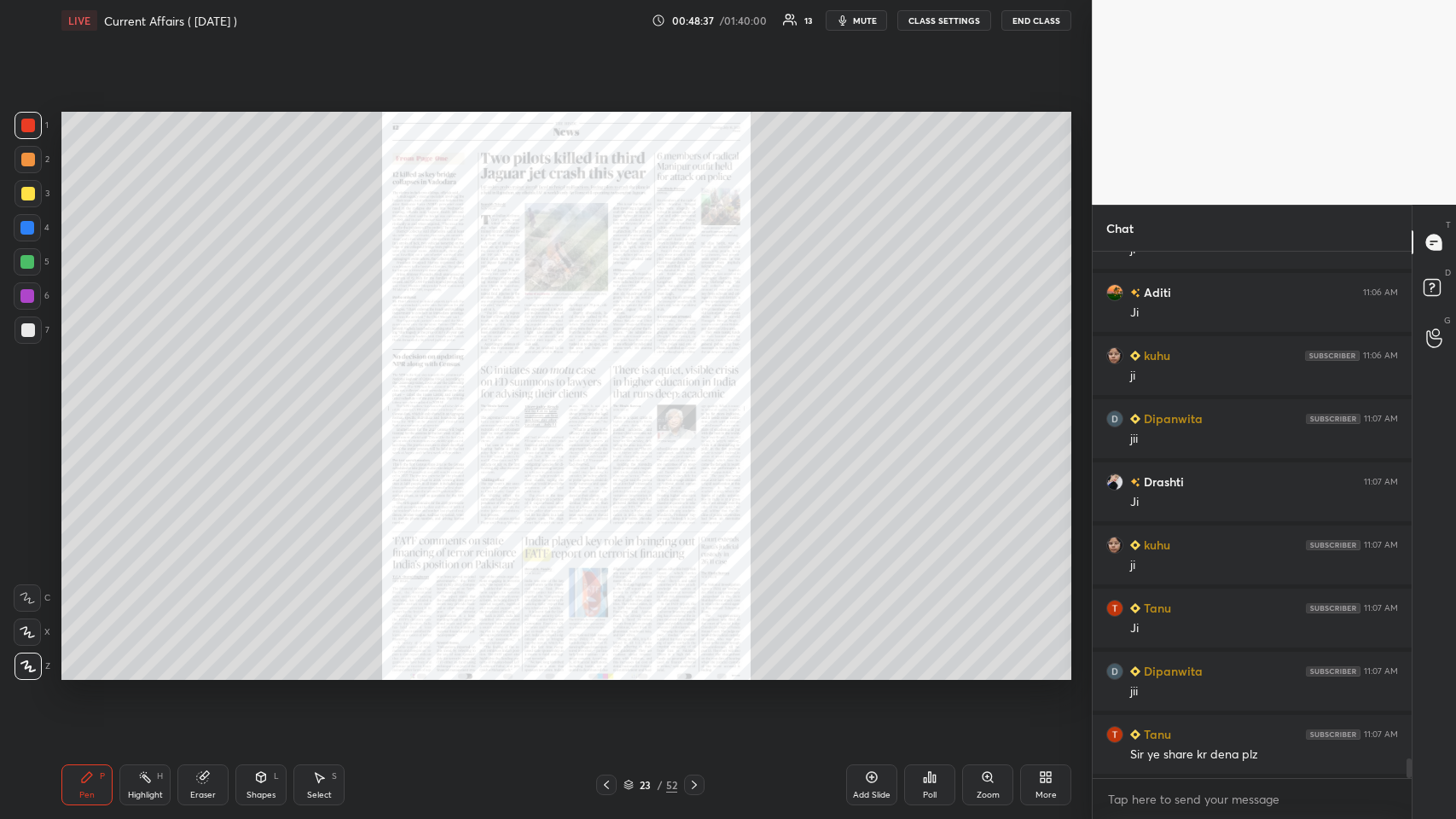 click 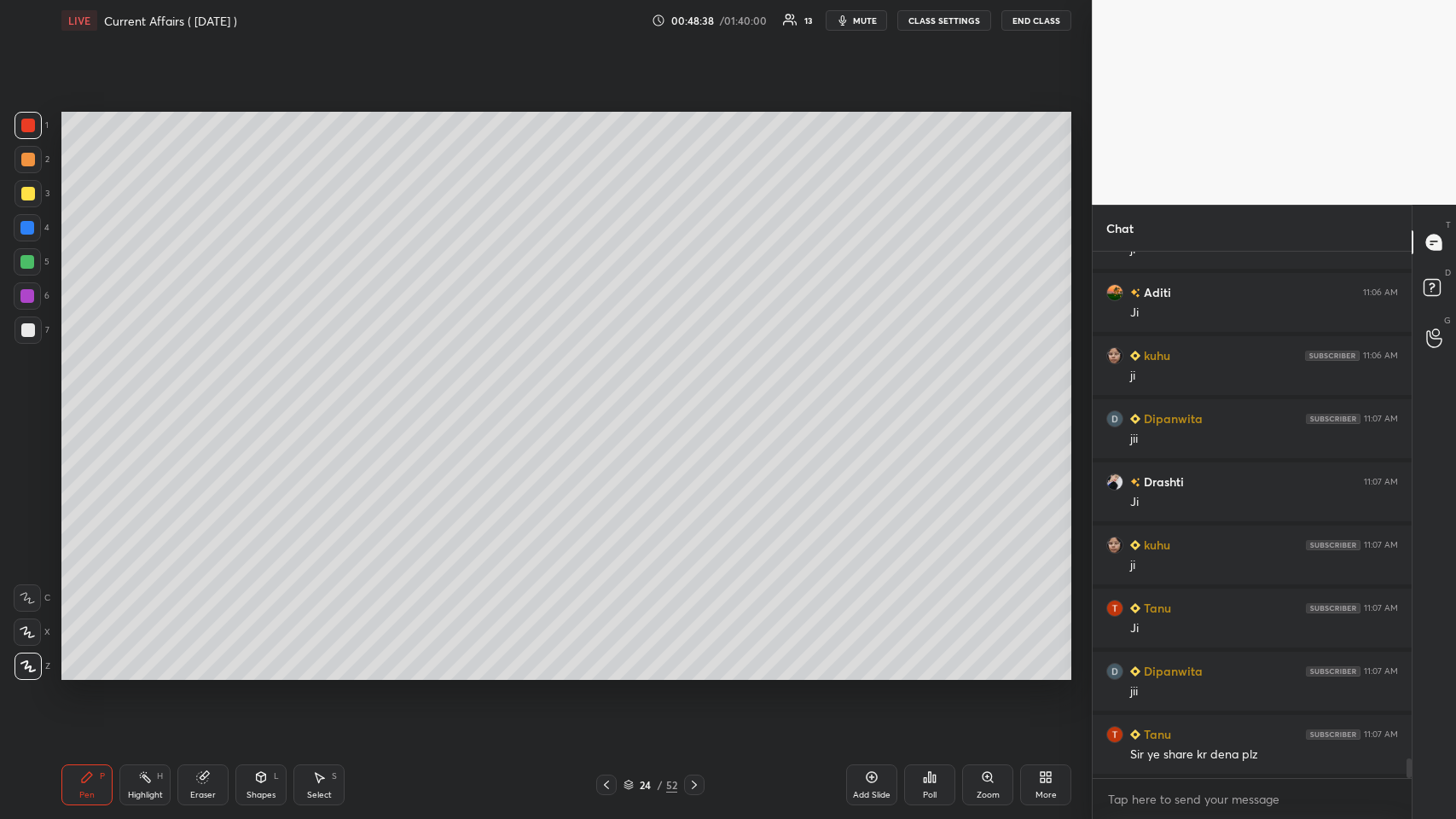 click 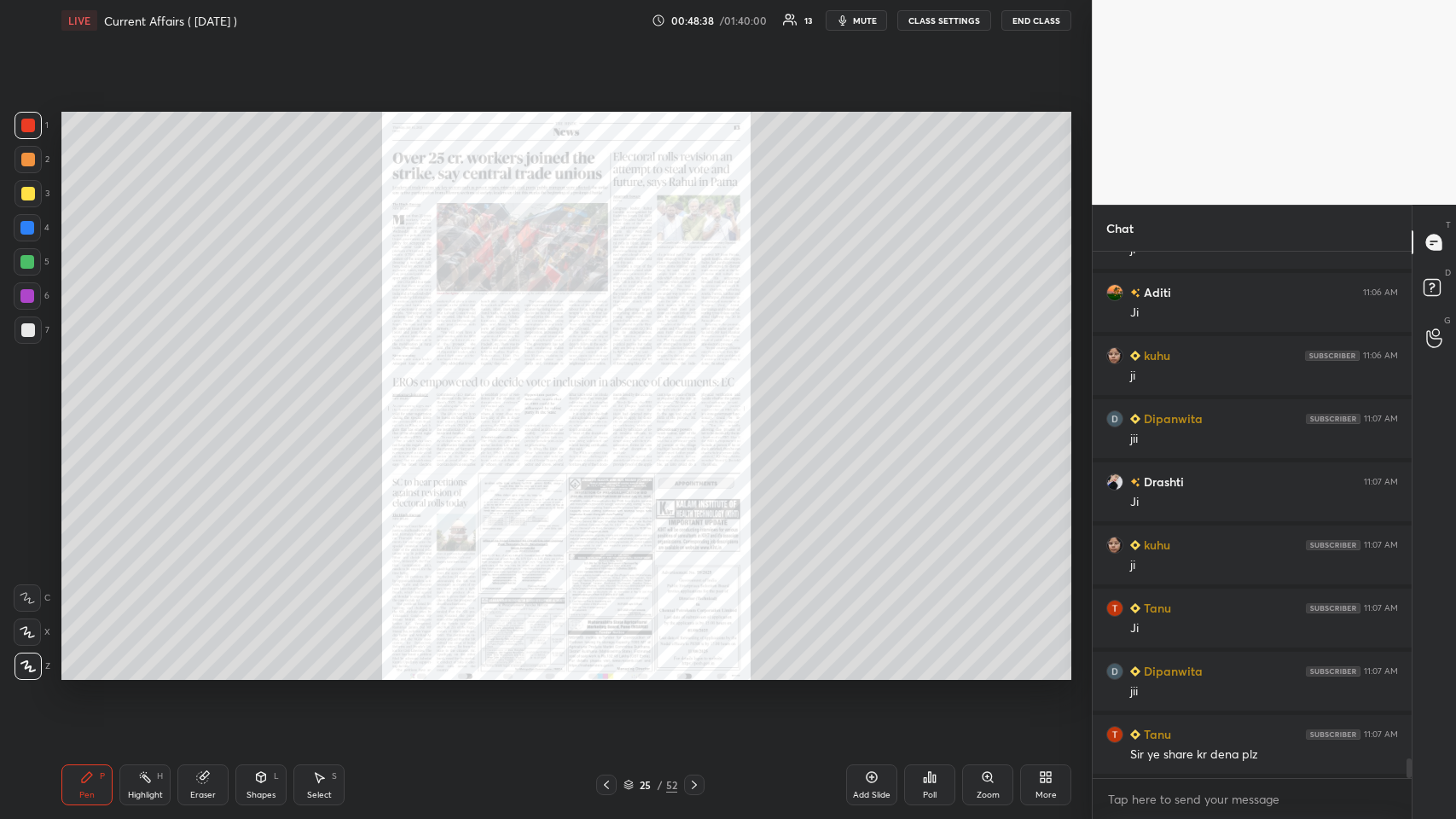 click 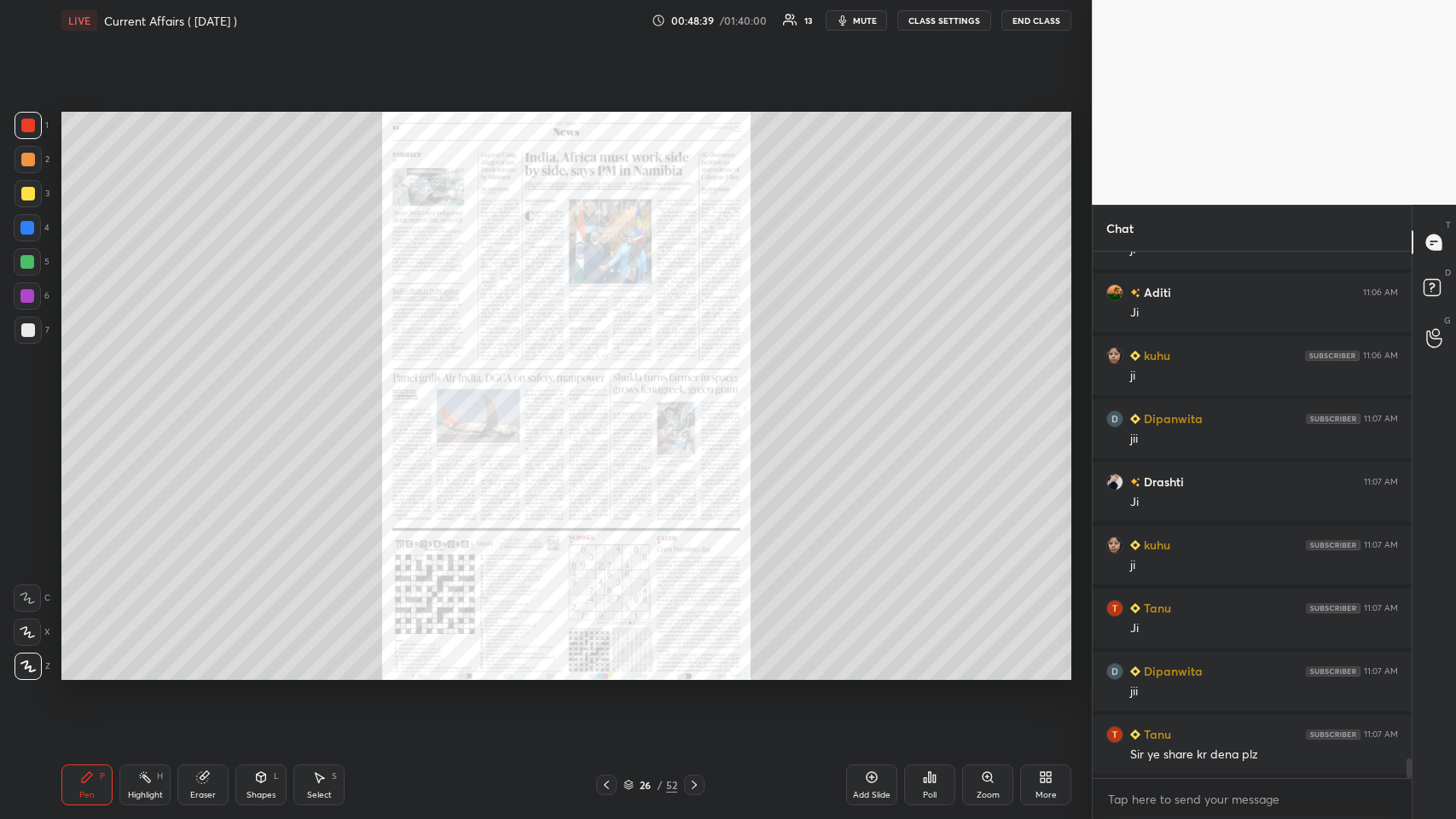 click 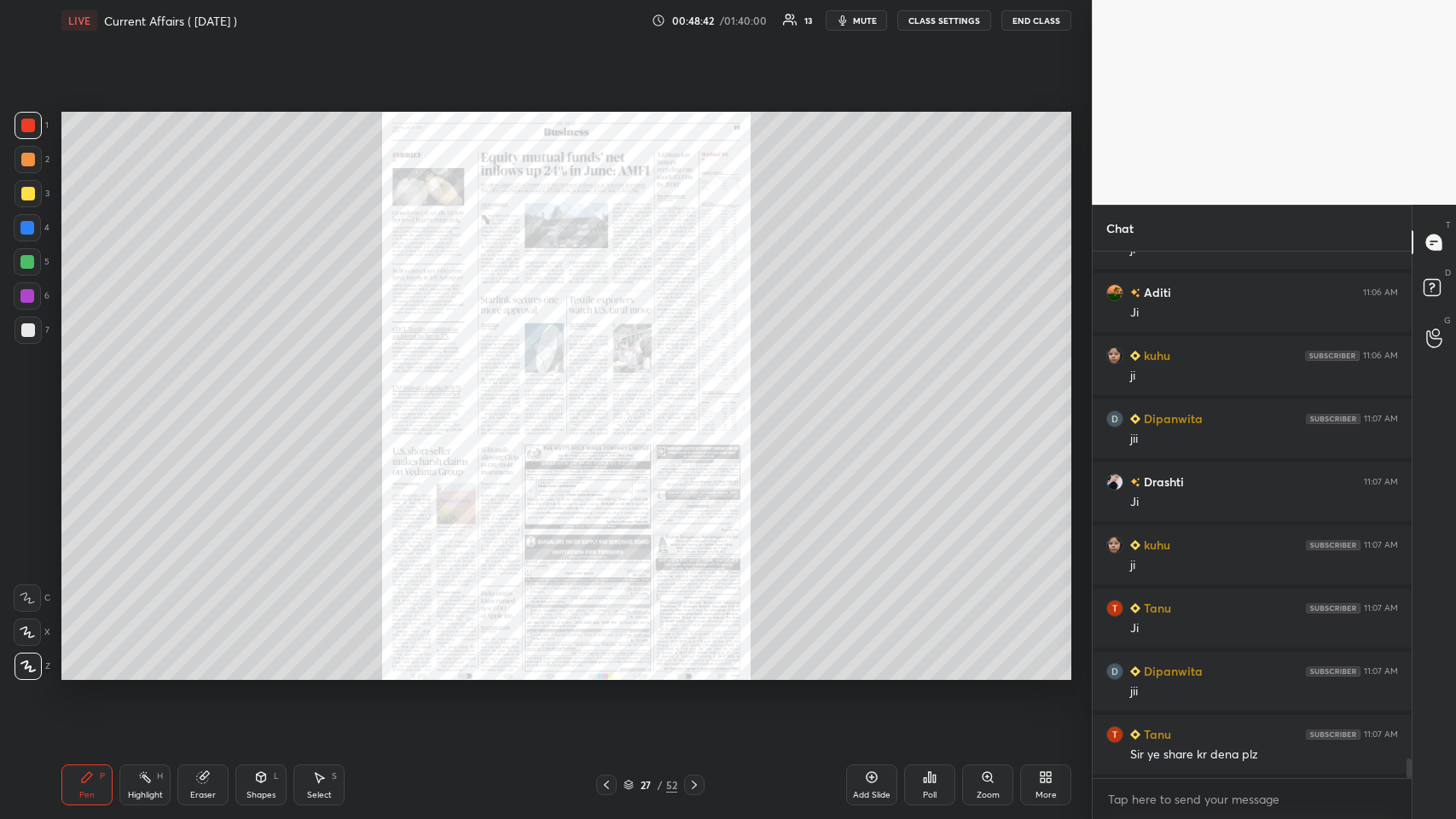 click 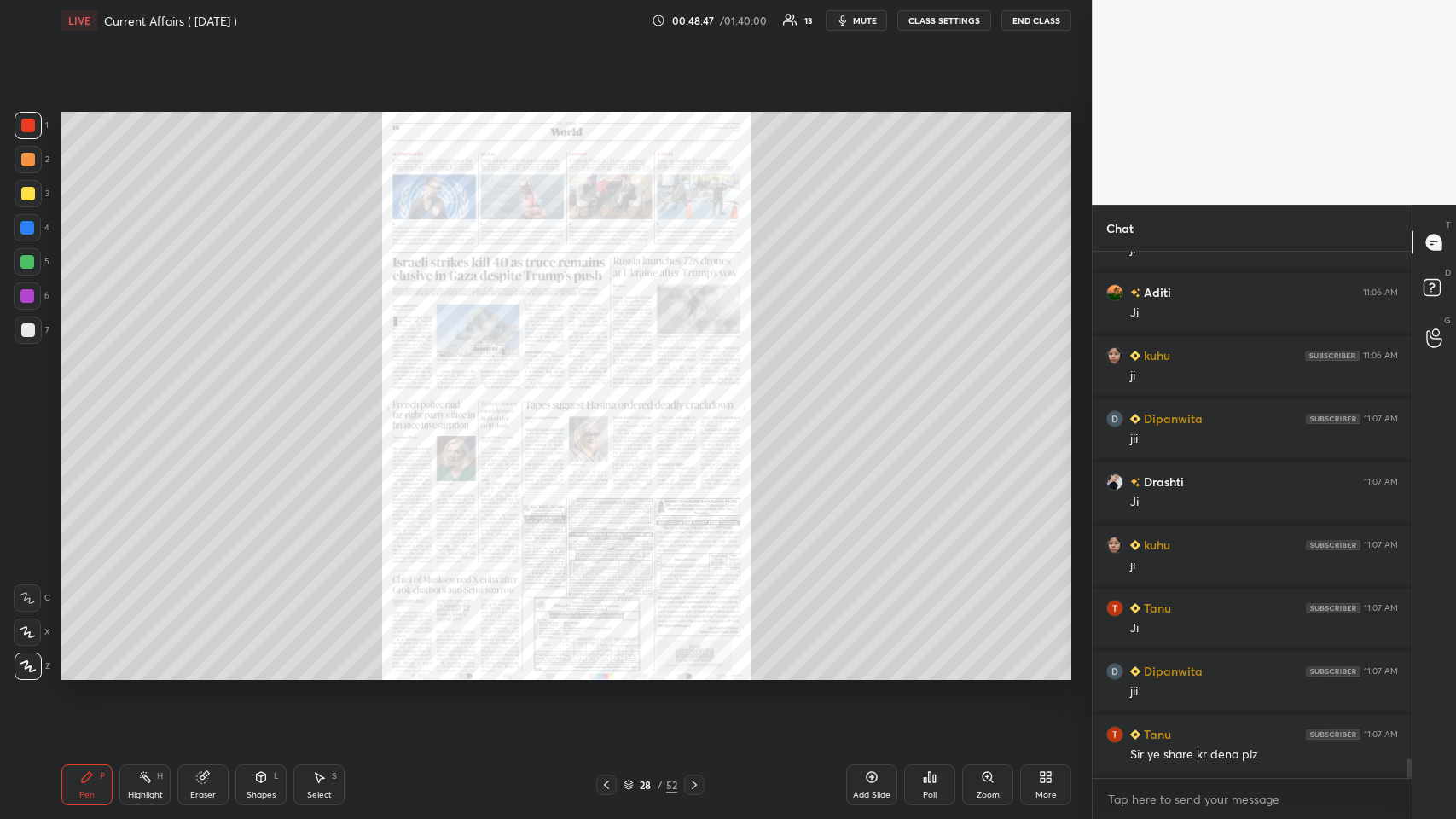 click 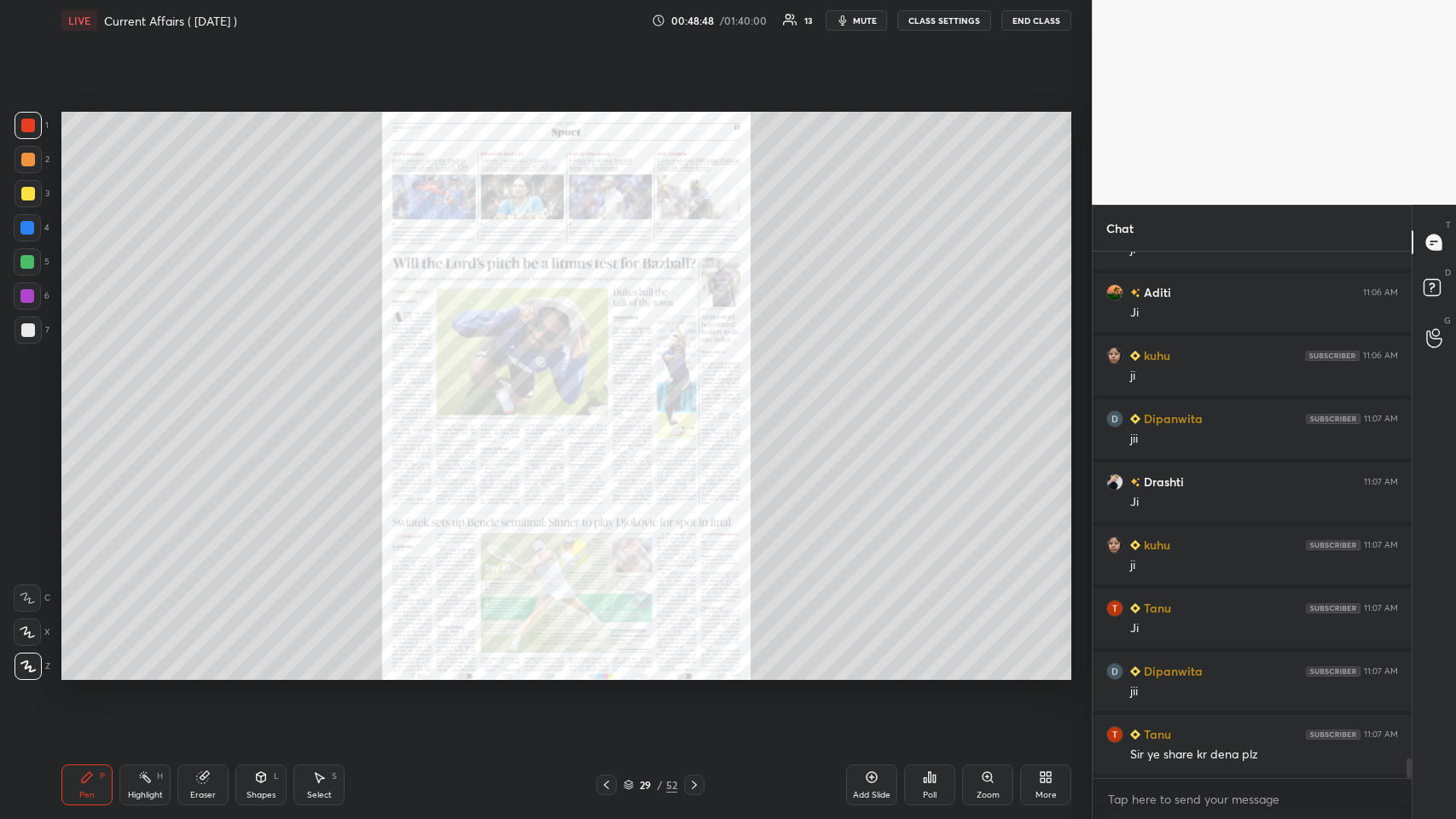 click 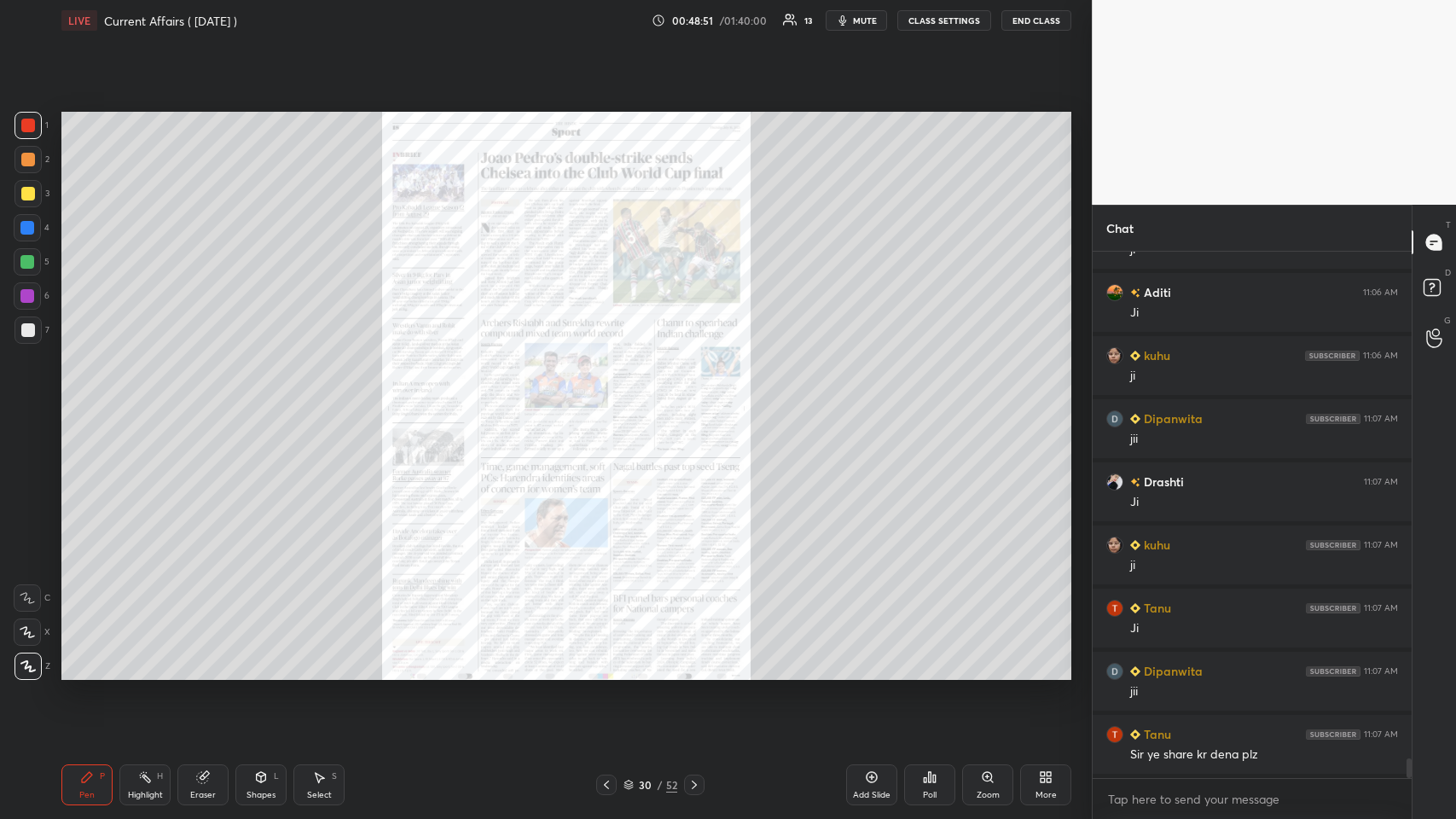 click 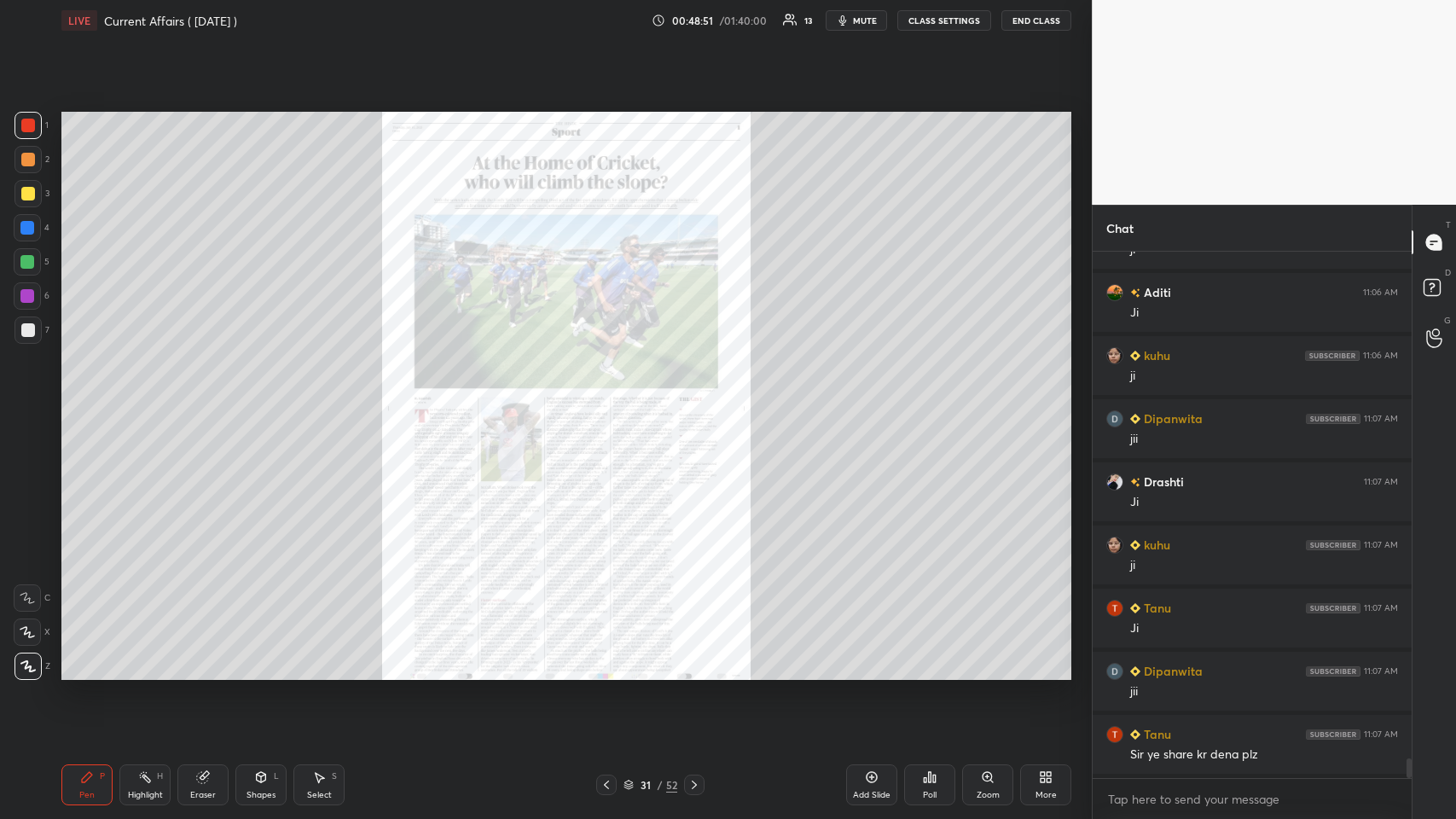 click 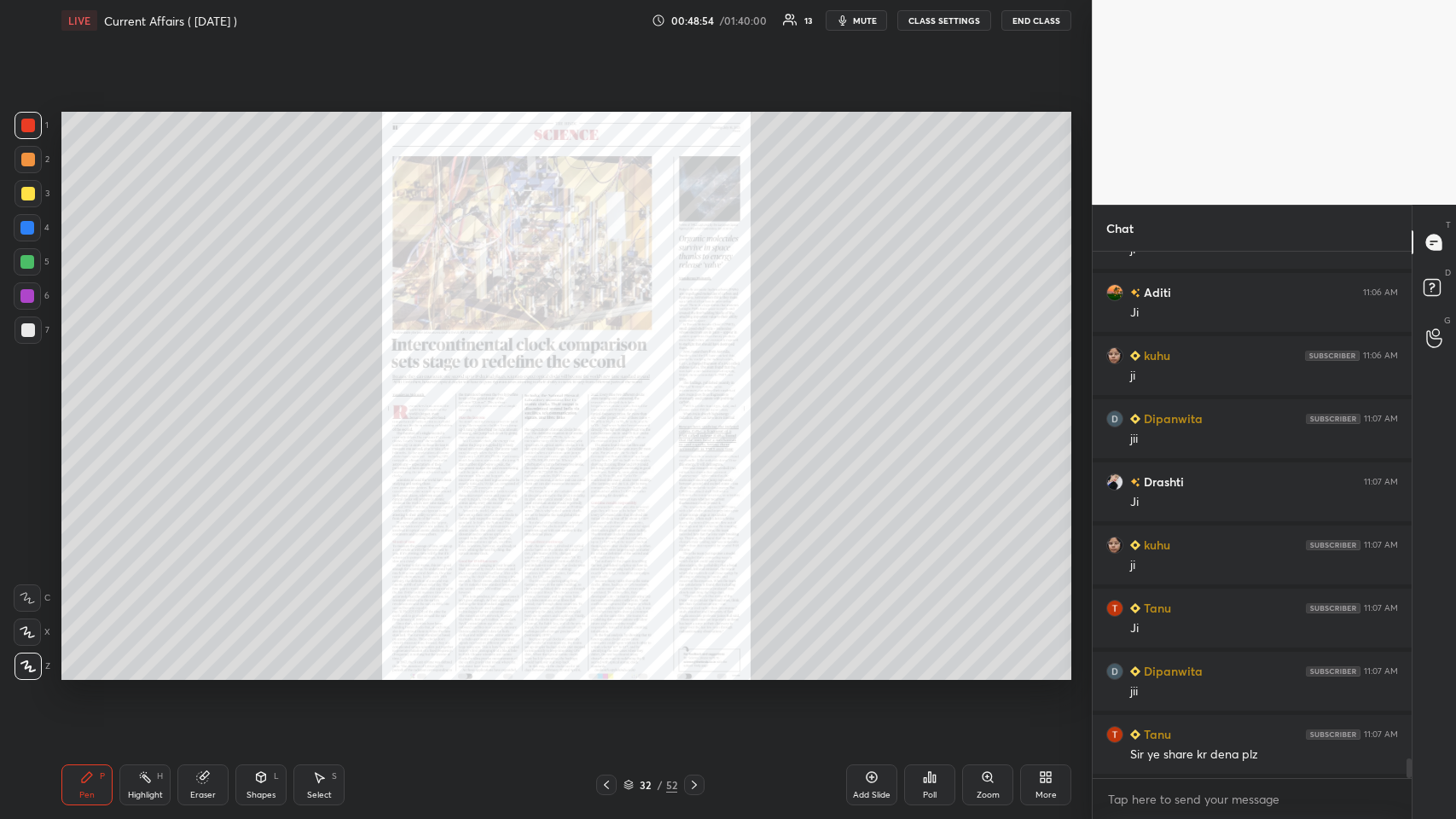 click 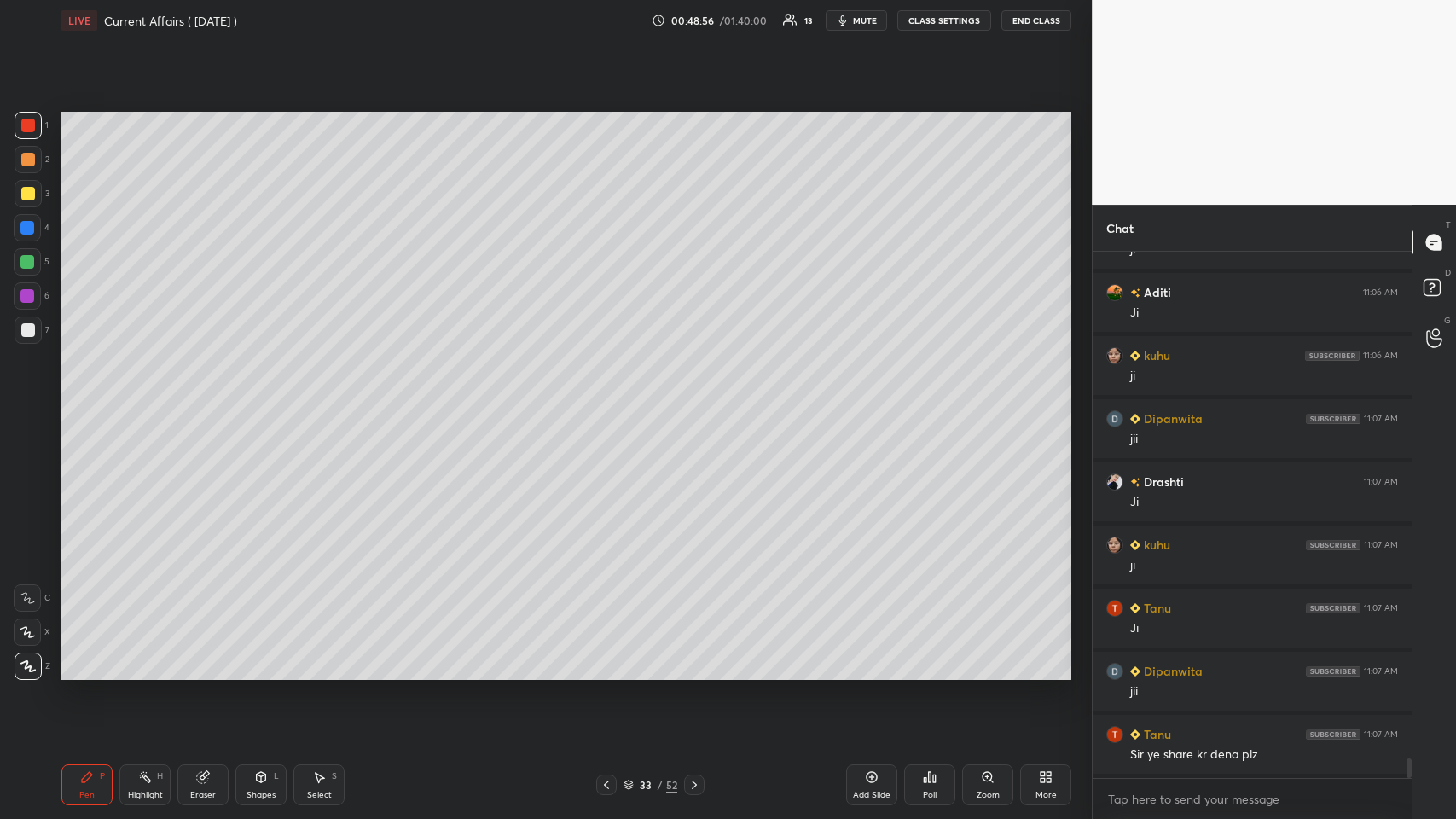 click 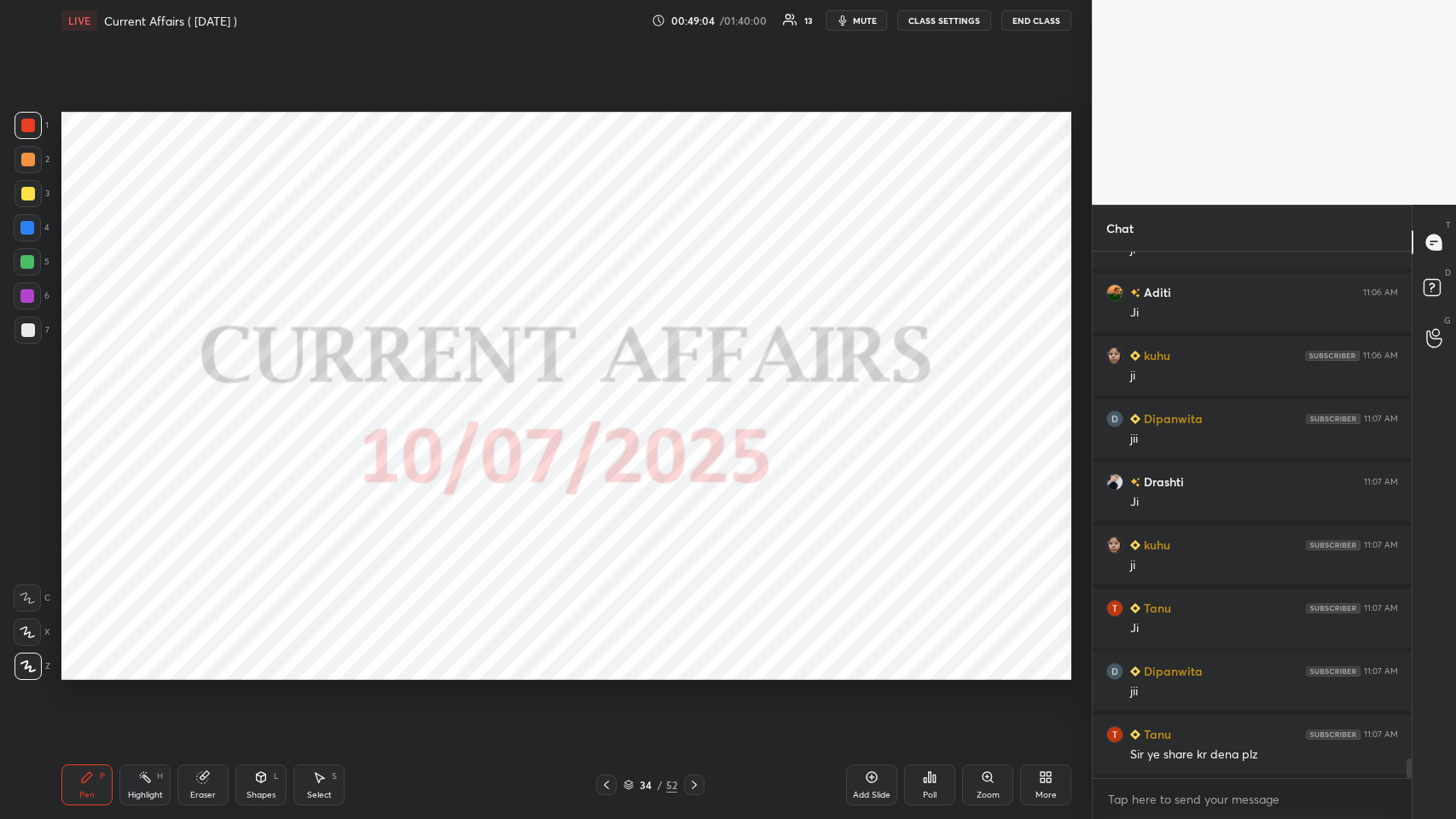 click 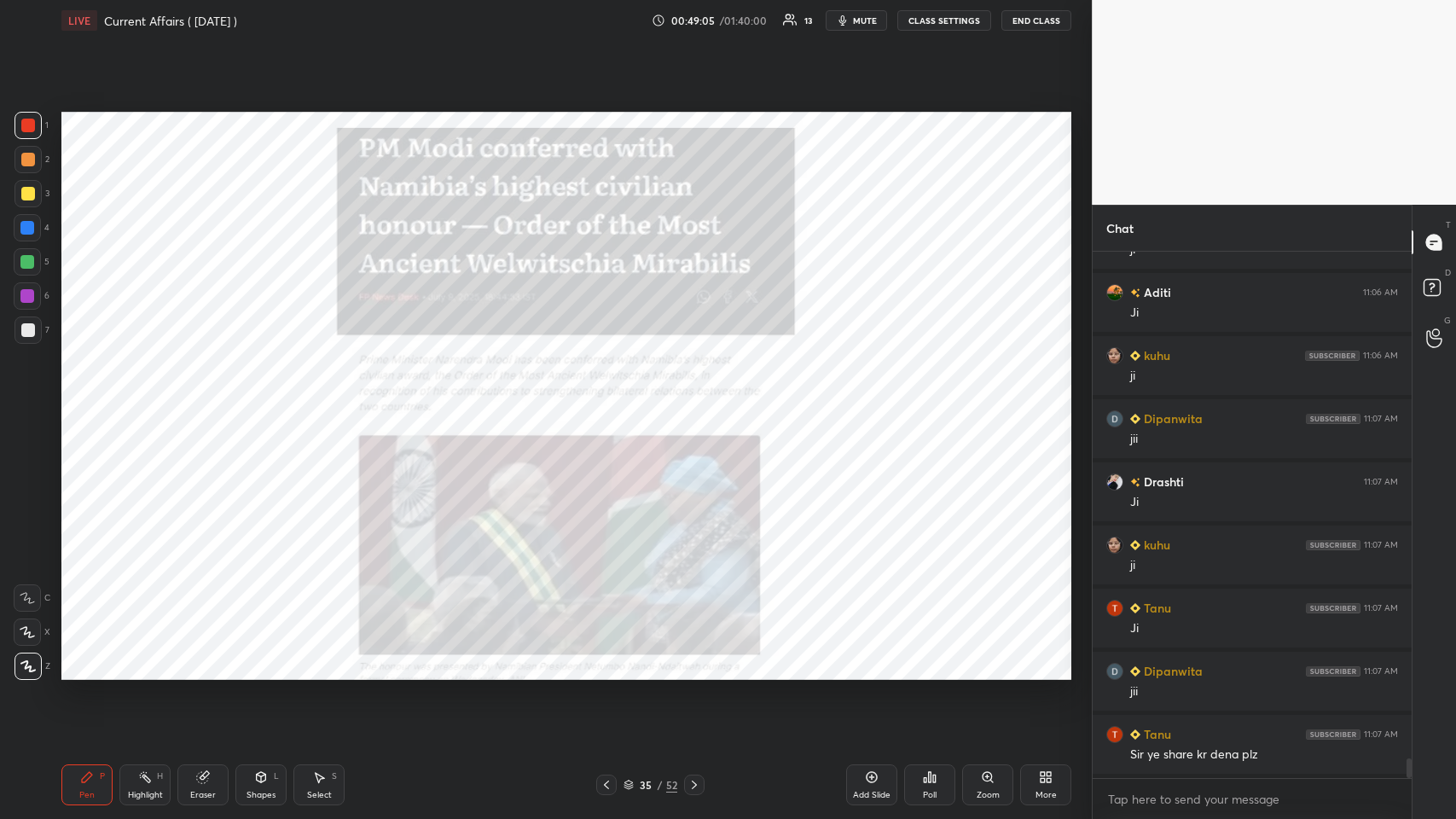 click 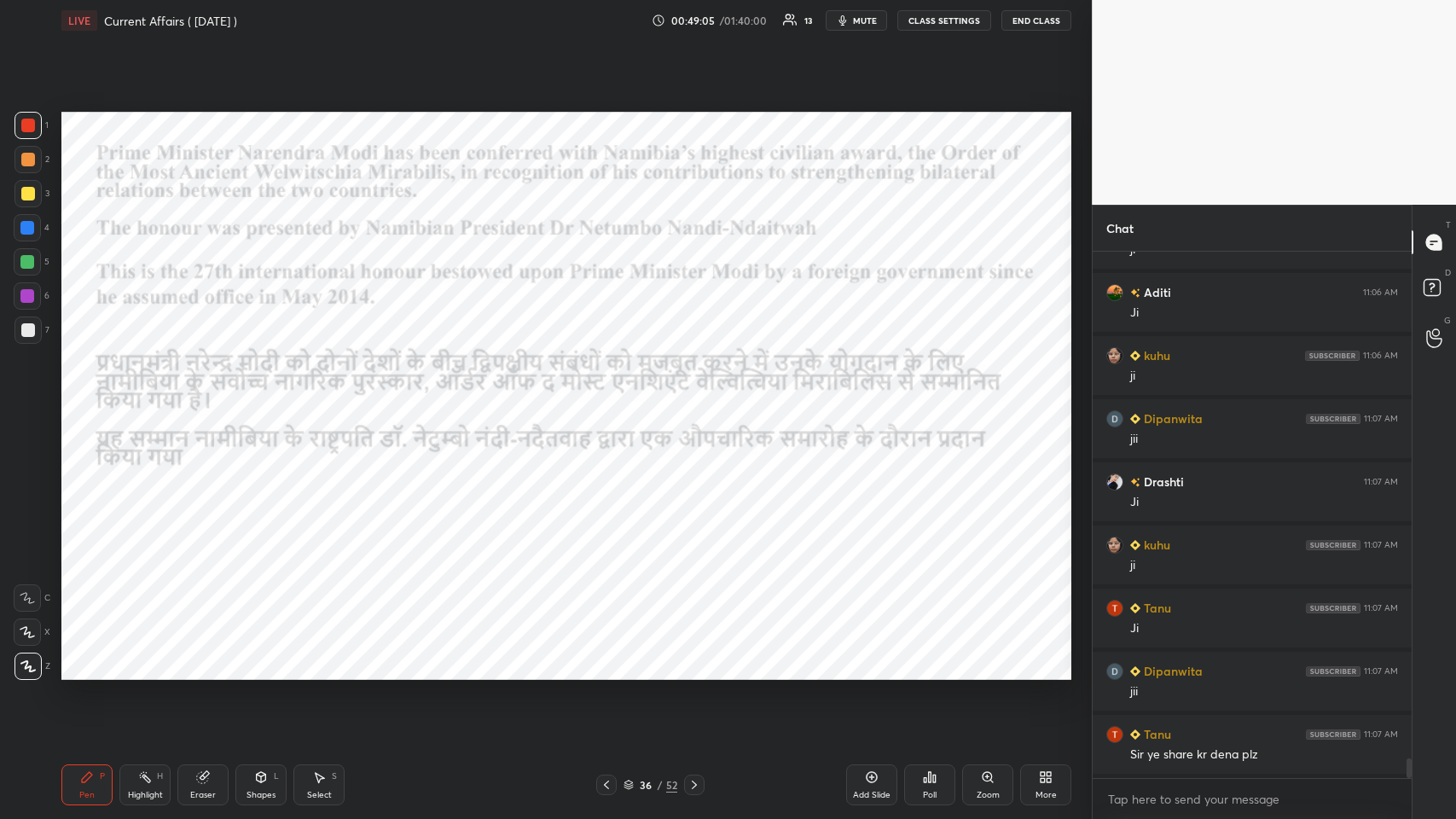 scroll, scrollTop: 13959, scrollLeft: 0, axis: vertical 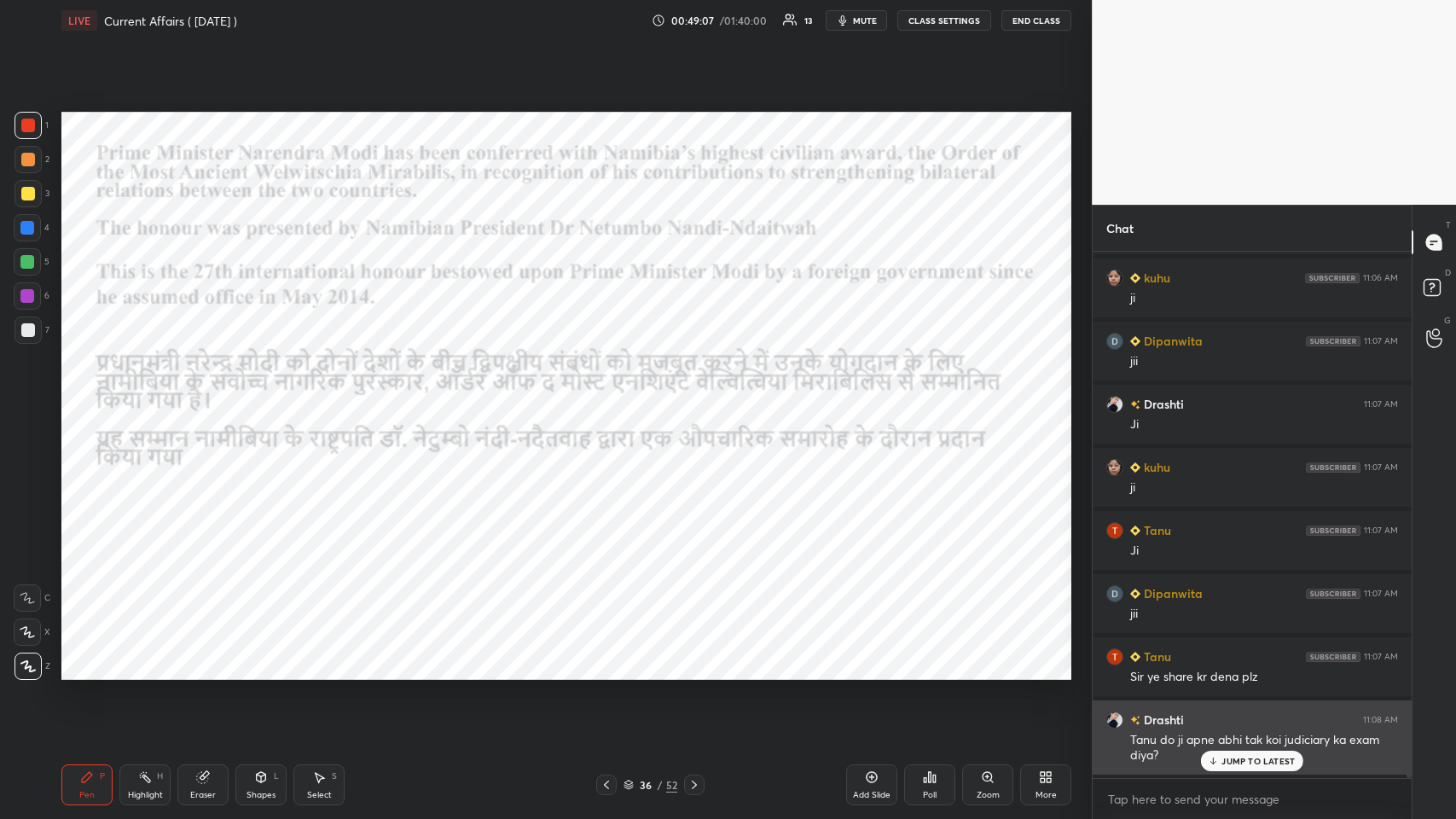 click on "JUMP TO LATEST" at bounding box center [1258, 761] 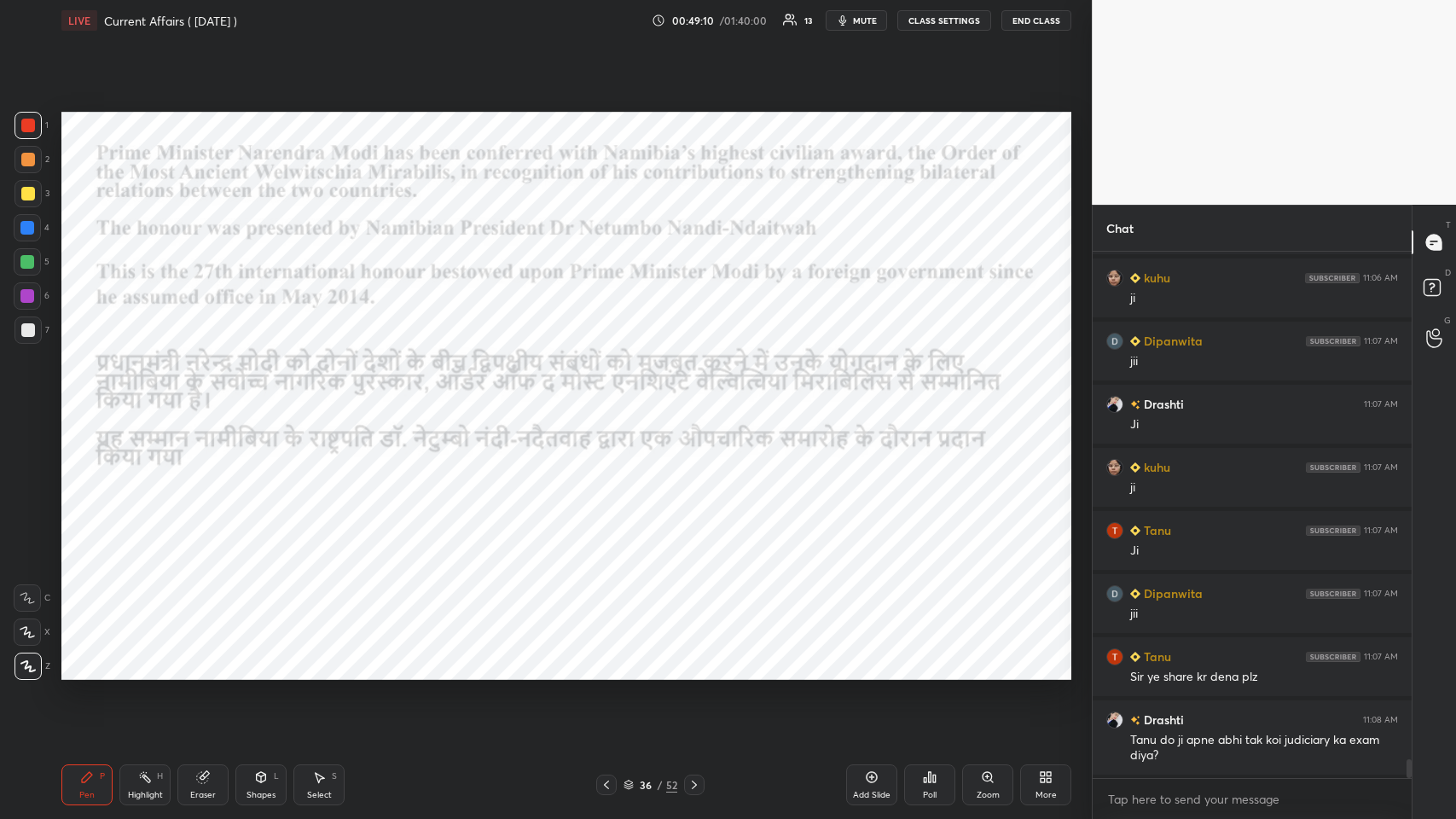 scroll, scrollTop: 13977, scrollLeft: 0, axis: vertical 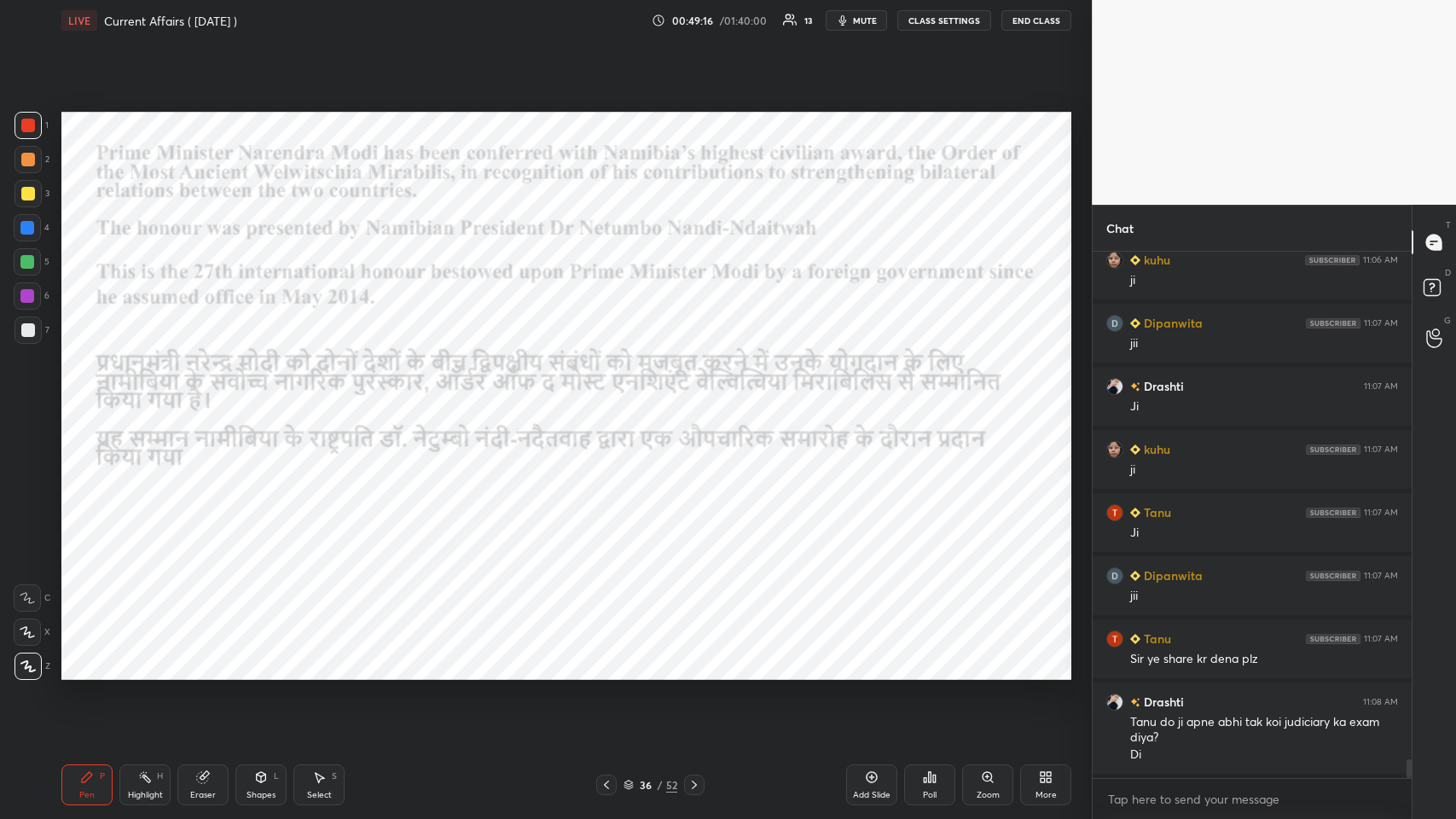 click 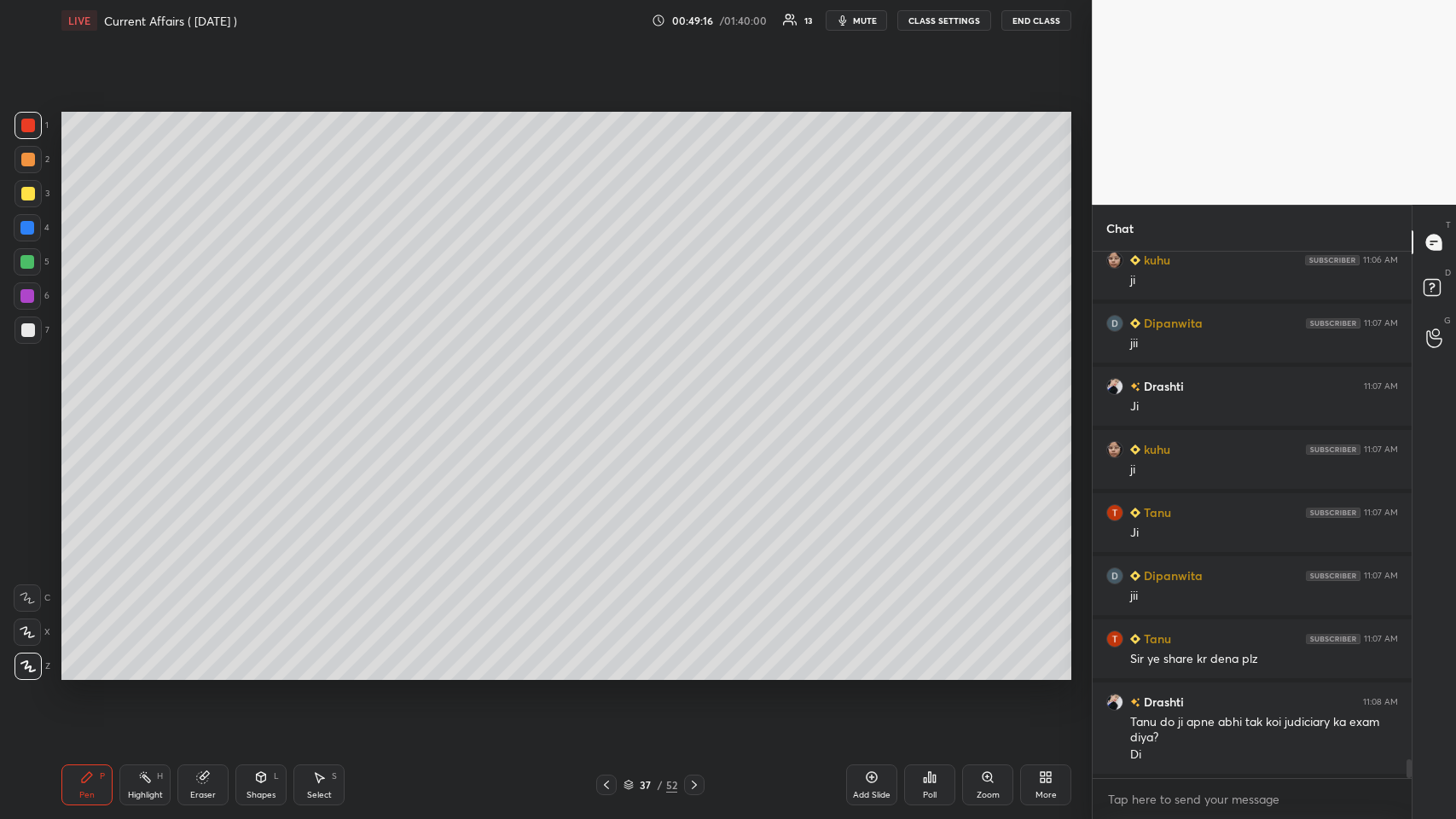 click 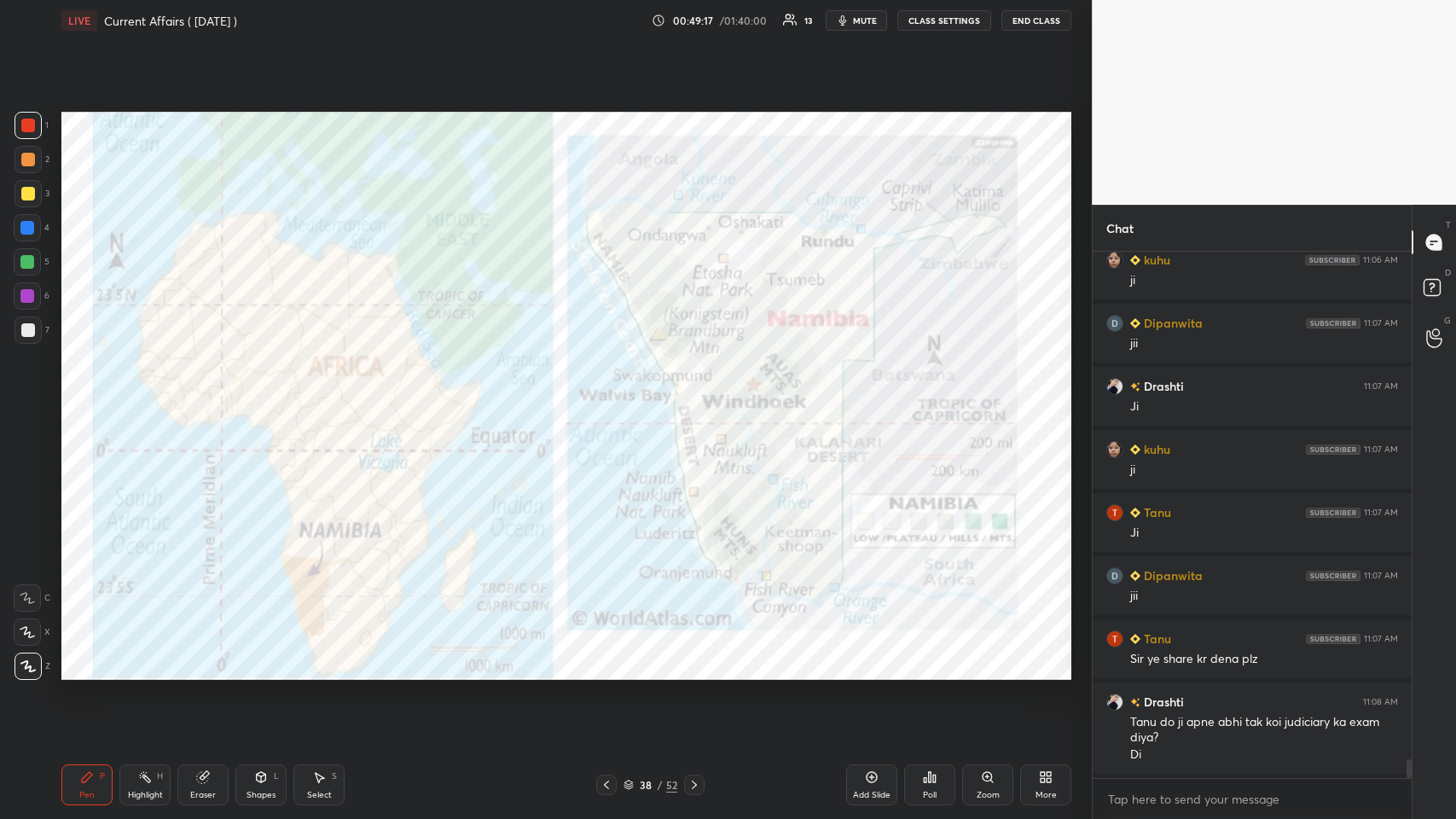 click 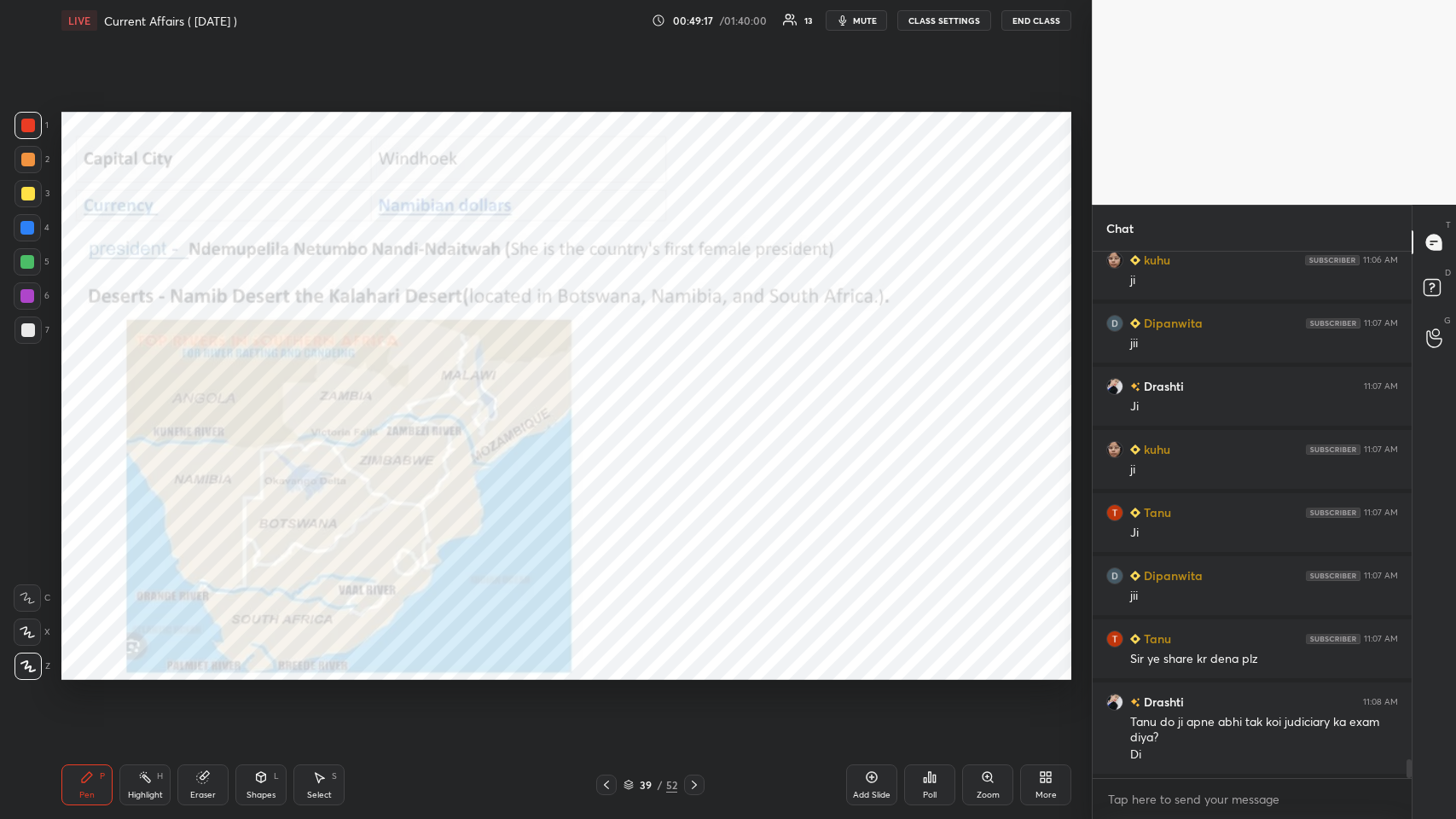 click at bounding box center [694, 785] 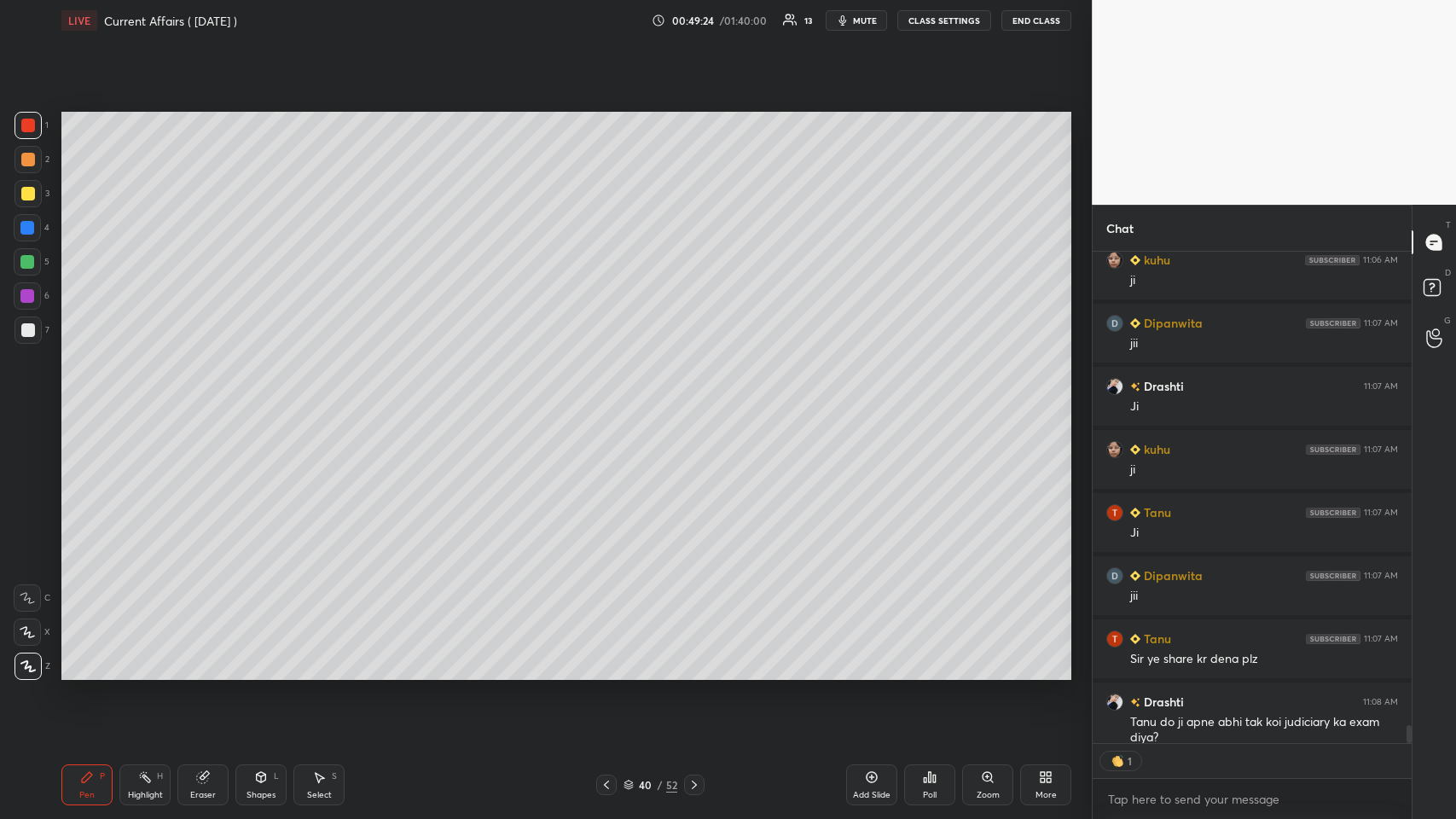 scroll, scrollTop: 498, scrollLeft: 314, axis: both 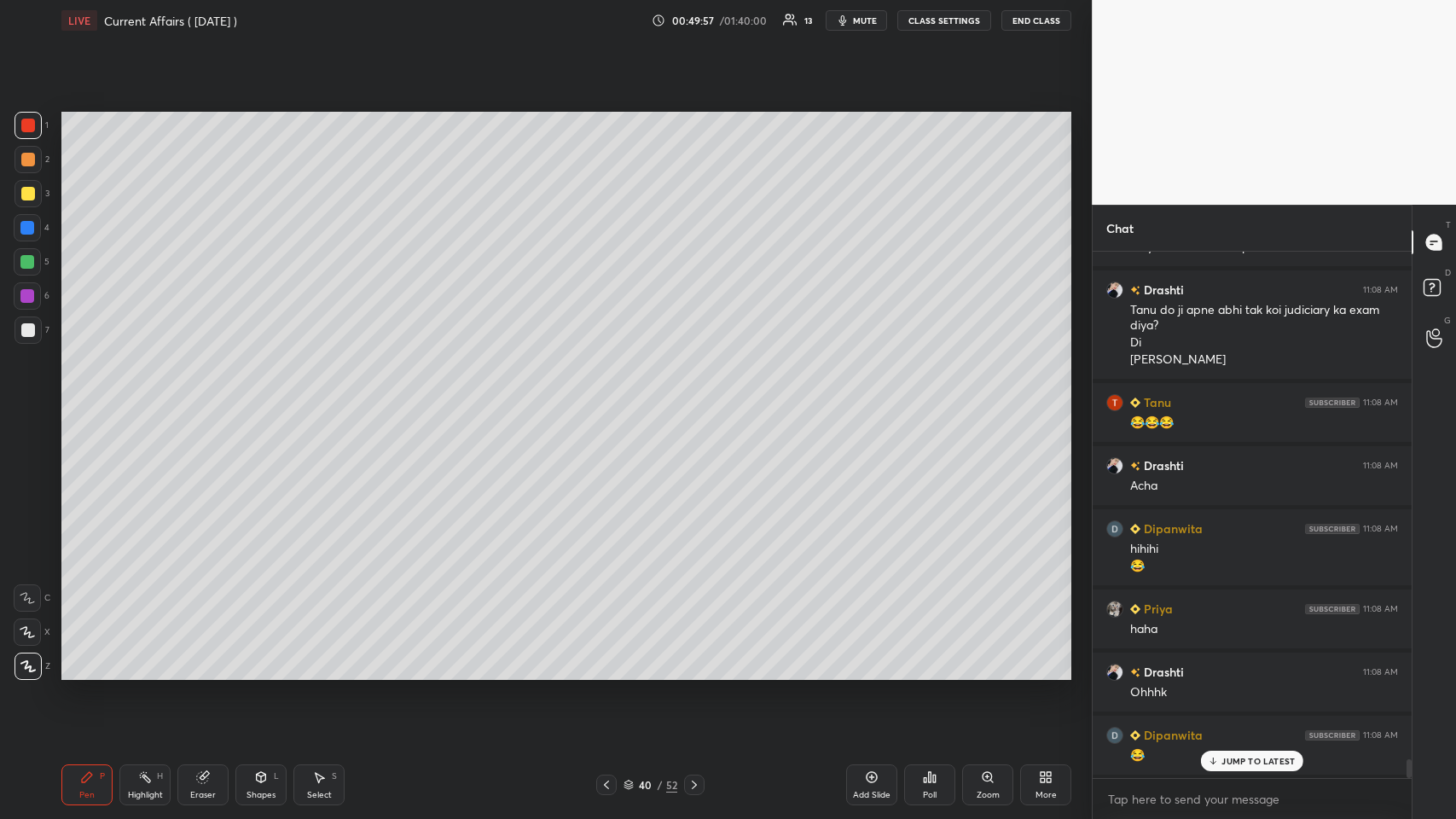 click 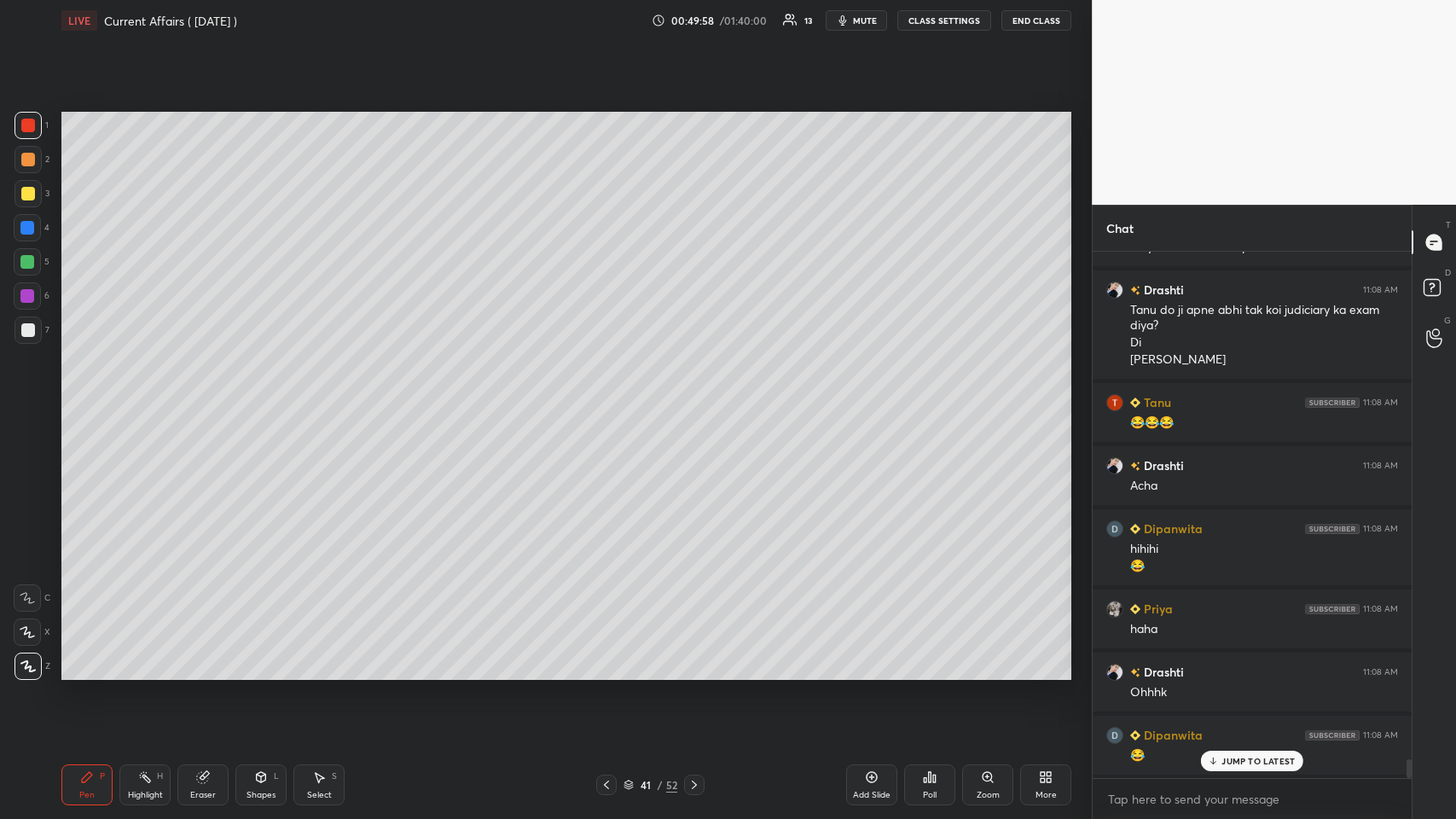 click 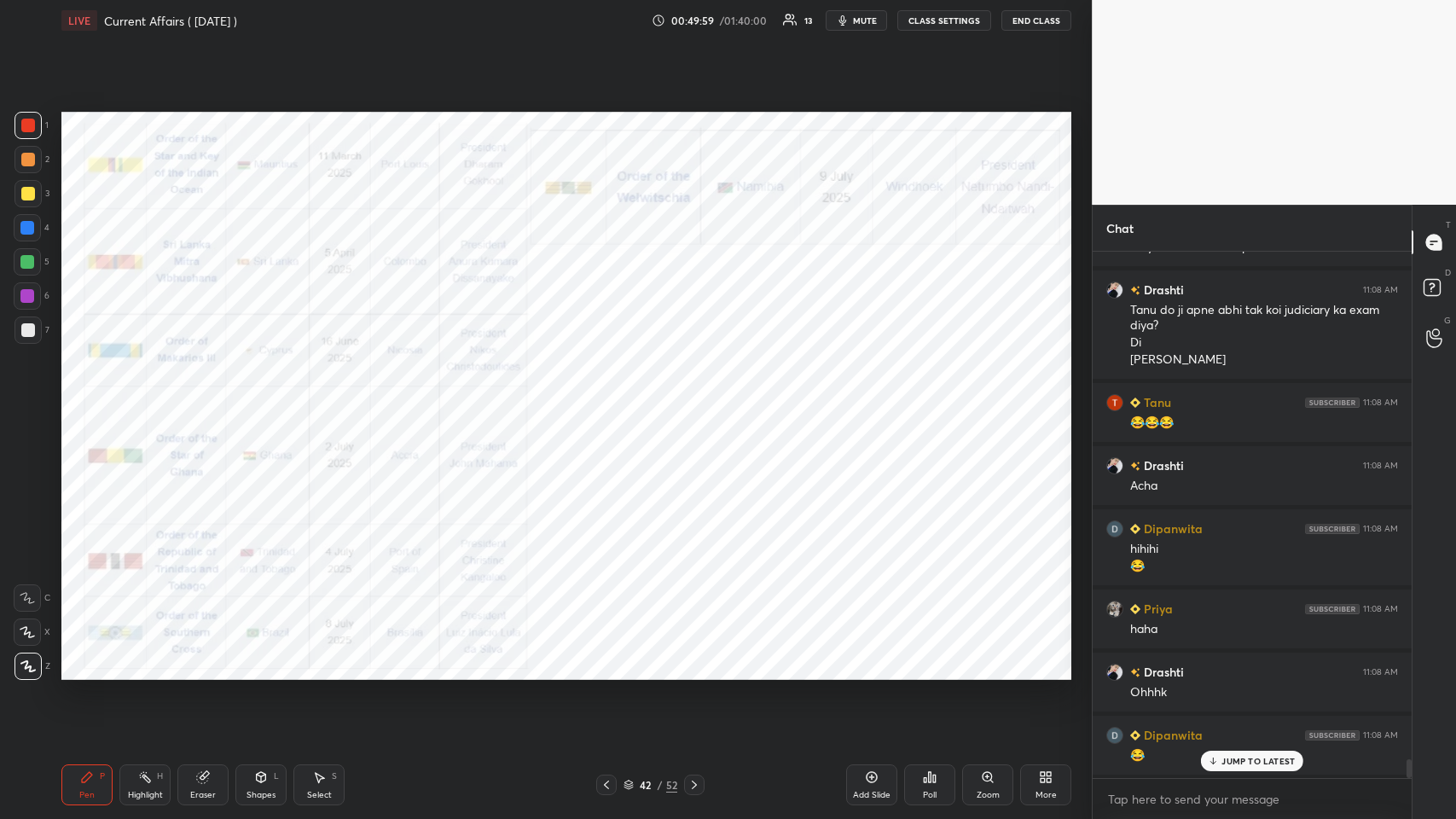 scroll, scrollTop: 14453, scrollLeft: 0, axis: vertical 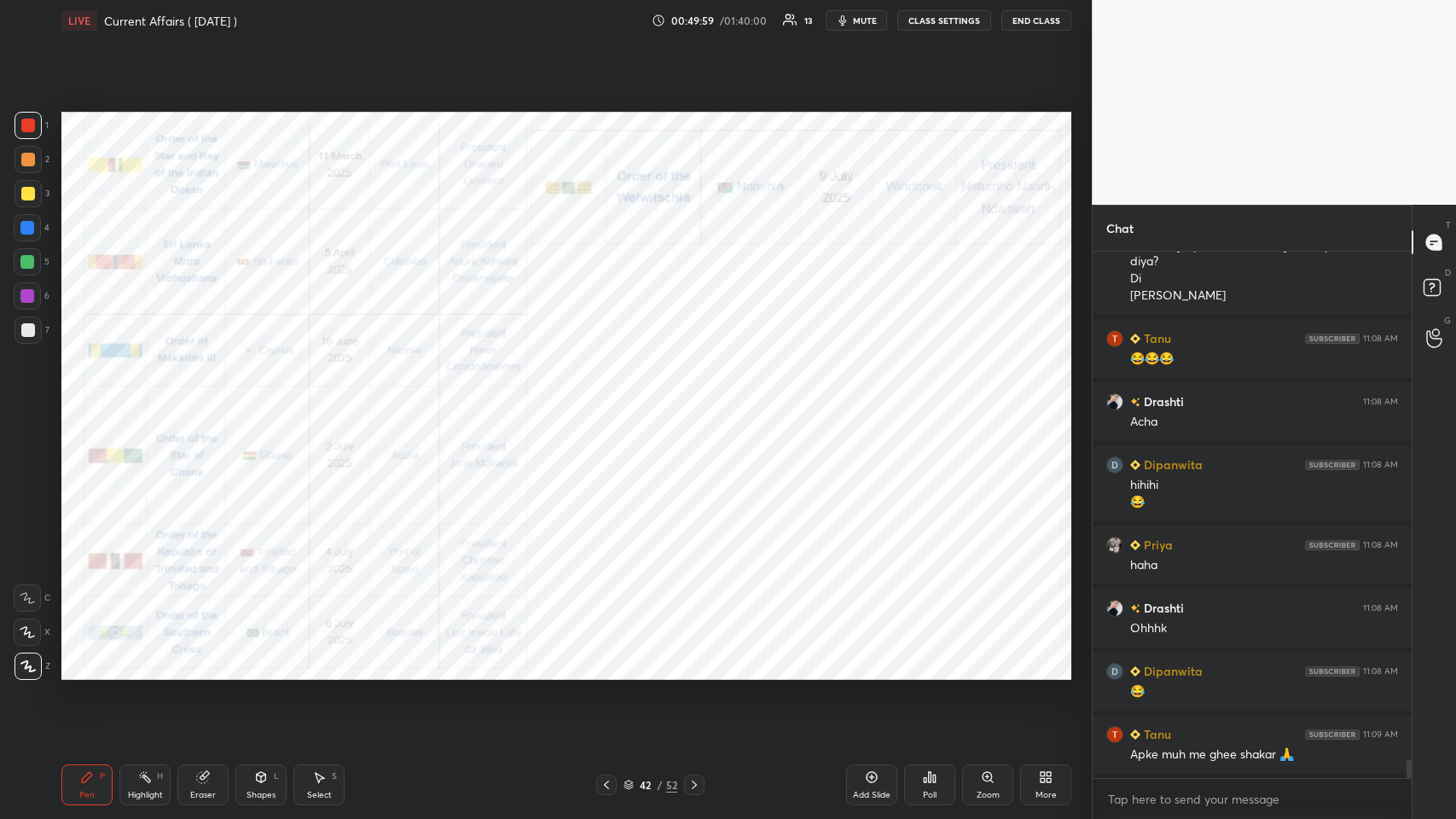 click 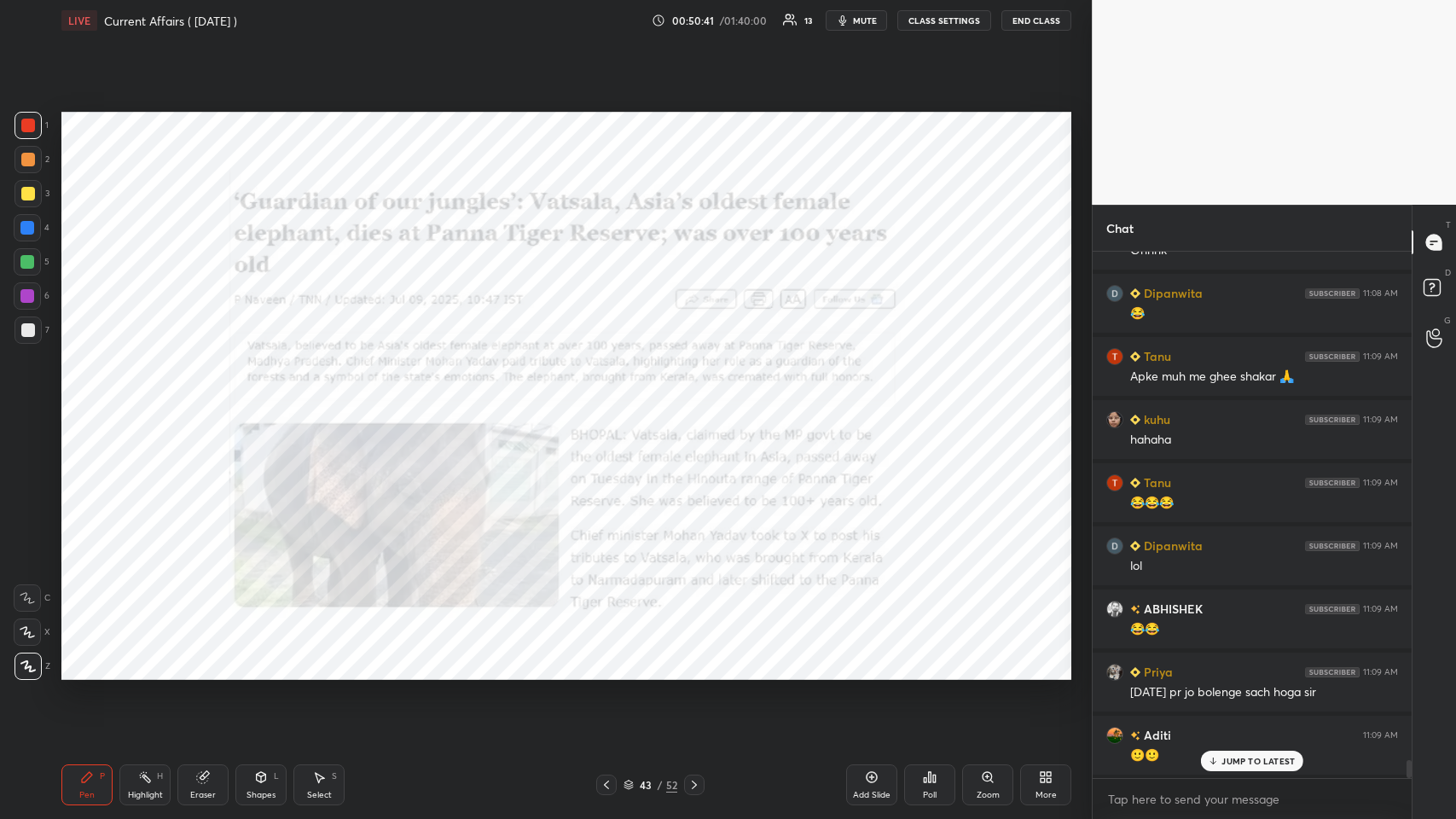 scroll, scrollTop: 14894, scrollLeft: 0, axis: vertical 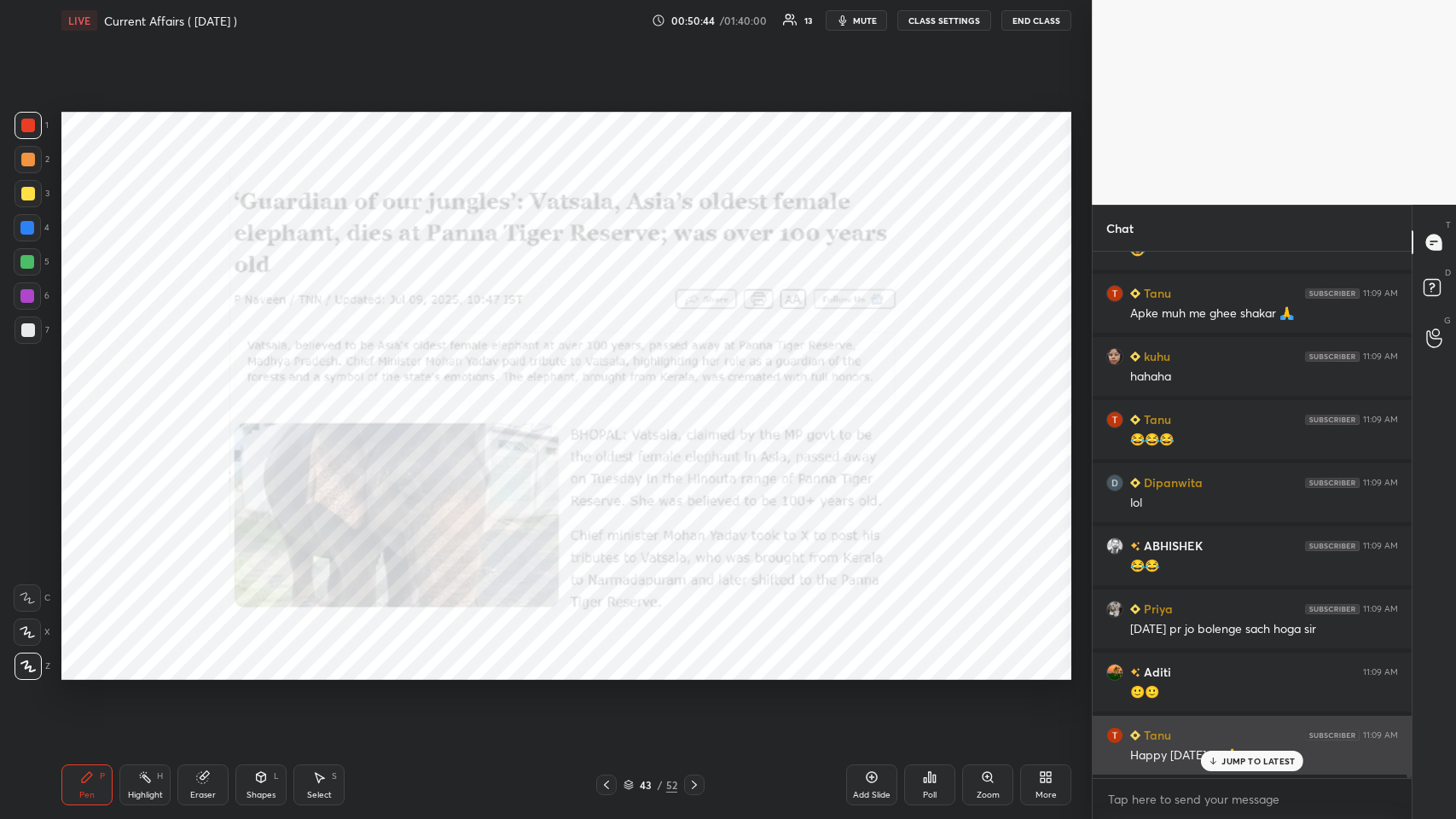 click on "JUMP TO LATEST" at bounding box center (1258, 761) 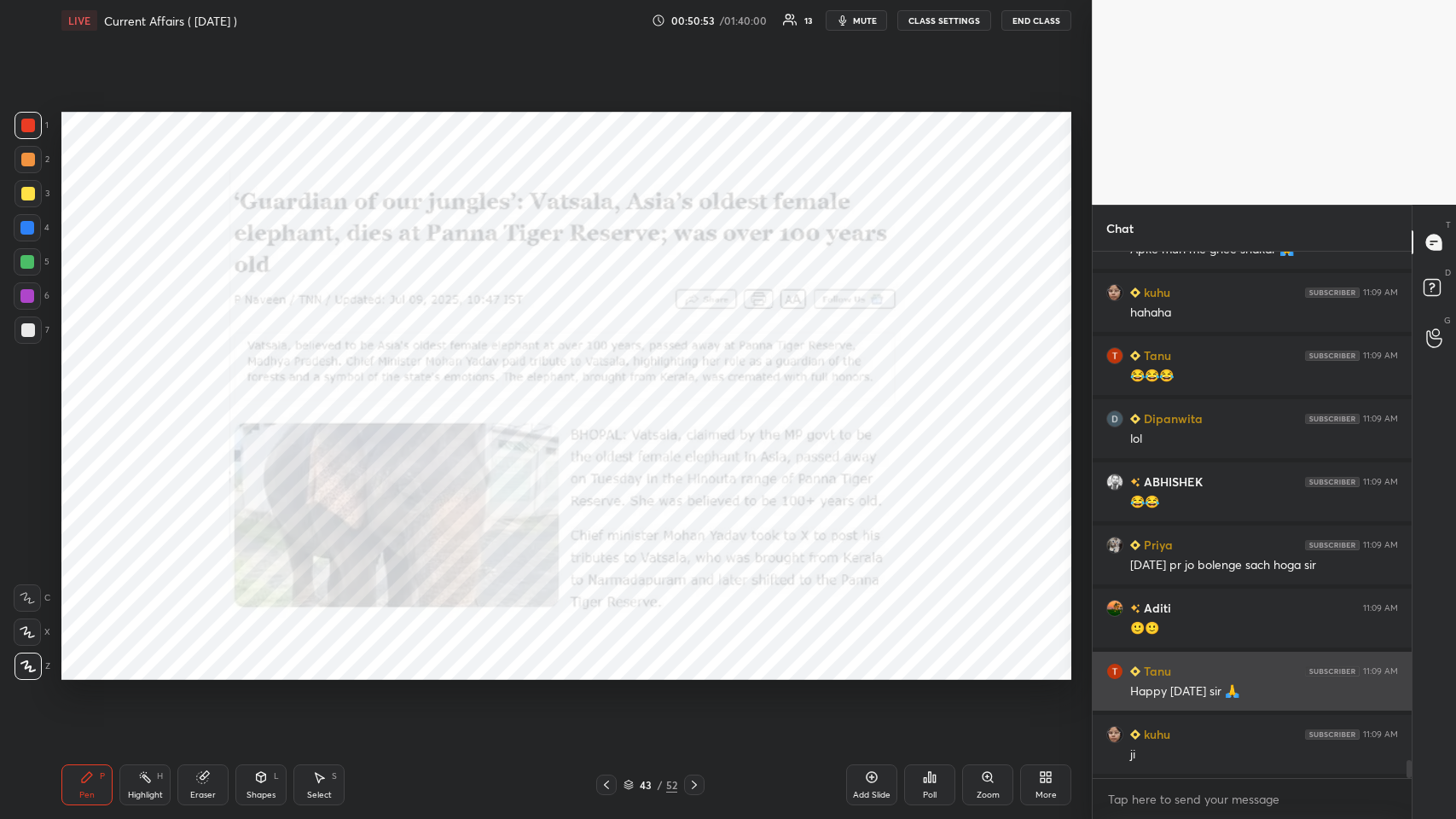 scroll, scrollTop: 15021, scrollLeft: 0, axis: vertical 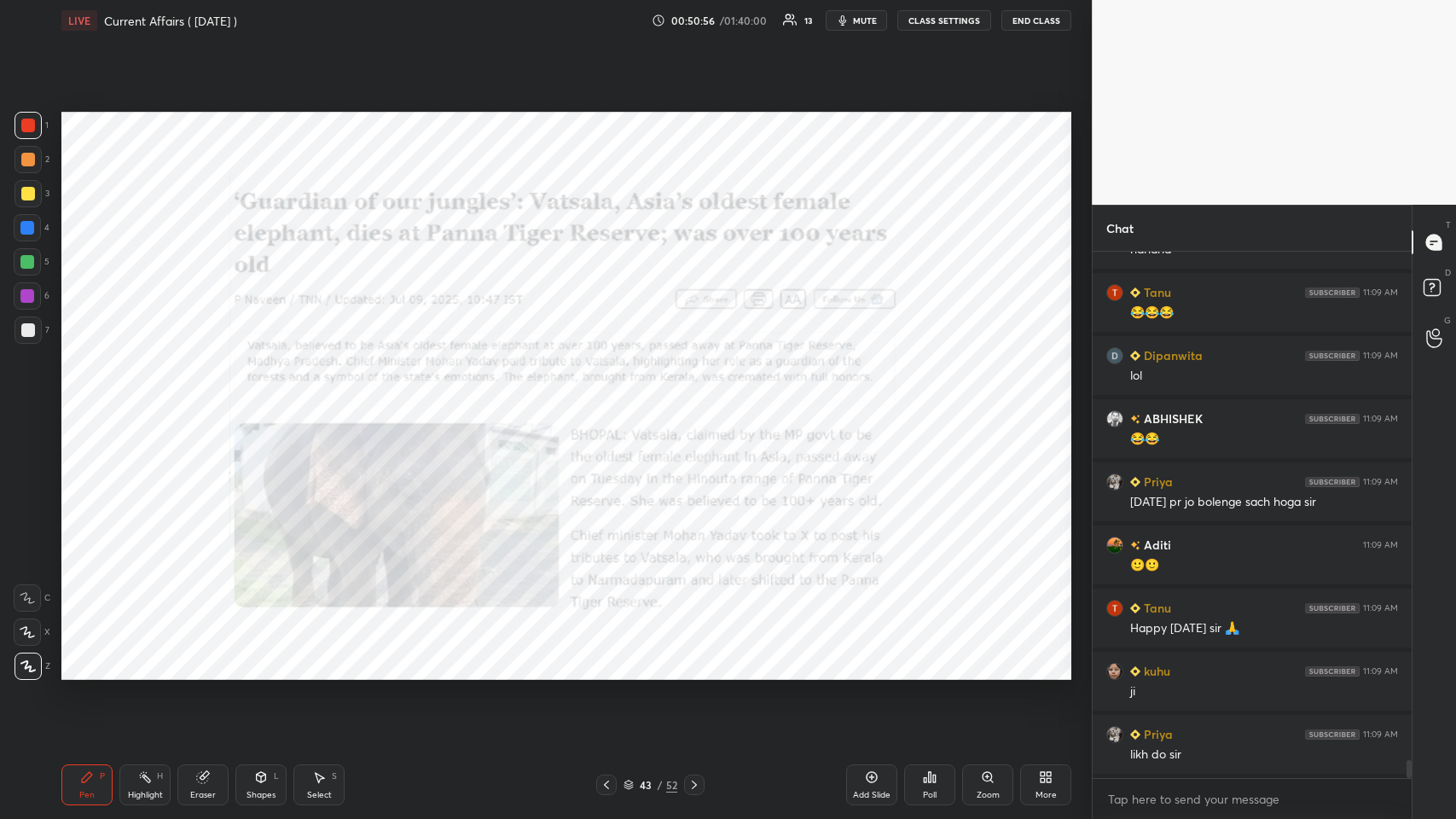 click on "Add Slide" at bounding box center [872, 785] 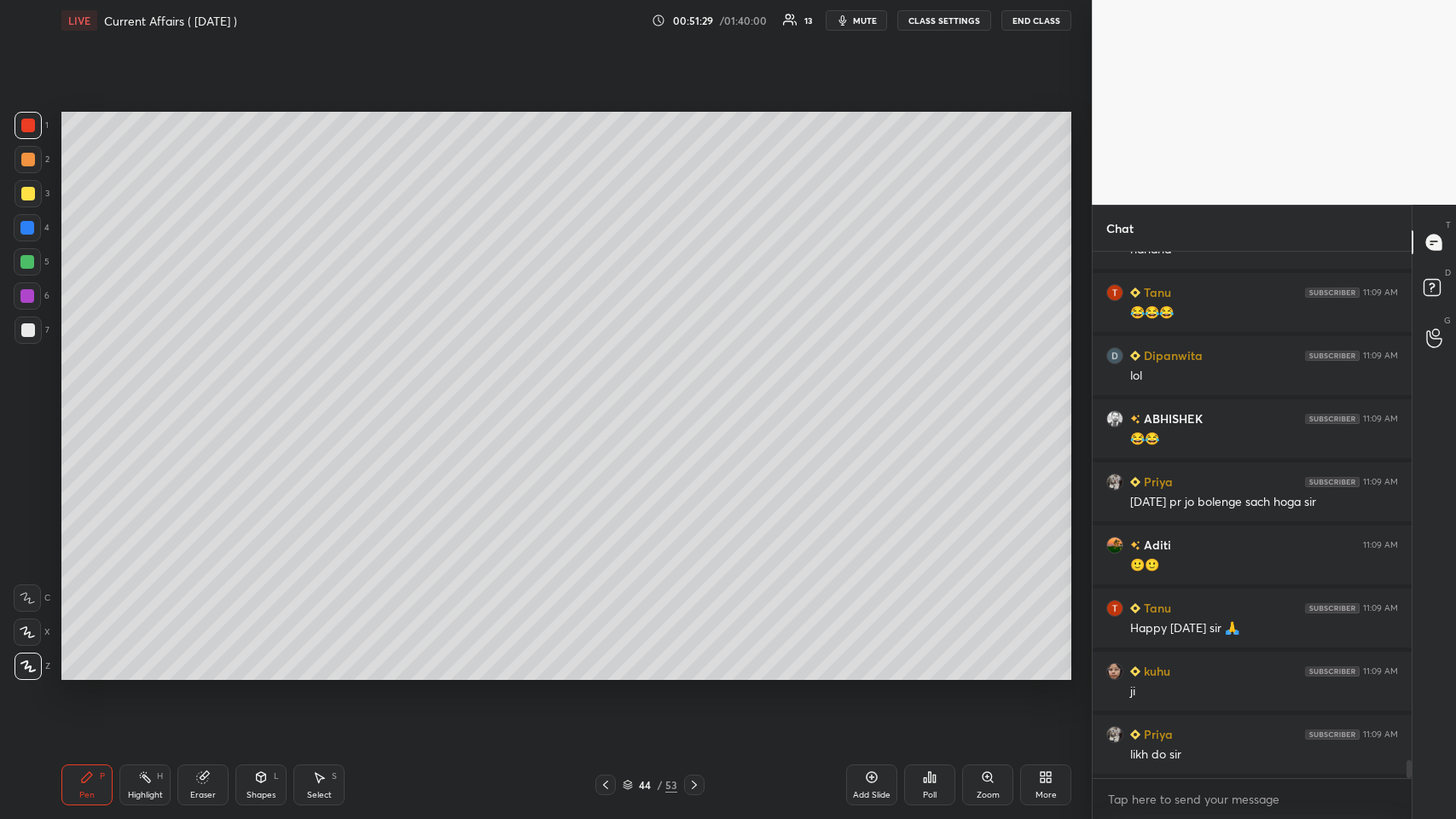 click 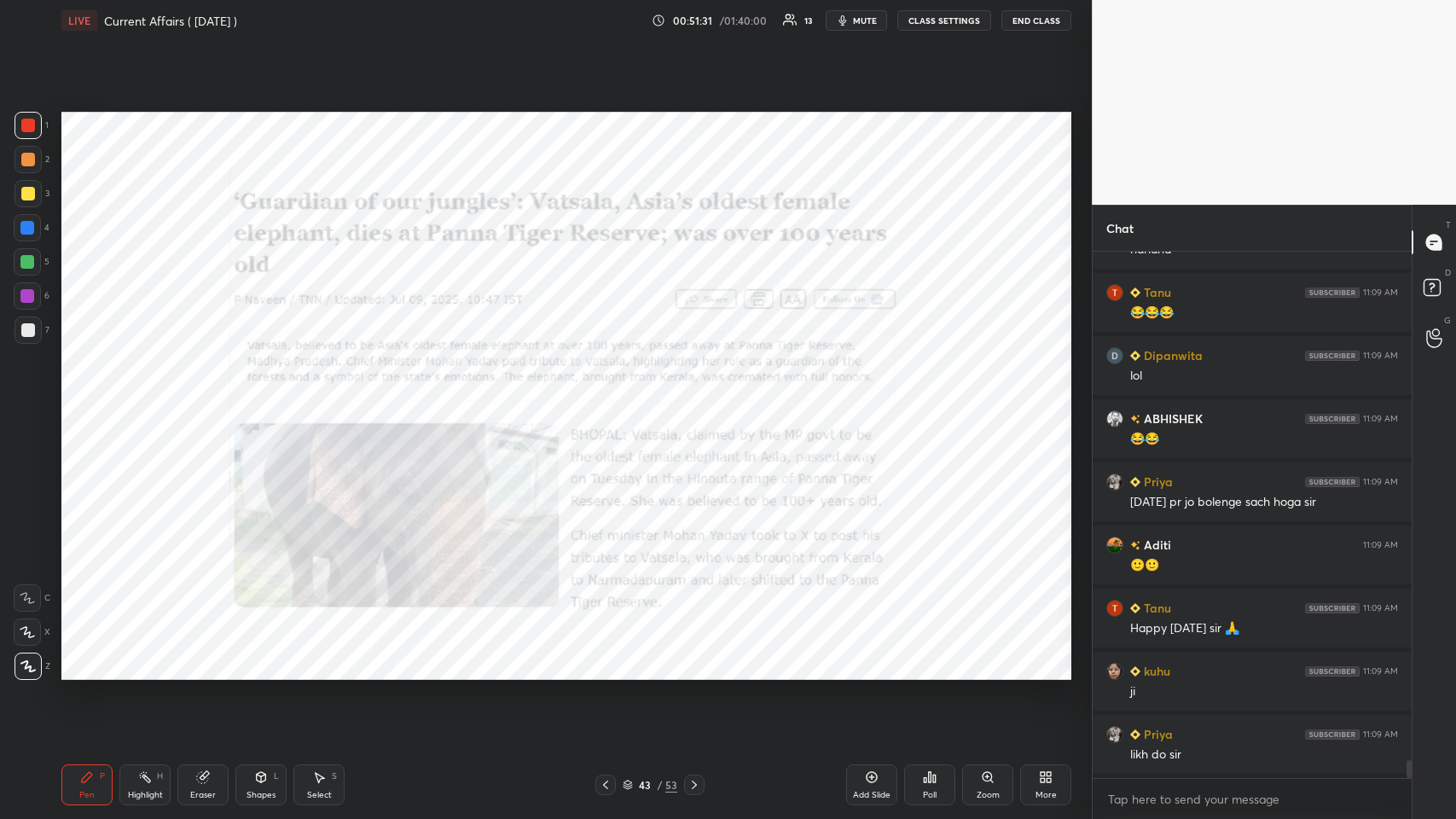 click at bounding box center (694, 785) 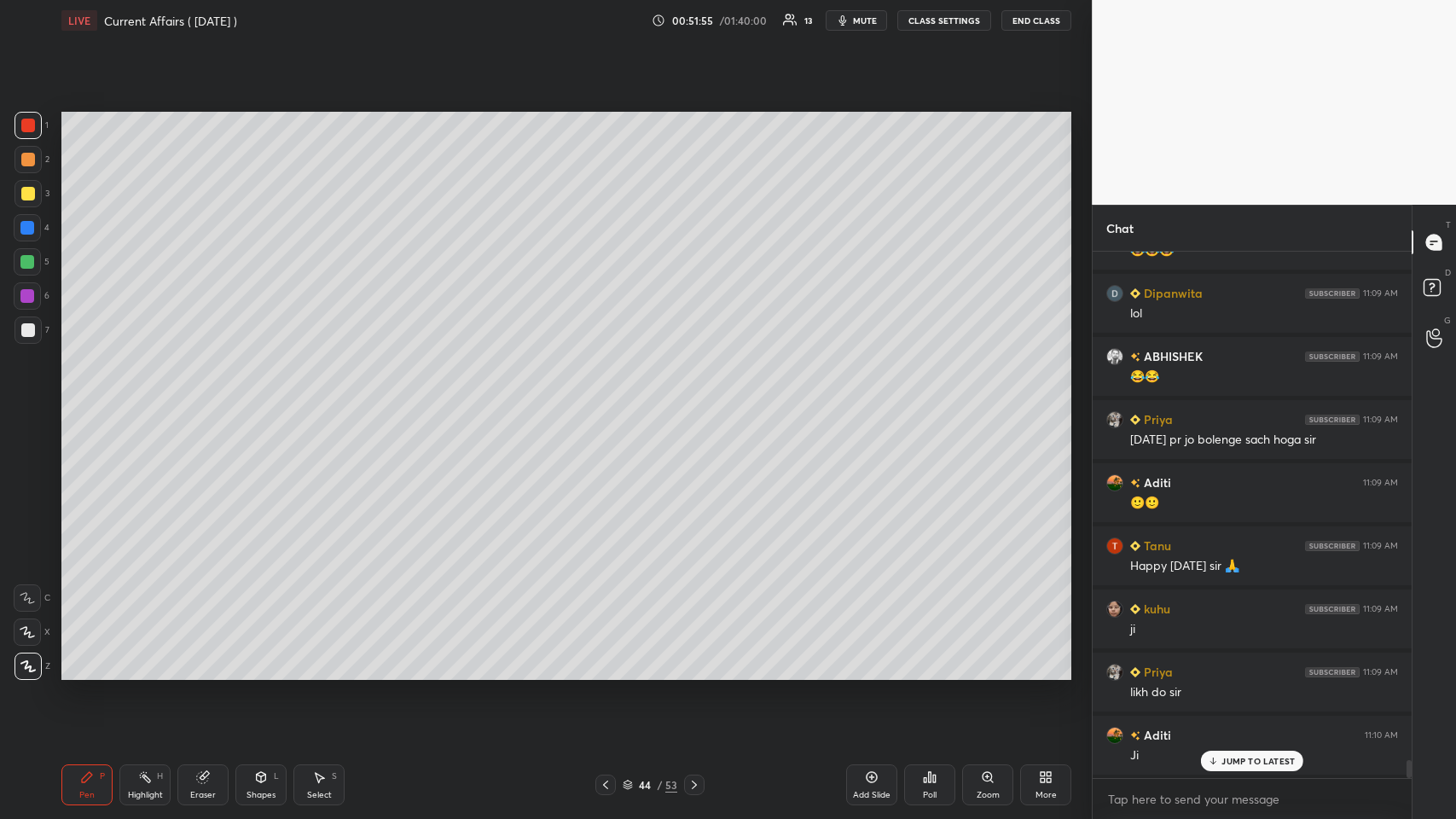 scroll, scrollTop: 15146, scrollLeft: 0, axis: vertical 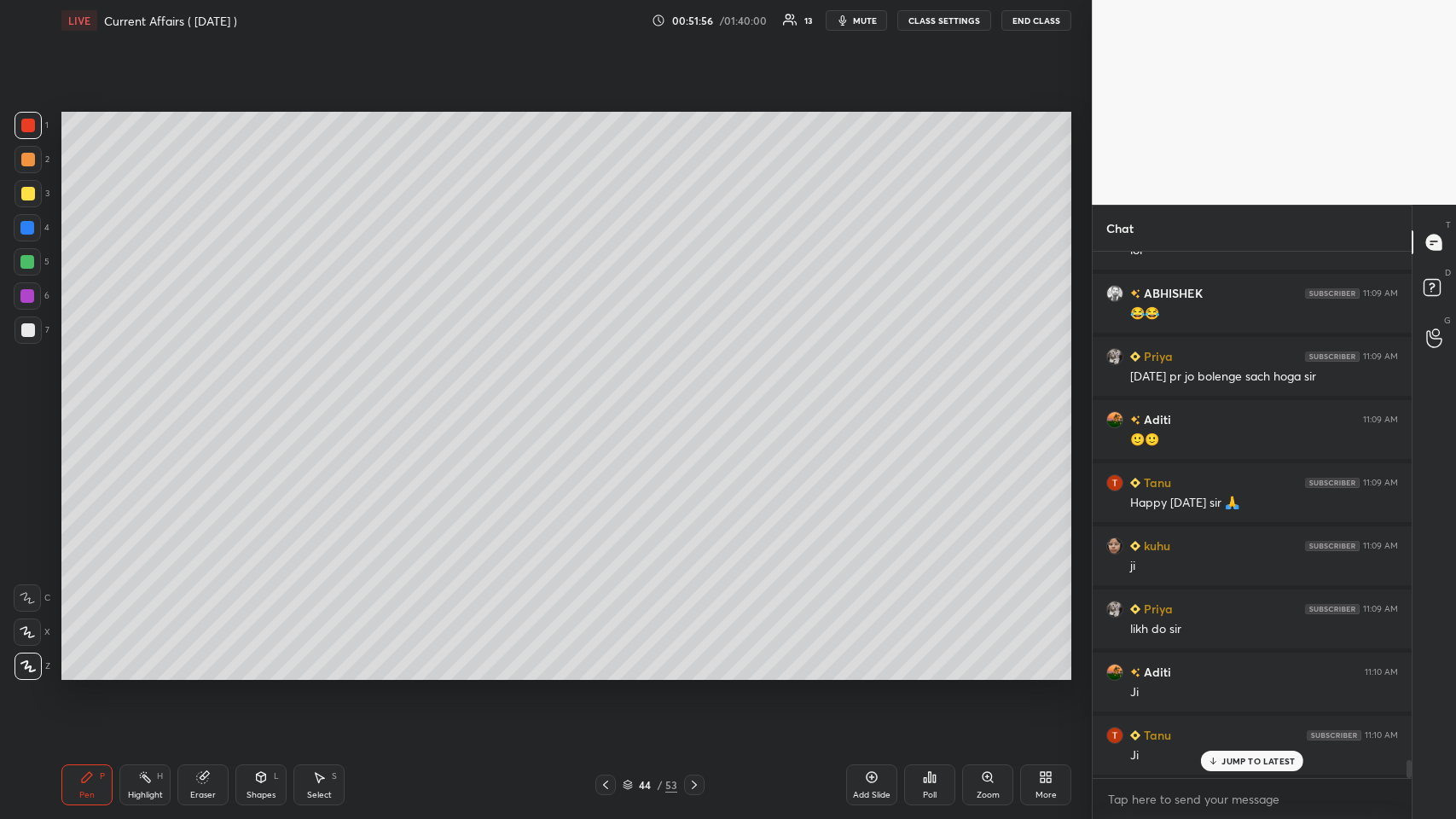 click 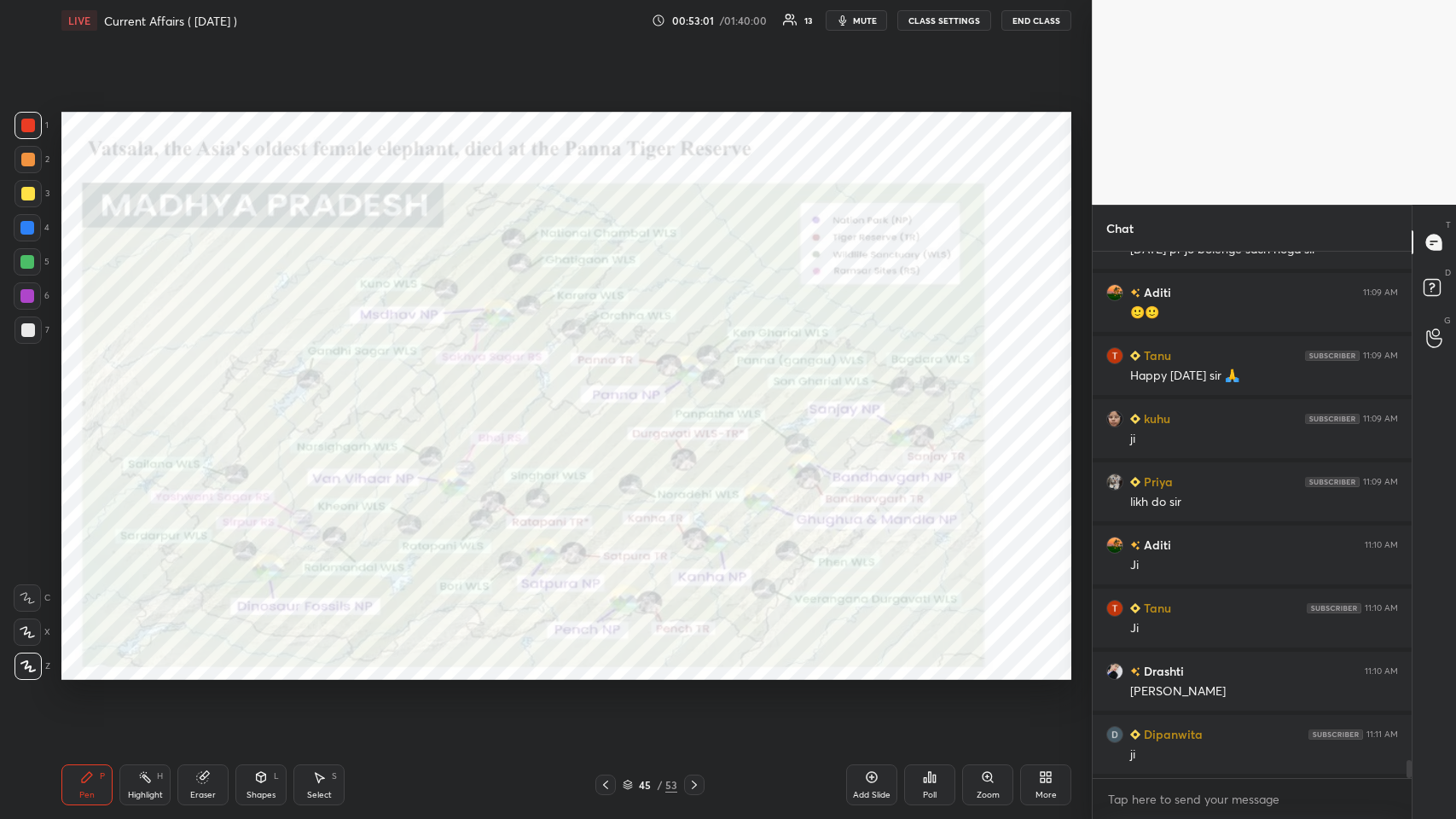 scroll, scrollTop: 15336, scrollLeft: 0, axis: vertical 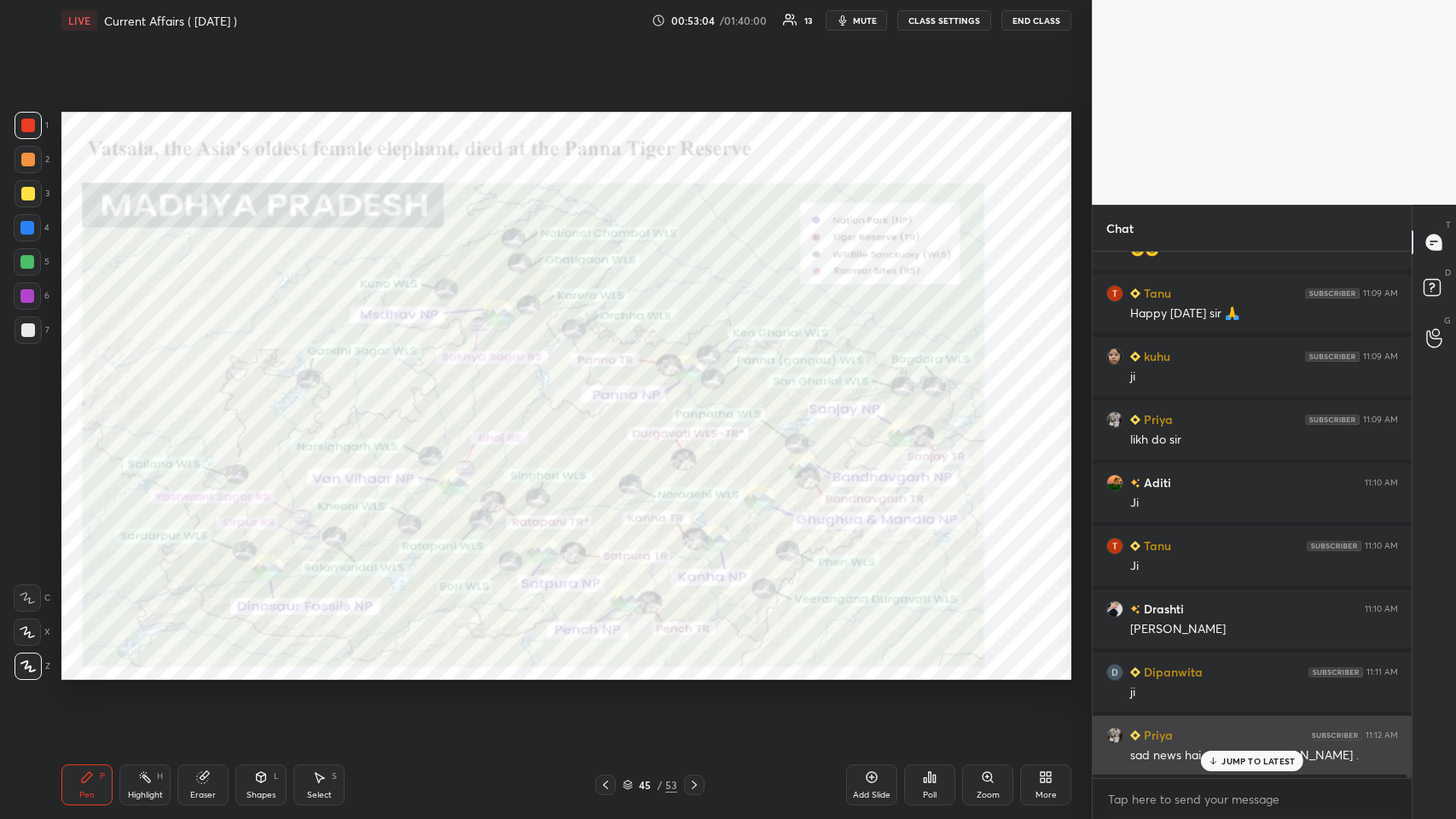 click on "JUMP TO LATEST" at bounding box center [1258, 761] 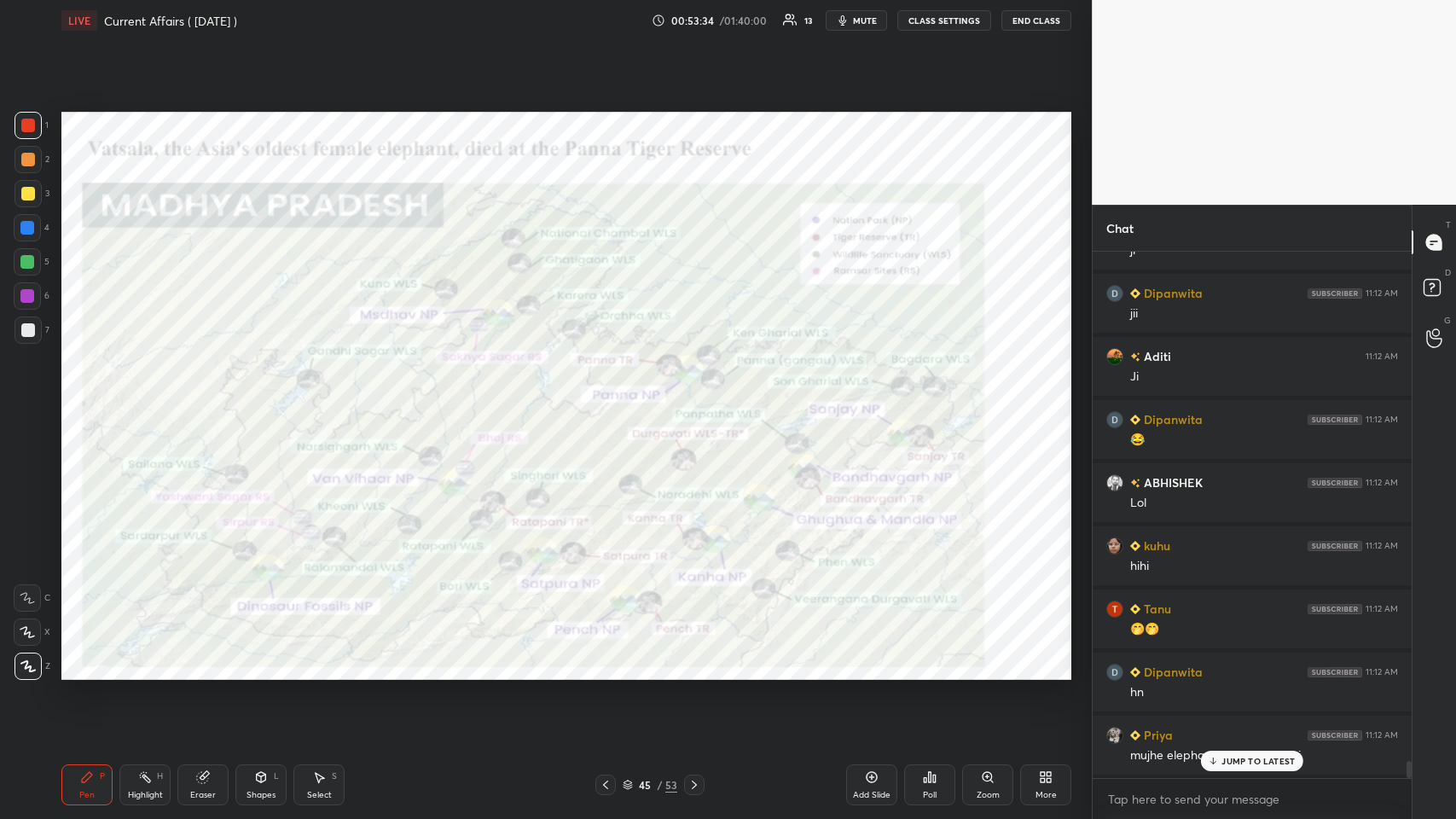 scroll, scrollTop: 15998, scrollLeft: 0, axis: vertical 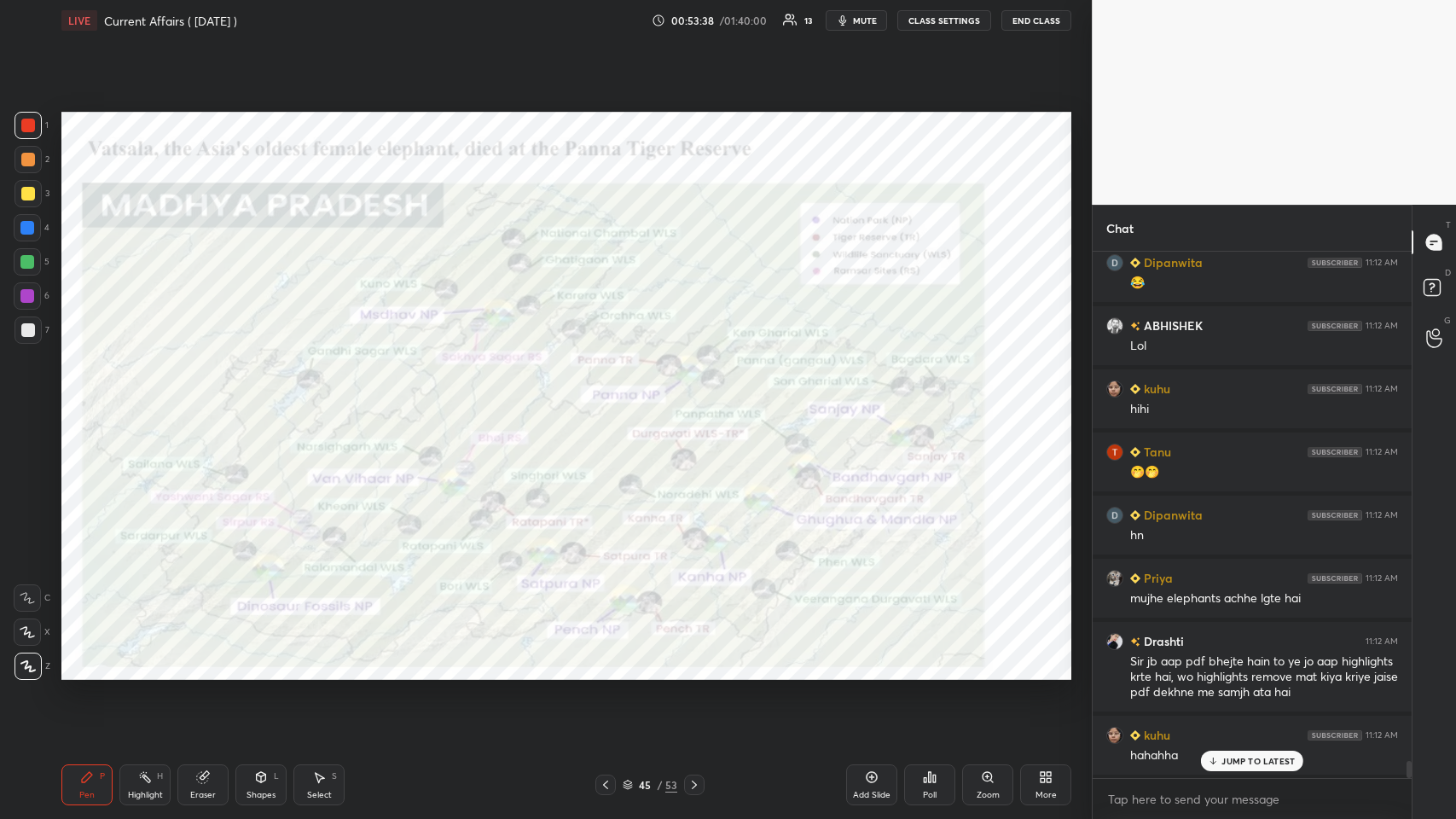 click on "JUMP TO LATEST" at bounding box center [1258, 761] 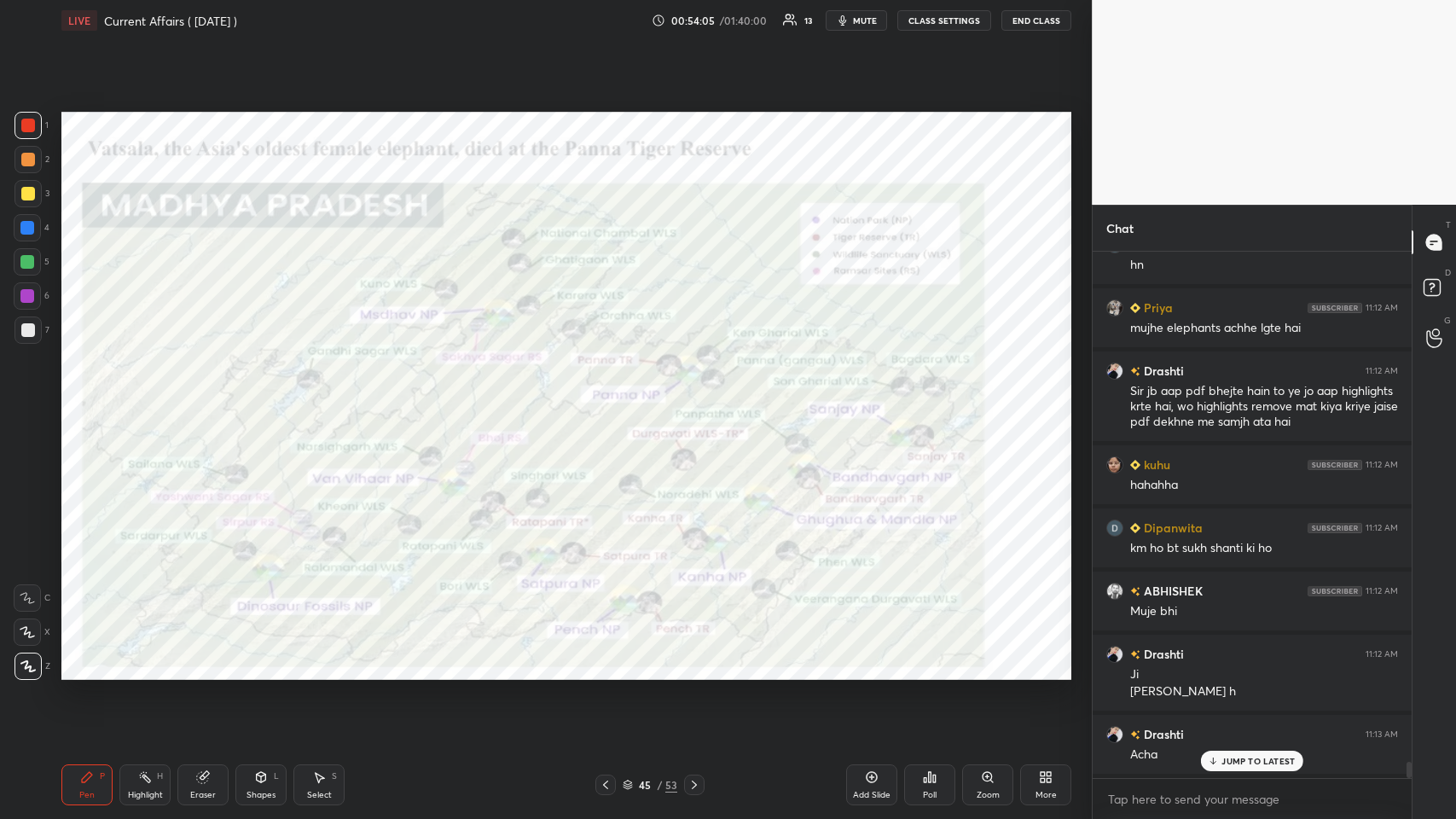 scroll, scrollTop: 16394, scrollLeft: 0, axis: vertical 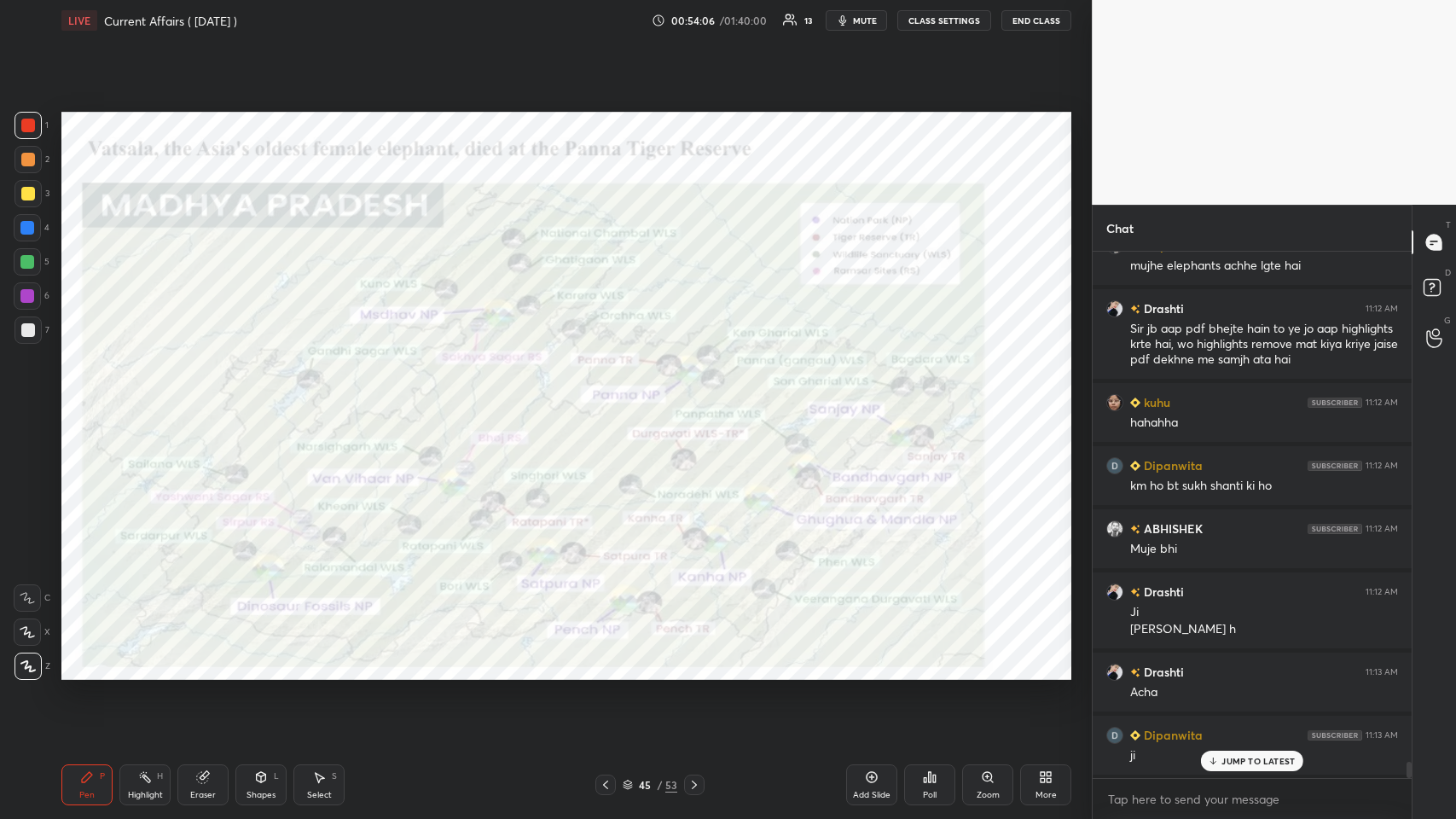 click 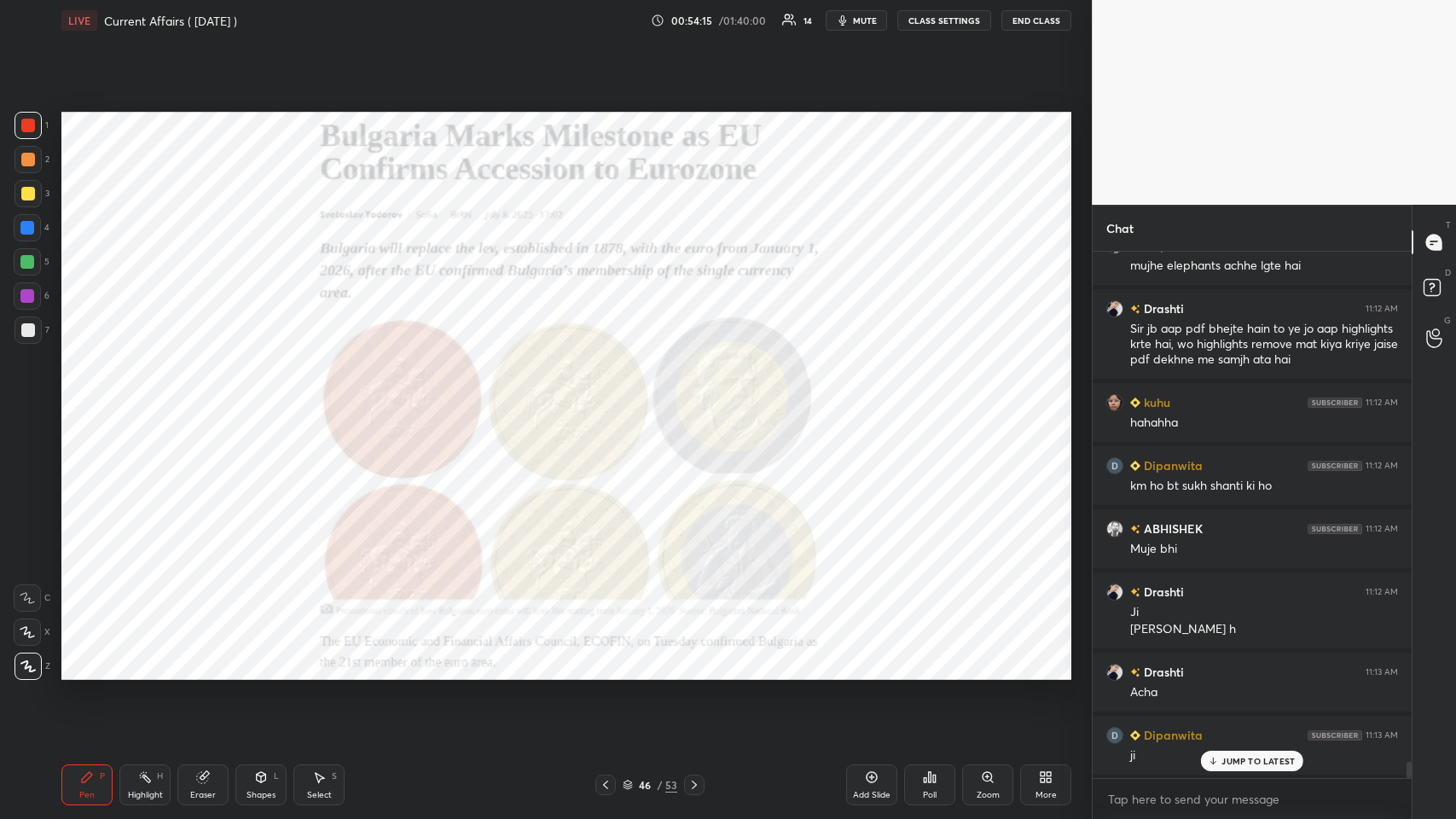 click on "Add Slide" at bounding box center [872, 785] 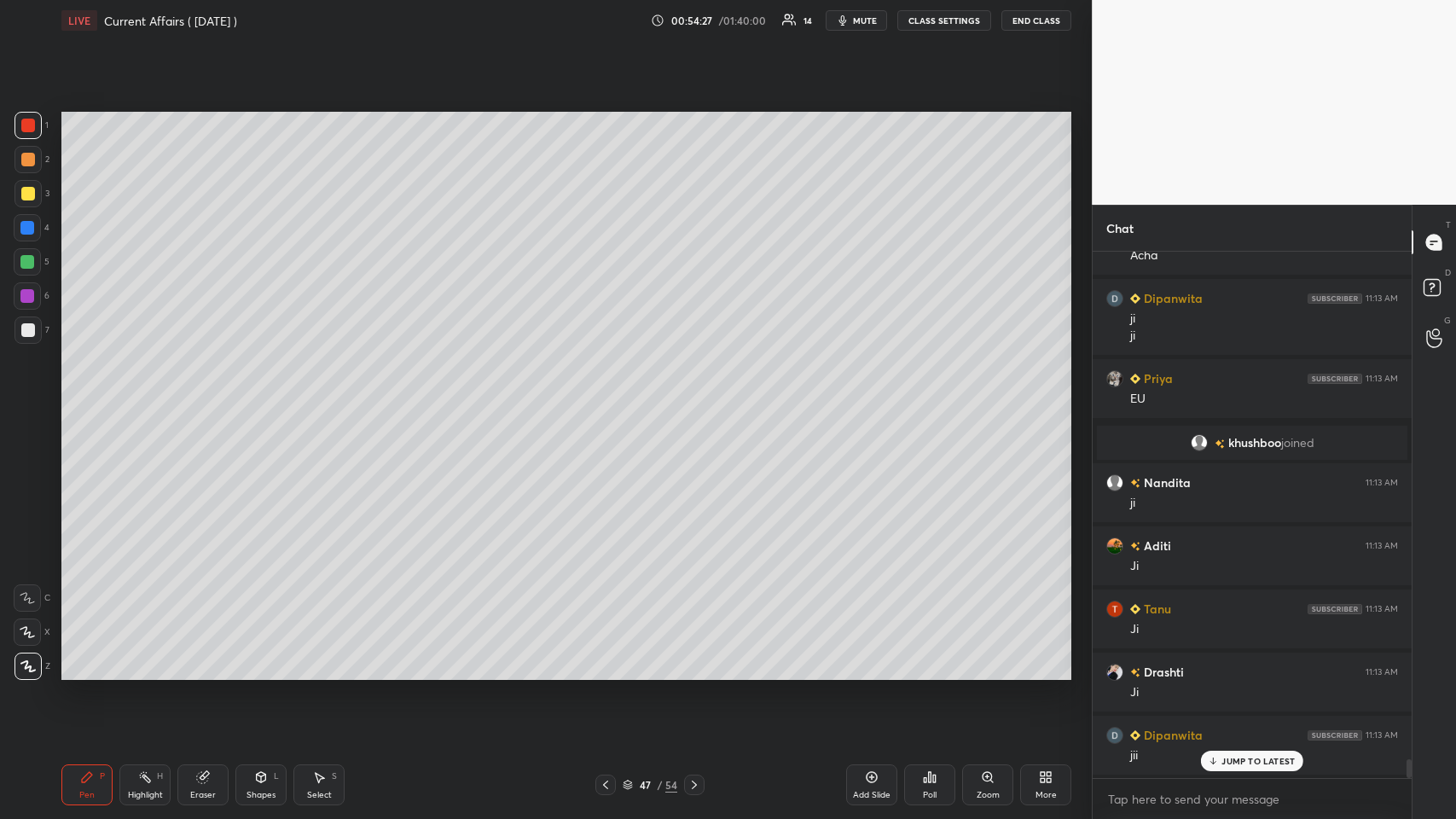 scroll, scrollTop: 14012, scrollLeft: 0, axis: vertical 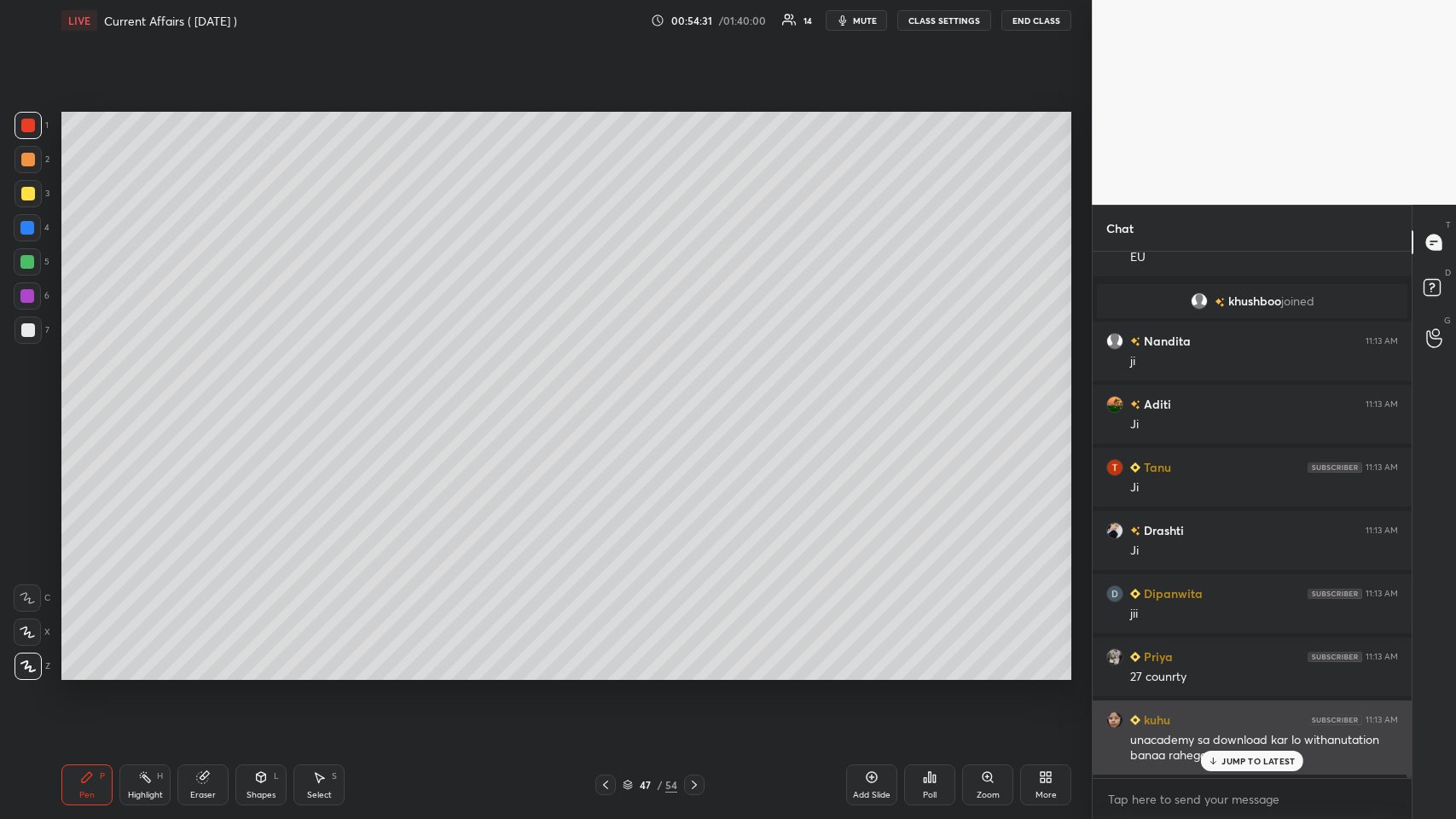 click on "JUMP TO LATEST" at bounding box center (1258, 761) 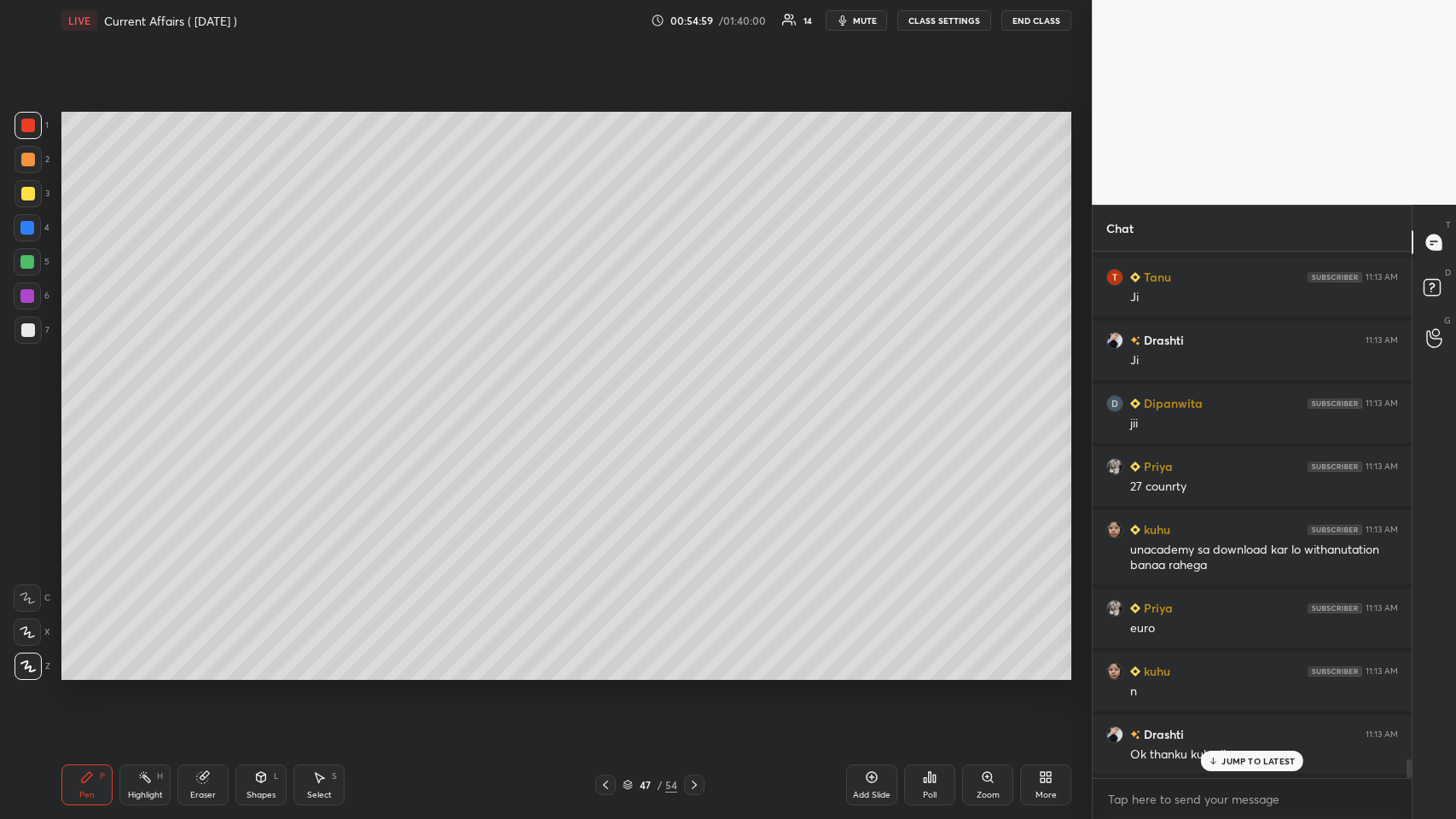 scroll, scrollTop: 14264, scrollLeft: 0, axis: vertical 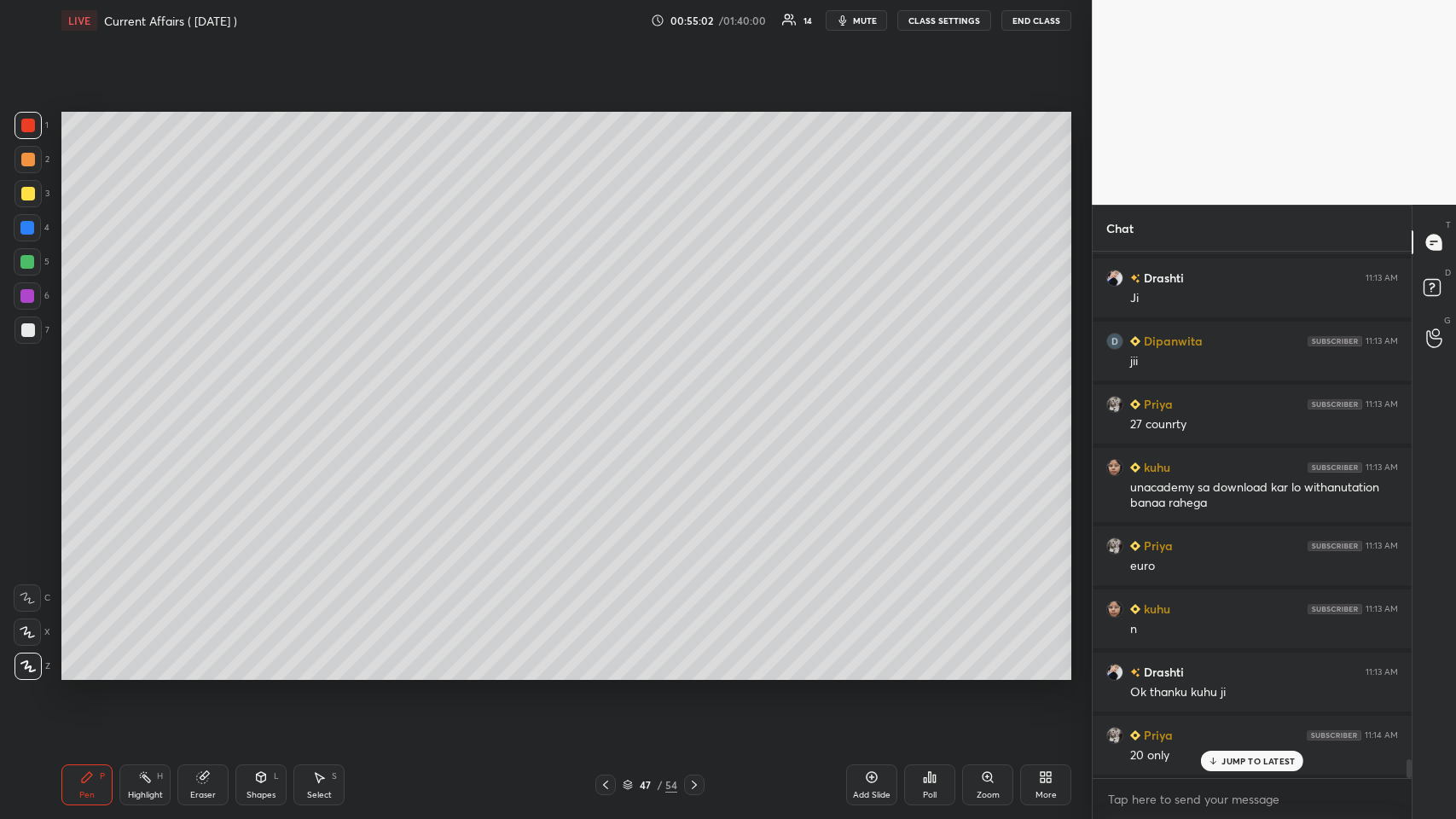 click at bounding box center [606, 785] 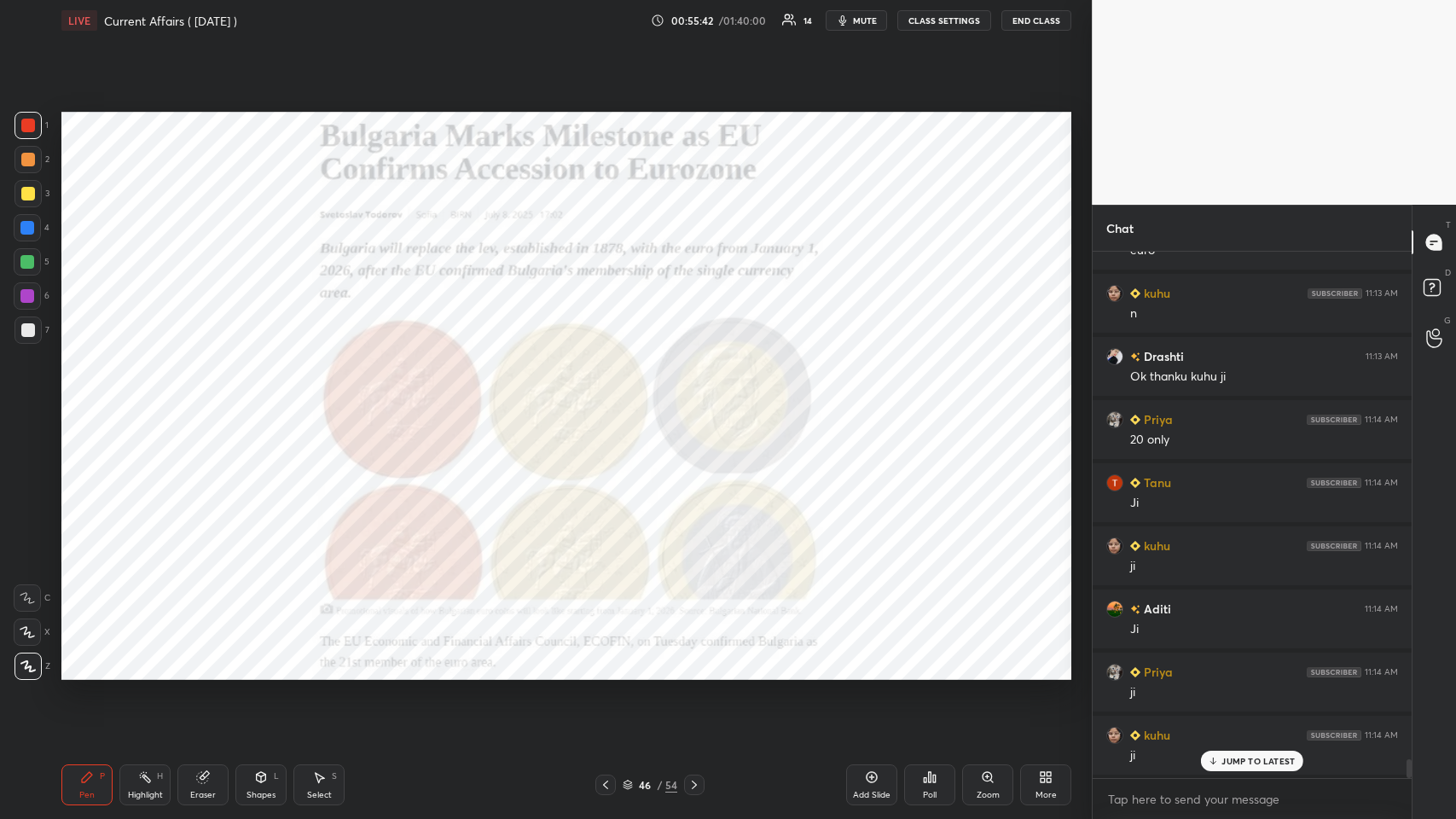 scroll, scrollTop: 14644, scrollLeft: 0, axis: vertical 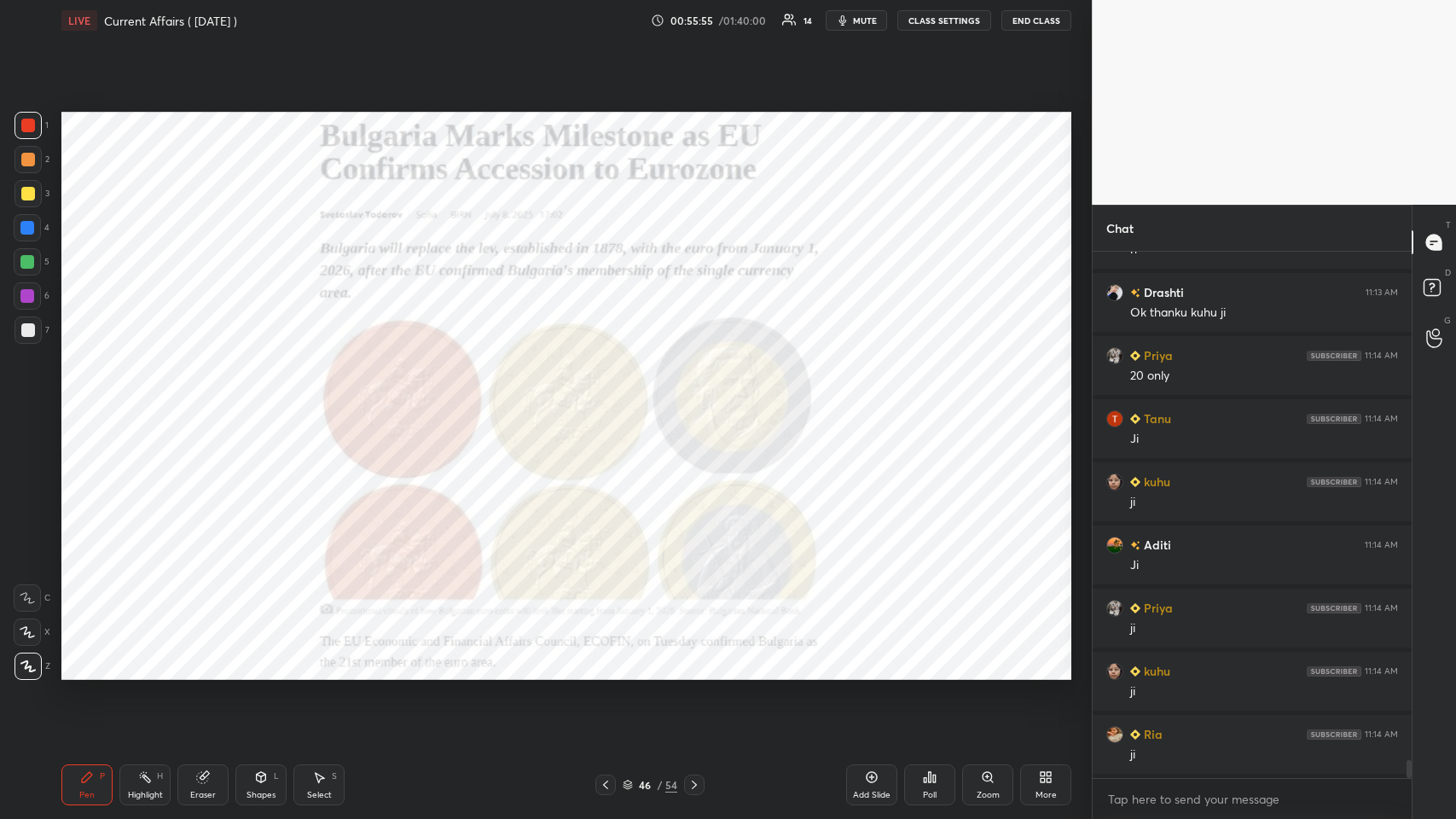 click 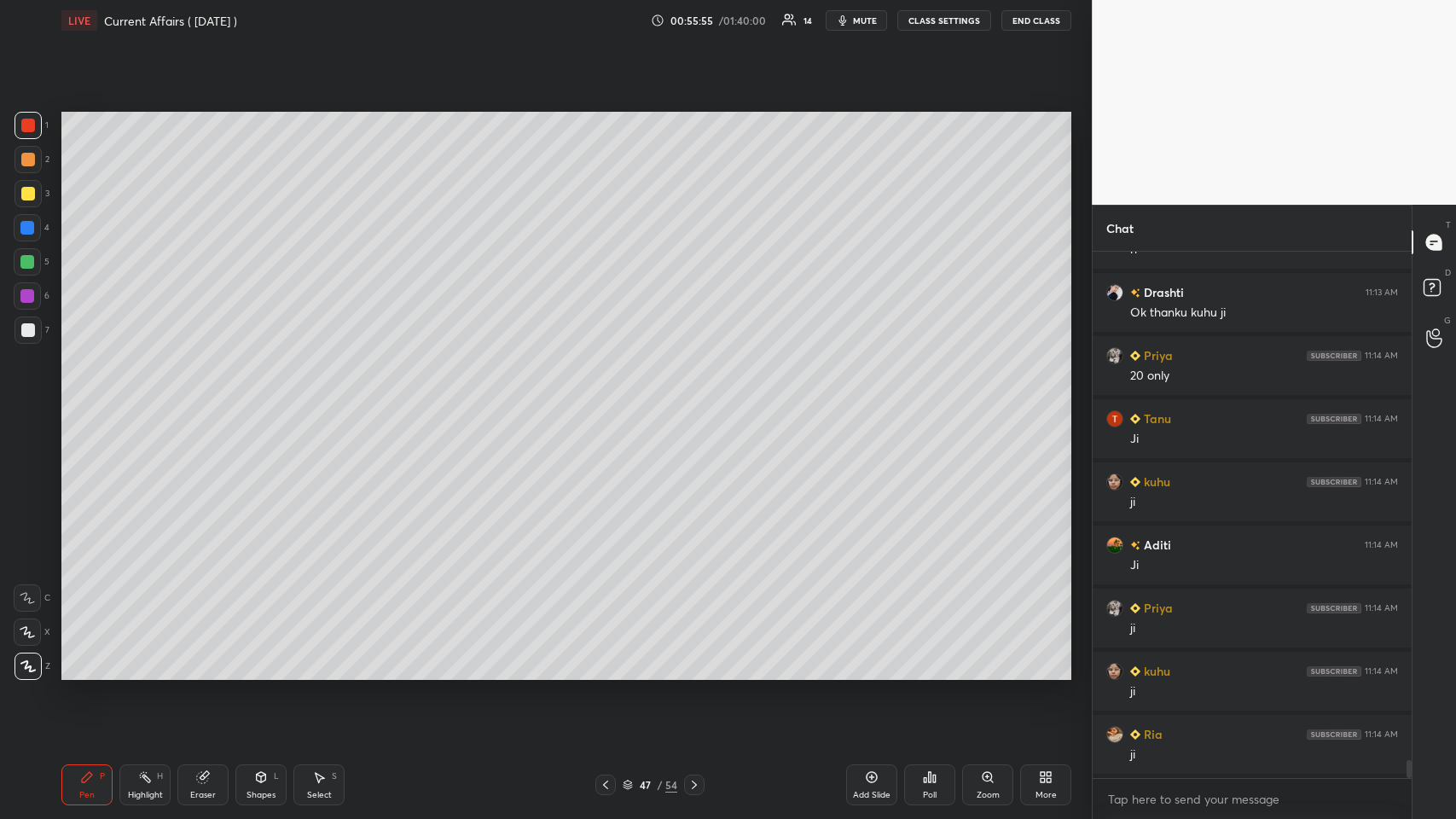 click 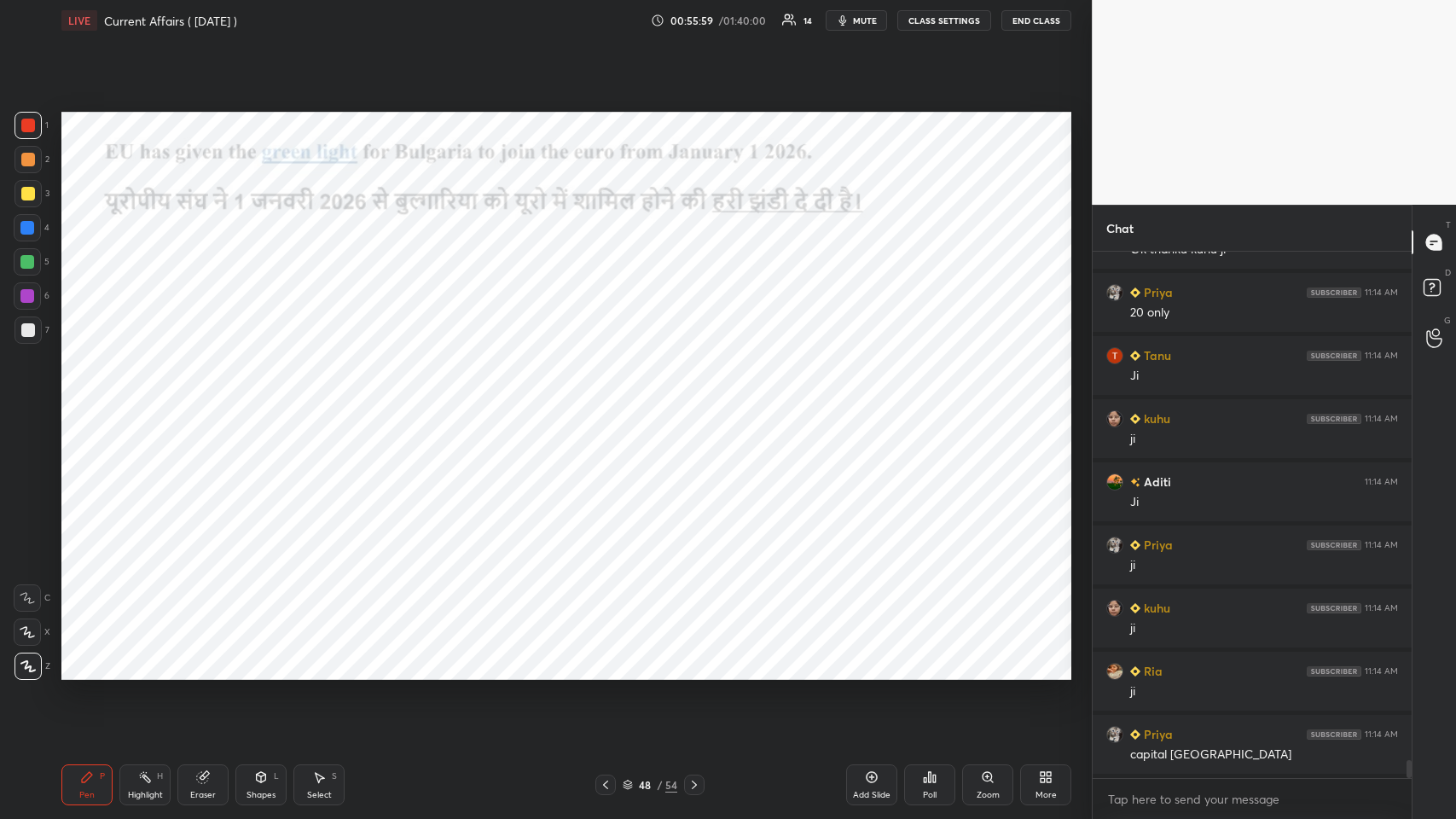 scroll, scrollTop: 14748, scrollLeft: 0, axis: vertical 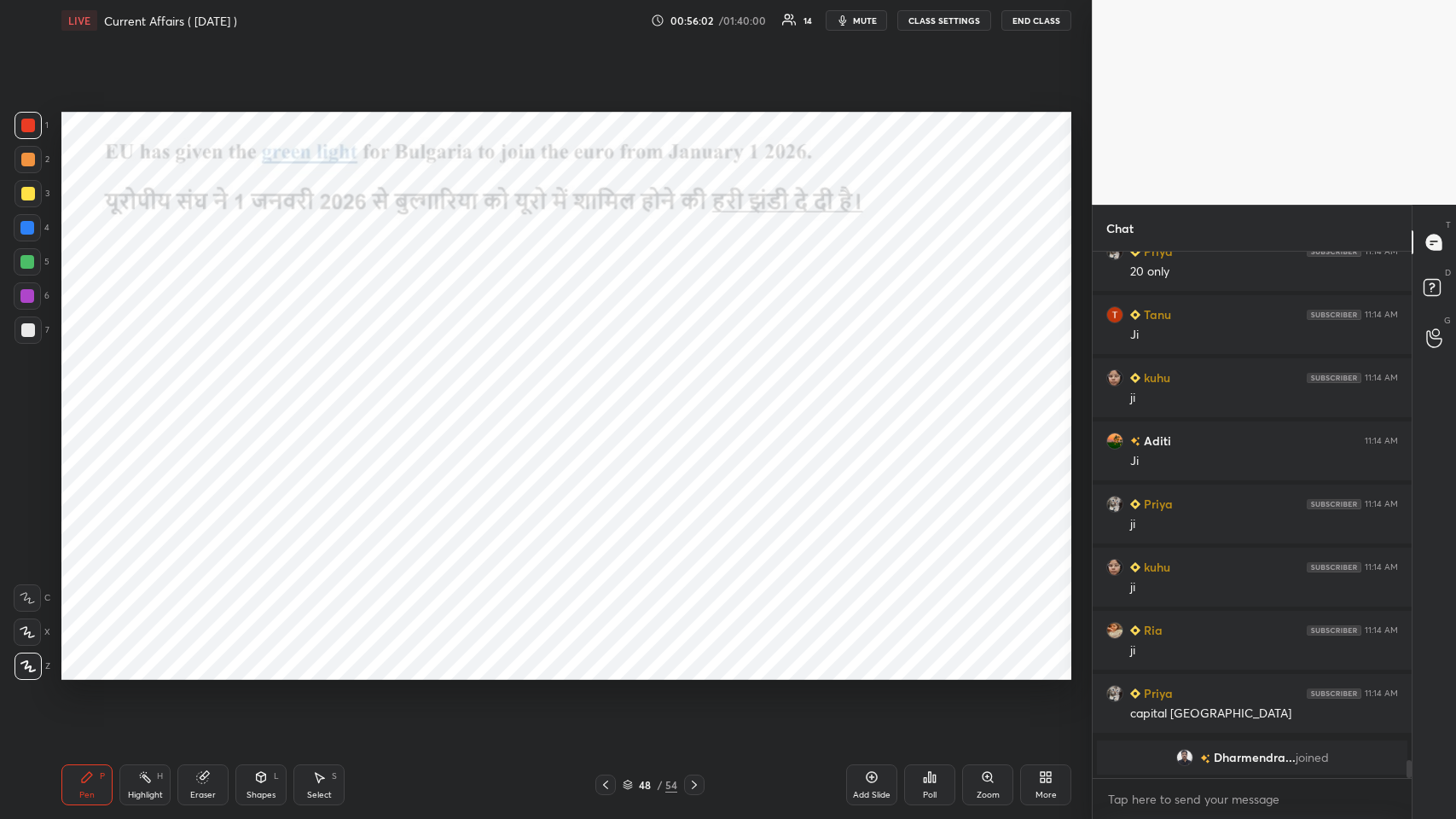 click 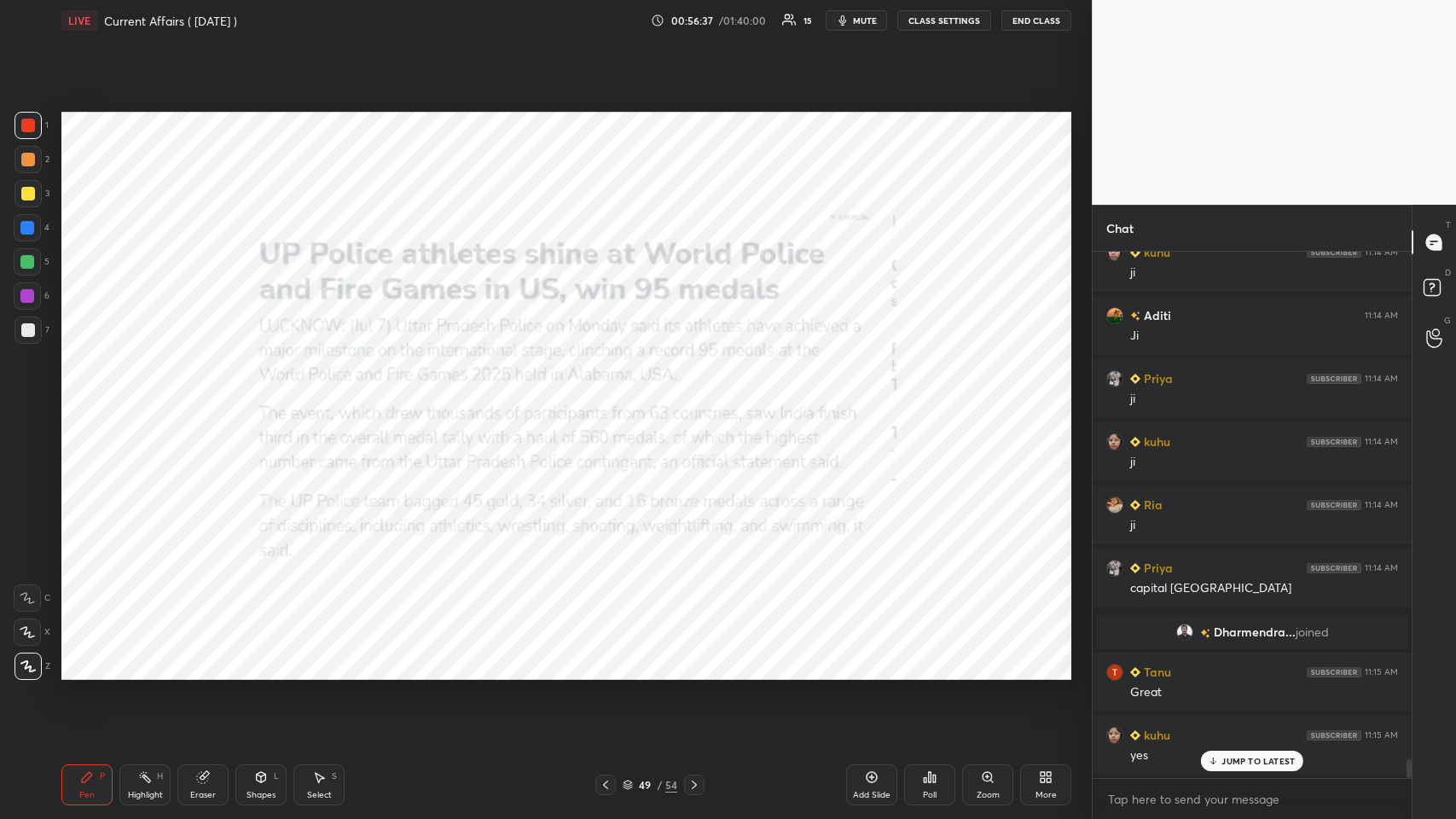 scroll, scrollTop: 14505, scrollLeft: 0, axis: vertical 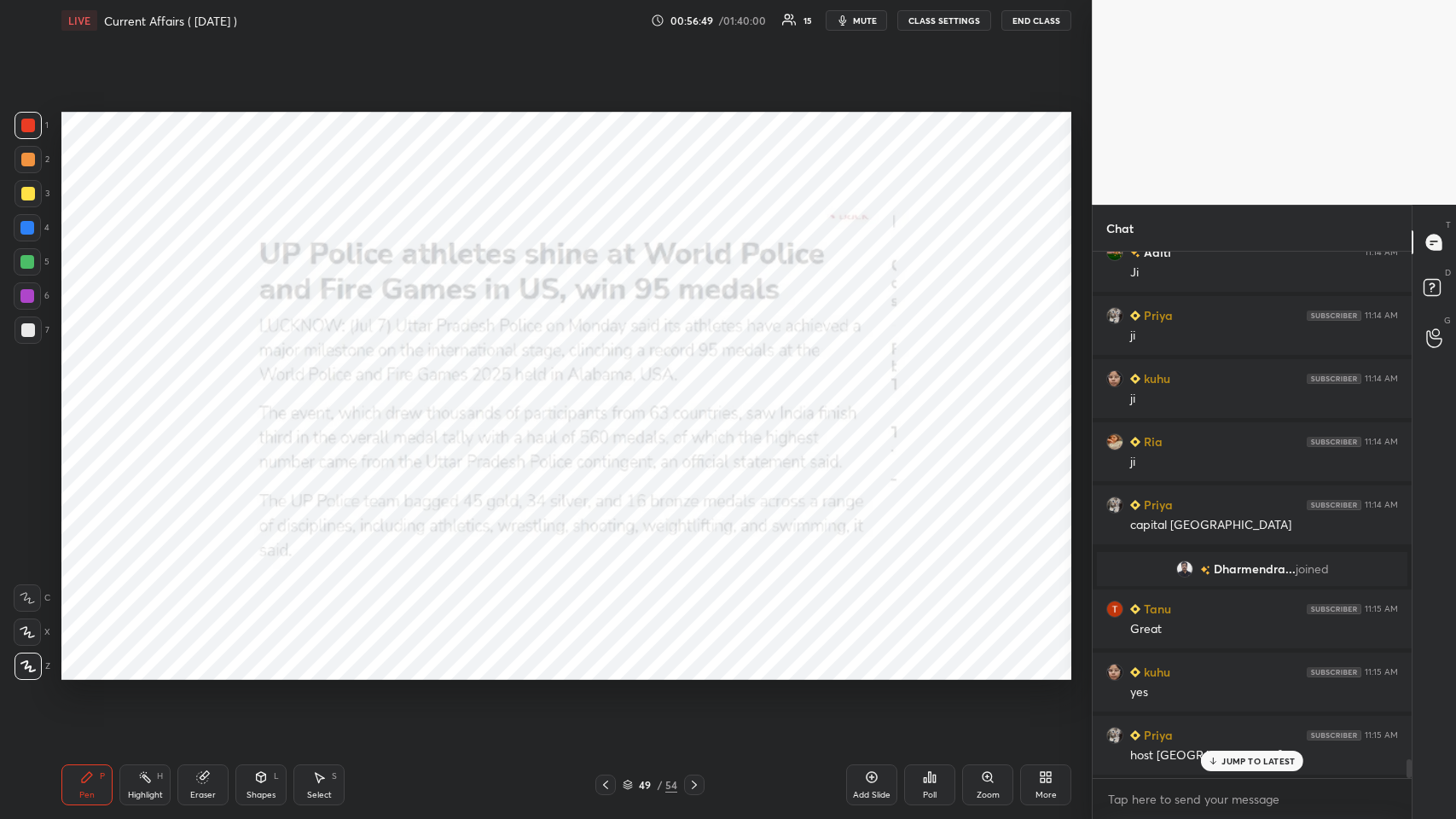 click 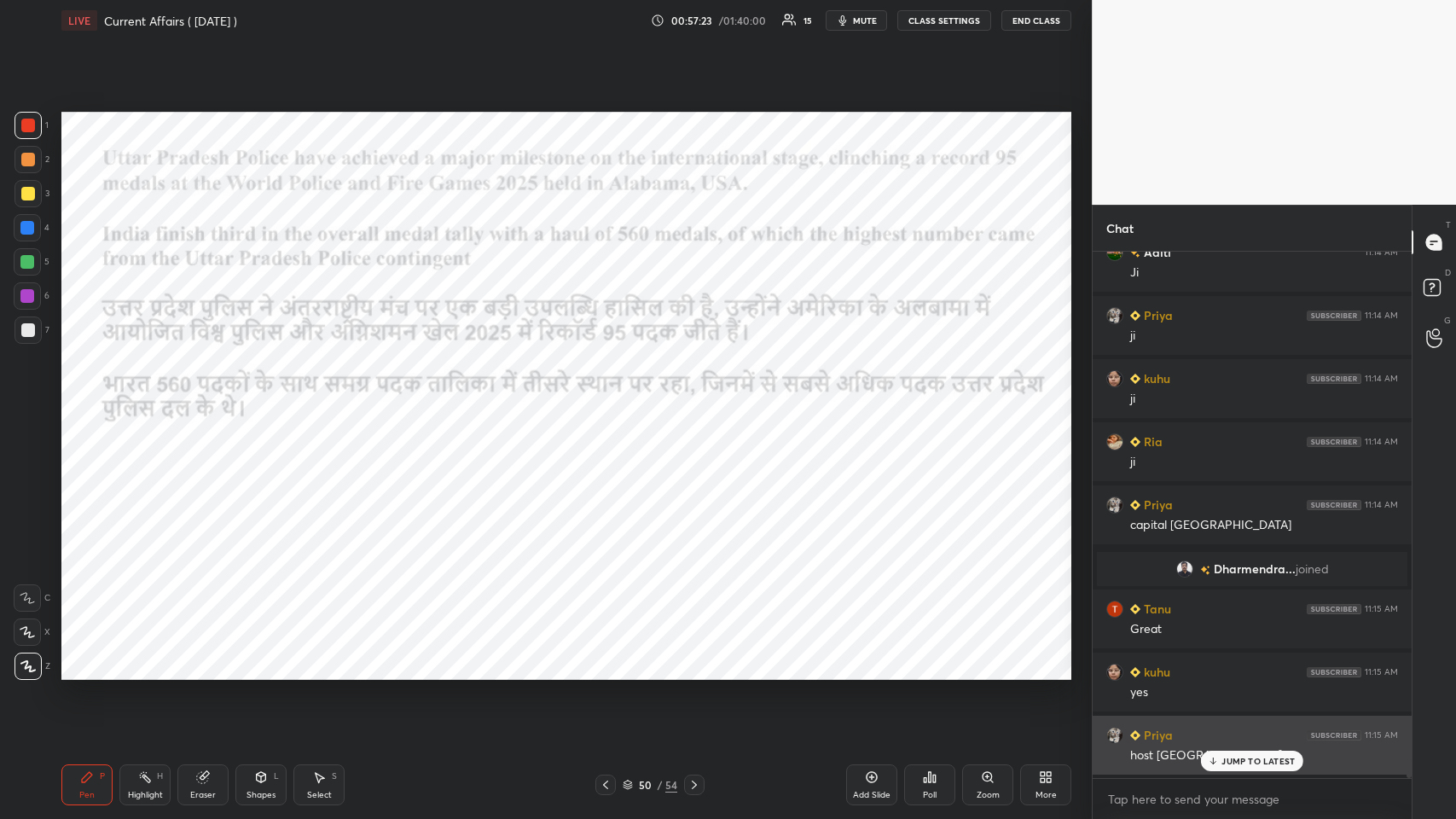 click on "JUMP TO LATEST" at bounding box center (1258, 761) 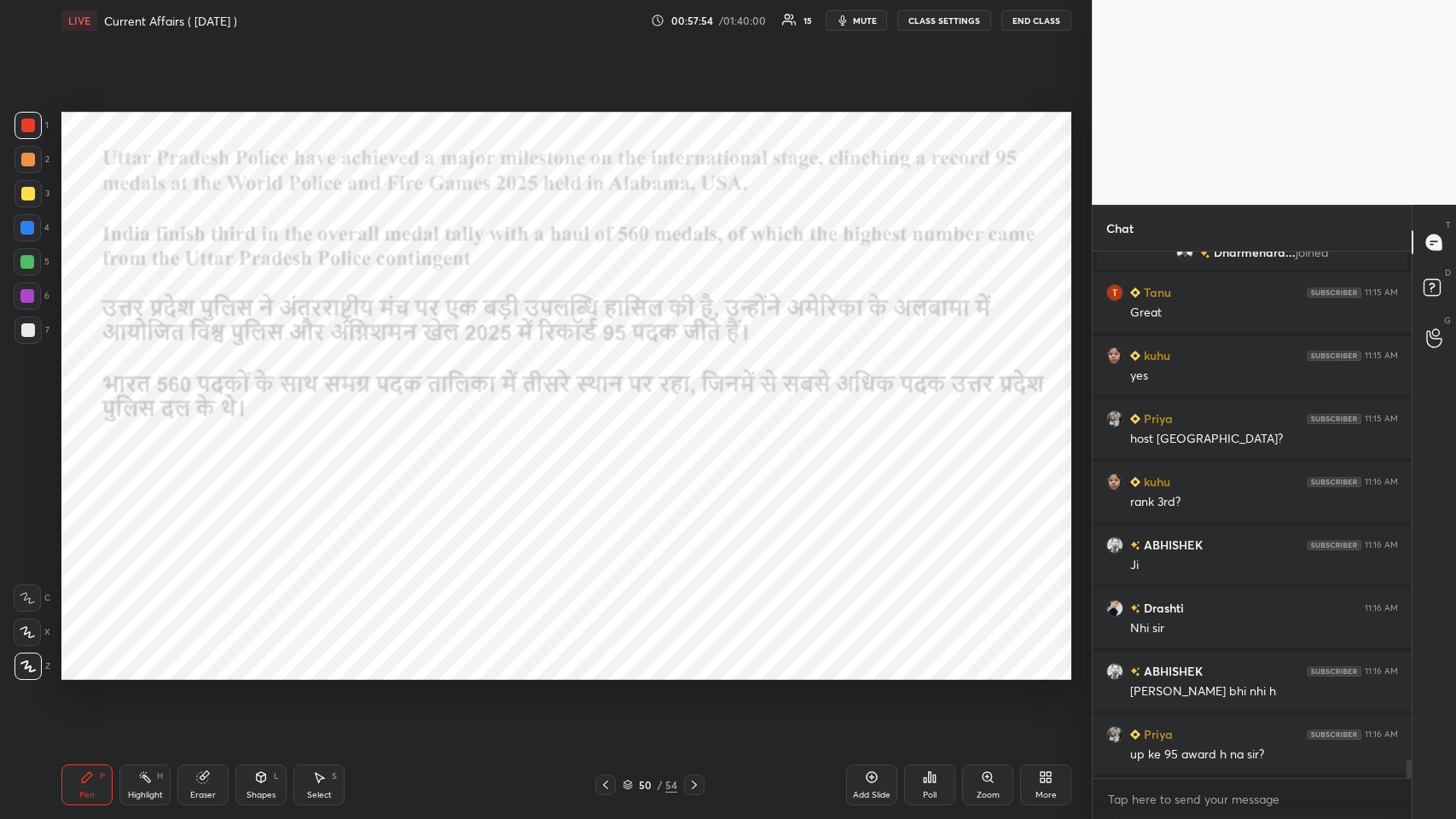 scroll, scrollTop: 14884, scrollLeft: 0, axis: vertical 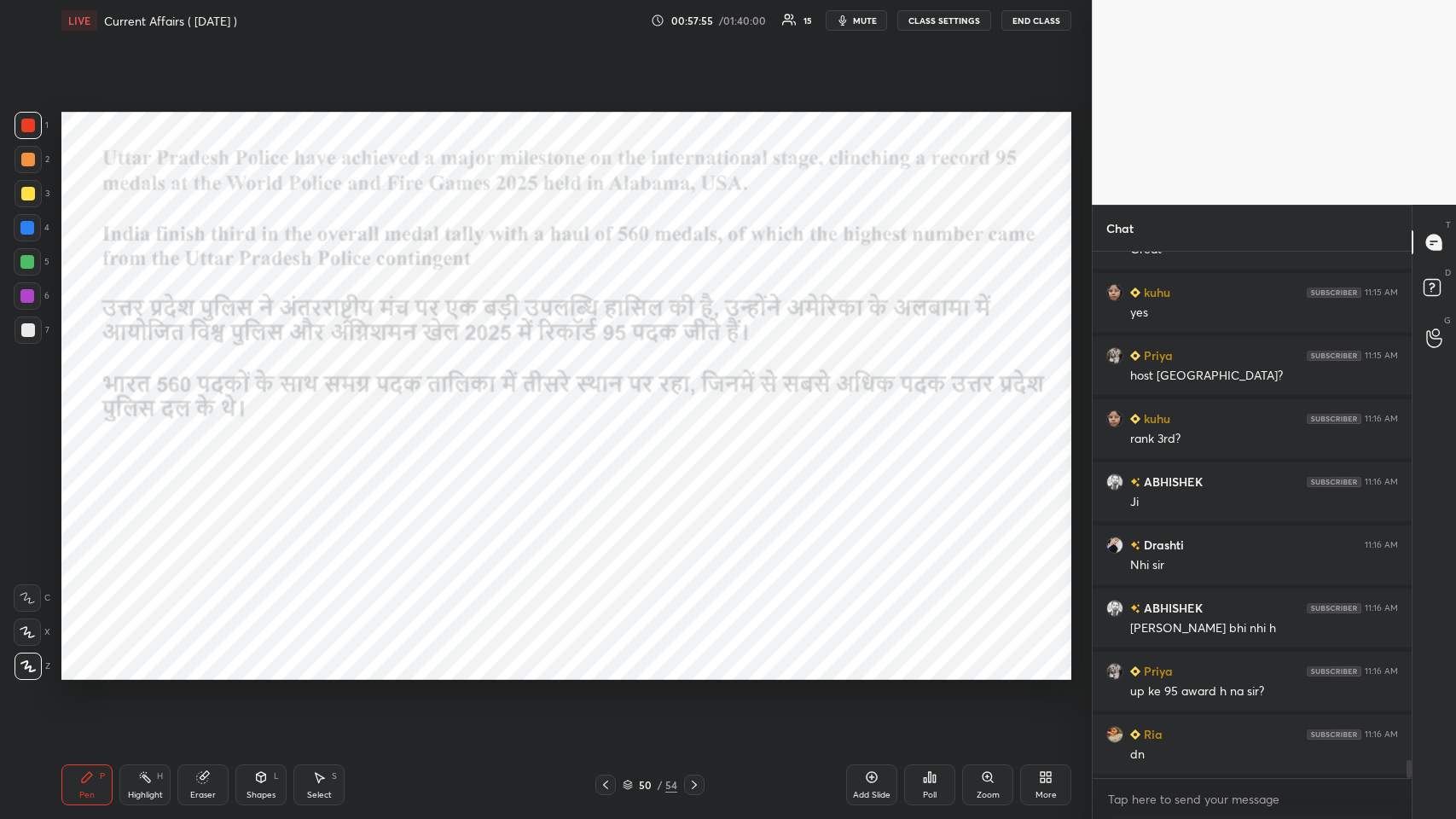 click on "Add Slide" at bounding box center [872, 785] 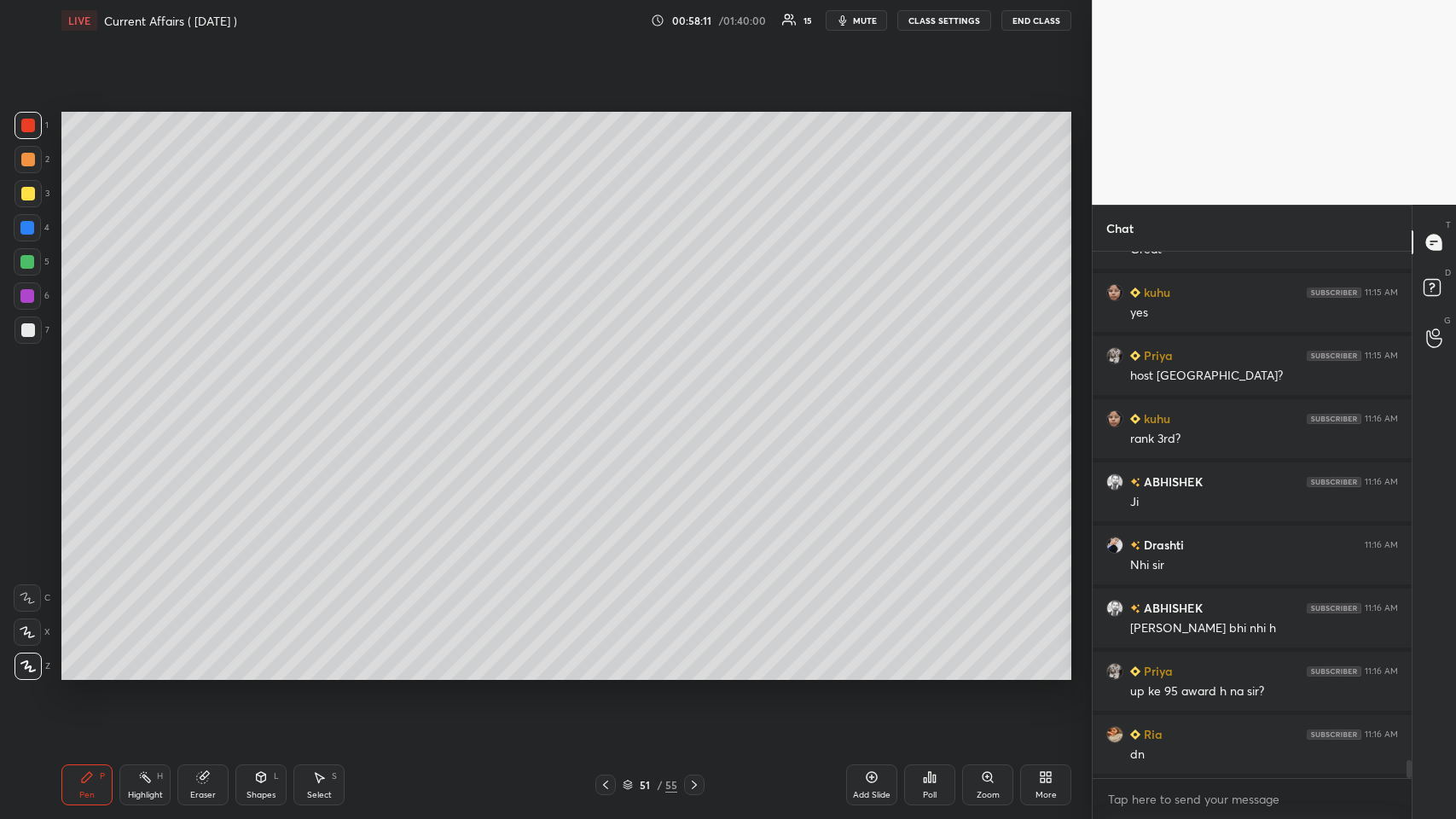 scroll, scrollTop: 14947, scrollLeft: 0, axis: vertical 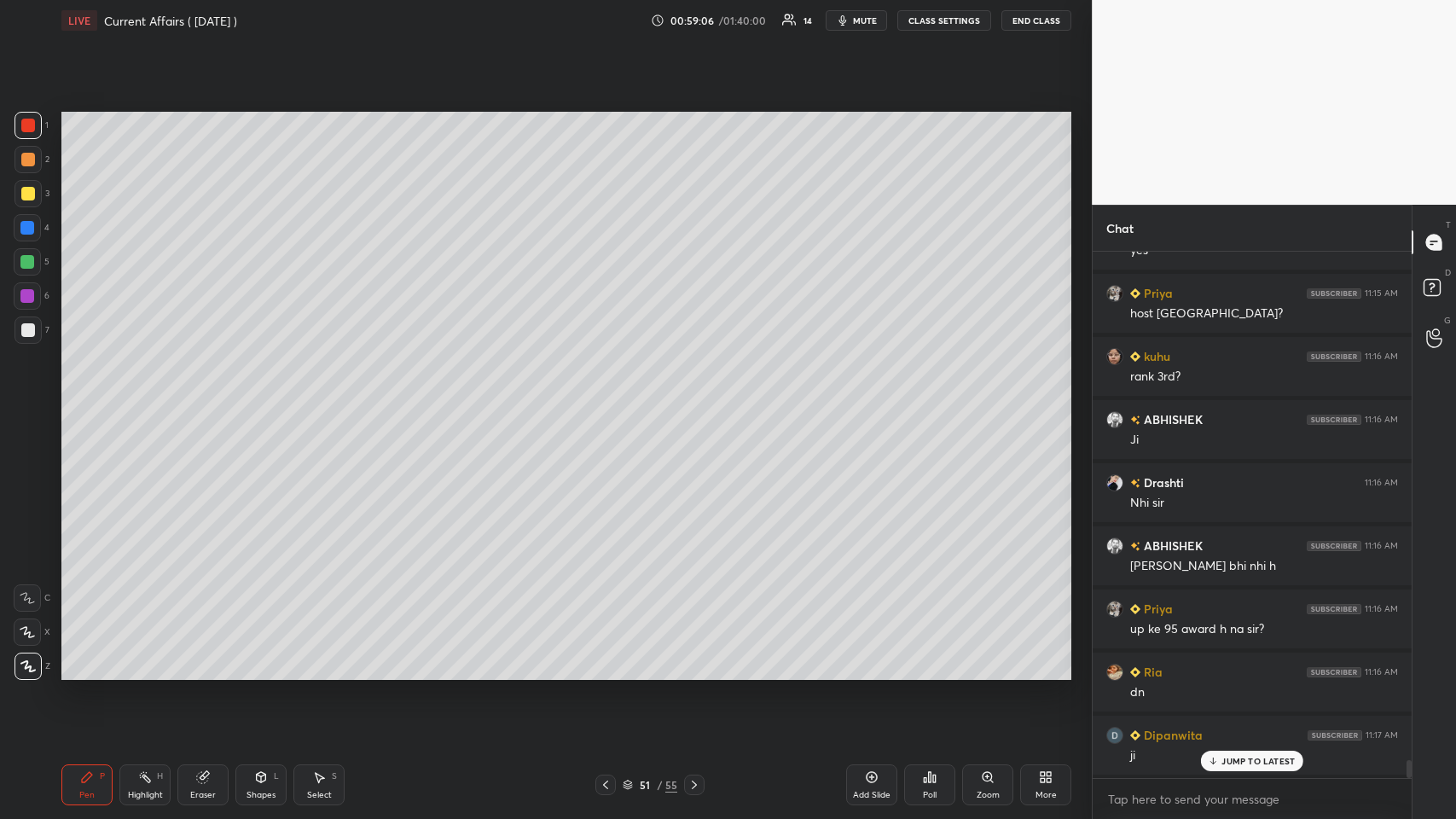 click on "Add Slide" at bounding box center (872, 785) 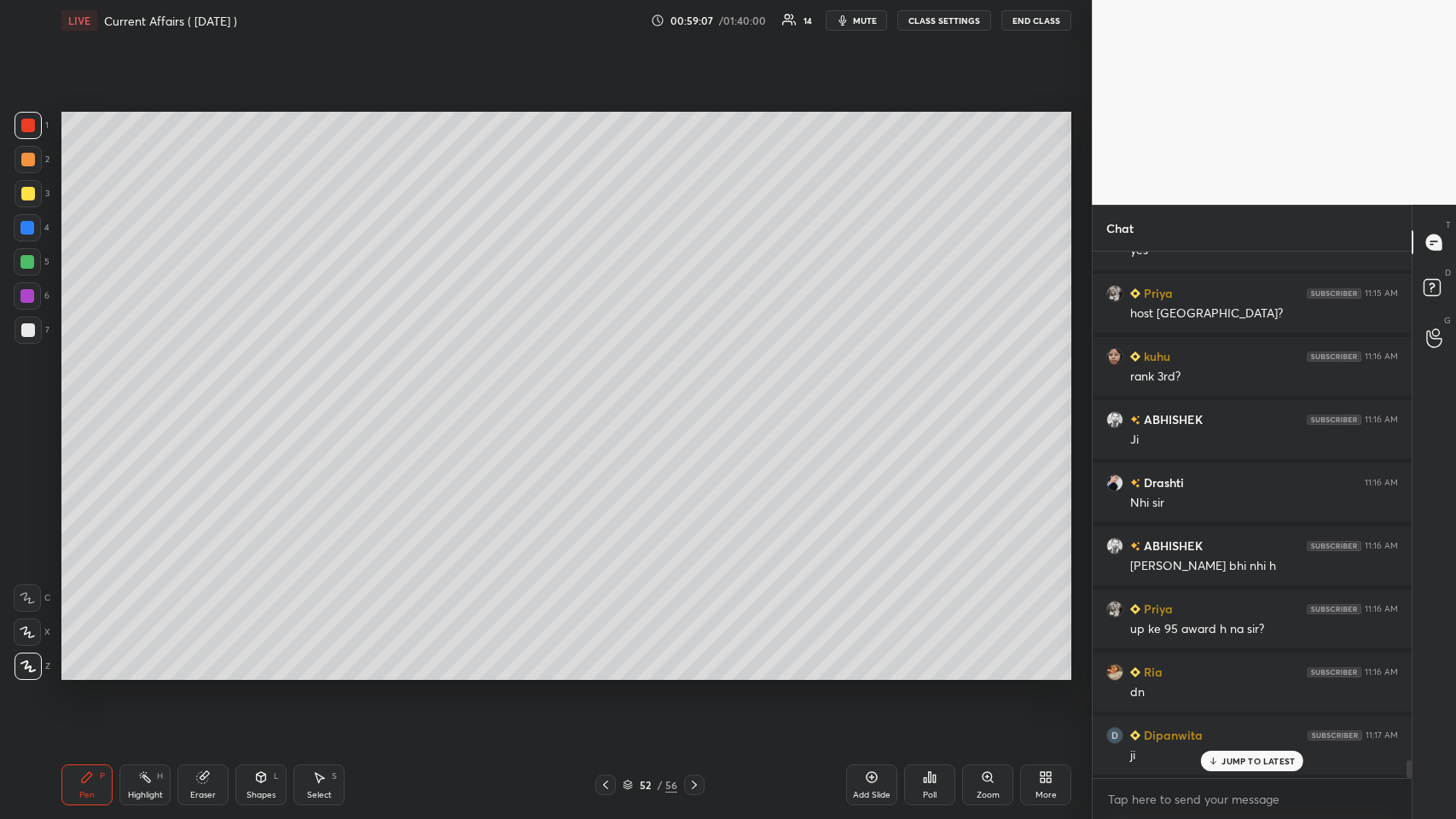 click at bounding box center (28, 330) 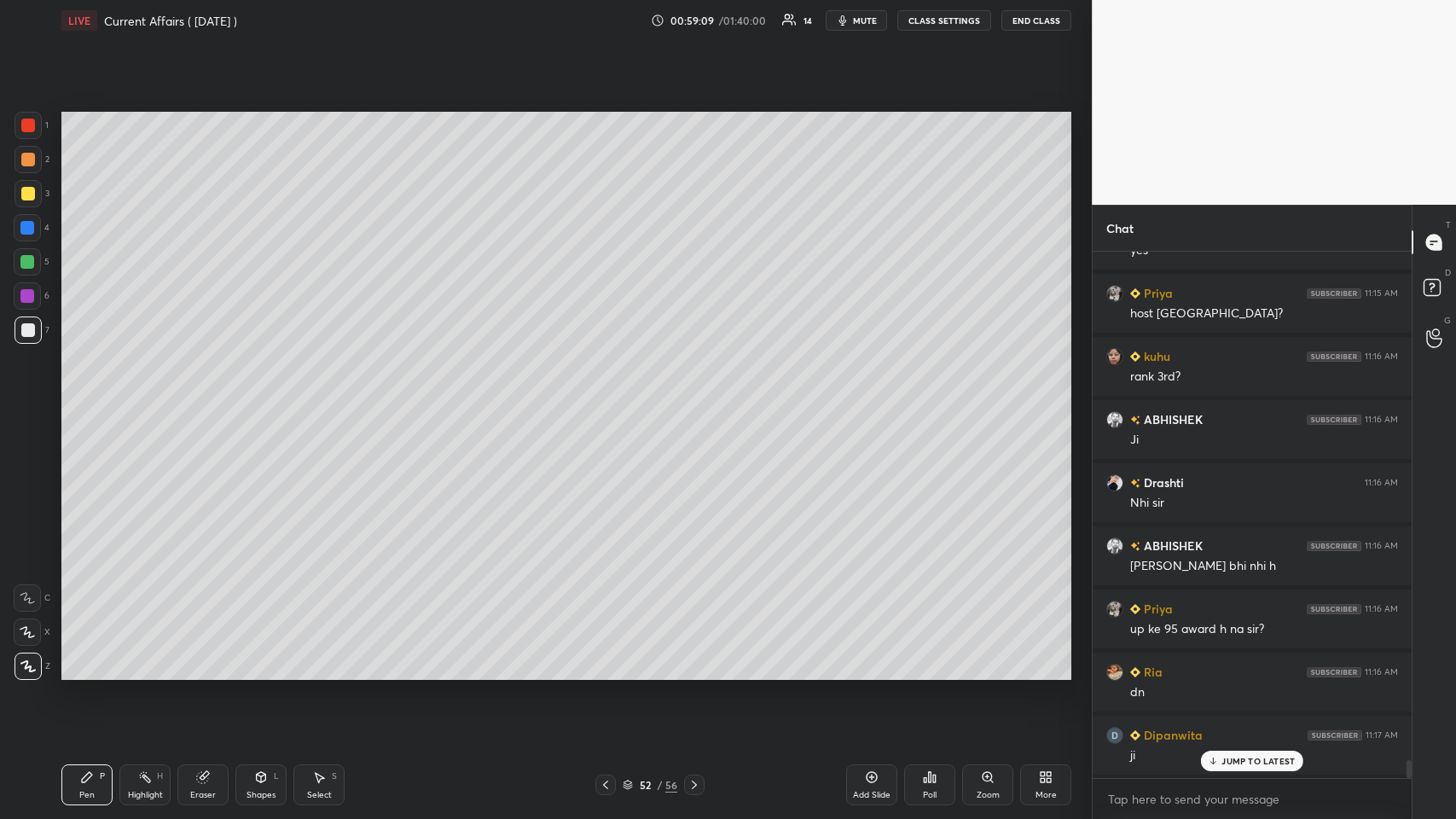scroll, scrollTop: 15010, scrollLeft: 0, axis: vertical 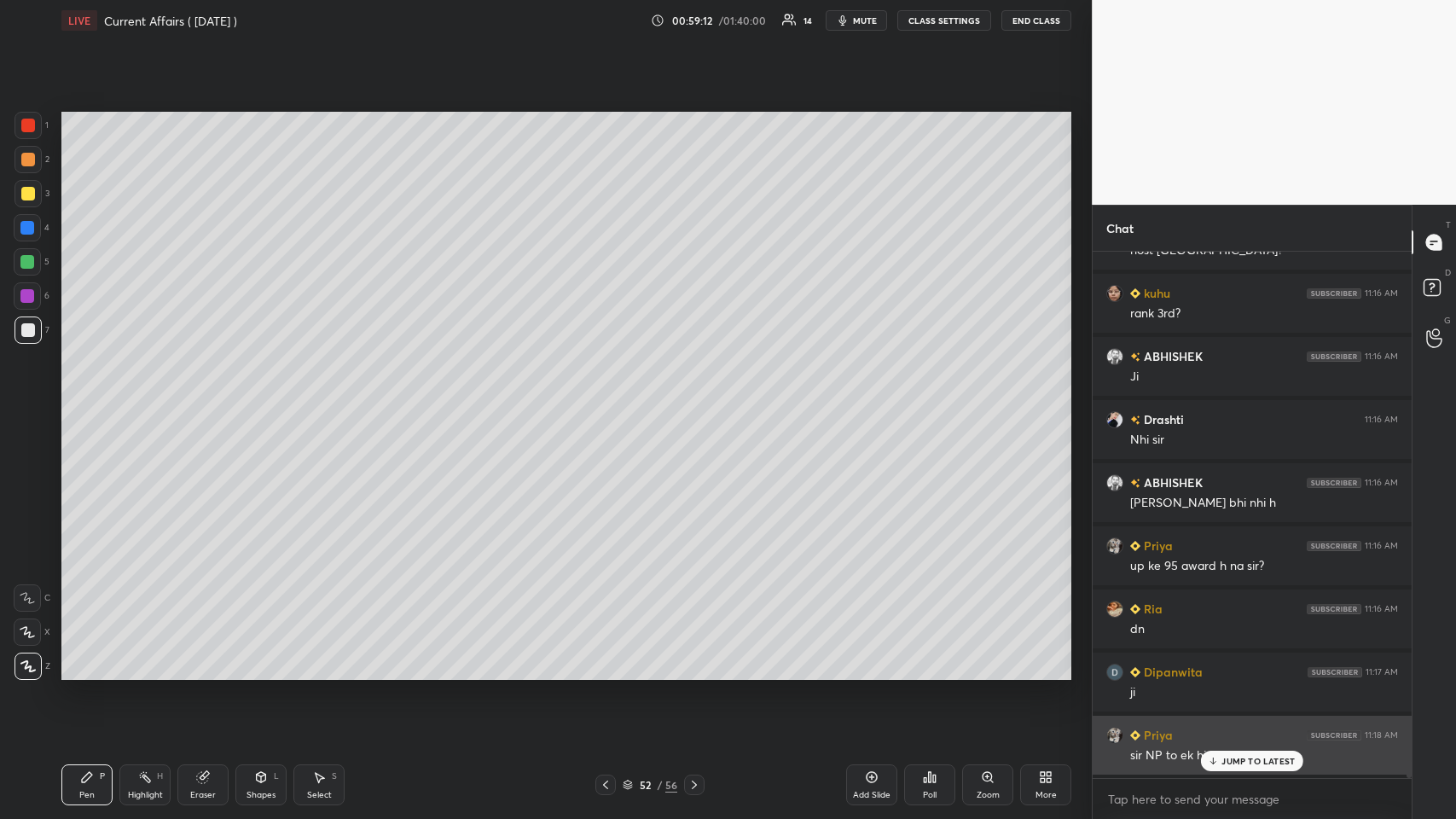 click 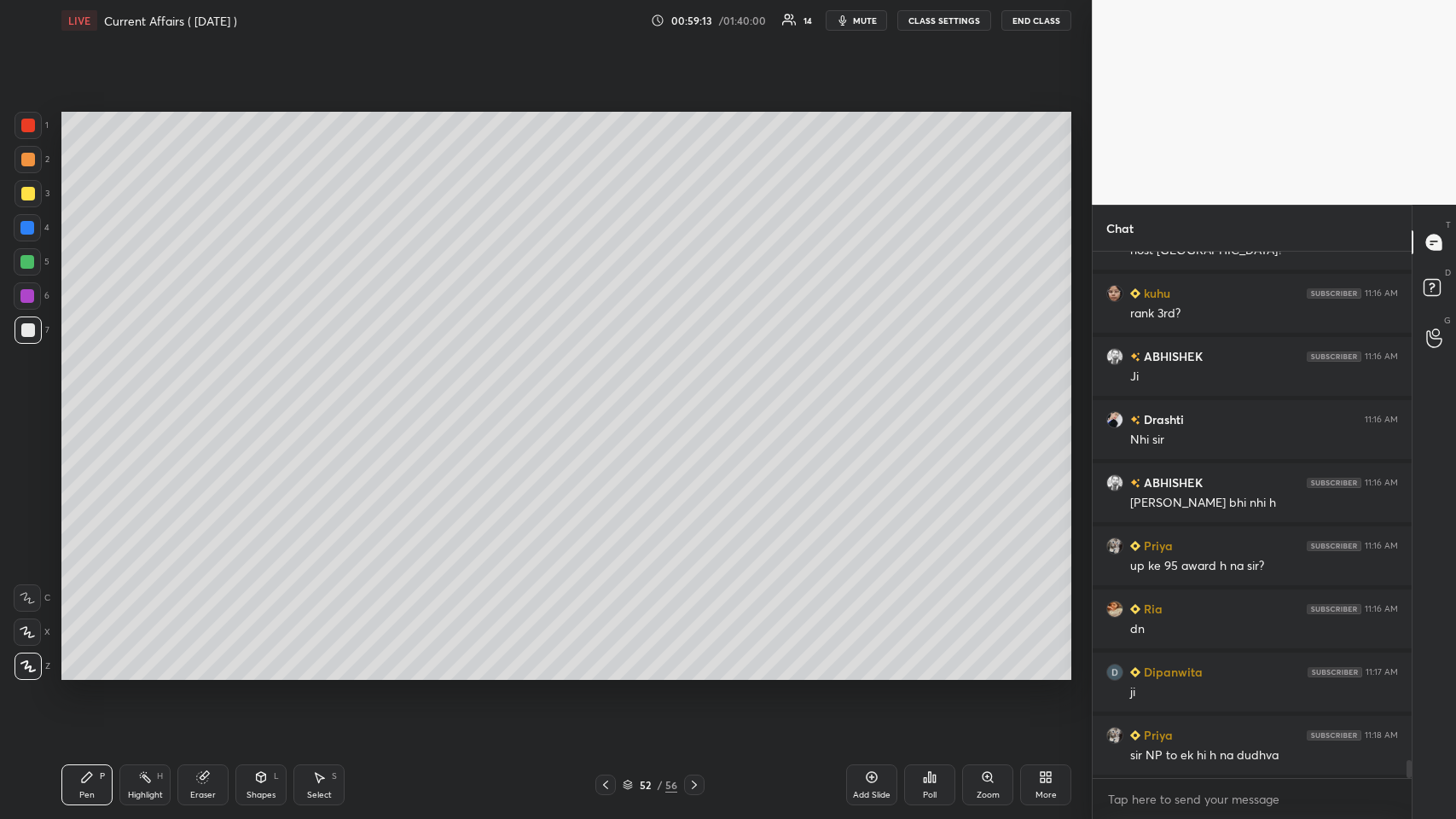 click 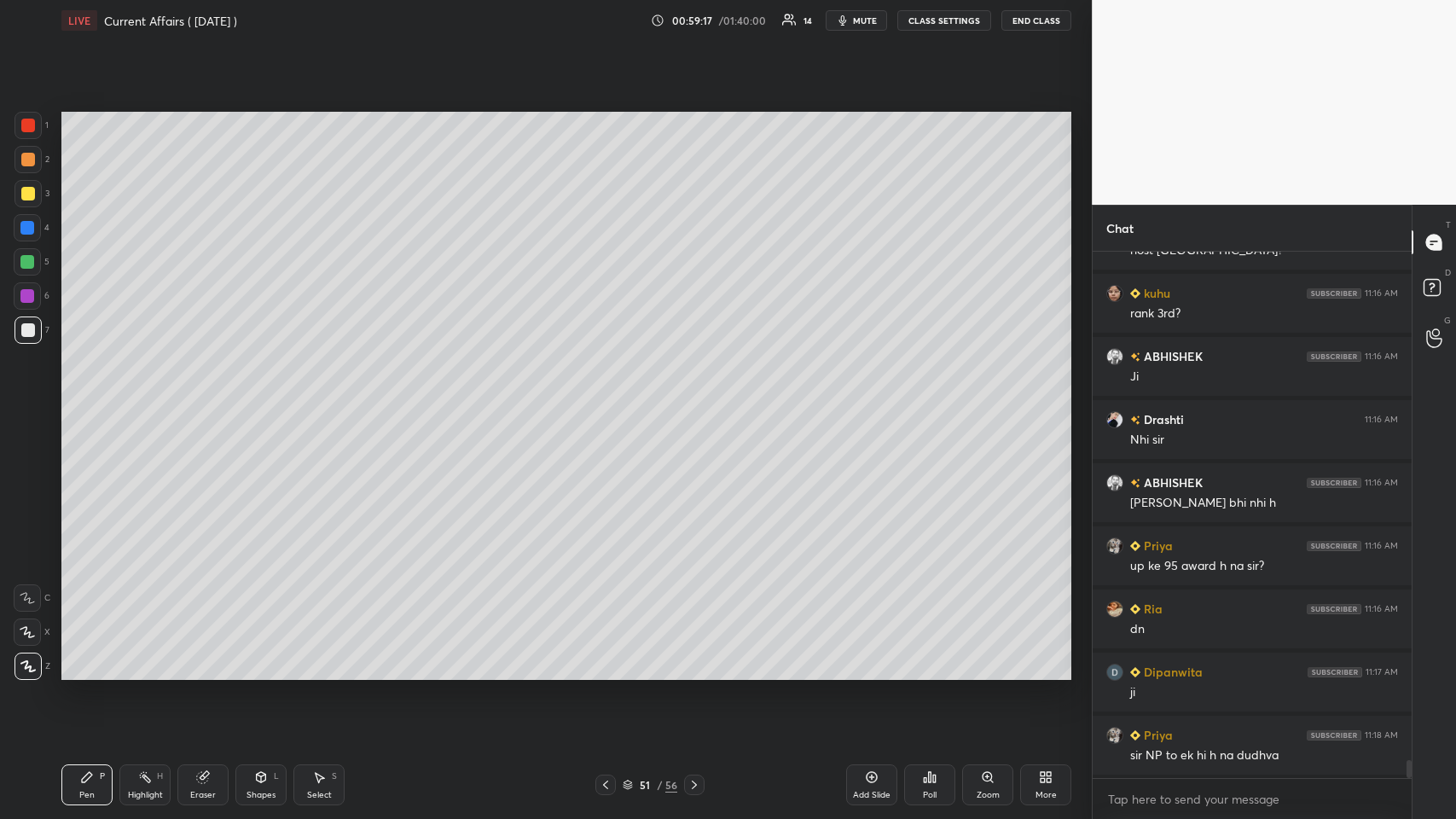 click 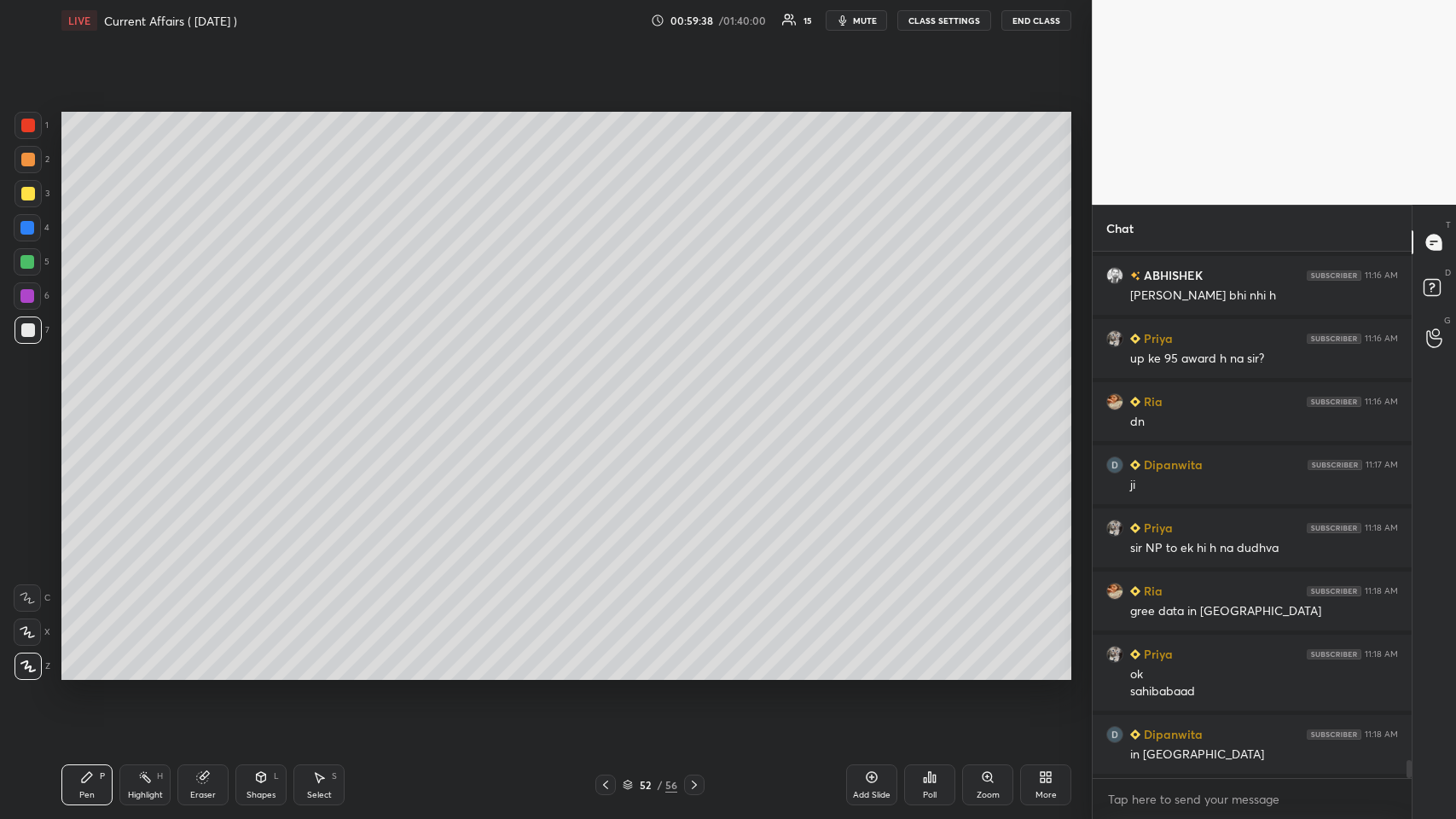 scroll, scrollTop: 15280, scrollLeft: 0, axis: vertical 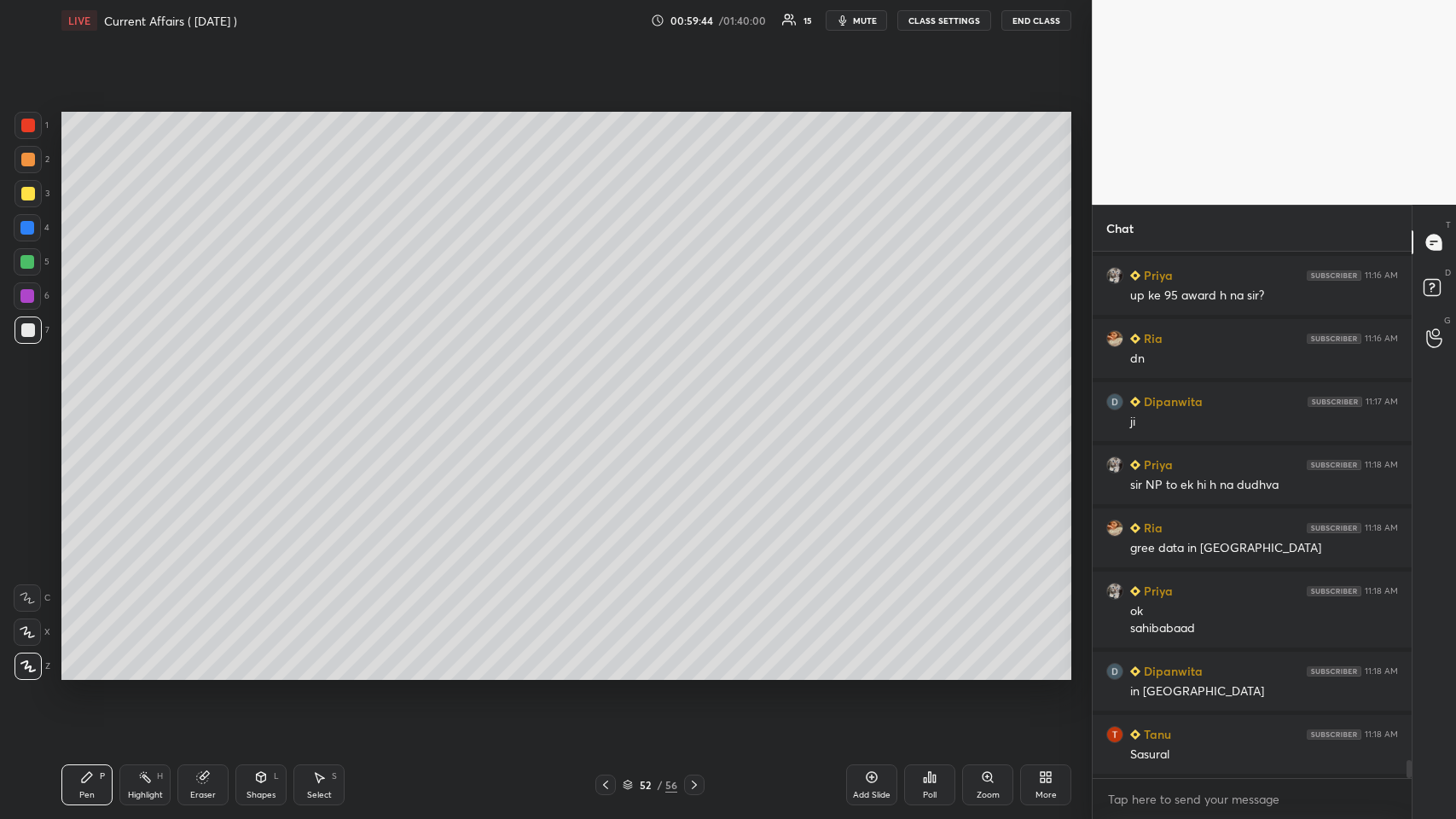 click at bounding box center [27, 296] 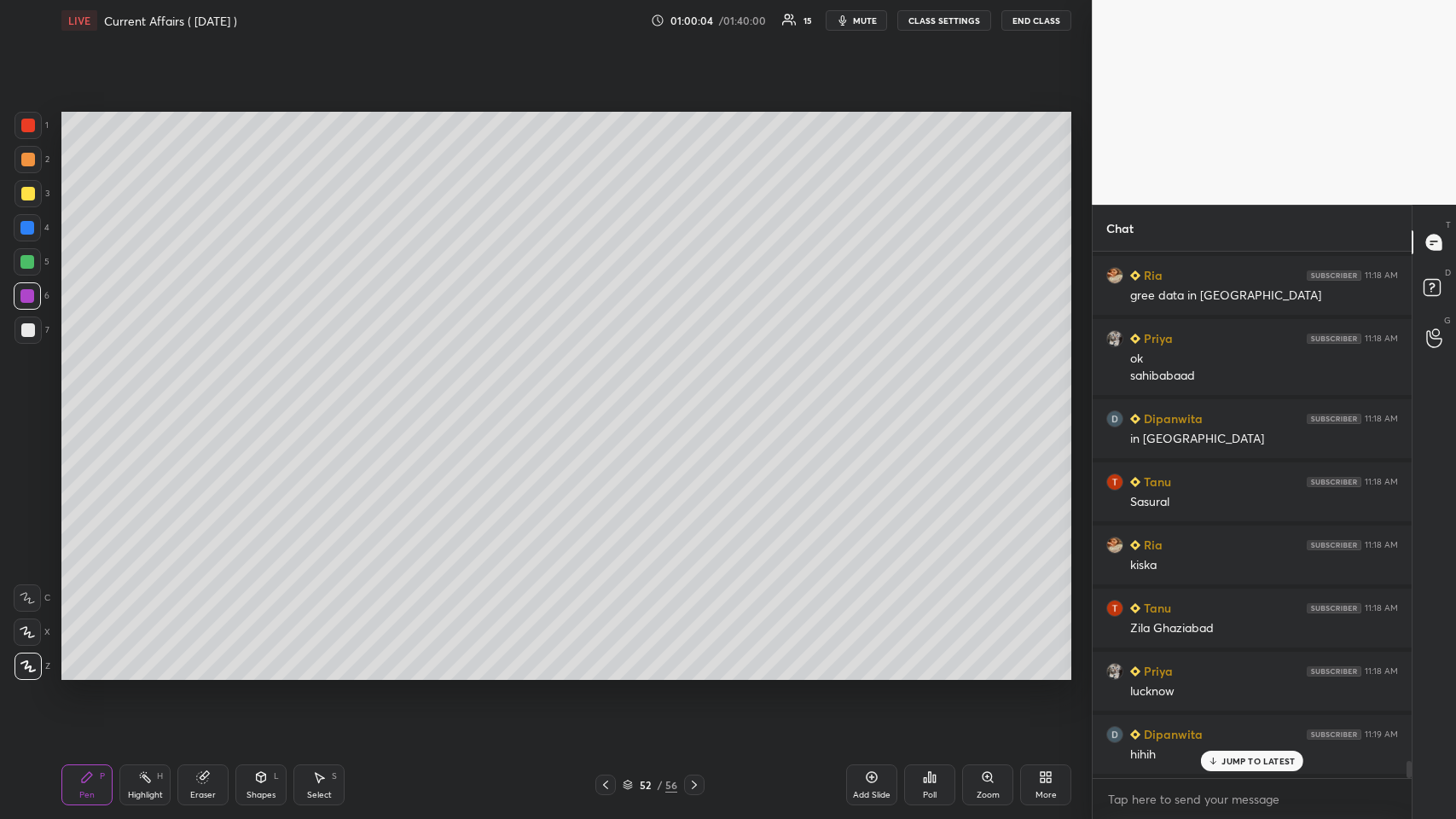 scroll, scrollTop: 15595, scrollLeft: 0, axis: vertical 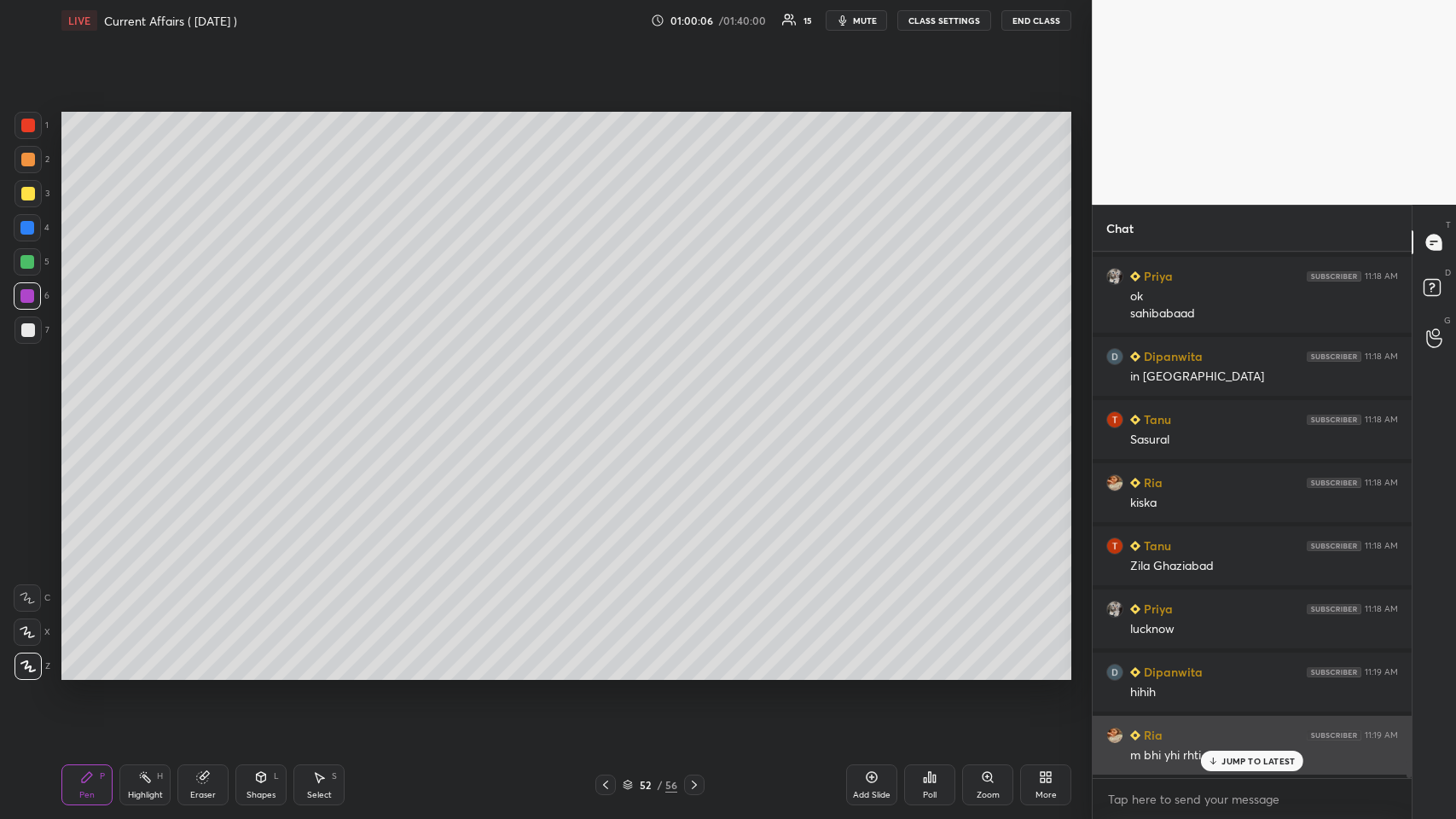 click on "JUMP TO LATEST" at bounding box center [1258, 761] 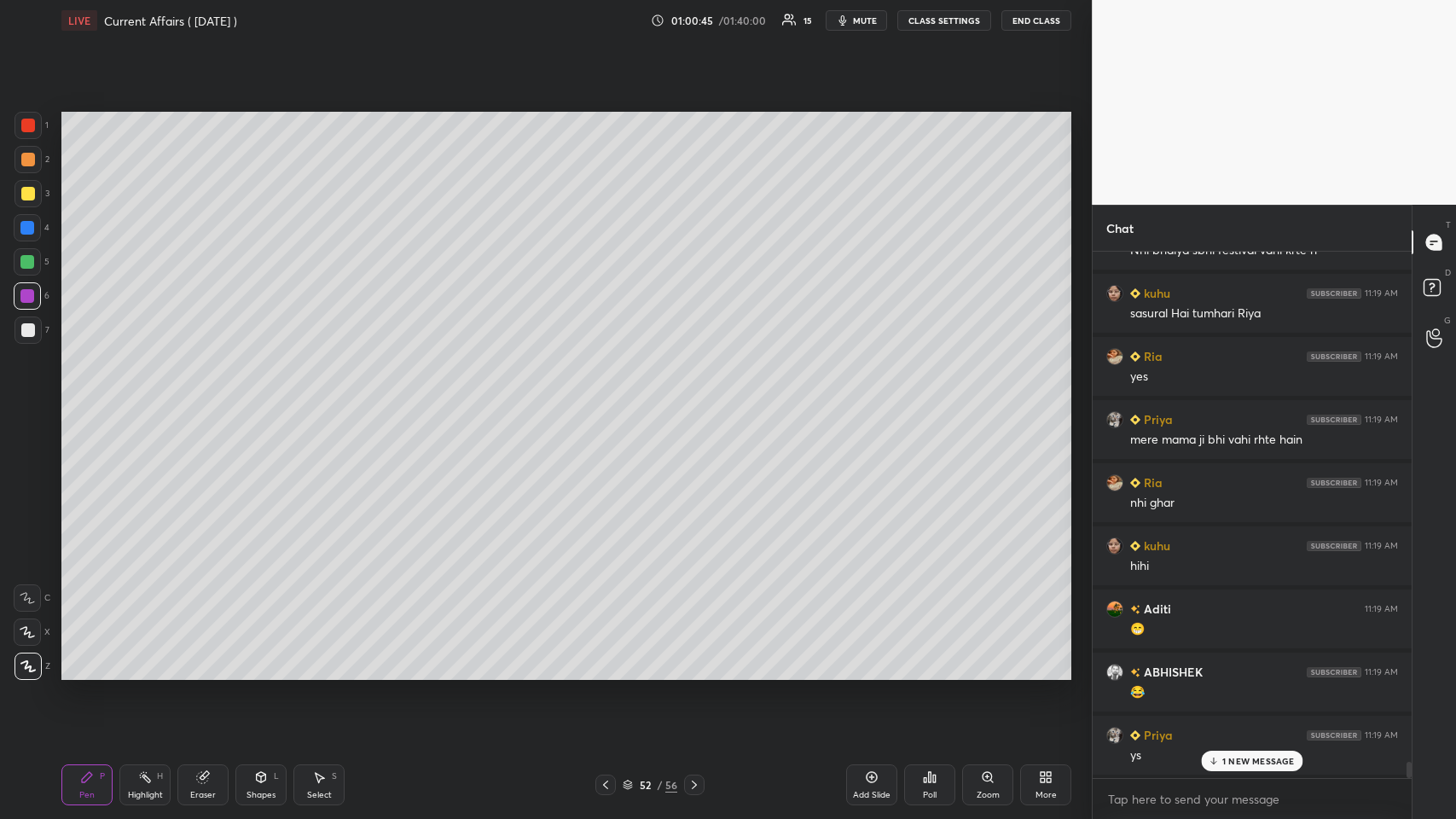 scroll, scrollTop: 16227, scrollLeft: 0, axis: vertical 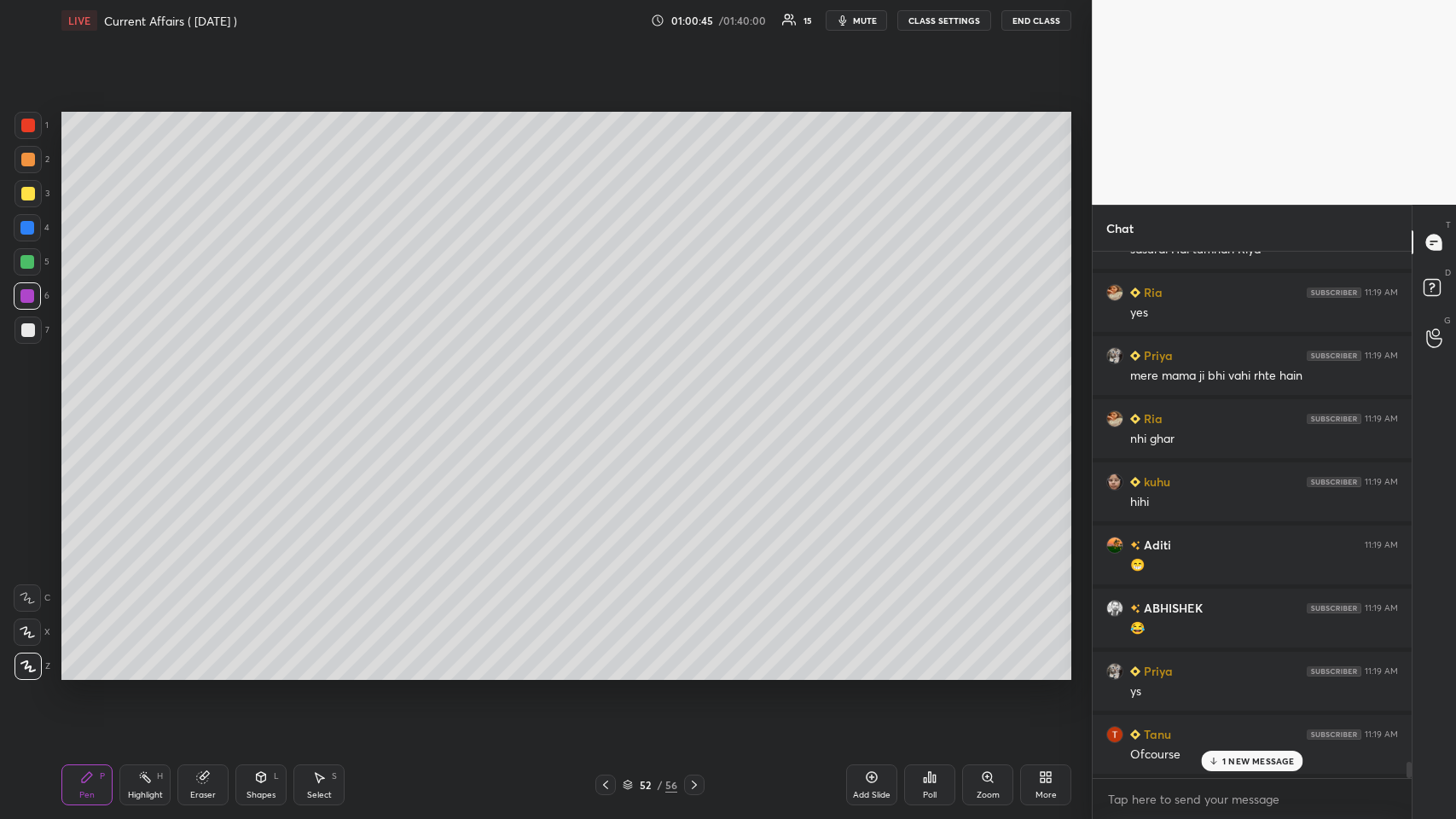 click on "mute" at bounding box center [865, 20] 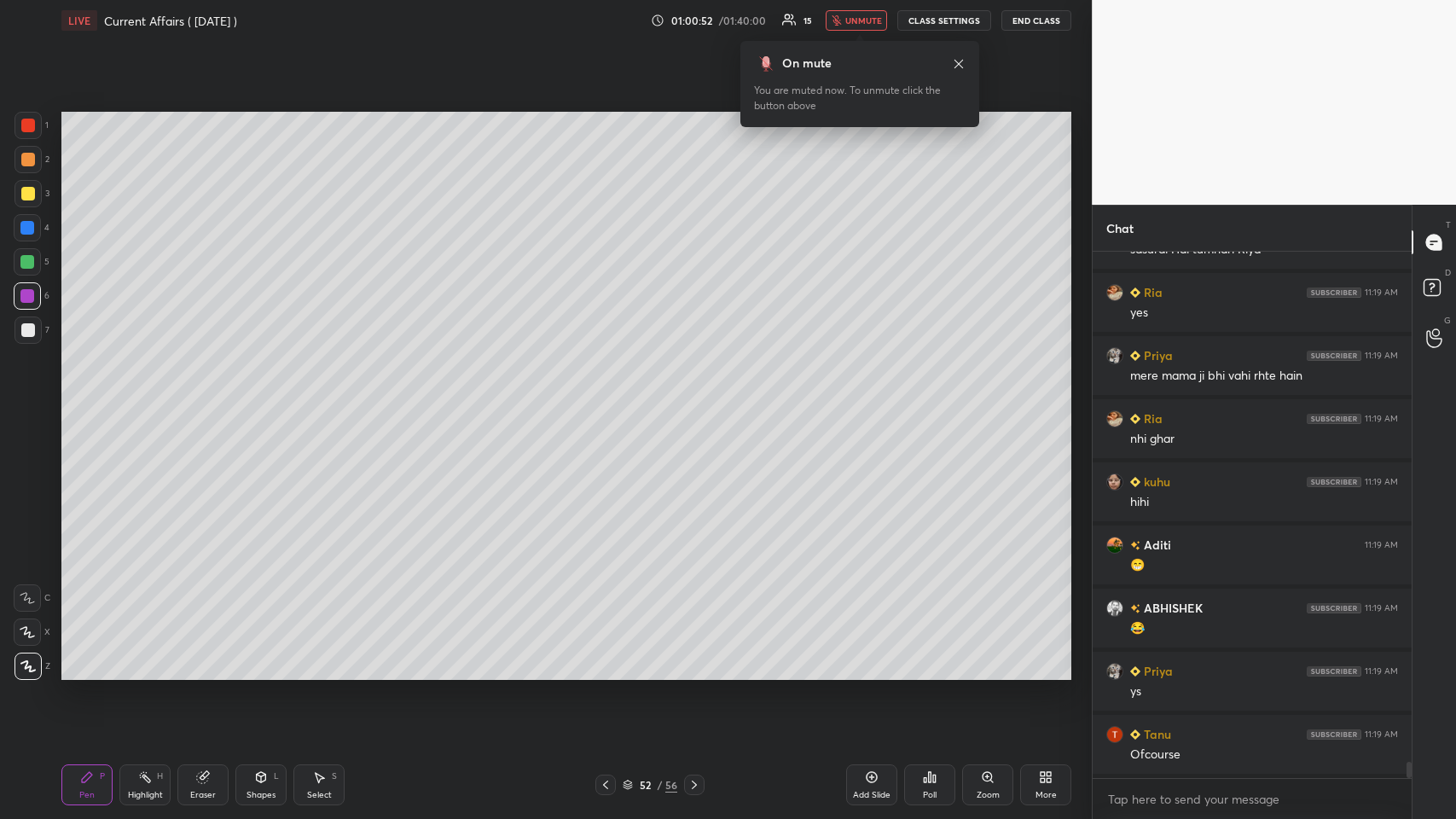 click on "unmute" at bounding box center (863, 20) 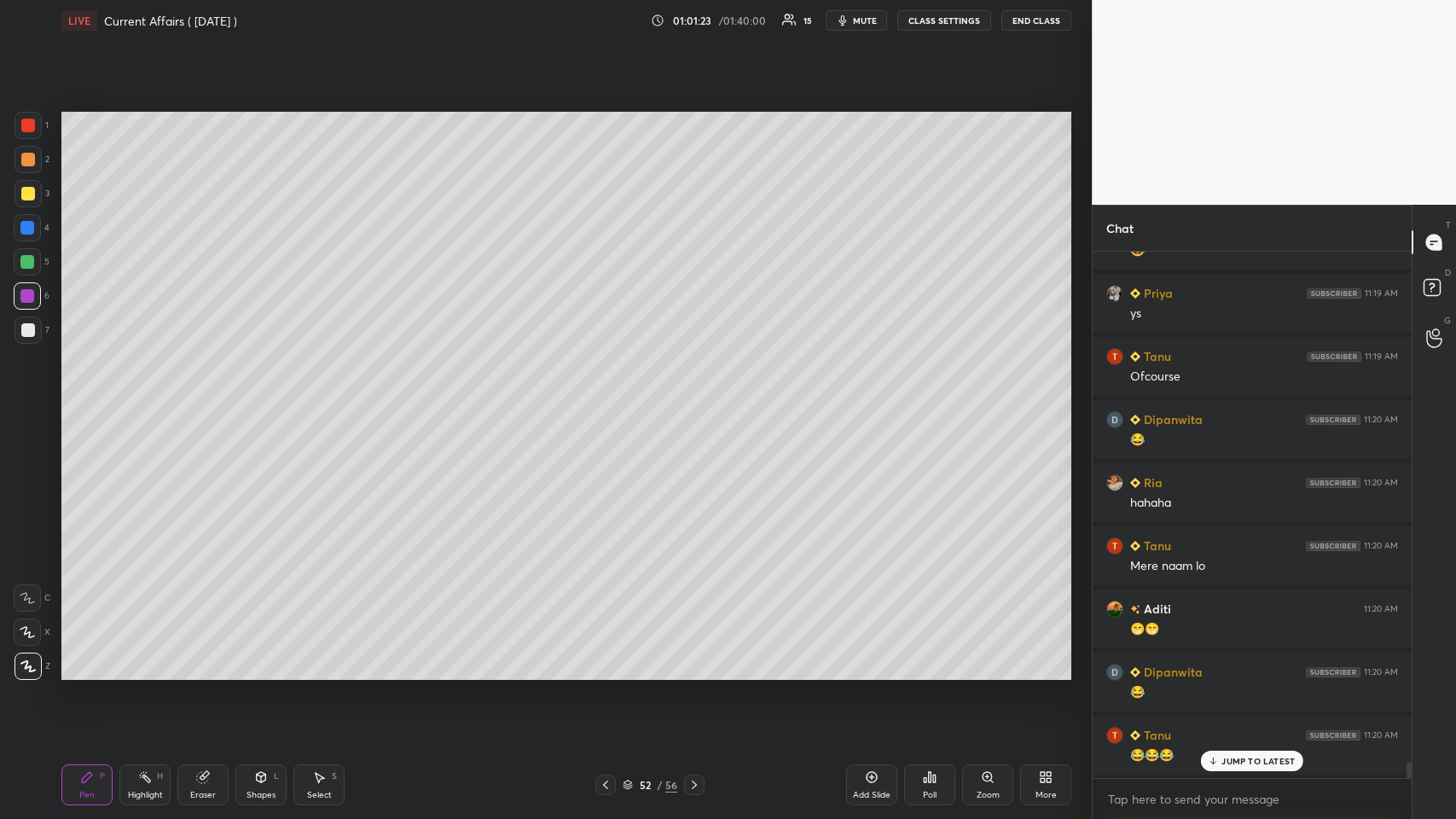 scroll, scrollTop: 16668, scrollLeft: 0, axis: vertical 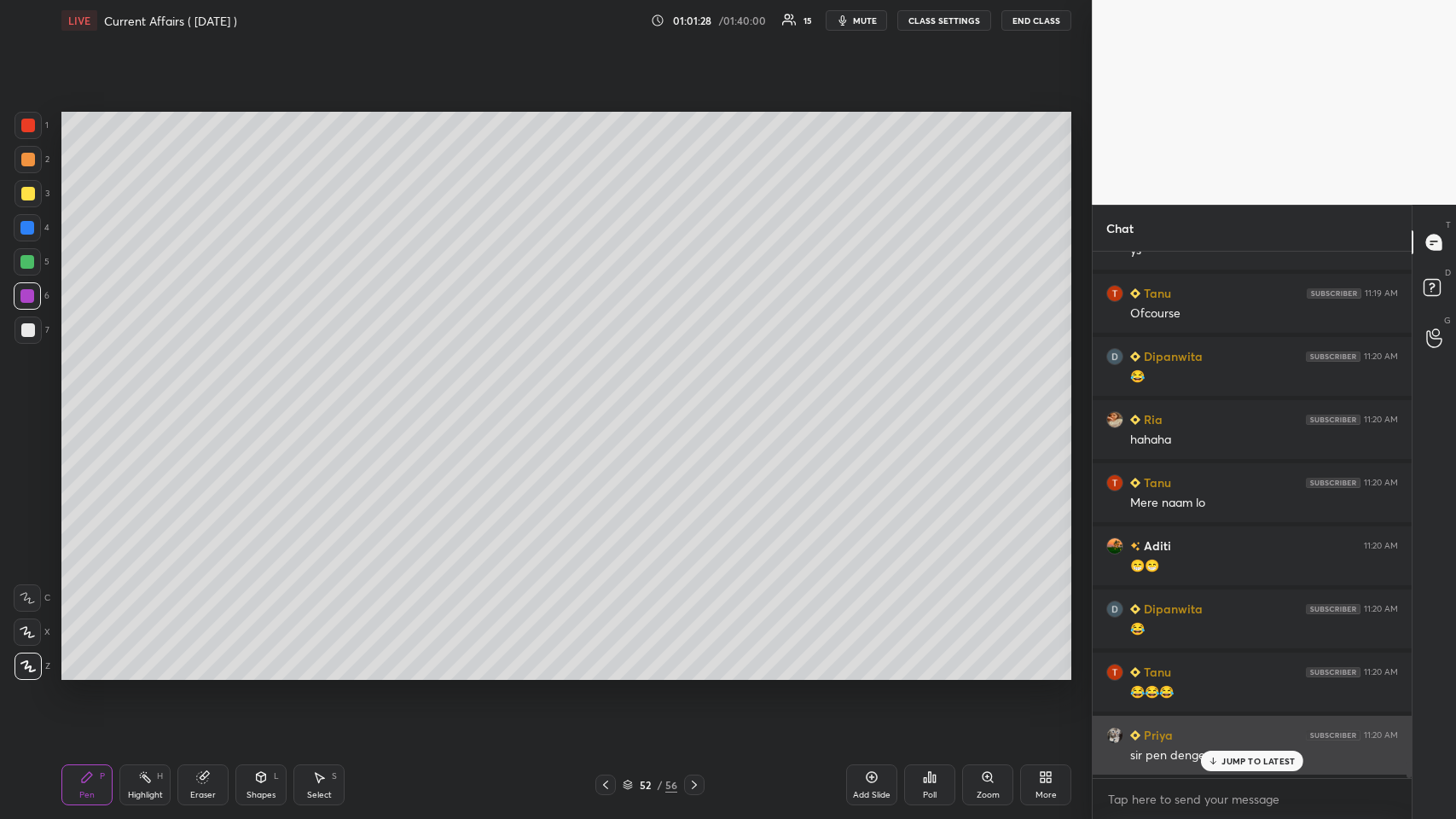 click 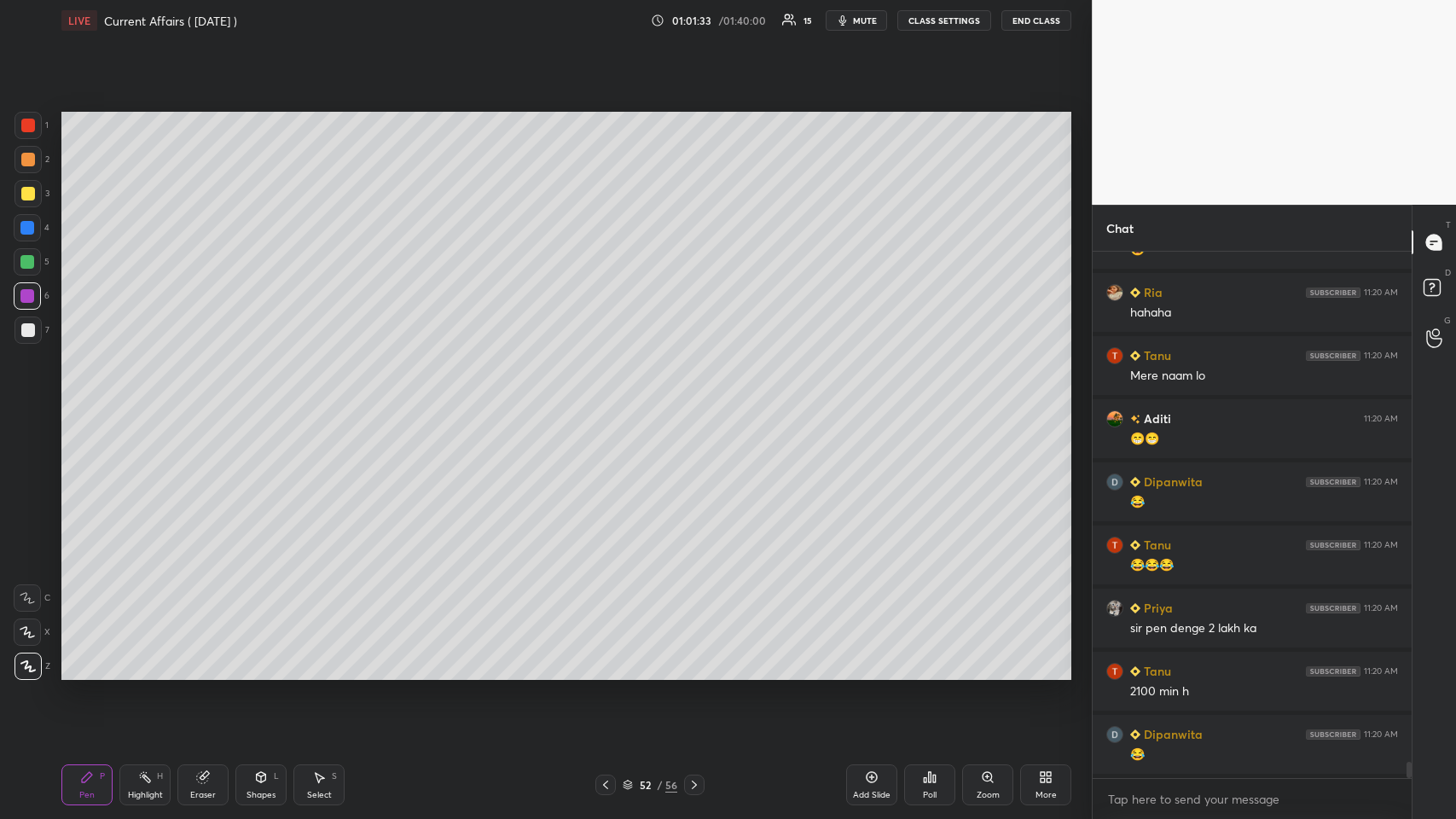 scroll, scrollTop: 16858, scrollLeft: 0, axis: vertical 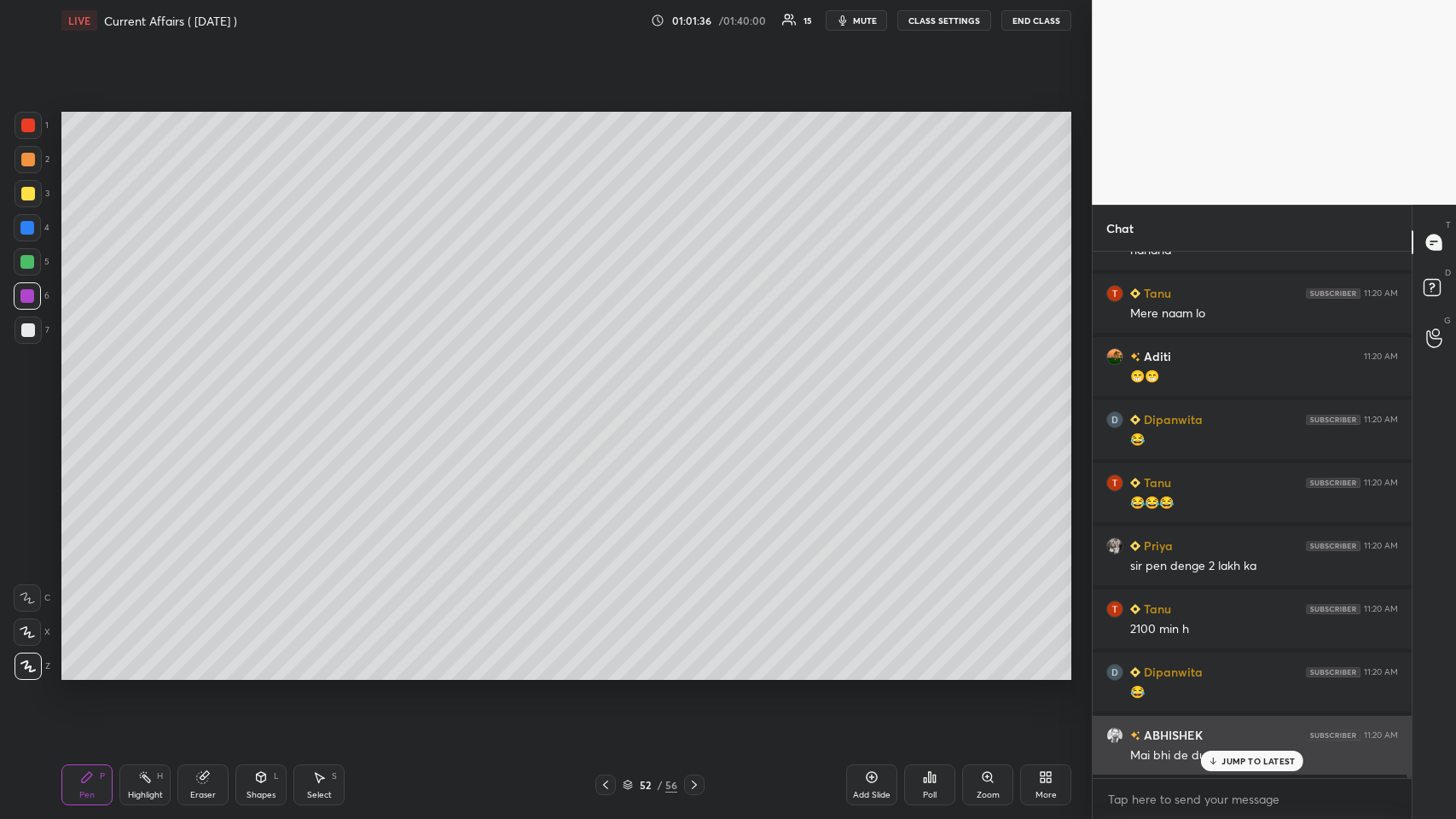 click on "JUMP TO LATEST" at bounding box center [1258, 761] 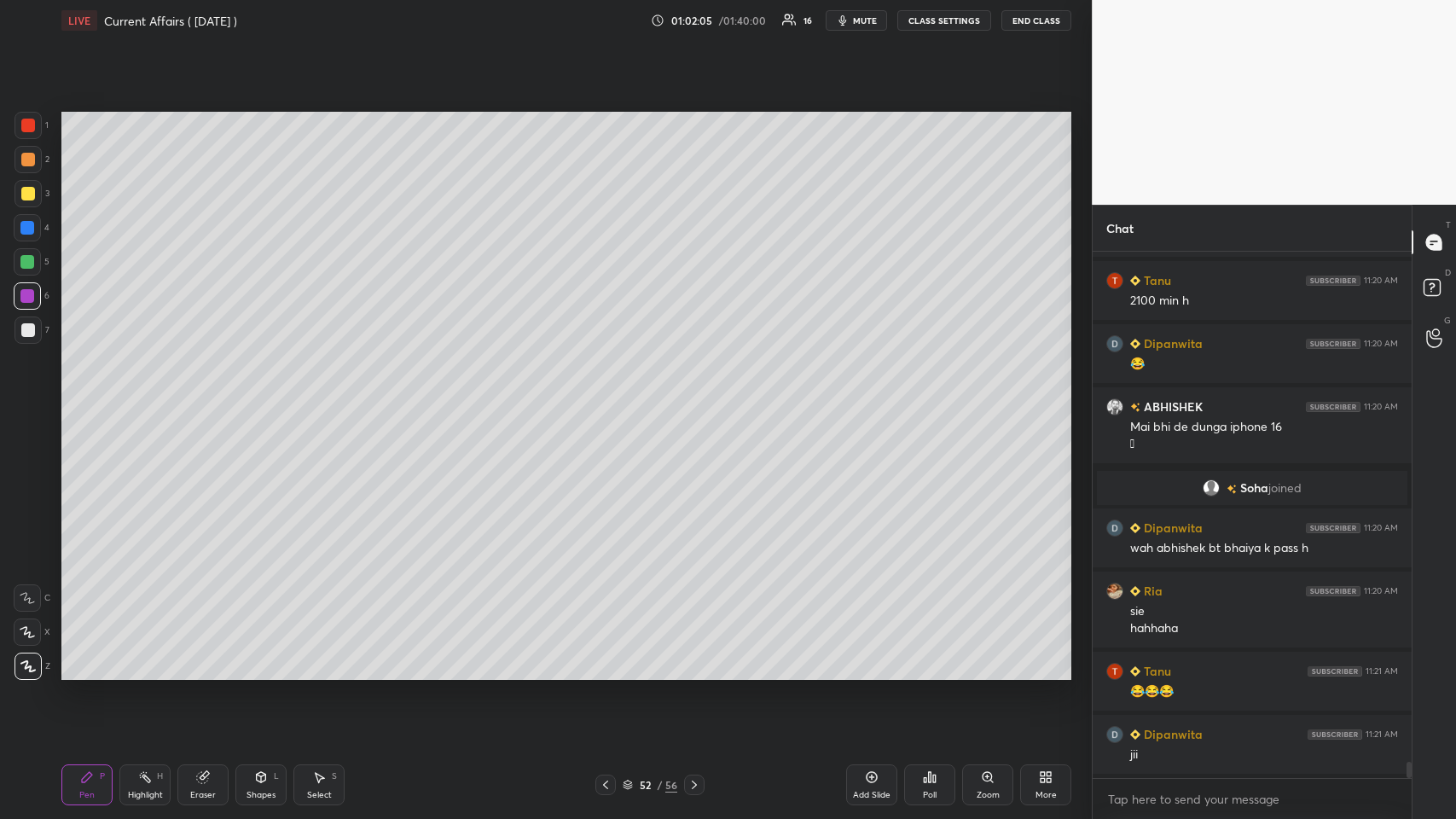 scroll, scrollTop: 16394, scrollLeft: 0, axis: vertical 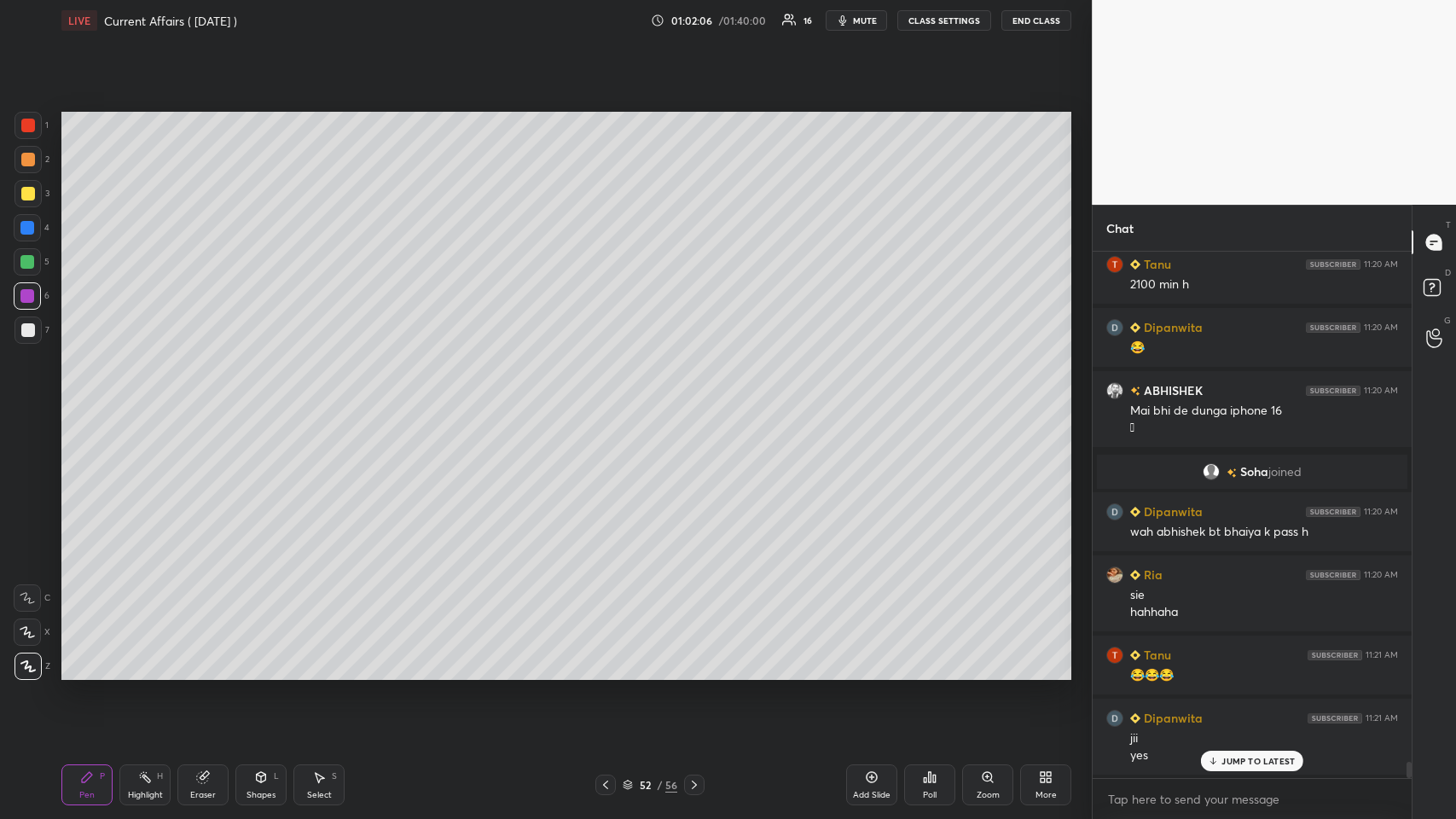 click 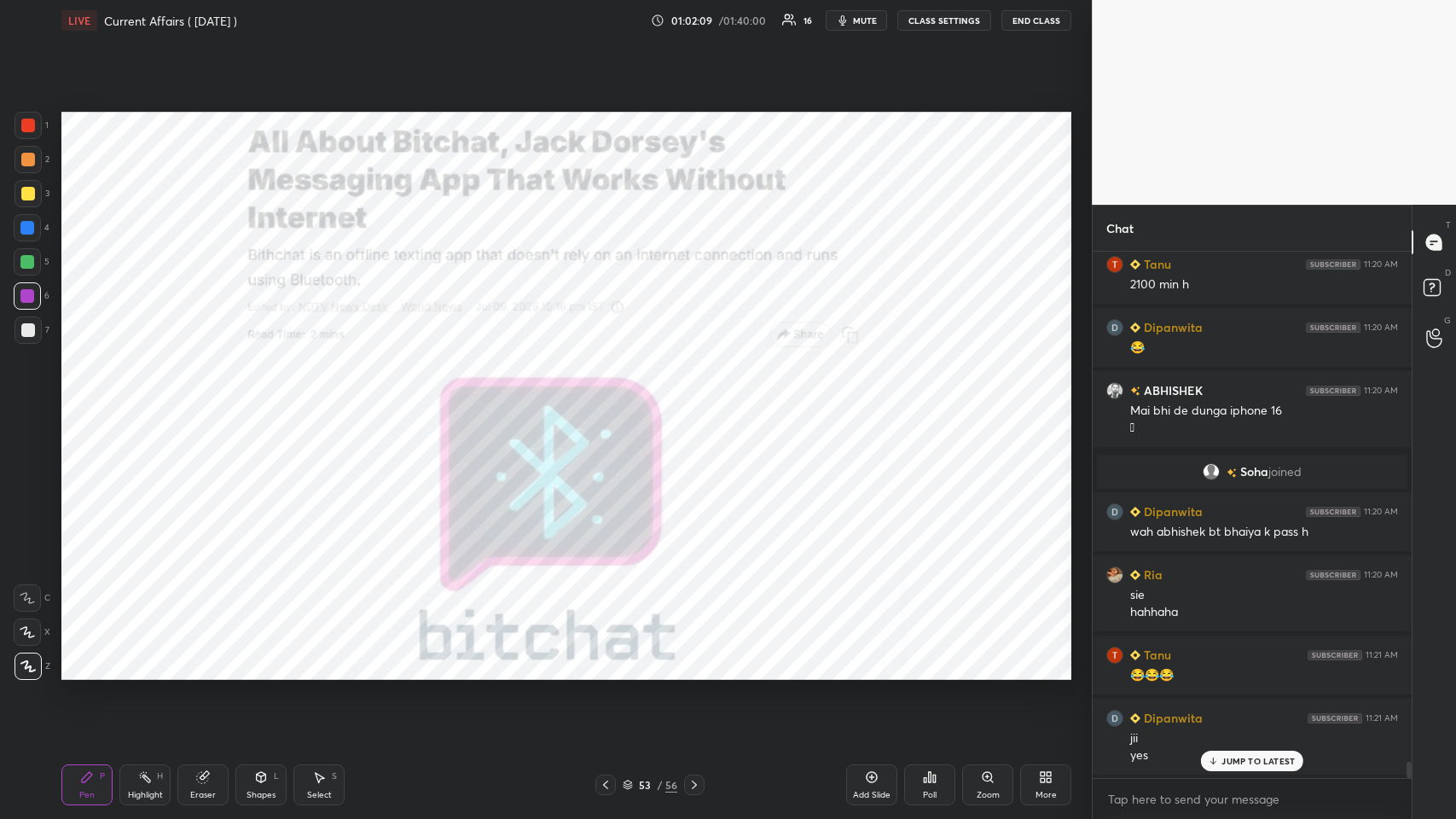 click 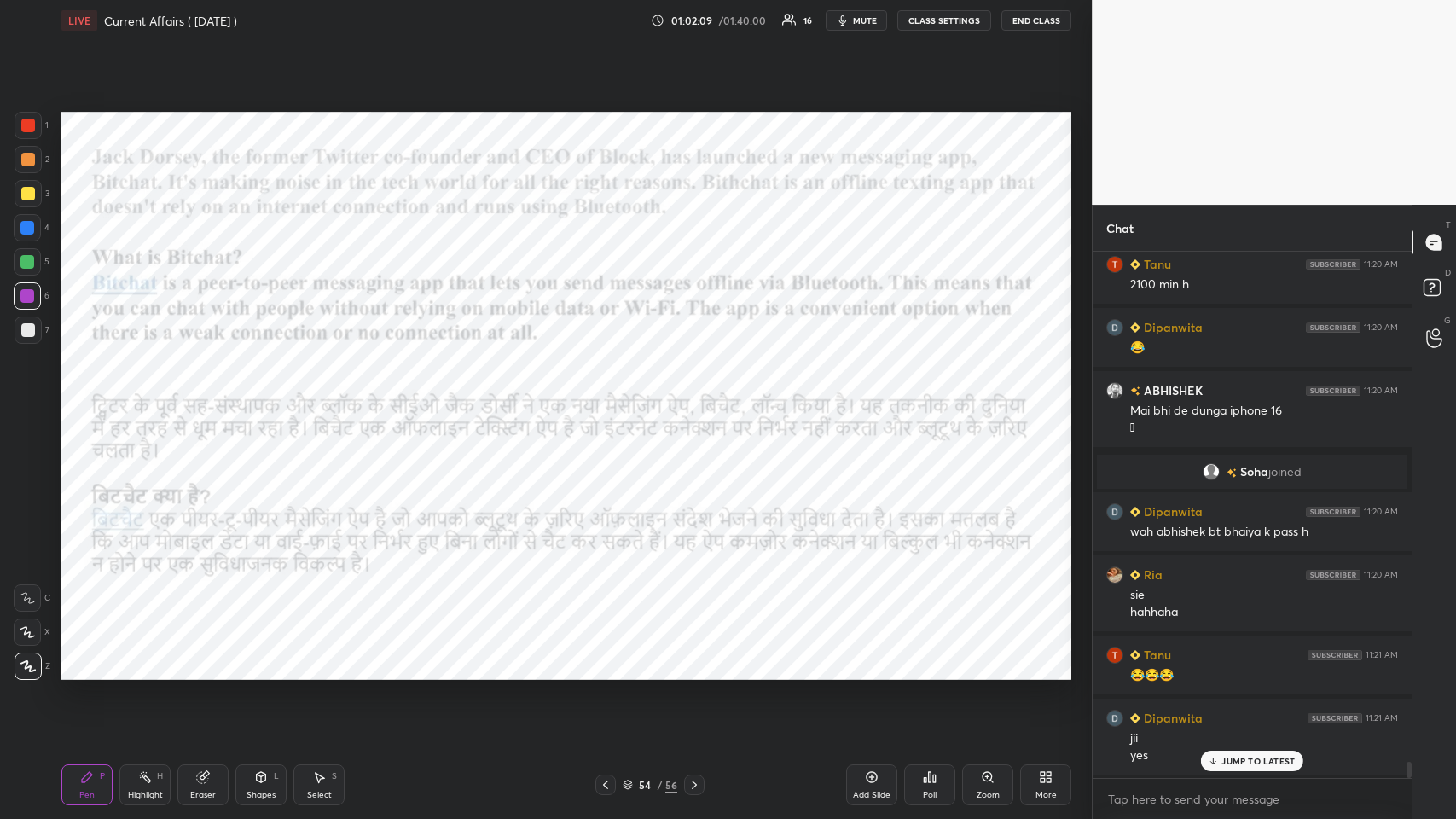 click 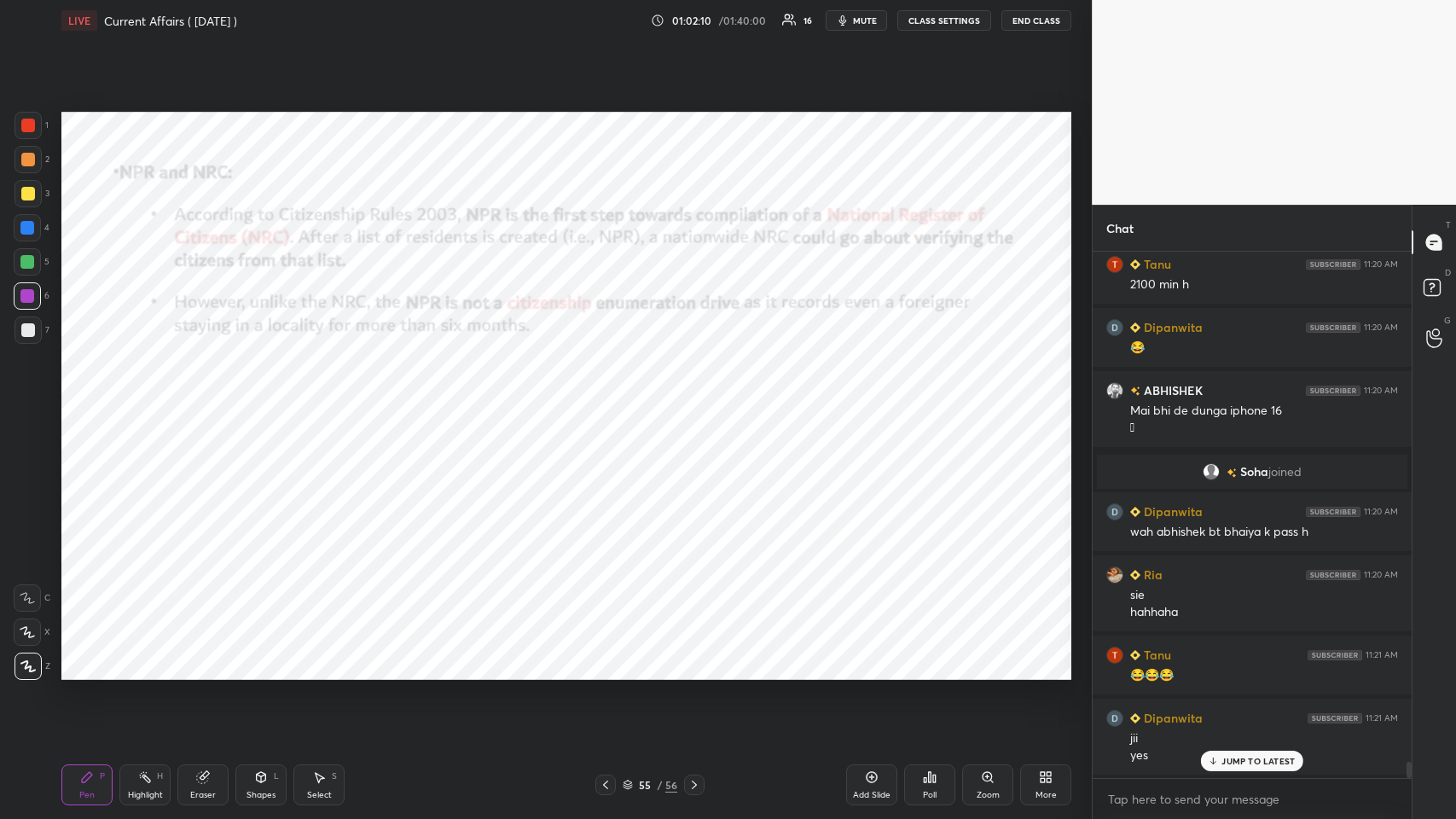 click 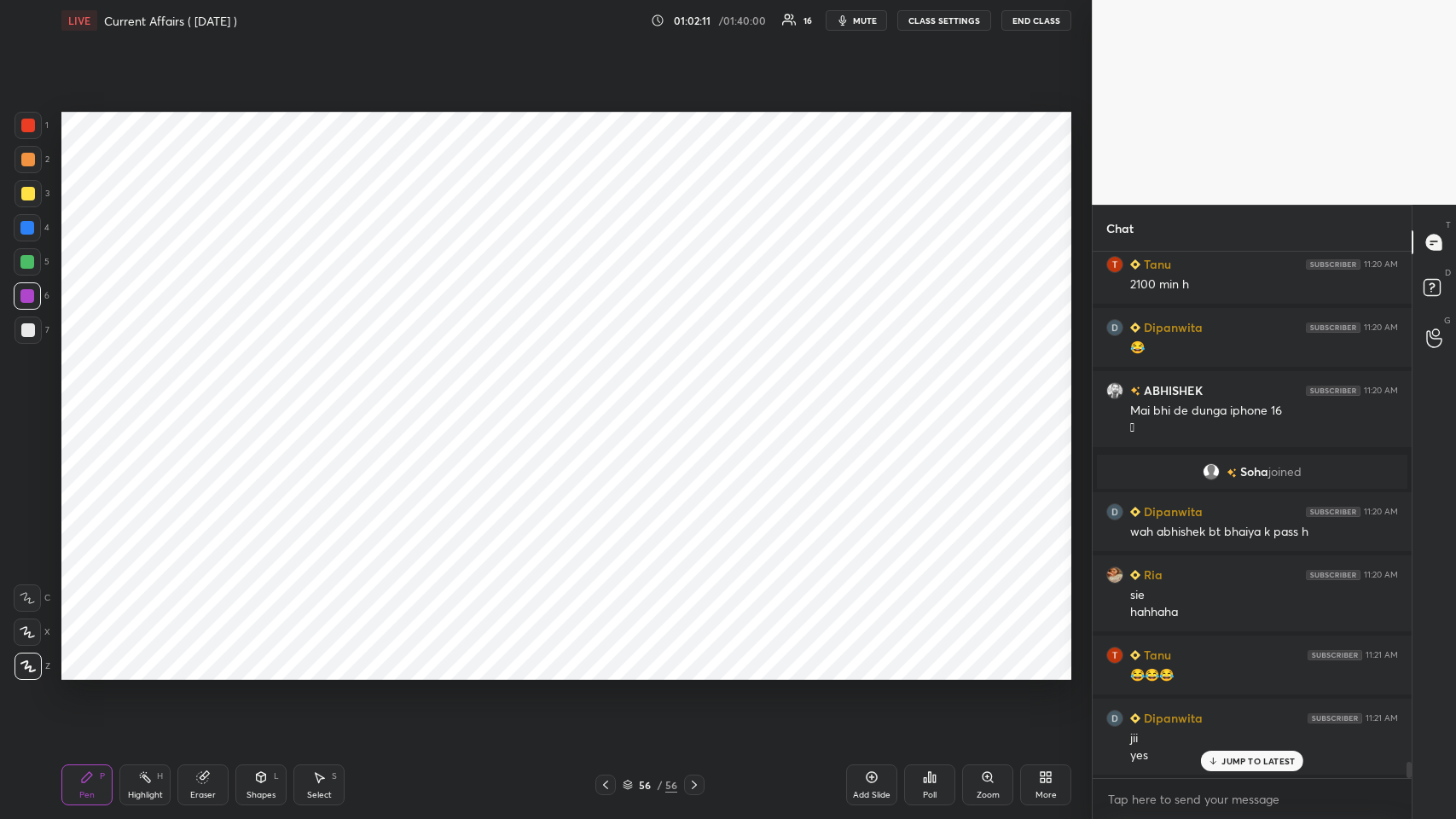 click 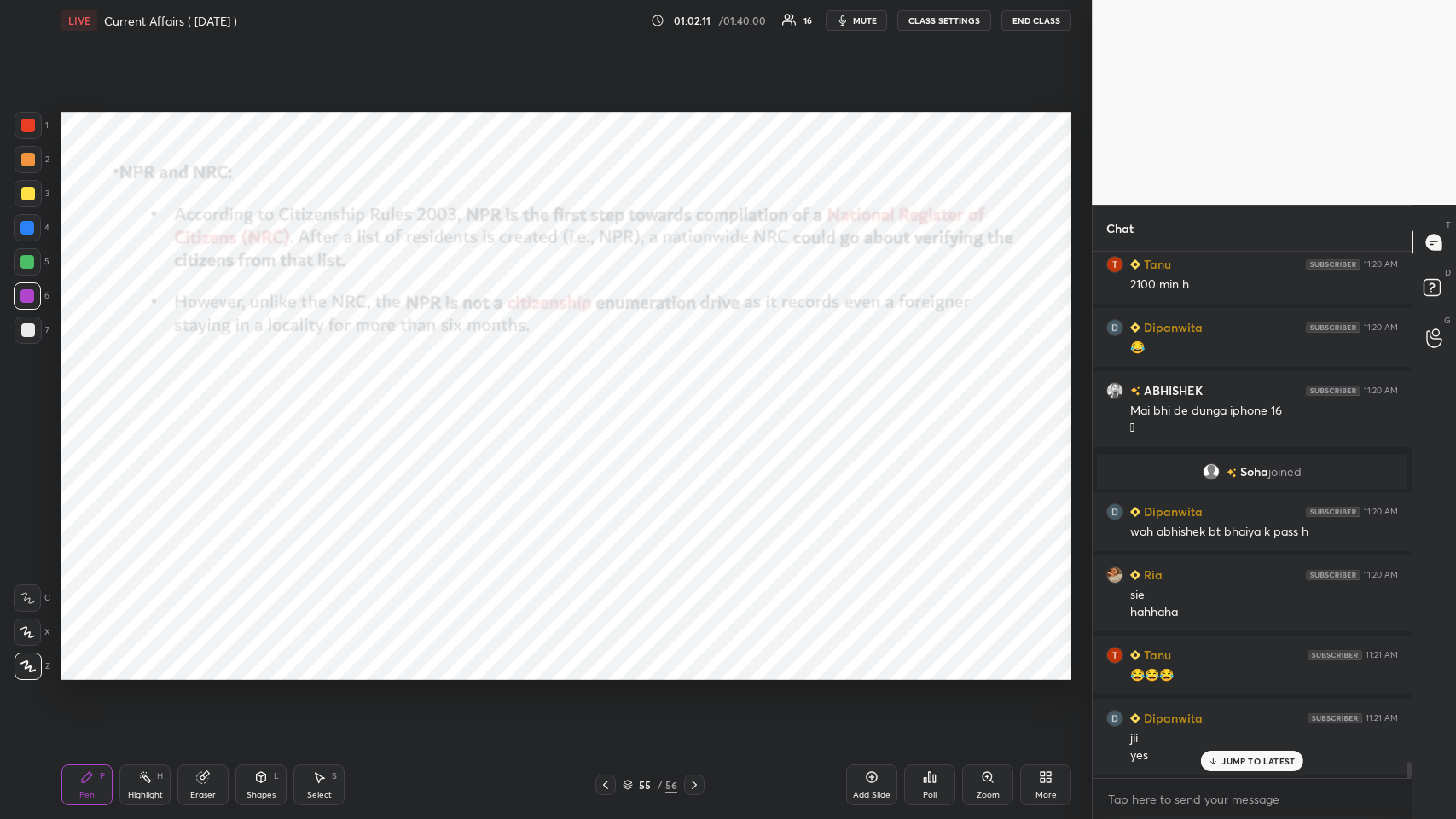 click 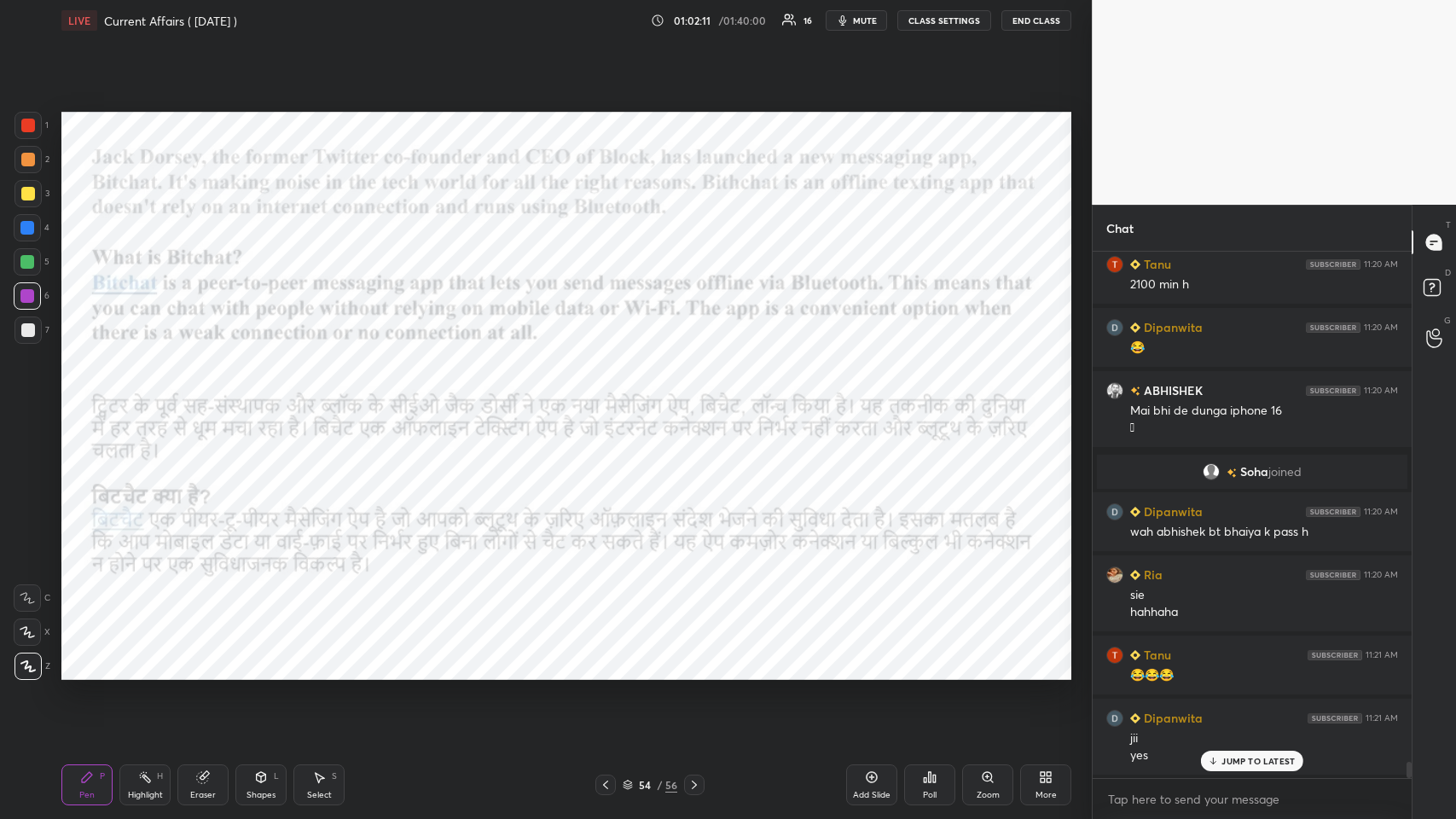click 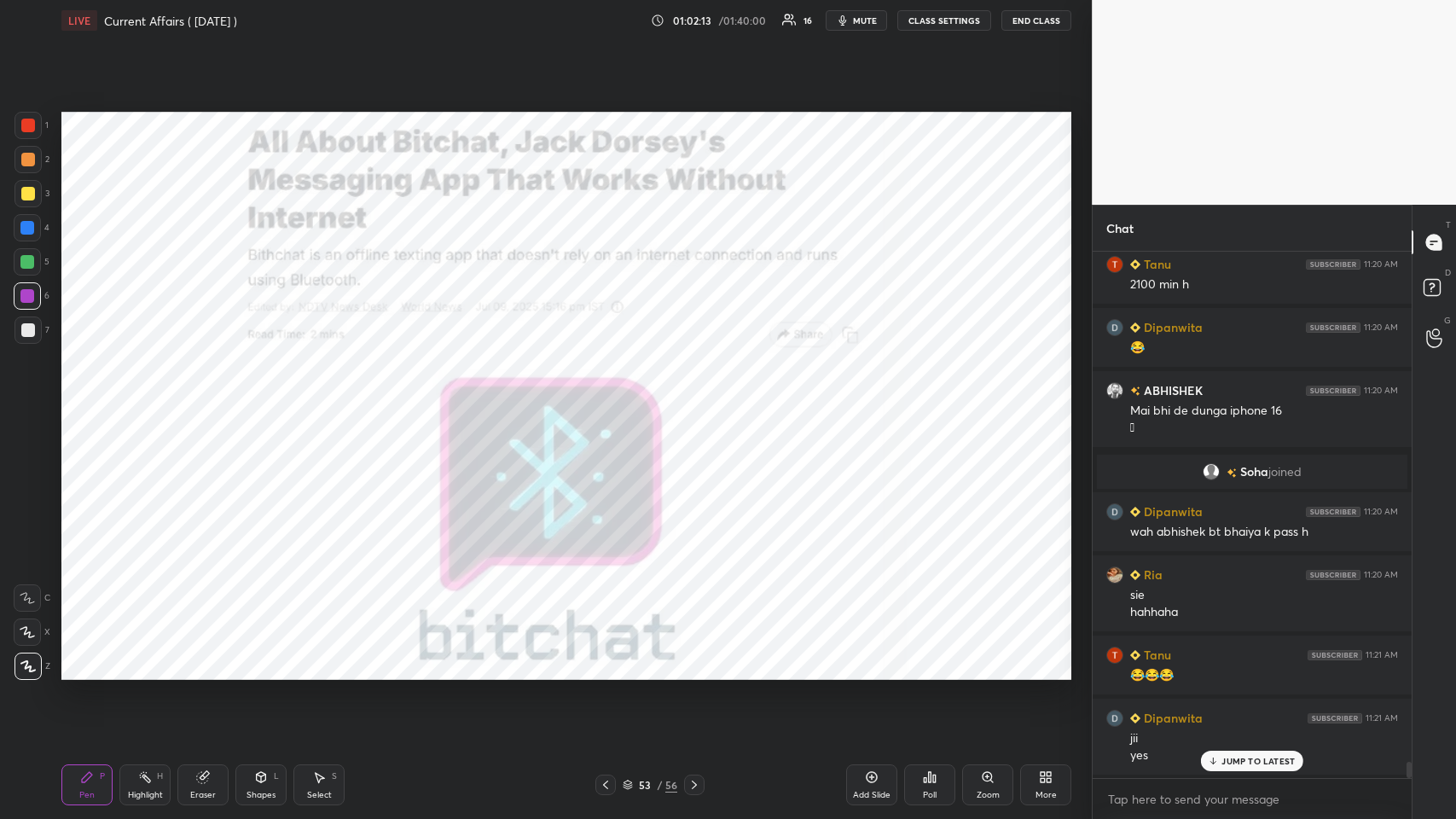click at bounding box center (28, 125) 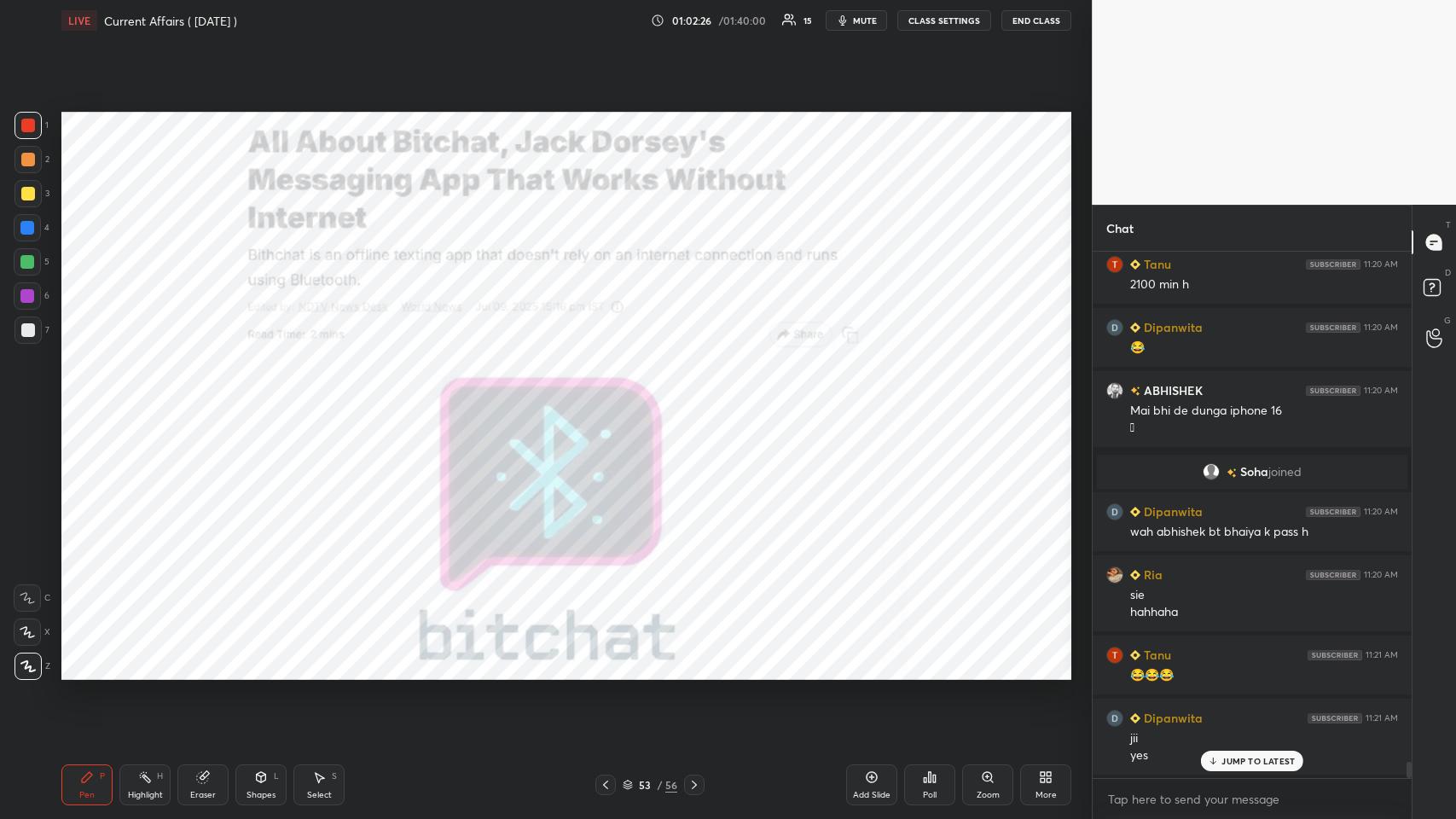 scroll, scrollTop: 16457, scrollLeft: 0, axis: vertical 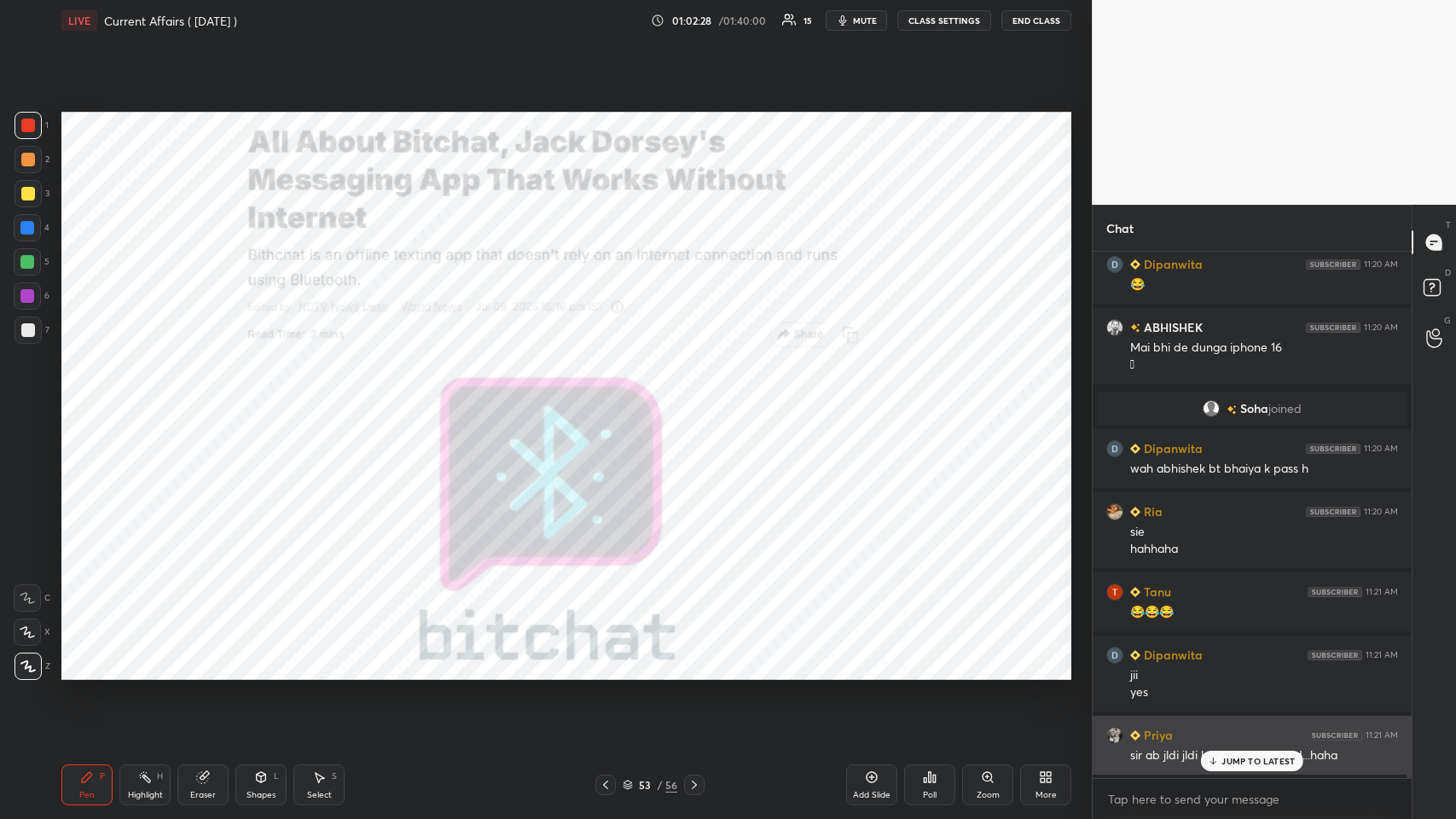 click on "JUMP TO LATEST" at bounding box center [1258, 761] 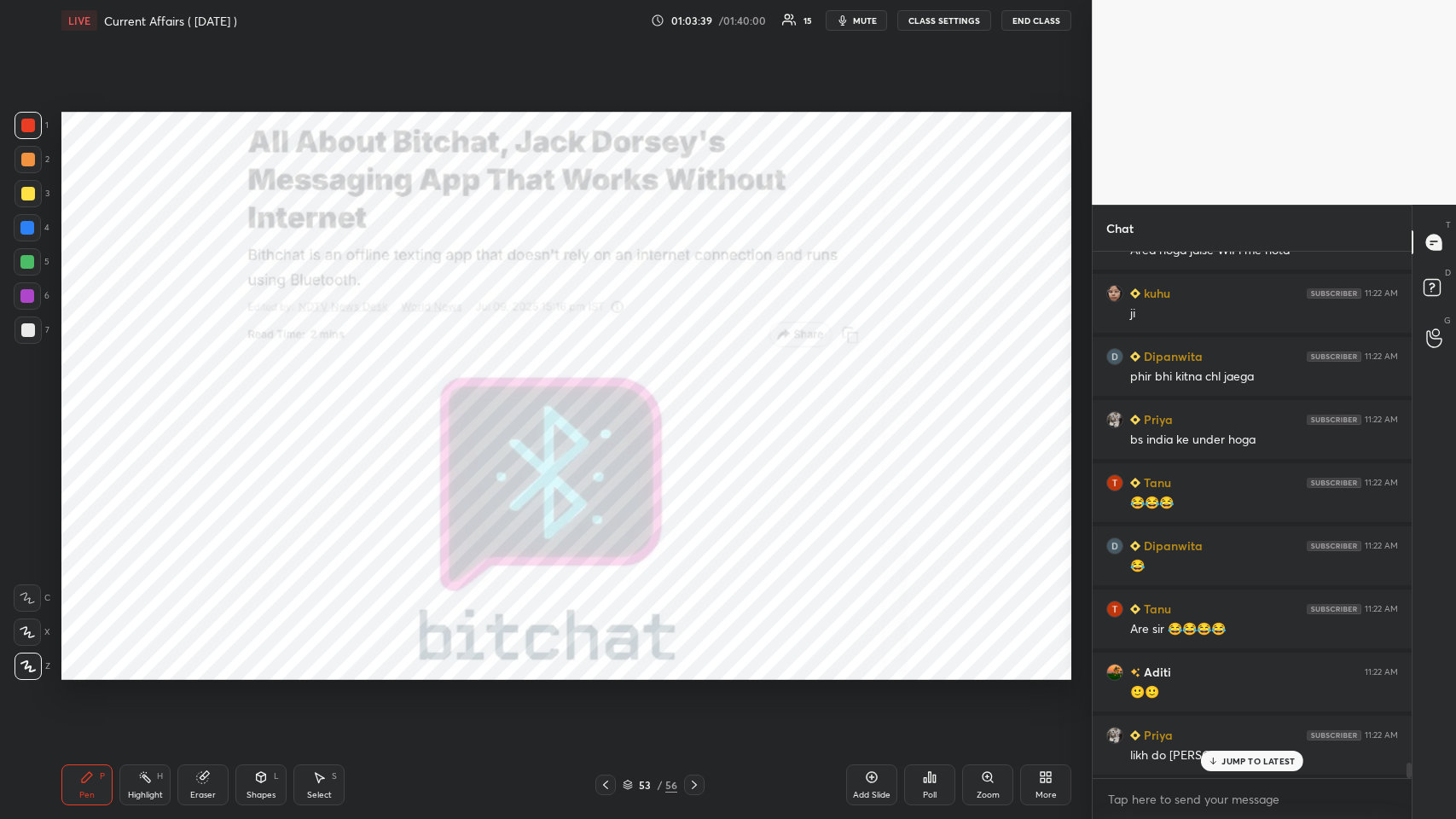 scroll, scrollTop: 17719, scrollLeft: 0, axis: vertical 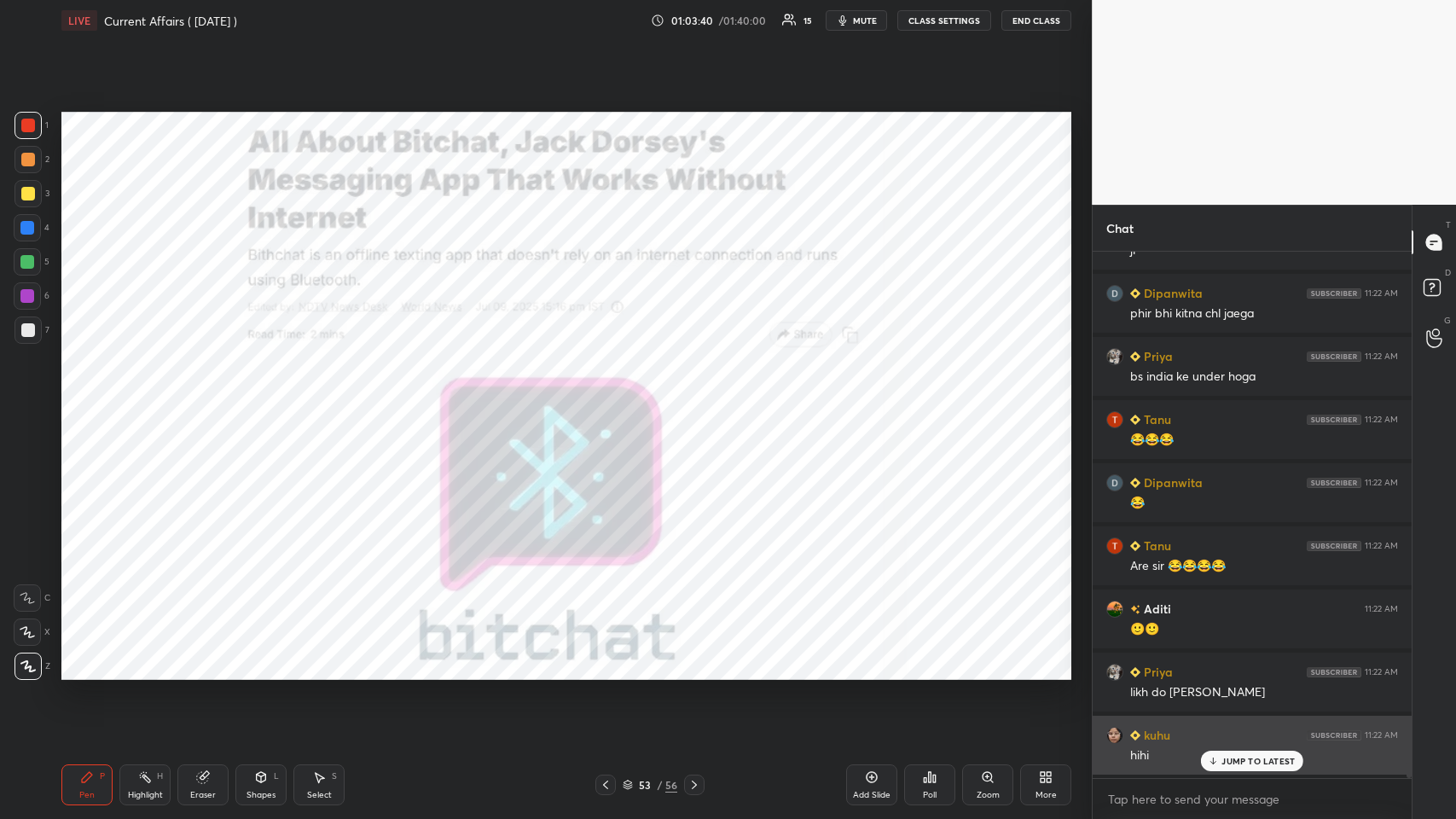 click on "JUMP TO LATEST" at bounding box center (1258, 761) 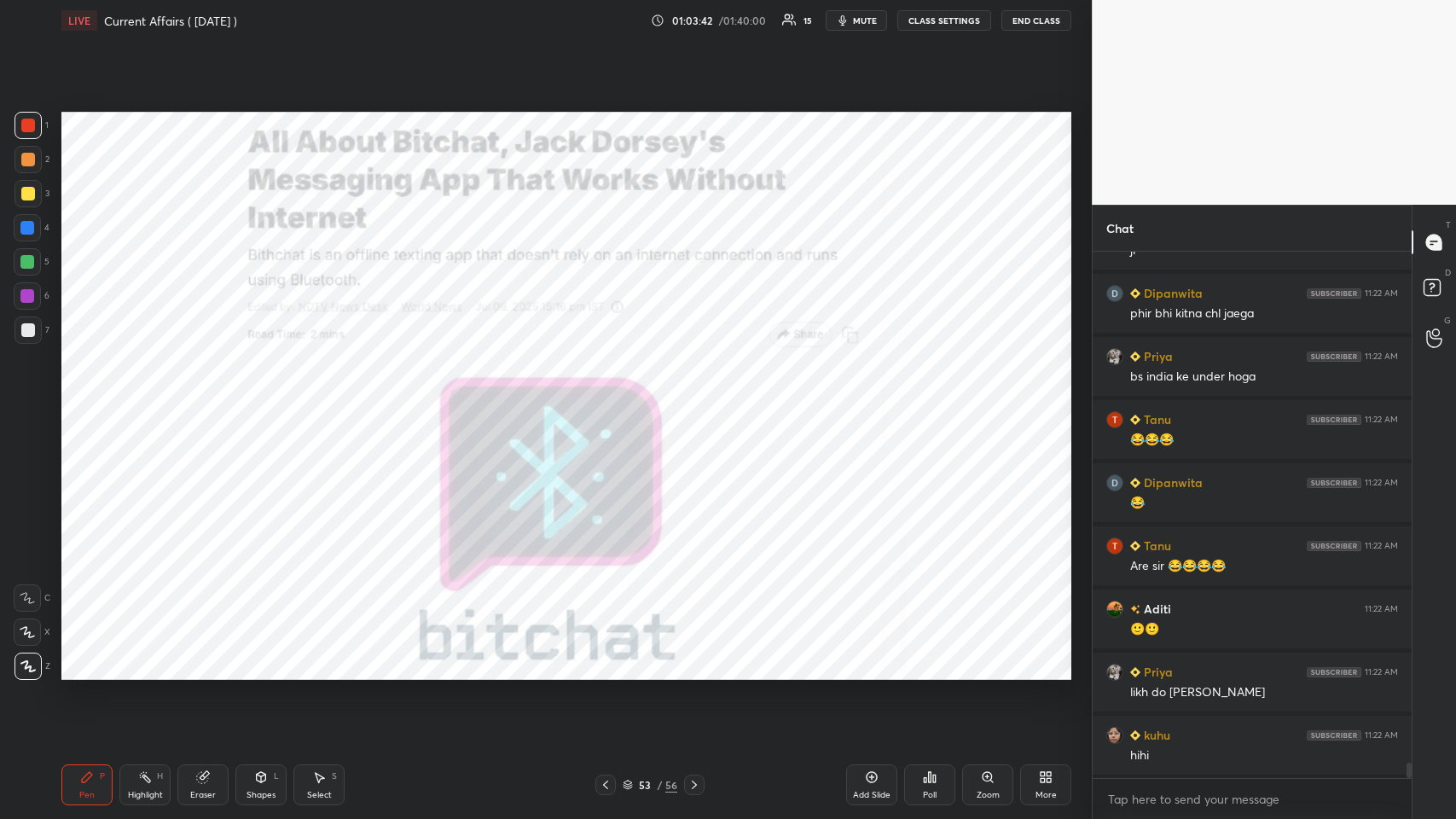 scroll, scrollTop: 17783, scrollLeft: 0, axis: vertical 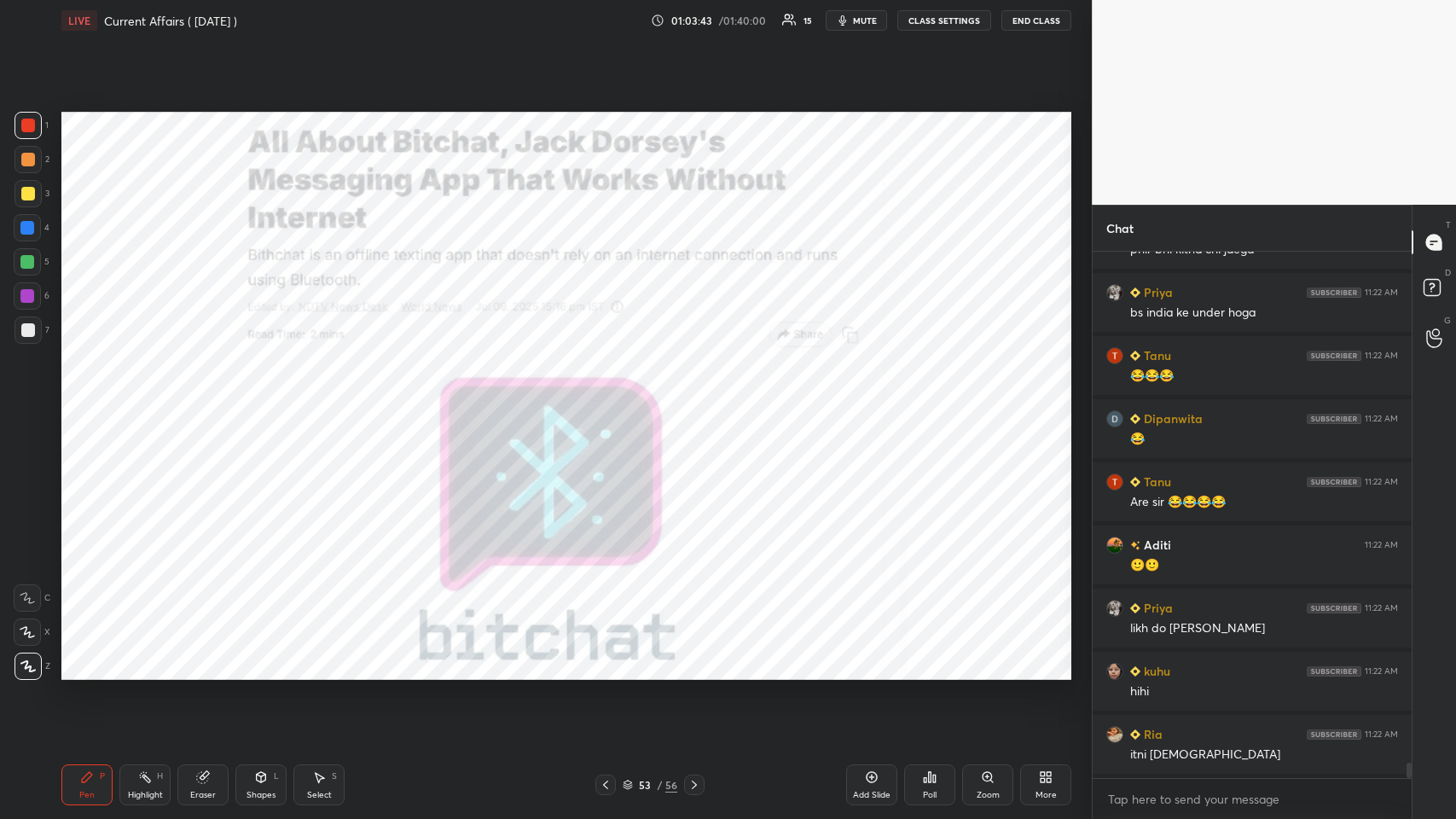click 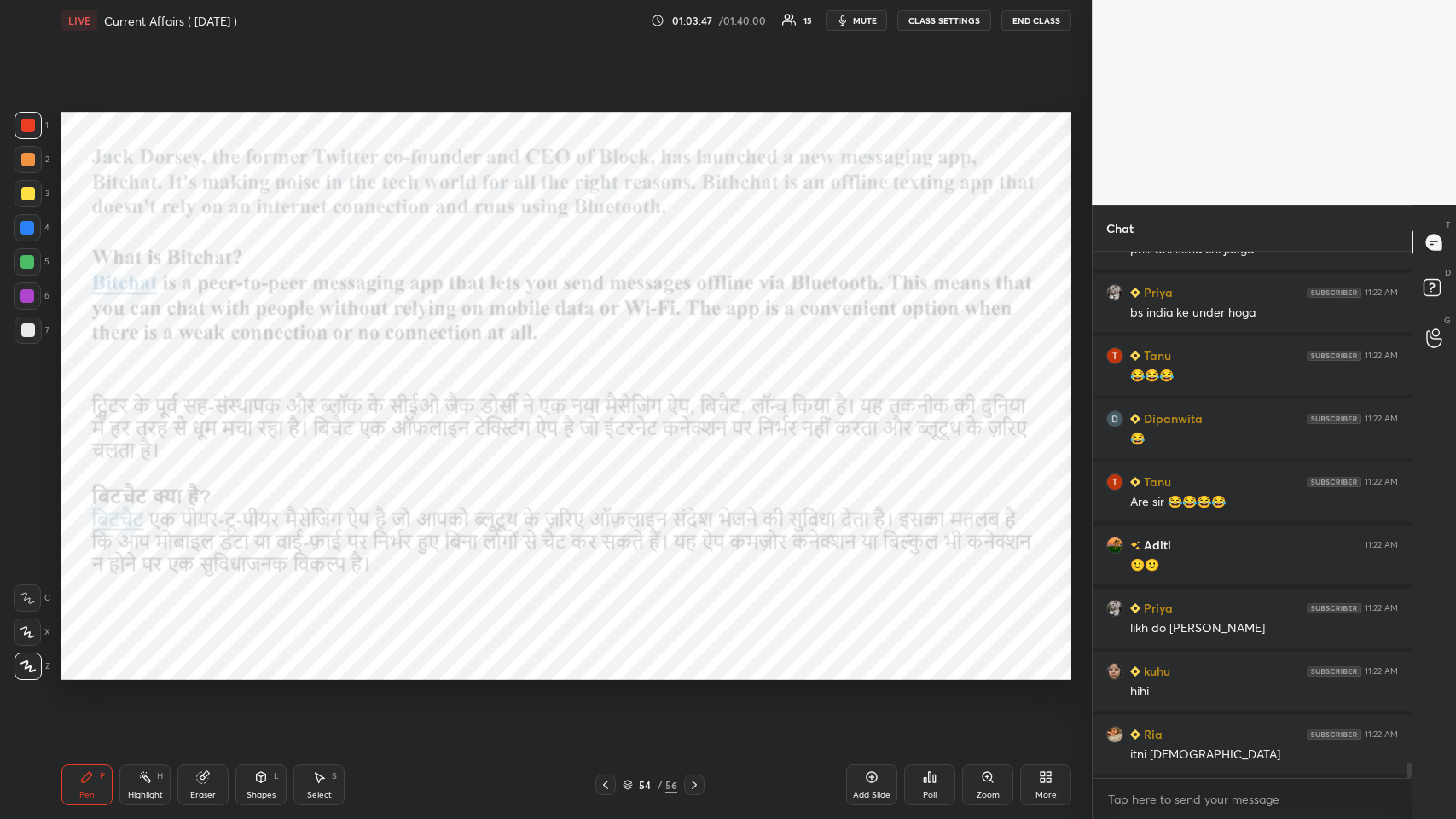 click 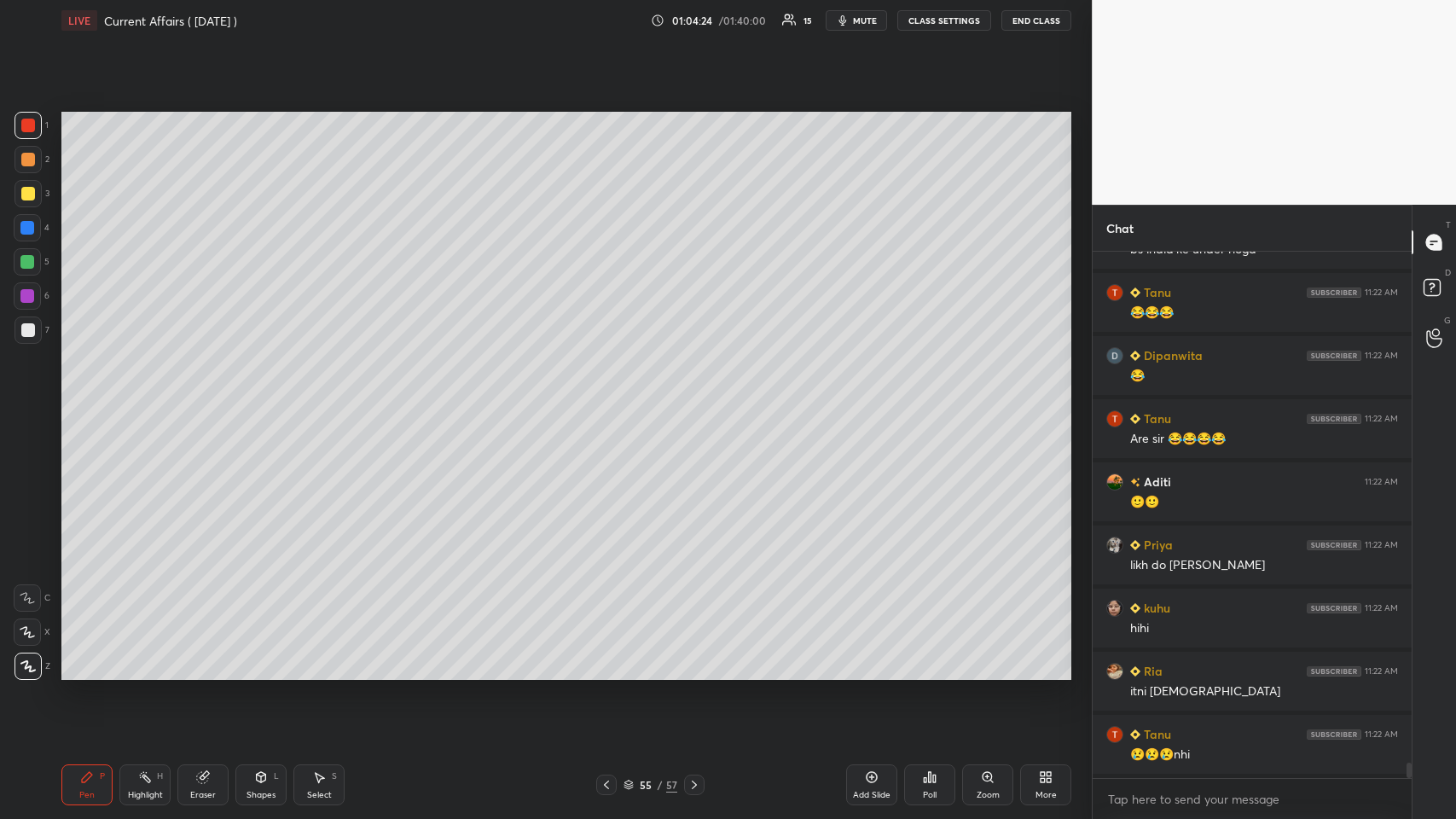 scroll, scrollTop: 17909, scrollLeft: 0, axis: vertical 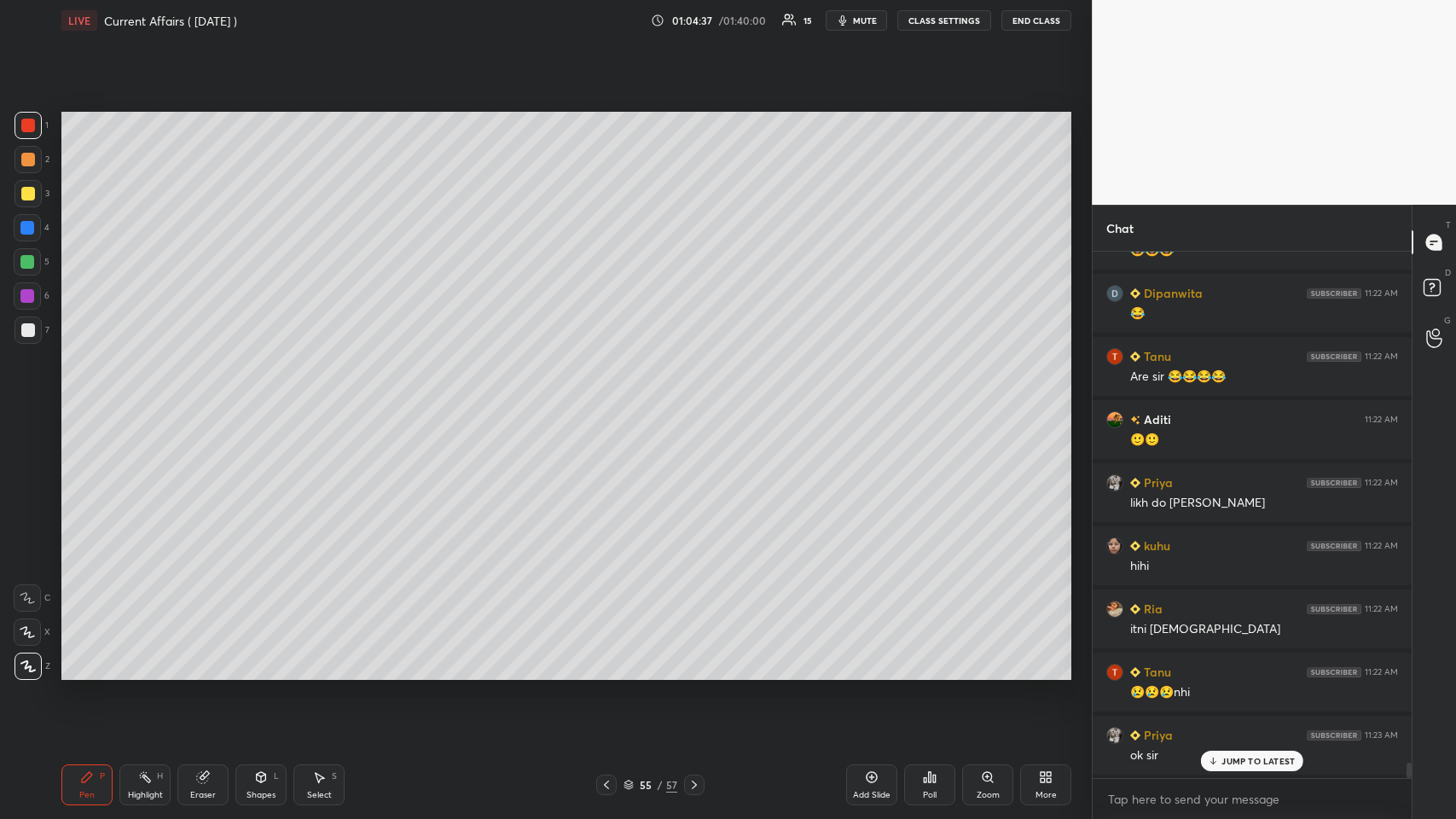 click 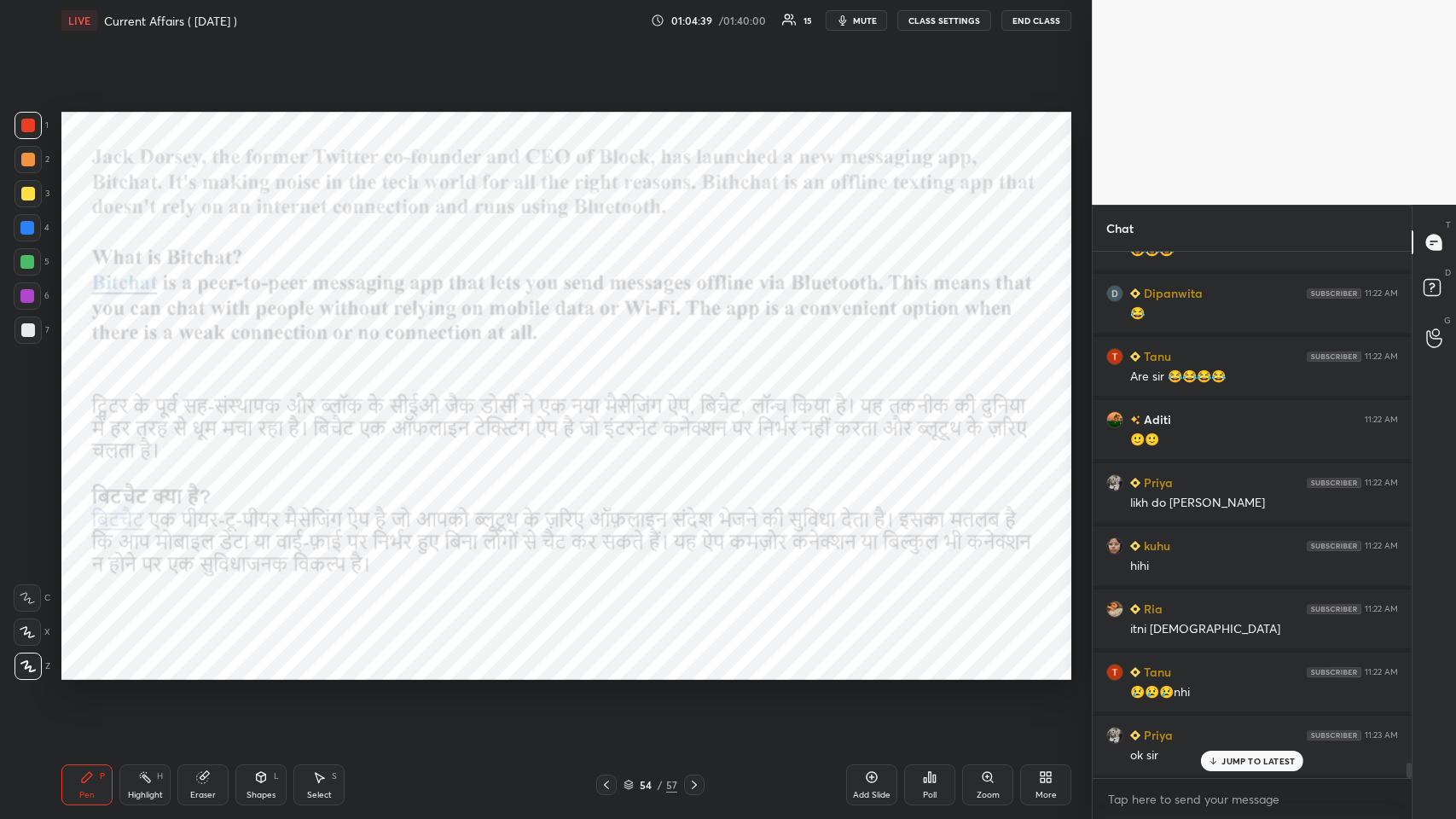 click 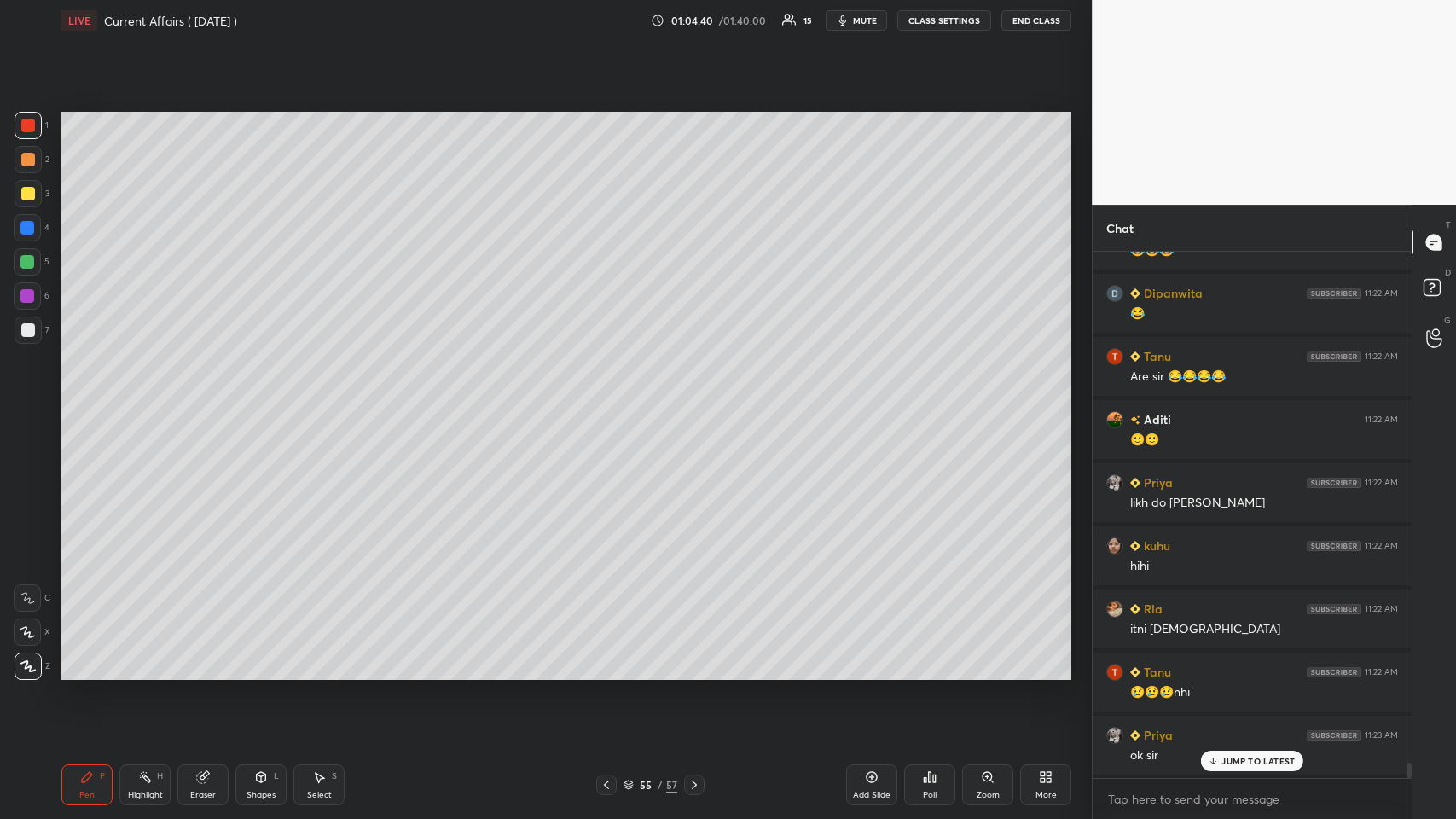 click 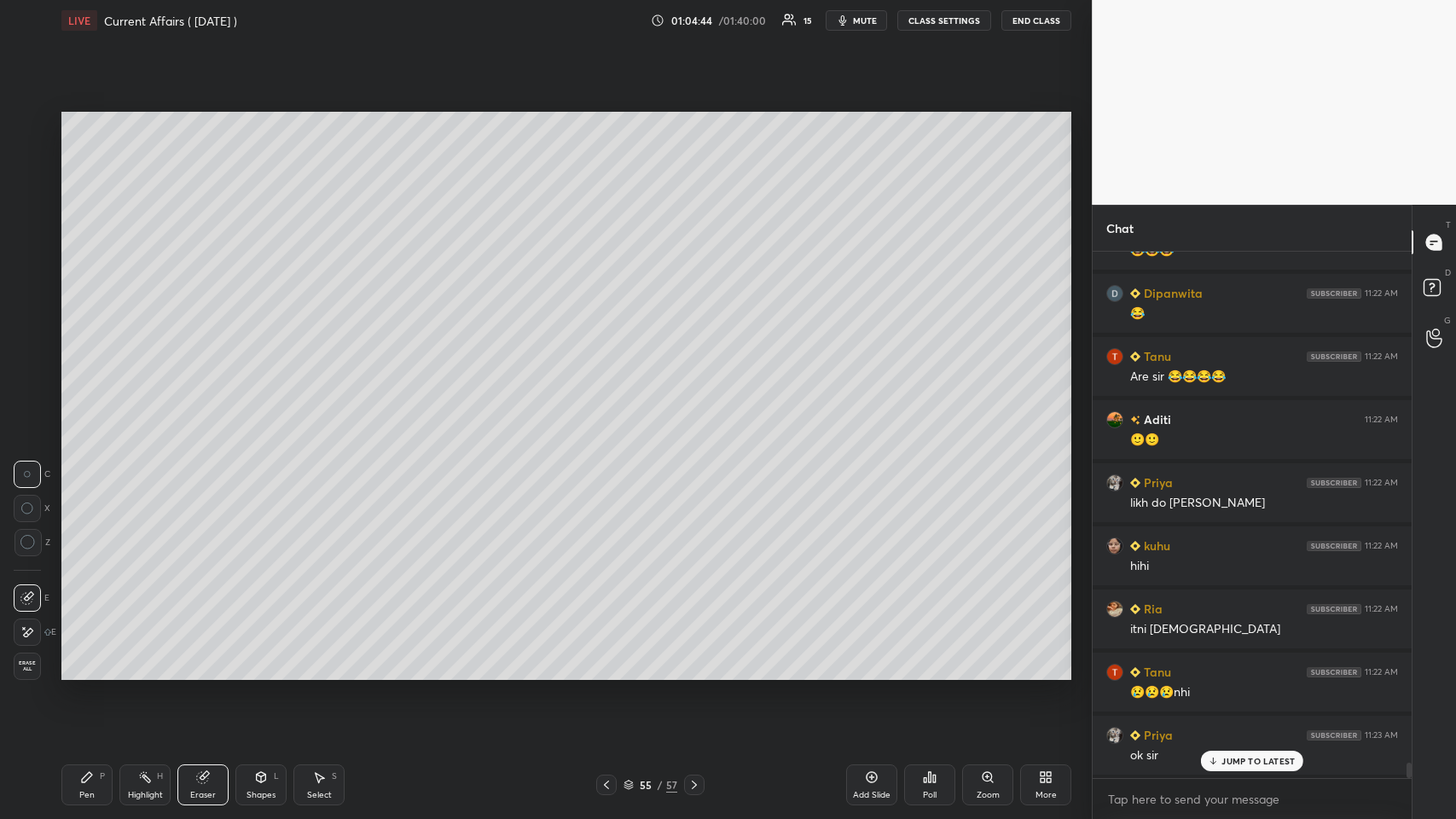 click 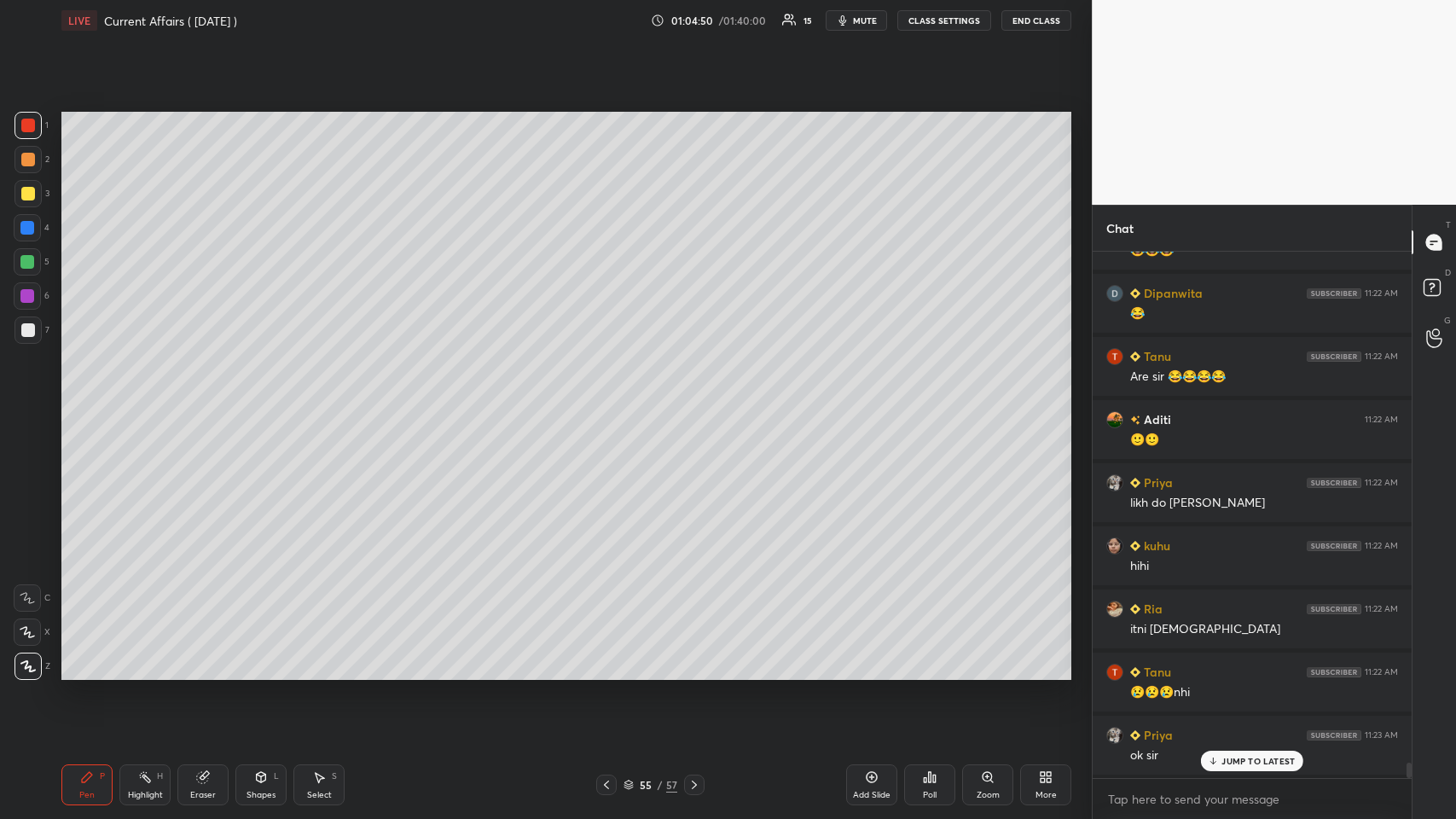 click at bounding box center [28, 330] 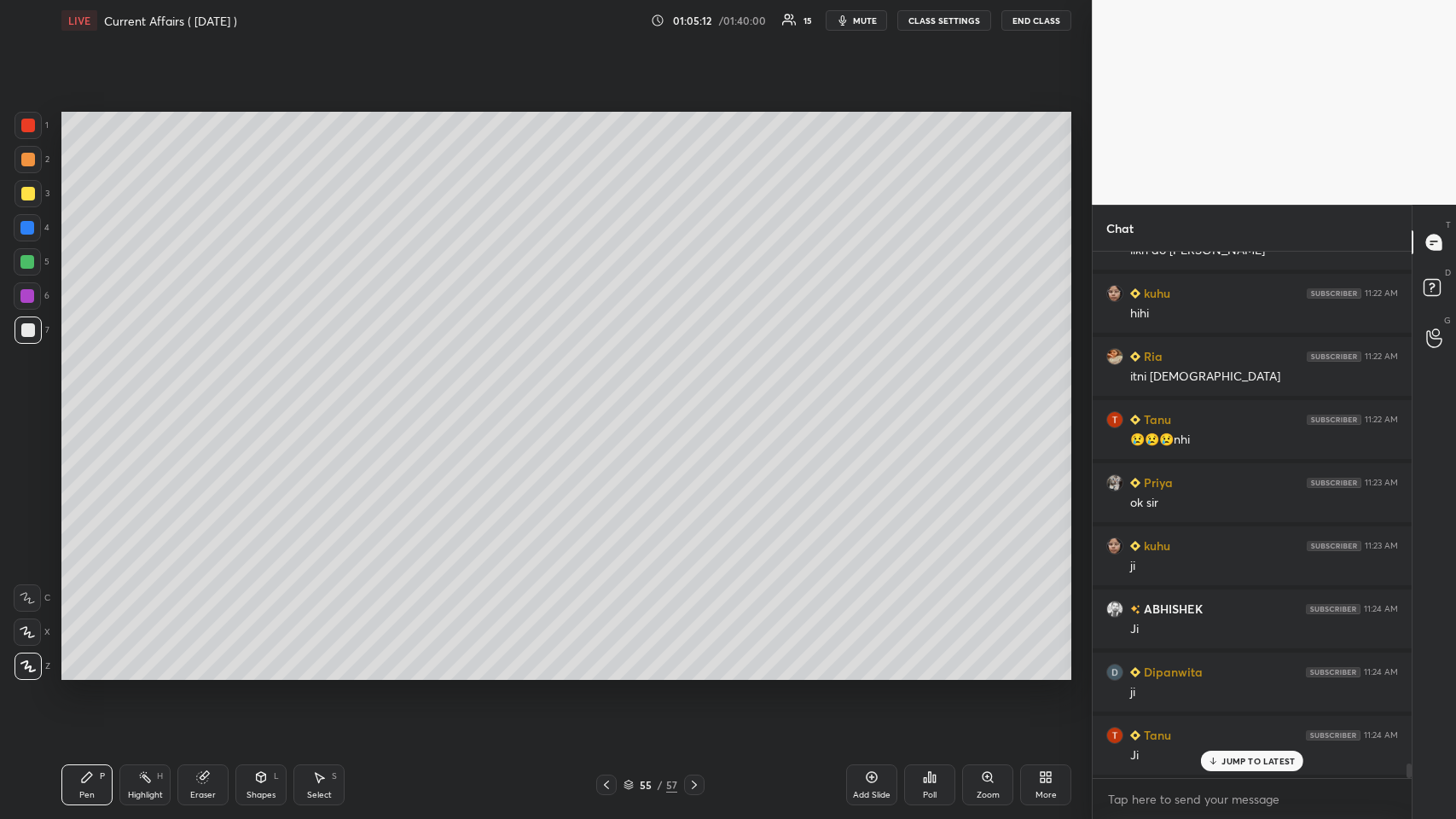 scroll, scrollTop: 18224, scrollLeft: 0, axis: vertical 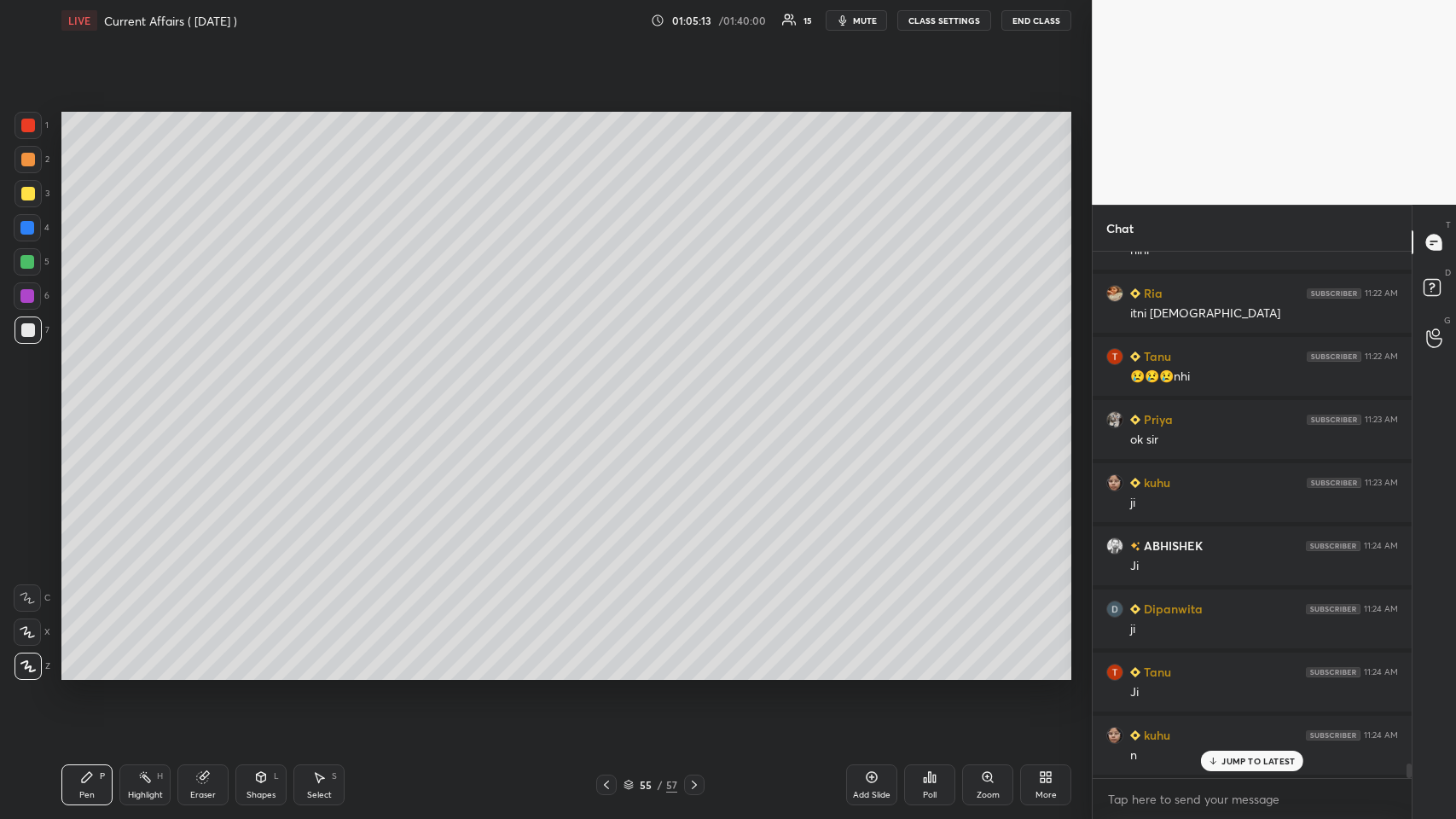 click 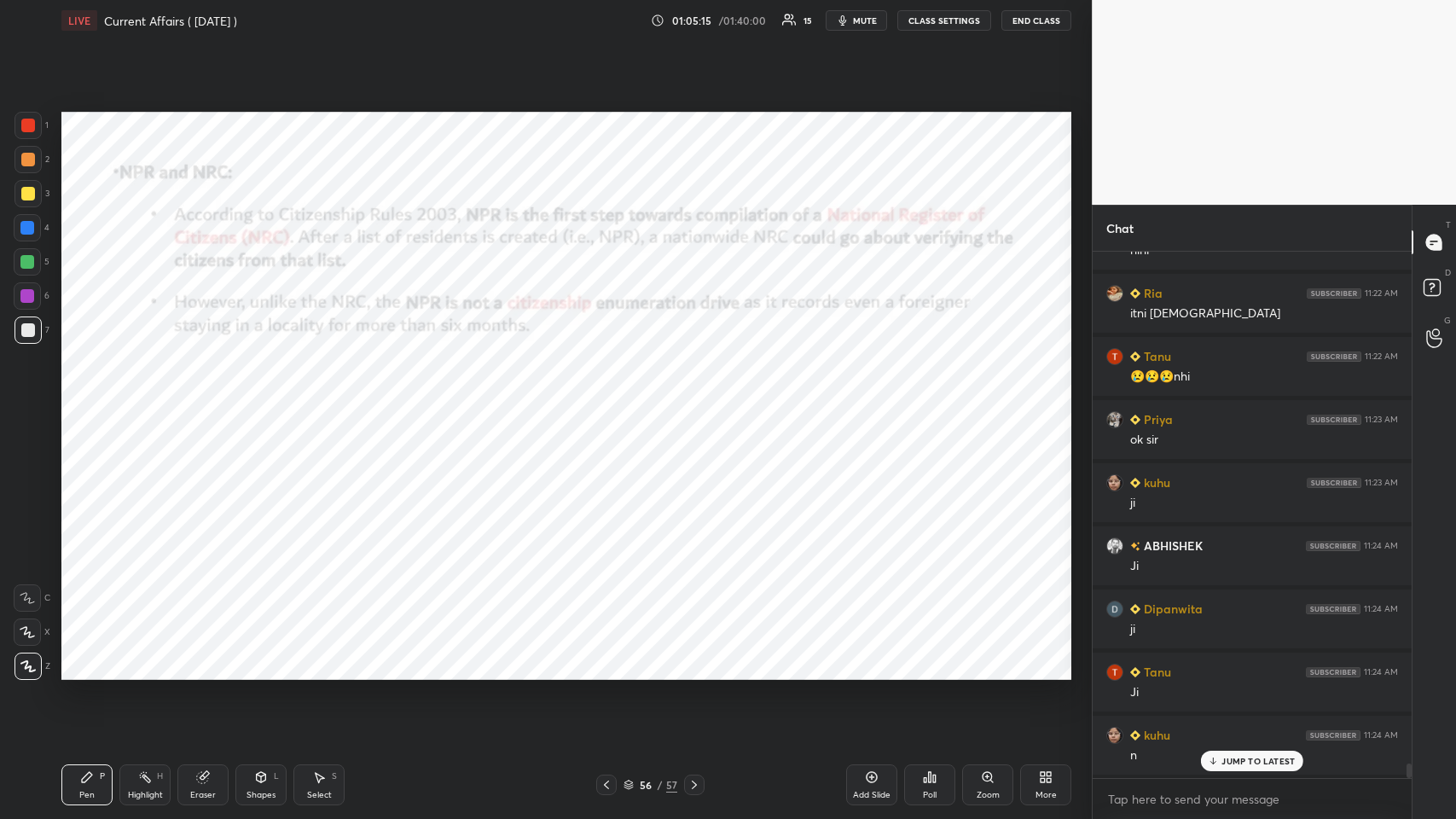 click 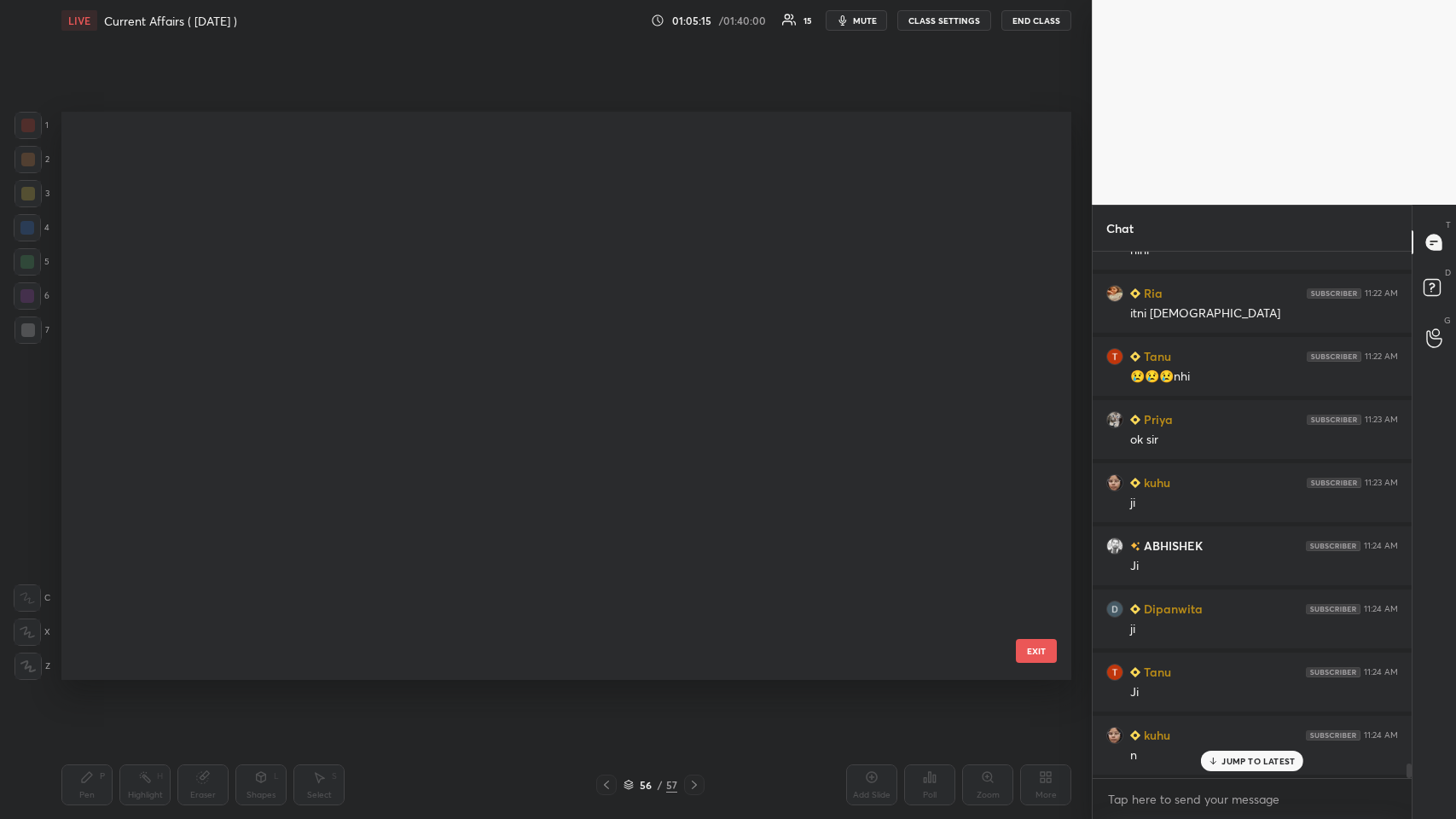 scroll, scrollTop: 2786, scrollLeft: 0, axis: vertical 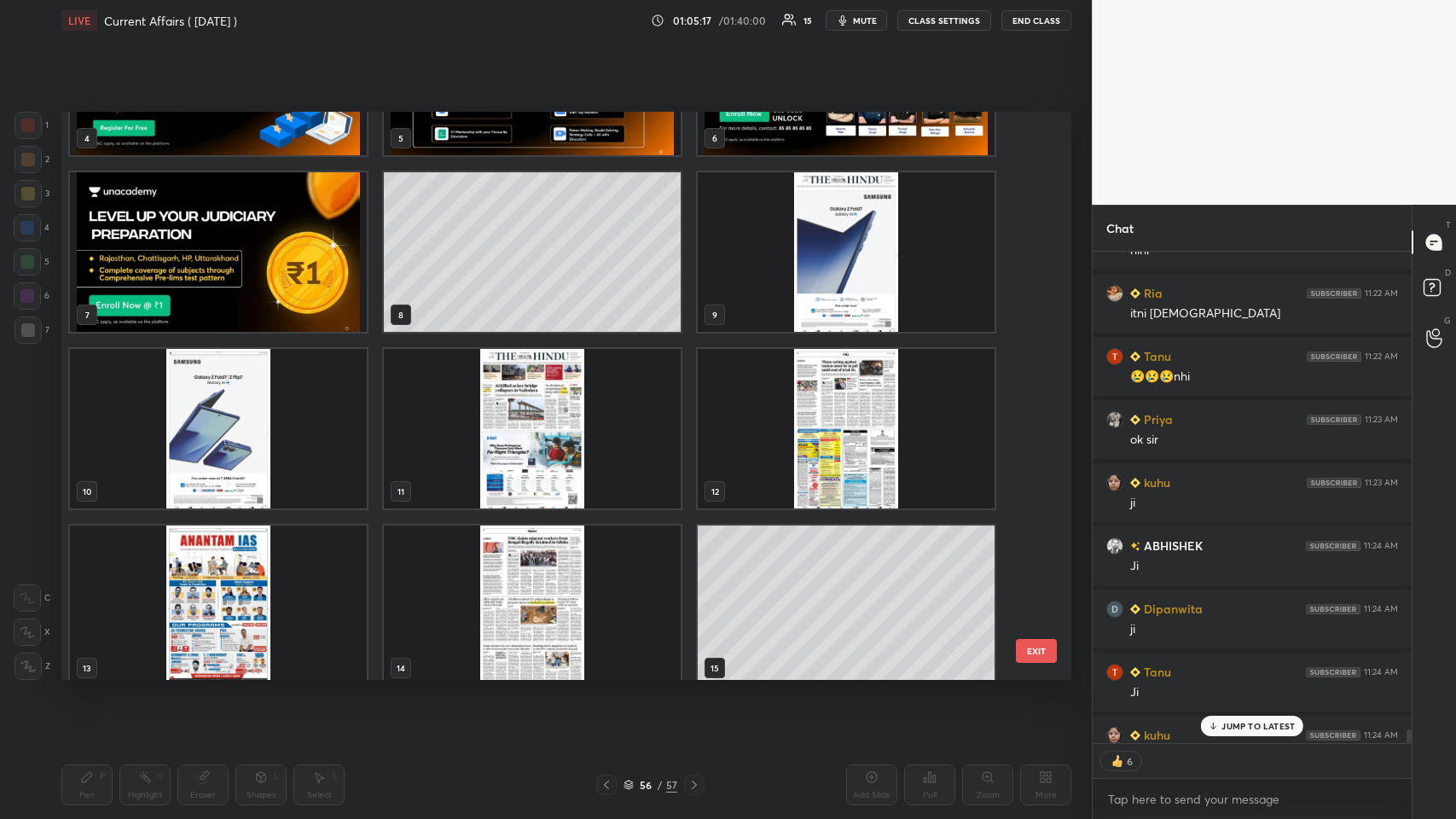 click on "1 2 3 4 5 6 7 8 9 10 11 12 13 14 15" at bounding box center [551, 396] 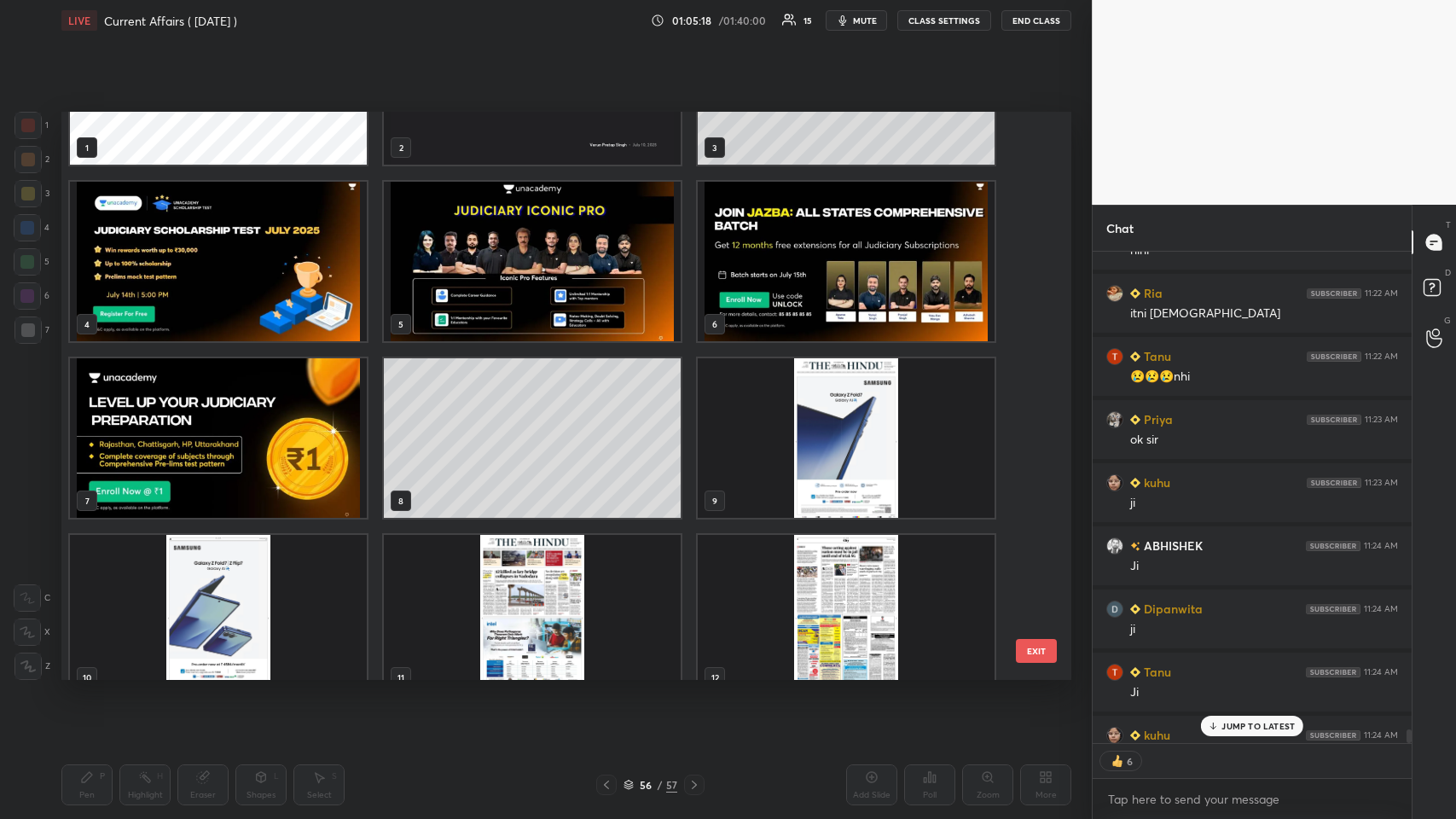 scroll, scrollTop: 0, scrollLeft: 0, axis: both 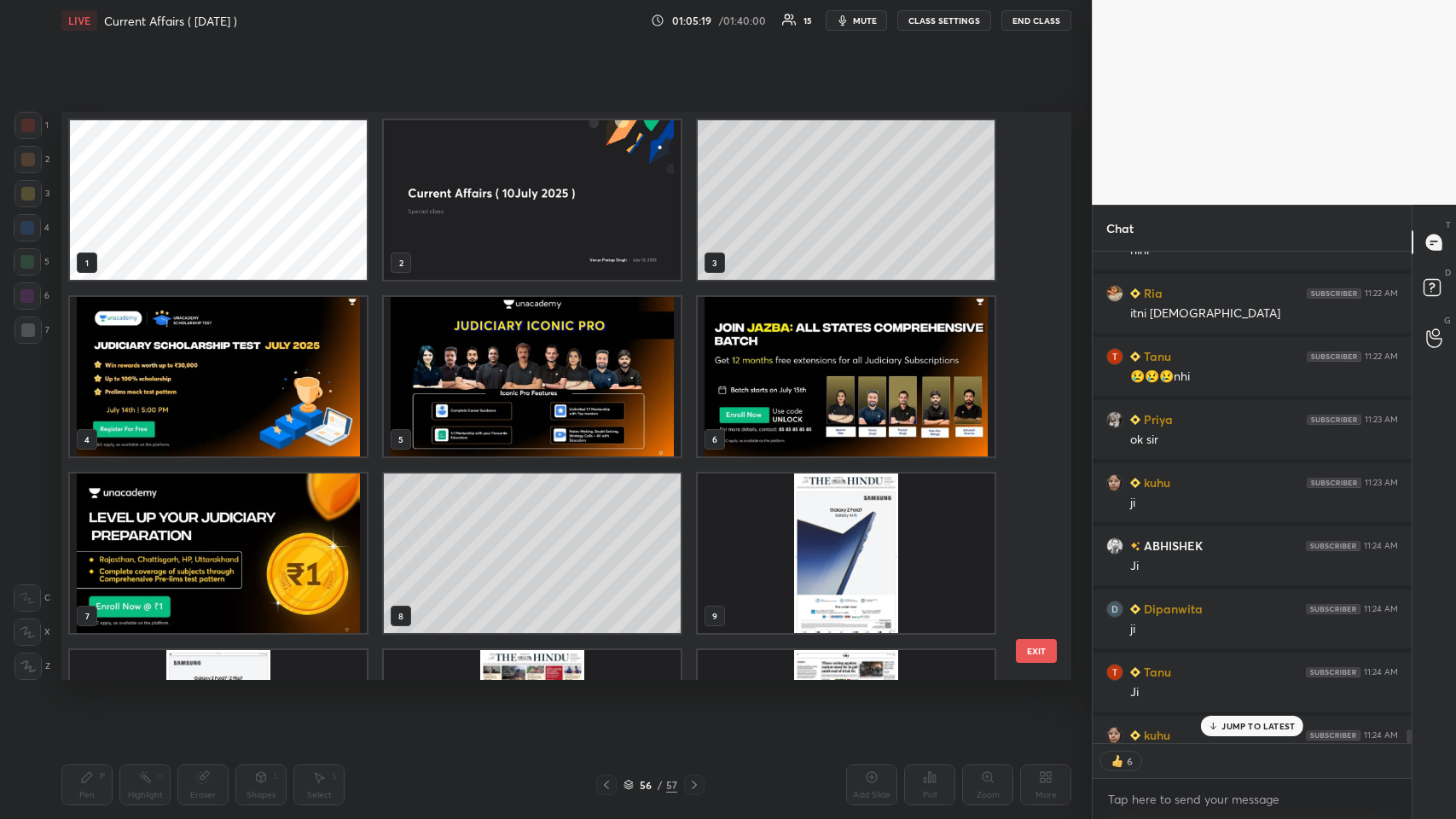 click at bounding box center [218, 376] 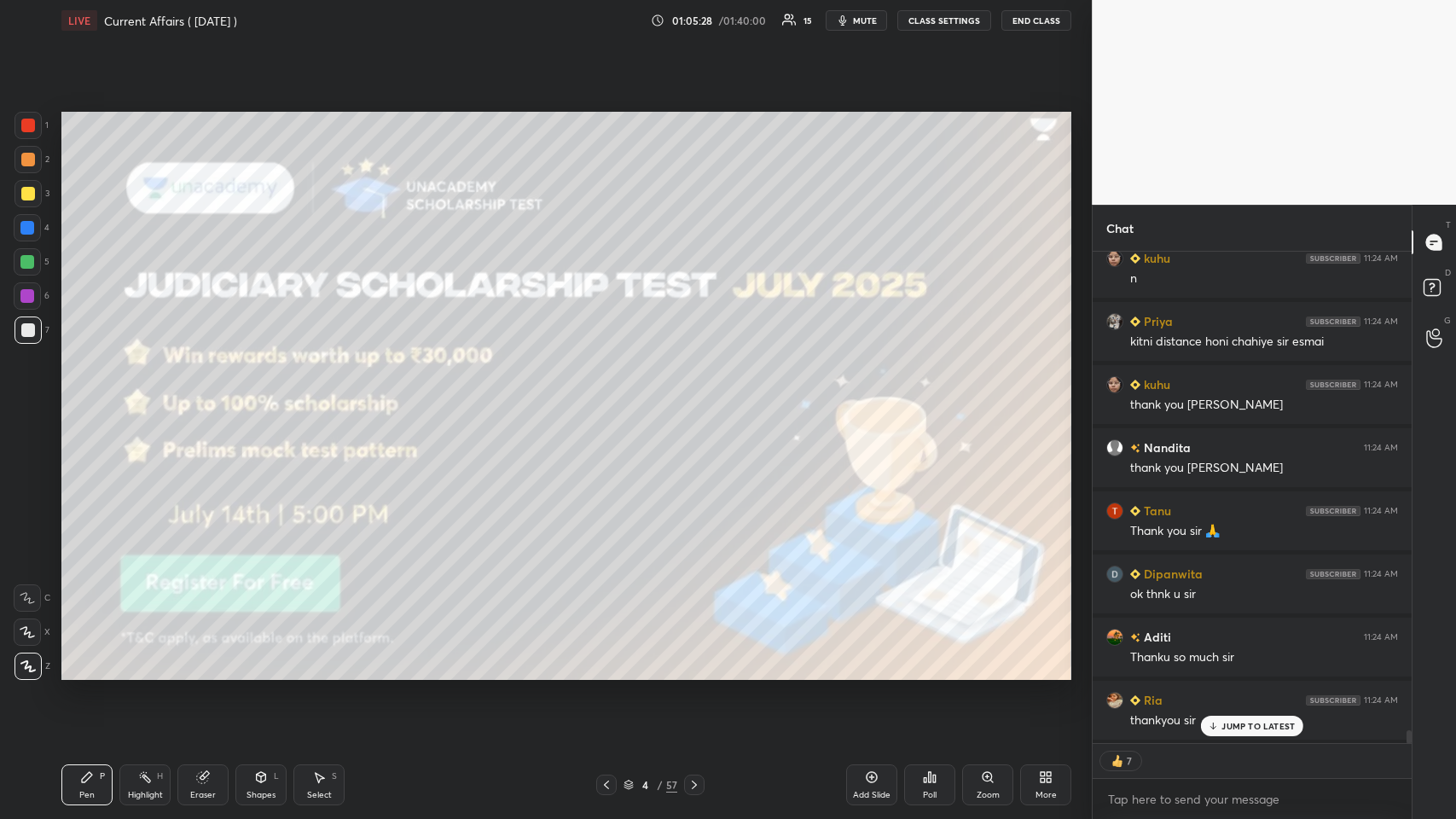 scroll, scrollTop: 18765, scrollLeft: 0, axis: vertical 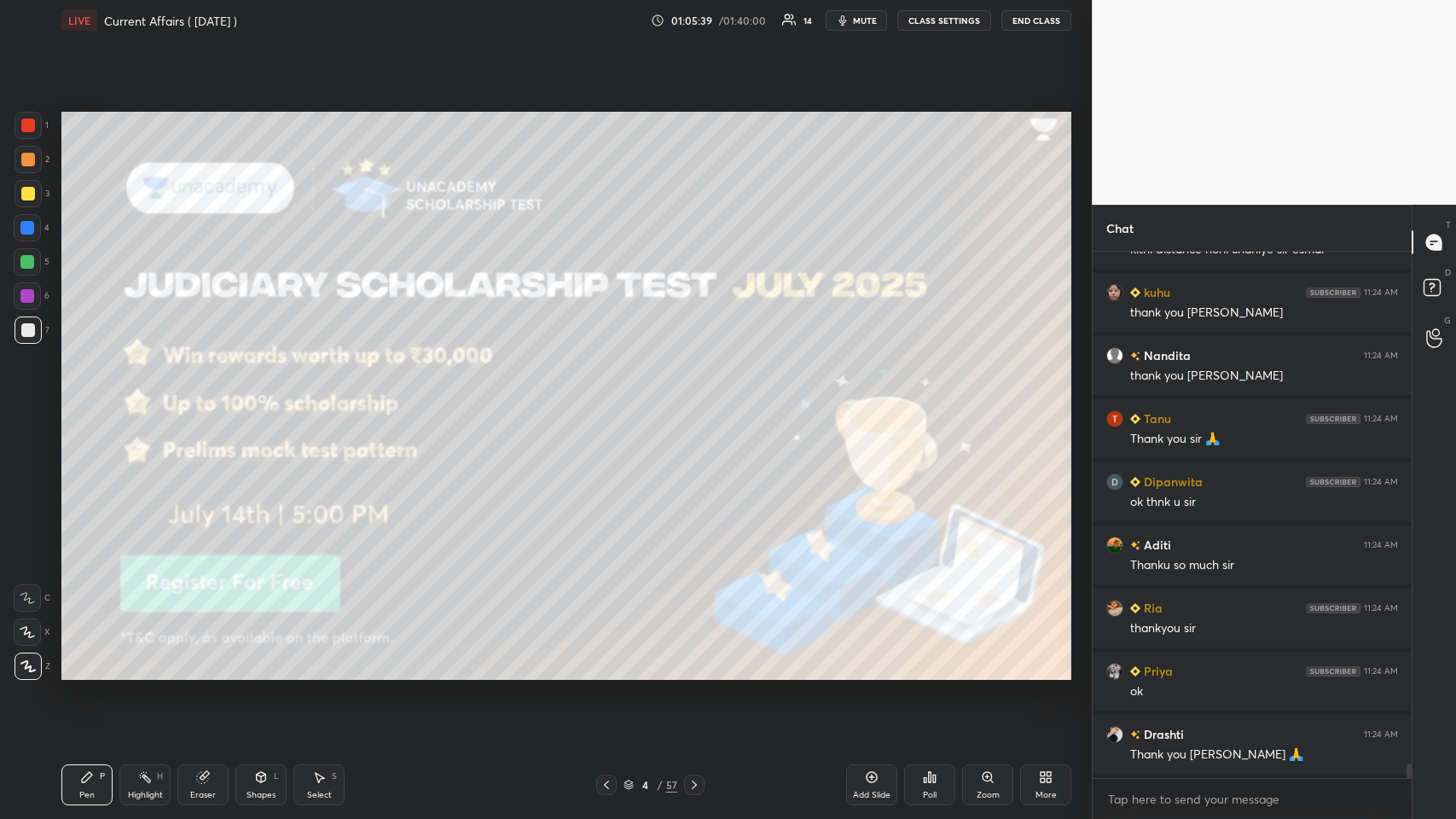 click 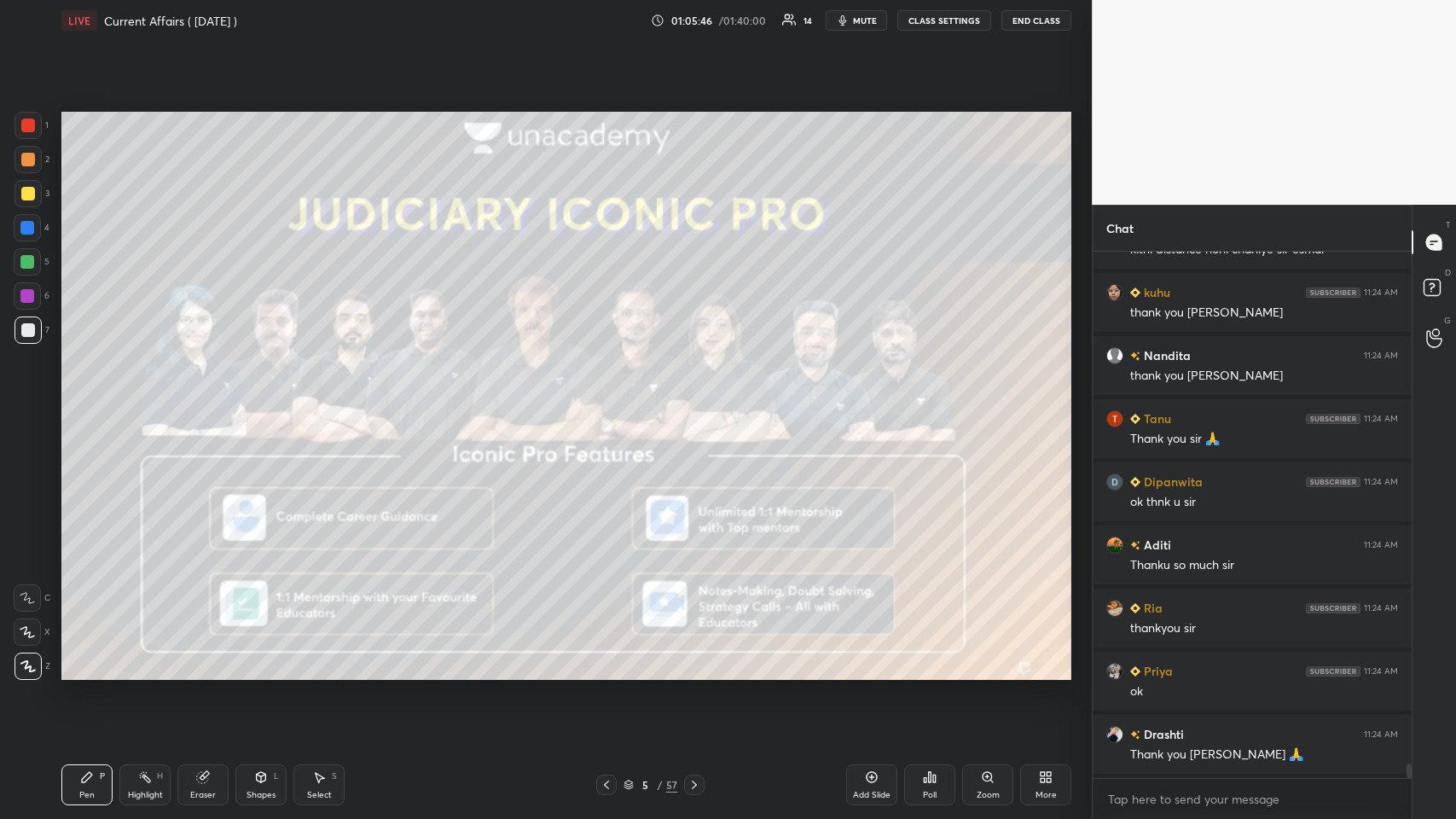 scroll, scrollTop: 18857, scrollLeft: 0, axis: vertical 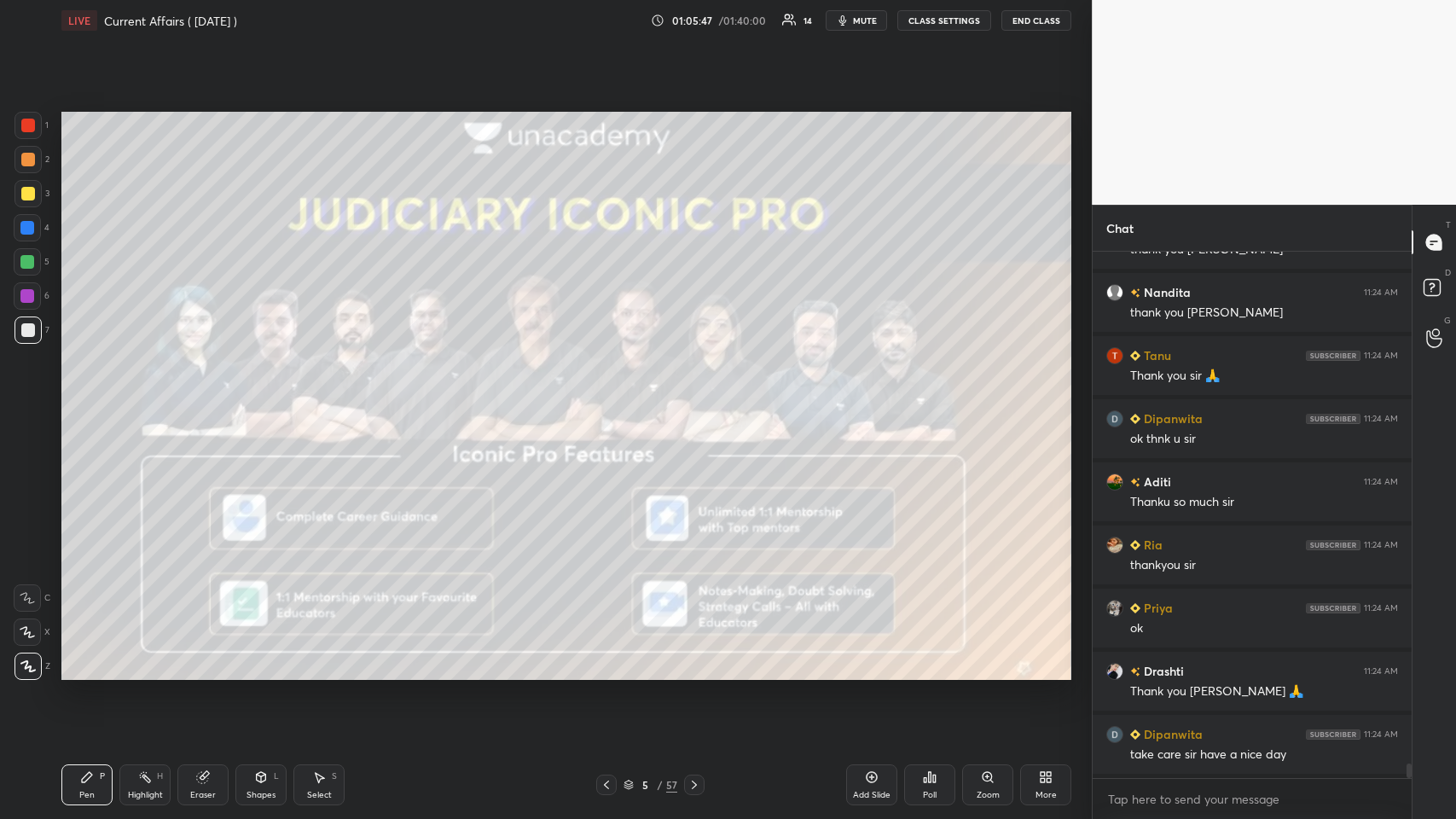 click 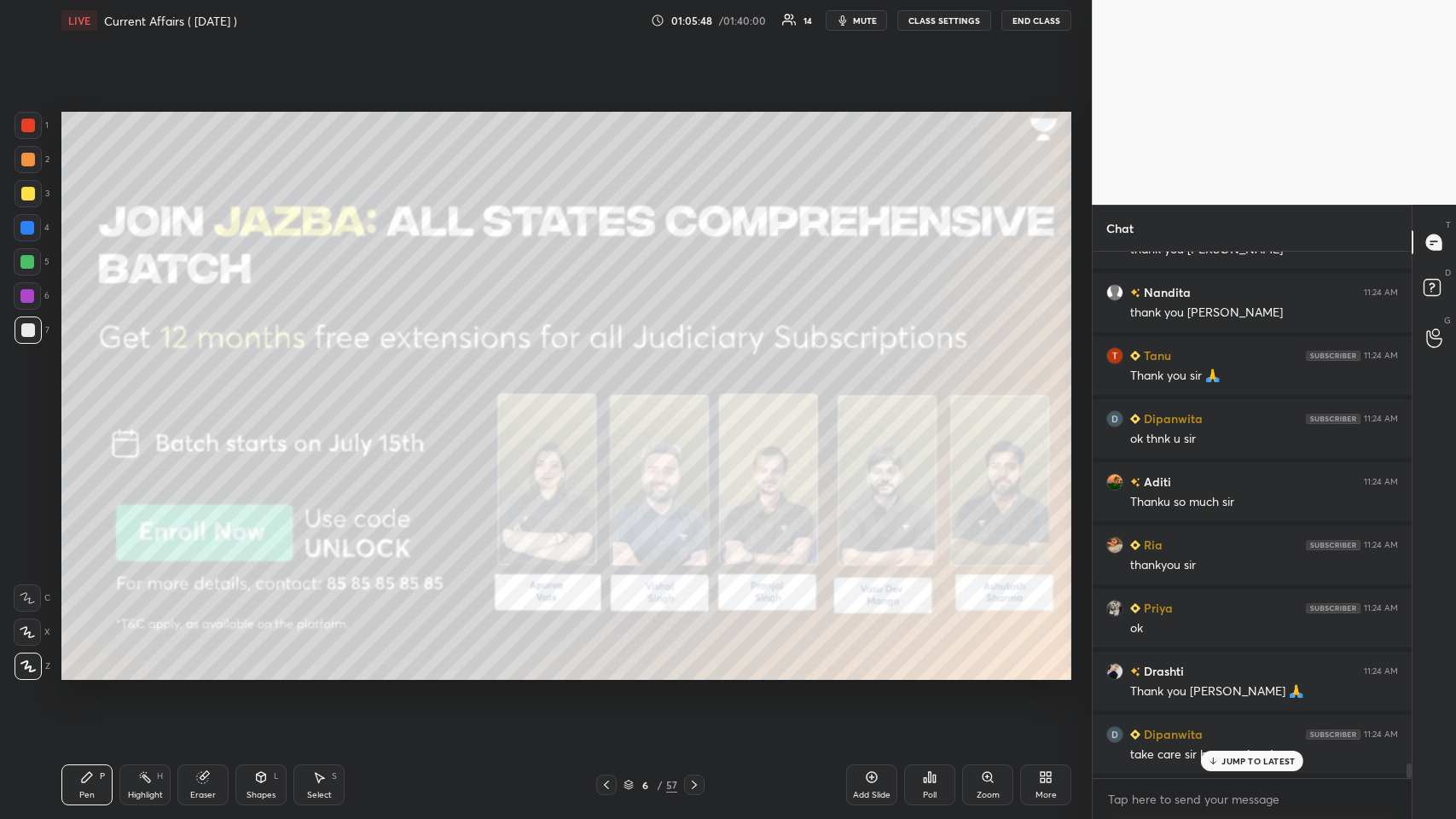 scroll, scrollTop: 18919, scrollLeft: 0, axis: vertical 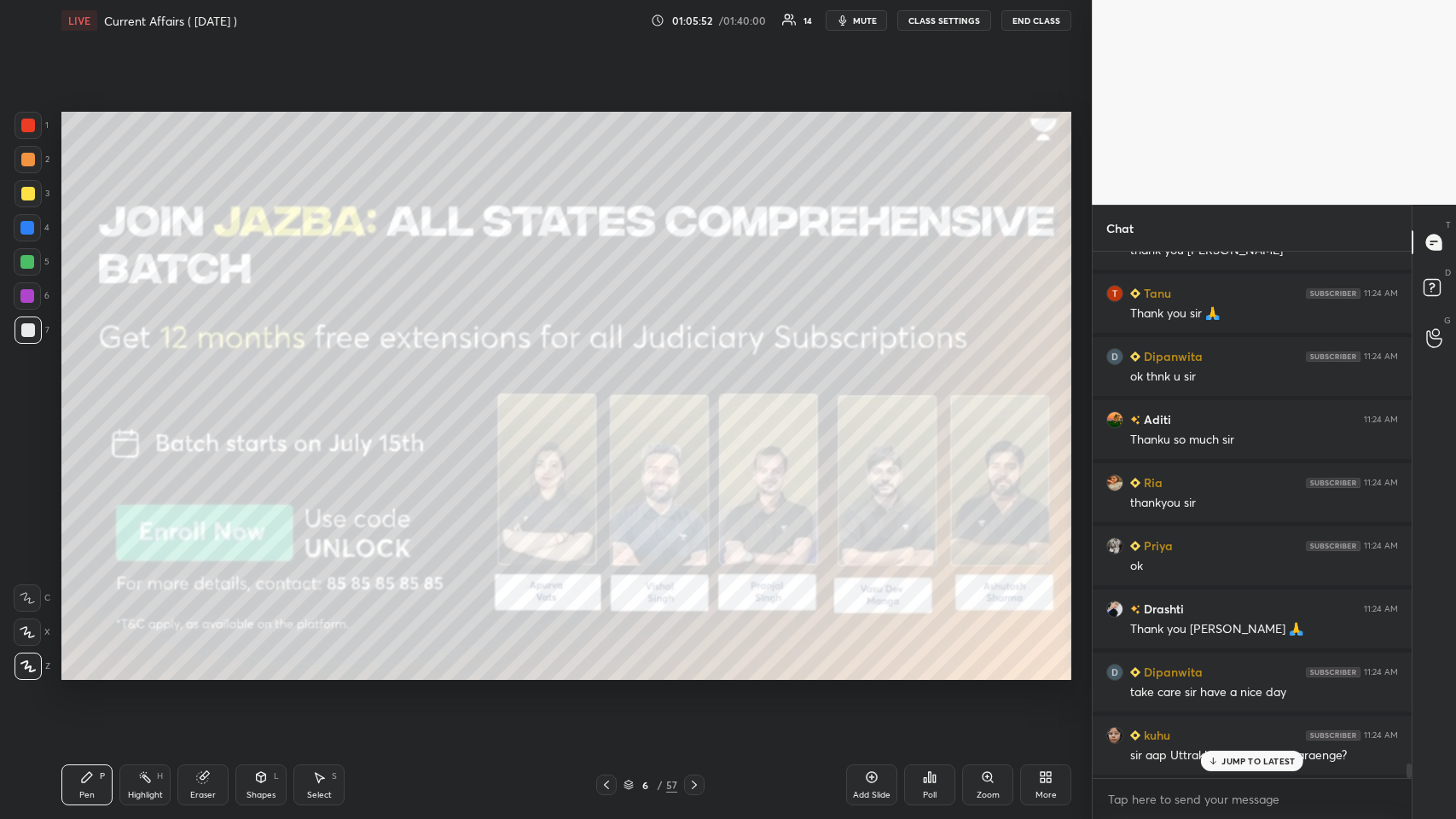 click 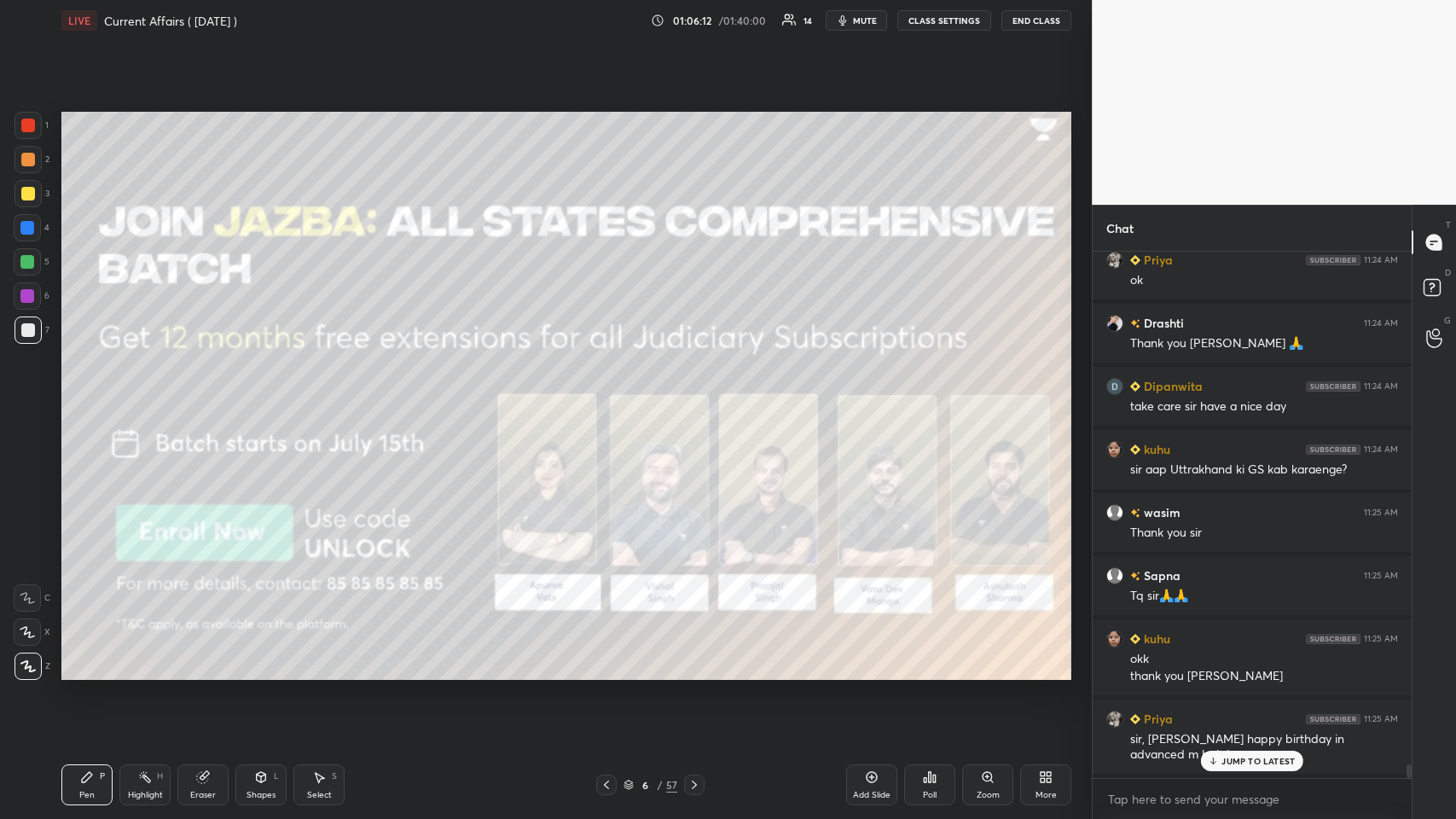 scroll, scrollTop: 19282, scrollLeft: 0, axis: vertical 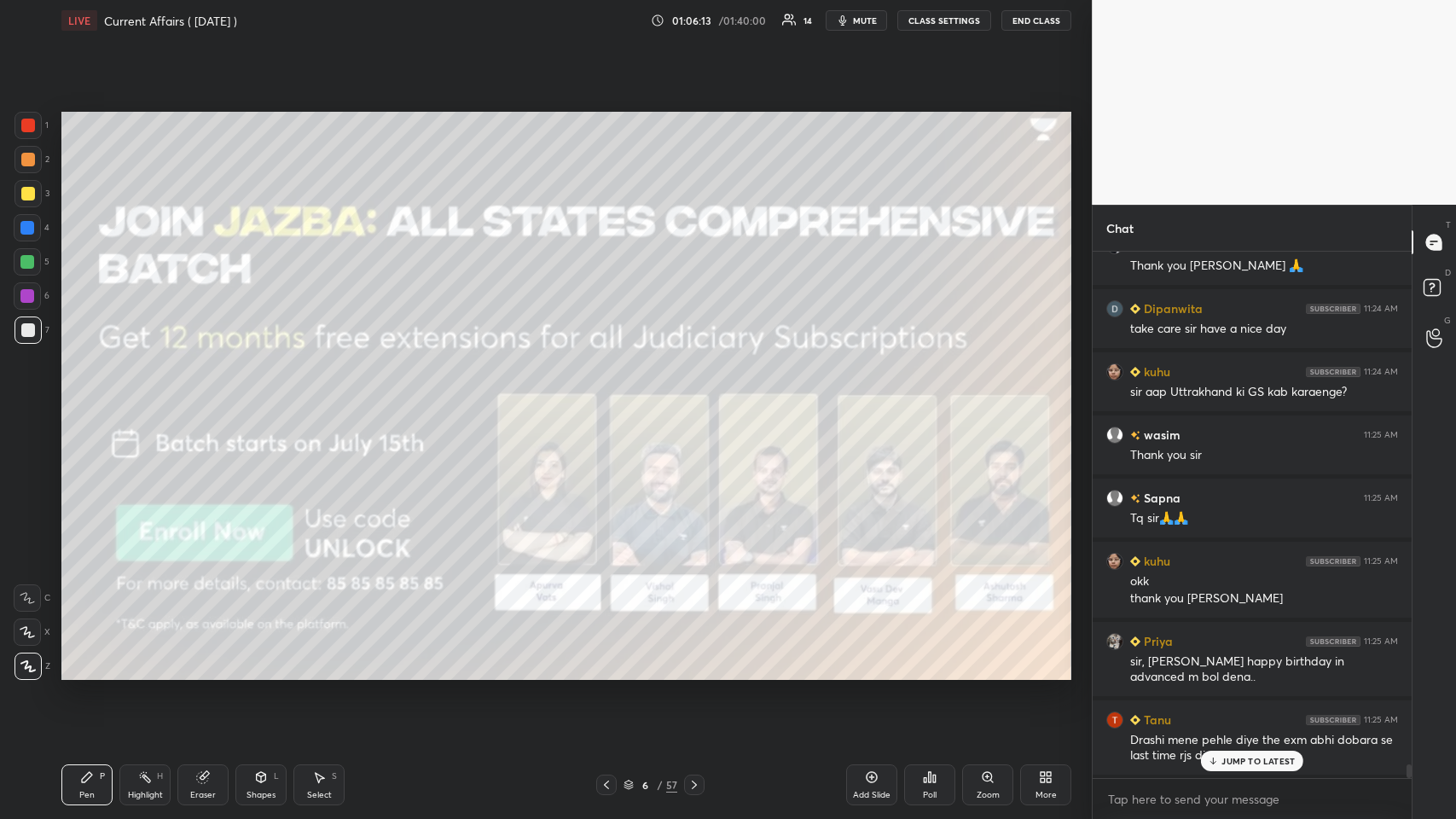 click 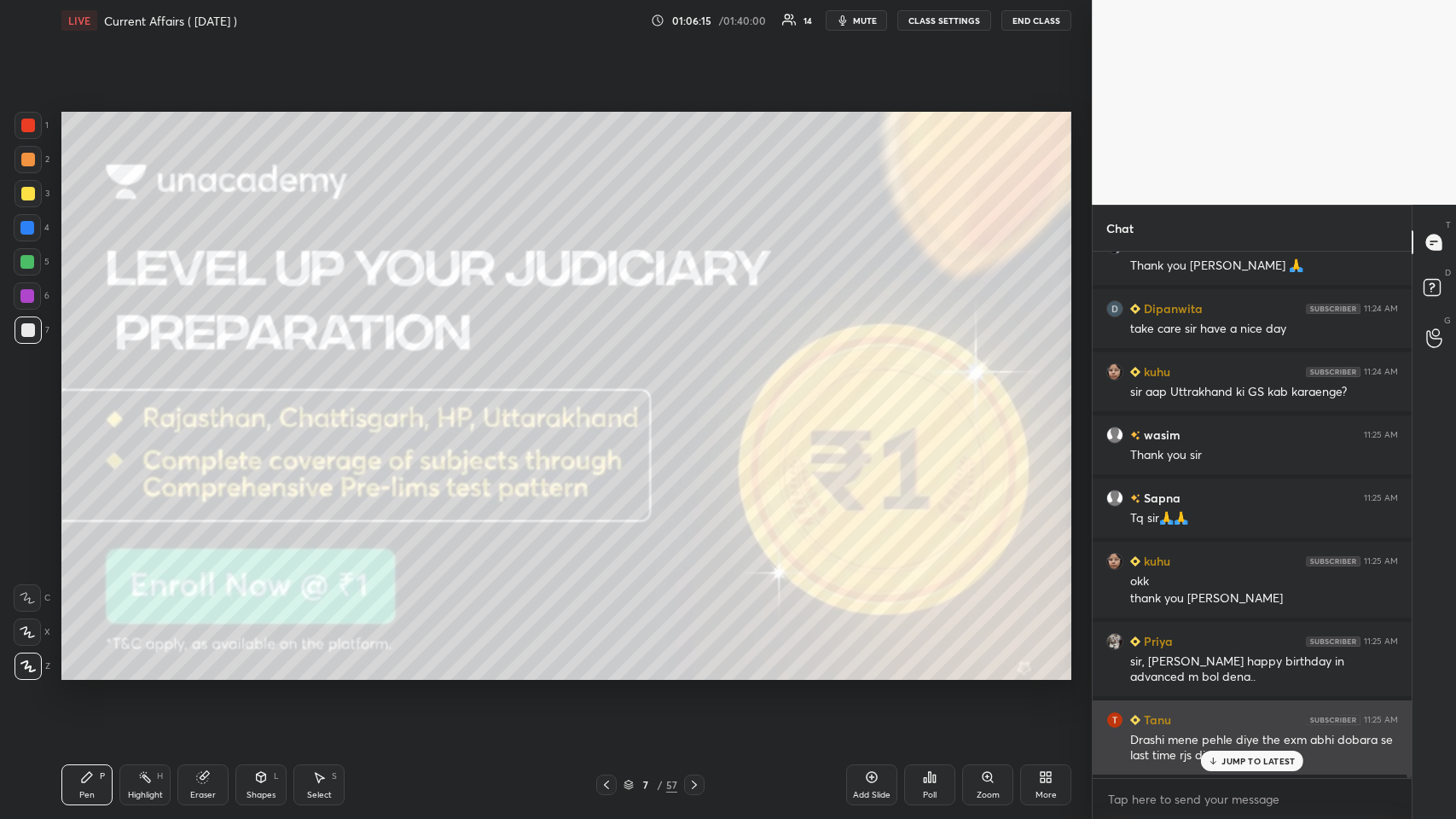 click on "JUMP TO LATEST" at bounding box center [1258, 761] 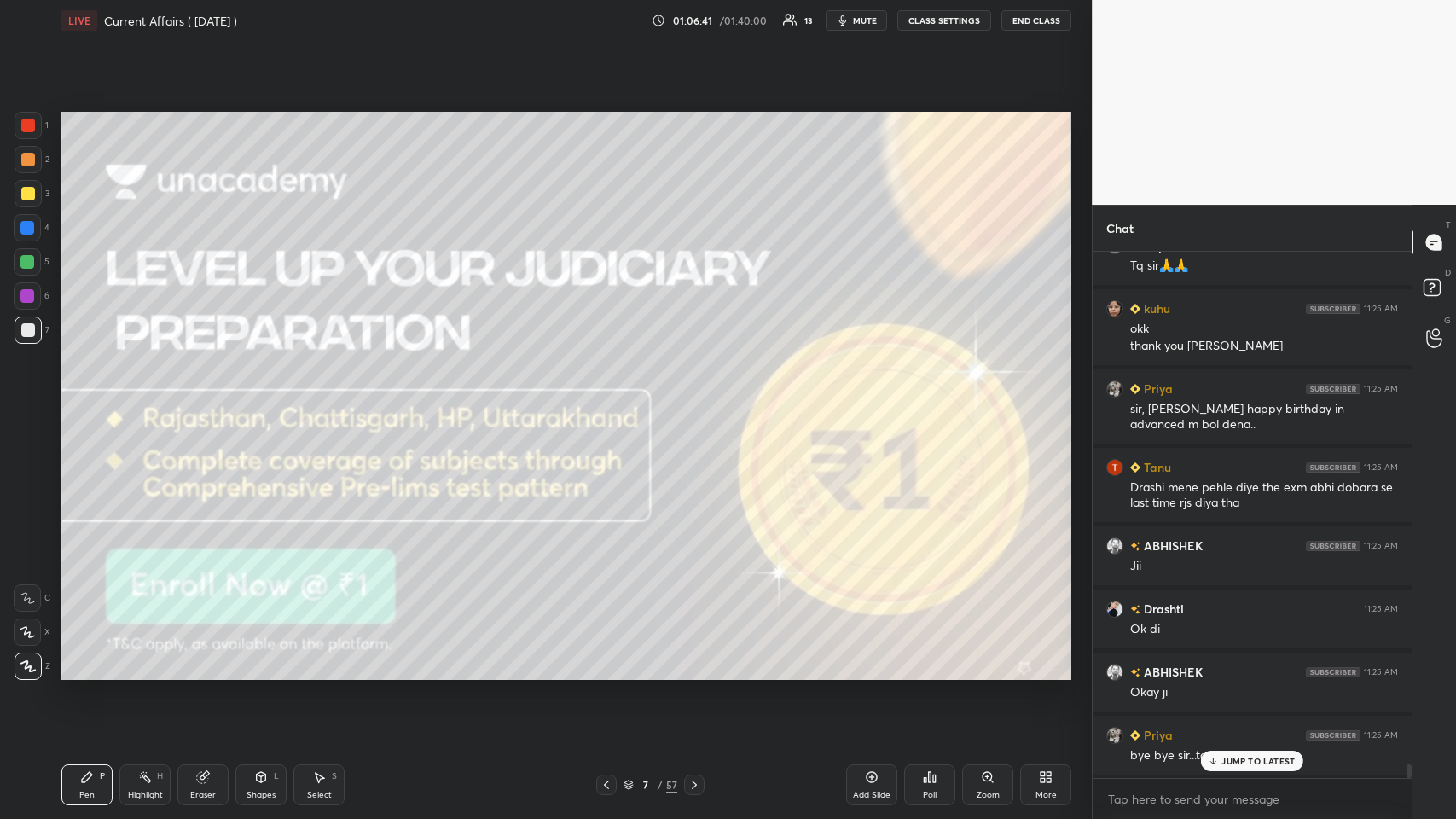scroll, scrollTop: 19599, scrollLeft: 0, axis: vertical 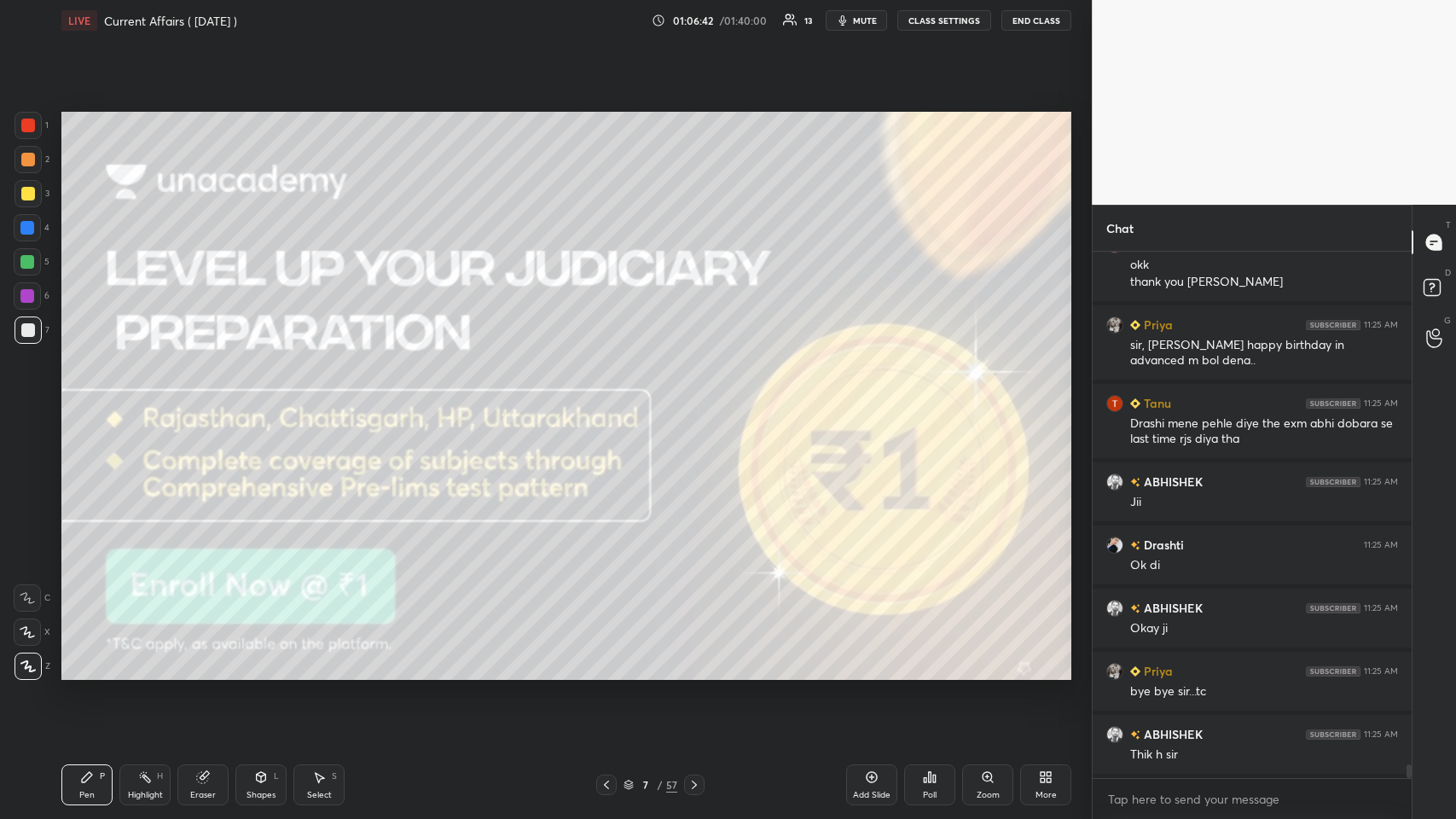 click on "End Class" at bounding box center (1036, 20) 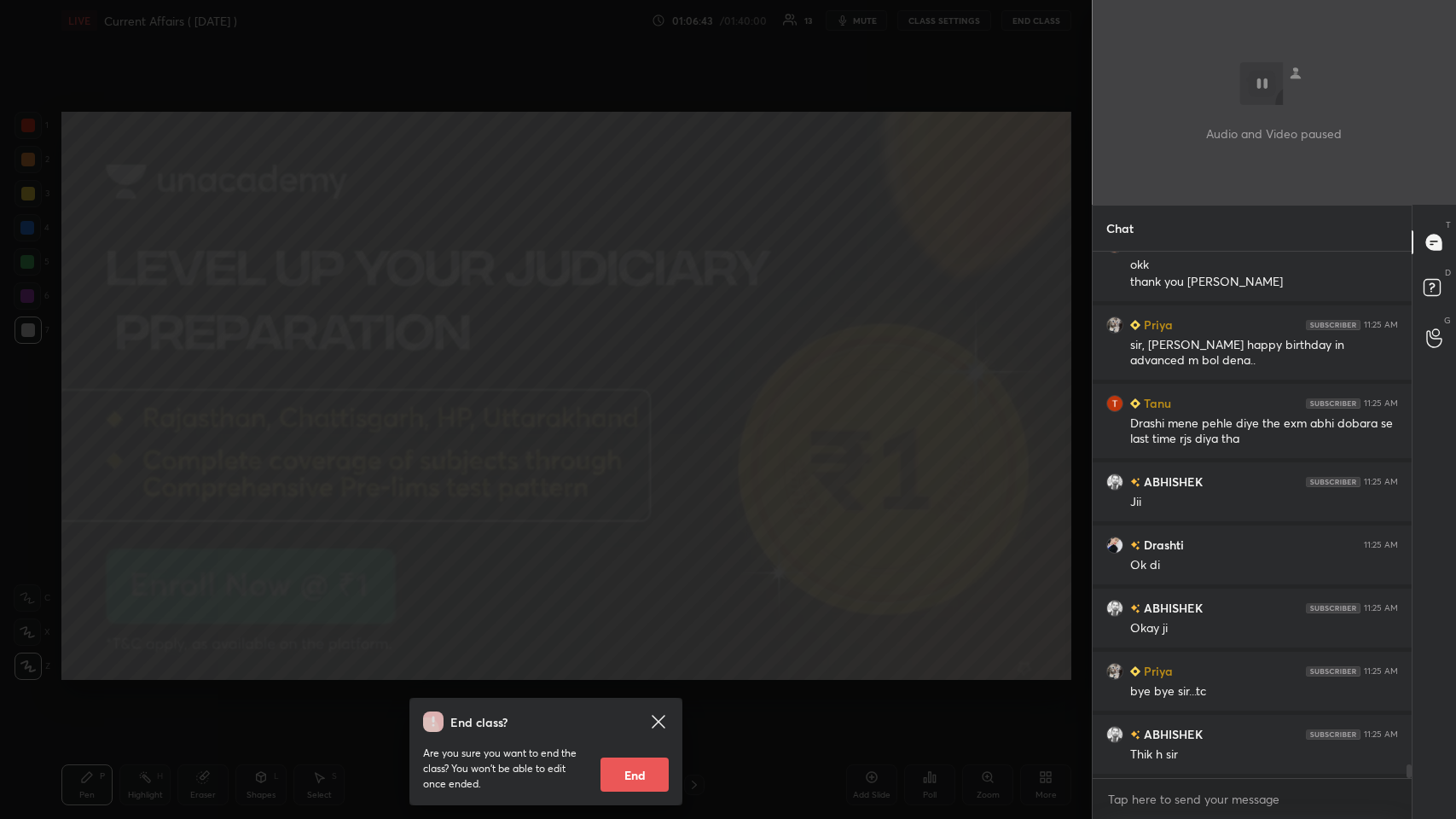 click on "End" at bounding box center (635, 775) 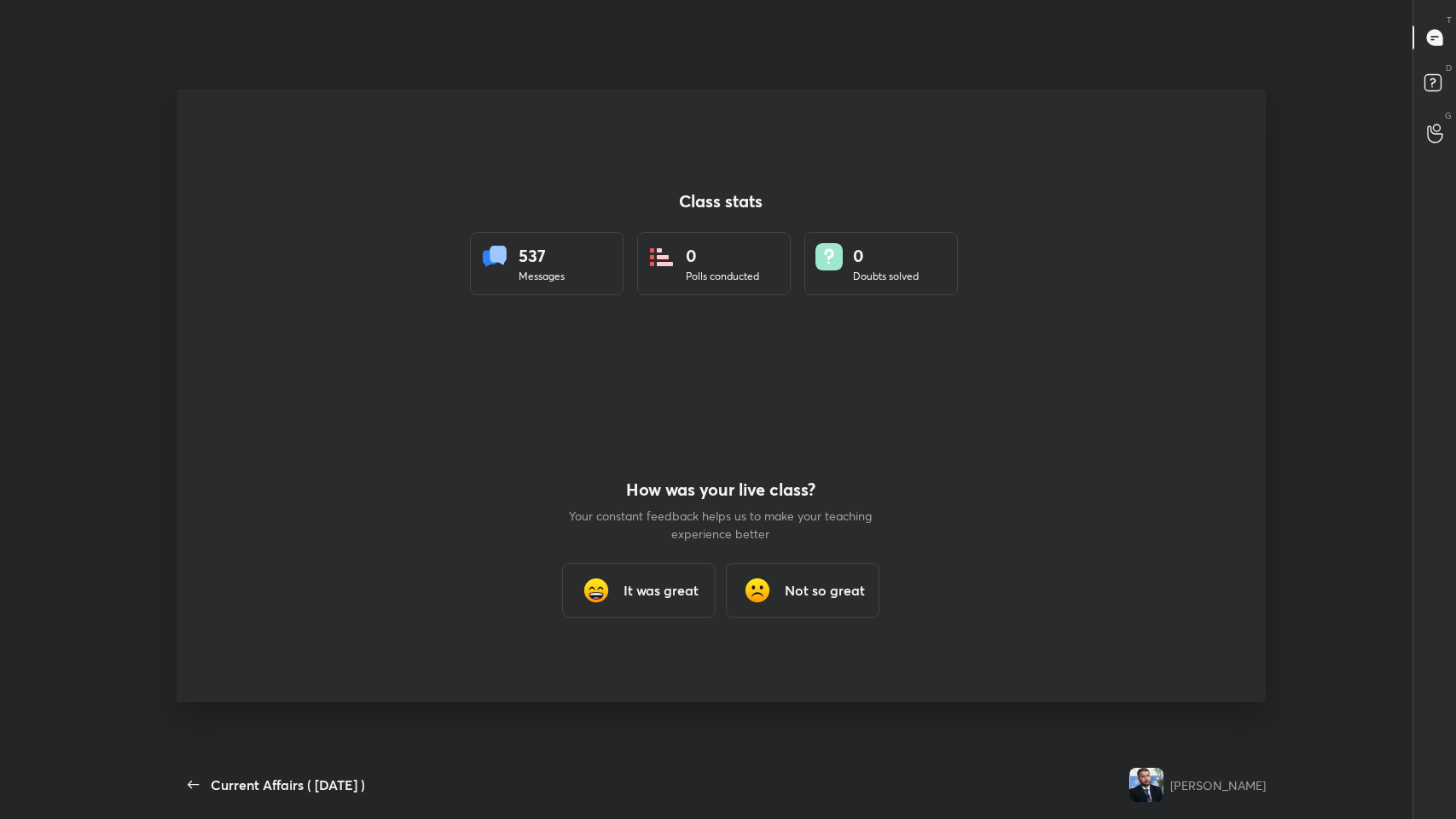 scroll, scrollTop: 84603, scrollLeft: 83960, axis: both 